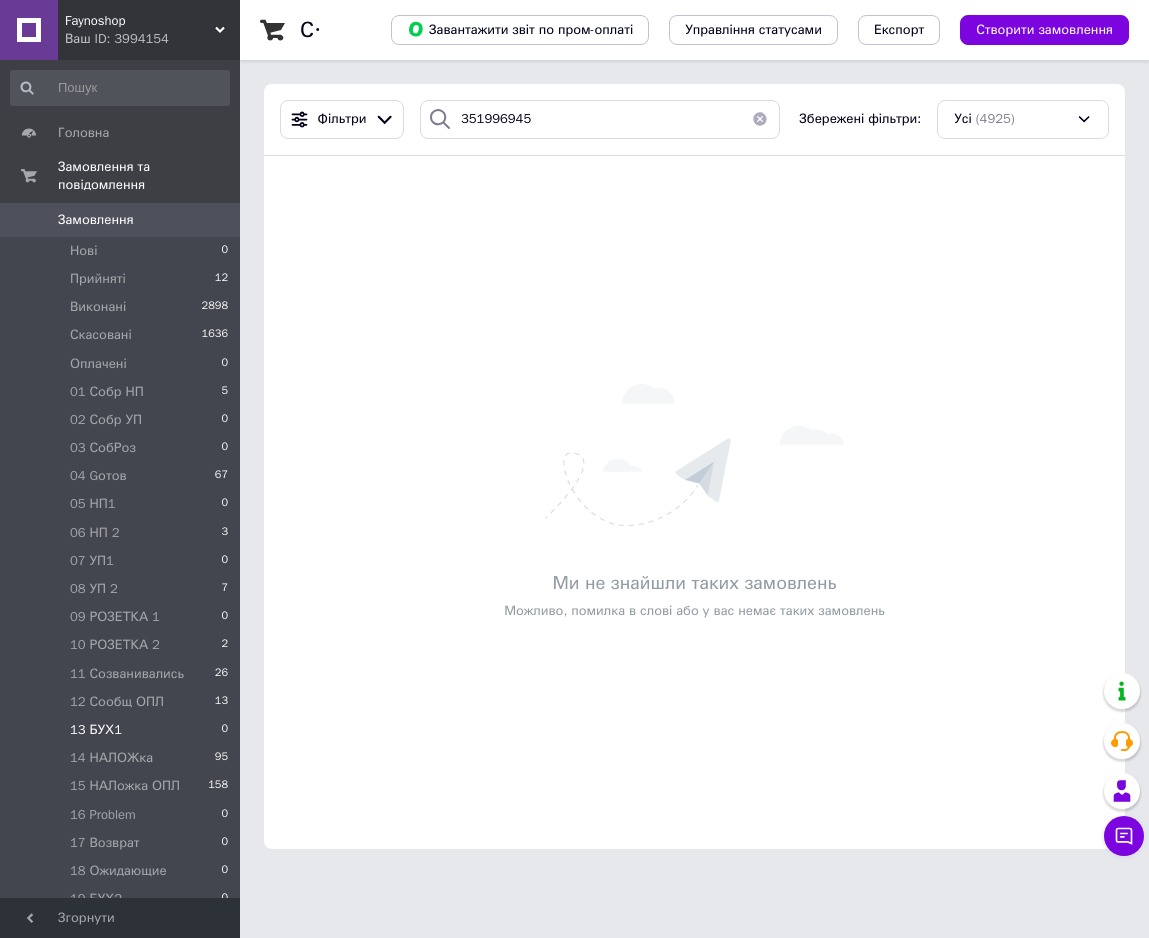 scroll, scrollTop: 0, scrollLeft: 0, axis: both 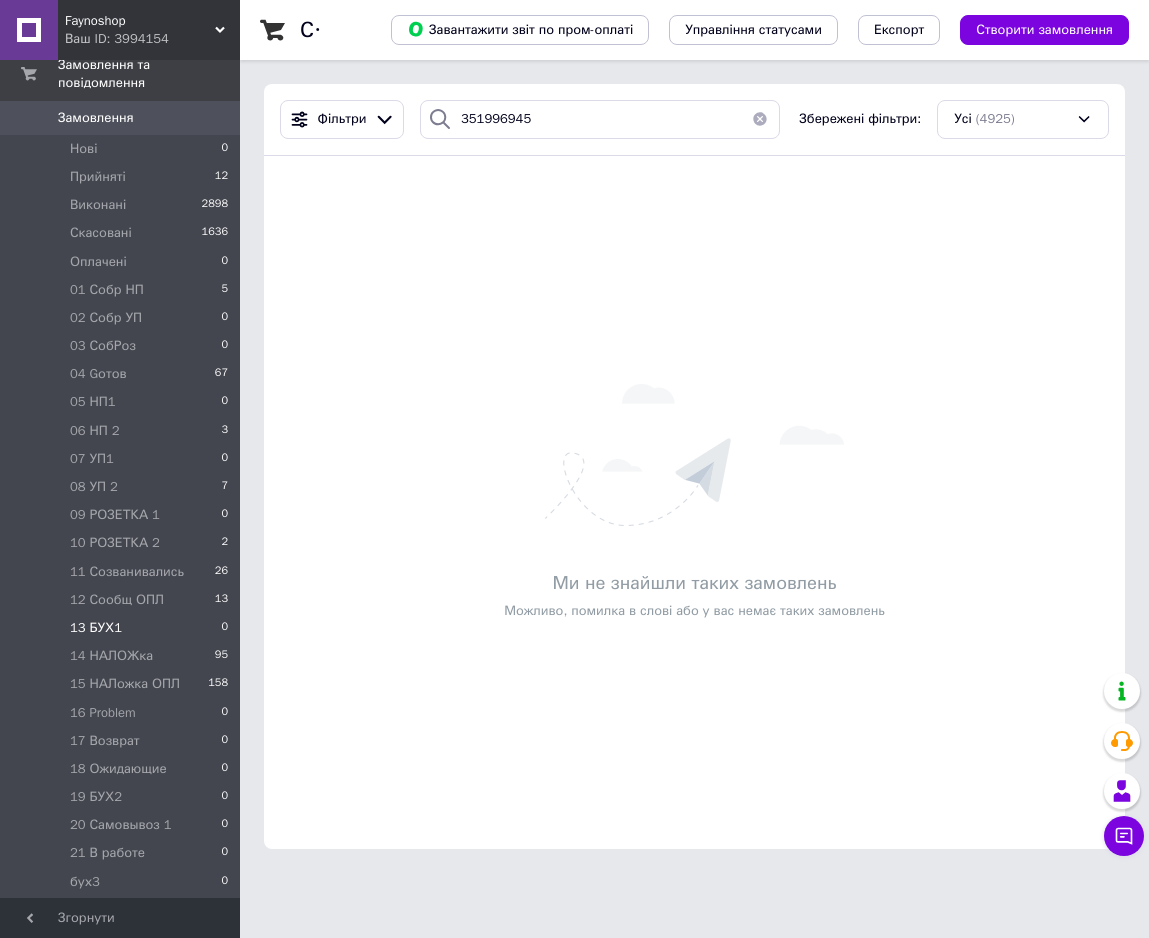 click on "13 БУХ1" at bounding box center [96, 628] 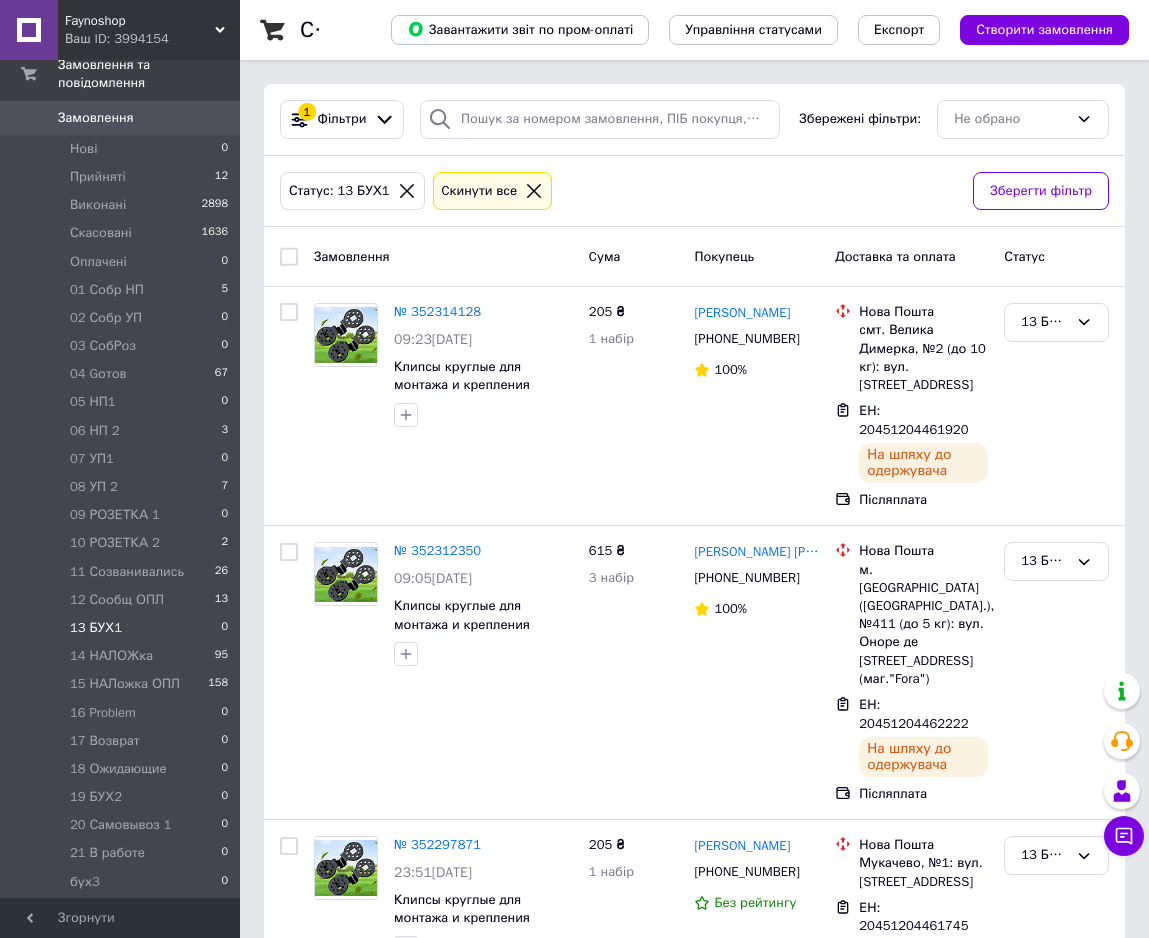 drag, startPoint x: 516, startPoint y: 198, endPoint x: 513, endPoint y: 188, distance: 10.440307 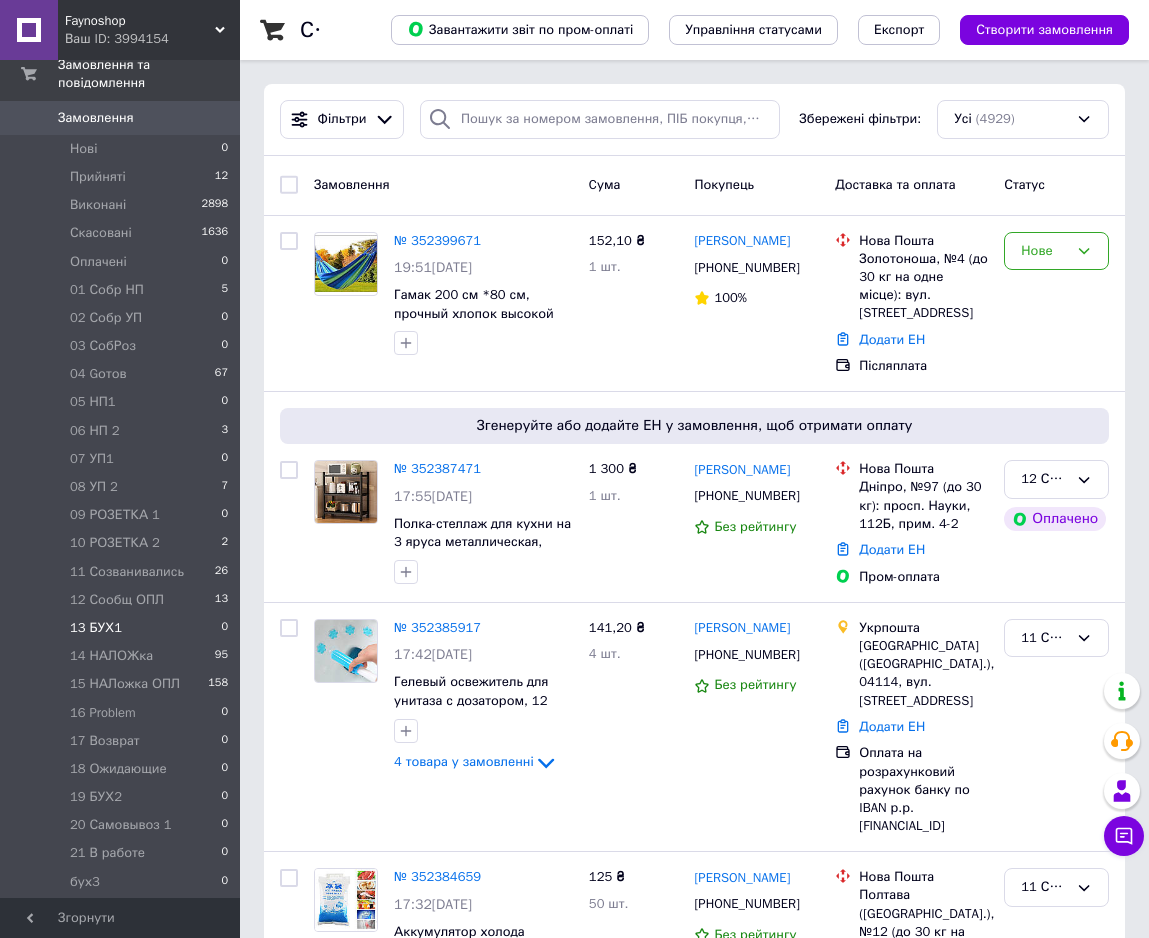 click on "13 БУХ1" at bounding box center (96, 628) 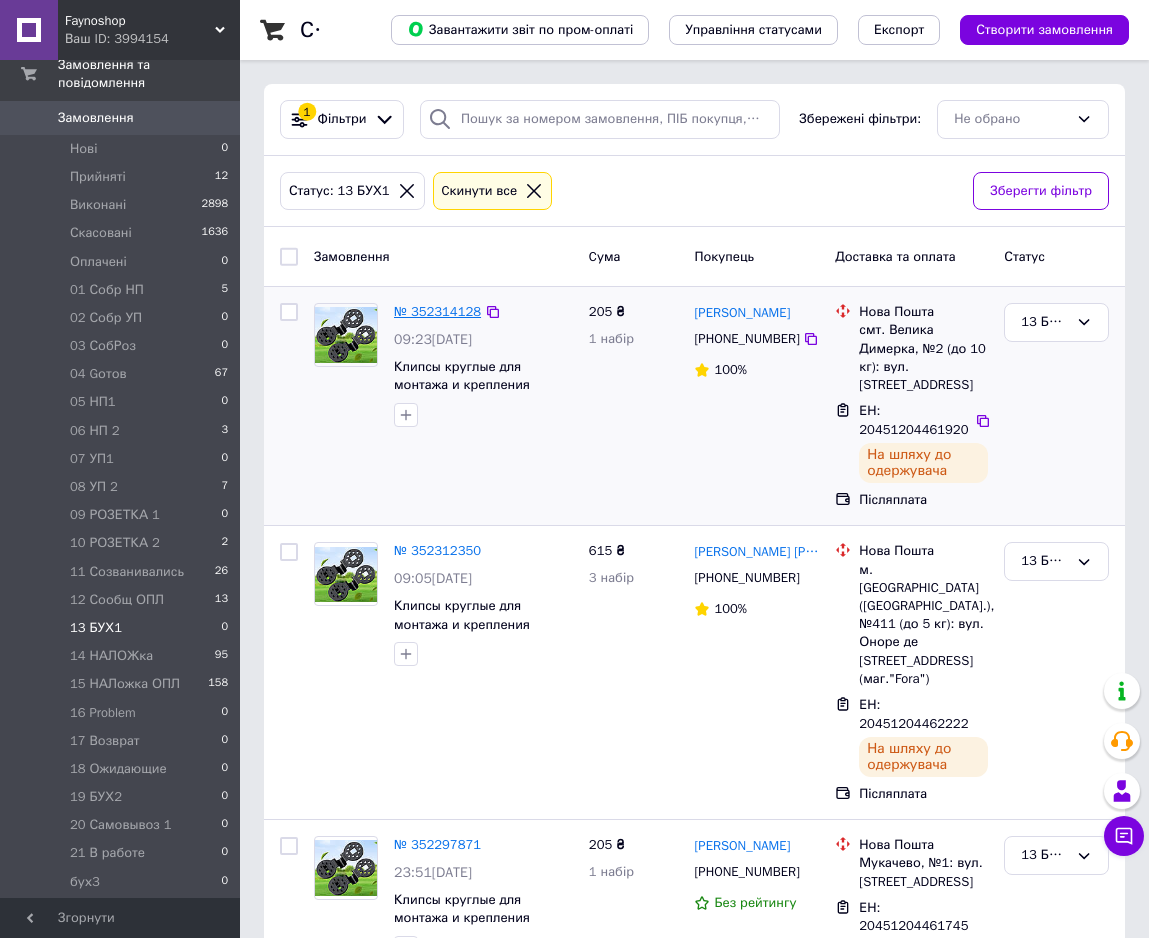 click on "№ 352314128" at bounding box center (437, 311) 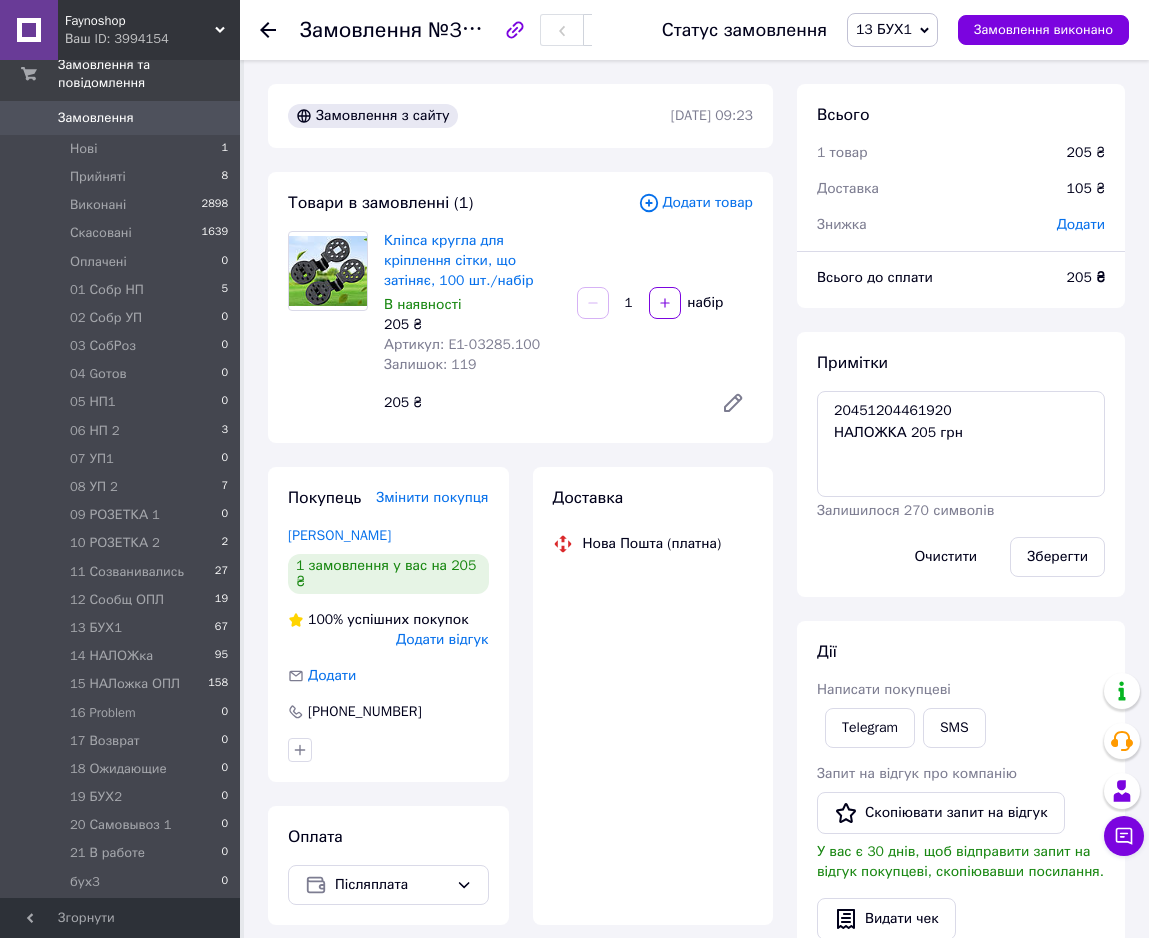scroll, scrollTop: 96, scrollLeft: 0, axis: vertical 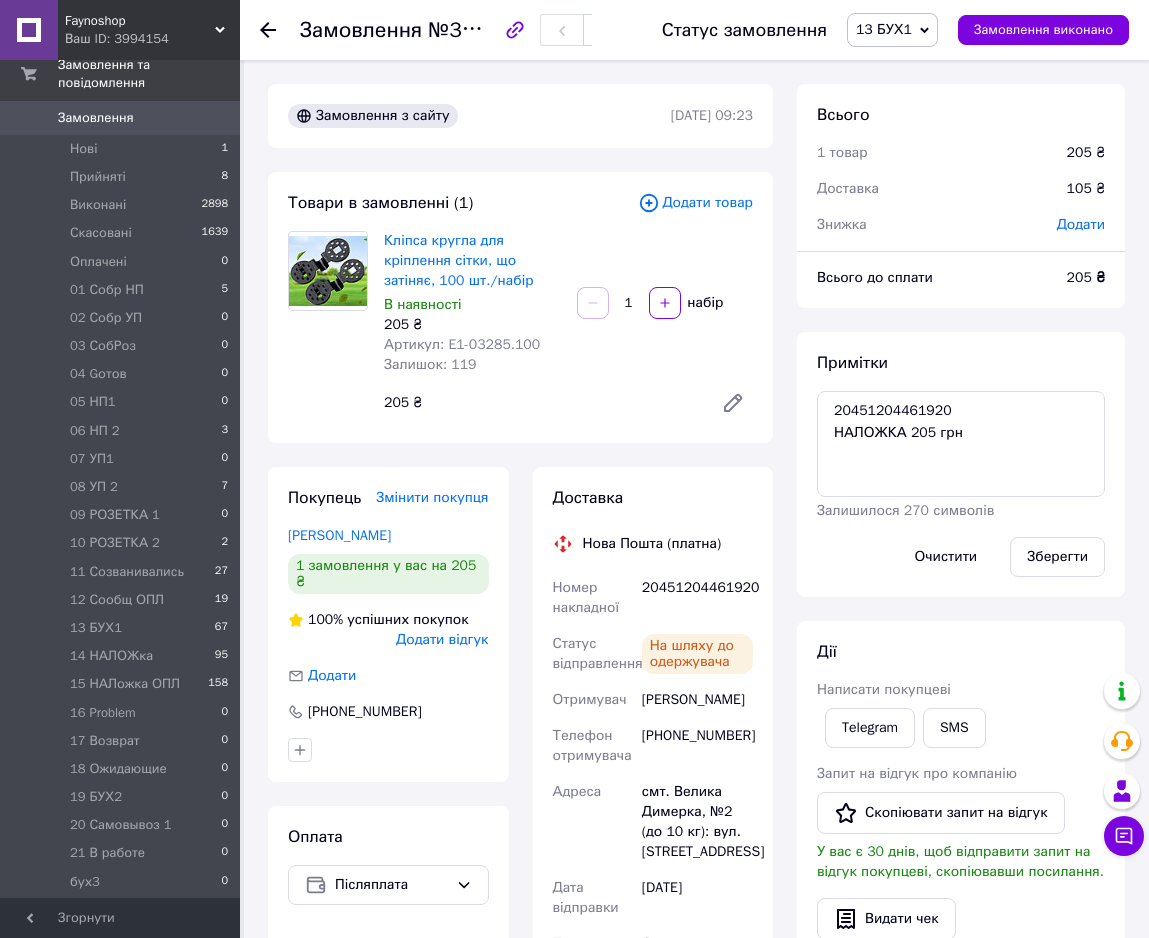 click on "13 БУХ1" at bounding box center [884, 29] 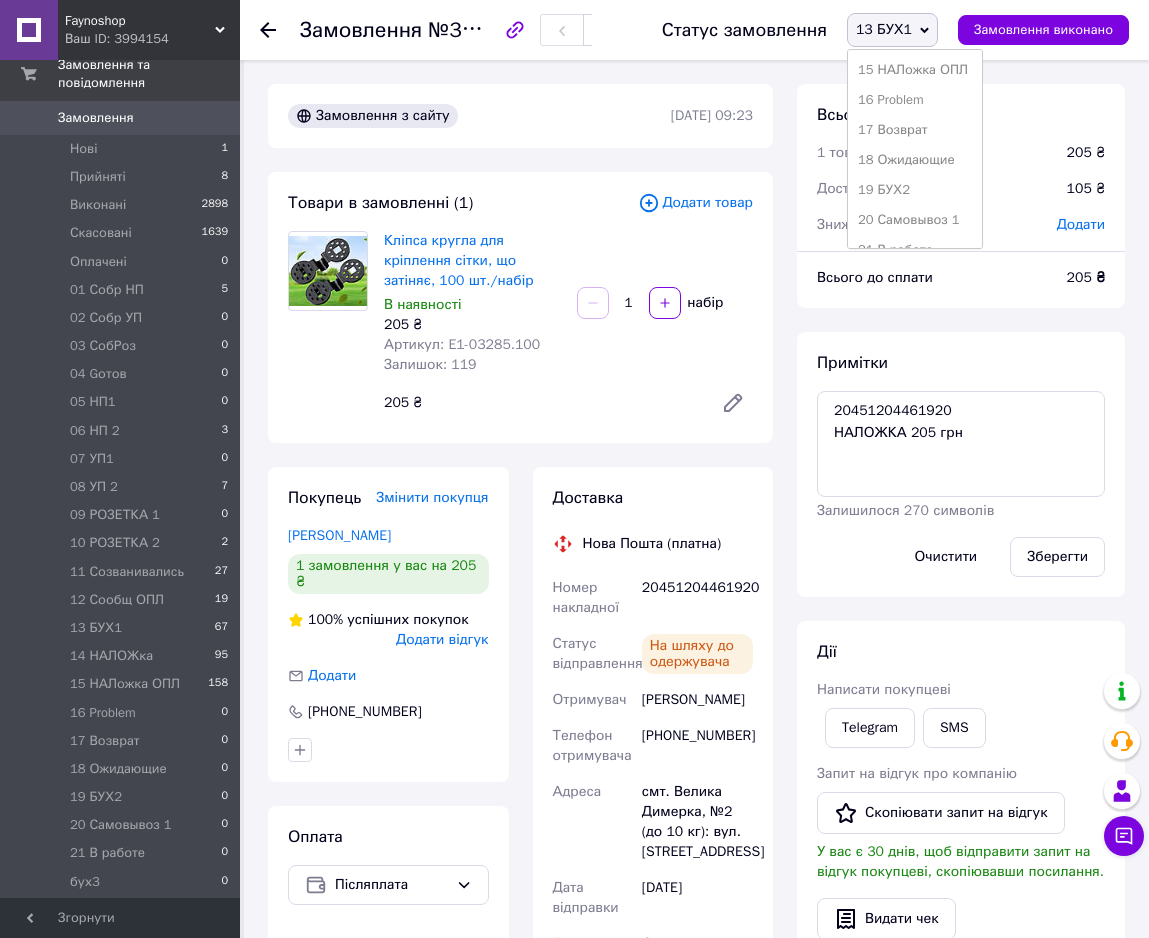 scroll, scrollTop: 408, scrollLeft: 0, axis: vertical 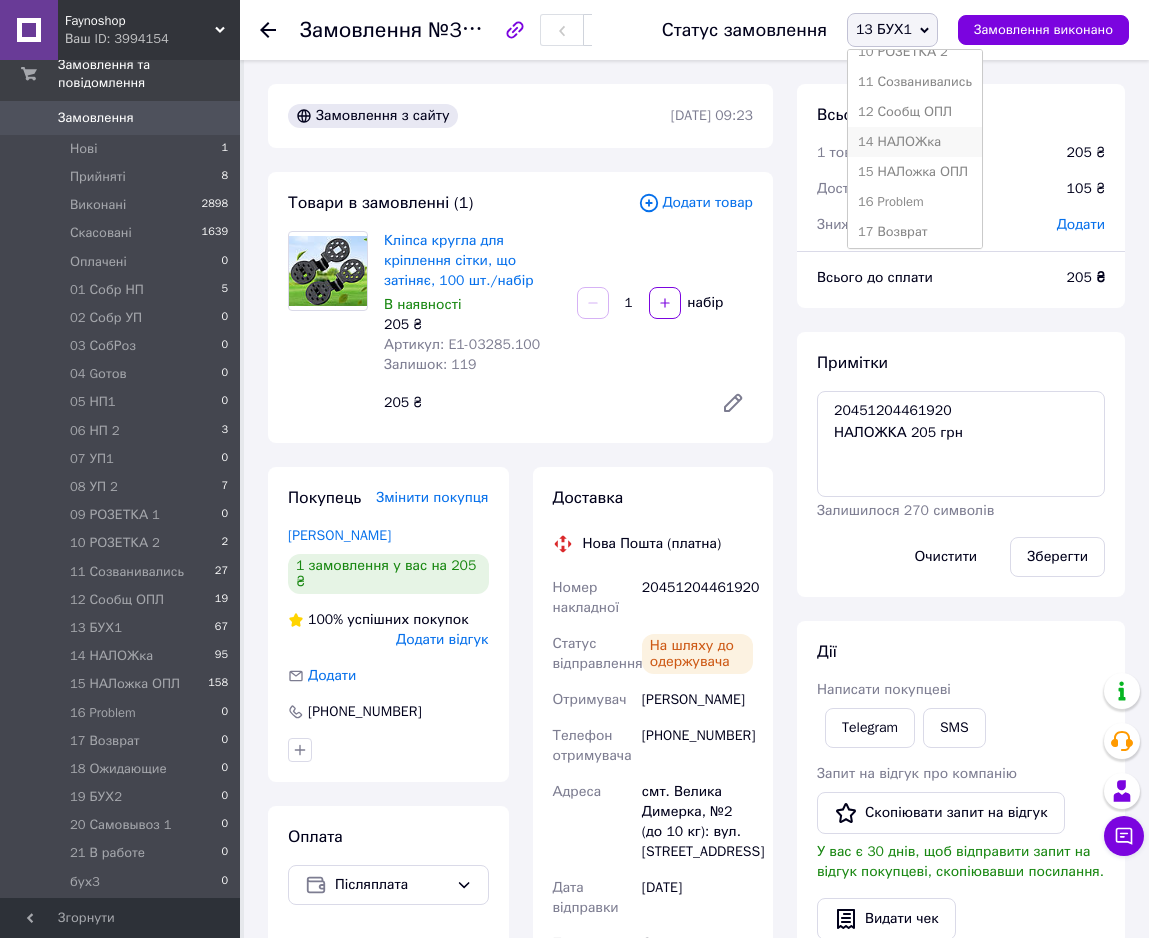 click on "14 НАЛОЖка" at bounding box center (915, 142) 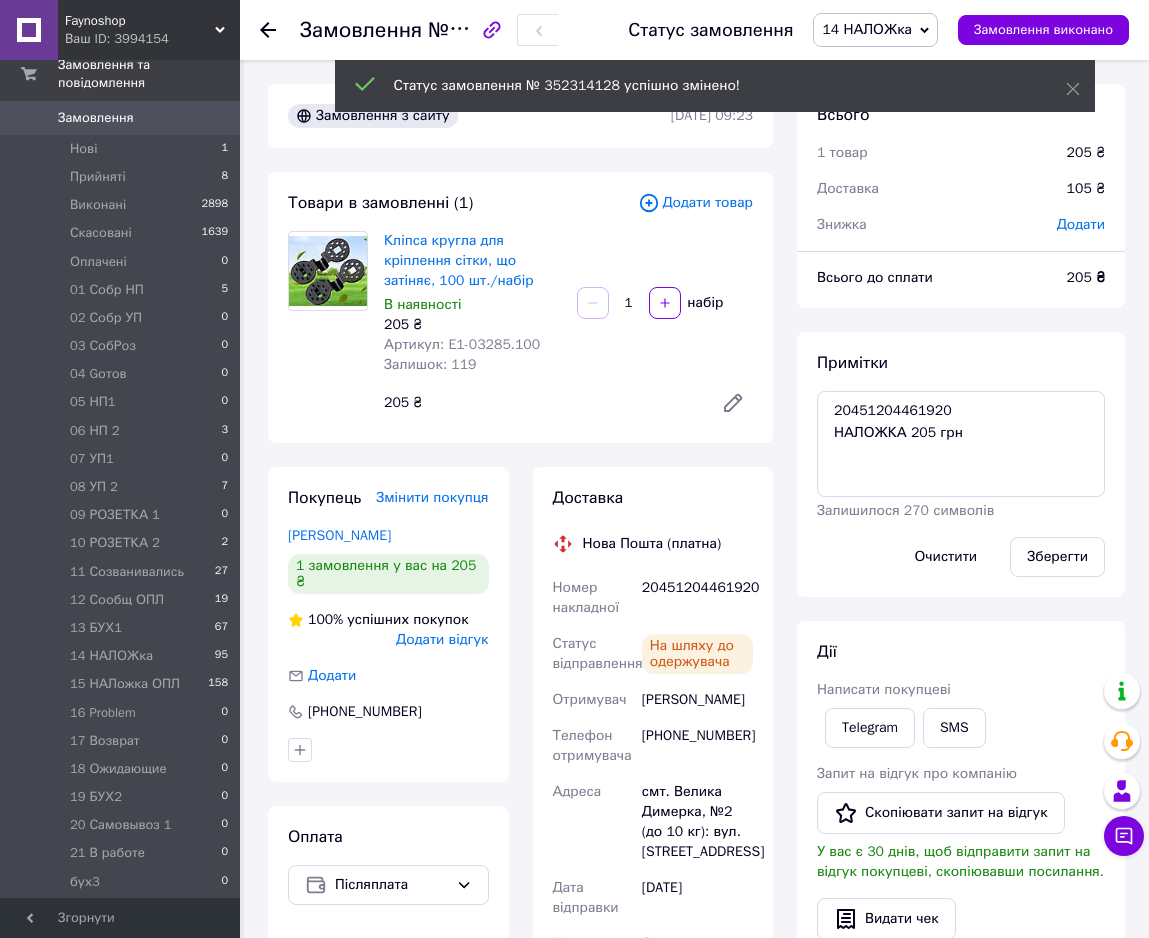 scroll, scrollTop: 144, scrollLeft: 0, axis: vertical 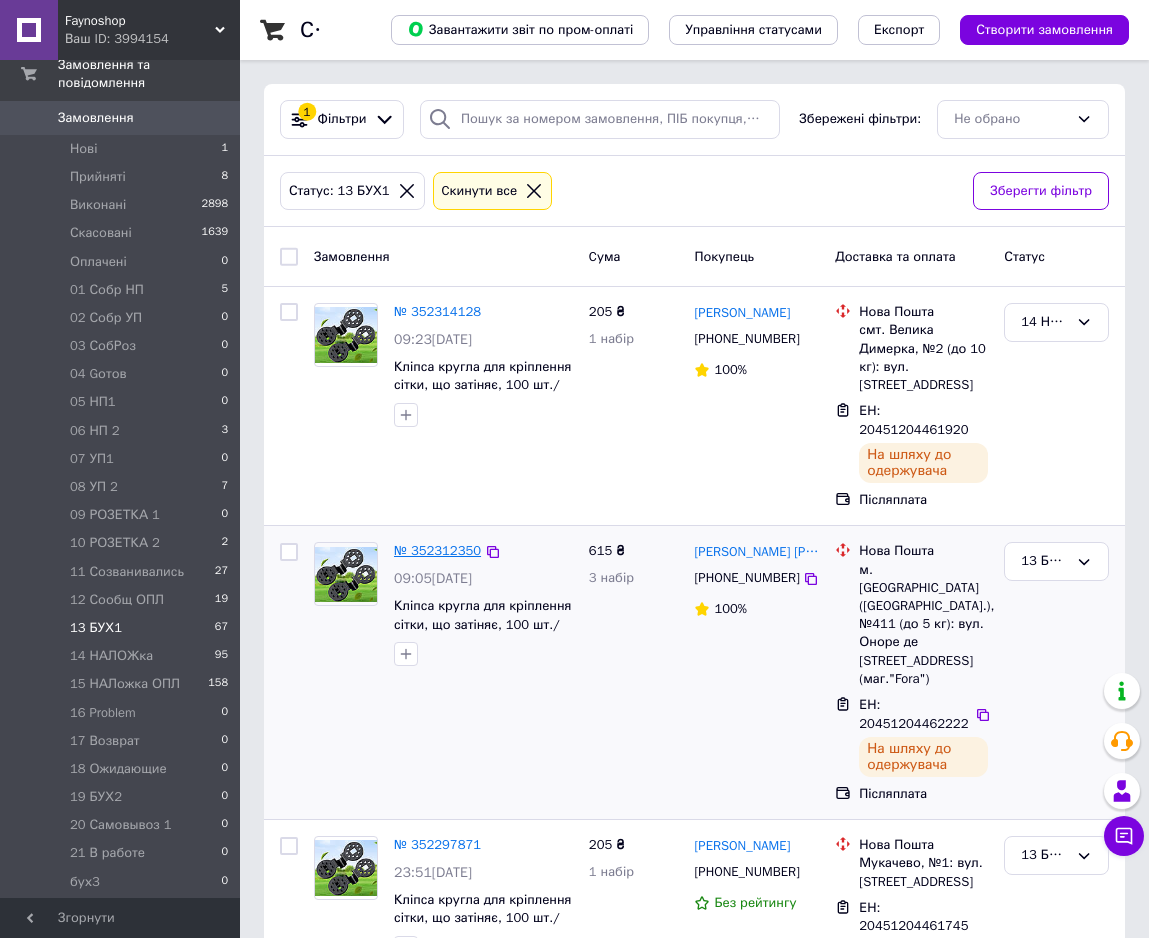 click on "№ 352312350" at bounding box center [437, 550] 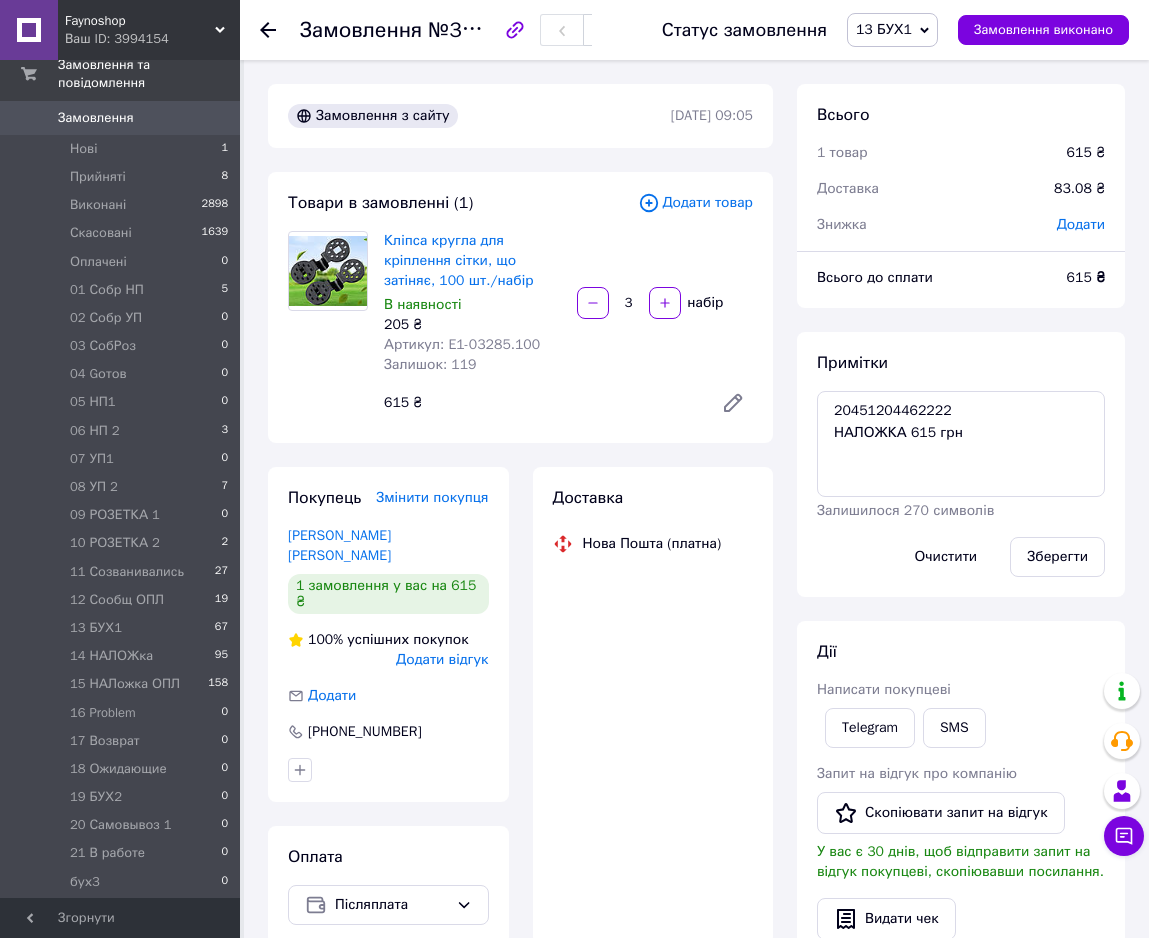 scroll, scrollTop: 412, scrollLeft: 0, axis: vertical 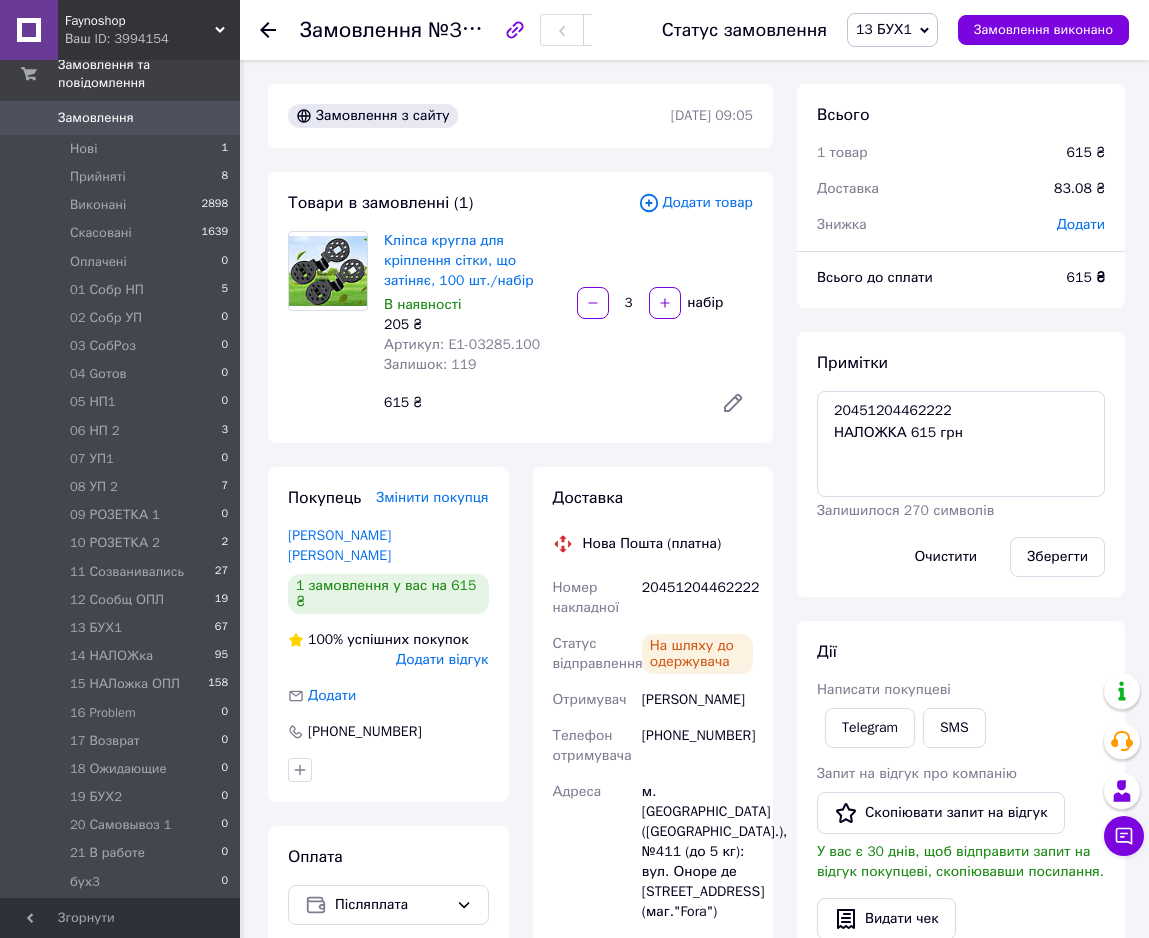 click on "13 БУХ1" at bounding box center [884, 29] 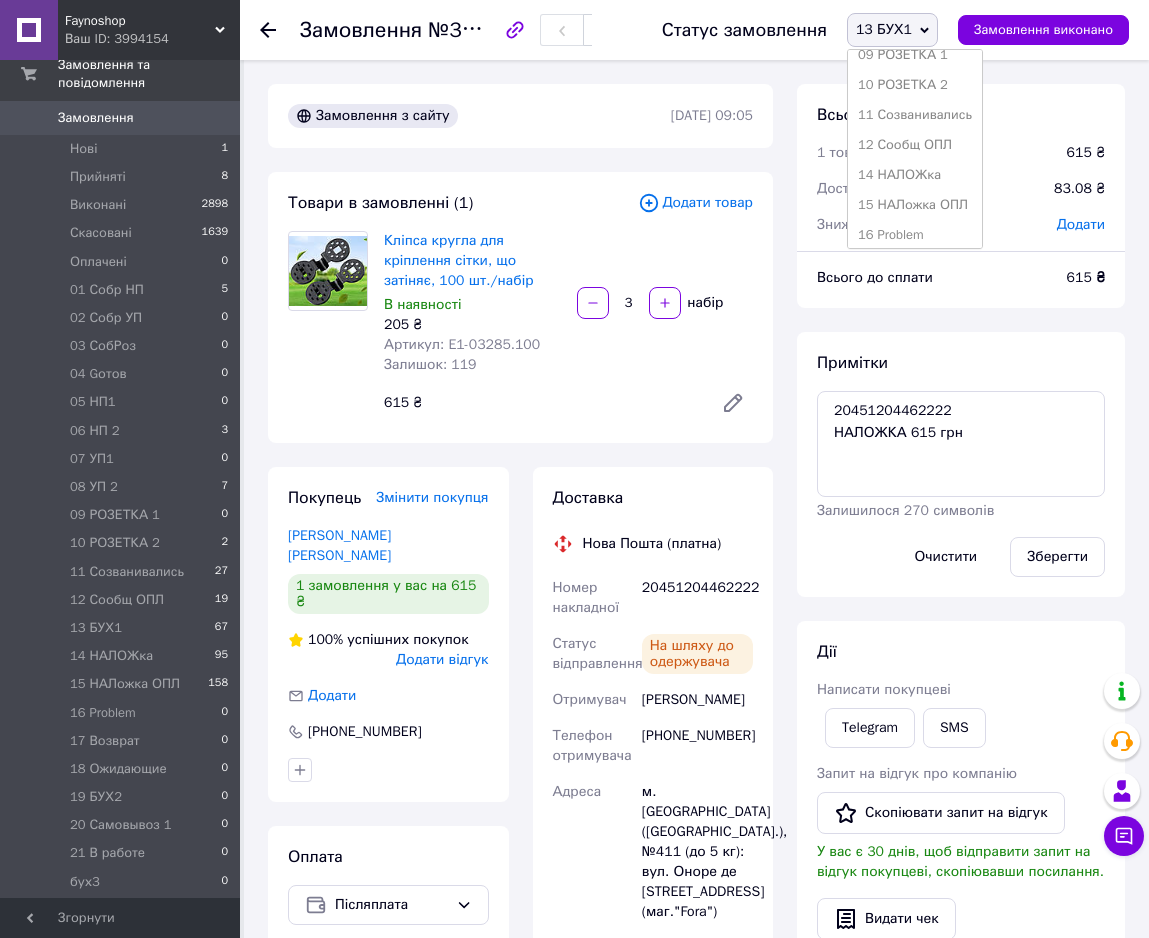 scroll, scrollTop: 408, scrollLeft: 0, axis: vertical 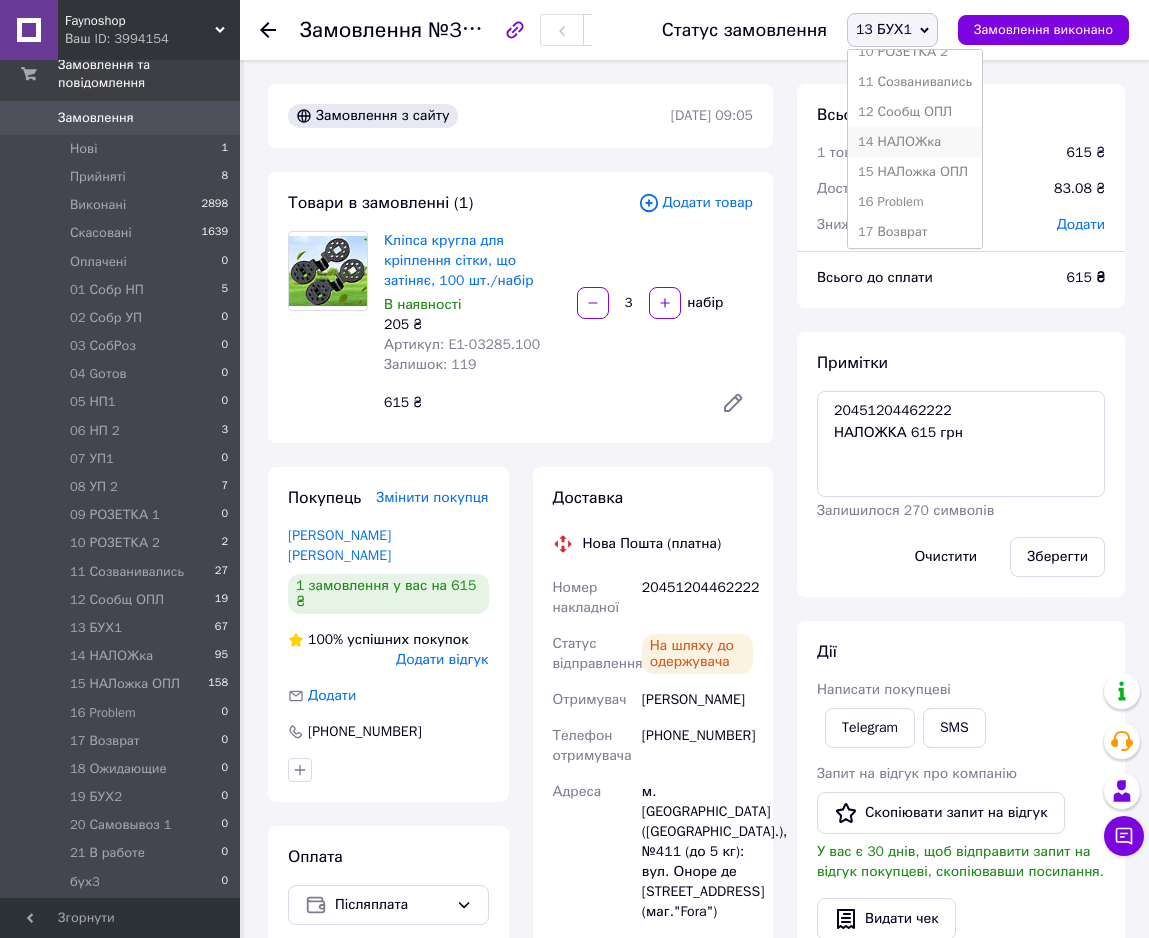 click on "14 НАЛОЖка" at bounding box center (915, 142) 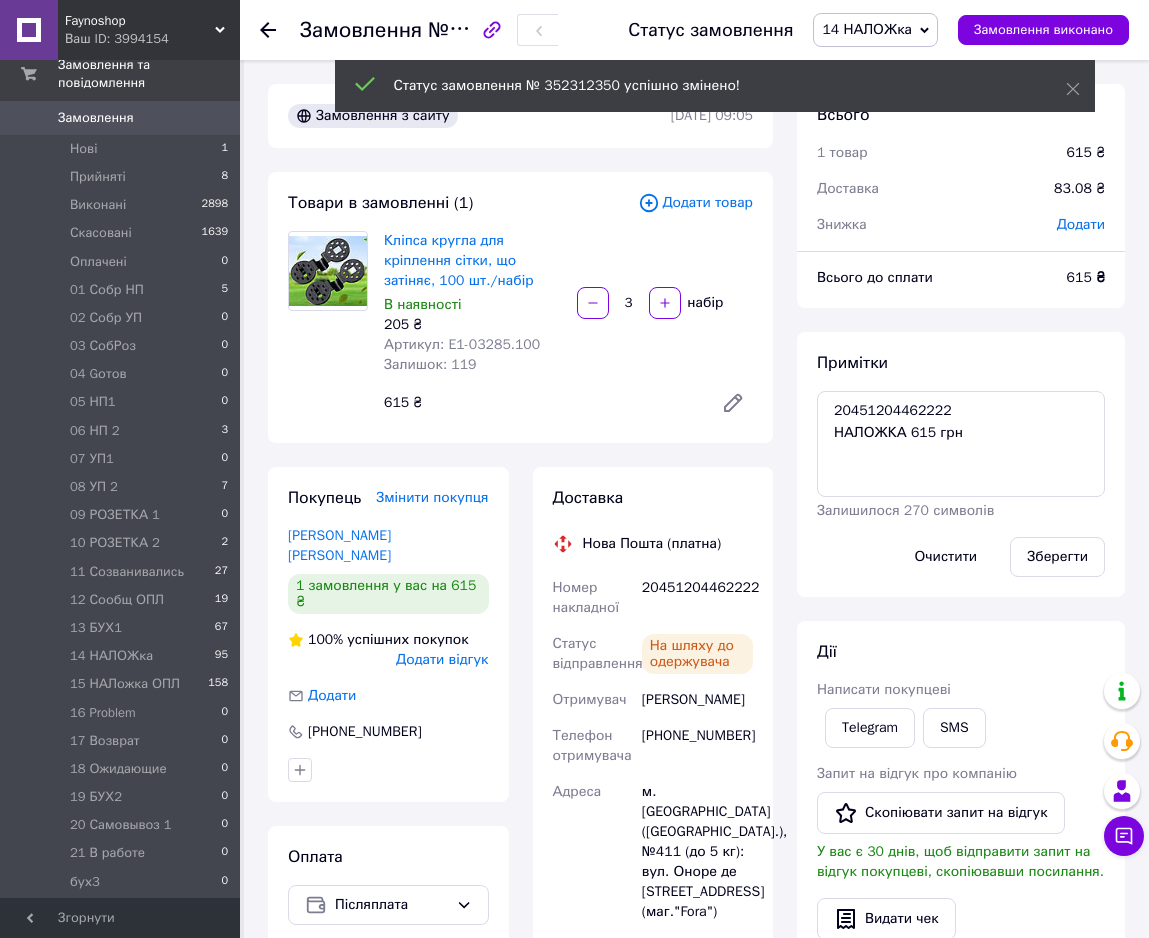 scroll, scrollTop: 460, scrollLeft: 0, axis: vertical 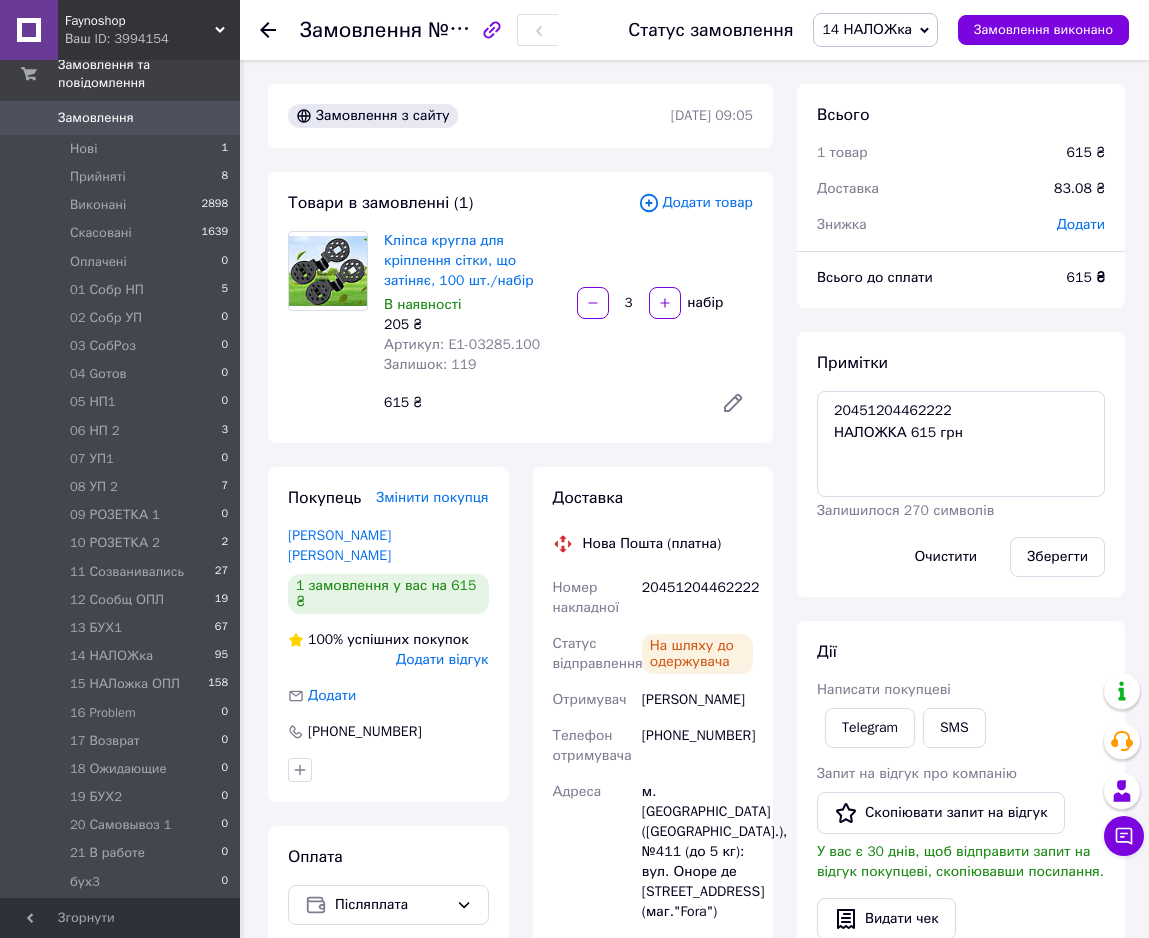 click 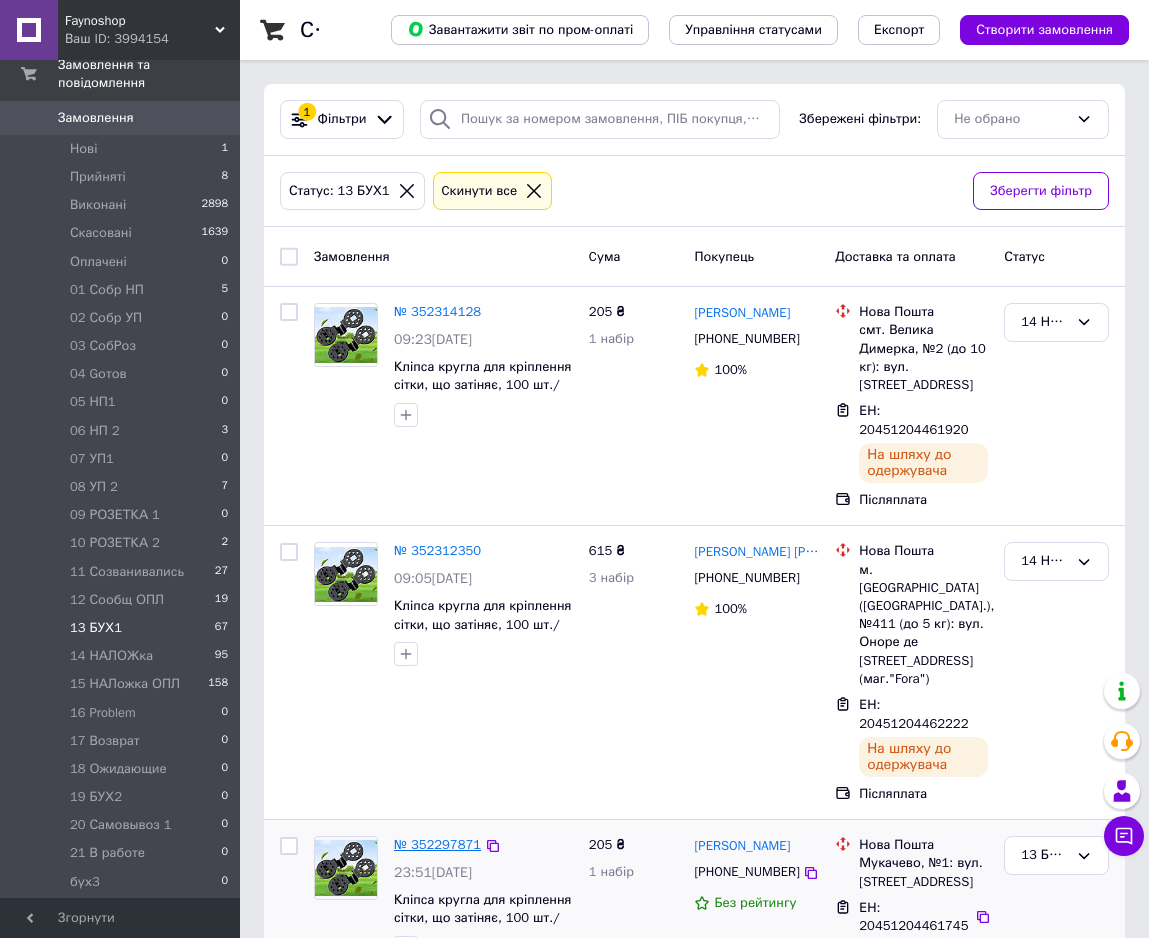 click on "№ 352297871" at bounding box center (437, 844) 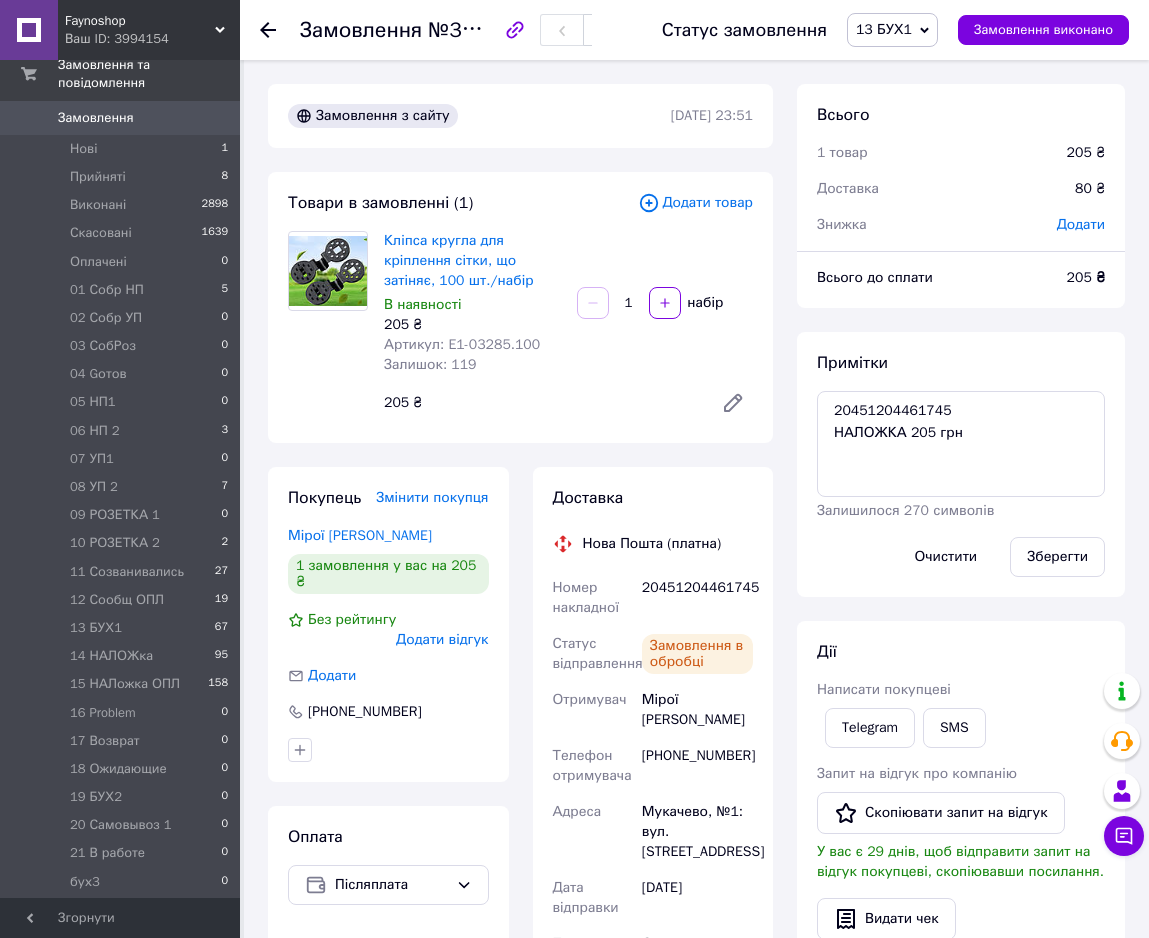 scroll, scrollTop: 452, scrollLeft: 0, axis: vertical 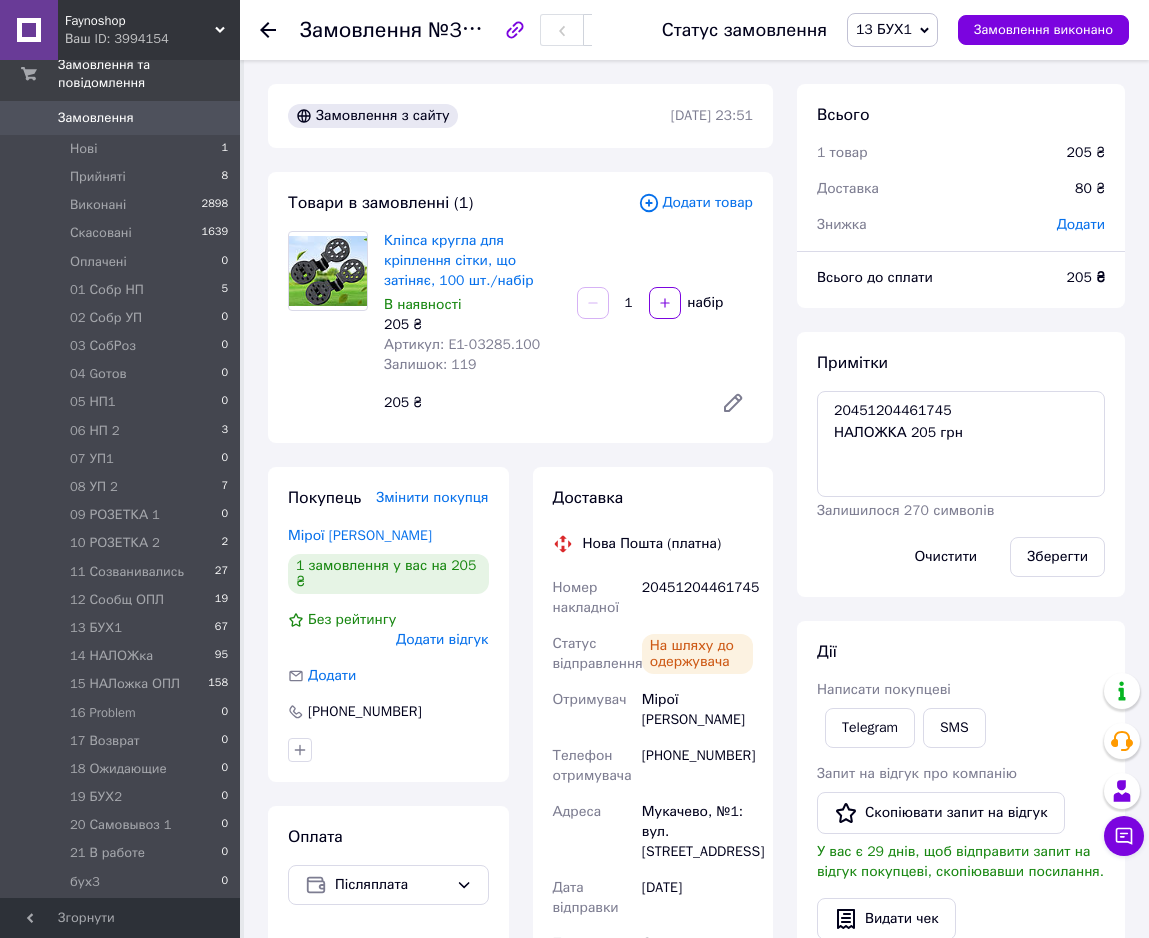 click on "13 БУХ1" at bounding box center [884, 29] 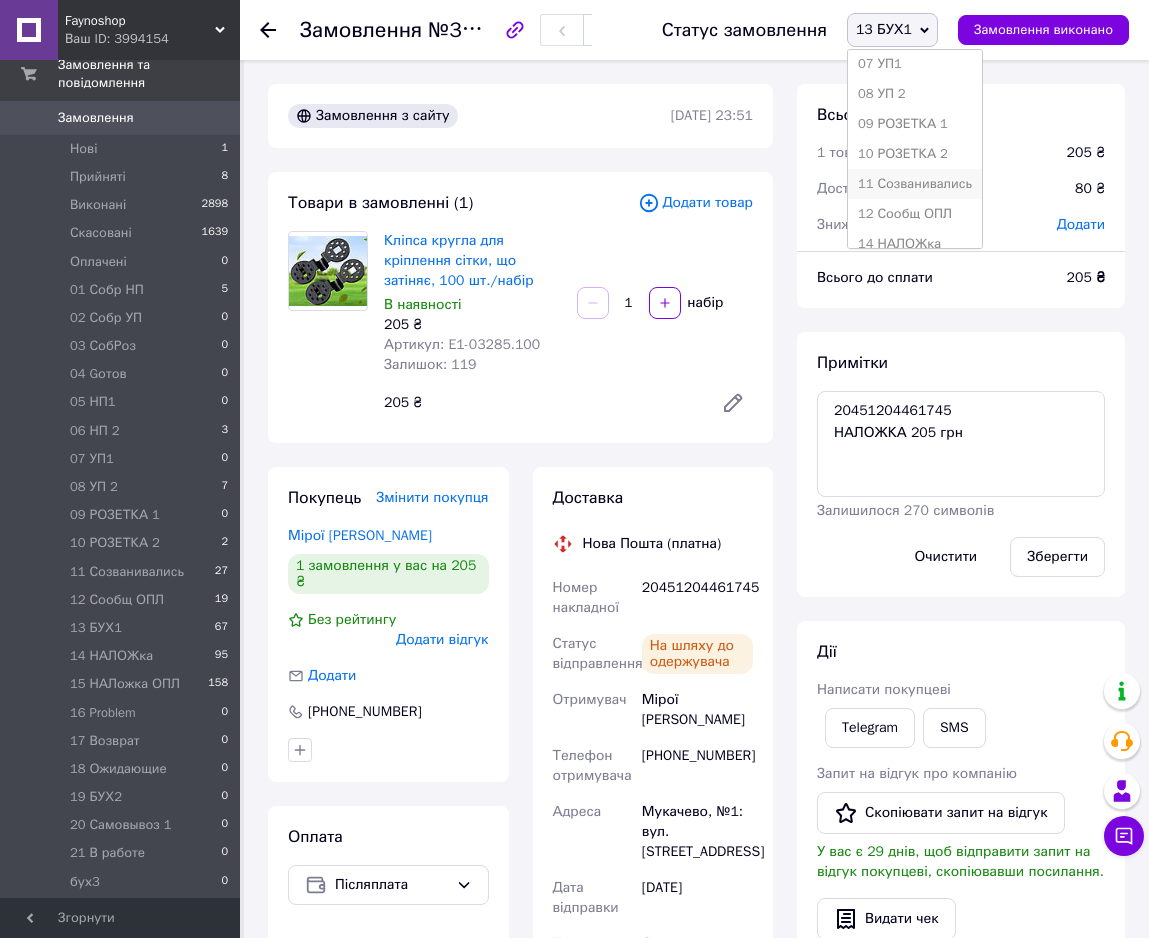 scroll, scrollTop: 408, scrollLeft: 0, axis: vertical 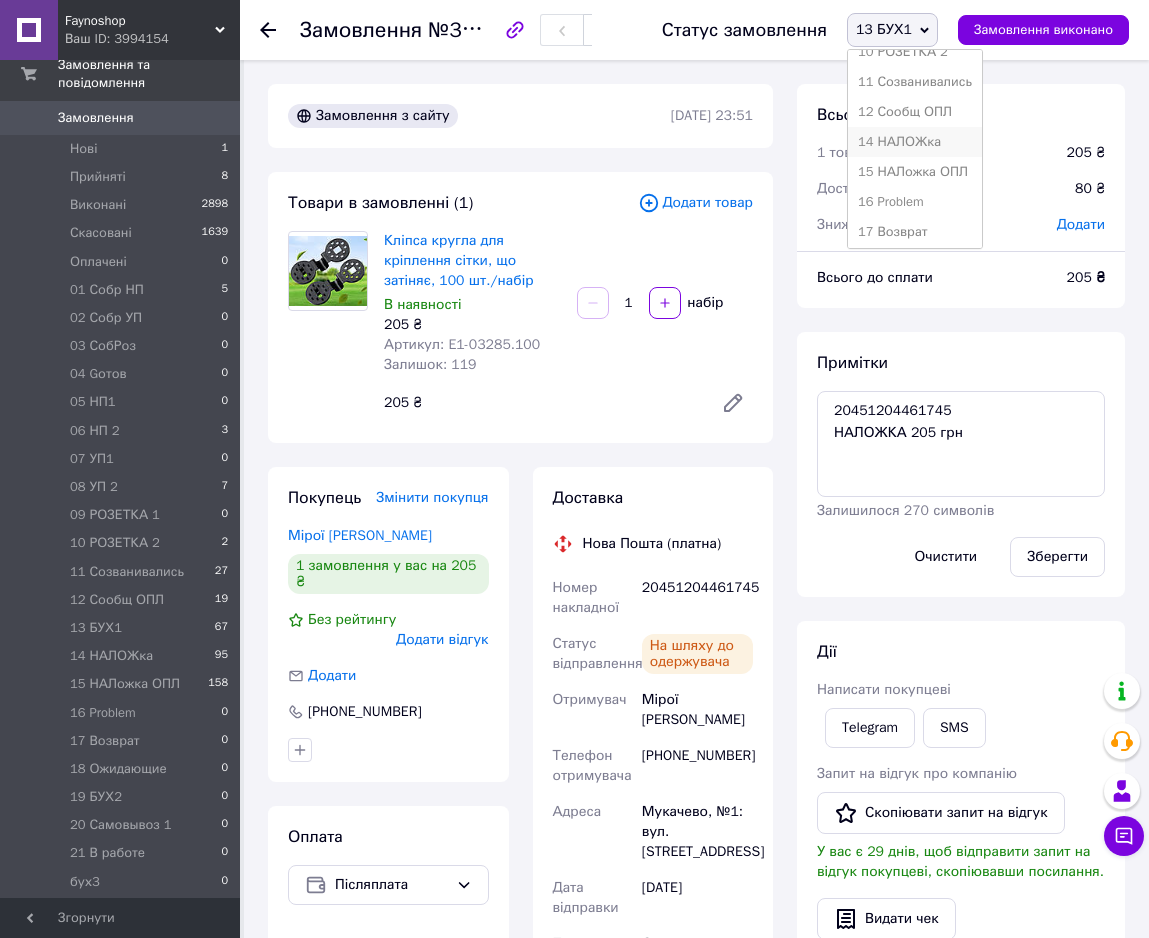 click on "14 НАЛОЖка" at bounding box center [915, 142] 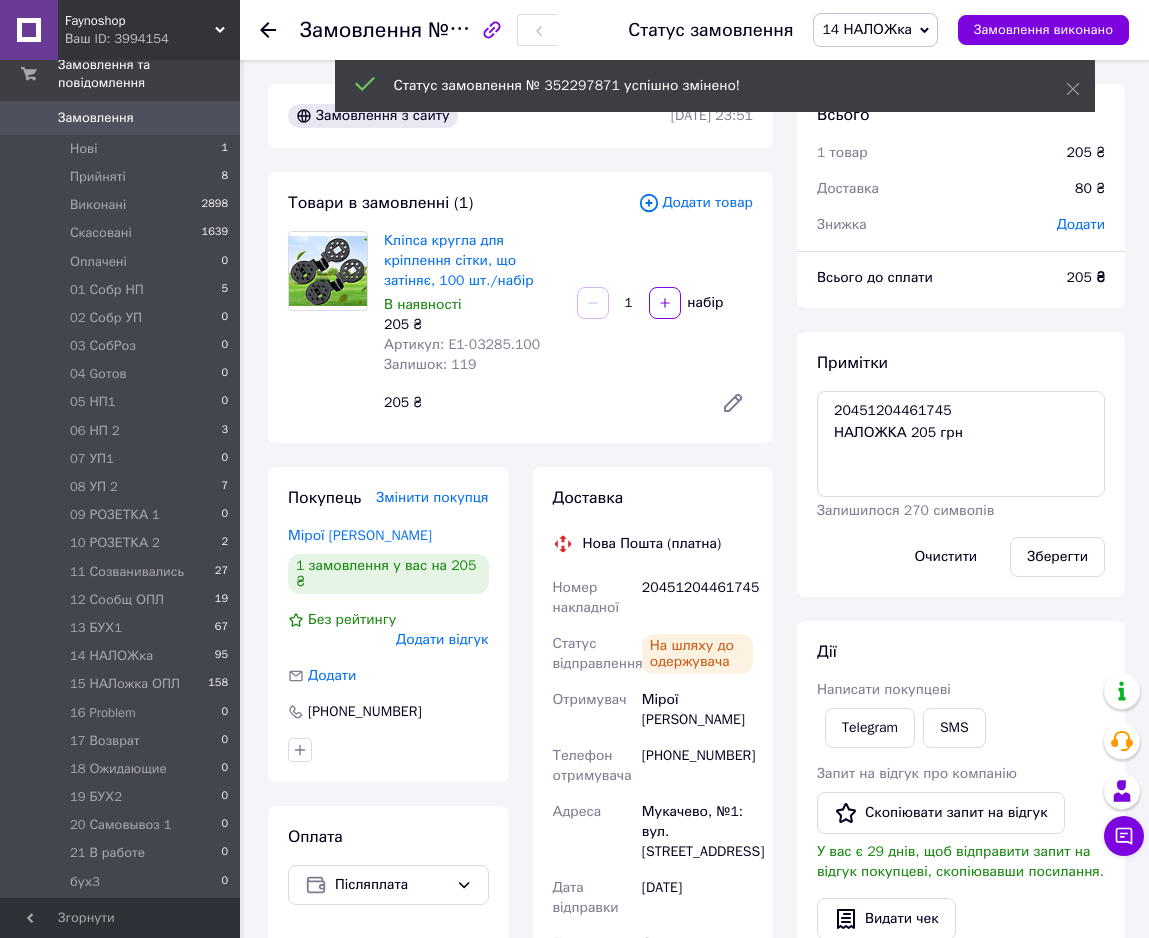scroll, scrollTop: 500, scrollLeft: 0, axis: vertical 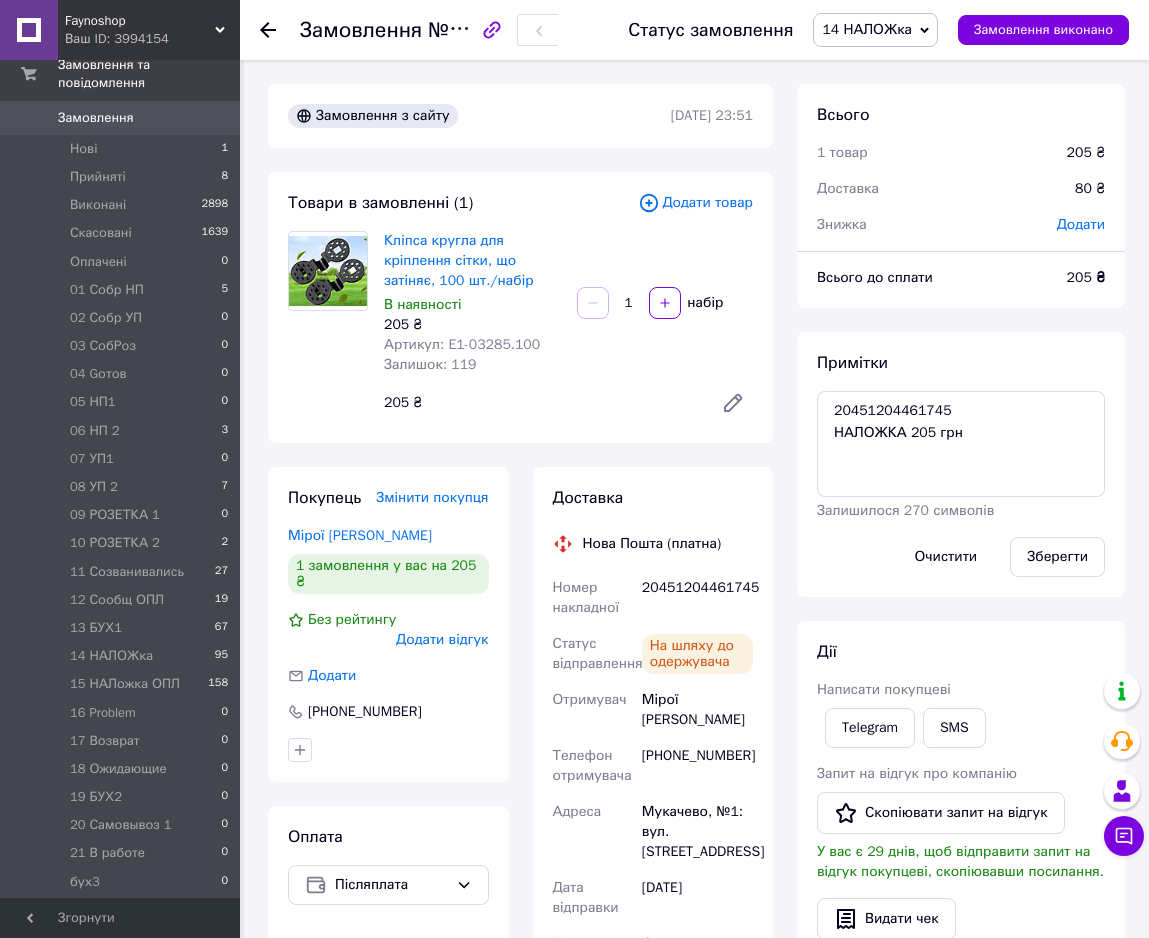 click 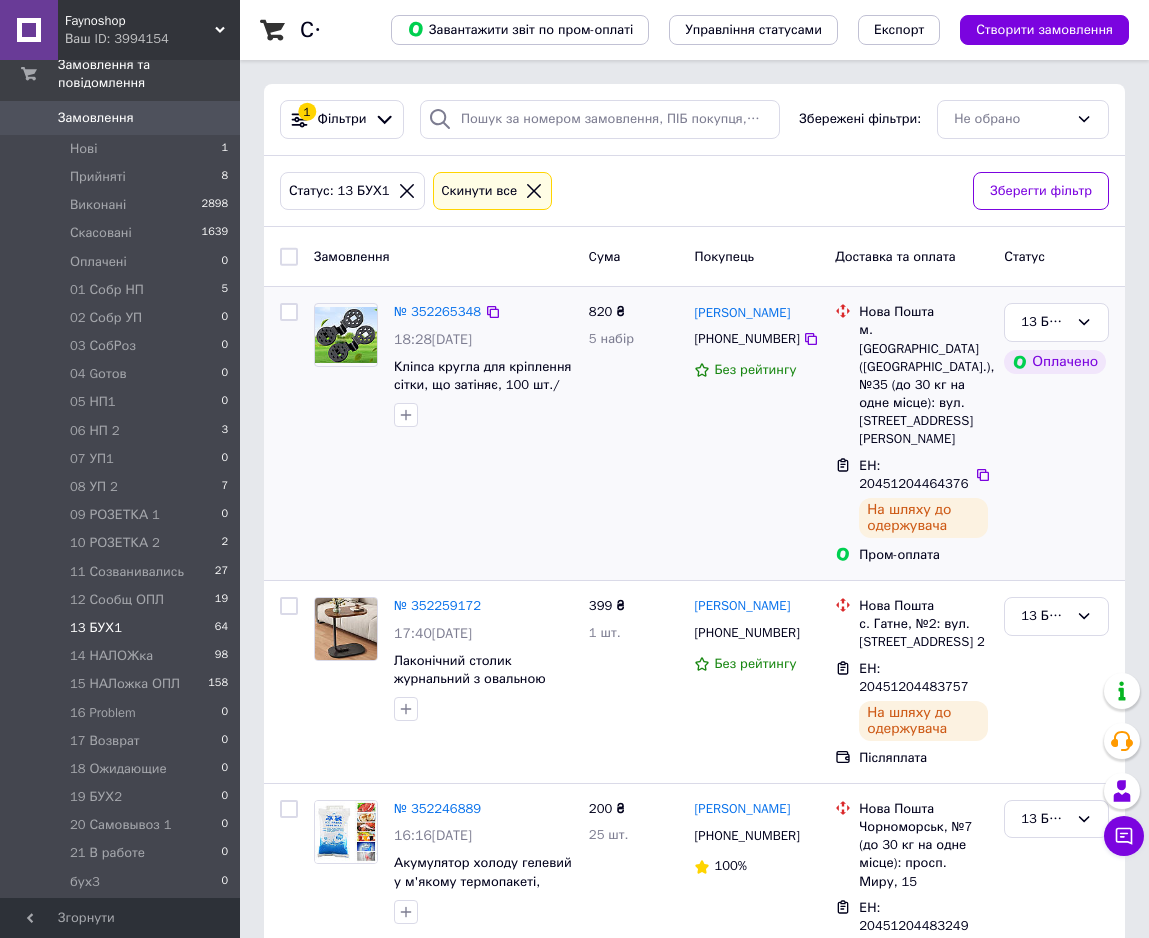 click at bounding box center [289, 312] 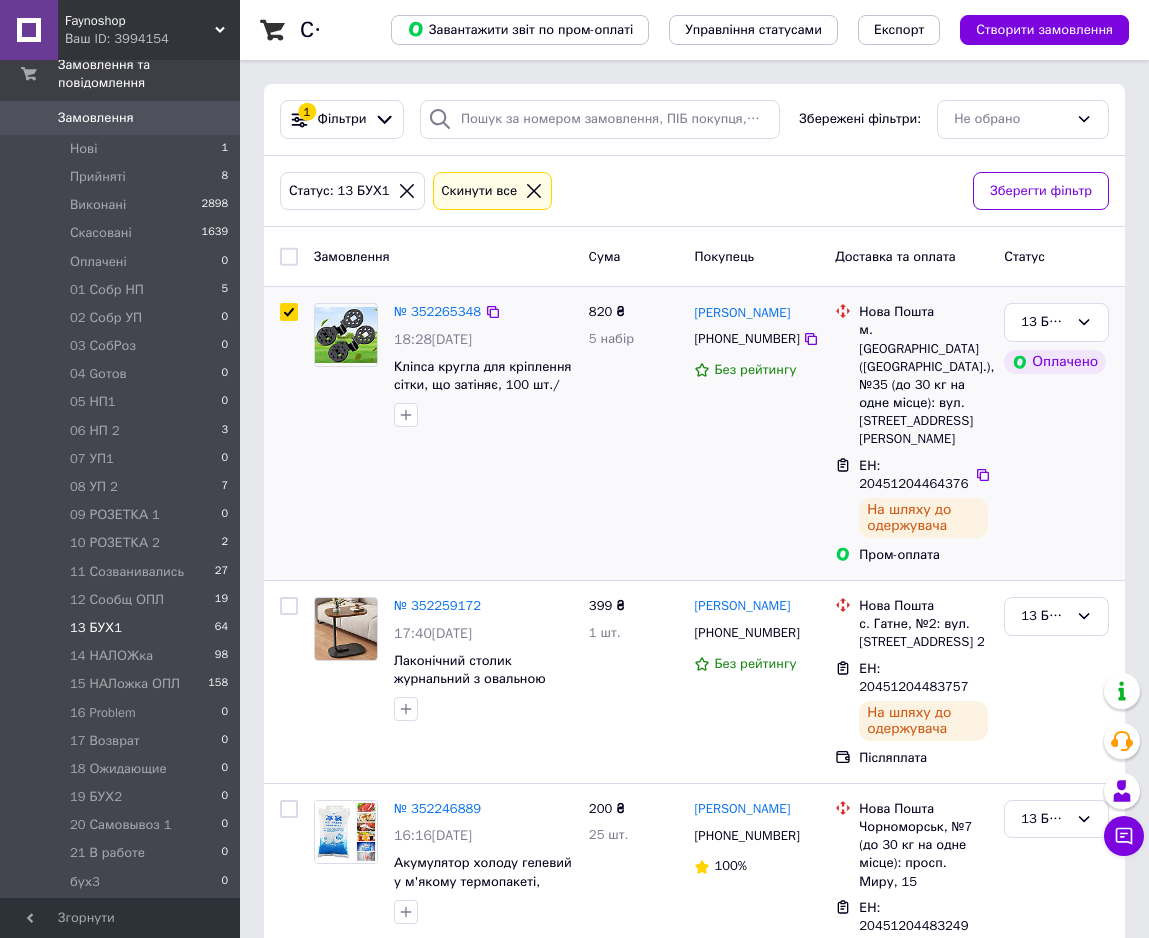 checkbox on "true" 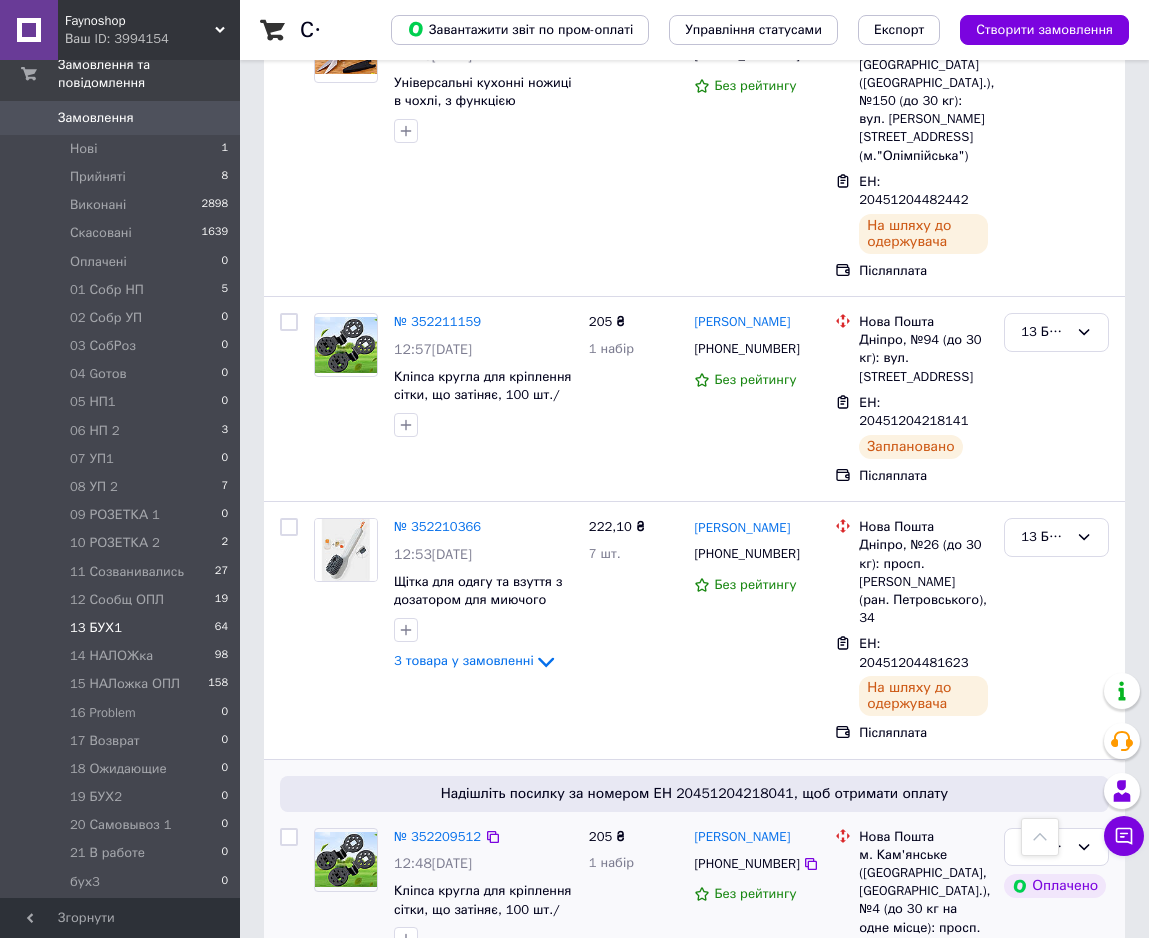 scroll, scrollTop: 1326, scrollLeft: 0, axis: vertical 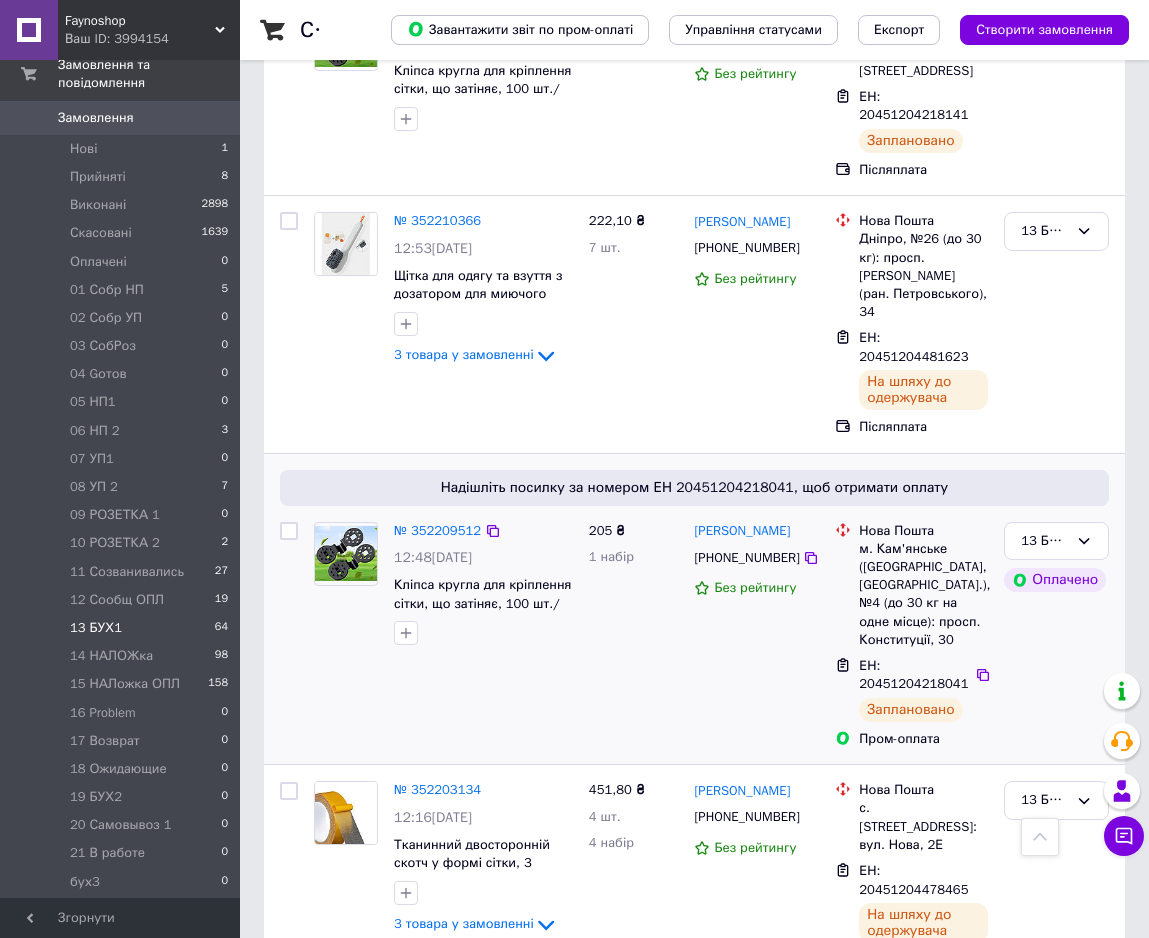 click at bounding box center [289, 531] 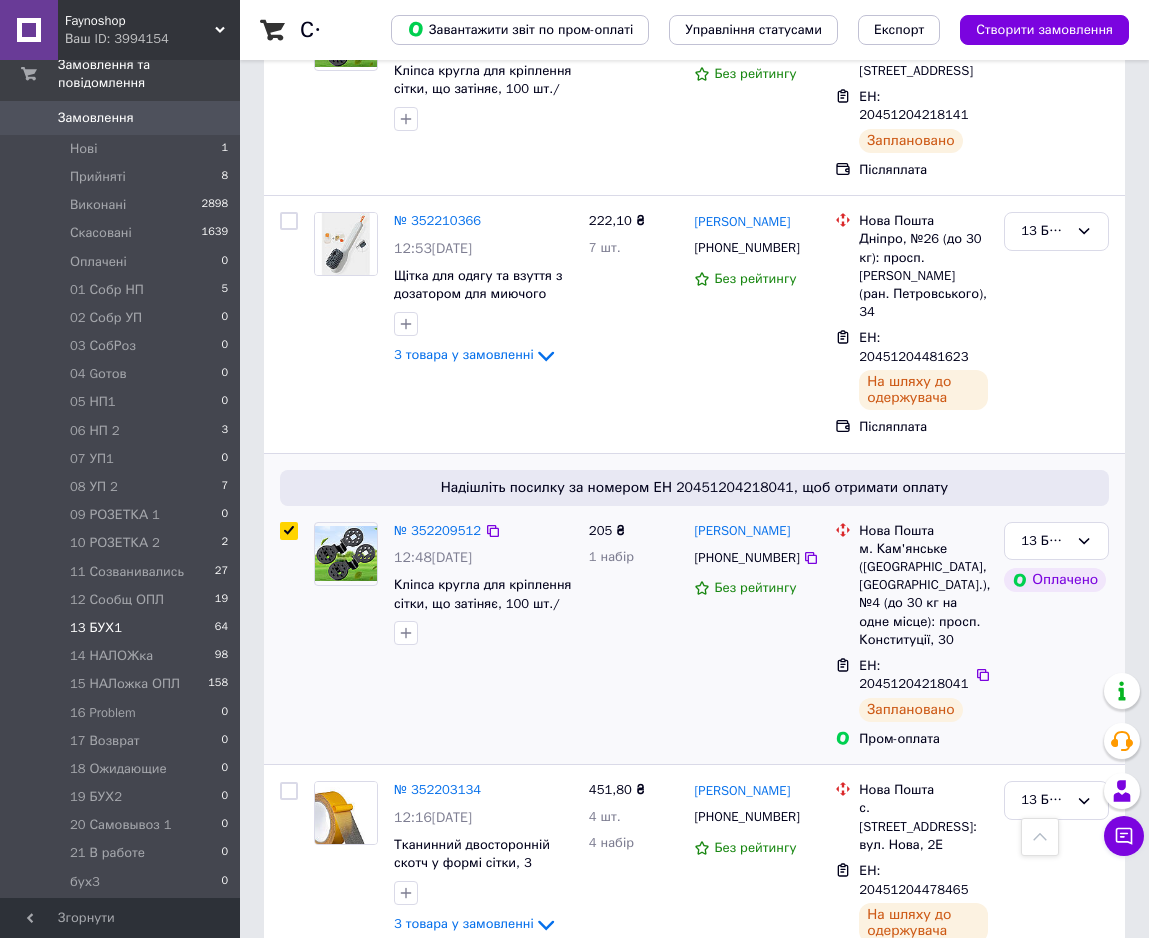 checkbox on "true" 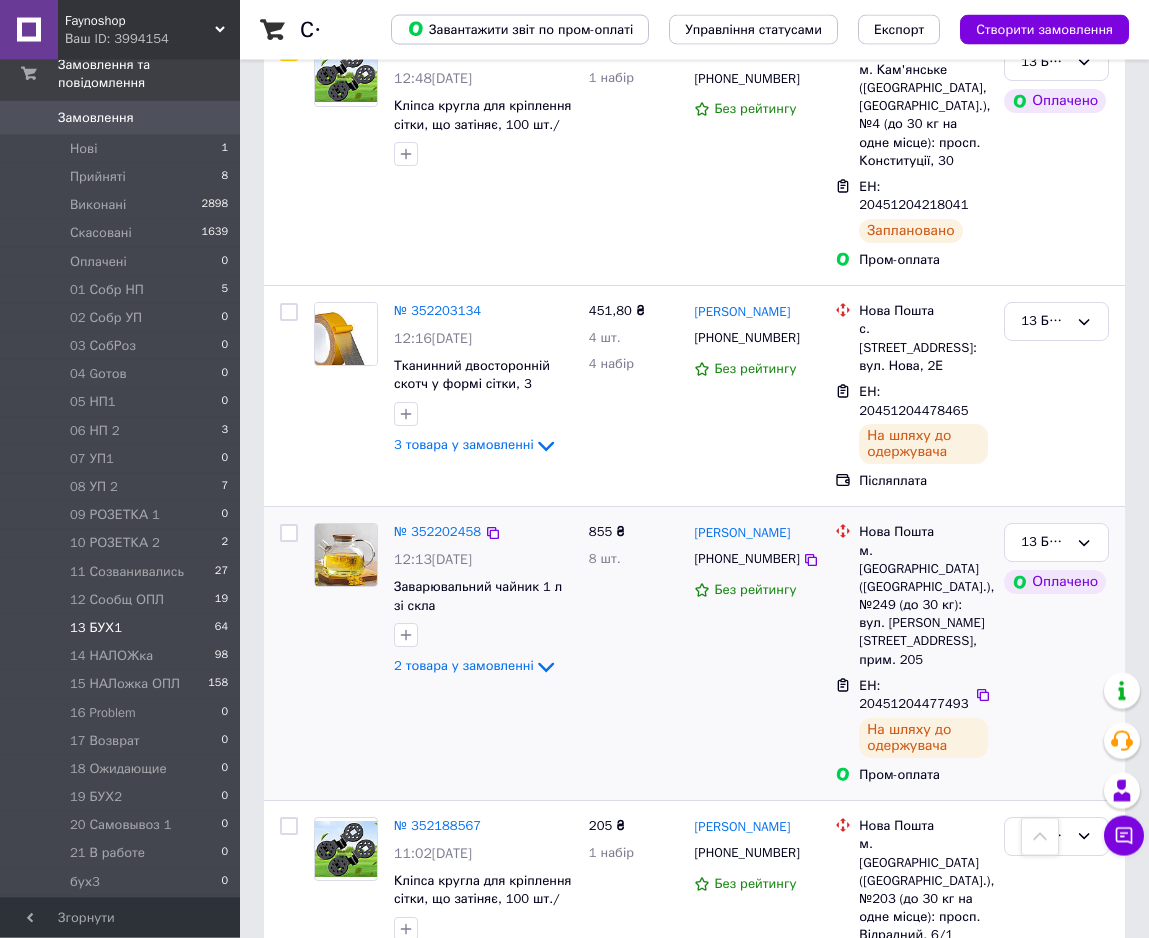 scroll, scrollTop: 1836, scrollLeft: 0, axis: vertical 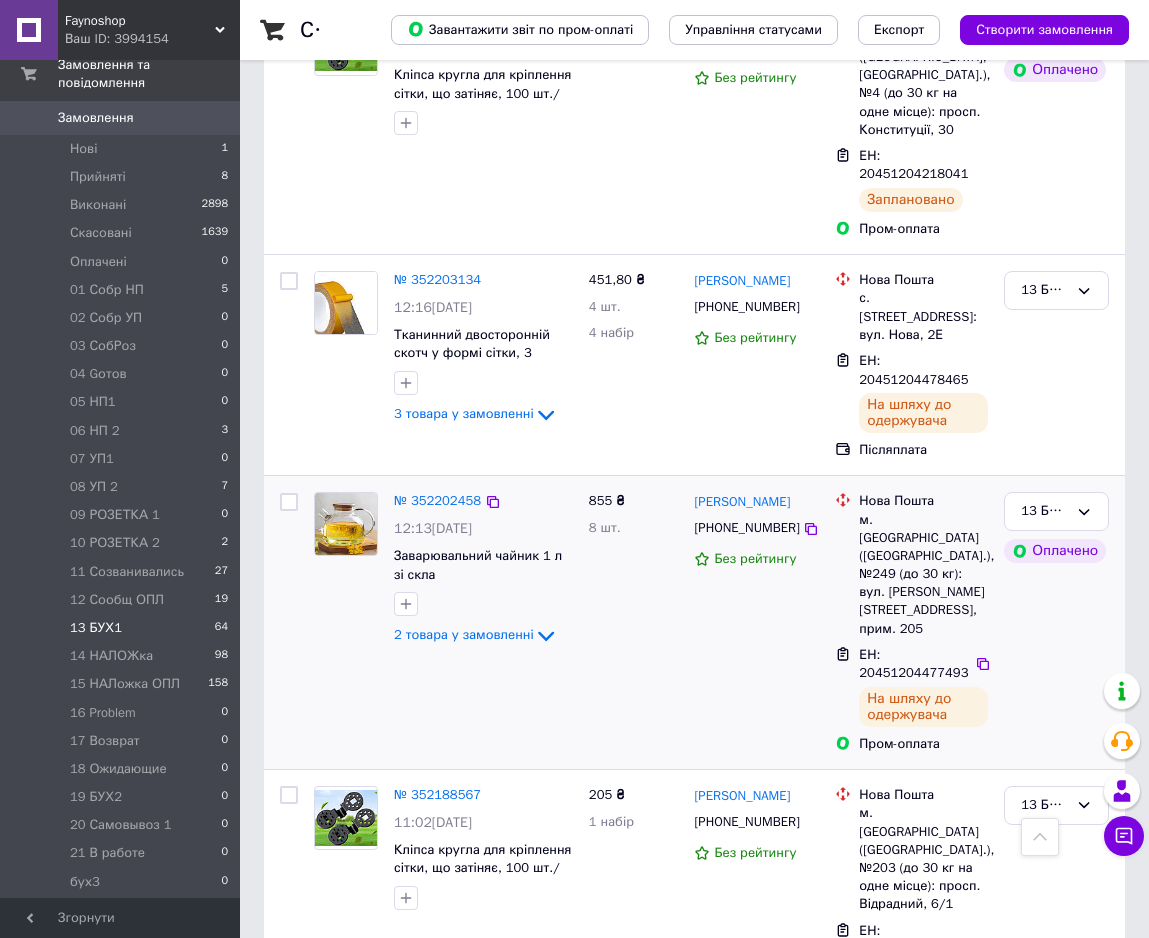 click at bounding box center [289, 502] 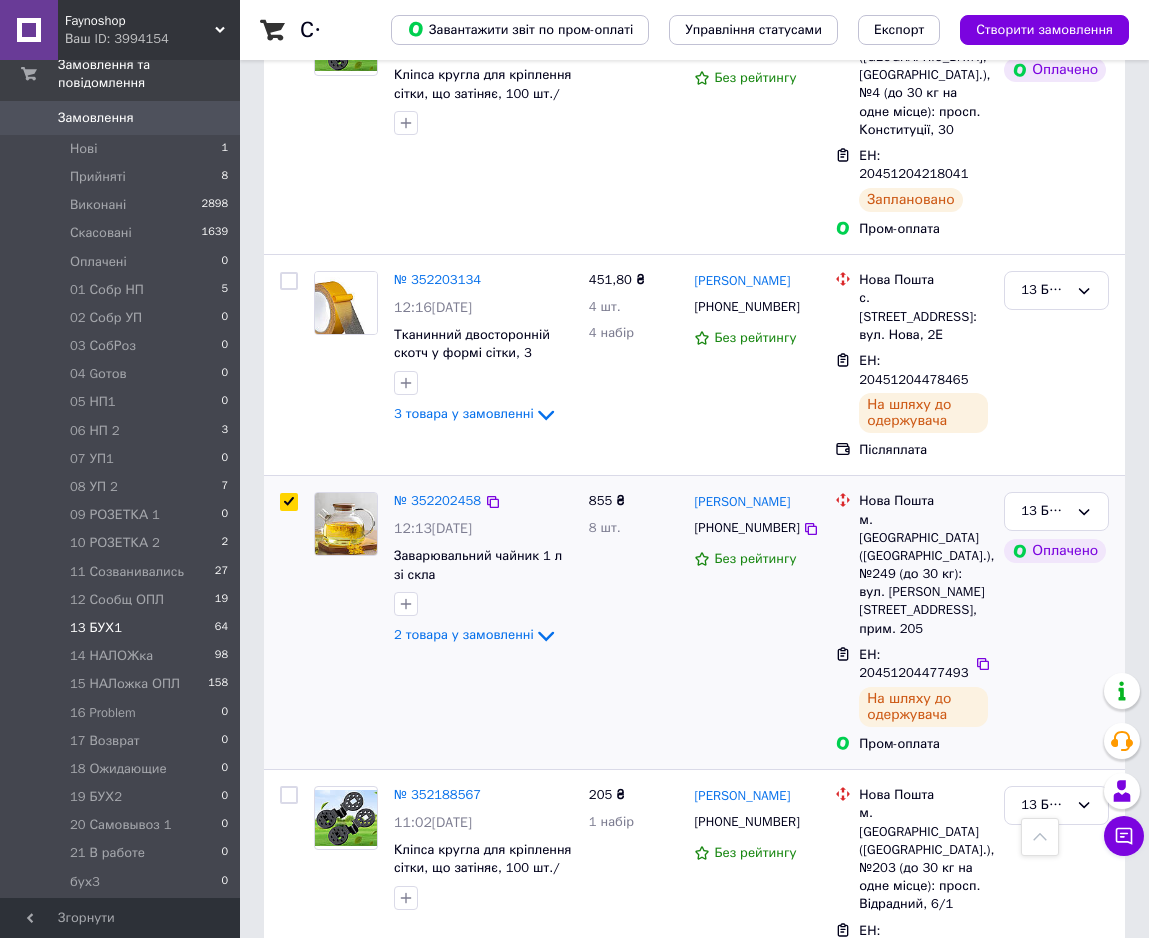 checkbox on "true" 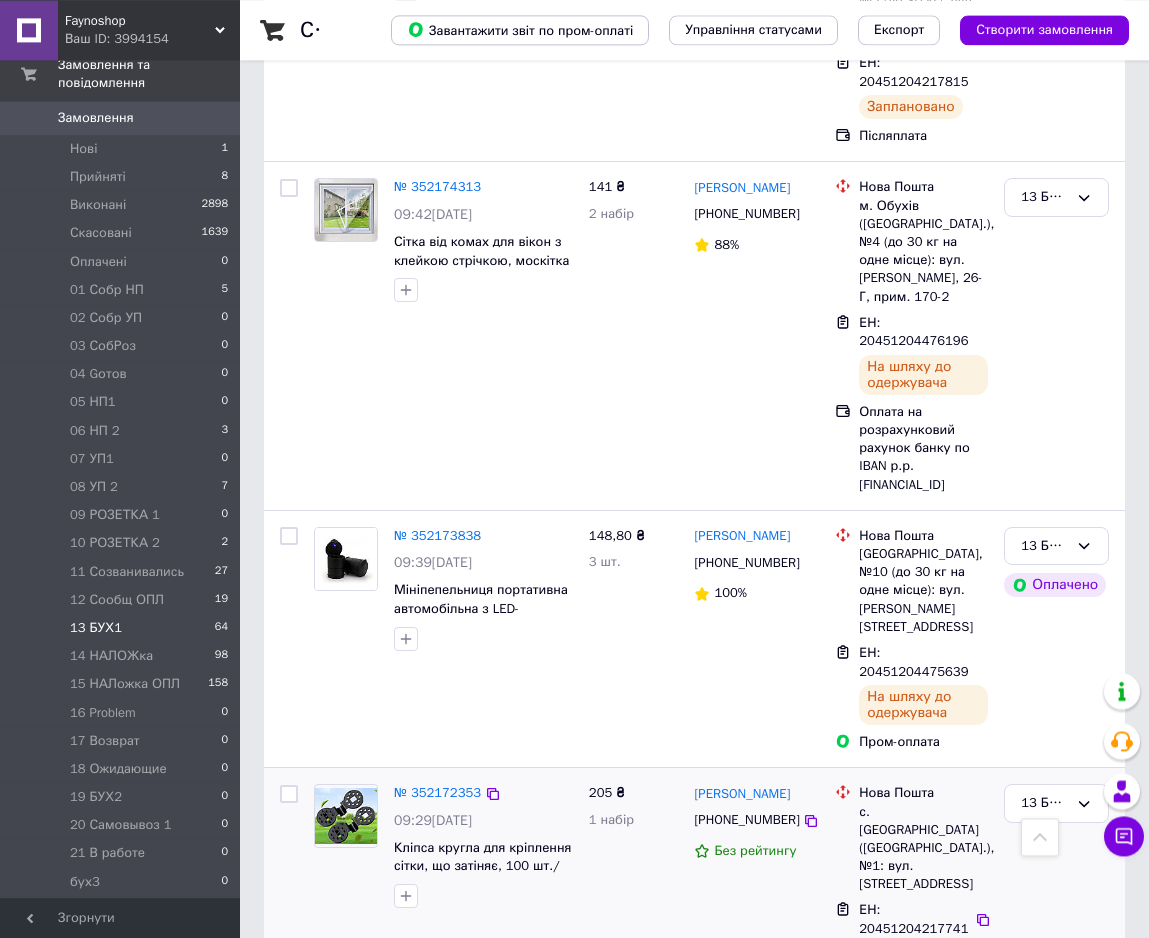 scroll, scrollTop: 3468, scrollLeft: 0, axis: vertical 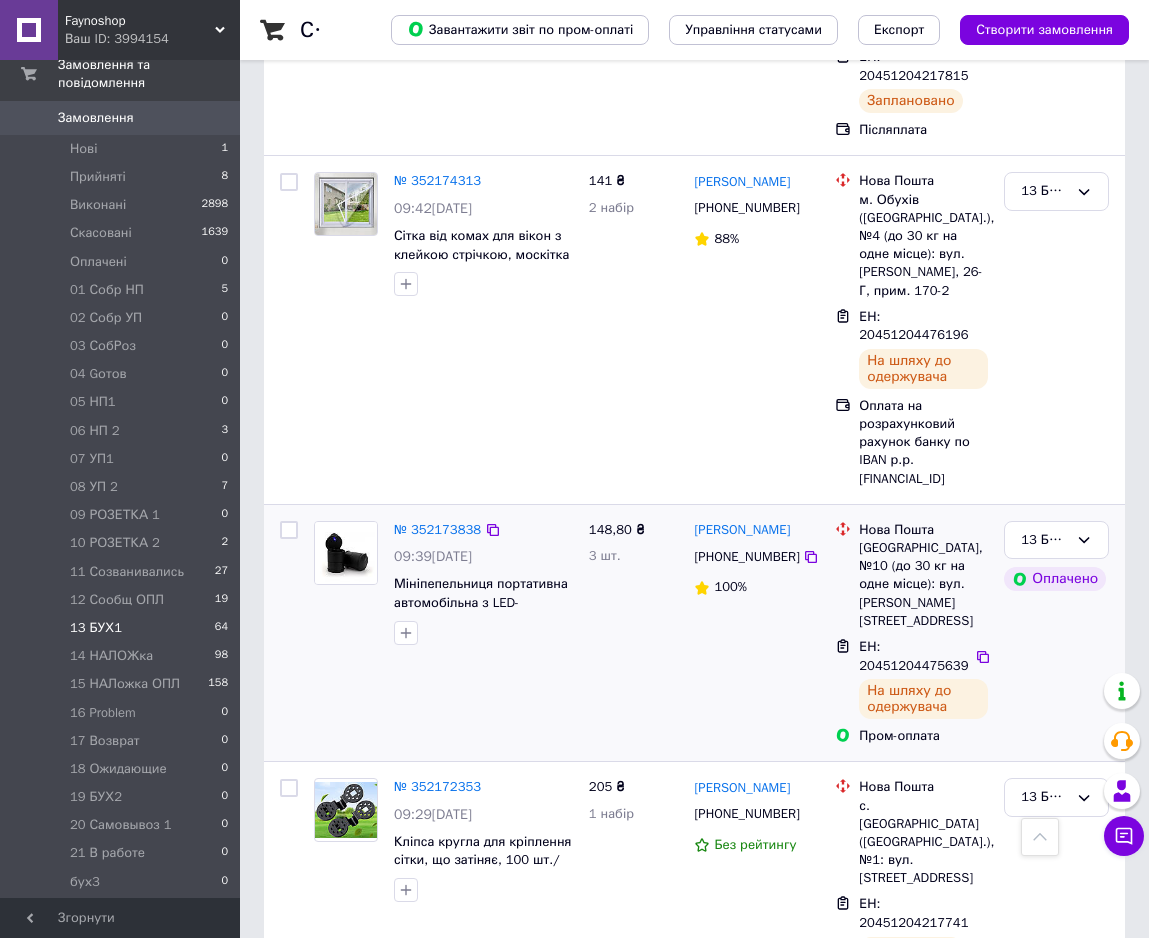click at bounding box center [289, 530] 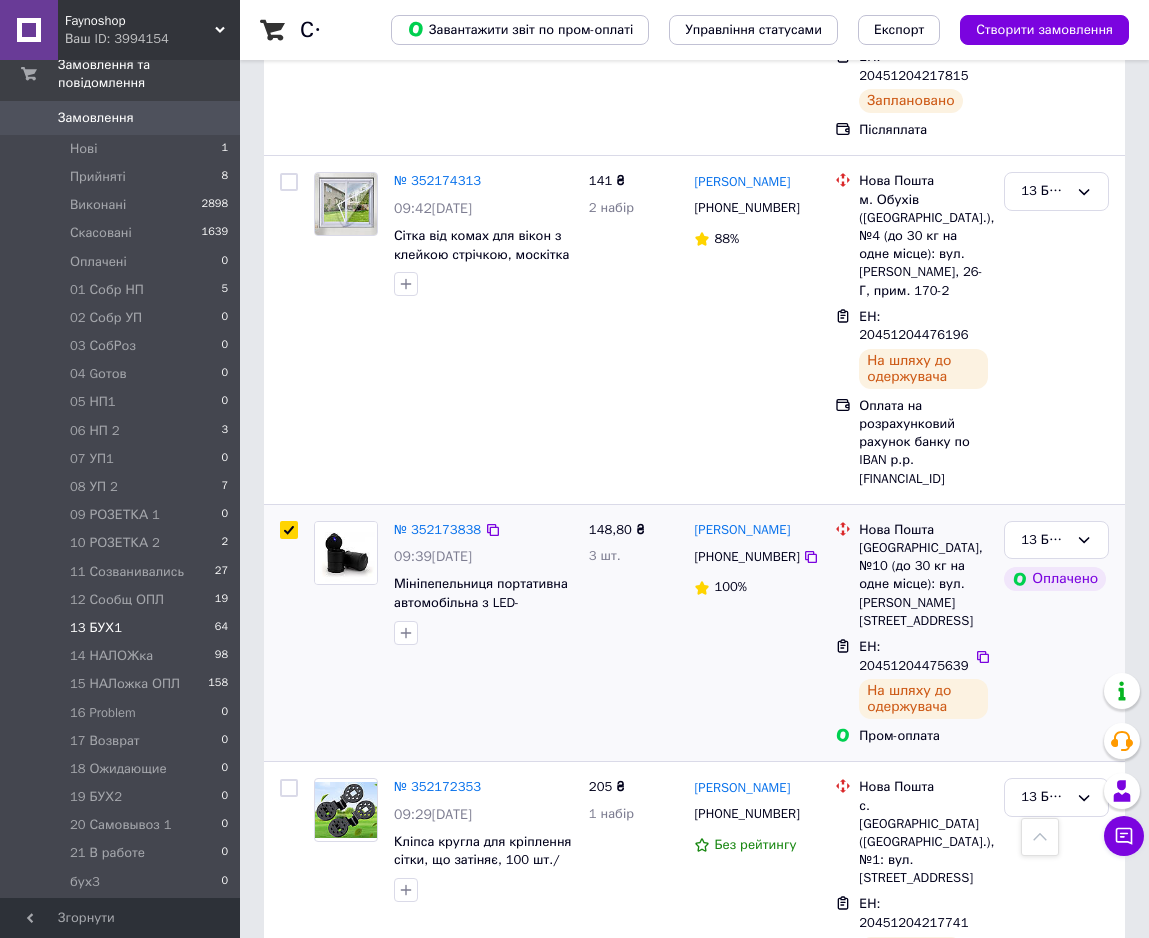 checkbox on "true" 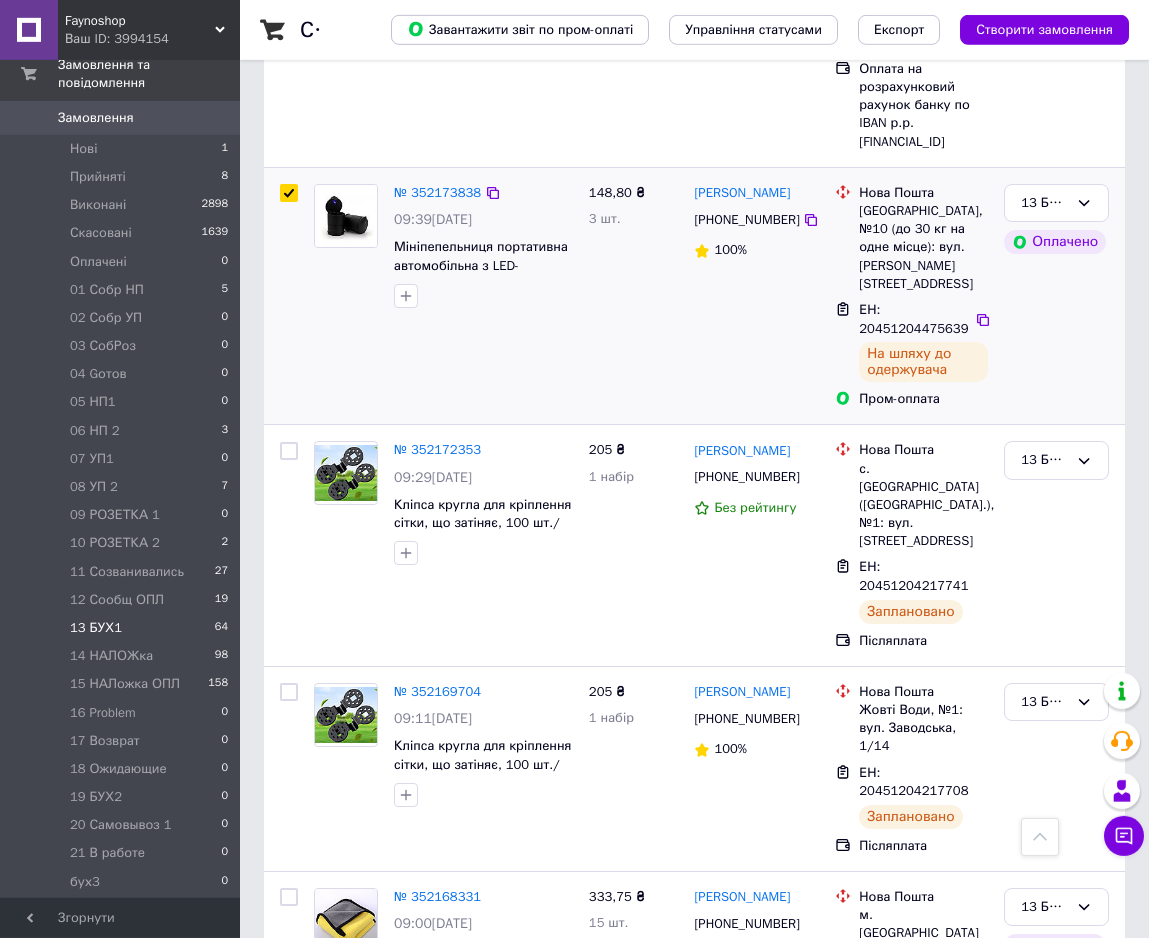 scroll, scrollTop: 3876, scrollLeft: 0, axis: vertical 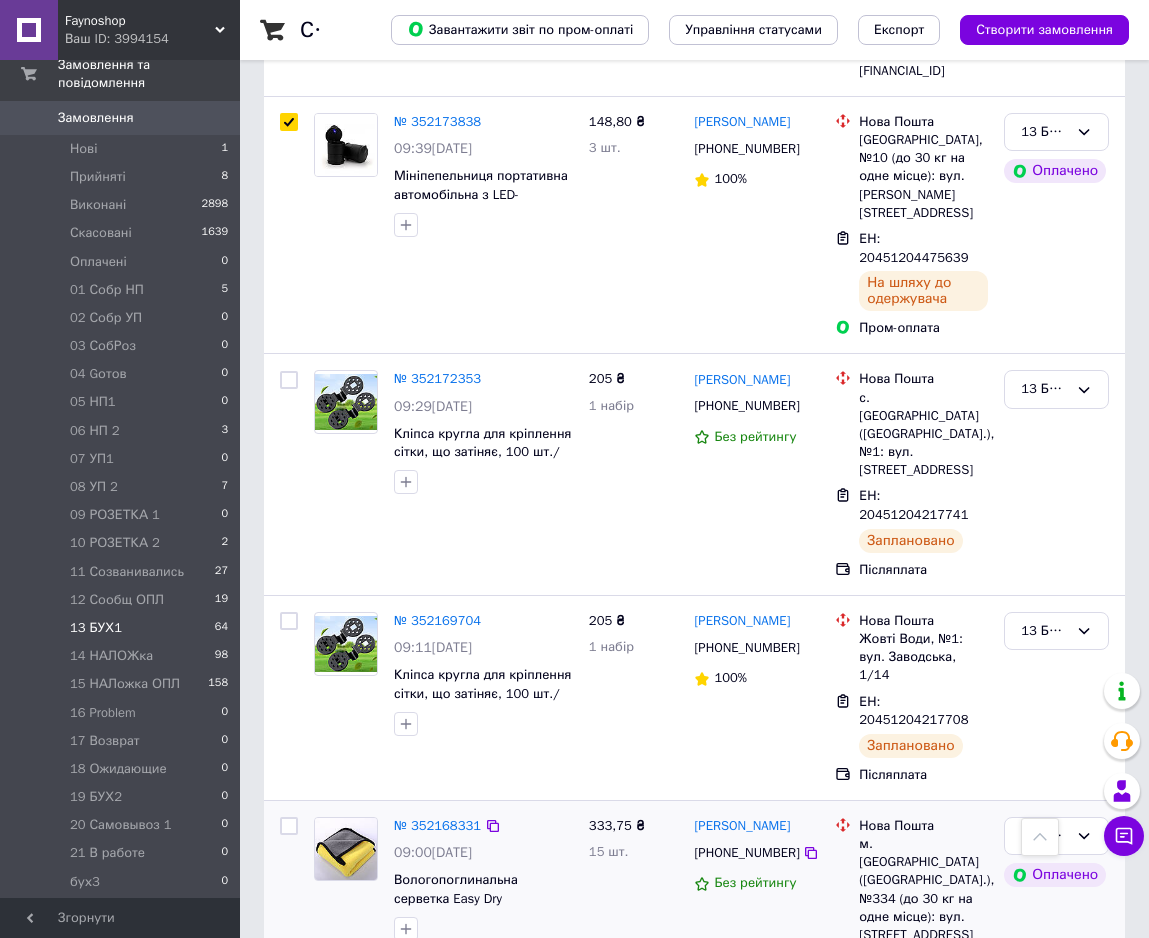 click at bounding box center (289, 826) 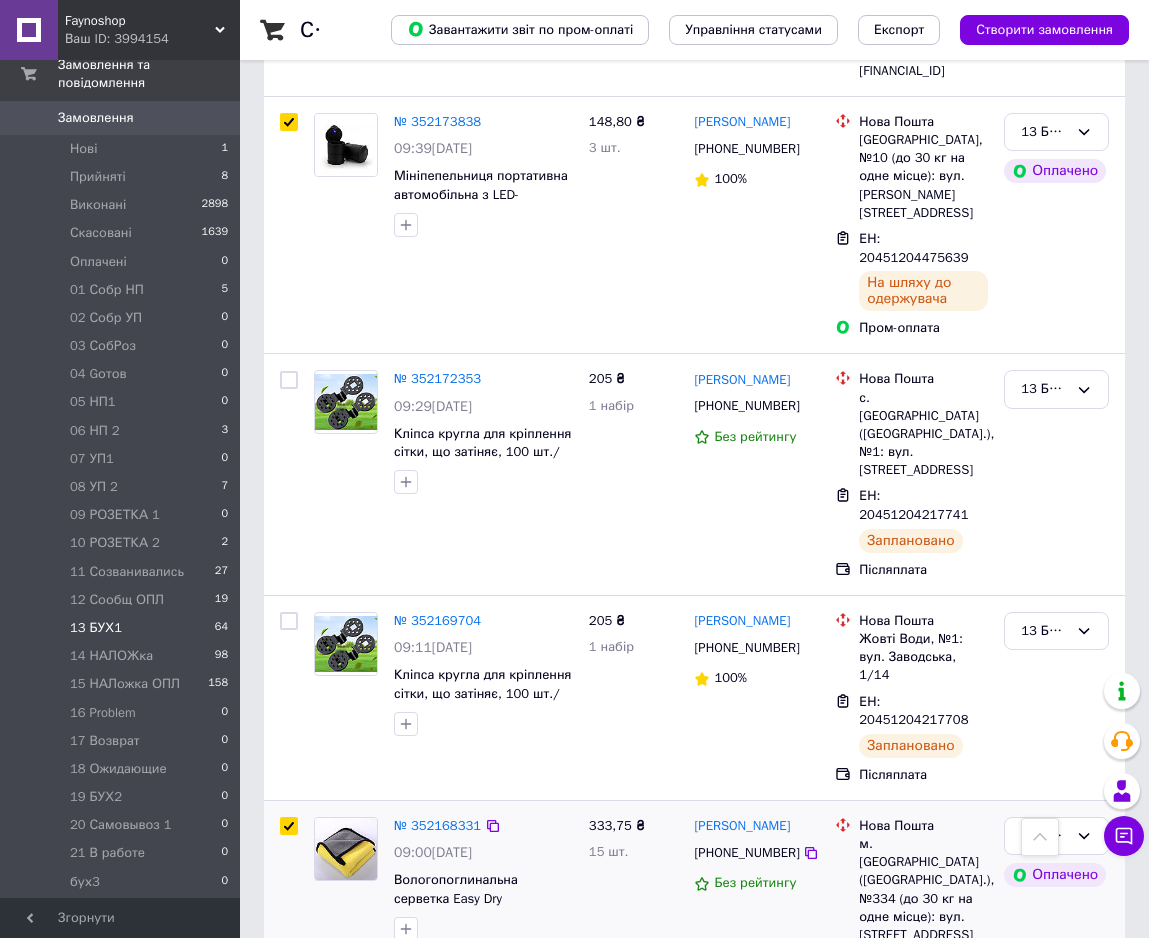 checkbox on "true" 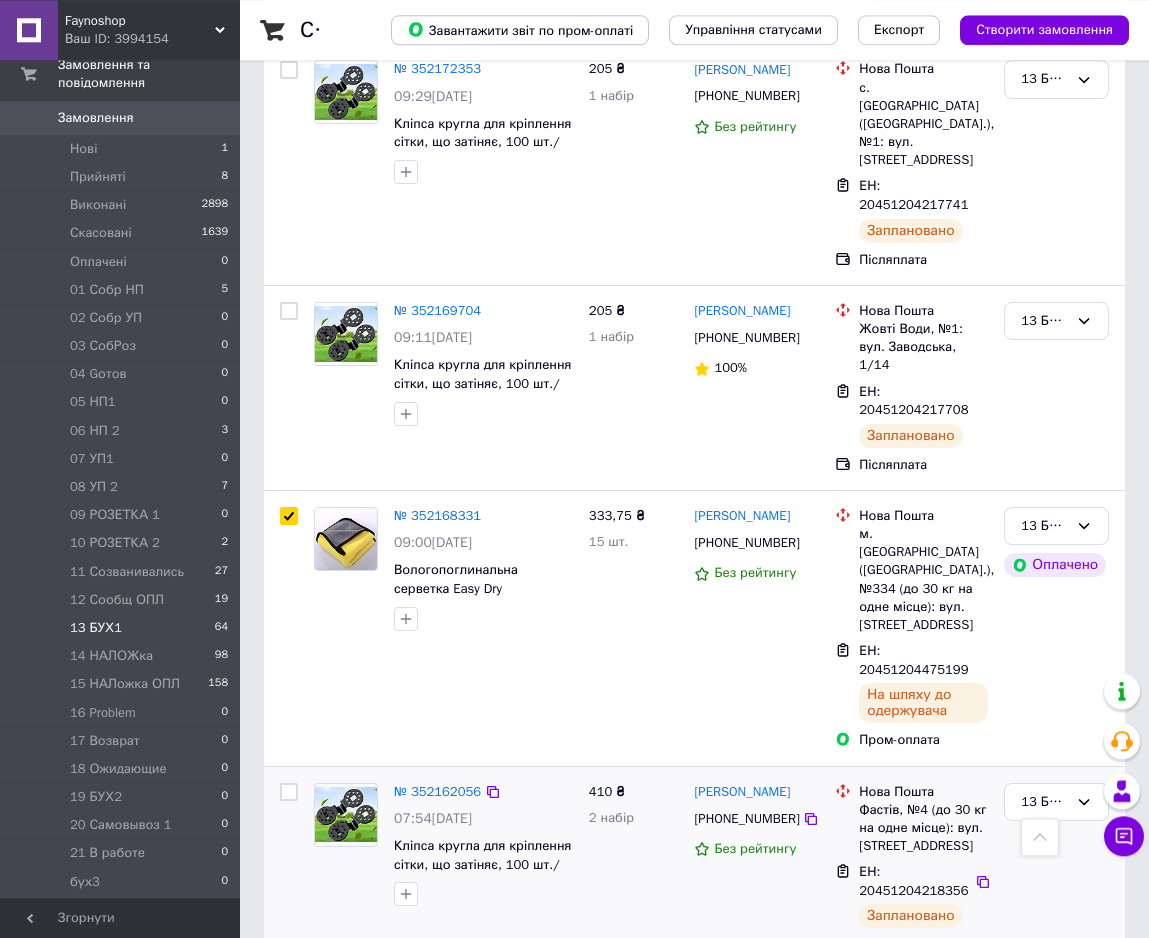 scroll, scrollTop: 4220, scrollLeft: 0, axis: vertical 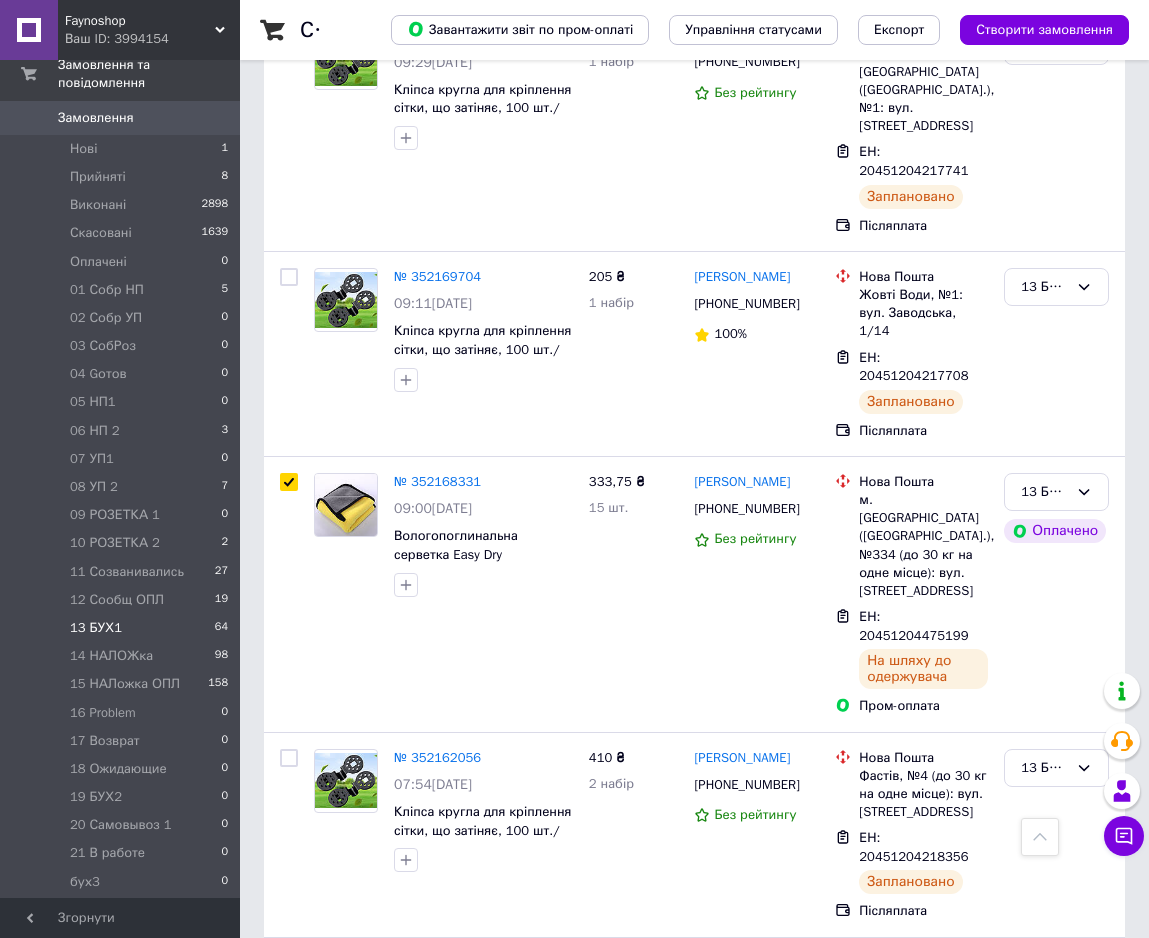 click at bounding box center (1040, 837) 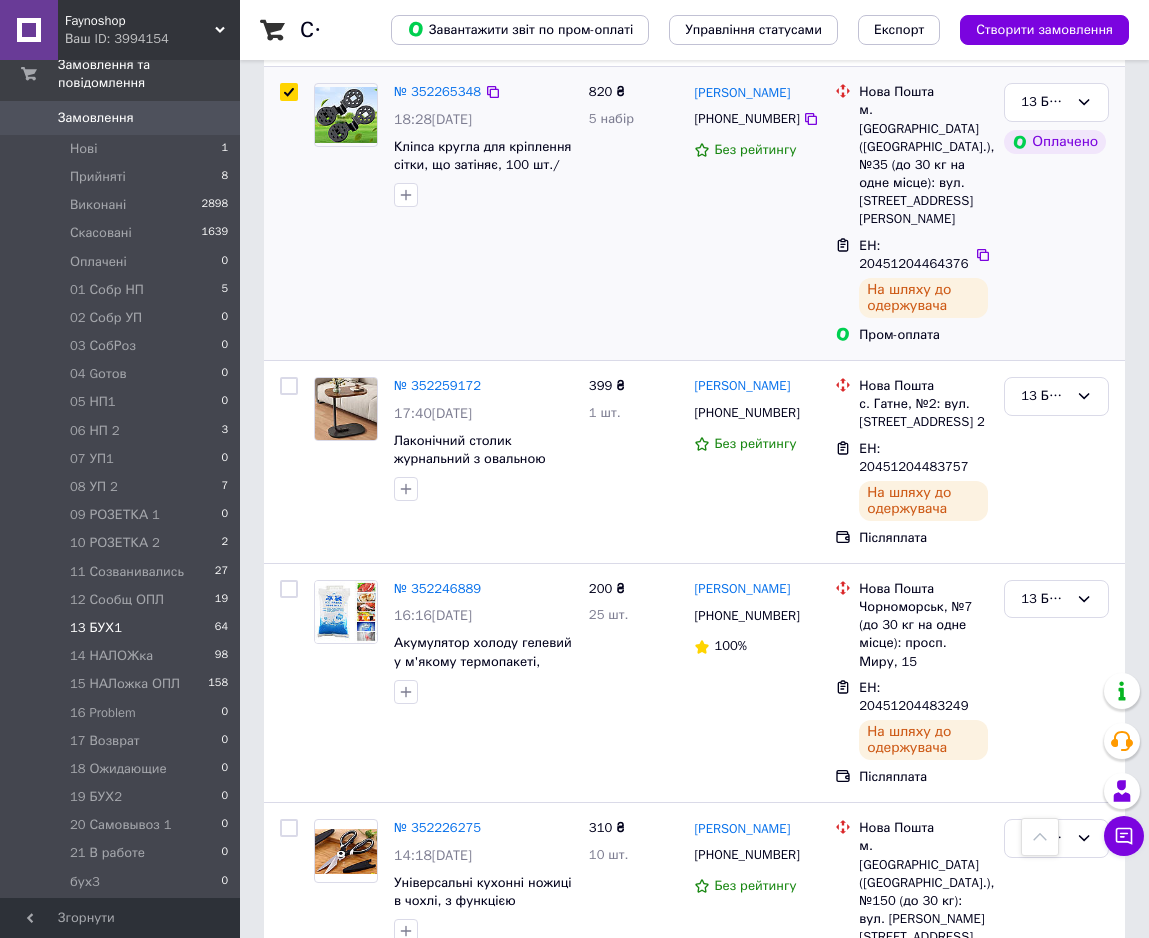 scroll, scrollTop: 0, scrollLeft: 0, axis: both 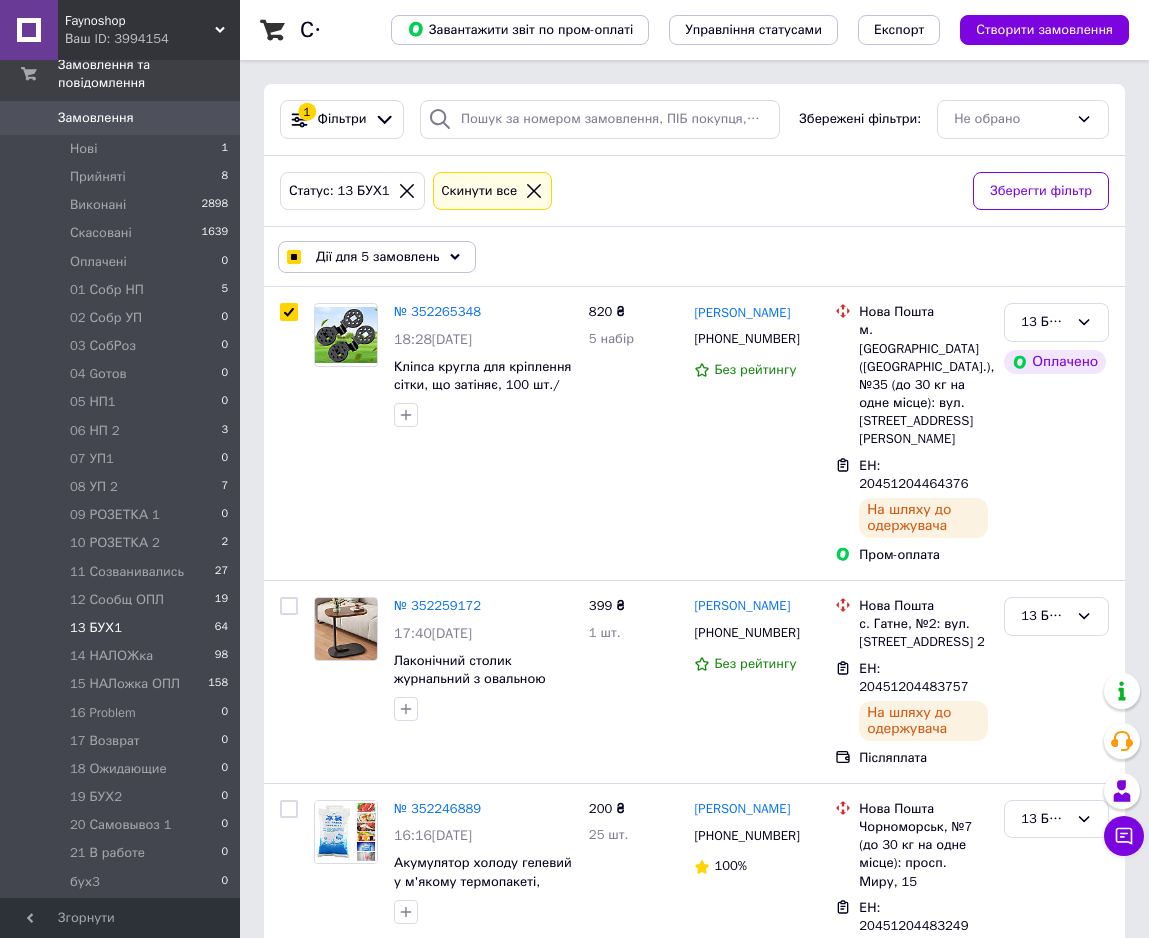click 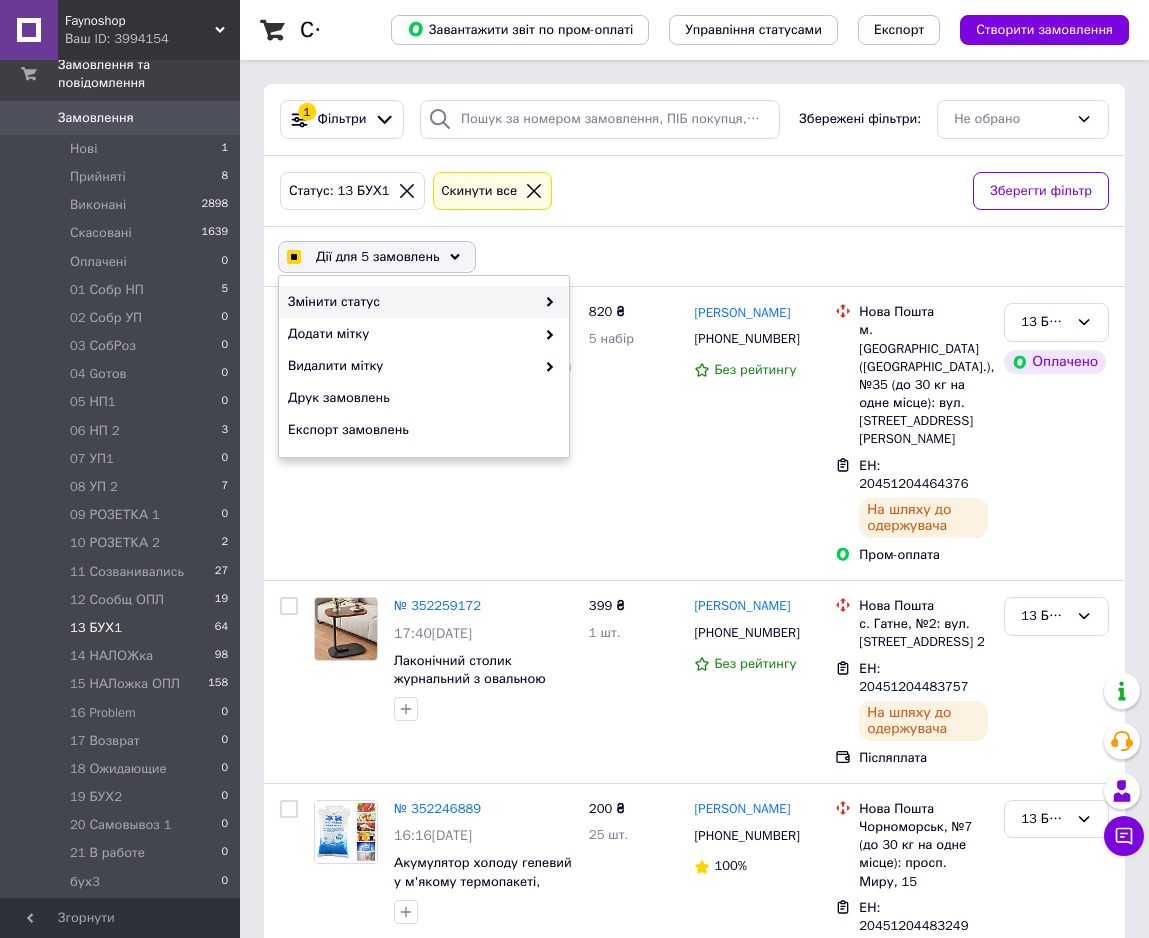click 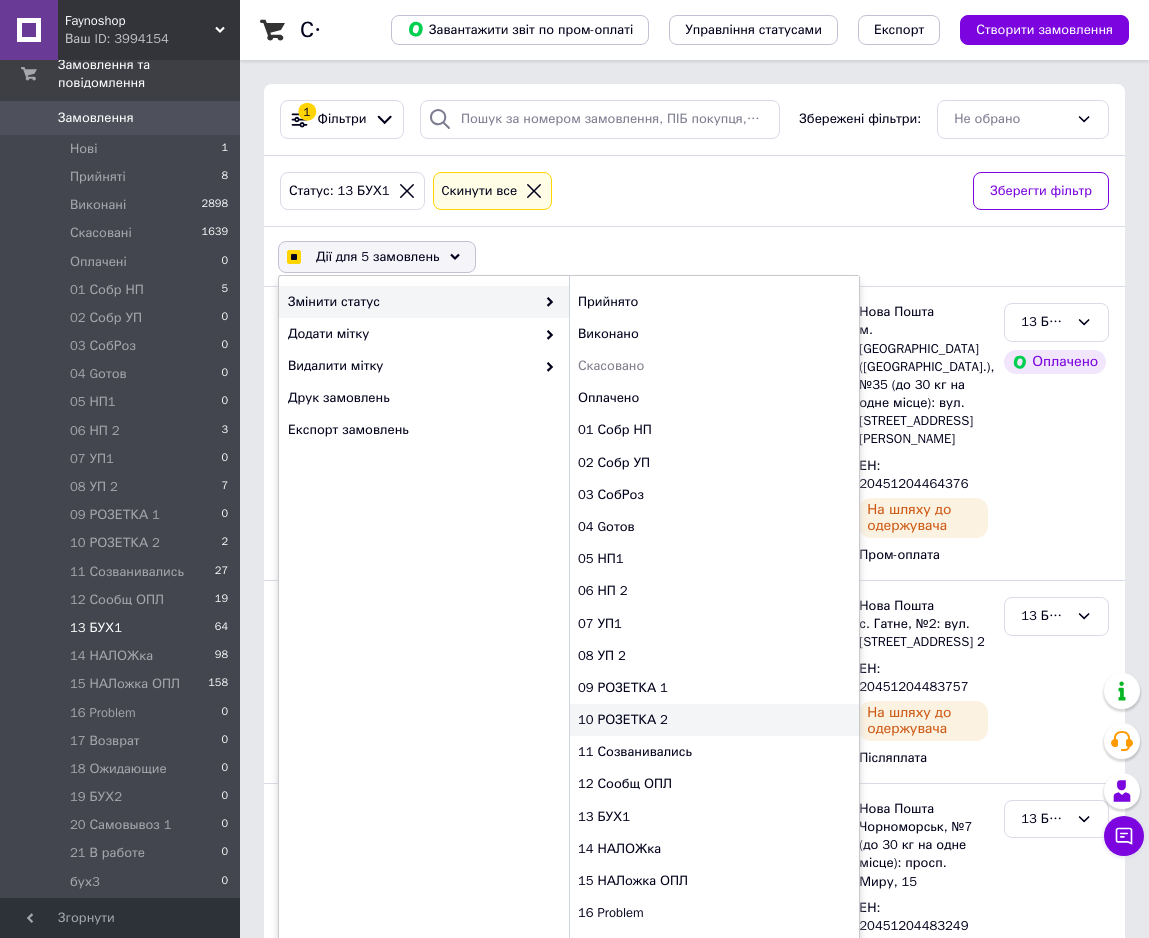 scroll, scrollTop: 102, scrollLeft: 0, axis: vertical 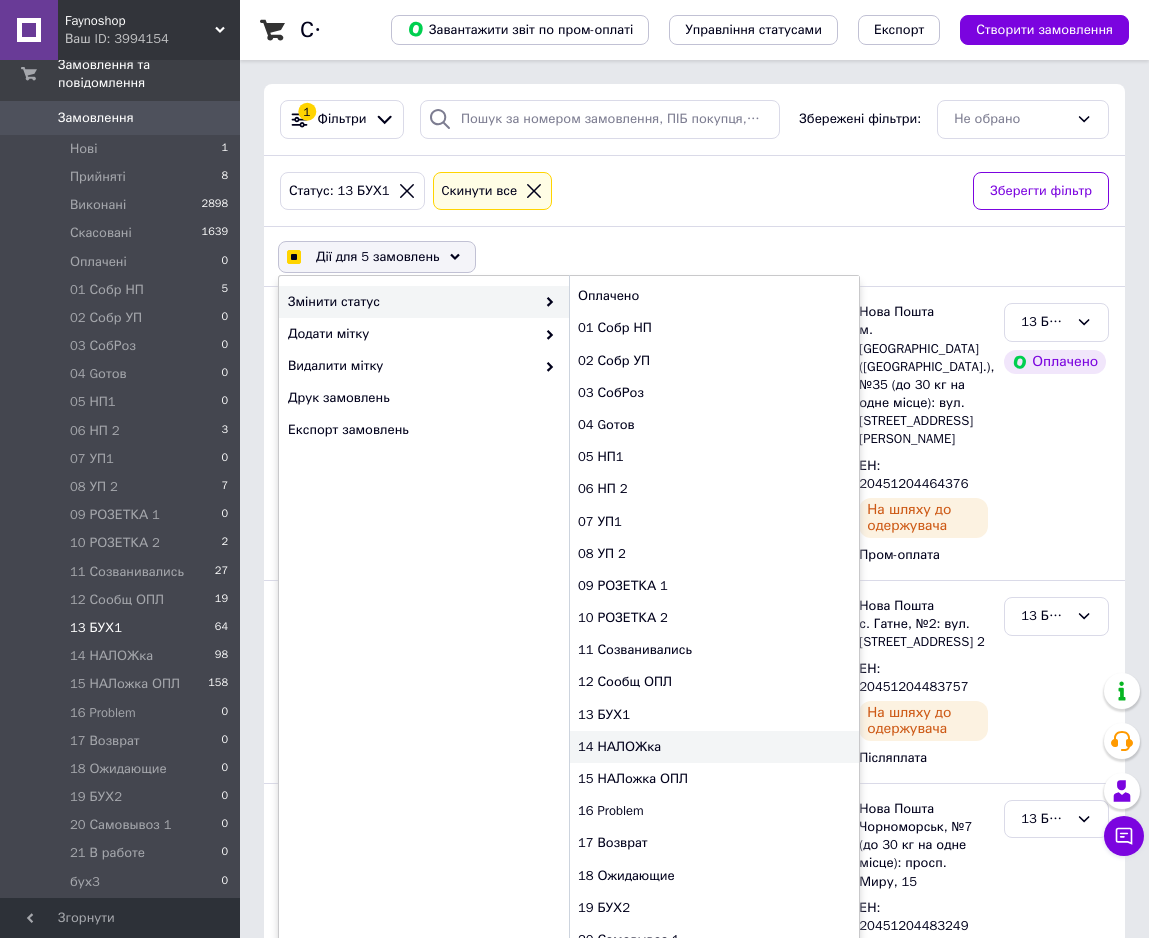 checkbox on "true" 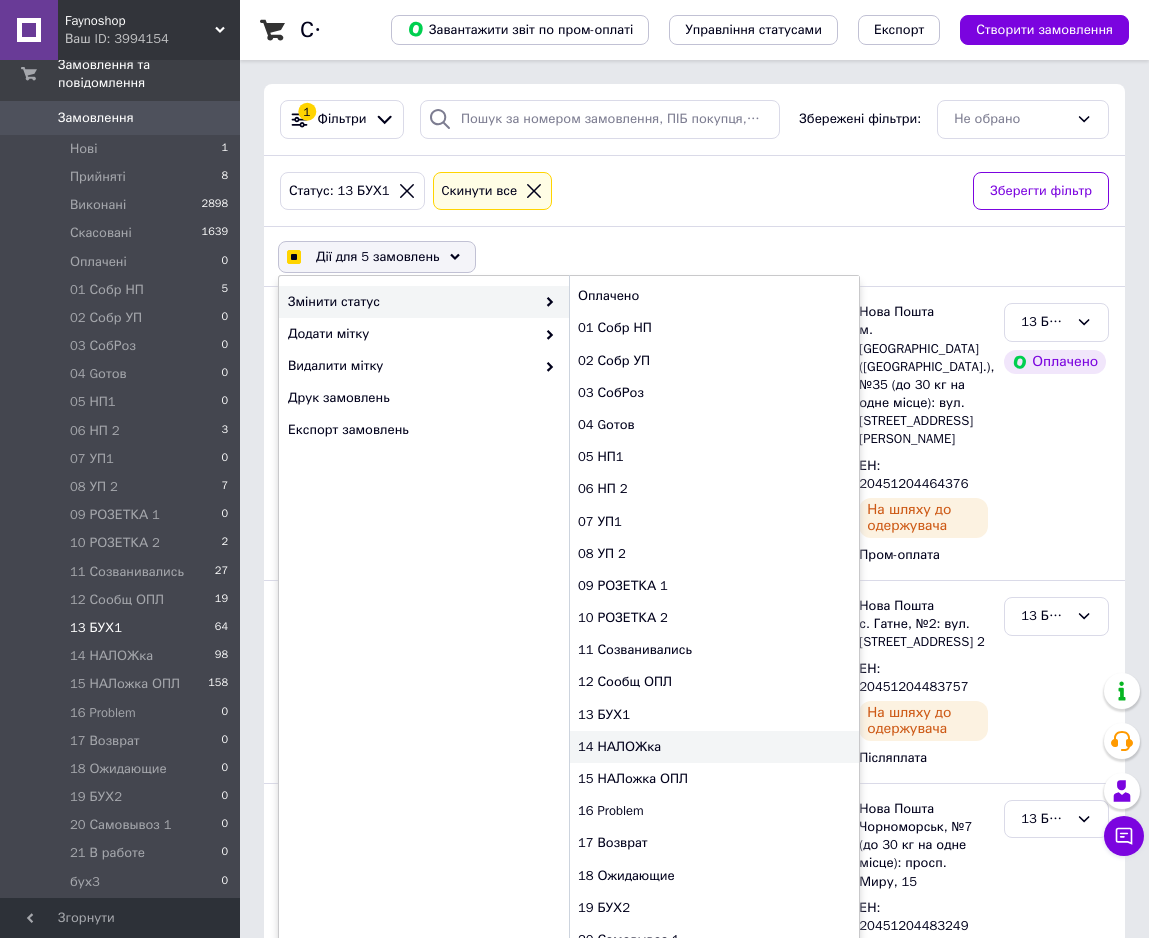 checkbox on "false" 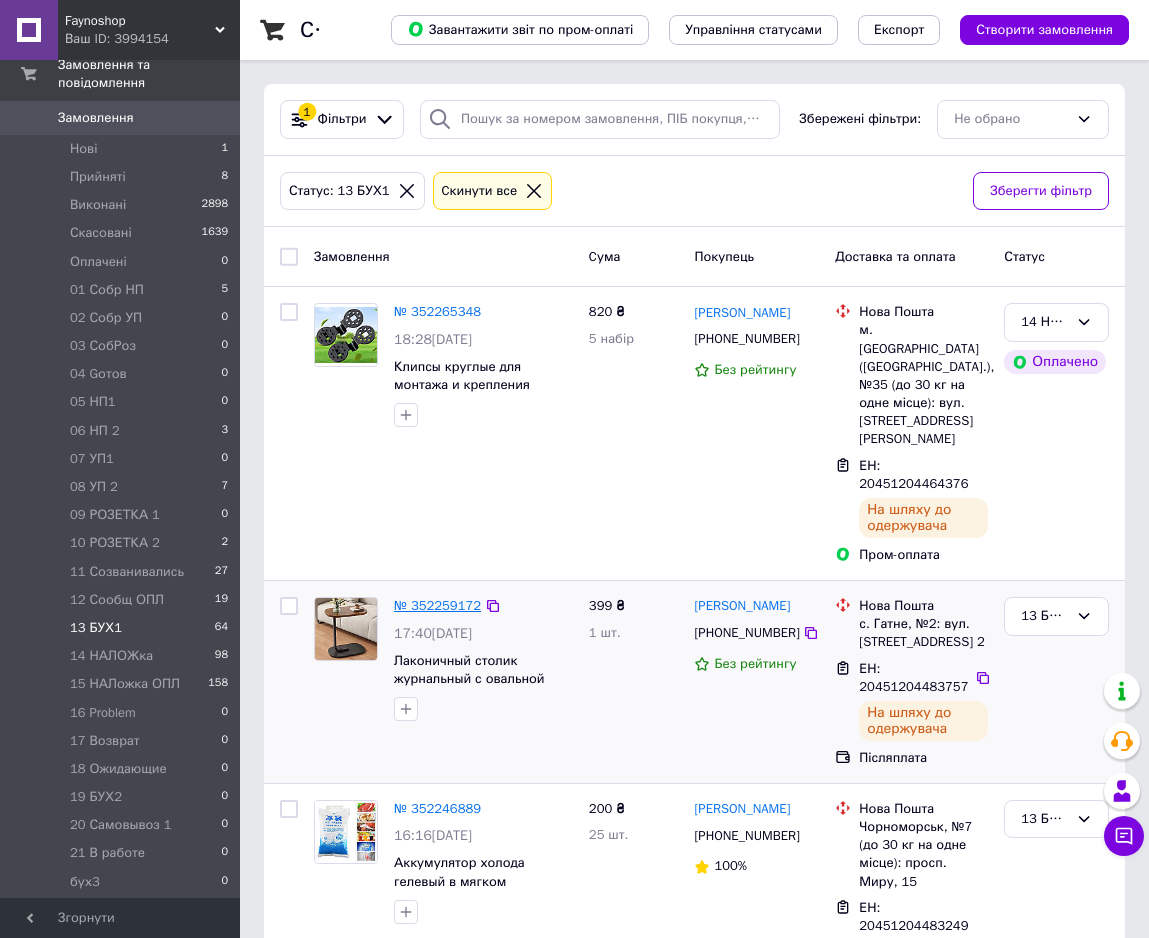 click on "№ 352259172" at bounding box center (437, 605) 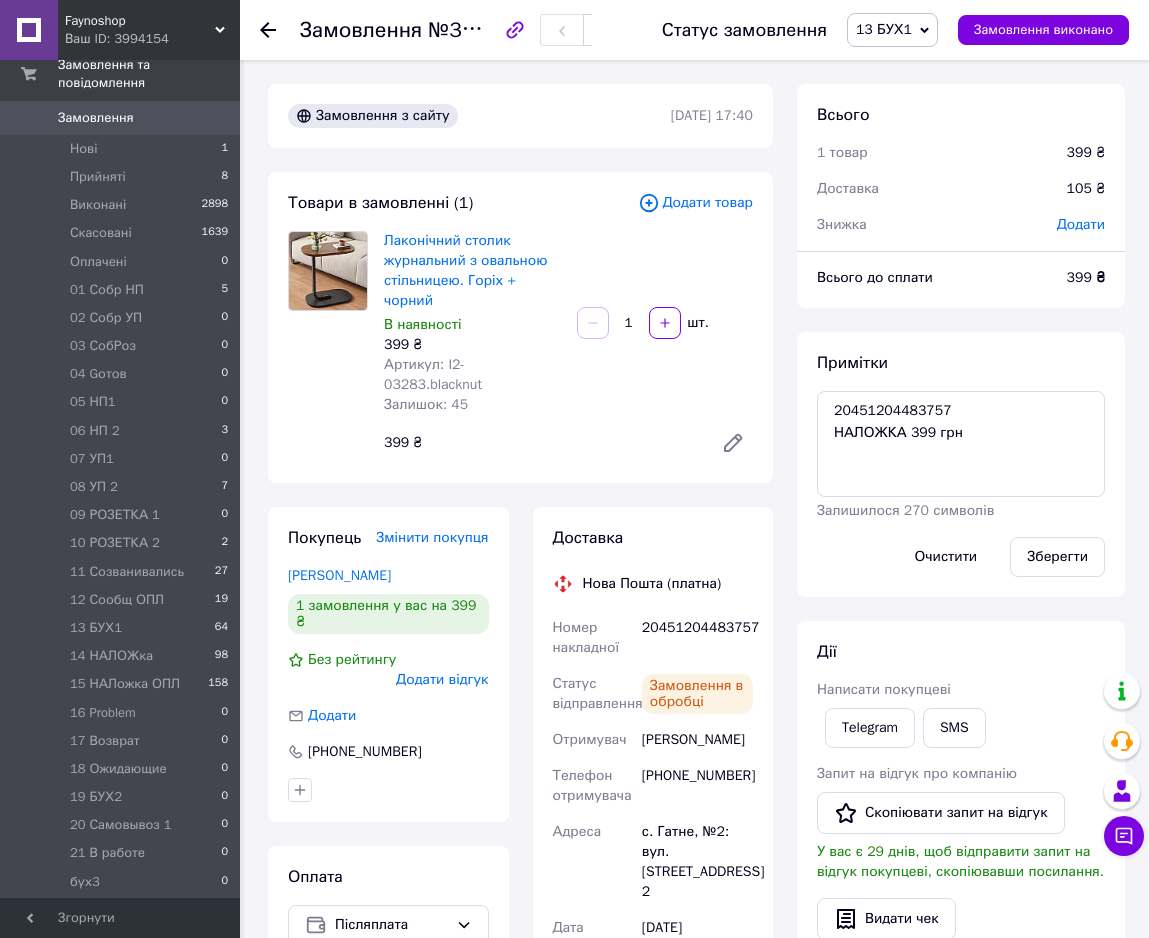 scroll, scrollTop: 352, scrollLeft: 0, axis: vertical 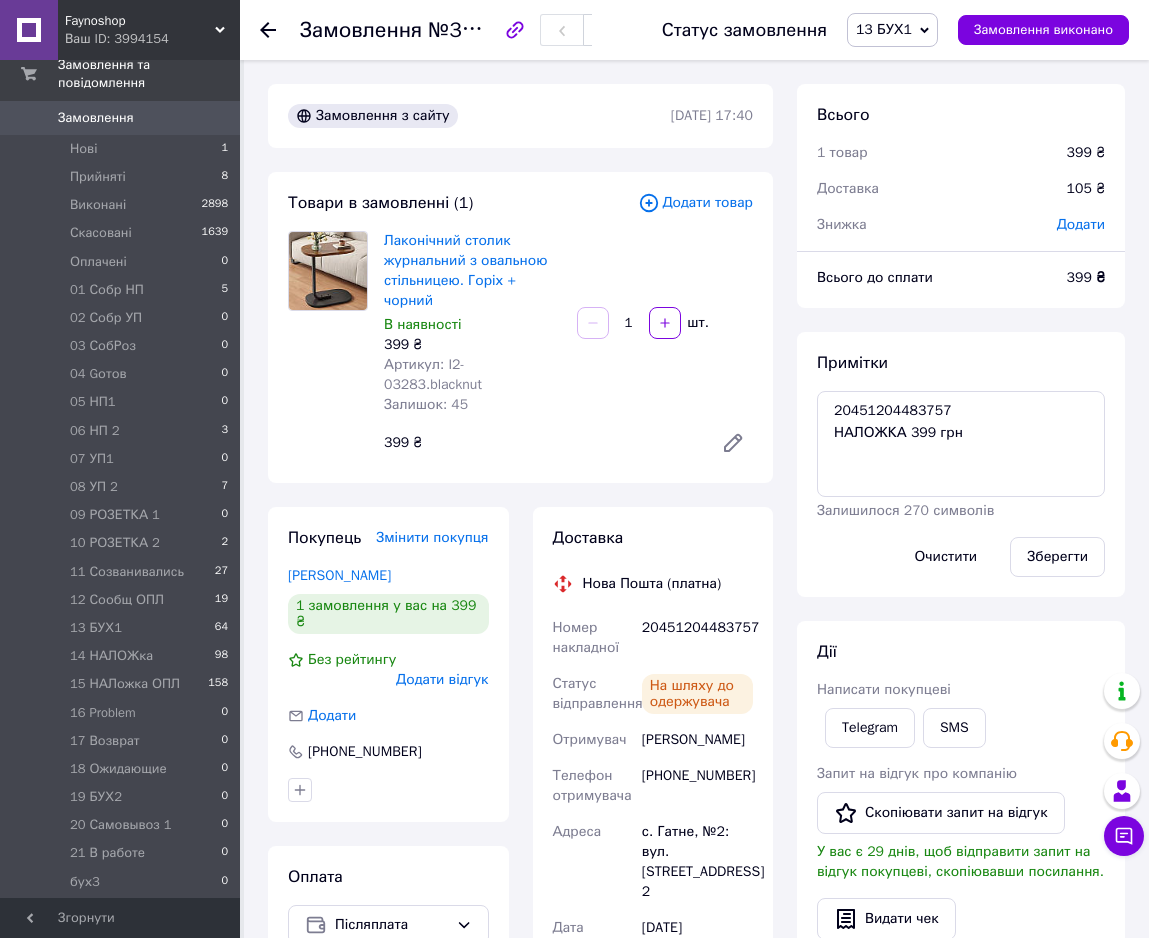 click on "13 БУХ1" at bounding box center (884, 29) 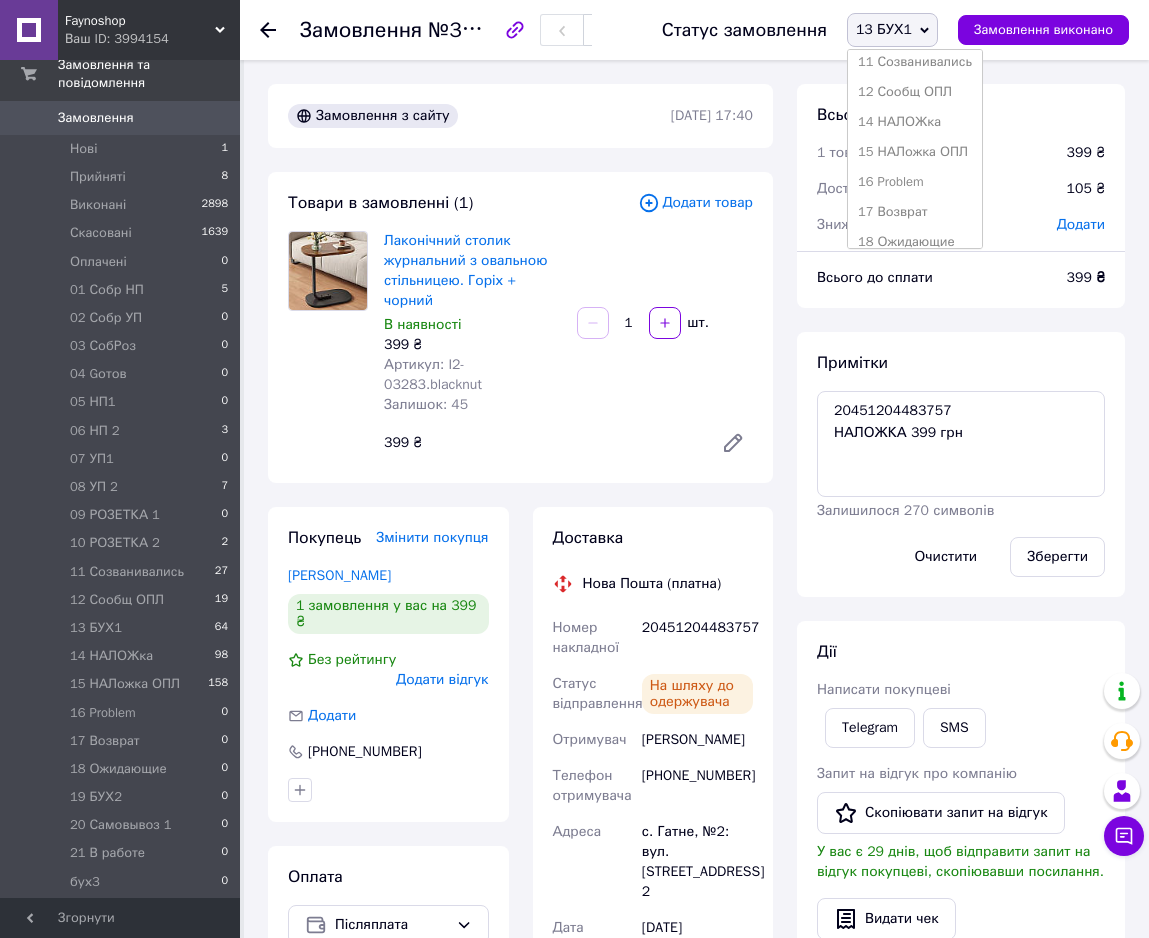 scroll, scrollTop: 408, scrollLeft: 0, axis: vertical 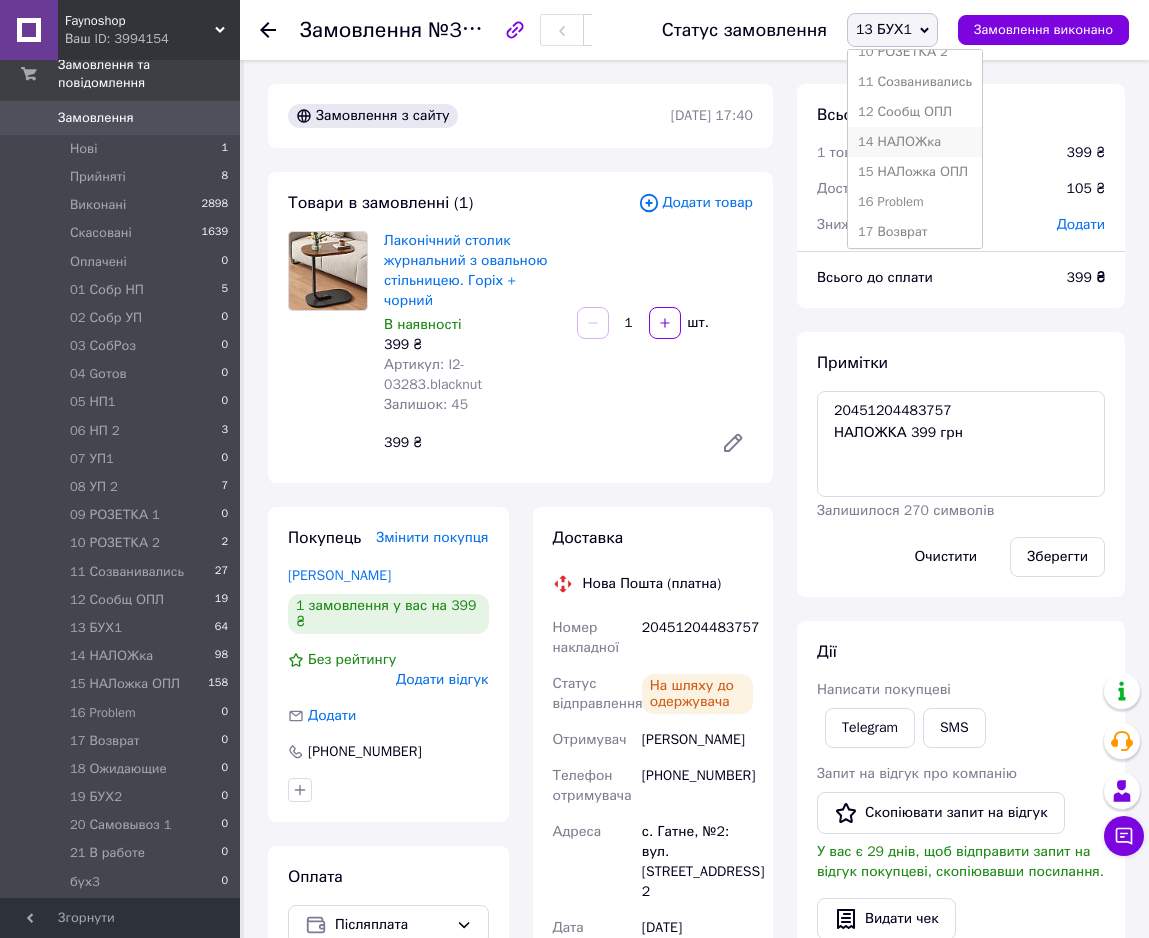 click on "14 НАЛОЖка" at bounding box center [915, 142] 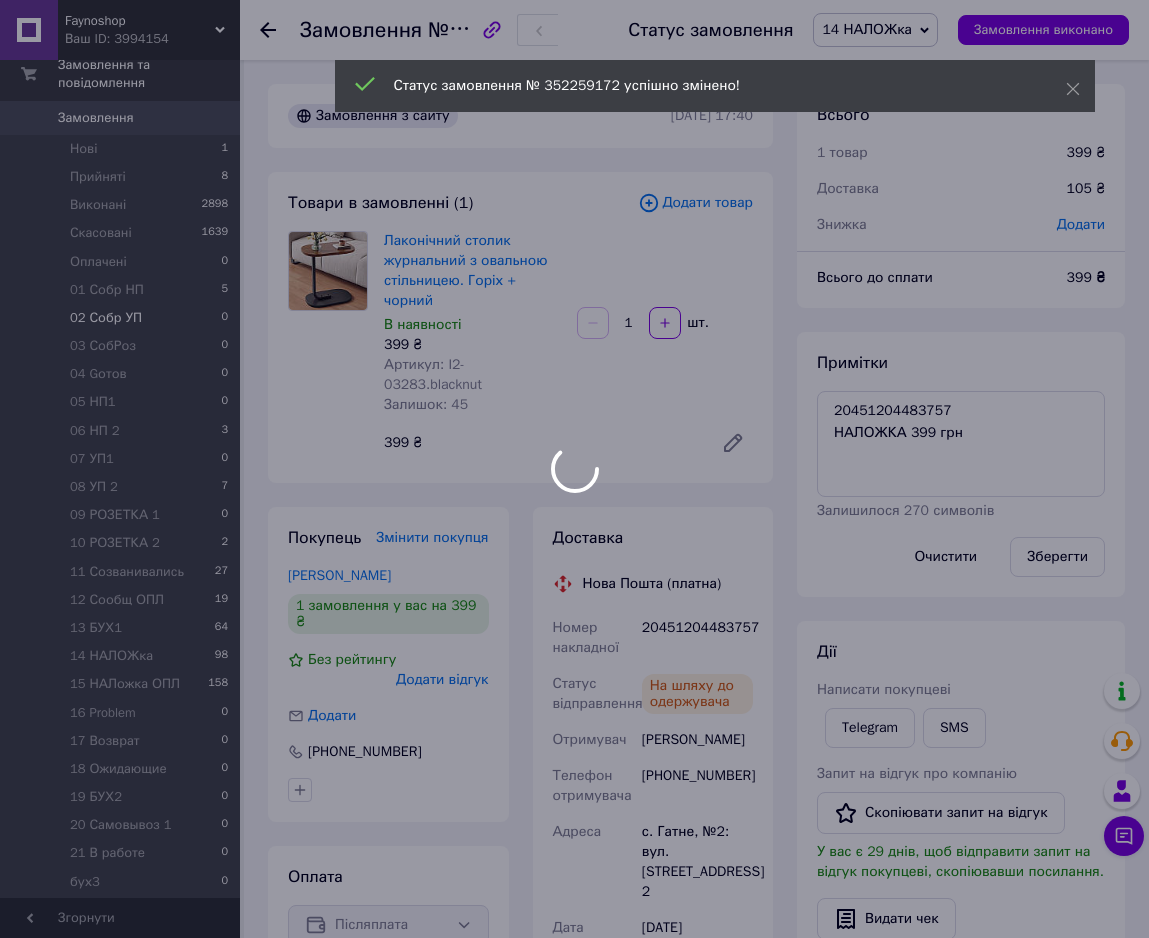 scroll, scrollTop: 400, scrollLeft: 0, axis: vertical 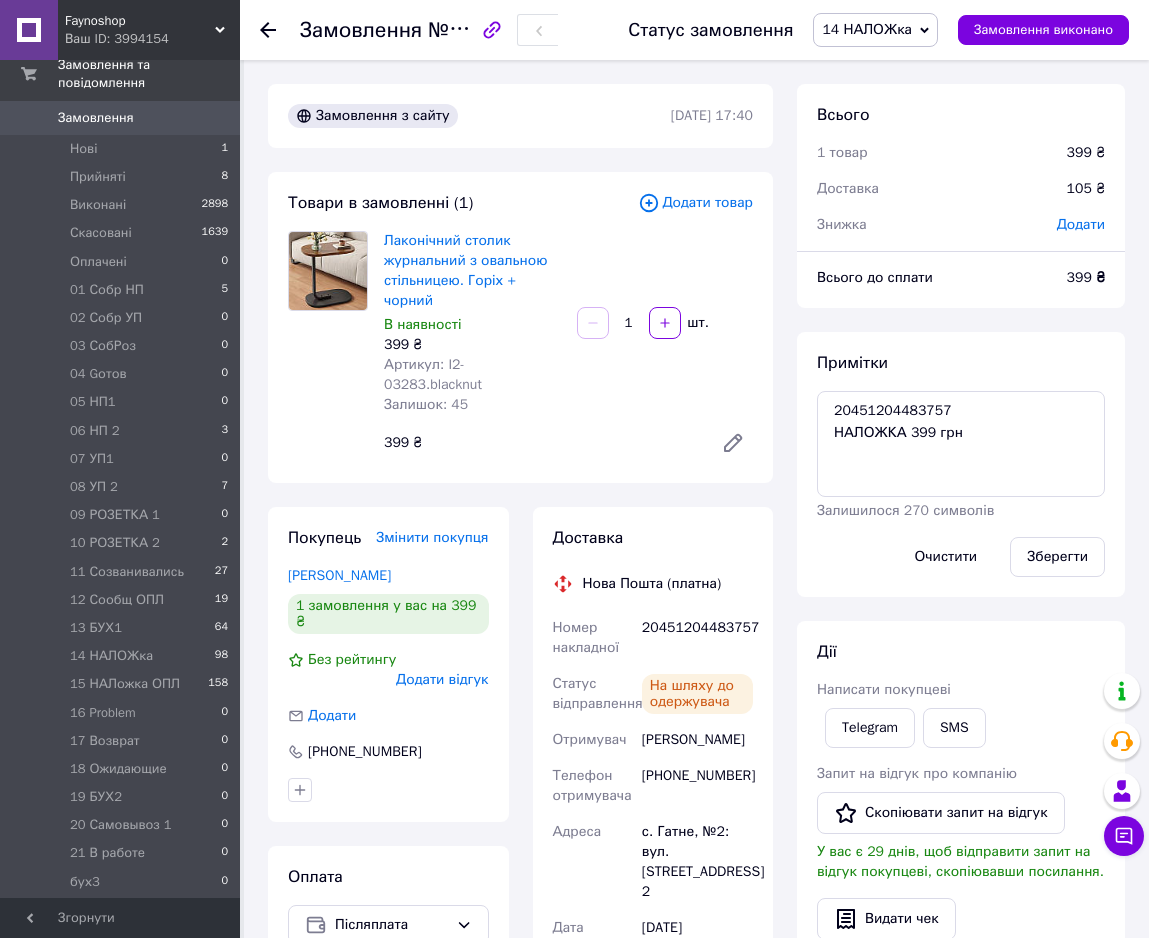 click 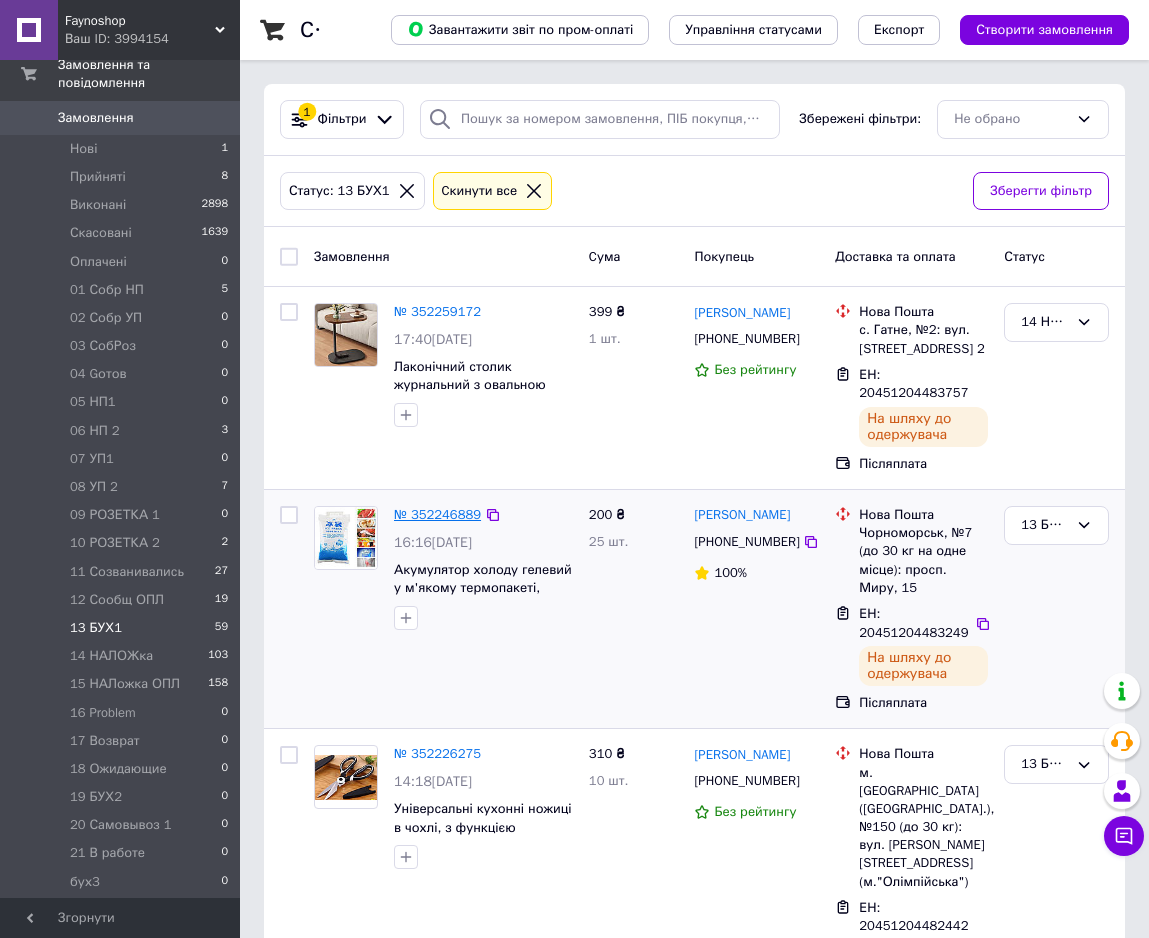 click on "№ 352246889" at bounding box center [437, 514] 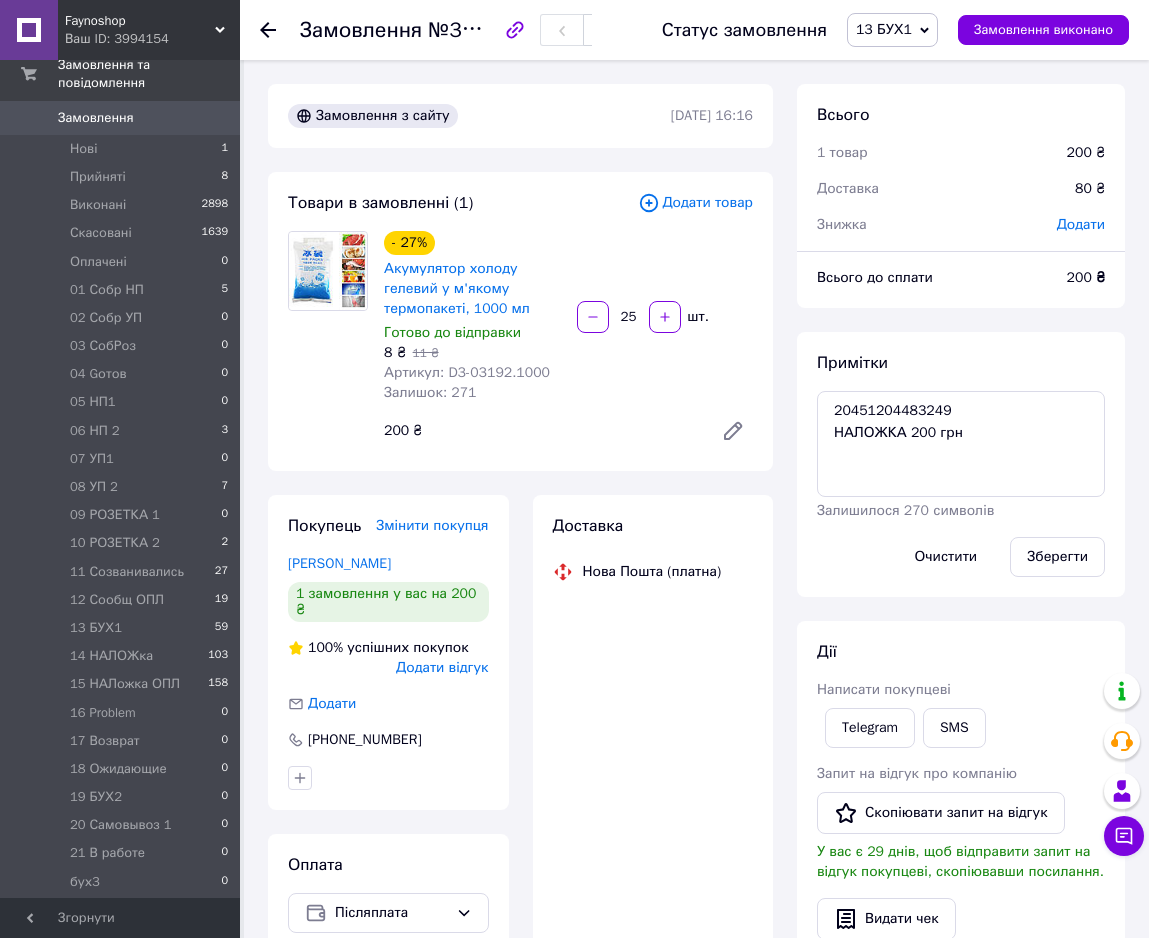 scroll, scrollTop: 588, scrollLeft: 0, axis: vertical 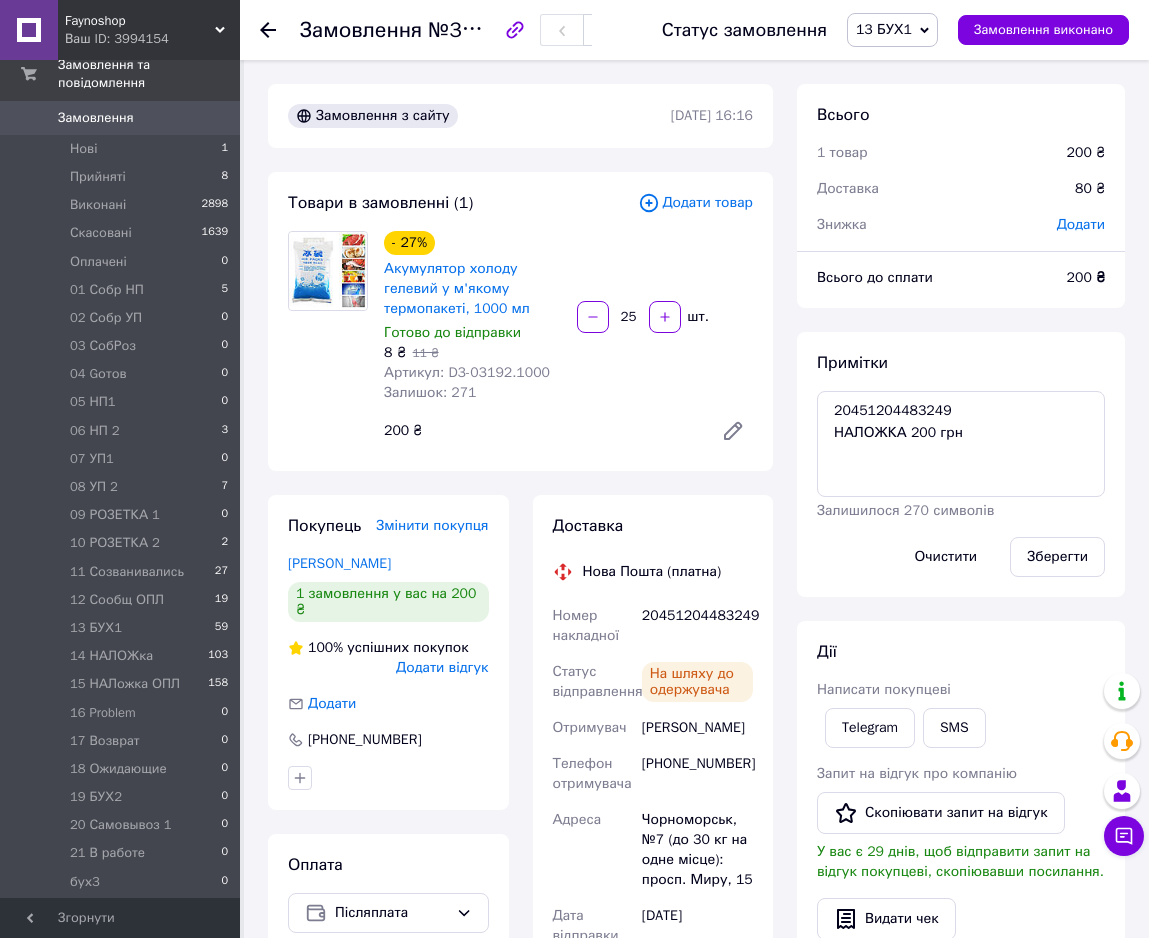 click 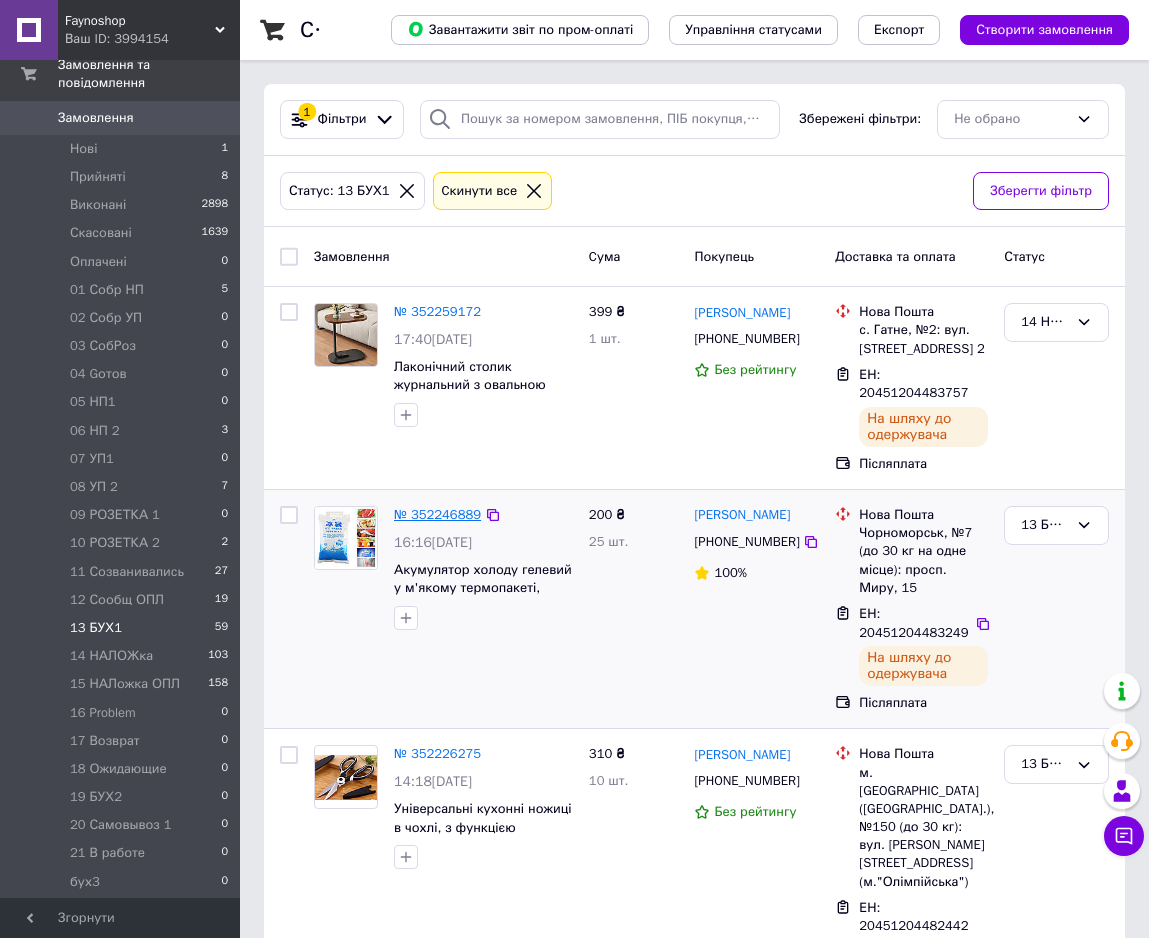 click on "№ 352246889" at bounding box center [437, 514] 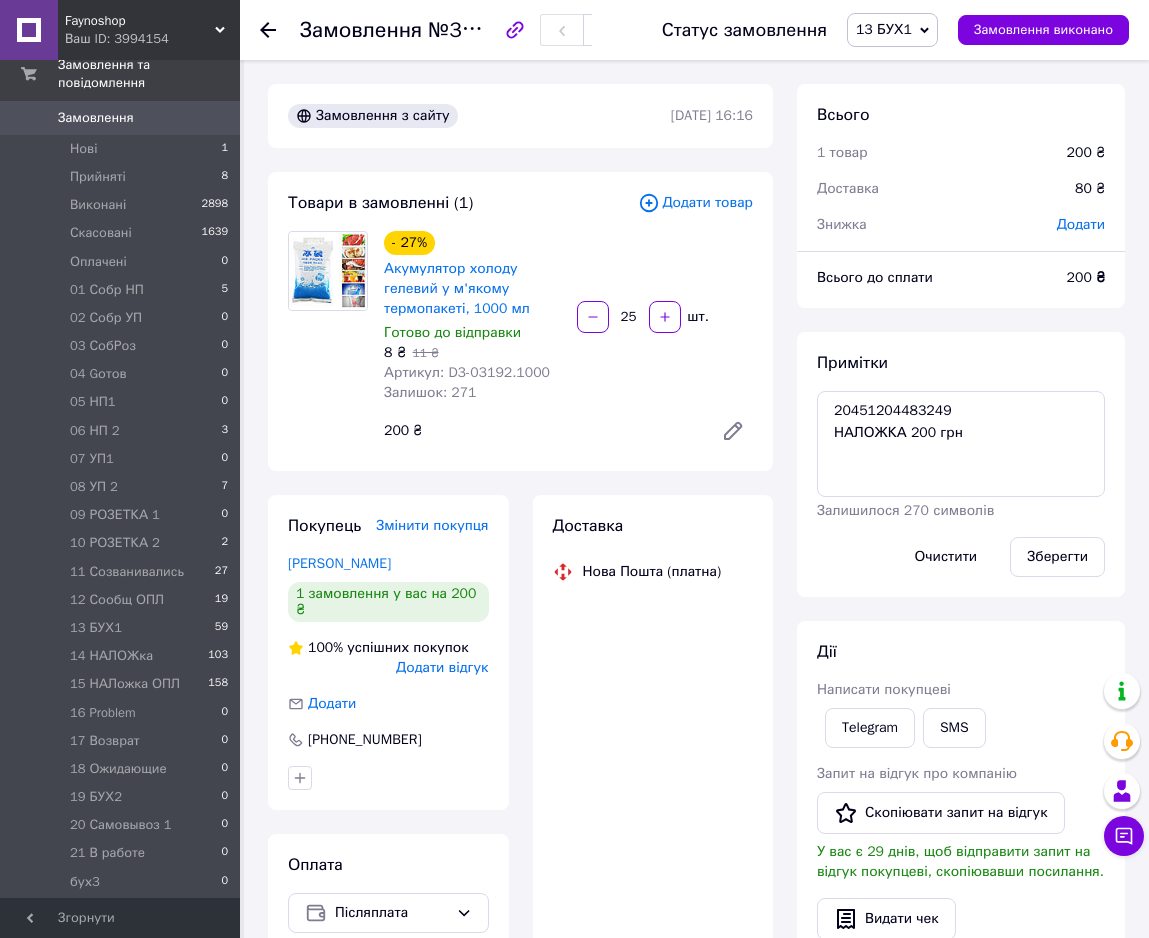 scroll, scrollTop: 588, scrollLeft: 0, axis: vertical 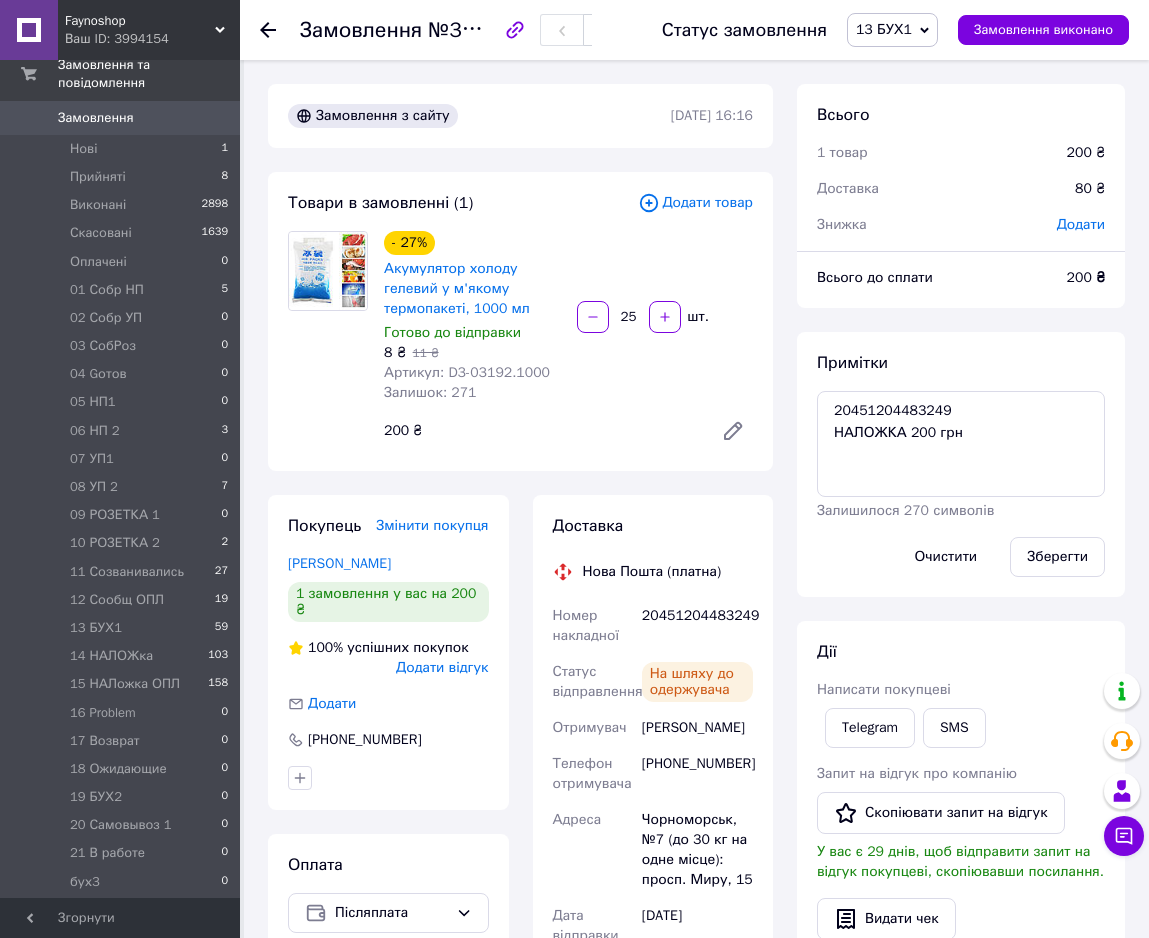 click on "13 БУХ1" at bounding box center (884, 29) 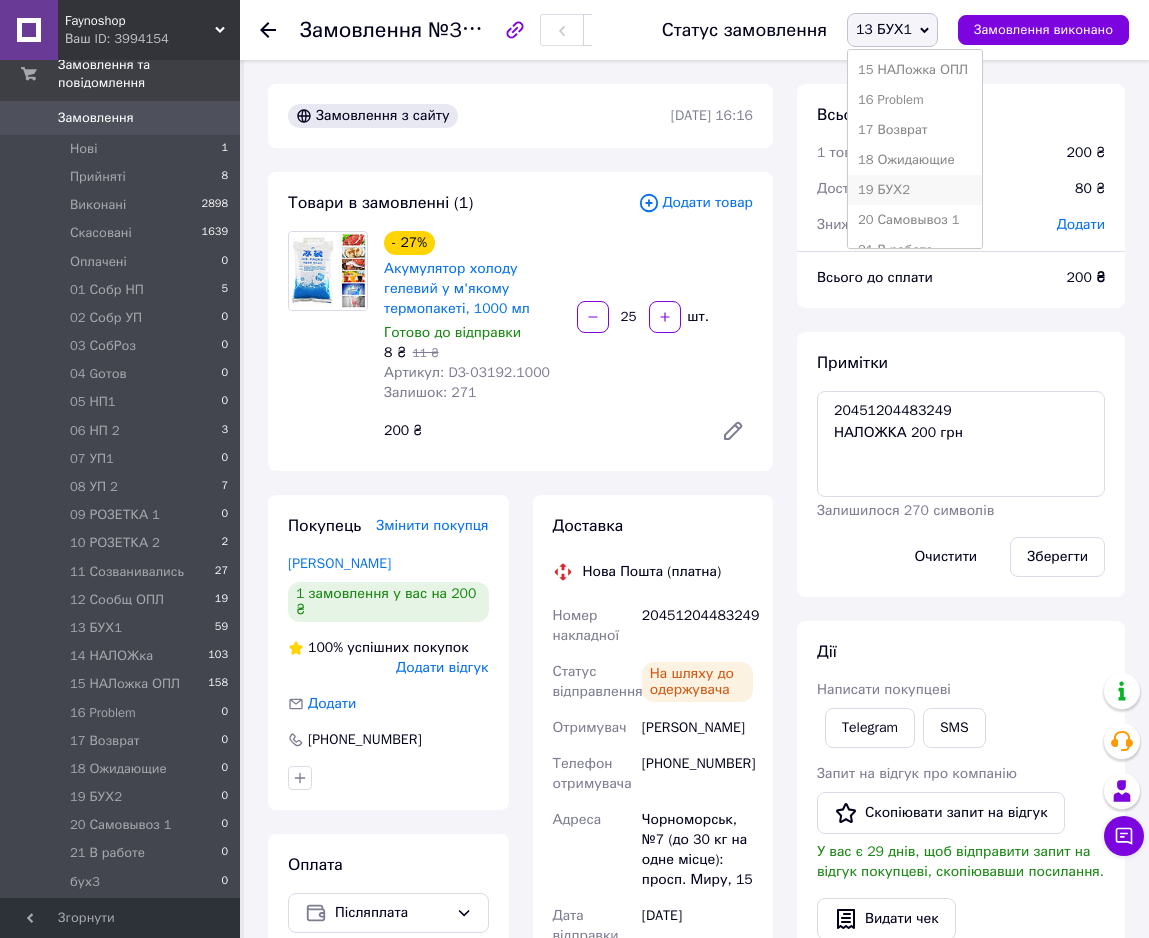scroll, scrollTop: 408, scrollLeft: 0, axis: vertical 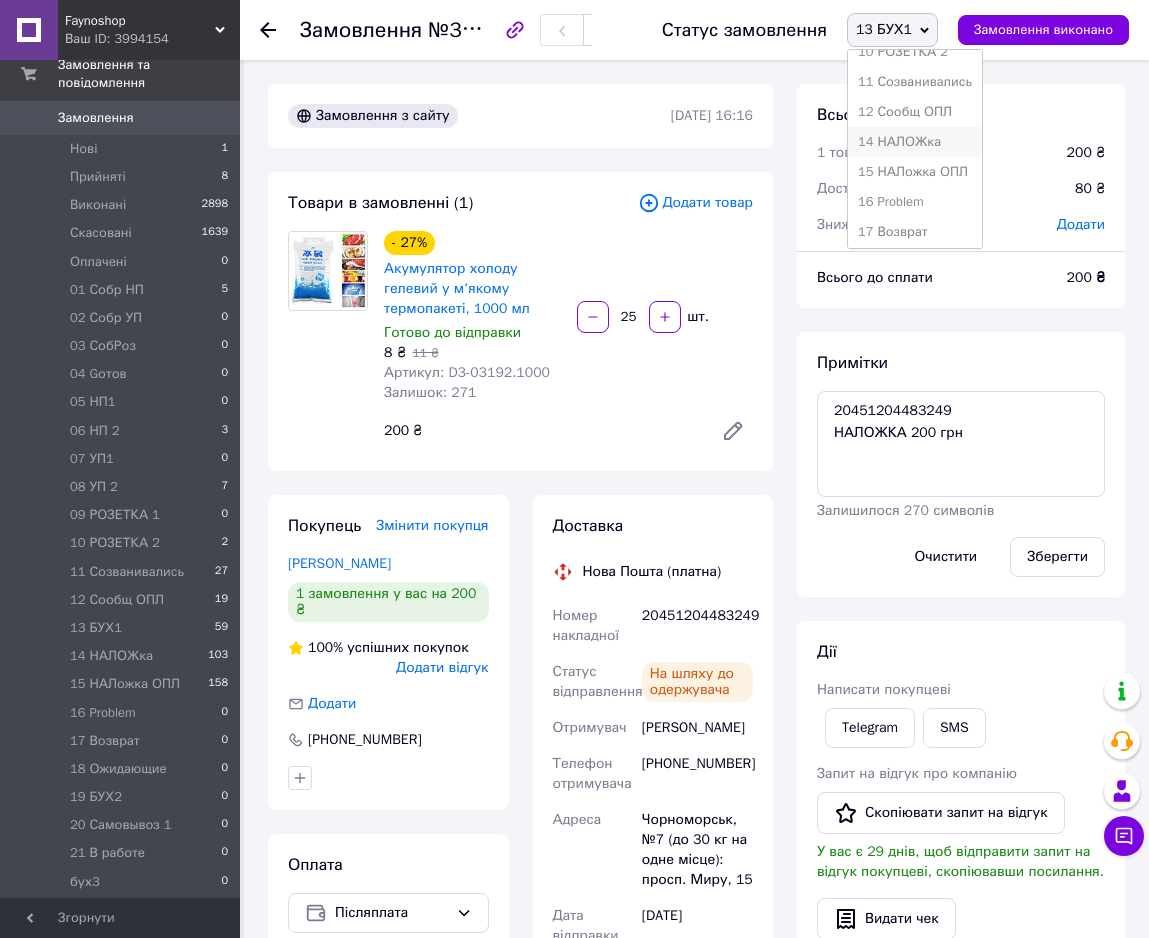 click on "14 НАЛОЖка" at bounding box center [915, 142] 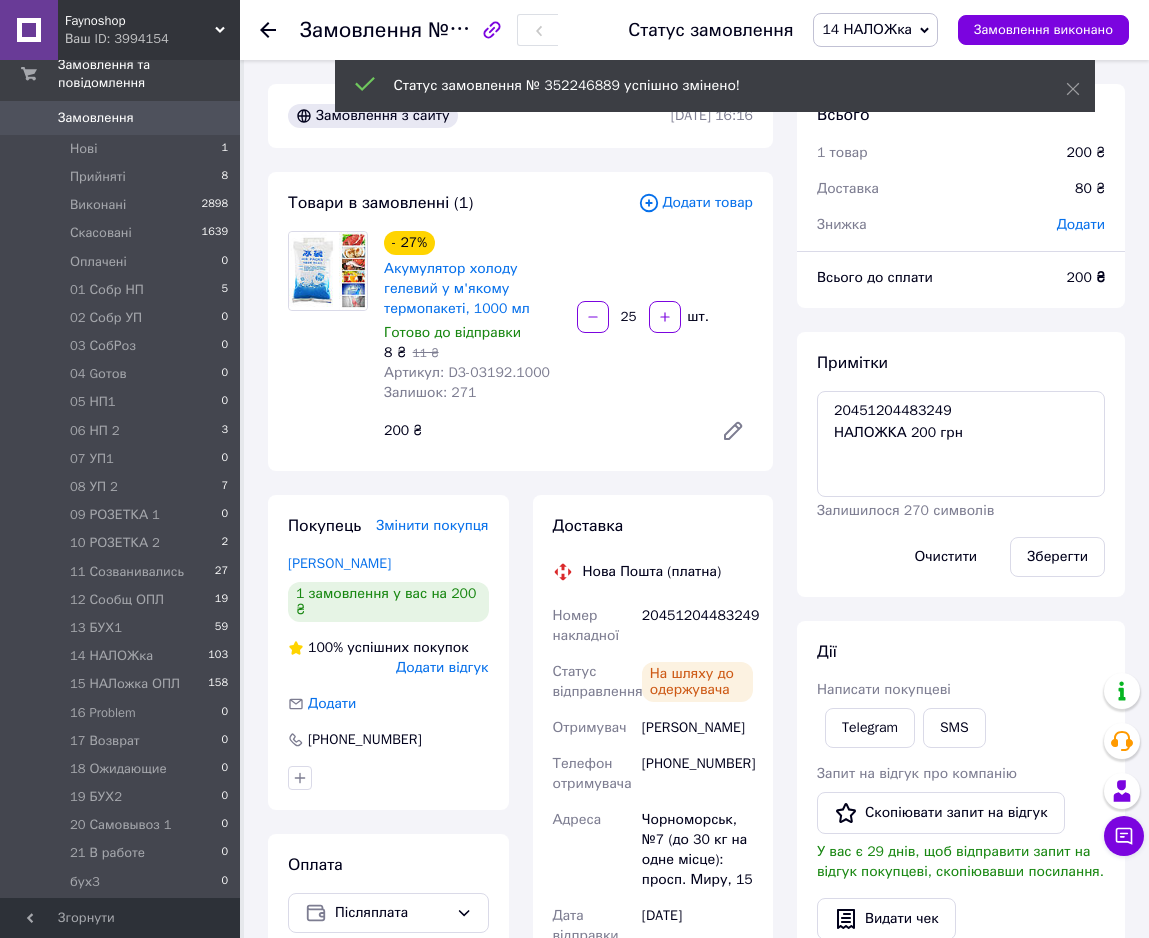 scroll, scrollTop: 636, scrollLeft: 0, axis: vertical 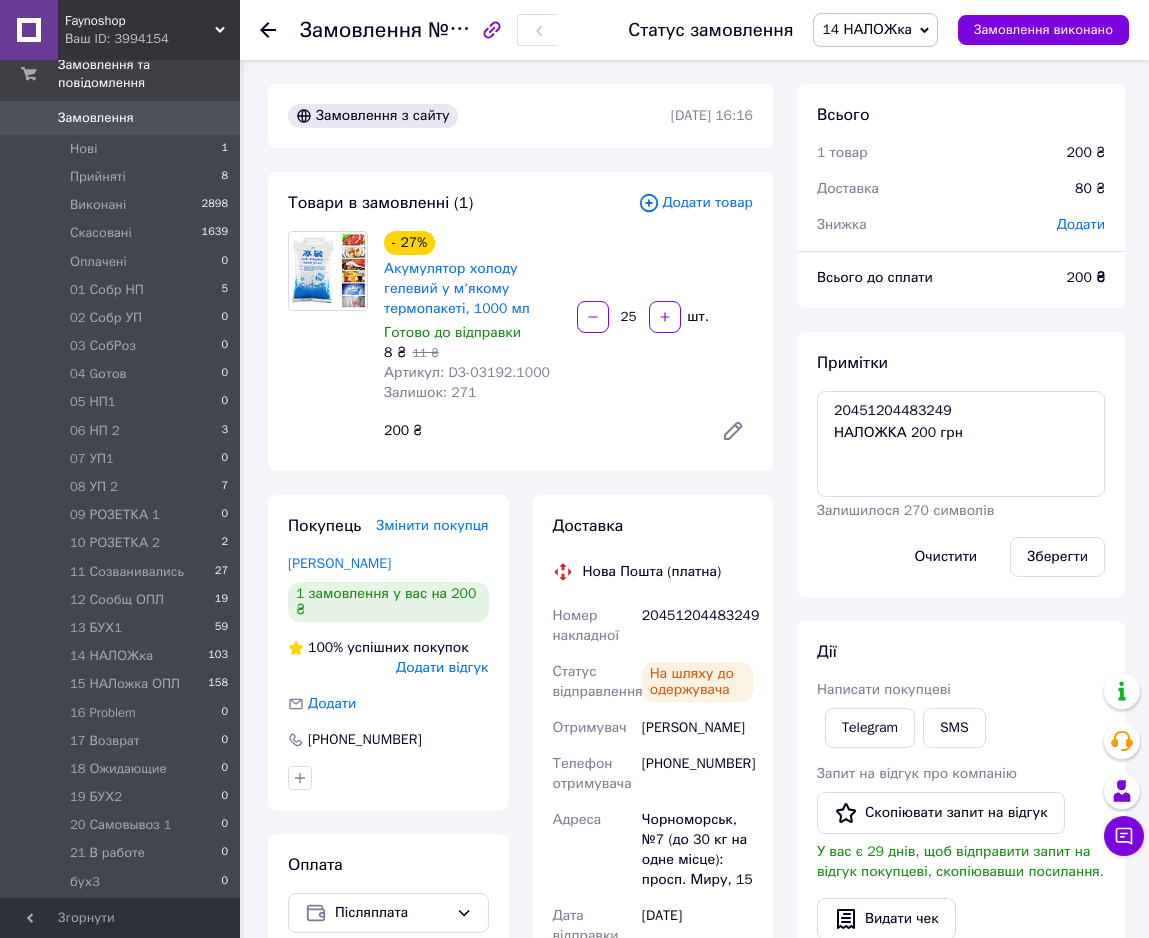 click 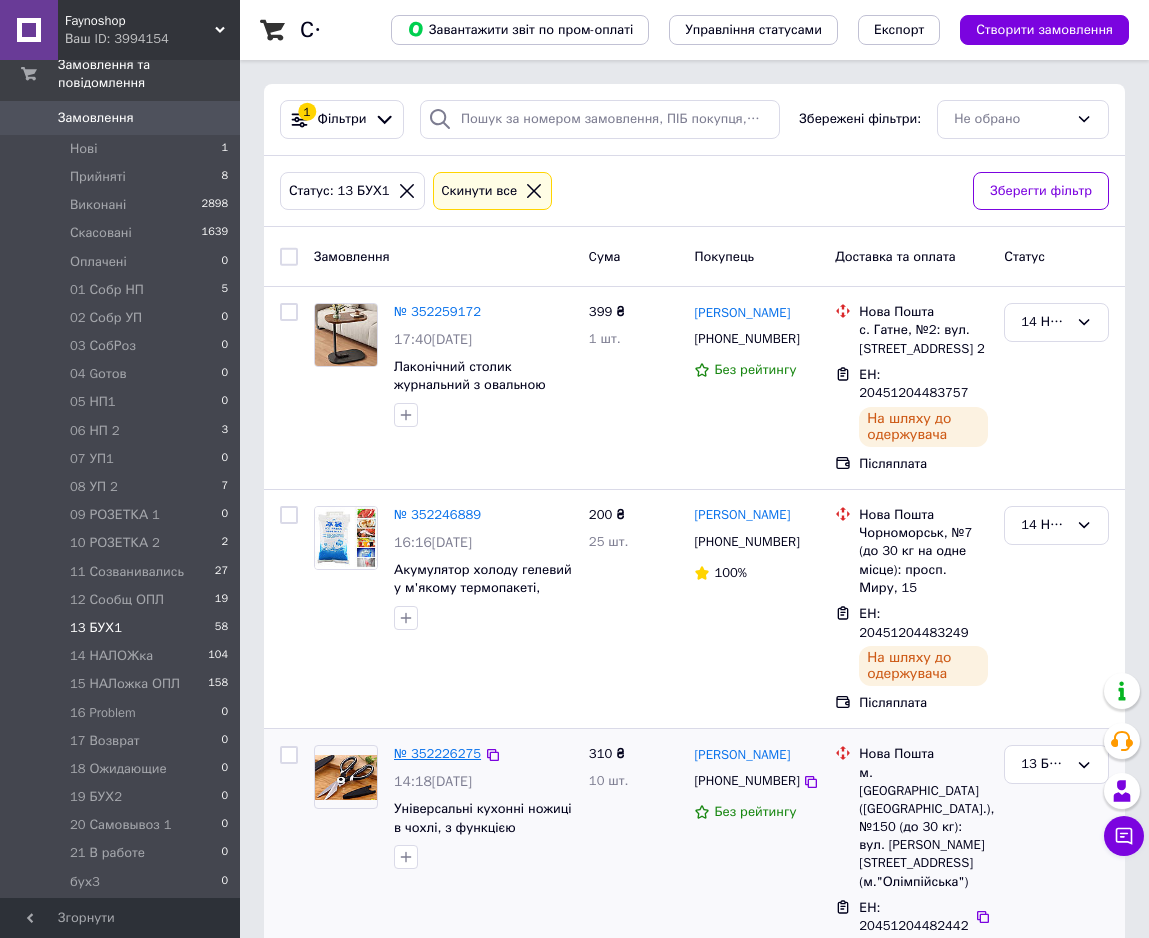 click on "№ 352226275" at bounding box center [437, 753] 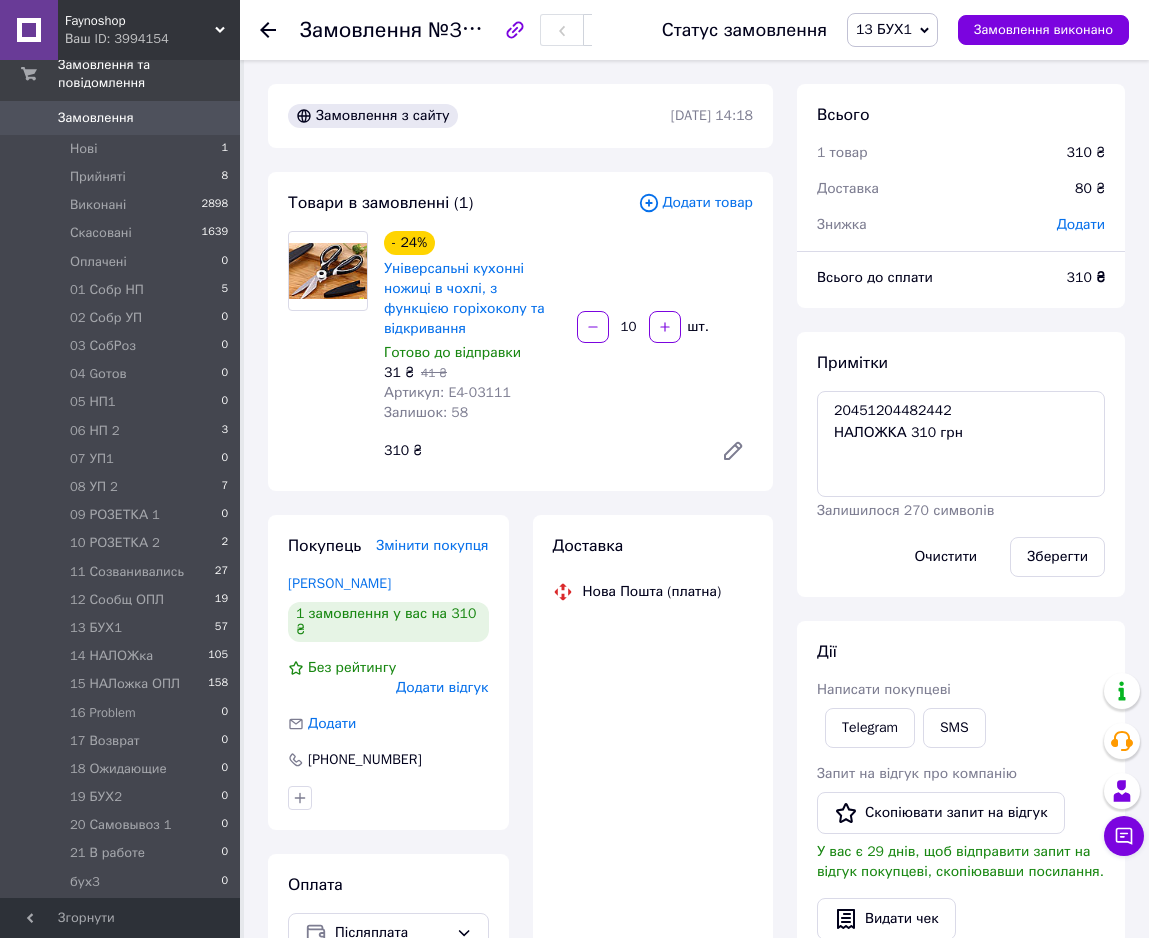 scroll, scrollTop: 460, scrollLeft: 0, axis: vertical 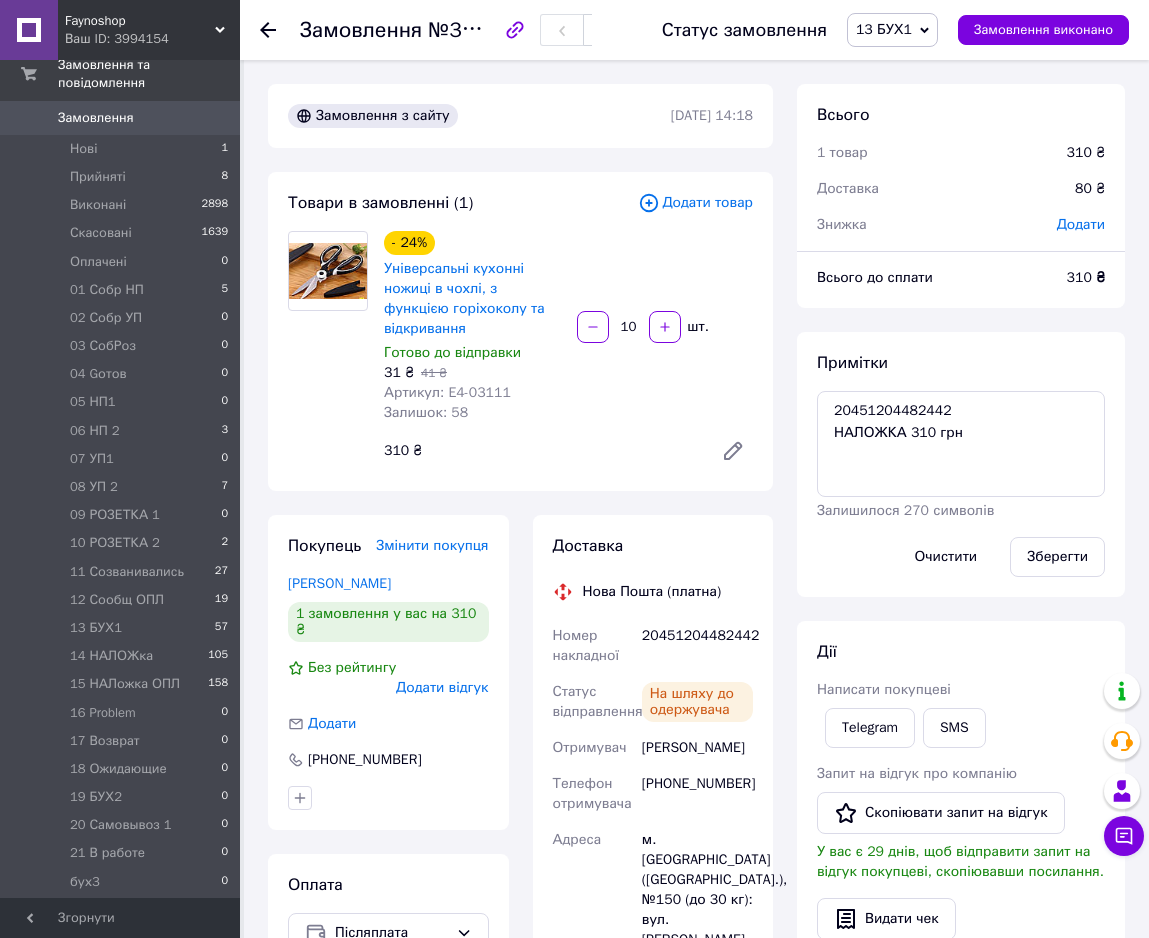 click on "13 БУХ1" at bounding box center (884, 29) 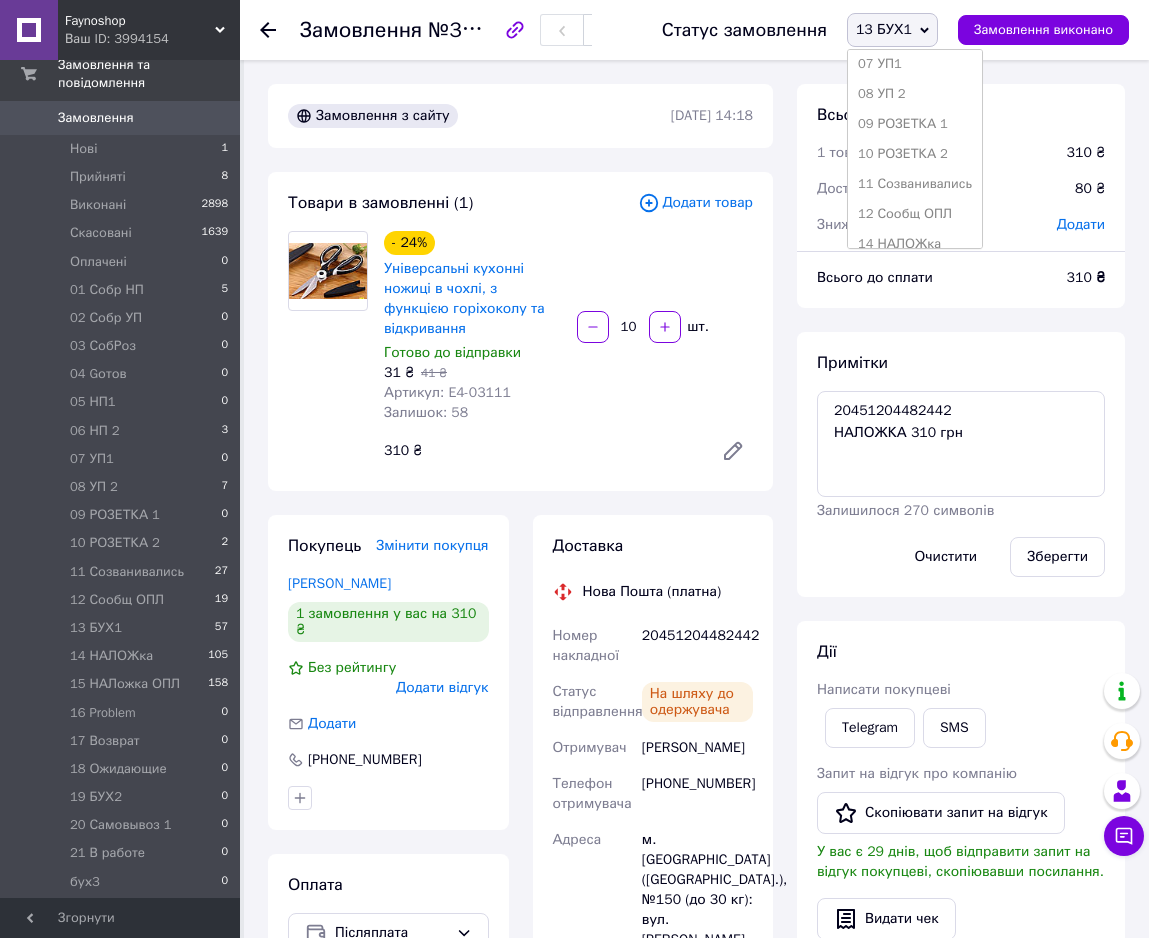 scroll, scrollTop: 408, scrollLeft: 0, axis: vertical 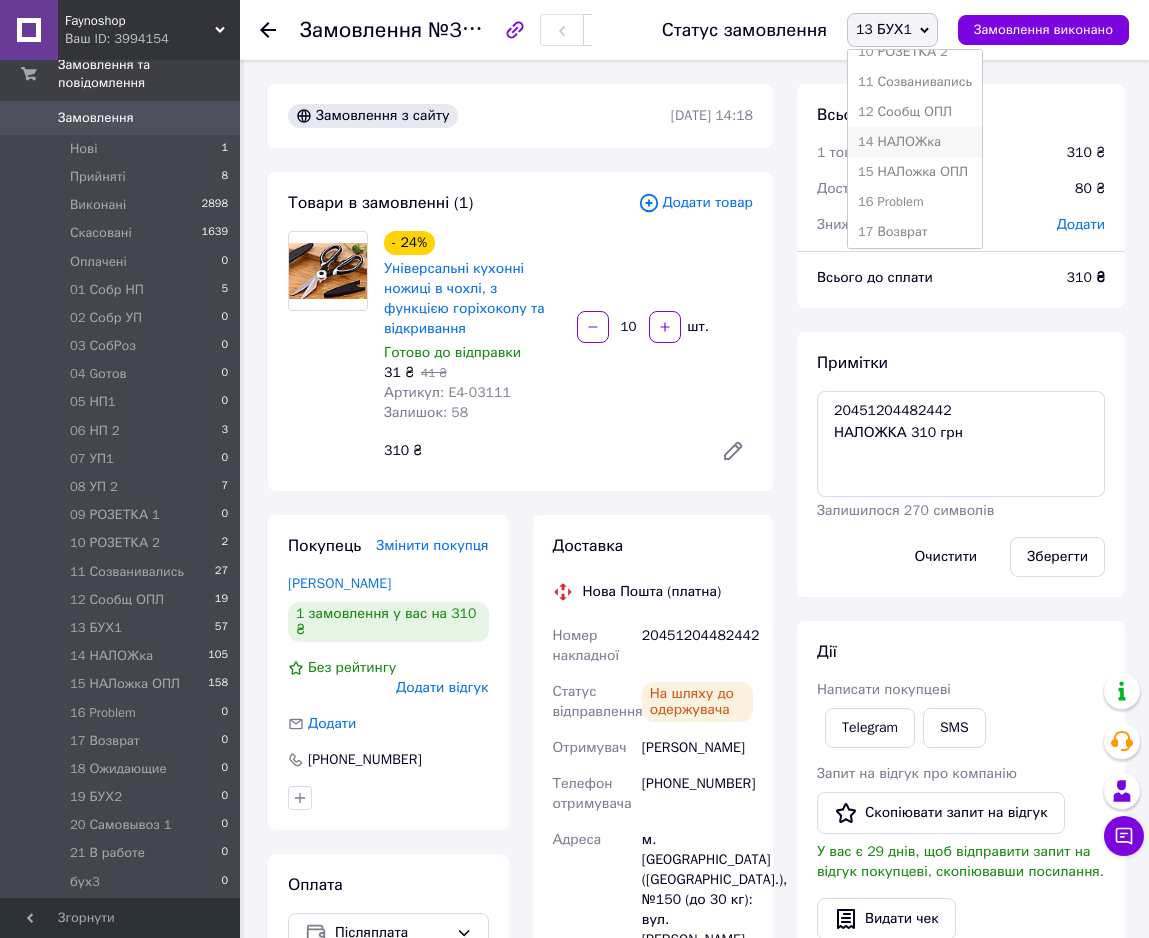click on "14 НАЛОЖка" at bounding box center [915, 142] 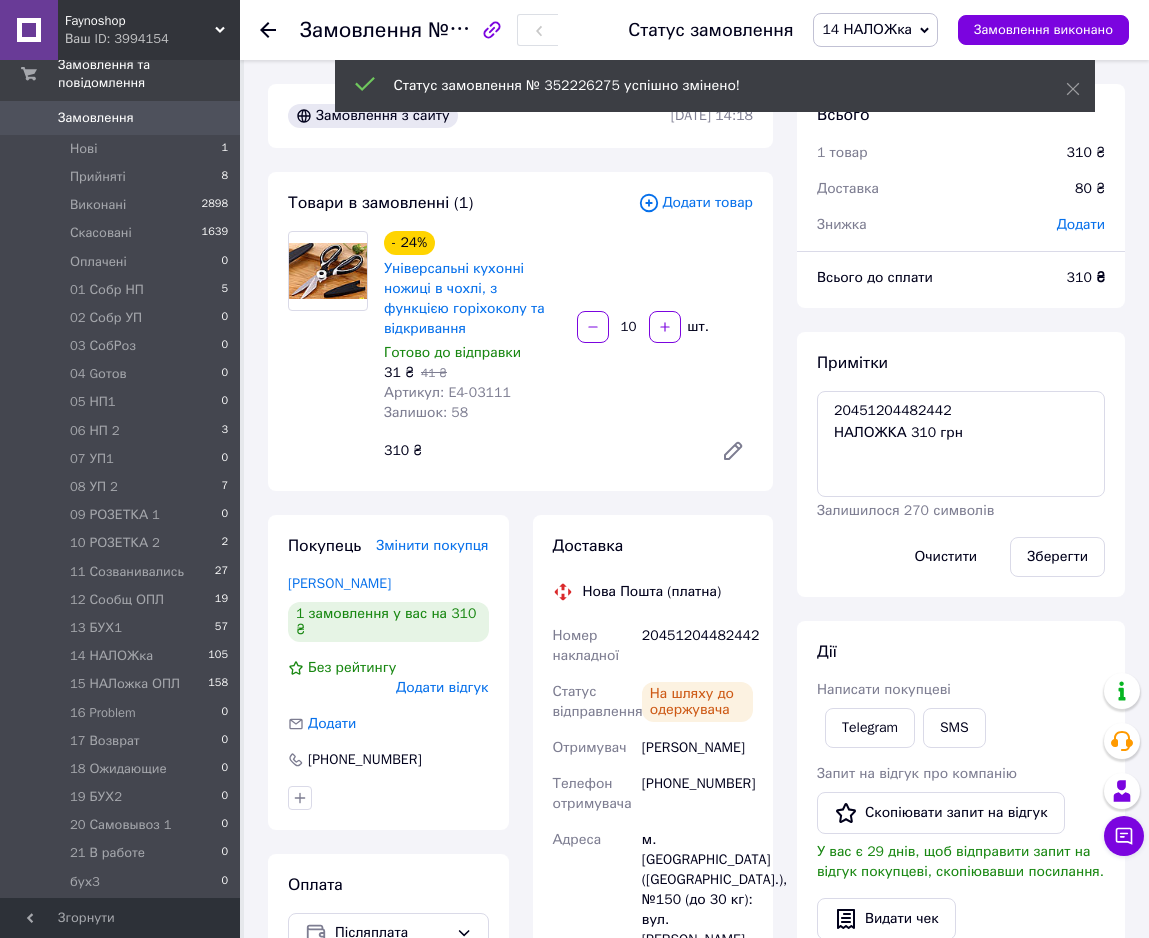 scroll, scrollTop: 508, scrollLeft: 0, axis: vertical 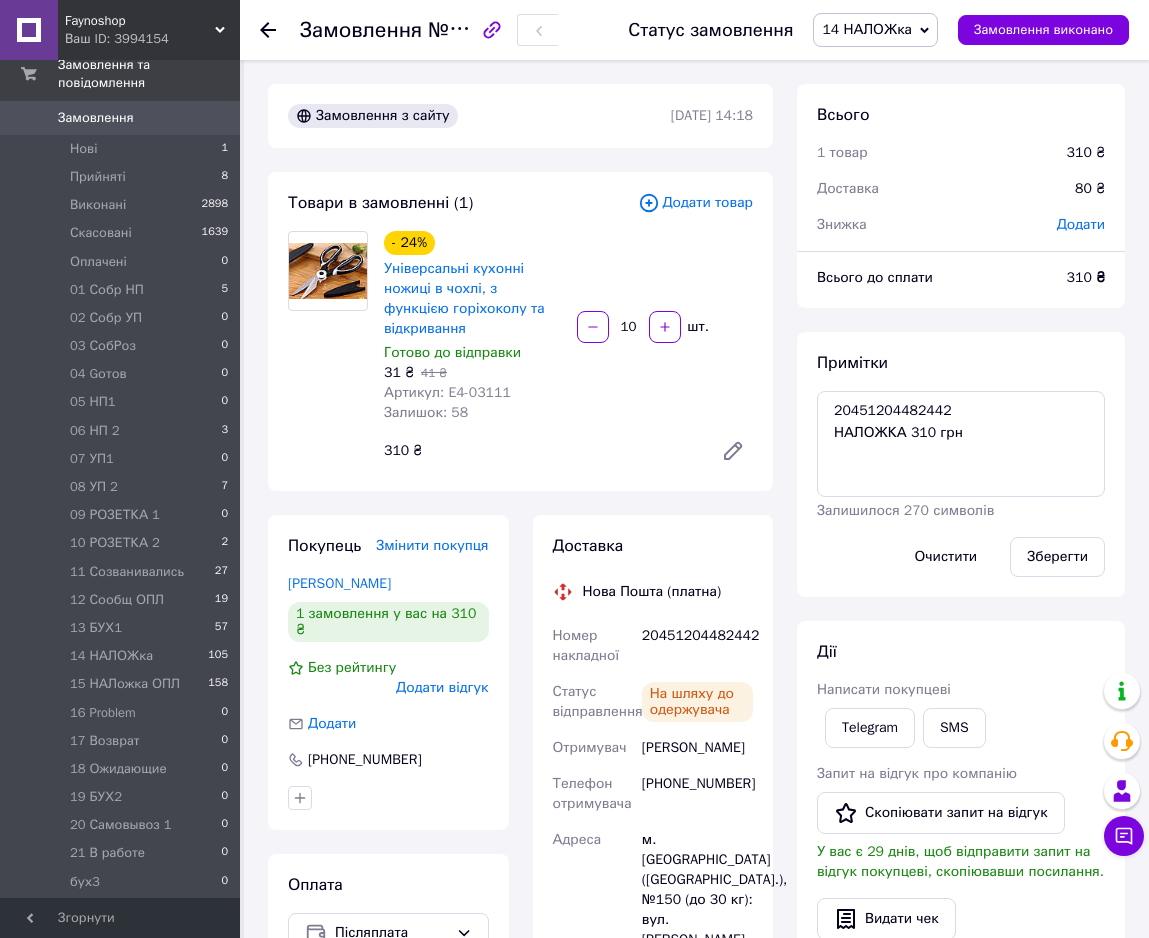 click 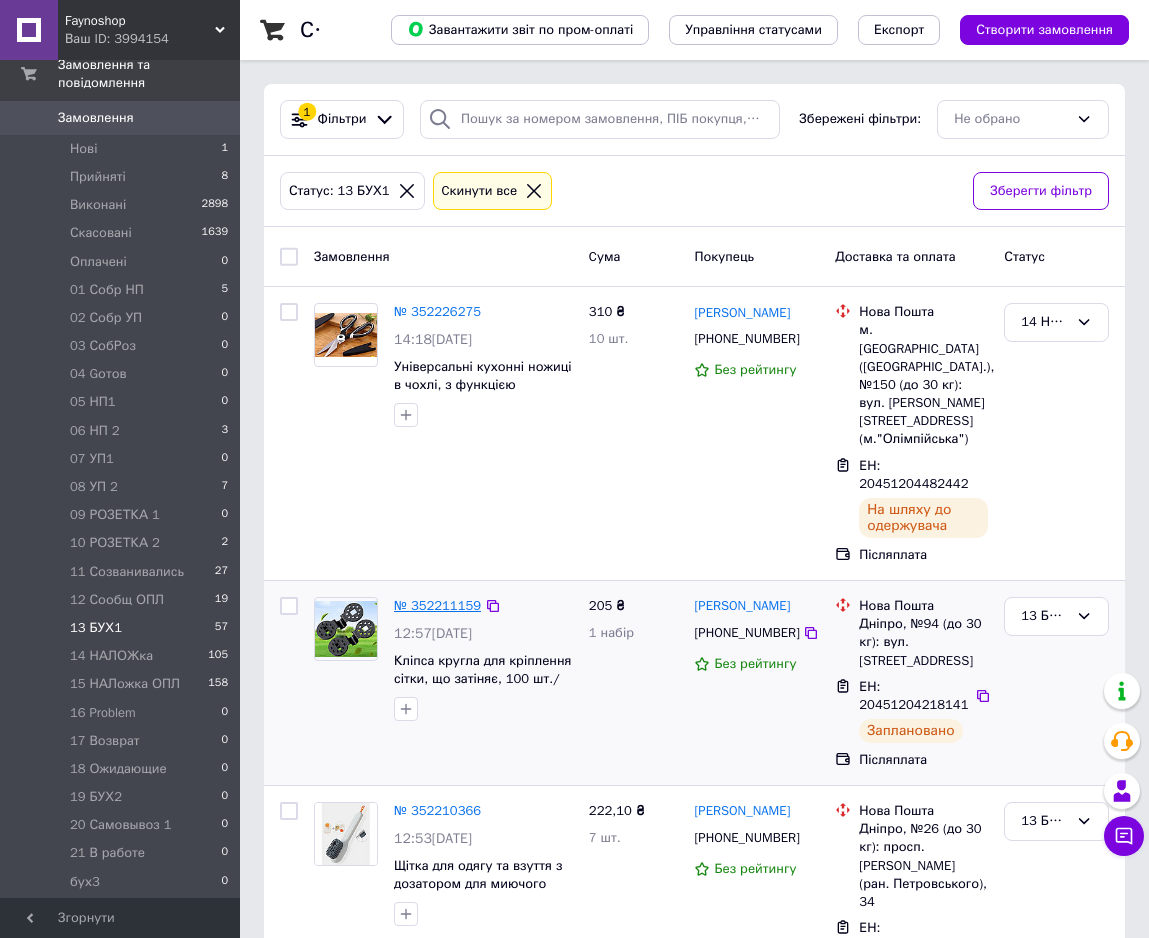 click on "№ 352211159" at bounding box center [437, 605] 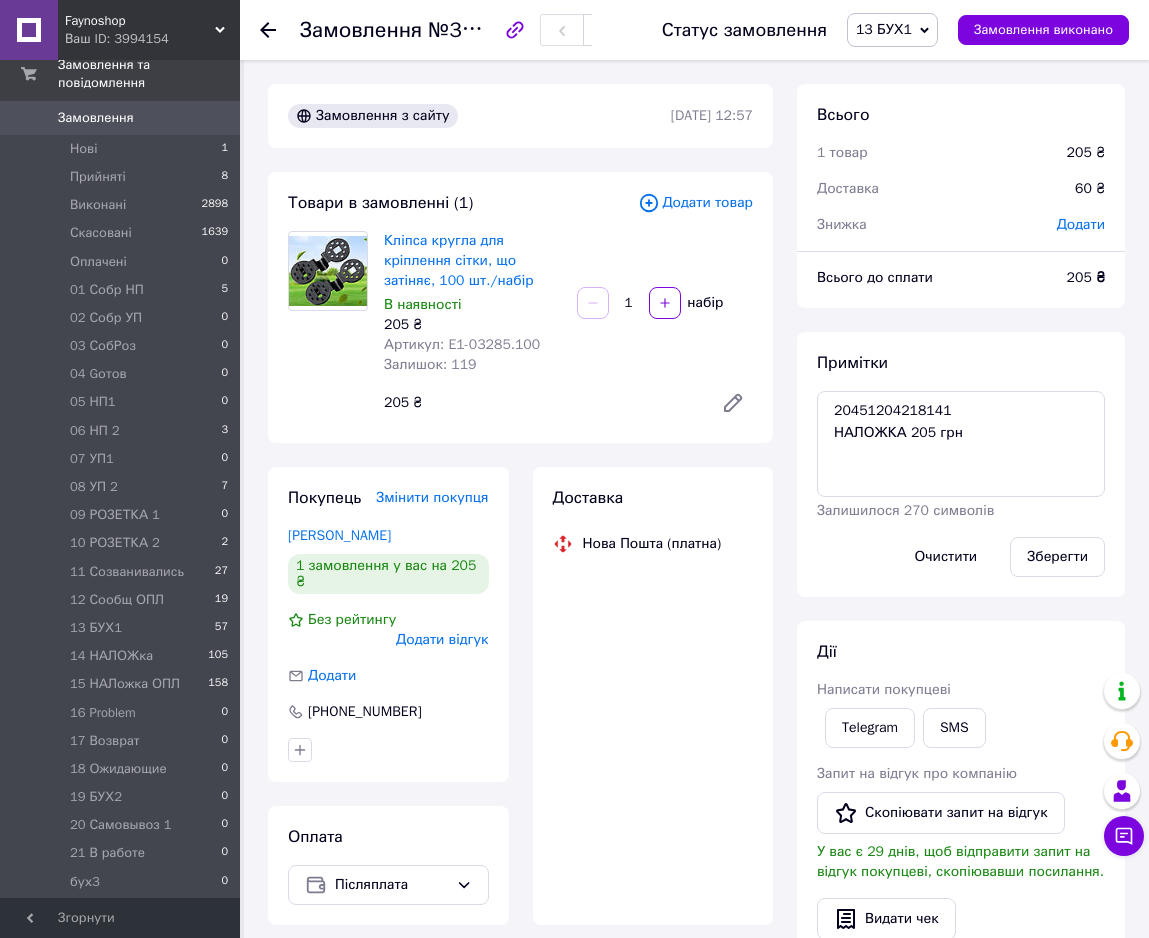 scroll, scrollTop: 304, scrollLeft: 0, axis: vertical 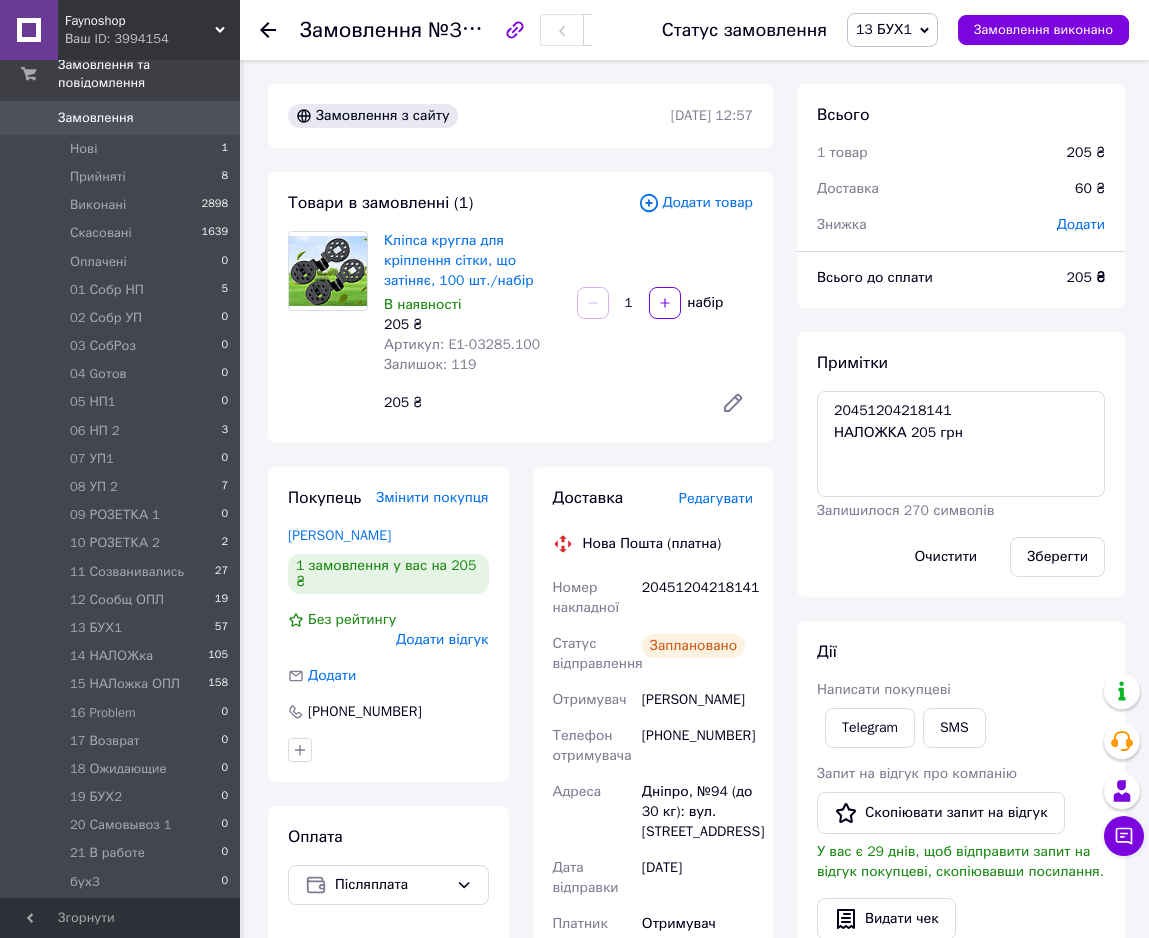 click on "13 БУХ1" at bounding box center [884, 29] 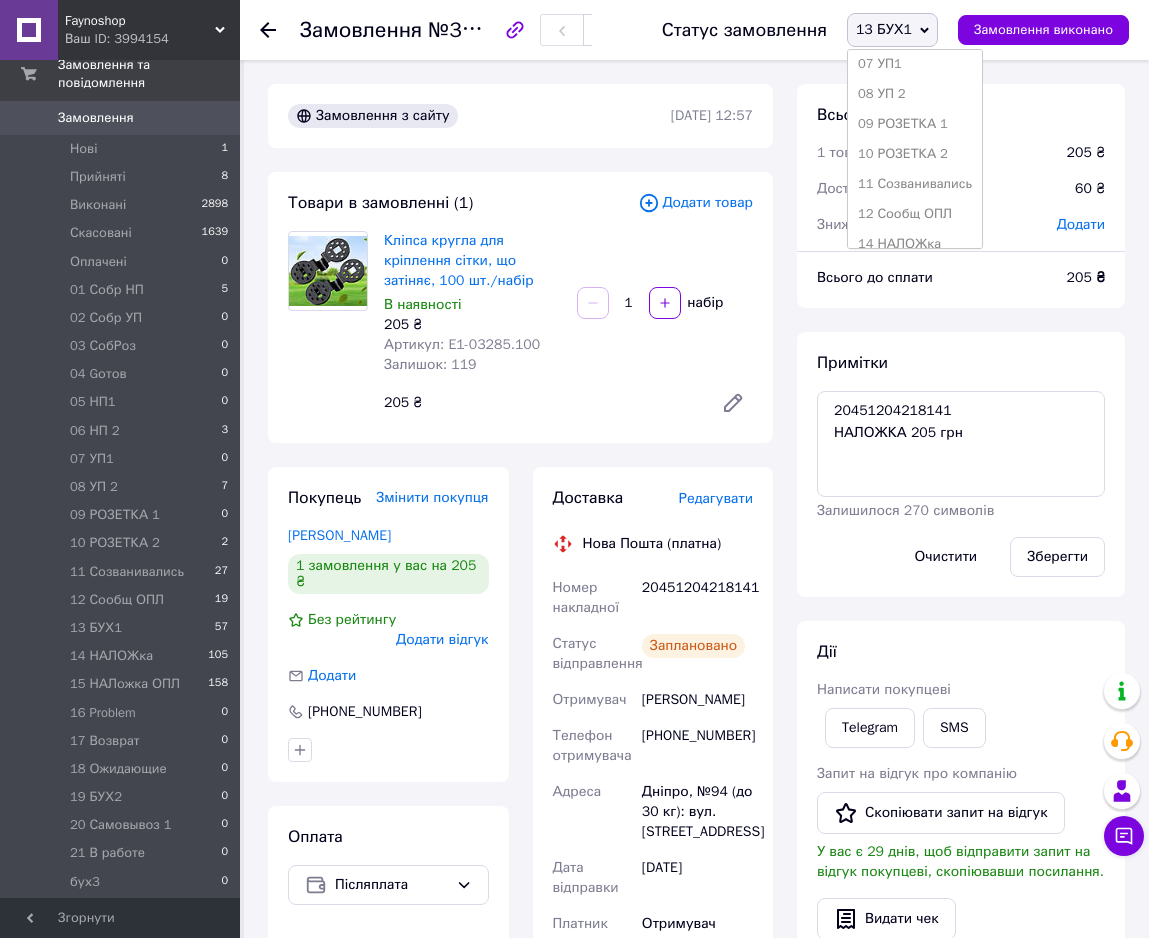 scroll, scrollTop: 408, scrollLeft: 0, axis: vertical 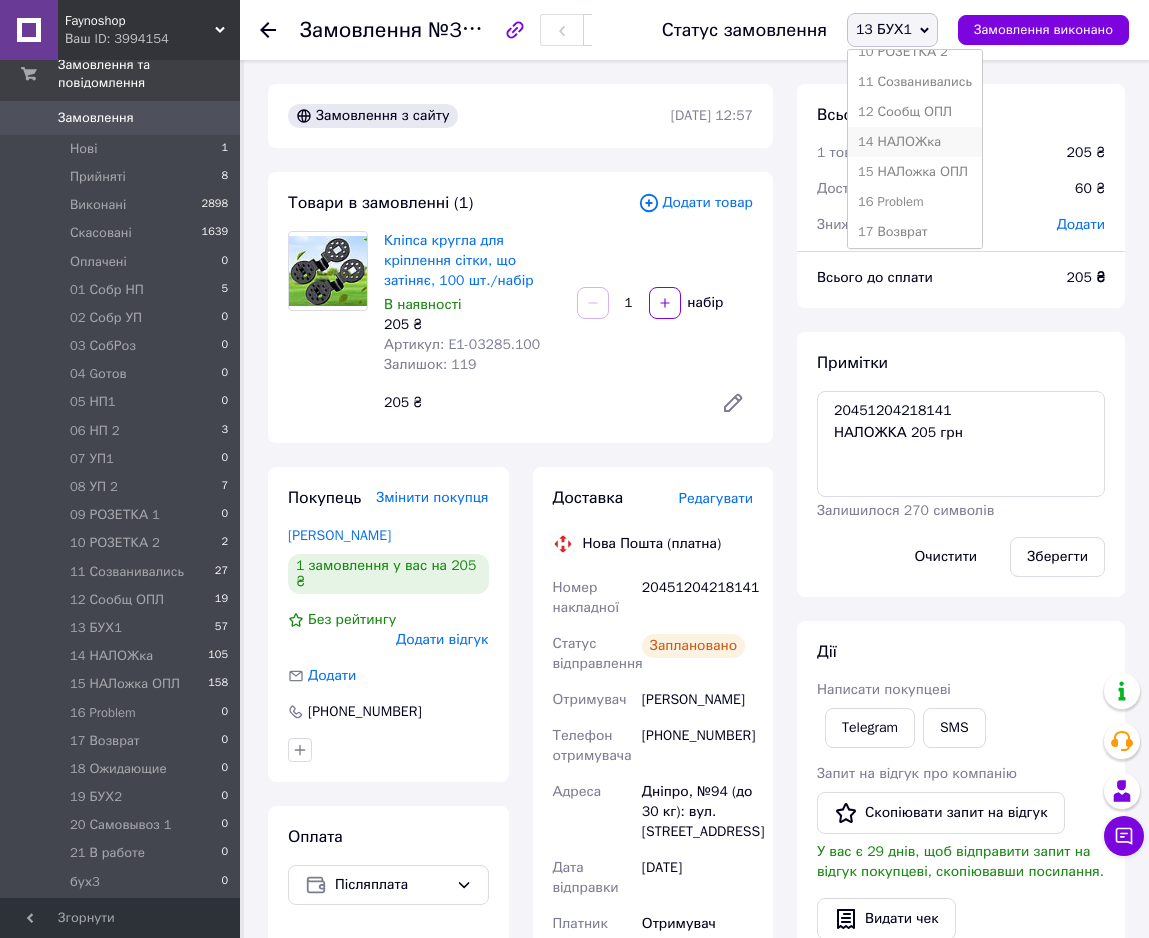 click on "14 НАЛОЖка" at bounding box center (915, 142) 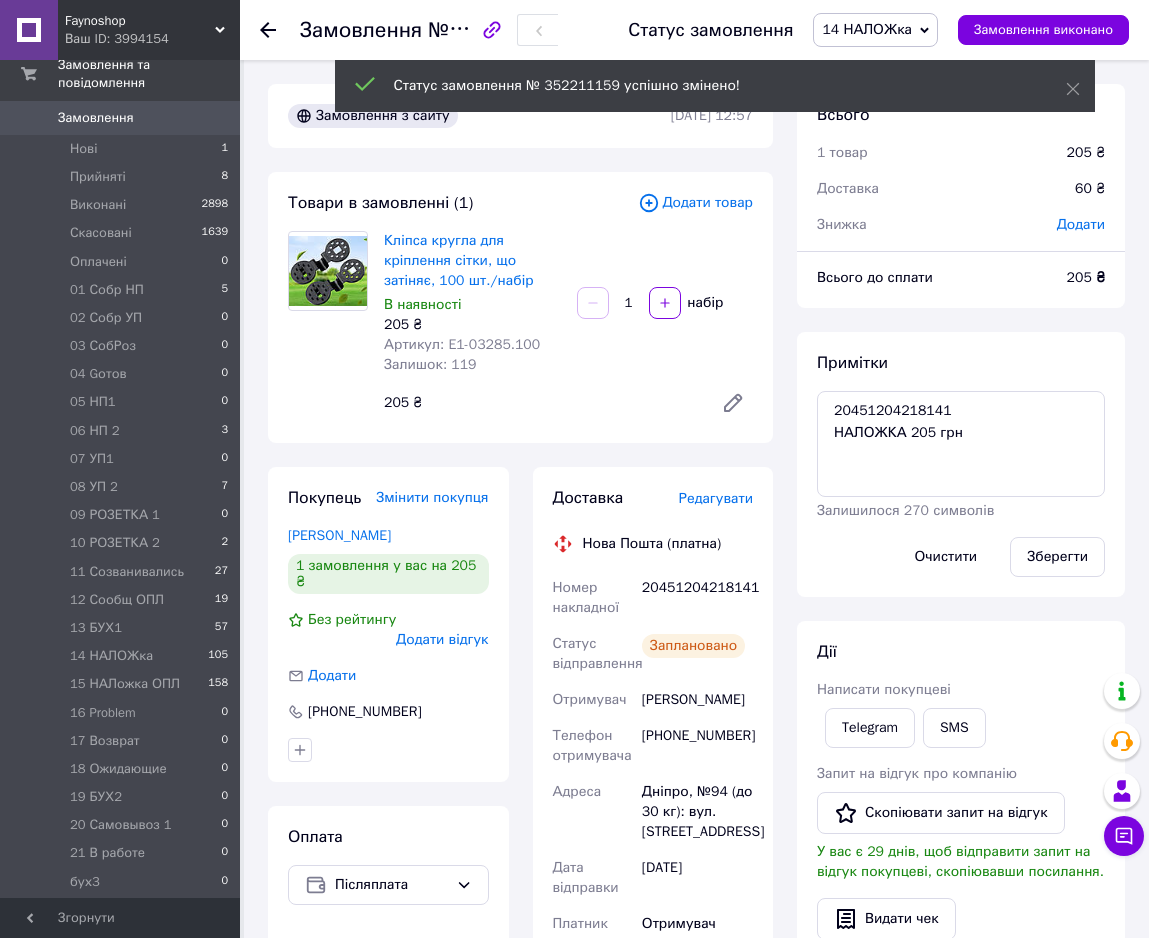 scroll, scrollTop: 352, scrollLeft: 0, axis: vertical 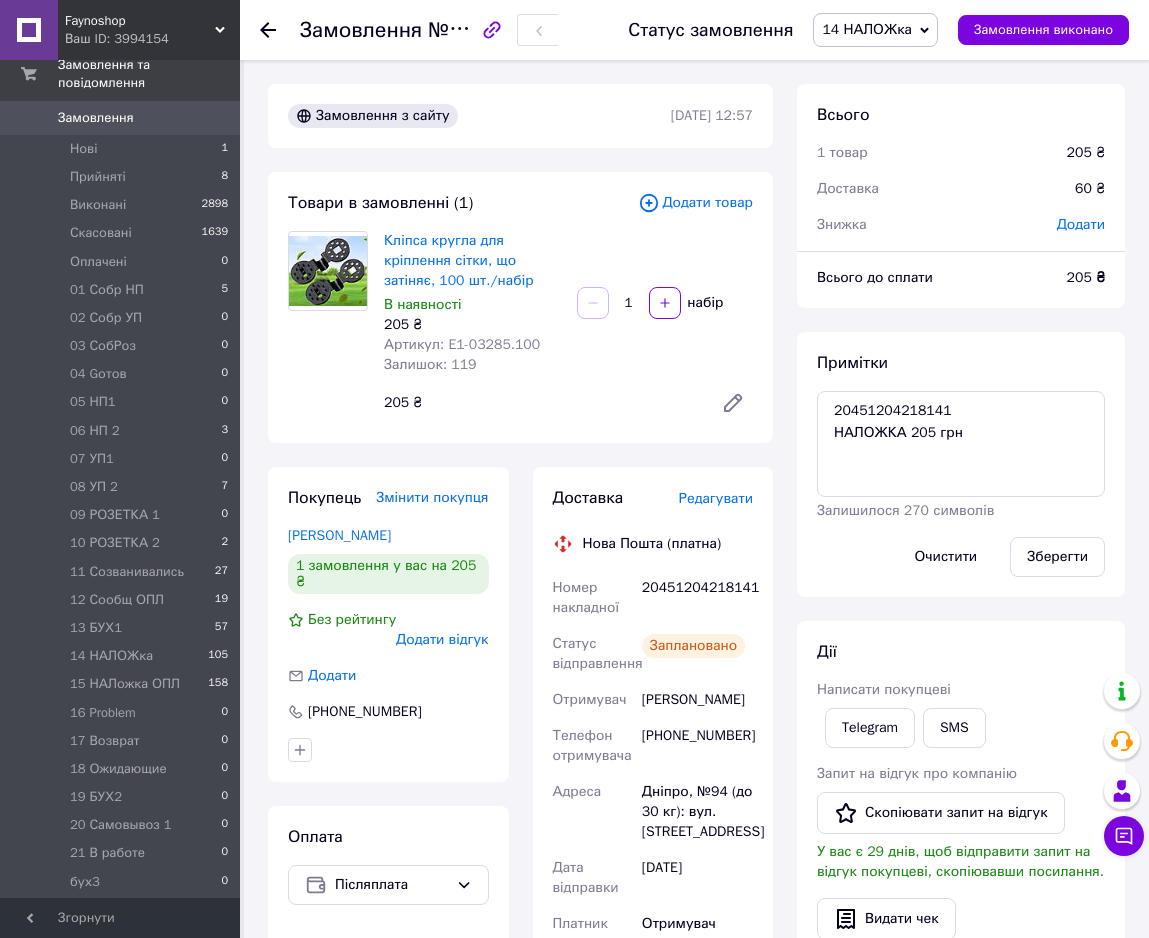 click 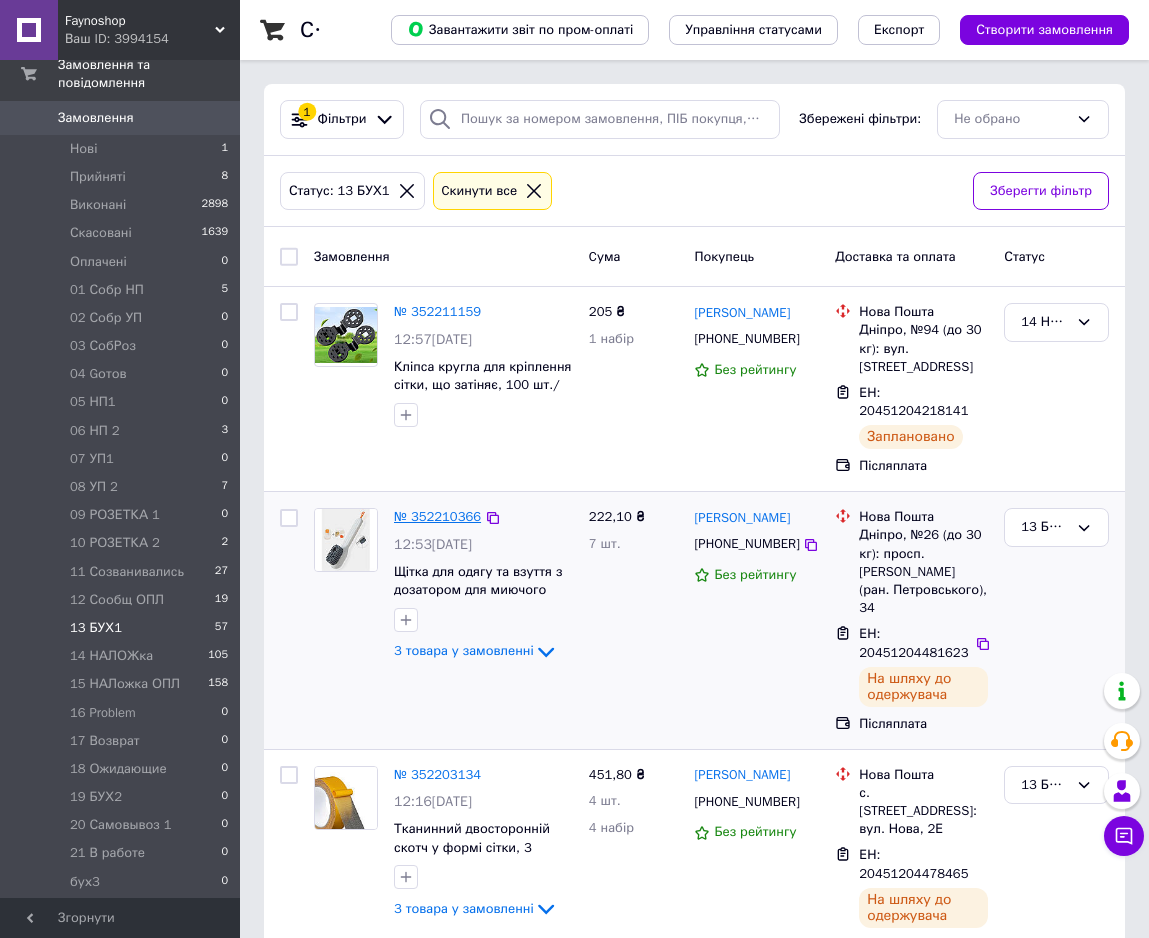 click on "№ 352210366" at bounding box center (437, 516) 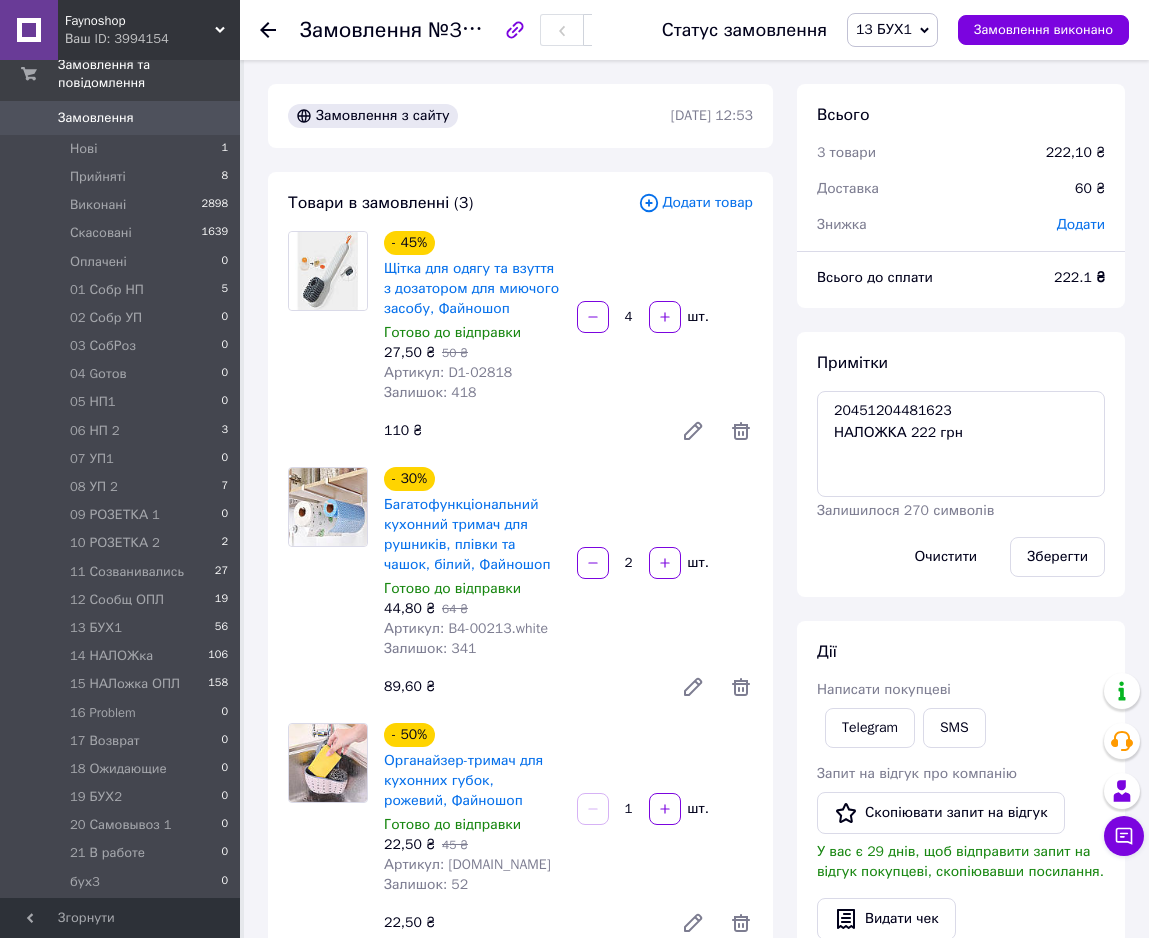 scroll, scrollTop: 392, scrollLeft: 0, axis: vertical 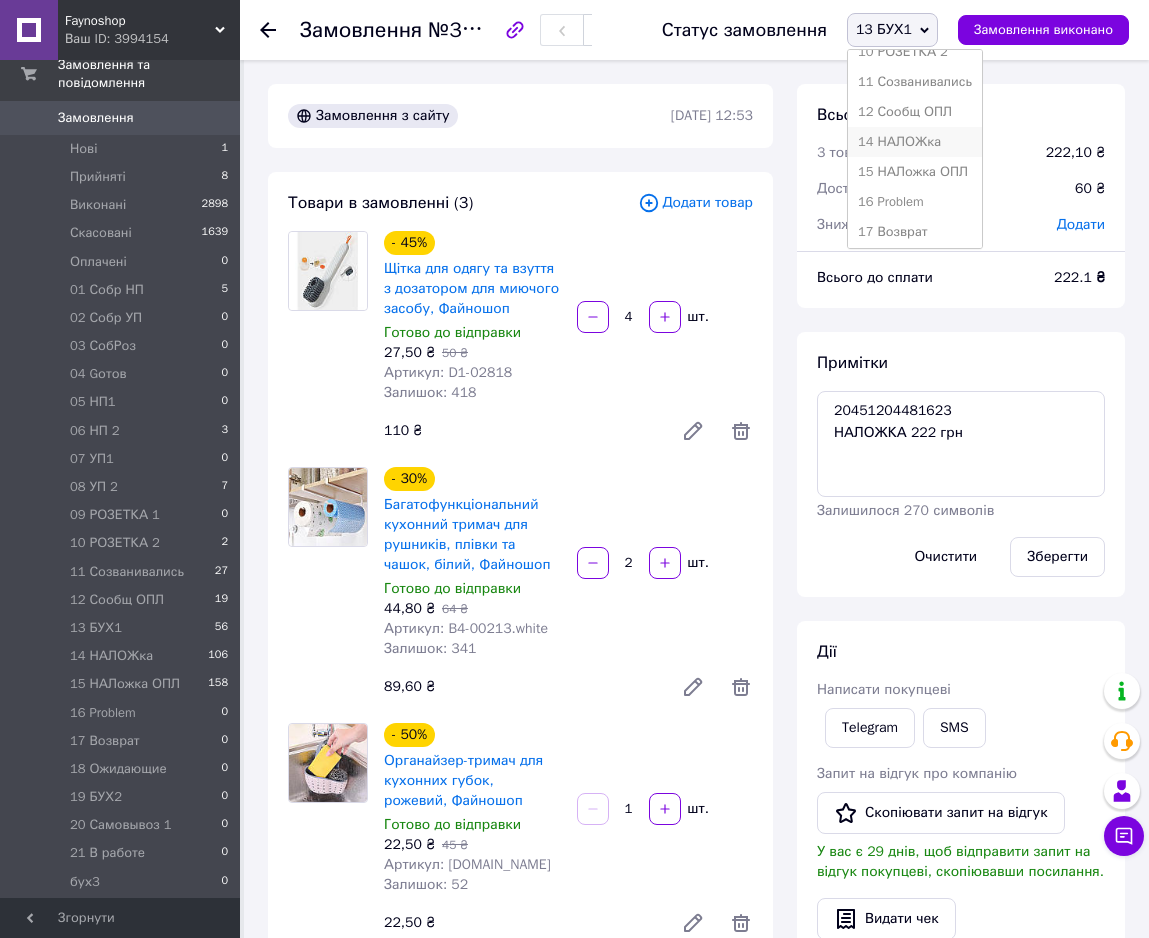click on "14 НАЛОЖка" at bounding box center (915, 142) 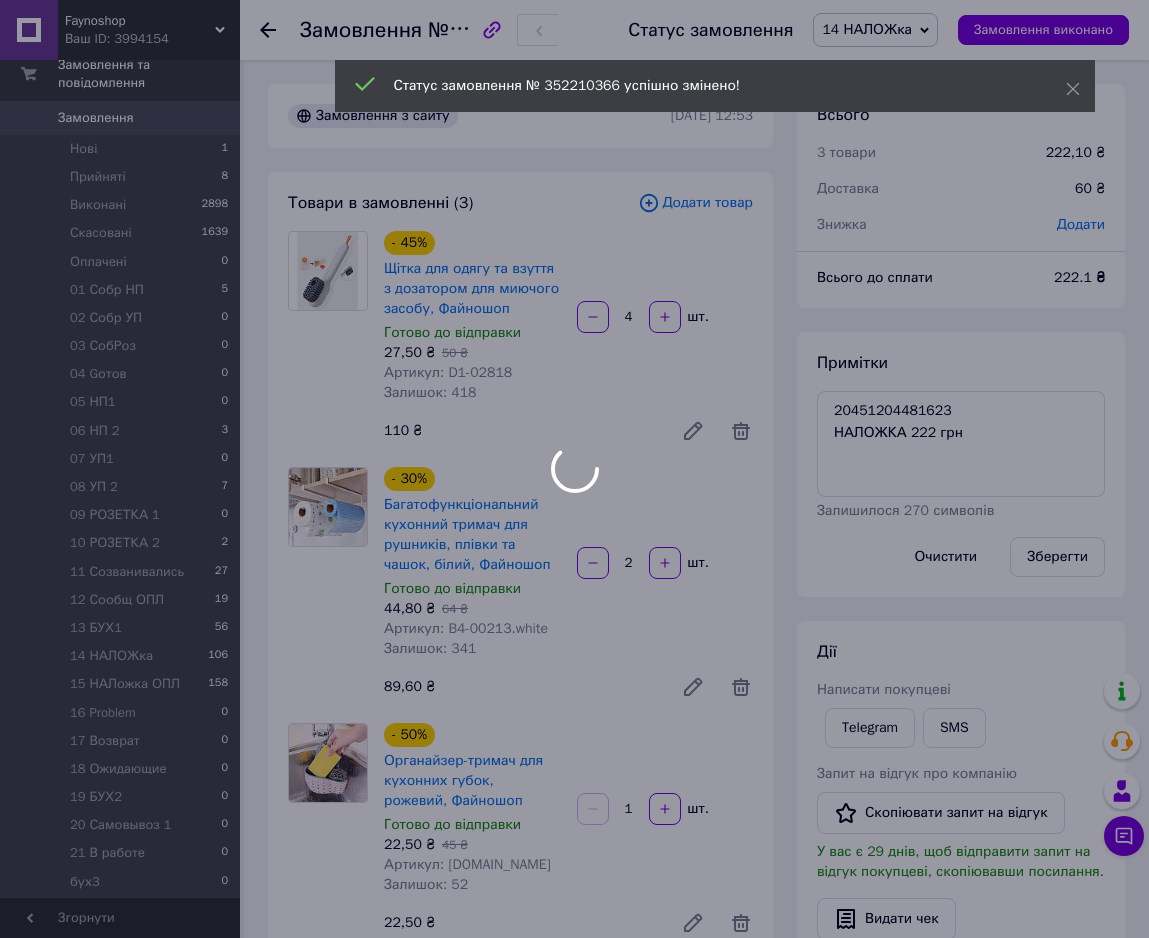 scroll, scrollTop: 440, scrollLeft: 0, axis: vertical 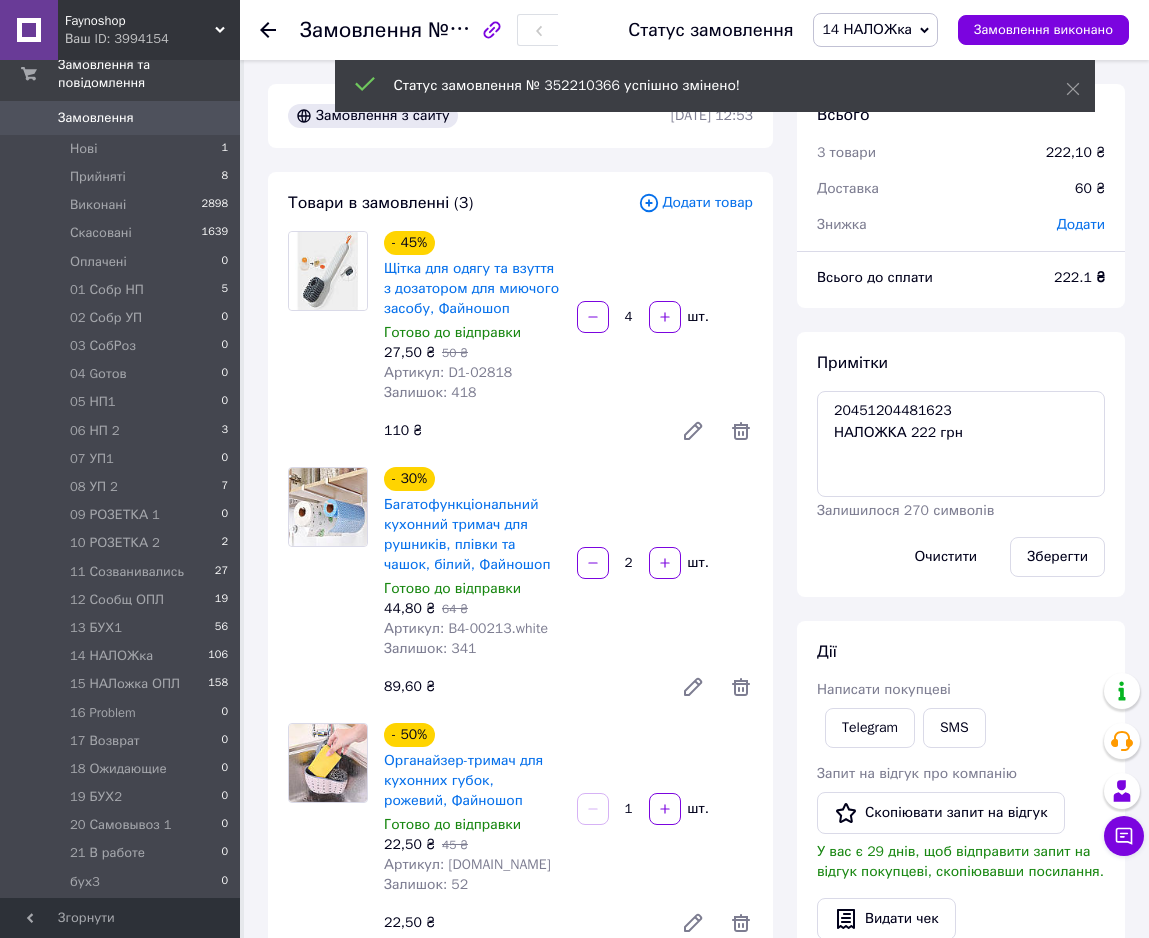 click 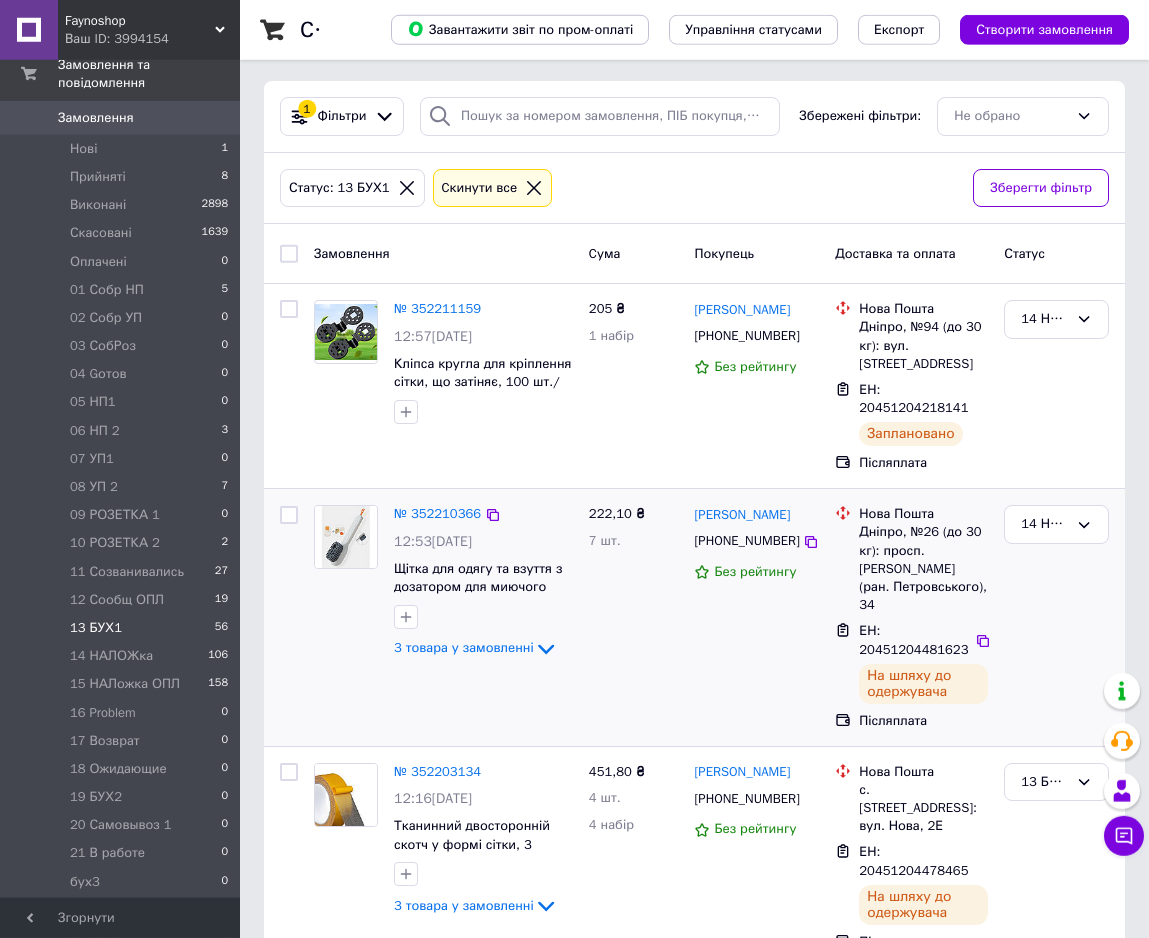 scroll, scrollTop: 204, scrollLeft: 0, axis: vertical 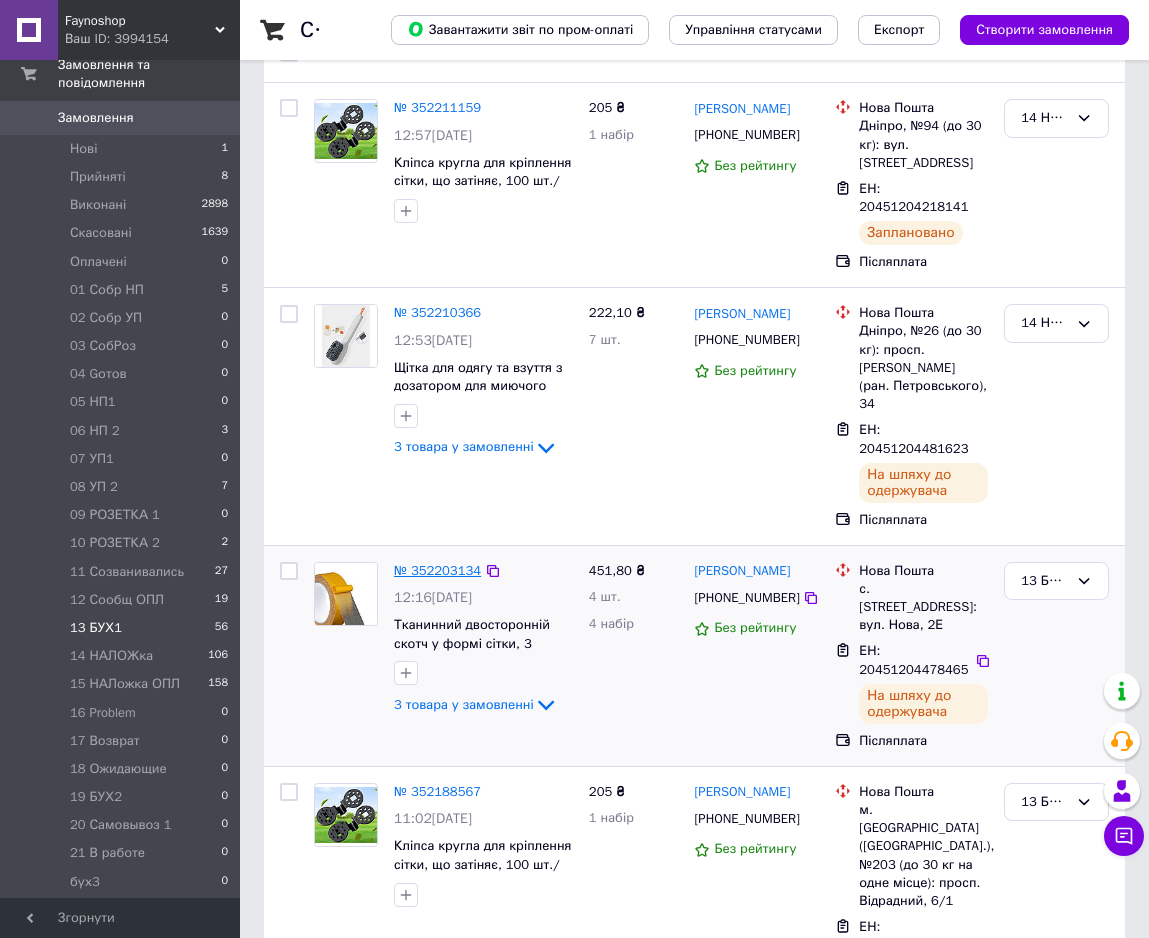 click on "№ 352203134" at bounding box center [437, 570] 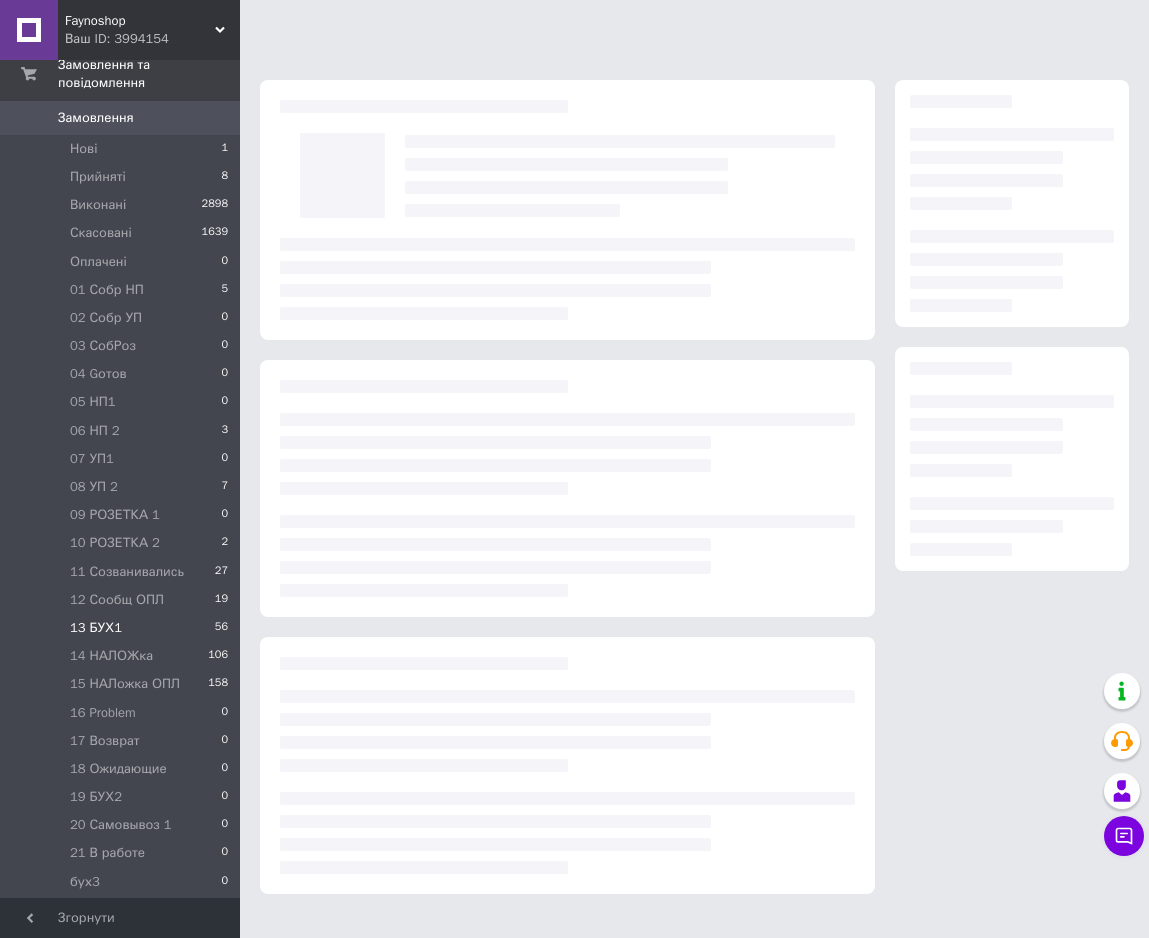scroll, scrollTop: 0, scrollLeft: 0, axis: both 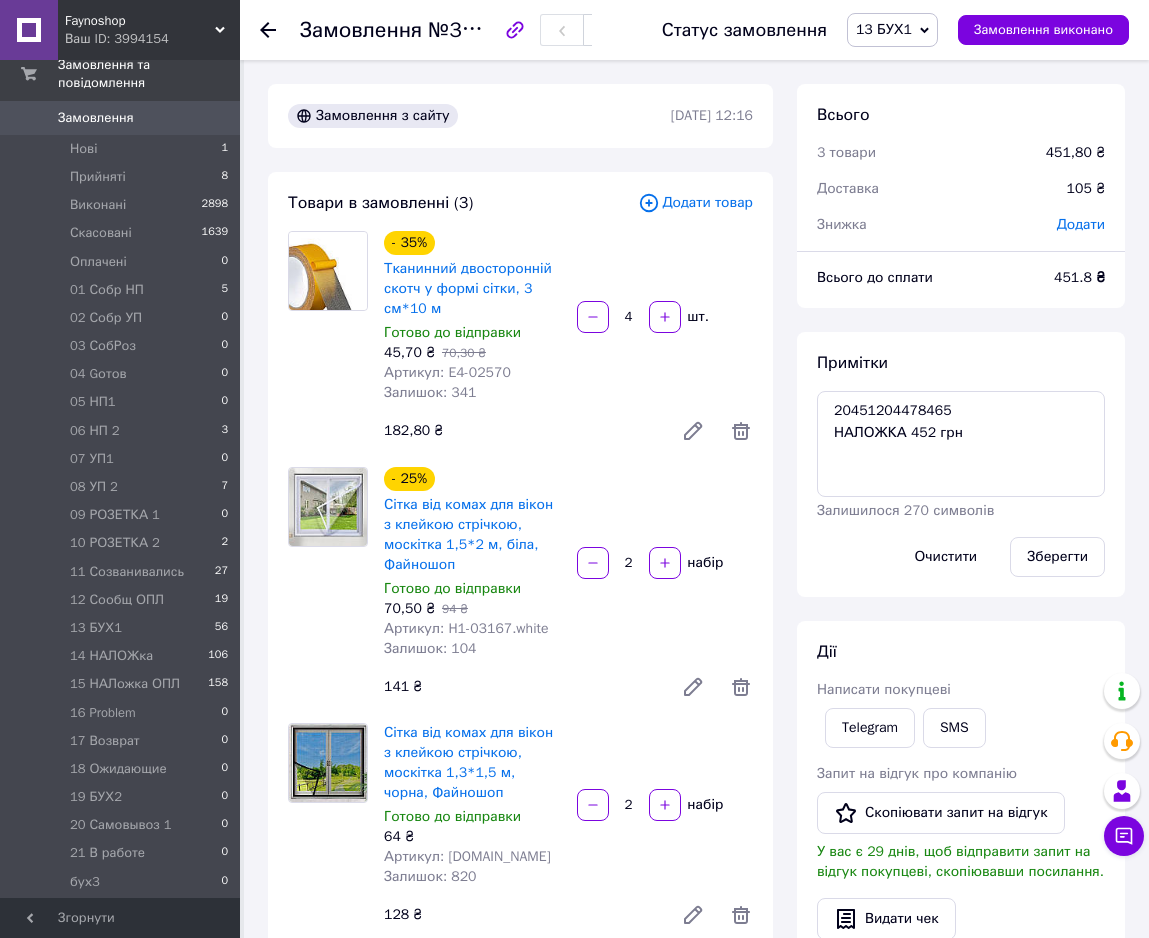 click on "13 БУХ1" at bounding box center (884, 29) 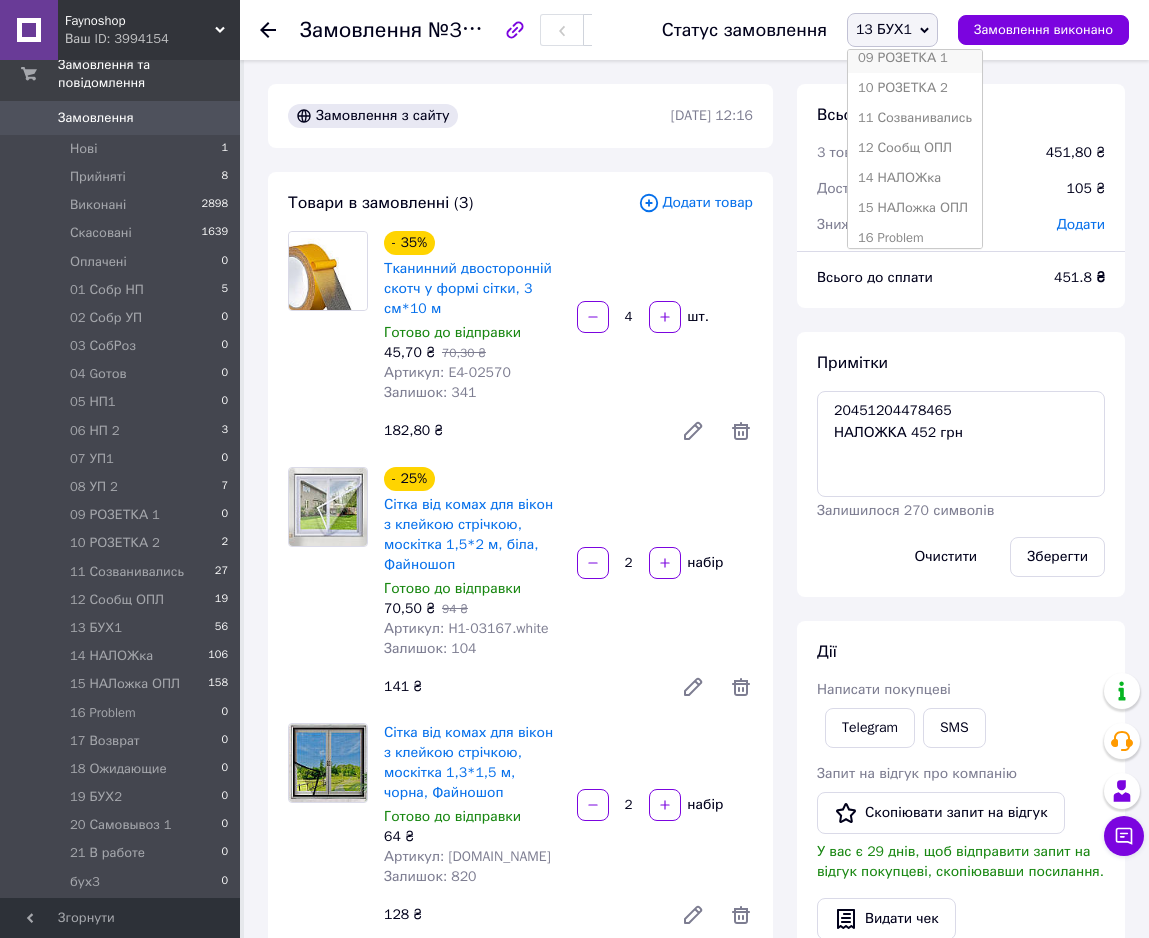 scroll, scrollTop: 408, scrollLeft: 0, axis: vertical 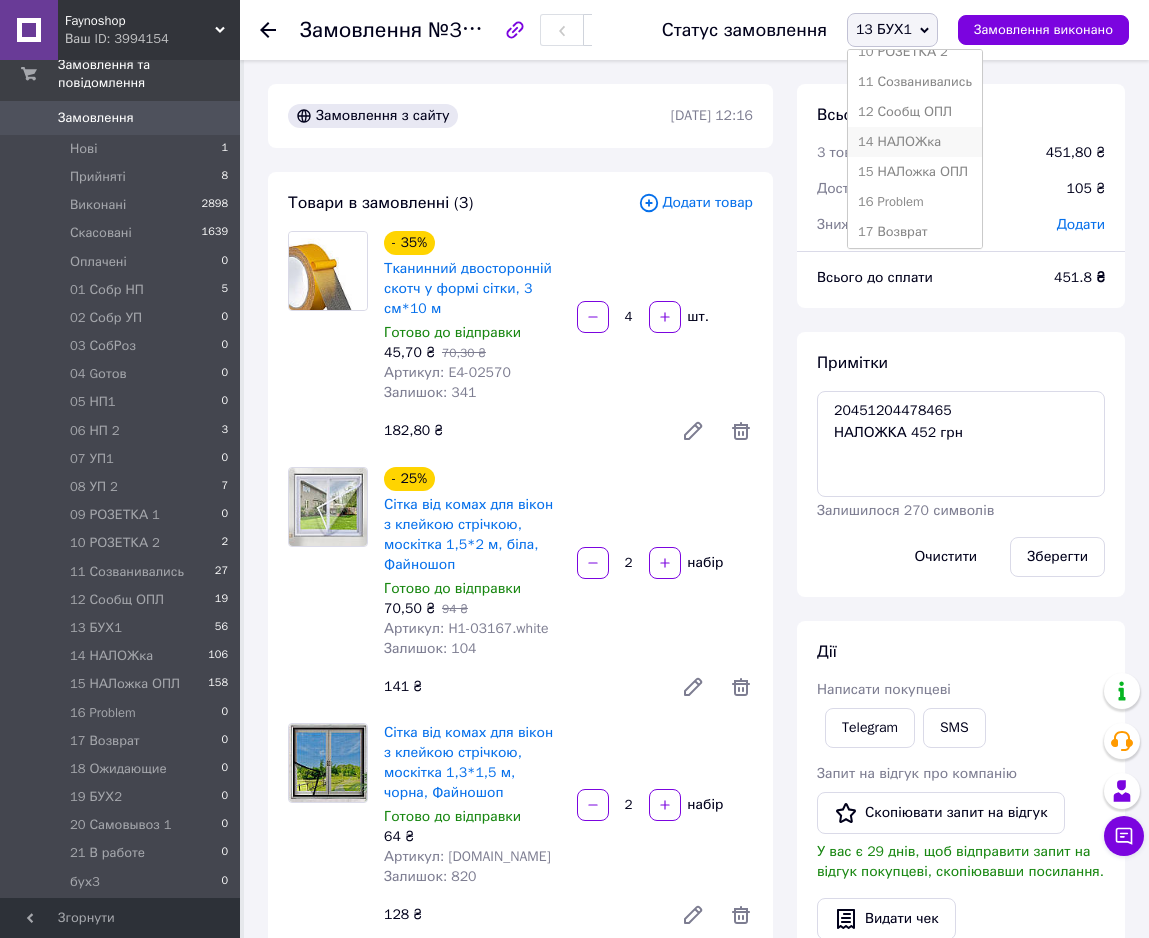 click on "14 НАЛОЖка" at bounding box center [915, 142] 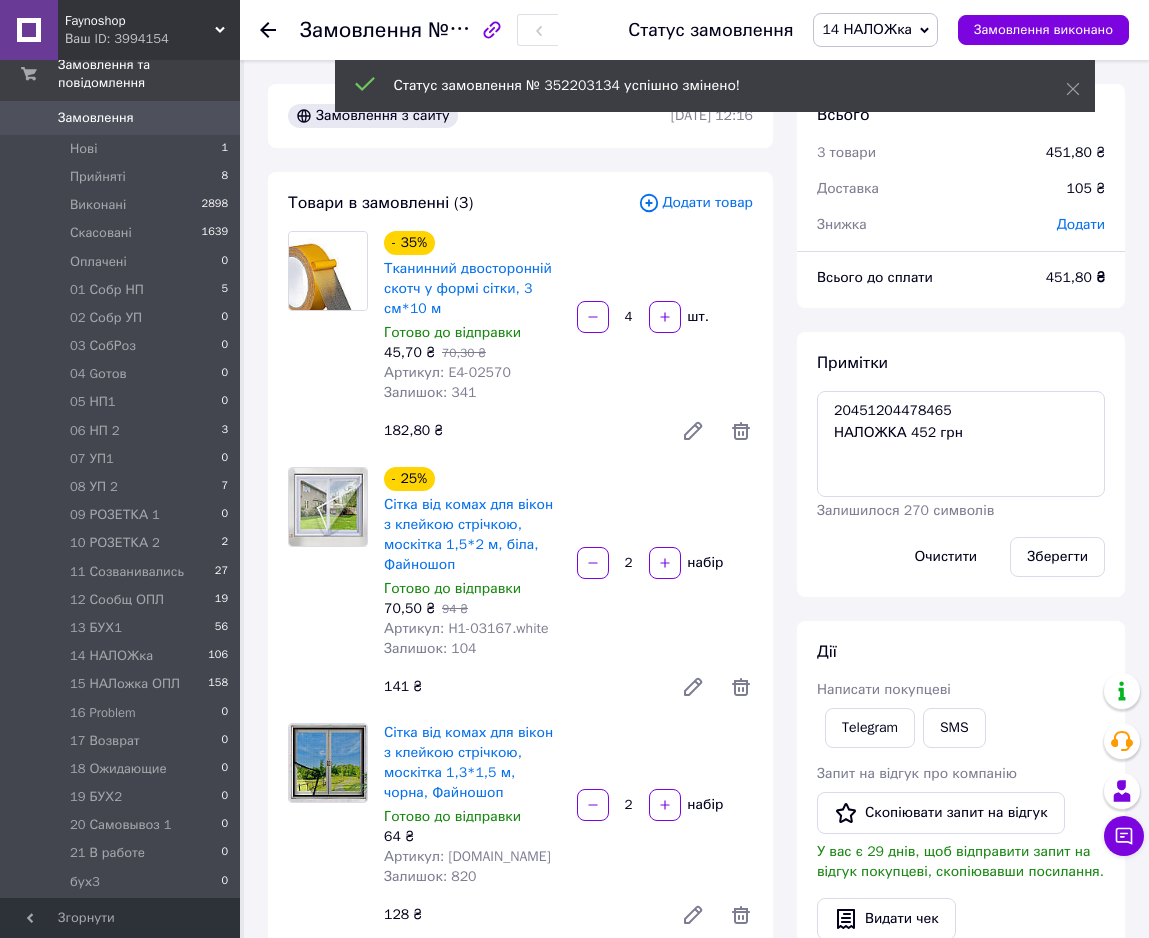 scroll, scrollTop: 448, scrollLeft: 0, axis: vertical 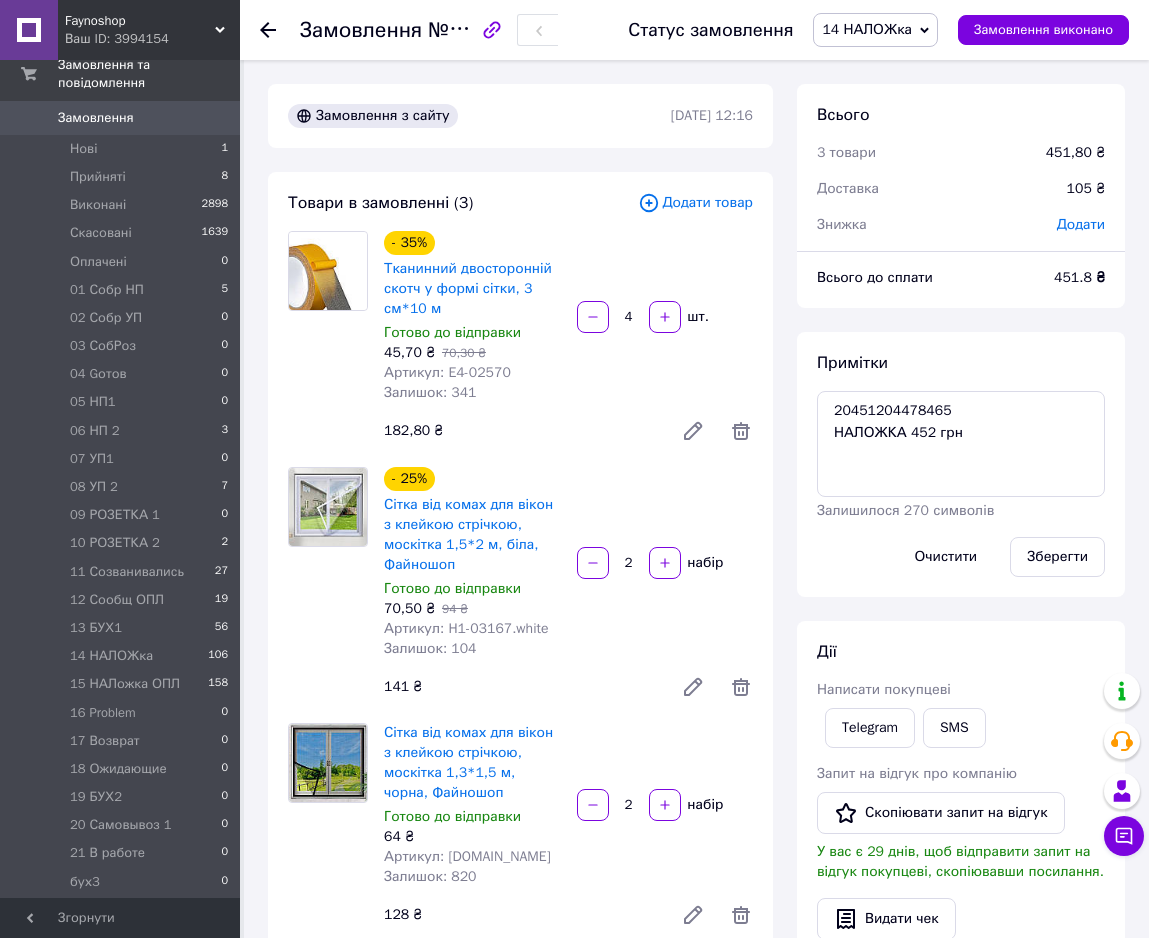 click 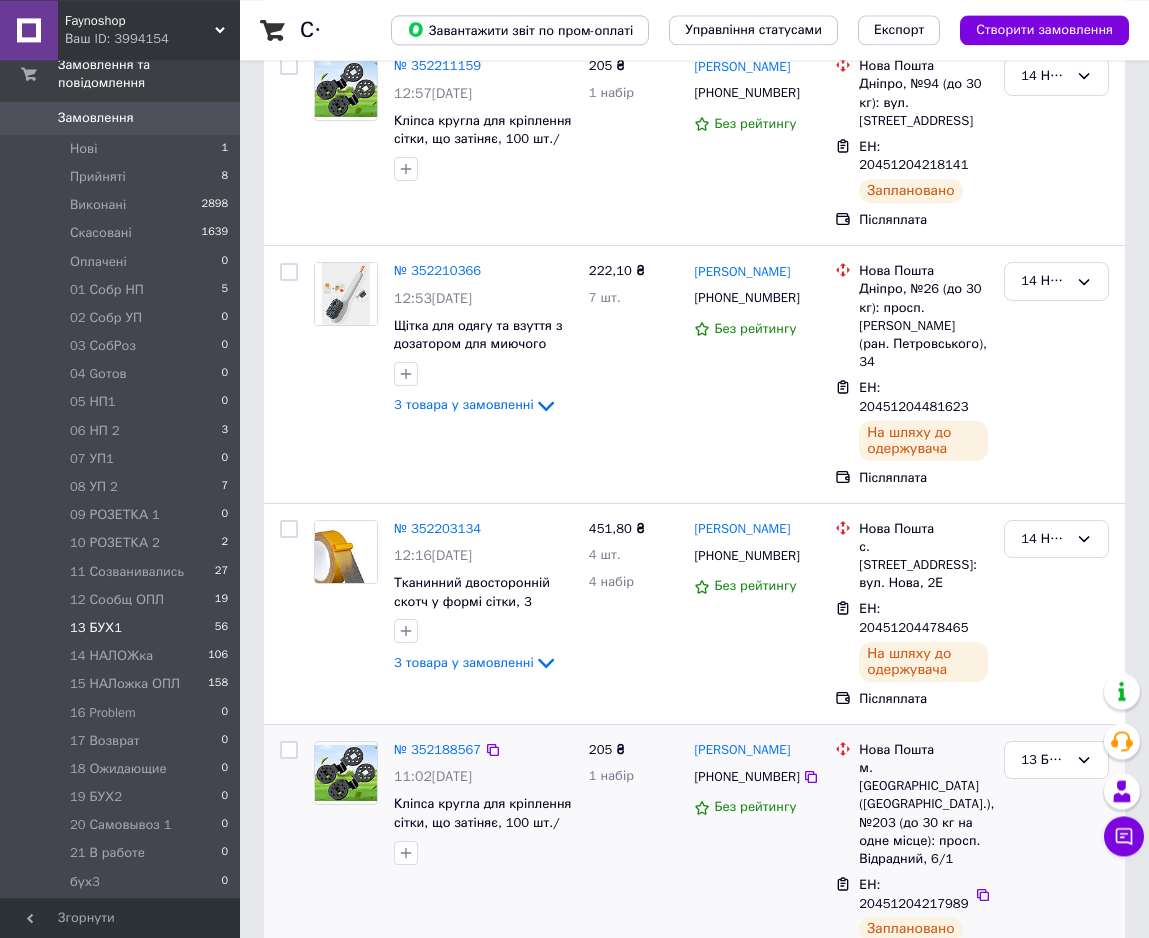scroll, scrollTop: 306, scrollLeft: 0, axis: vertical 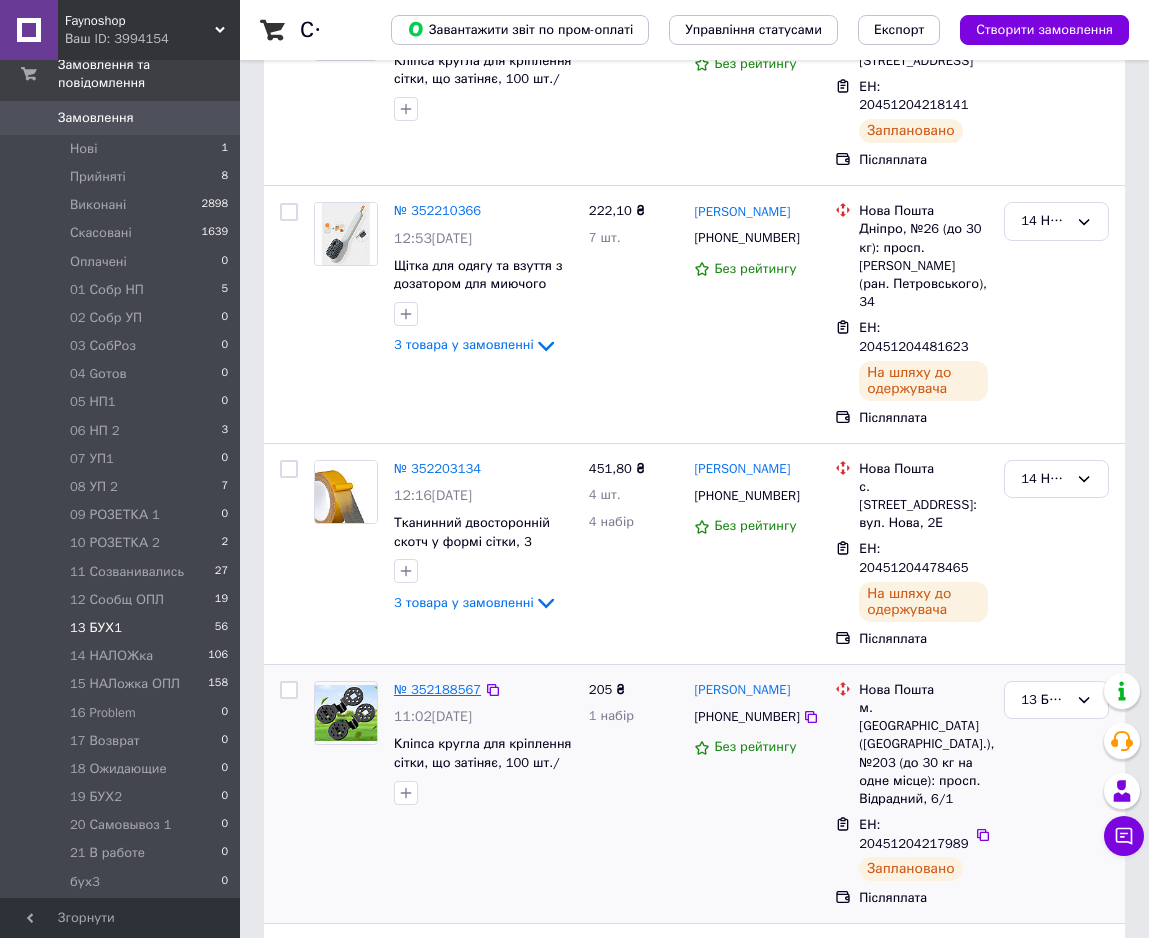 click on "№ 352188567" at bounding box center [437, 689] 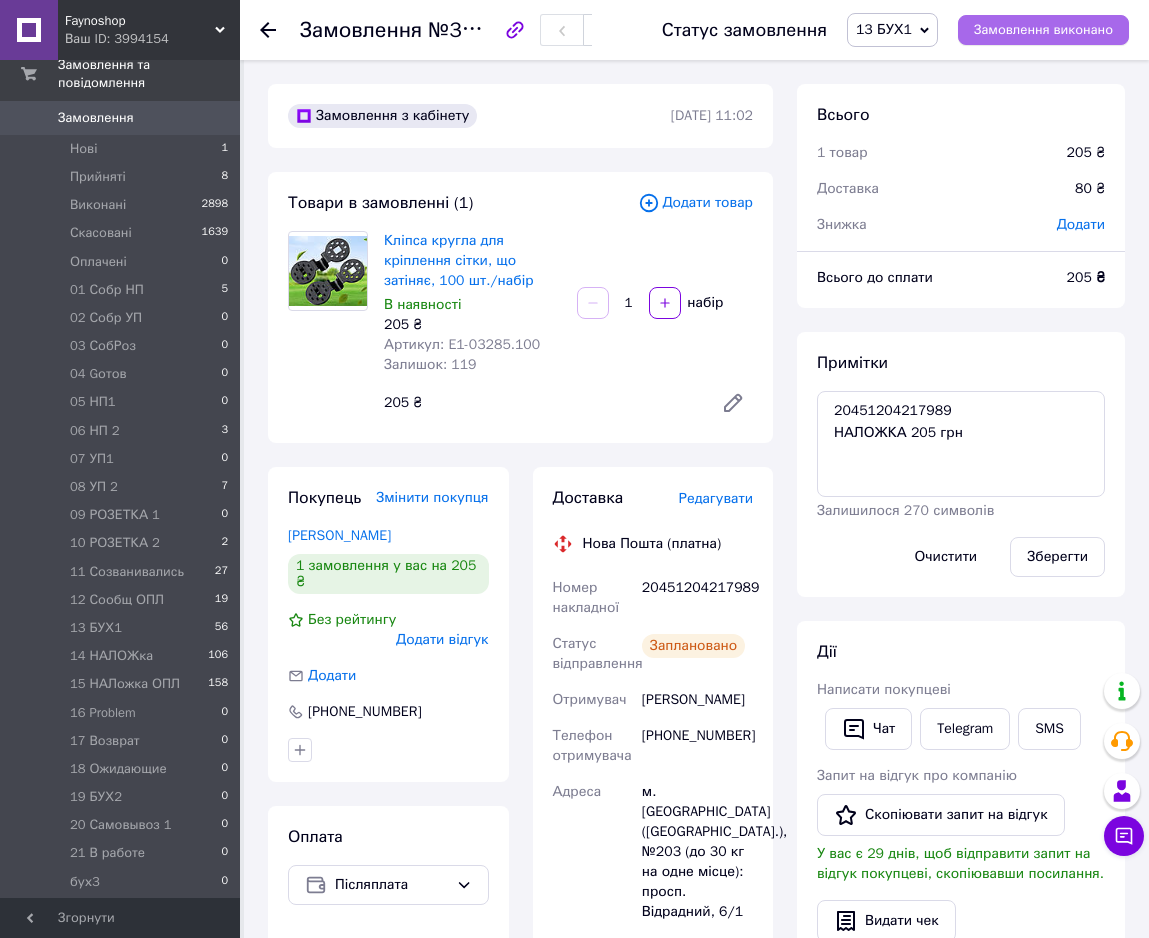 scroll, scrollTop: 372, scrollLeft: 0, axis: vertical 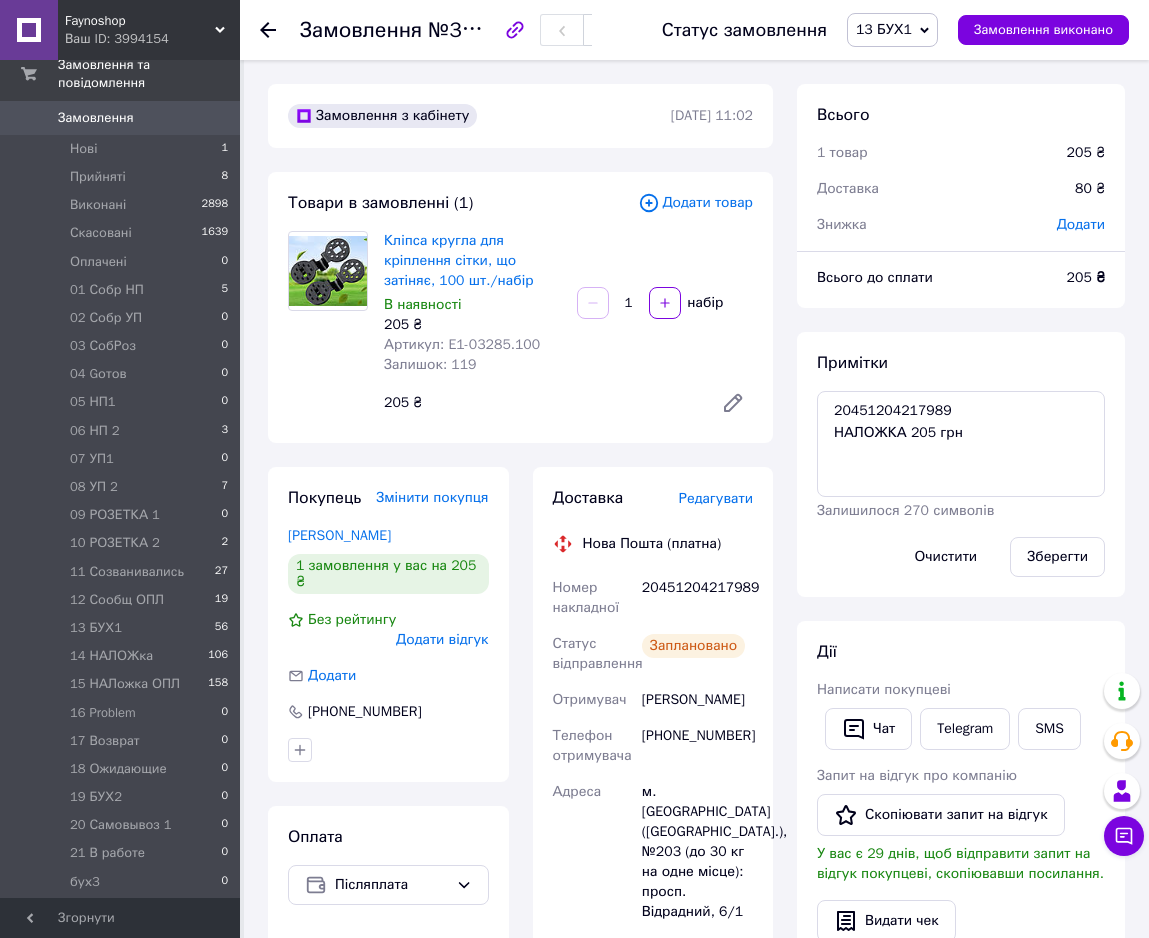 click on "13 БУХ1" at bounding box center (884, 29) 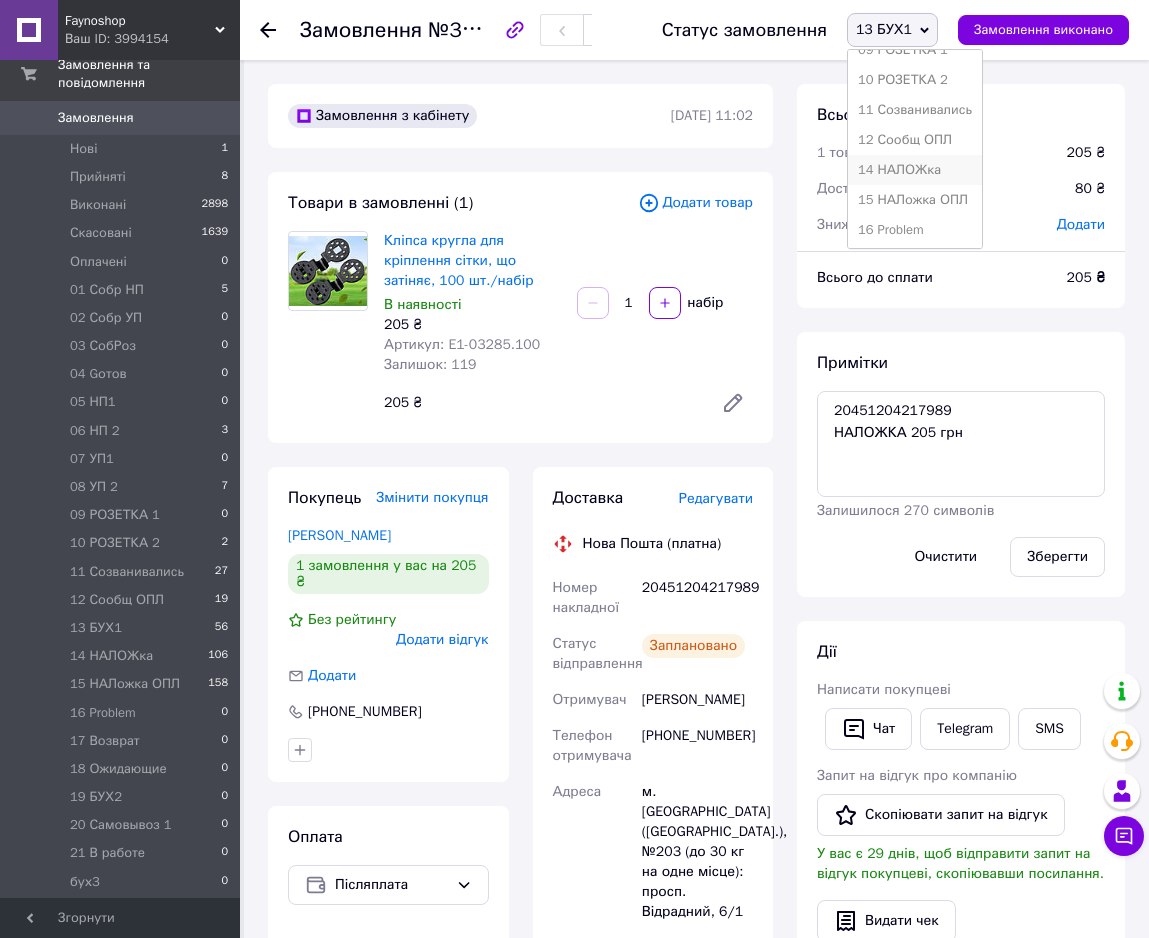 scroll, scrollTop: 408, scrollLeft: 0, axis: vertical 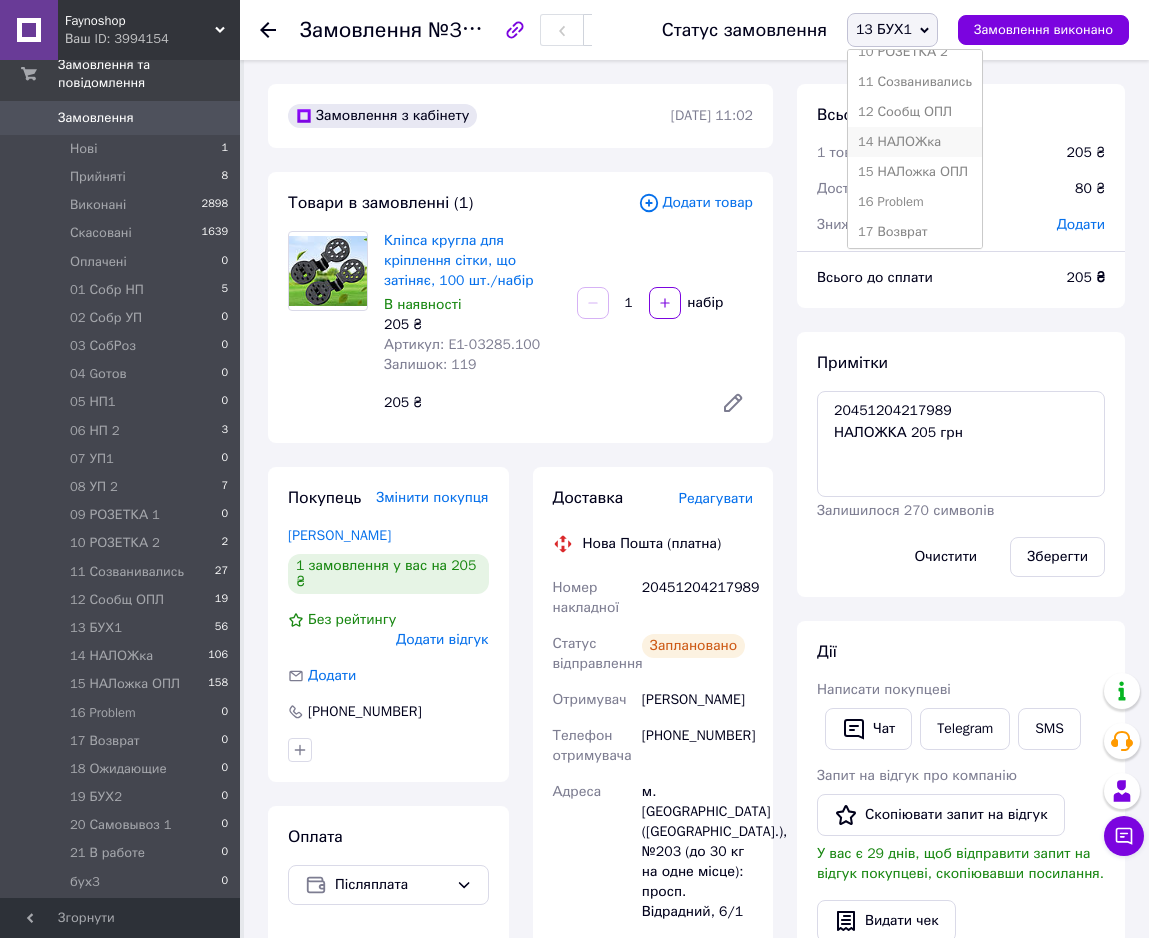 click on "14 НАЛОЖка" at bounding box center [915, 142] 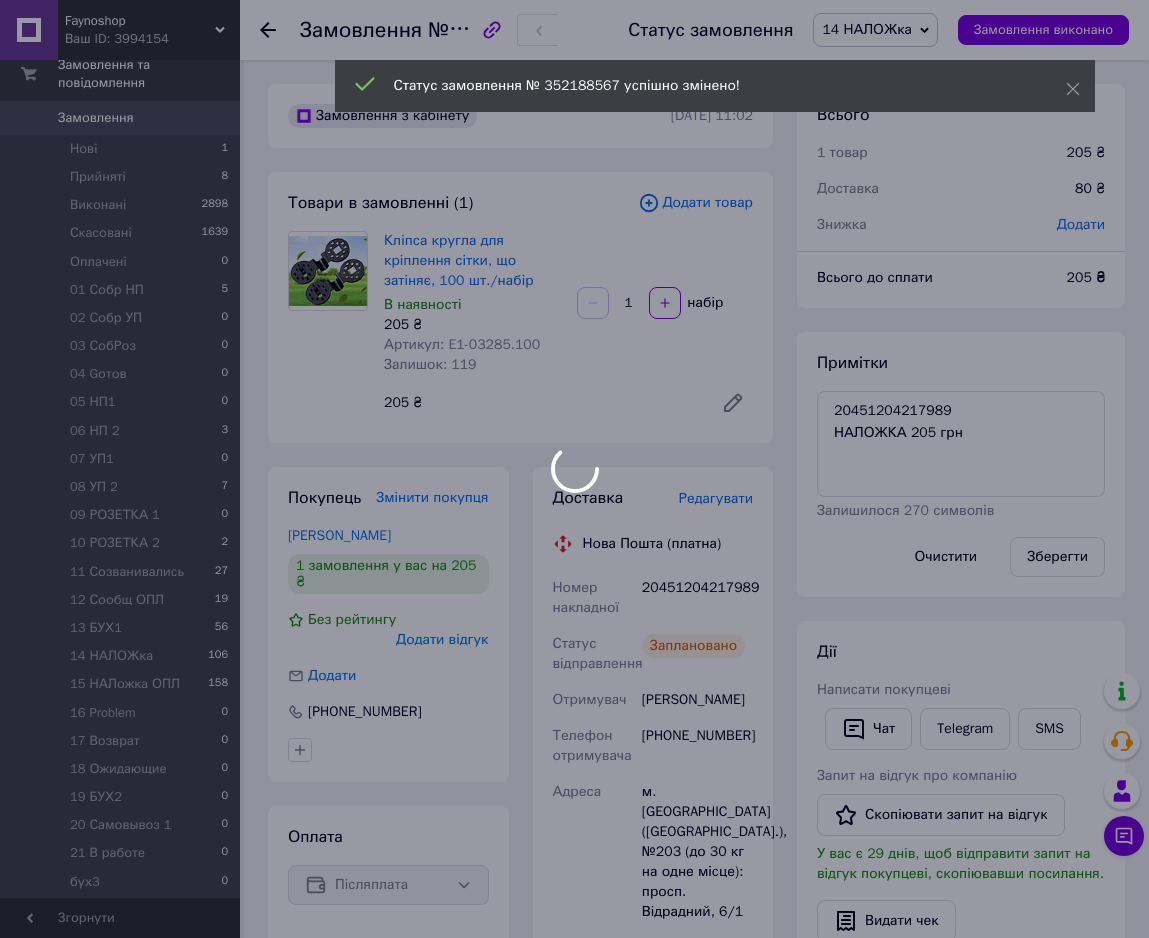 scroll, scrollTop: 420, scrollLeft: 0, axis: vertical 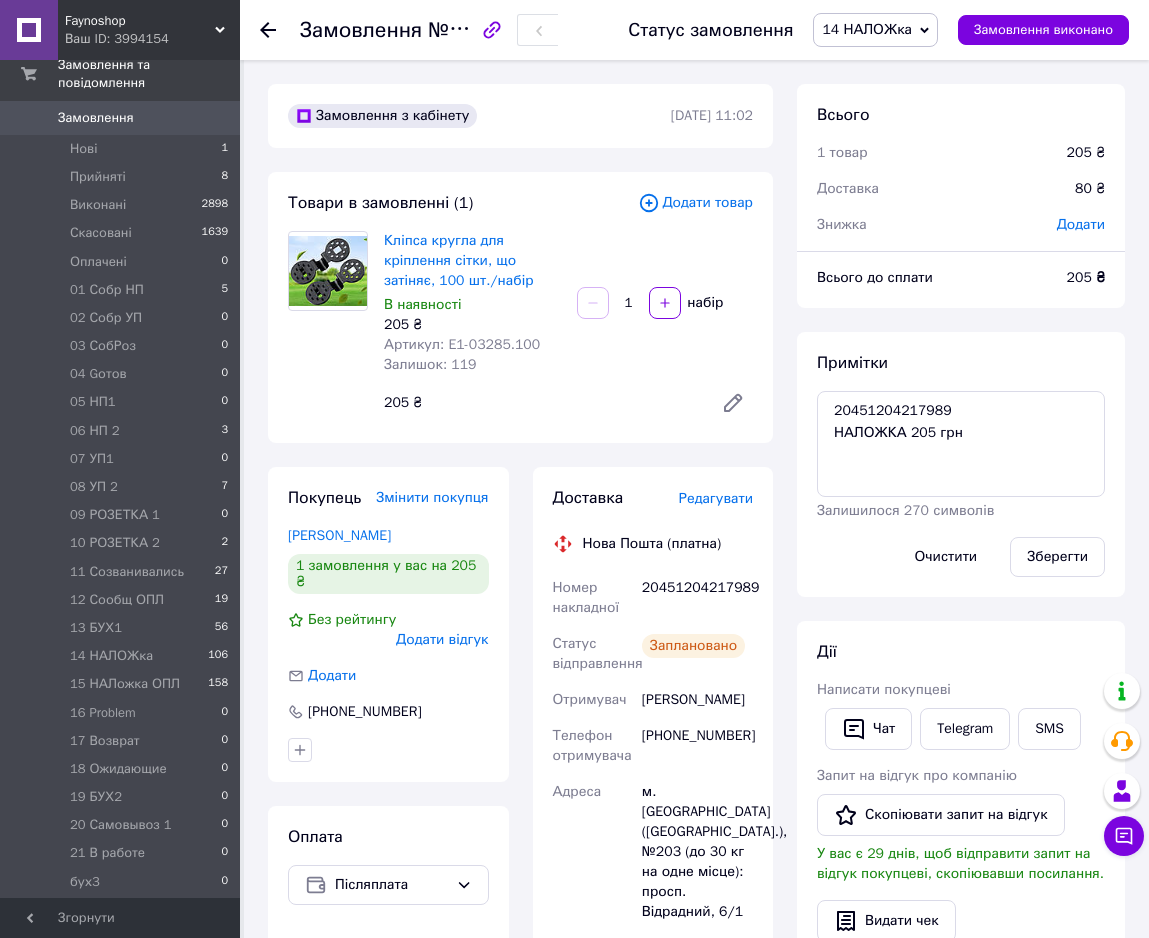 click 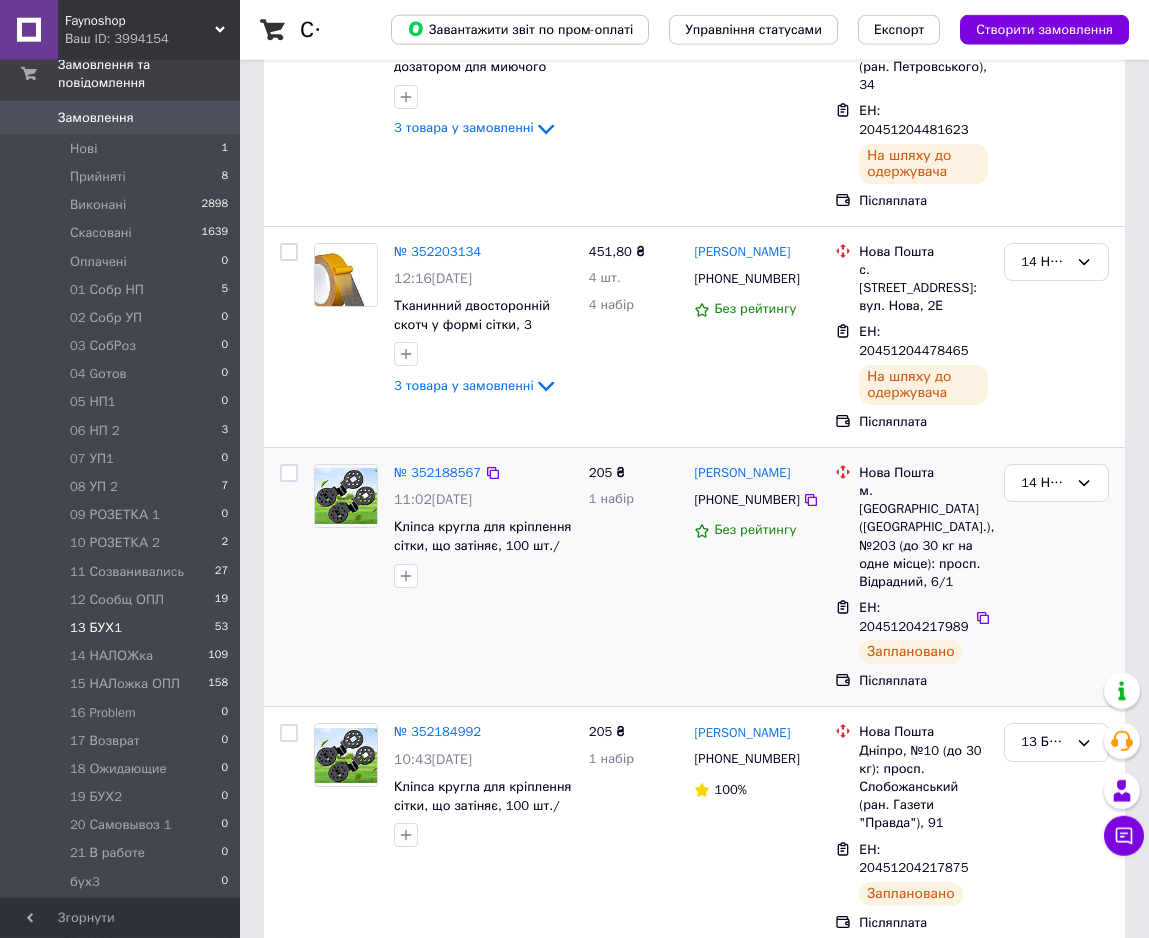 scroll, scrollTop: 612, scrollLeft: 0, axis: vertical 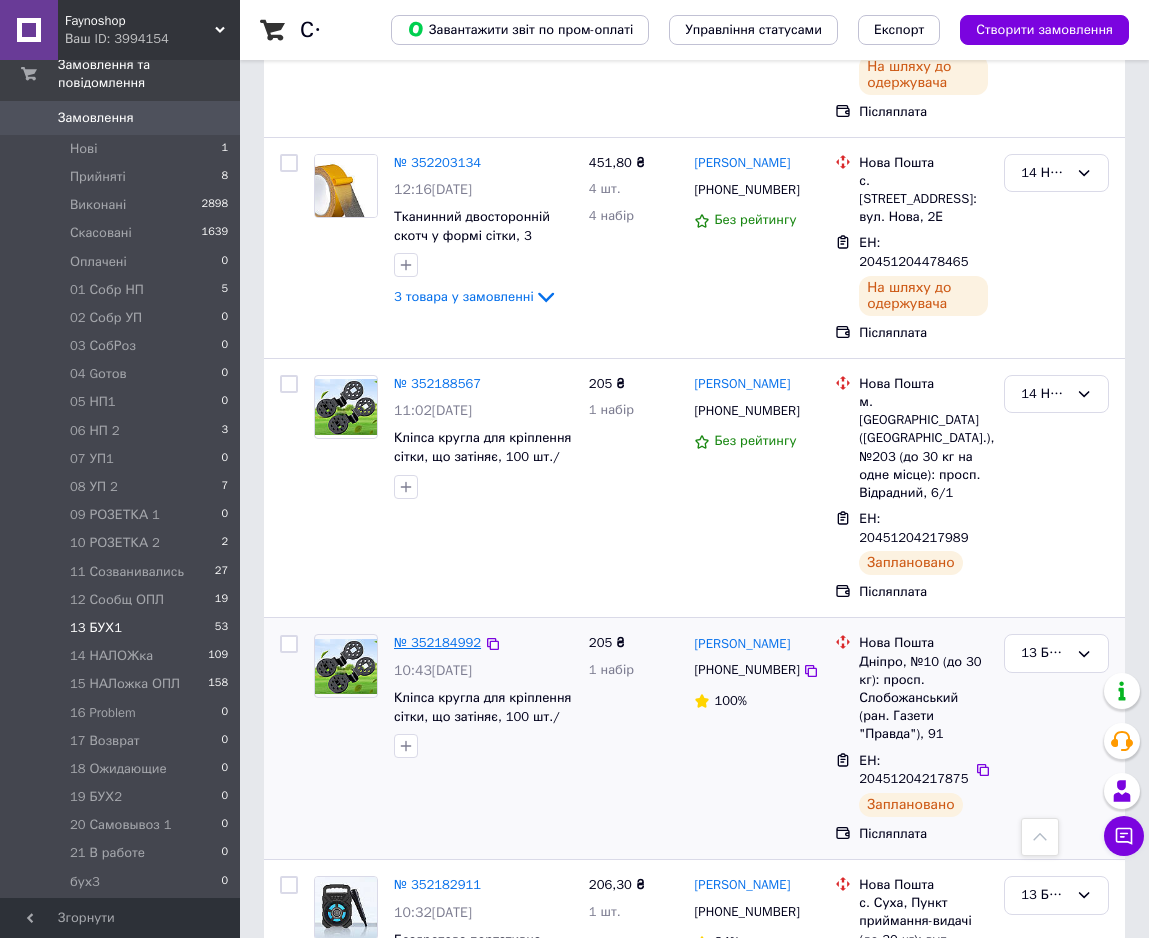 click on "№ 352184992" at bounding box center [437, 642] 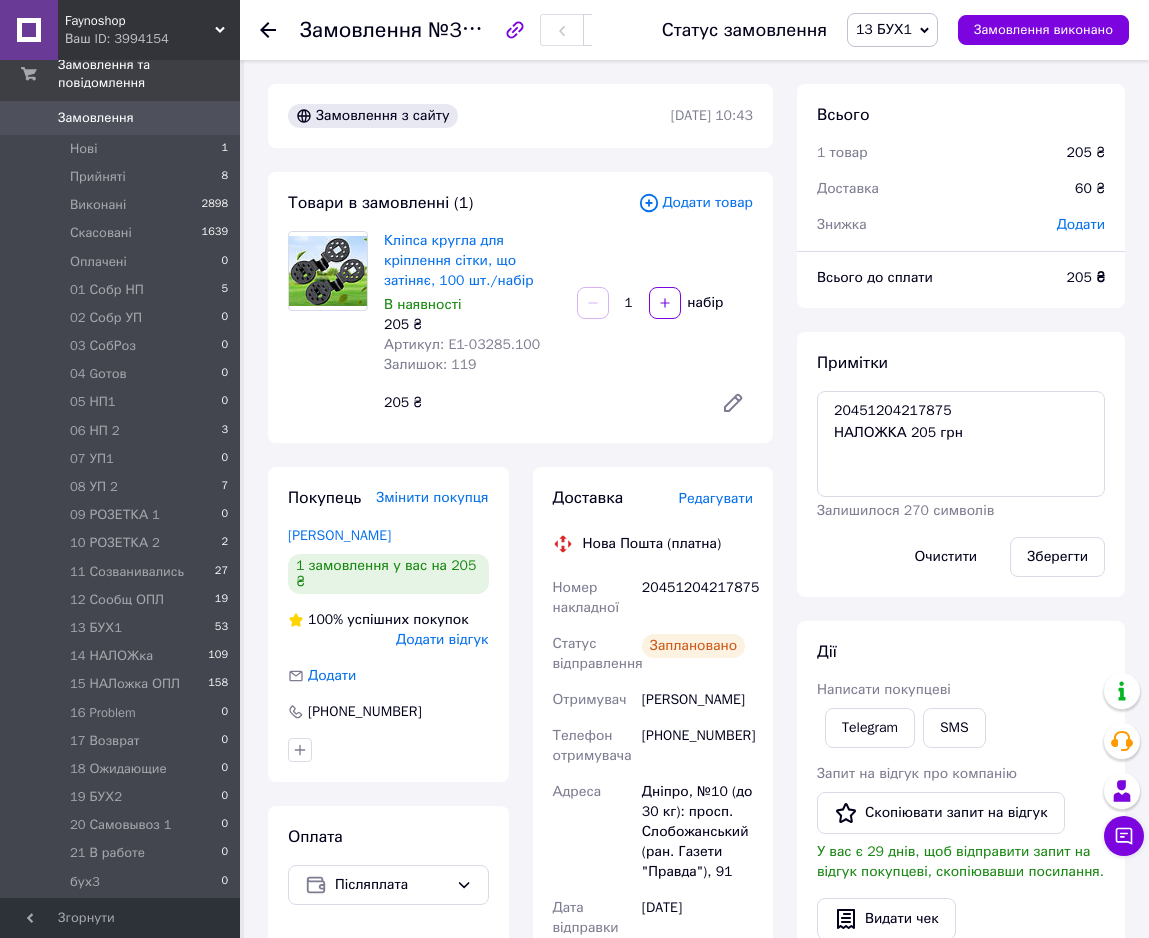 scroll, scrollTop: 28, scrollLeft: 0, axis: vertical 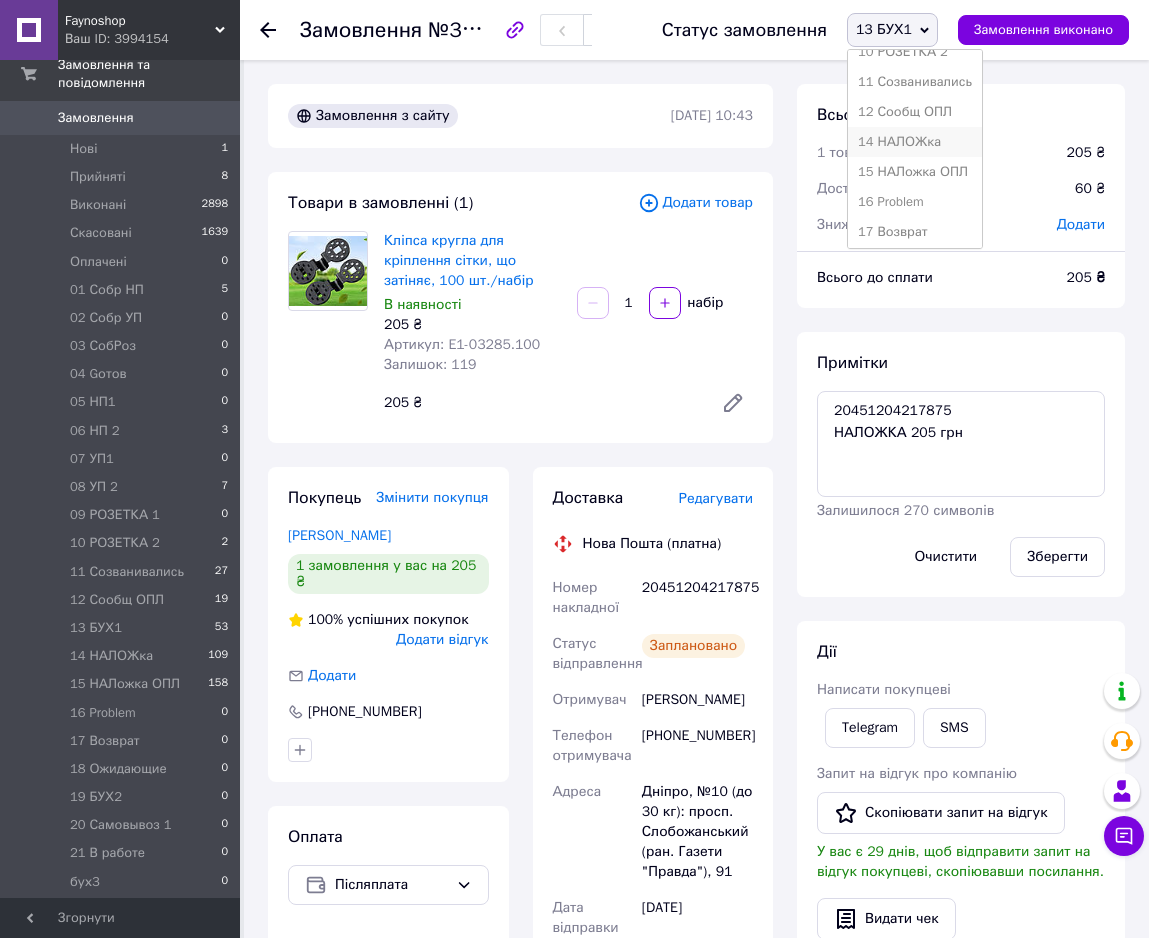click on "14 НАЛОЖка" at bounding box center [915, 142] 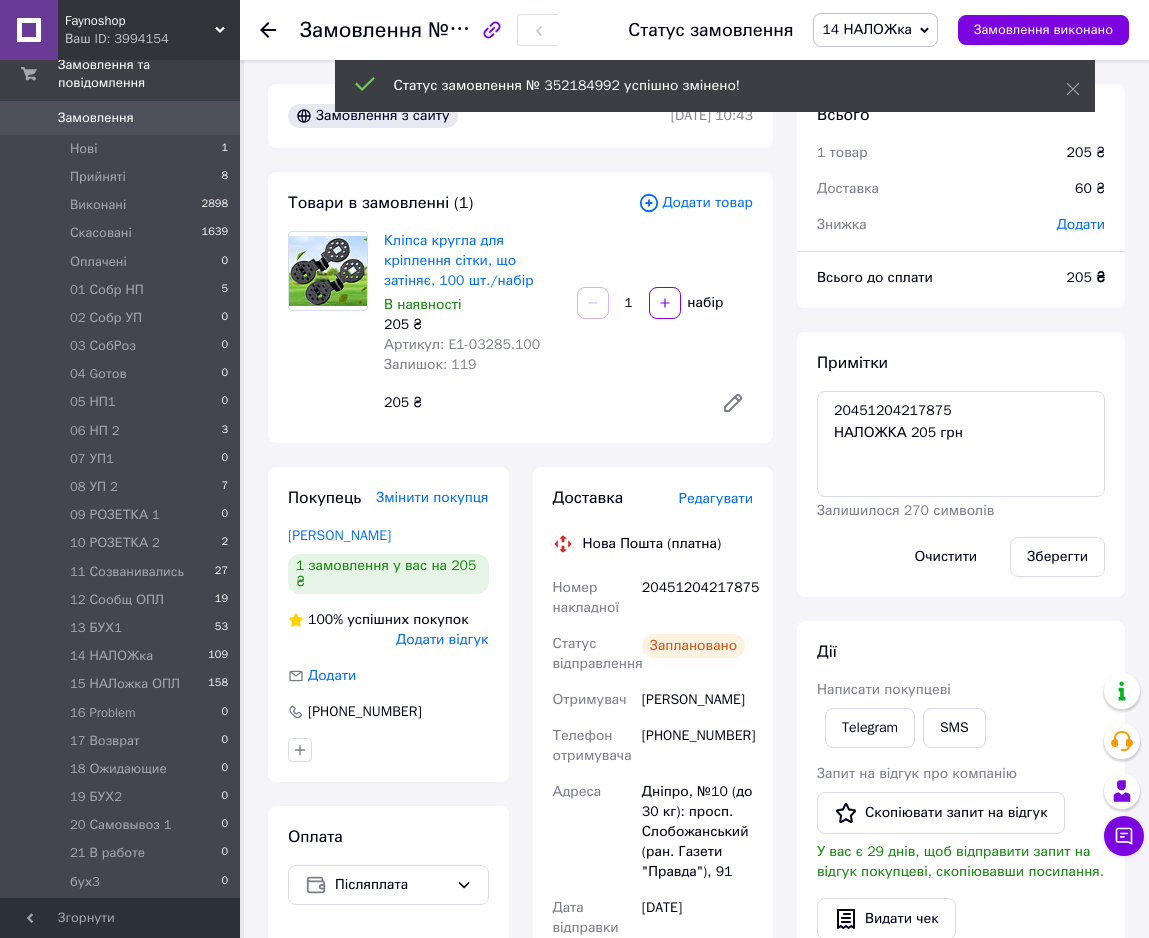 scroll, scrollTop: 76, scrollLeft: 0, axis: vertical 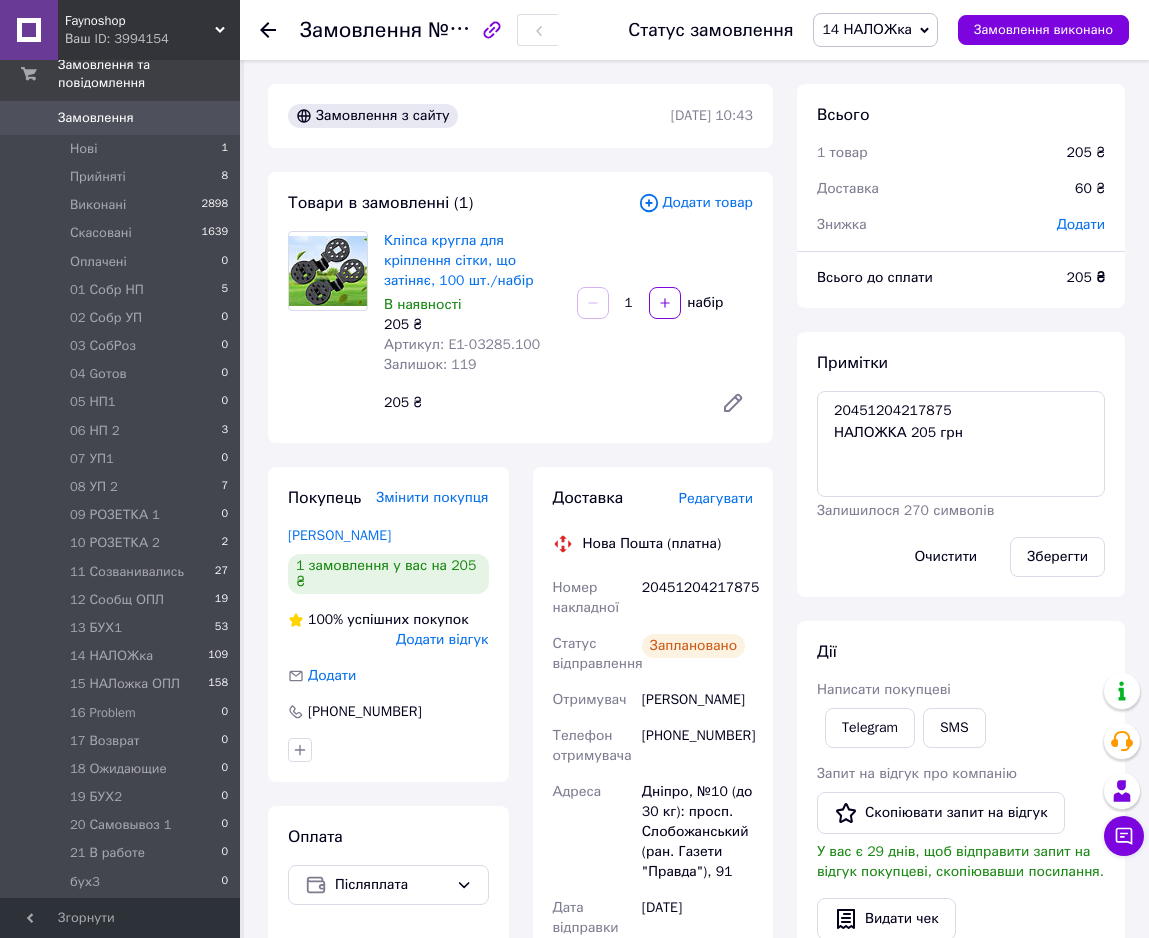 click 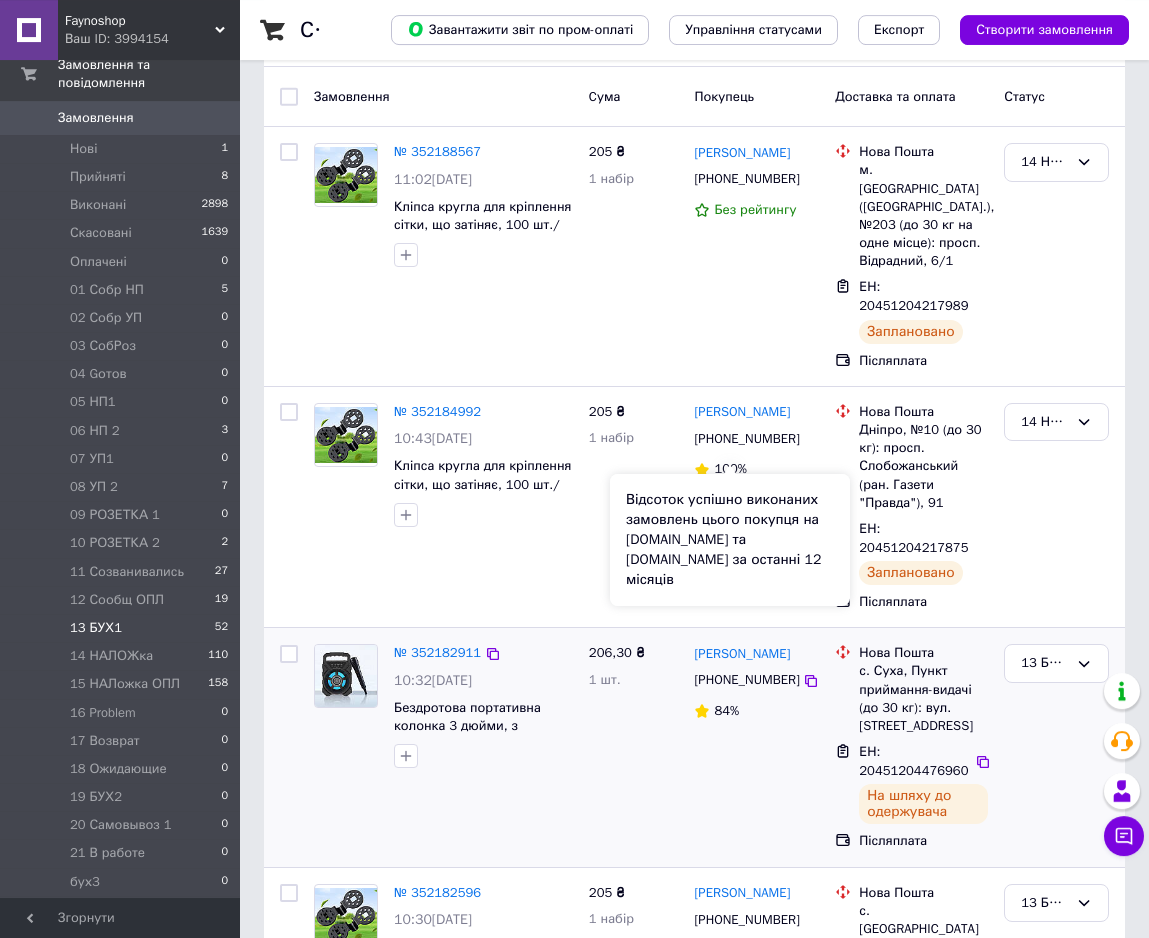 scroll, scrollTop: 204, scrollLeft: 0, axis: vertical 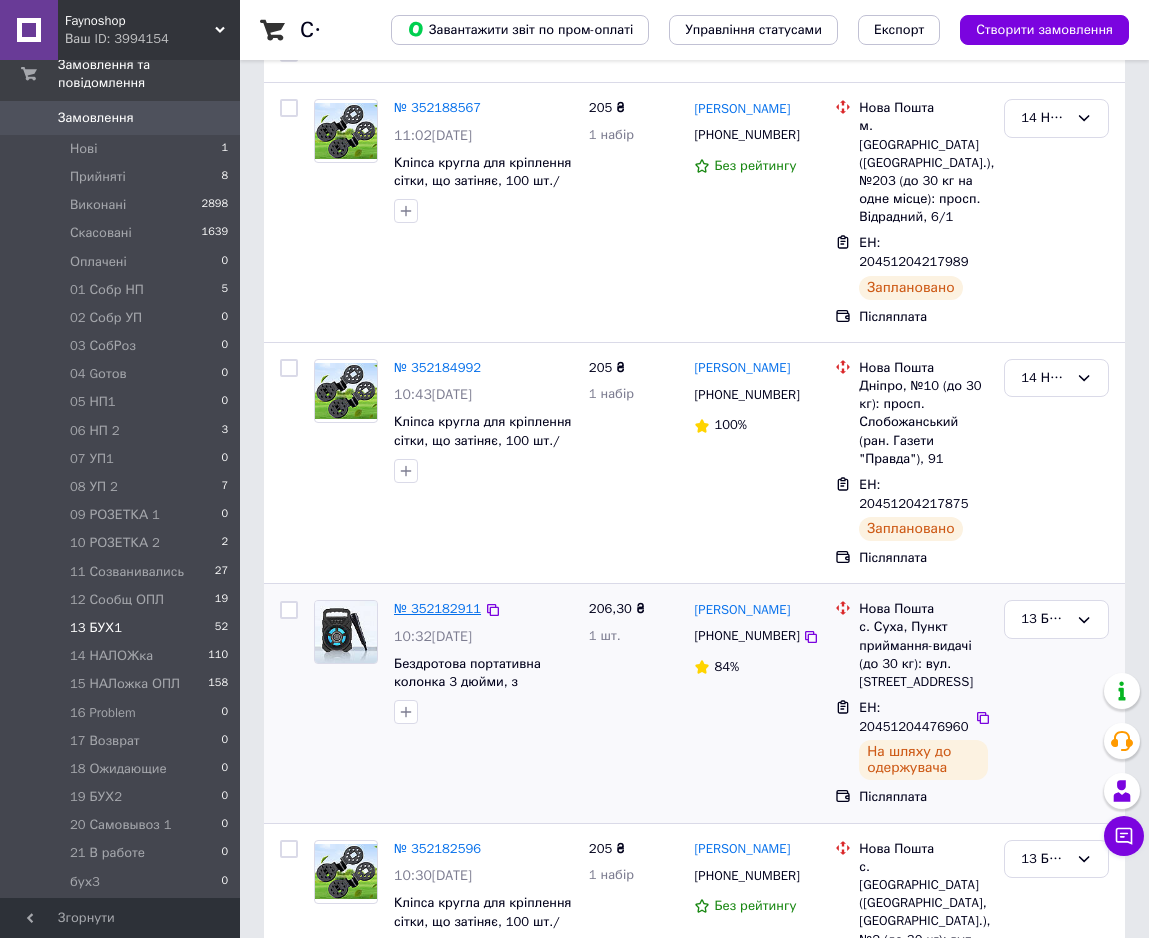 click on "№ 352182911" at bounding box center [437, 608] 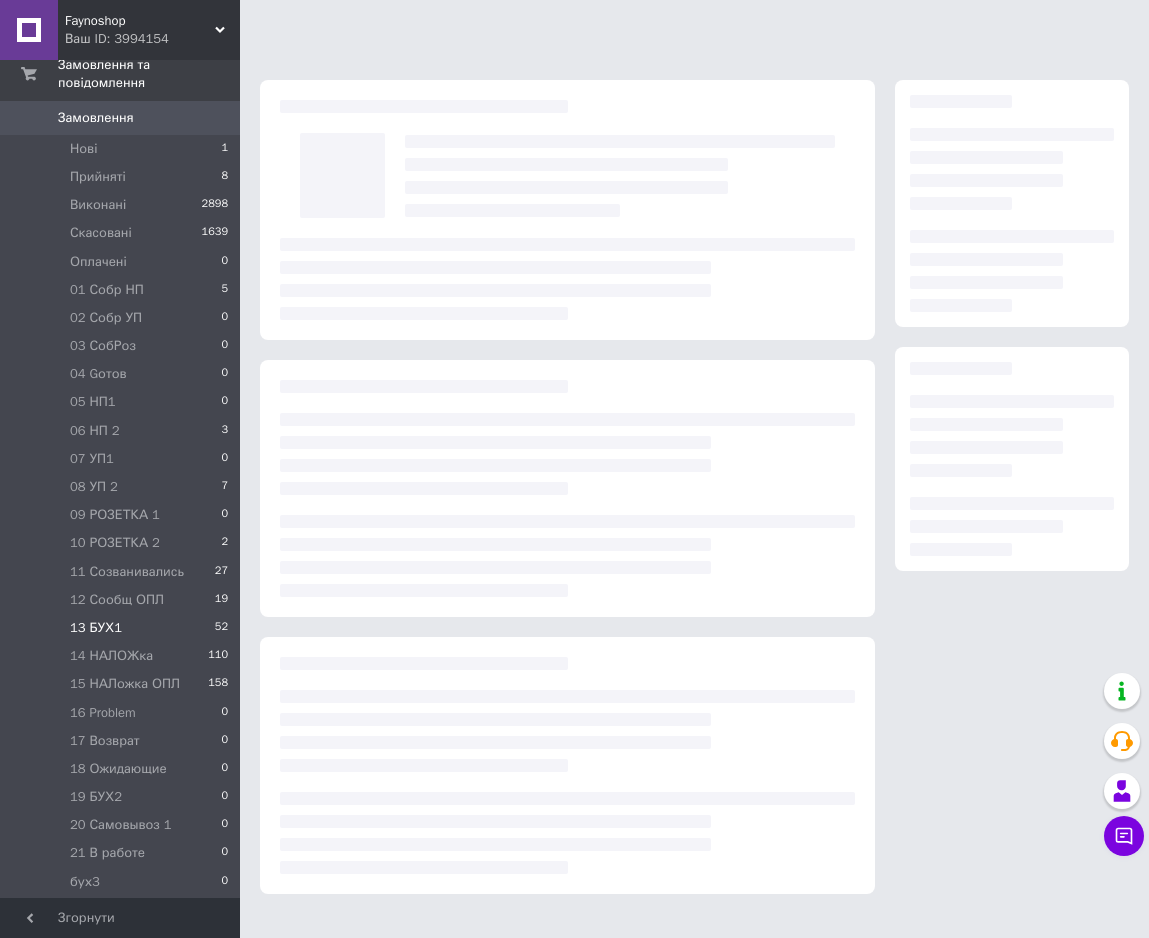 scroll, scrollTop: 0, scrollLeft: 0, axis: both 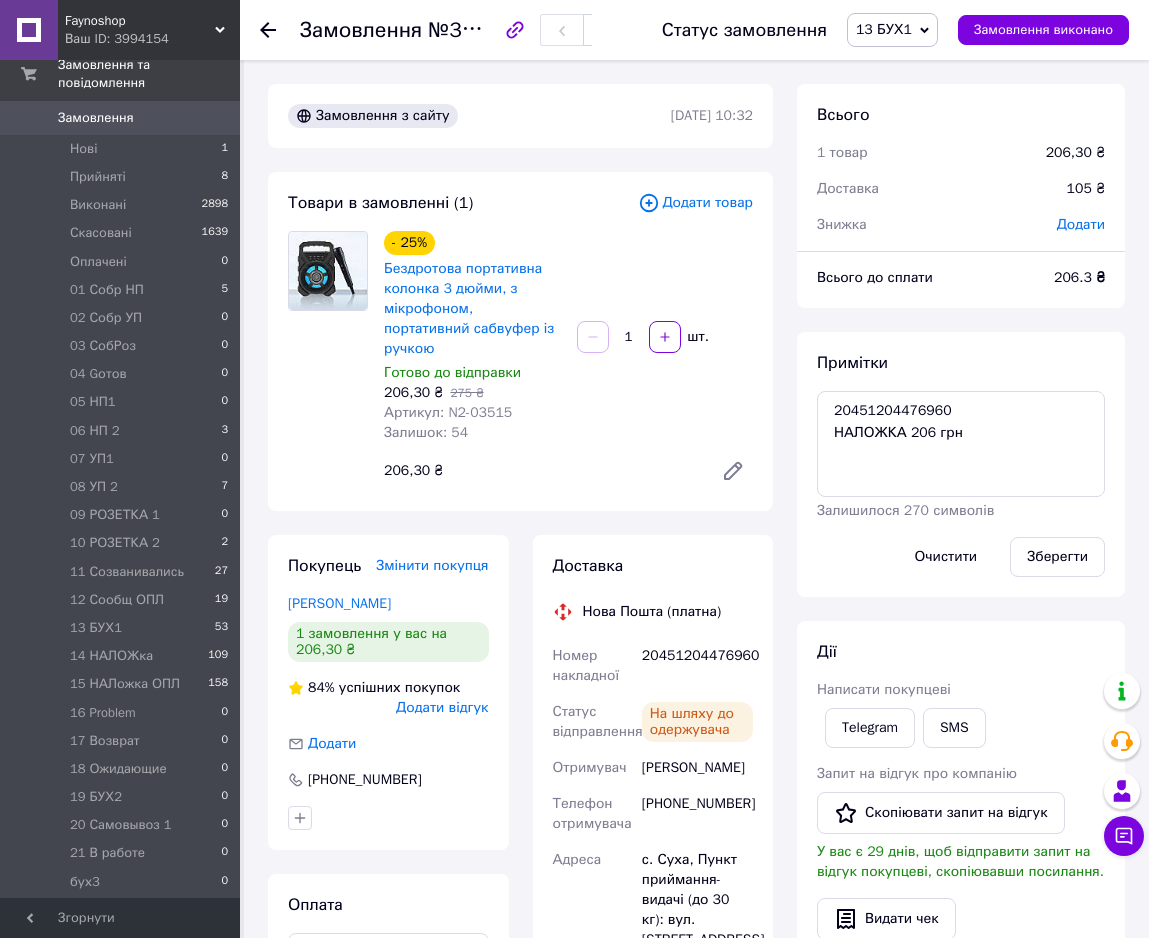 click on "13 БУХ1" at bounding box center [892, 30] 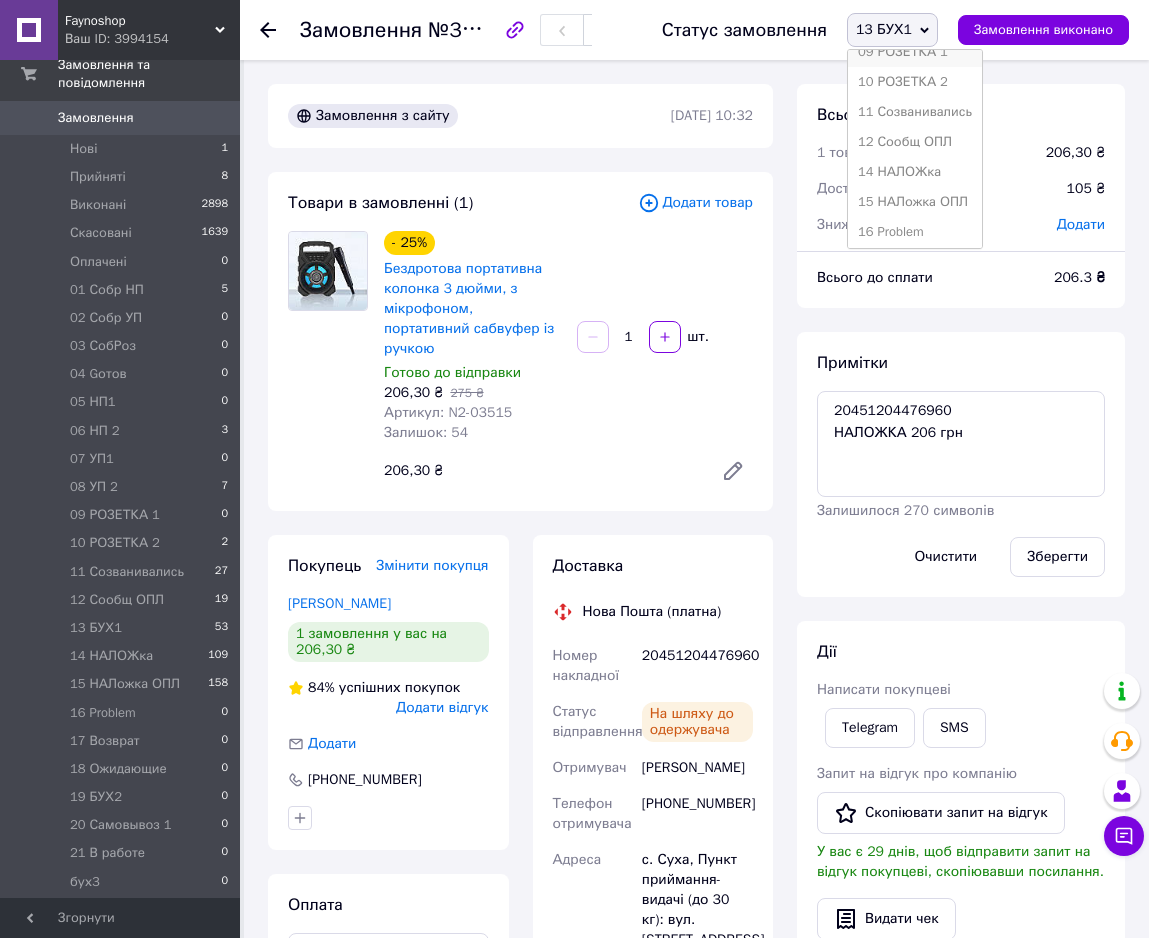 scroll, scrollTop: 408, scrollLeft: 0, axis: vertical 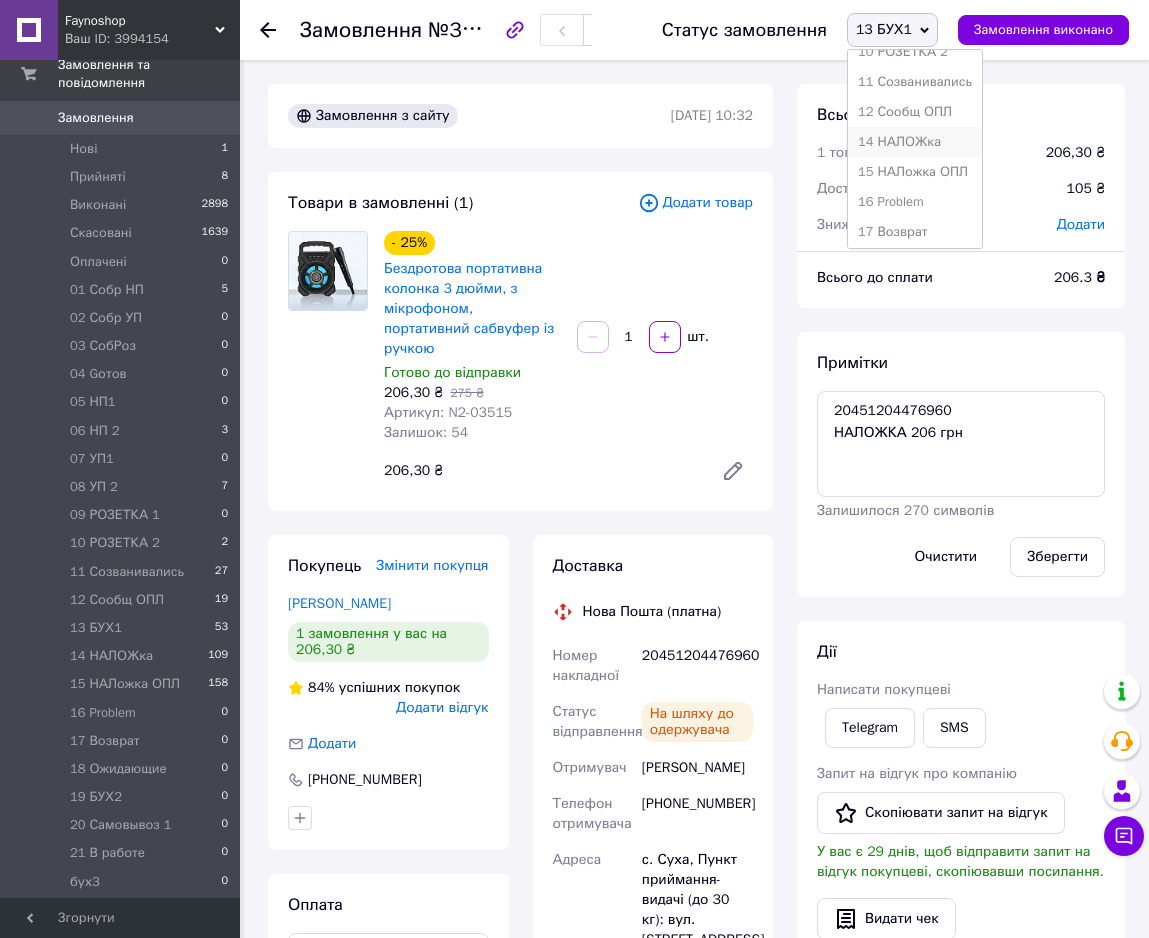click on "14 НАЛОЖка" at bounding box center (915, 142) 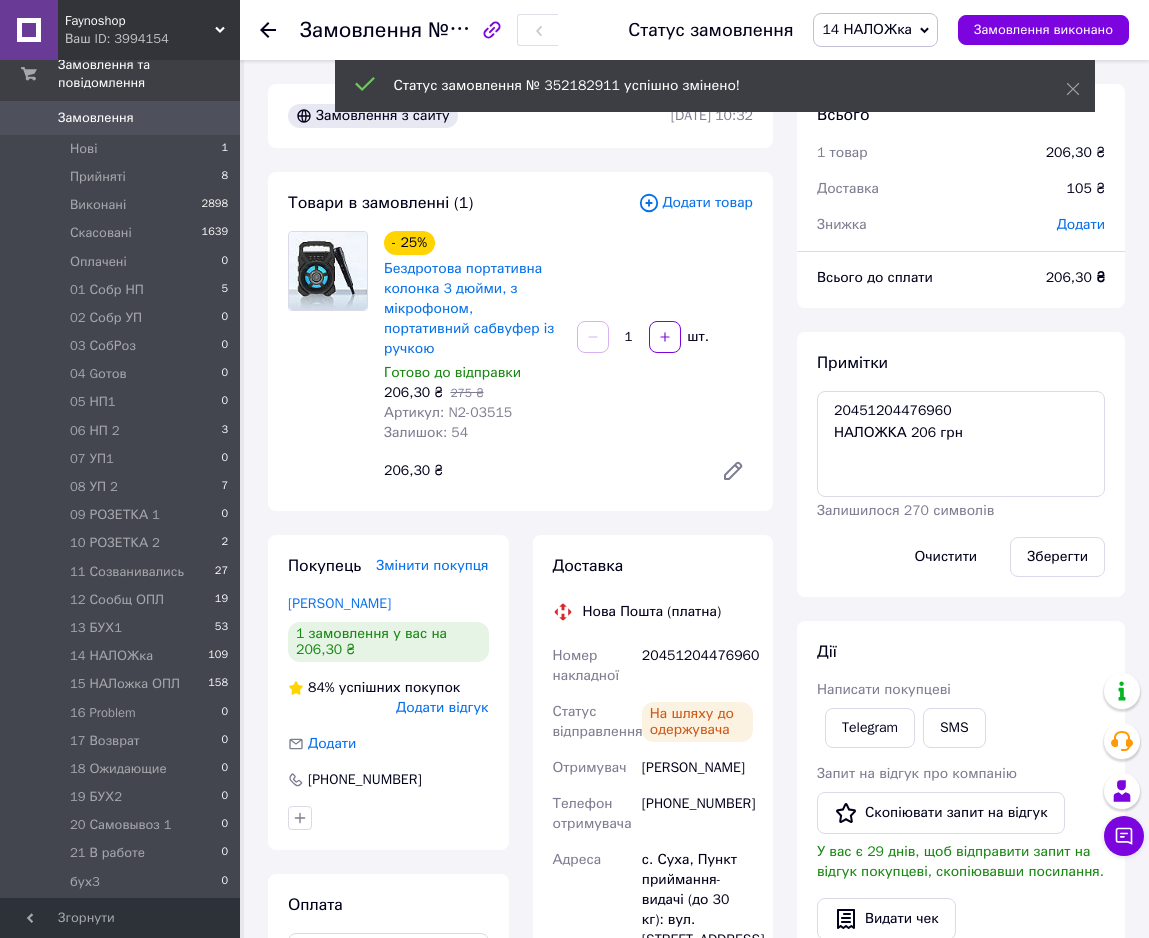 scroll, scrollTop: 684, scrollLeft: 0, axis: vertical 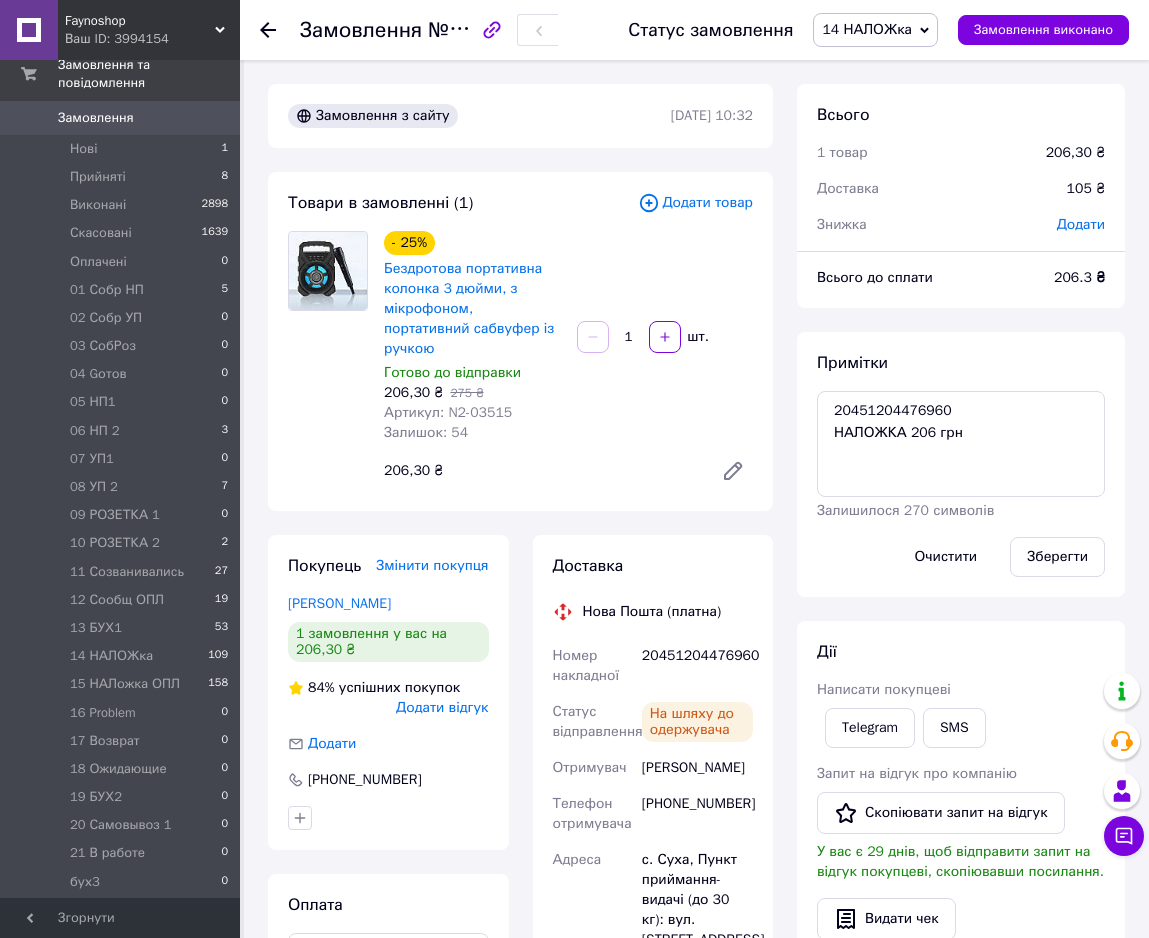 click 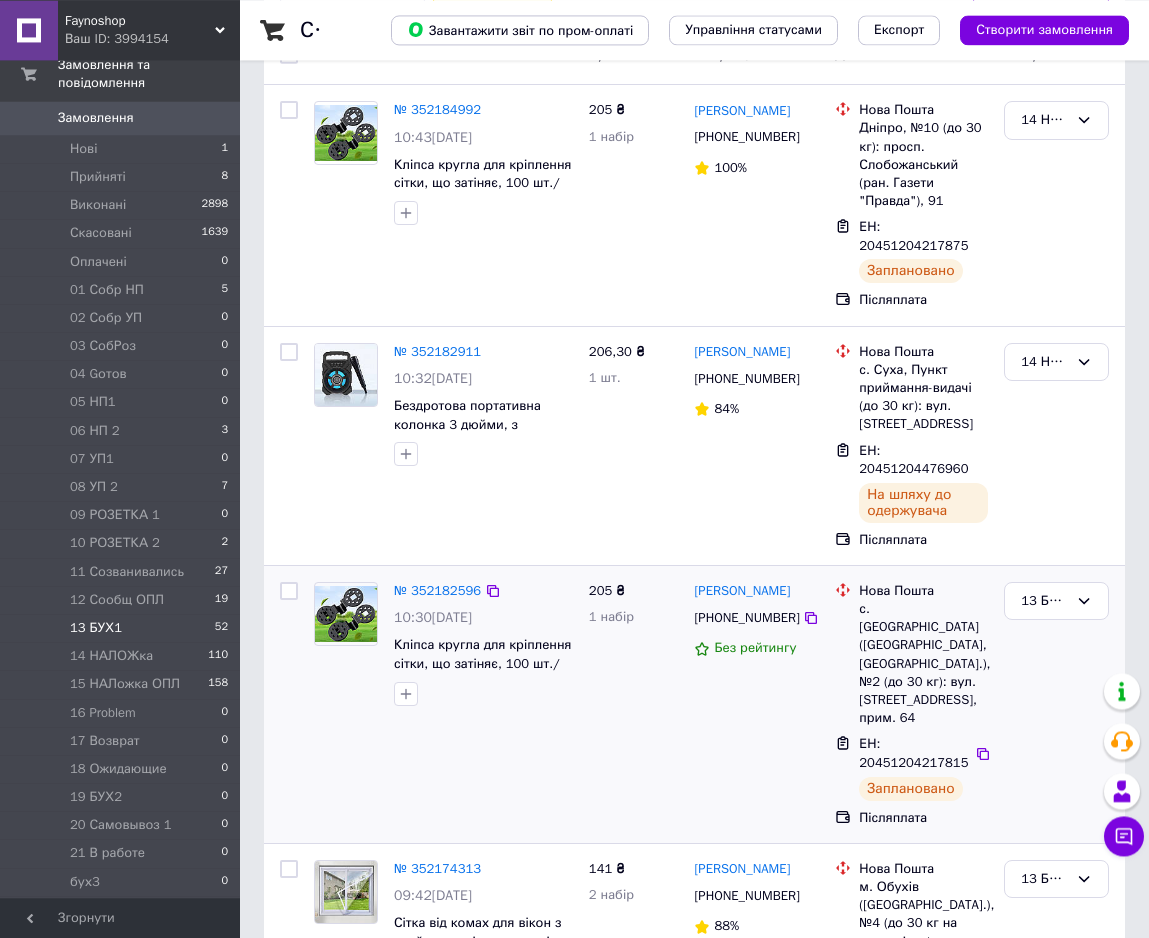 scroll, scrollTop: 204, scrollLeft: 0, axis: vertical 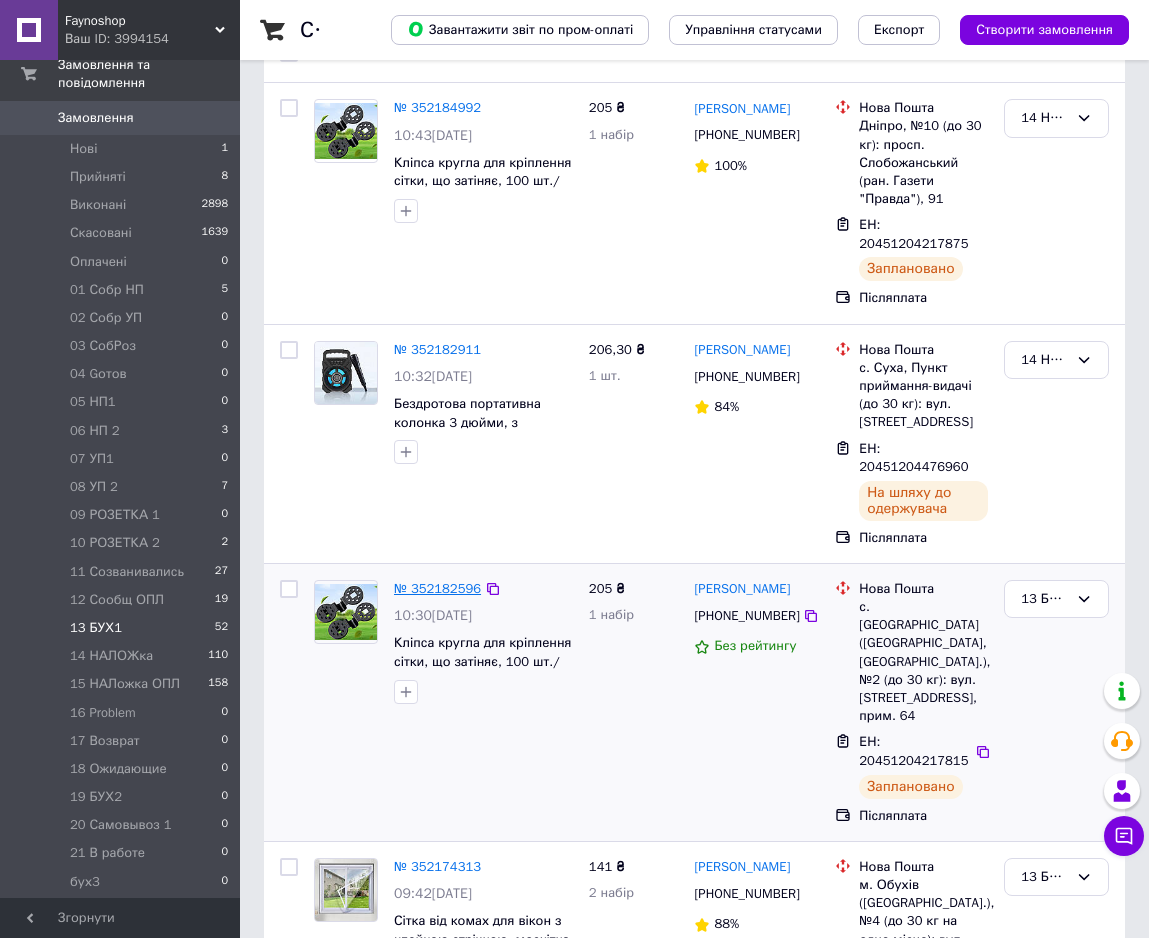 click on "№ 352182596" at bounding box center [437, 588] 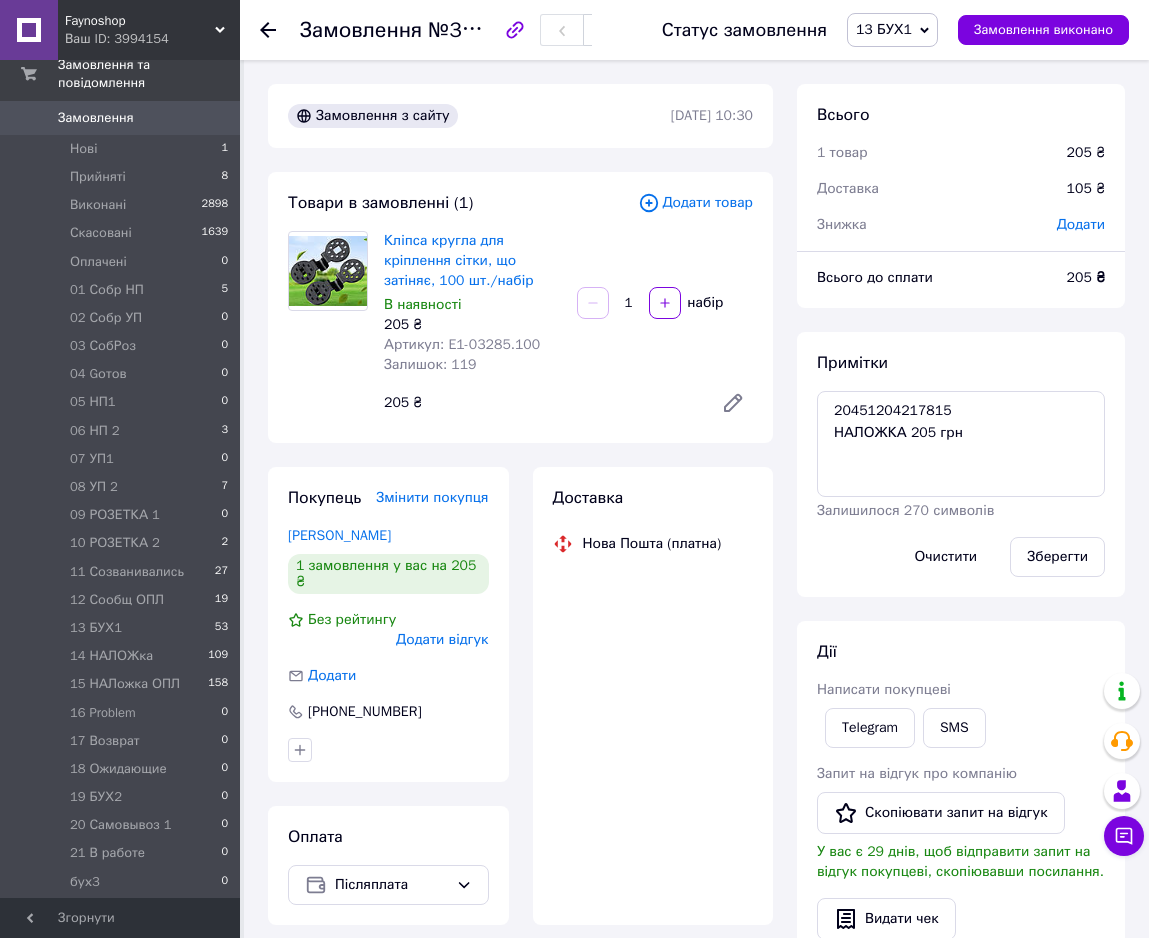 scroll, scrollTop: 452, scrollLeft: 0, axis: vertical 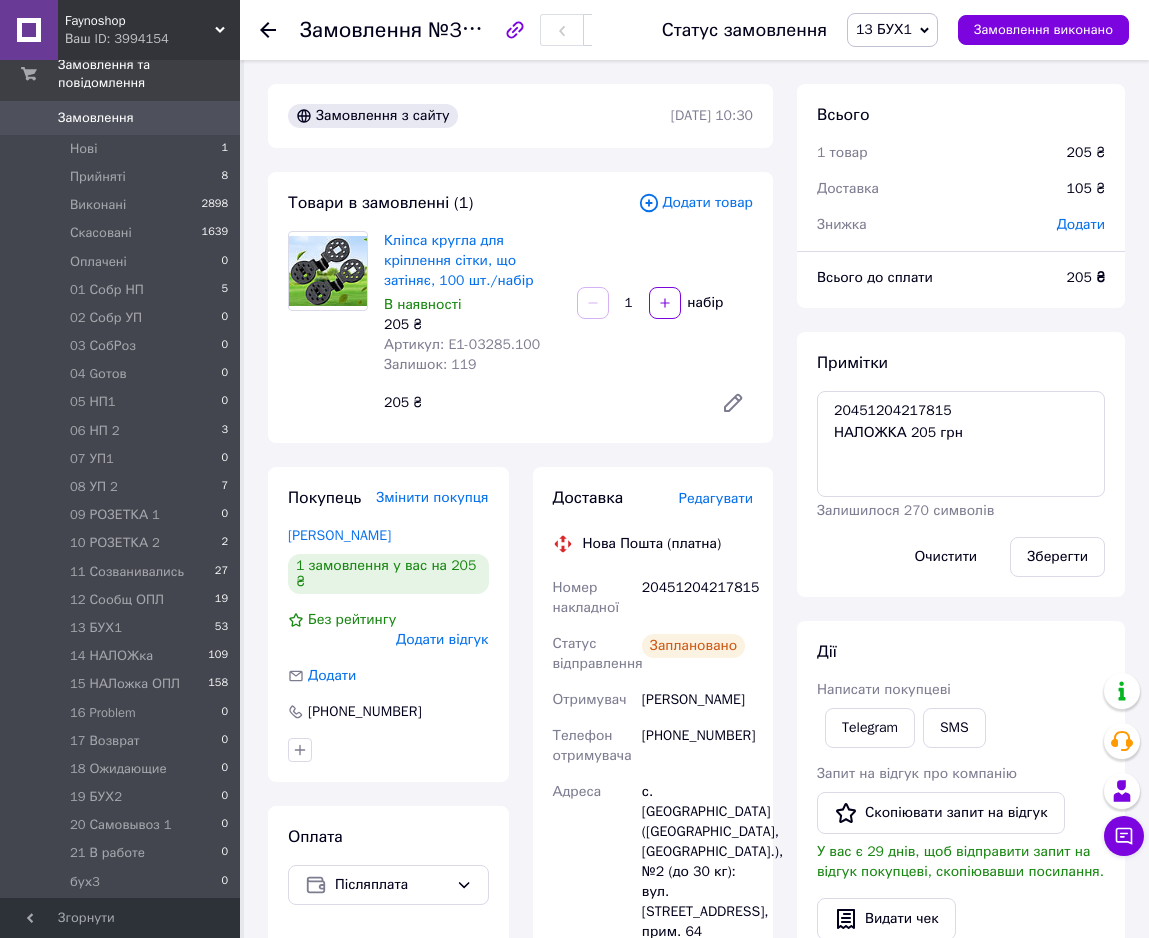 click on "13 БУХ1" at bounding box center [884, 29] 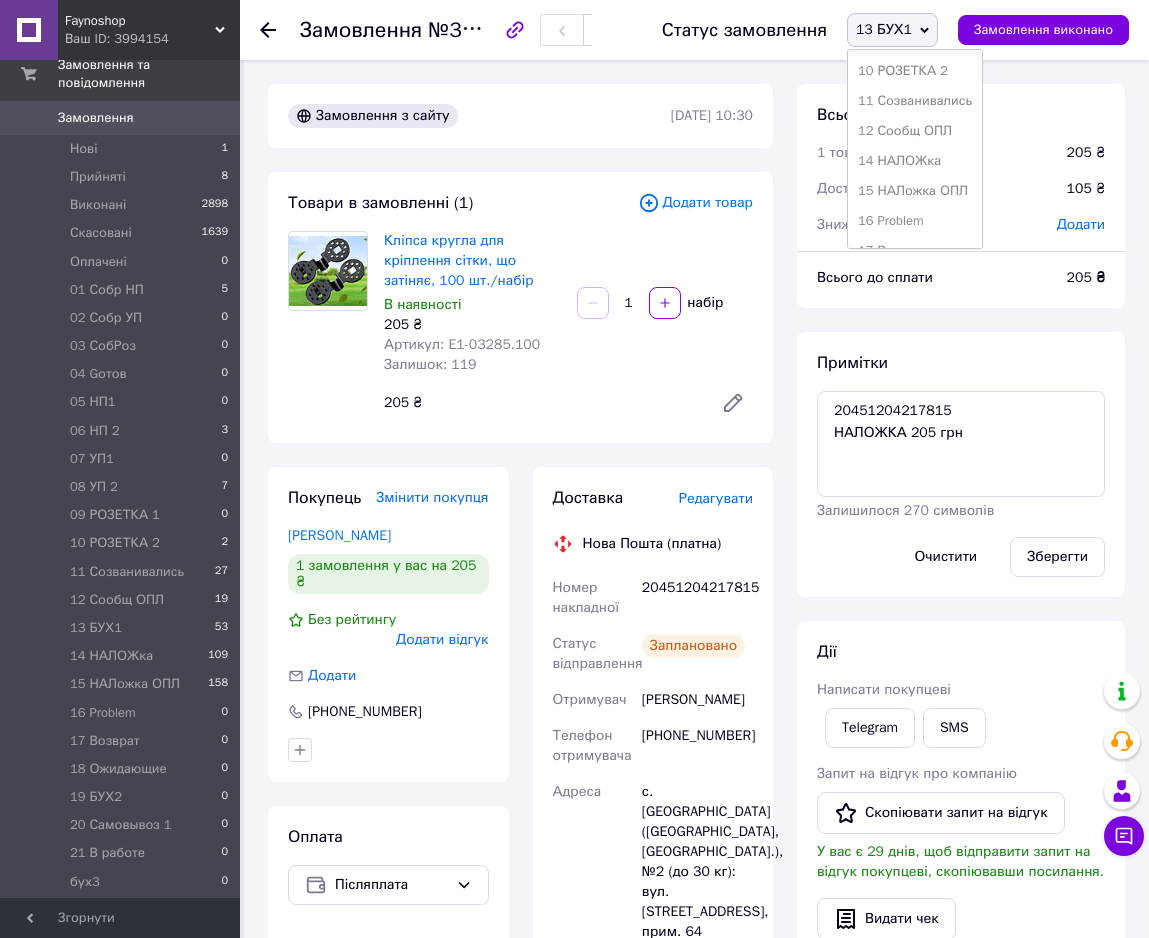 scroll, scrollTop: 408, scrollLeft: 0, axis: vertical 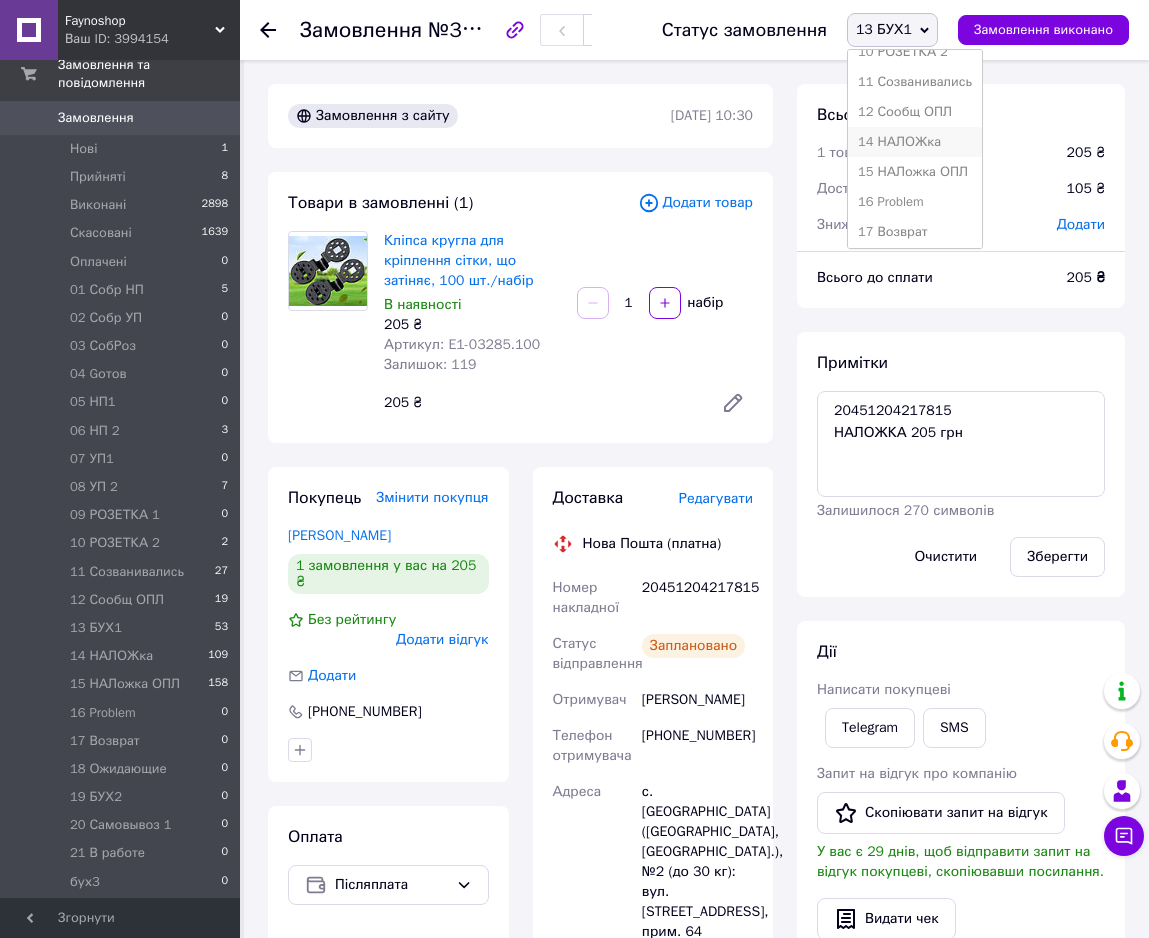 click on "14 НАЛОЖка" at bounding box center [915, 142] 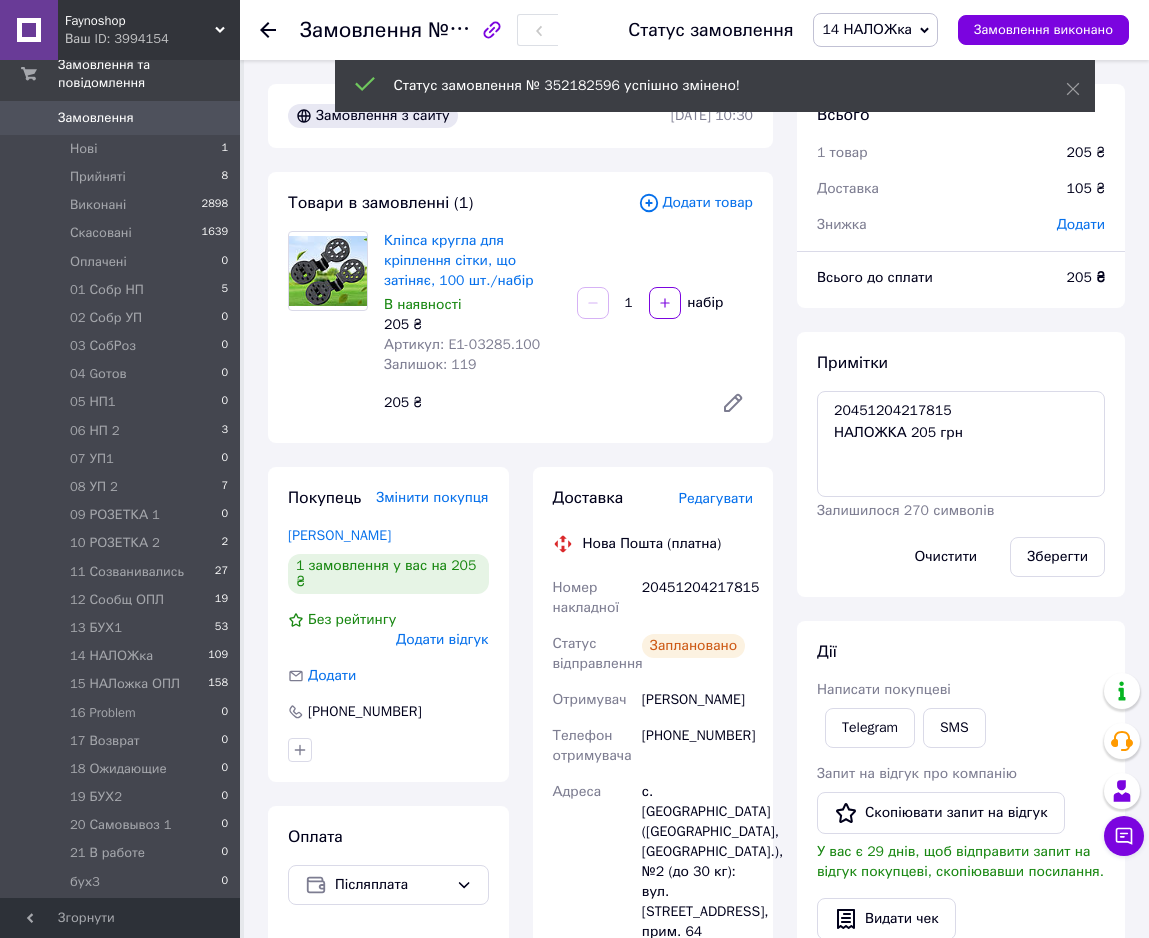 scroll, scrollTop: 500, scrollLeft: 0, axis: vertical 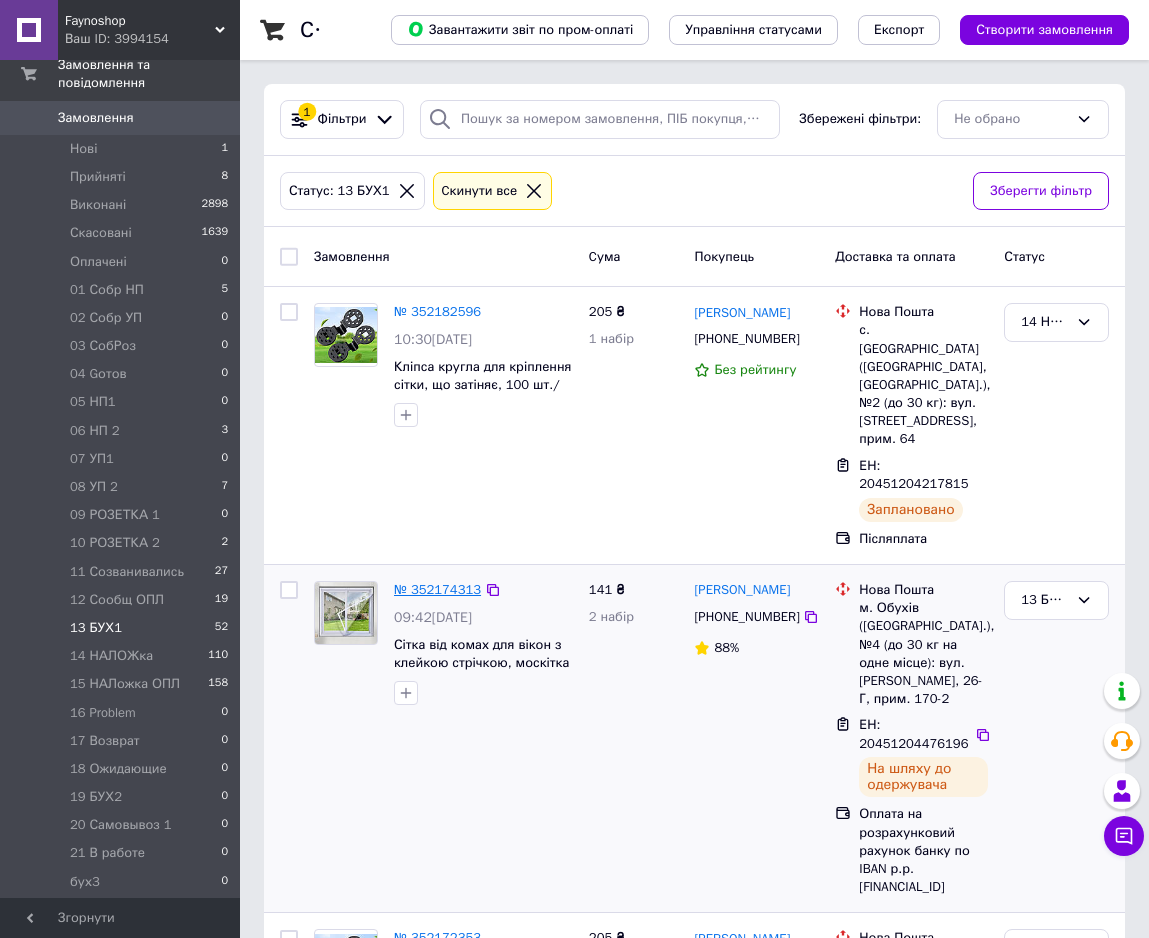 click on "№ 352174313" at bounding box center [437, 589] 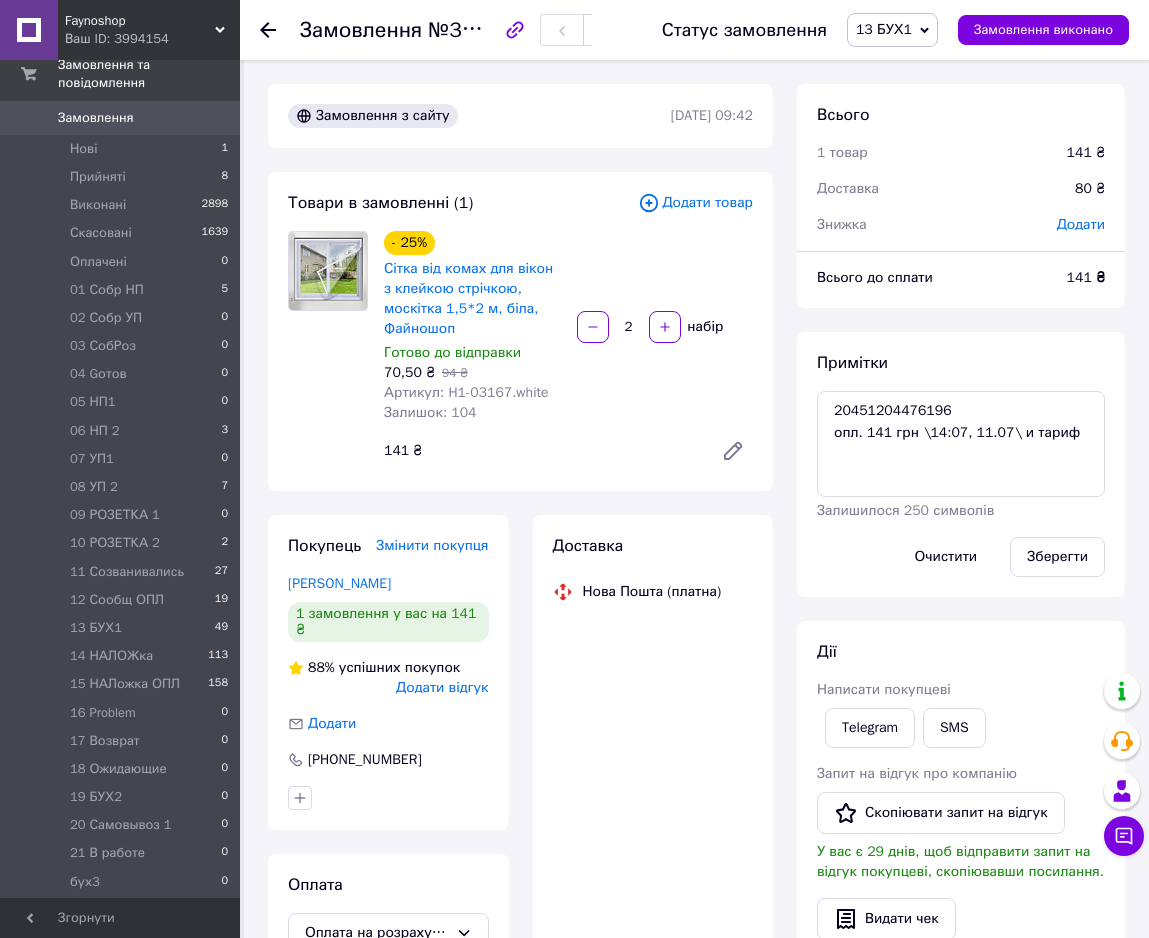scroll, scrollTop: 744, scrollLeft: 0, axis: vertical 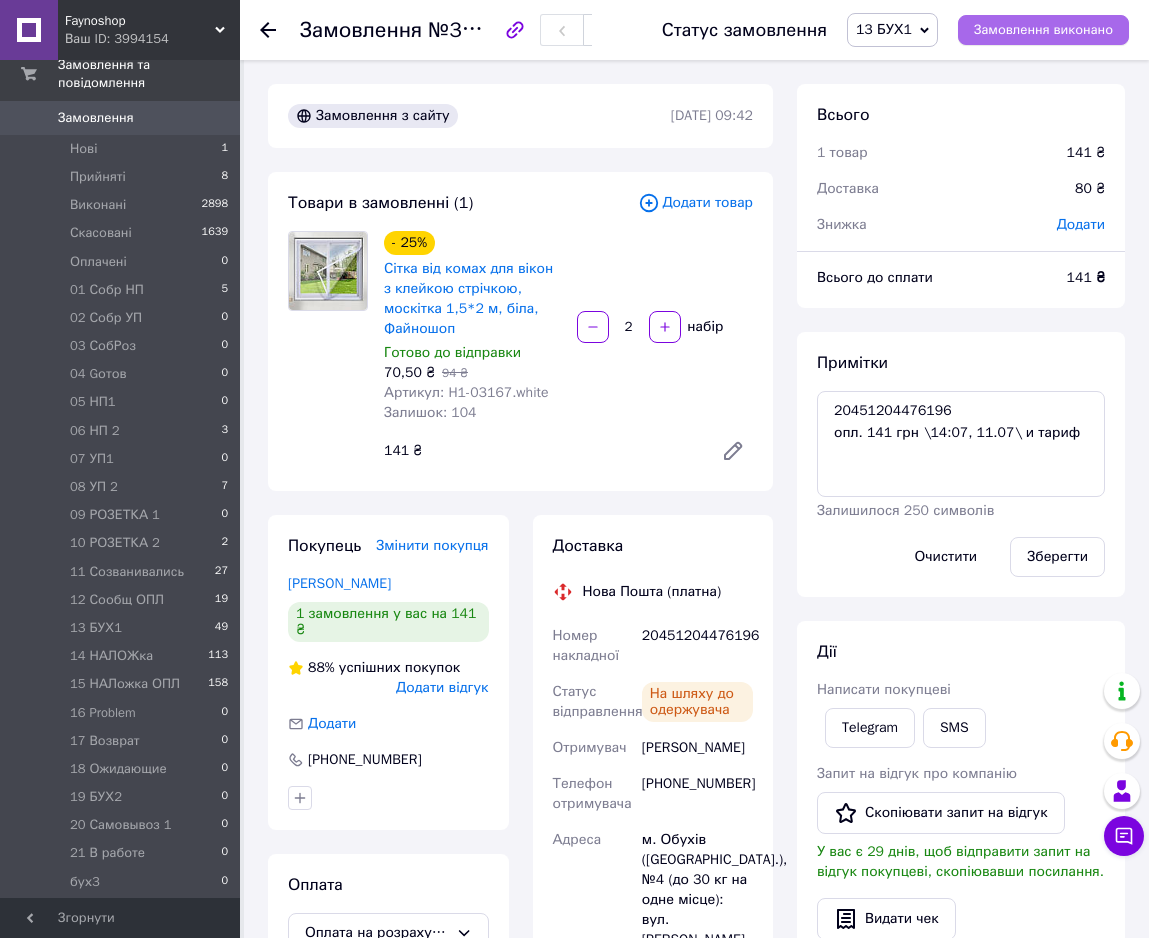 click on "Замовлення виконано" at bounding box center (1043, 30) 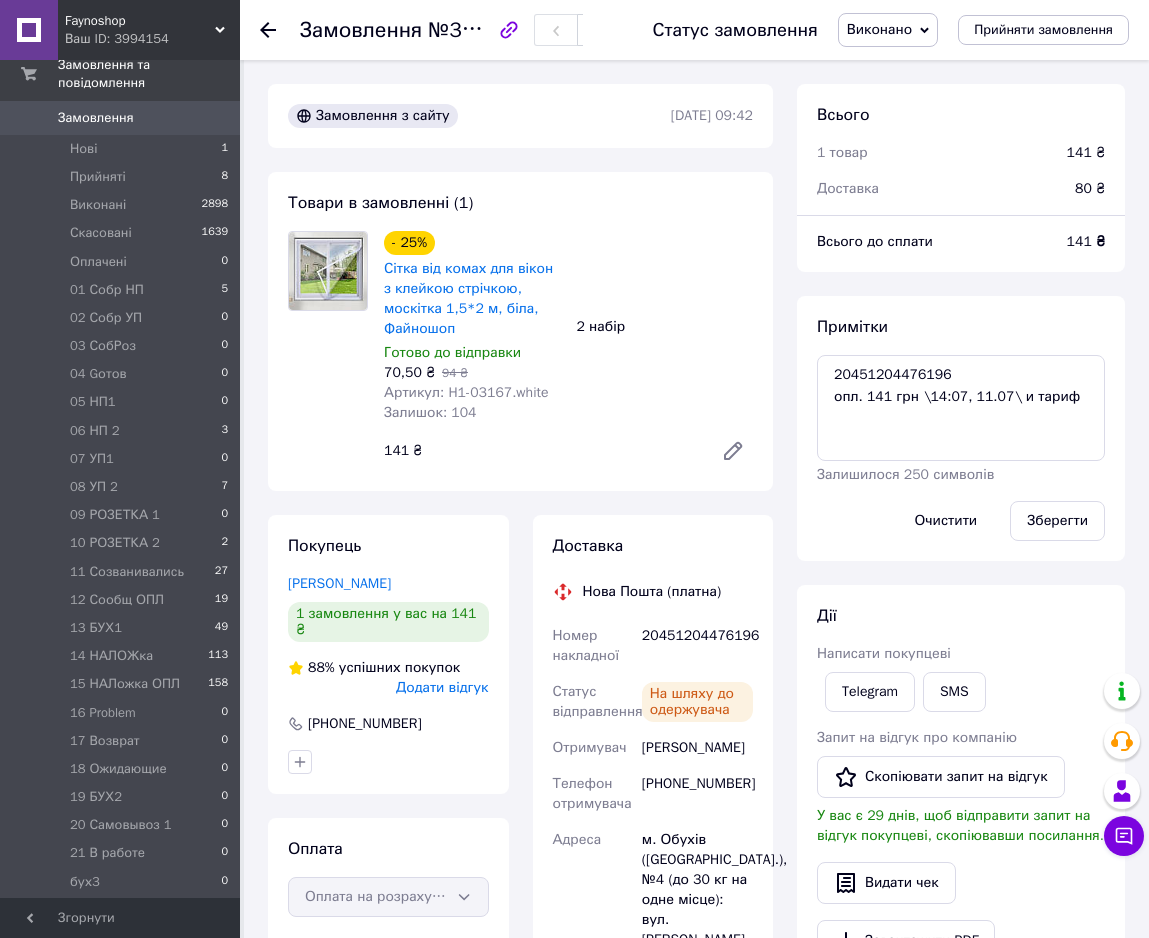click 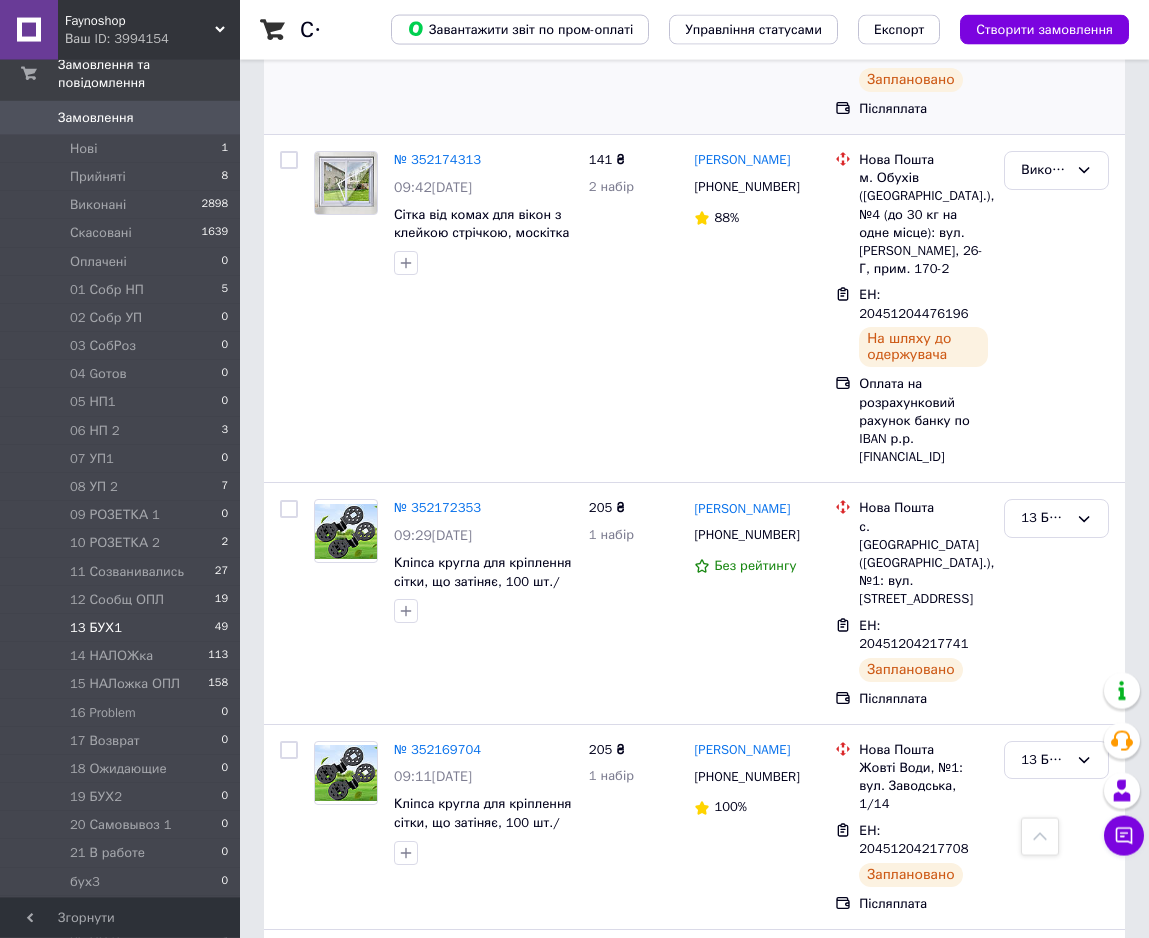 scroll, scrollTop: 510, scrollLeft: 0, axis: vertical 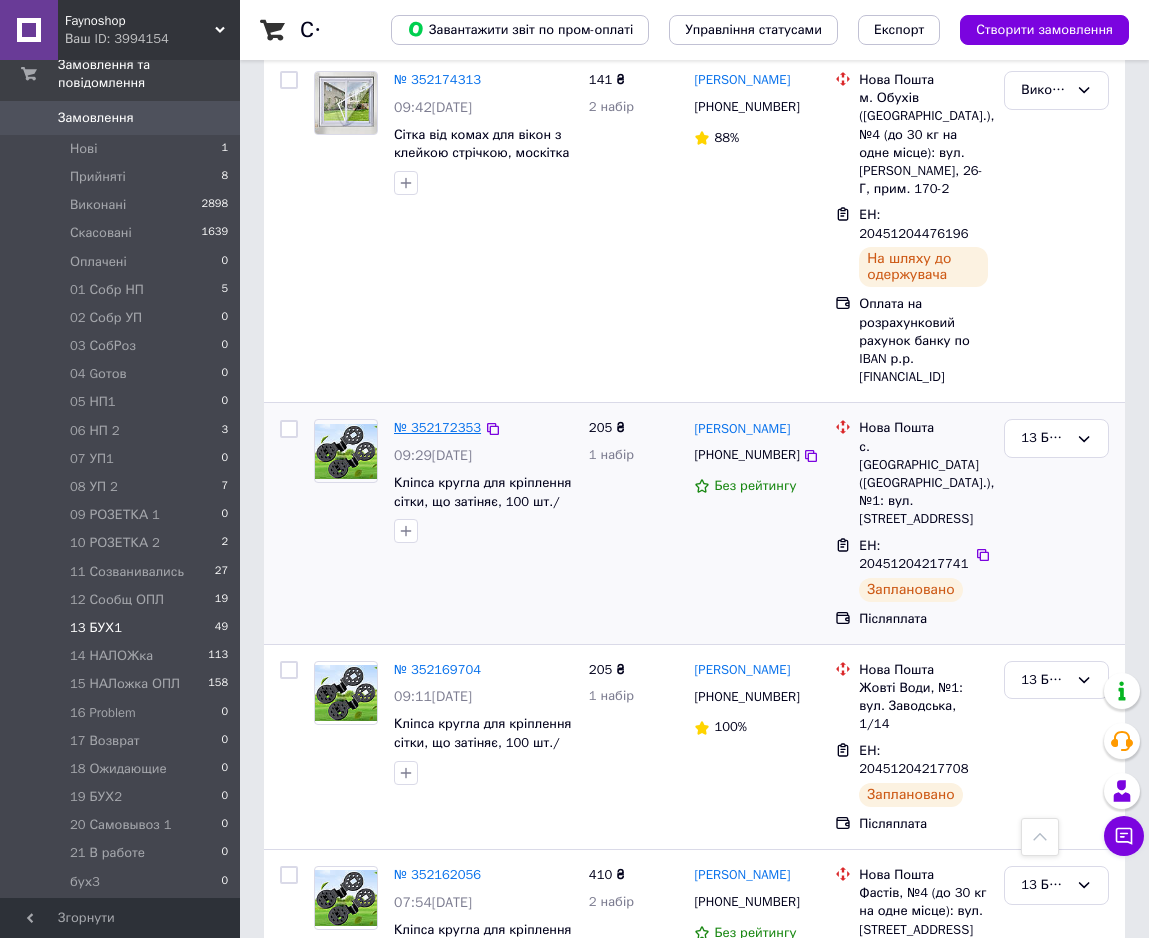 click on "№ 352172353" at bounding box center (437, 427) 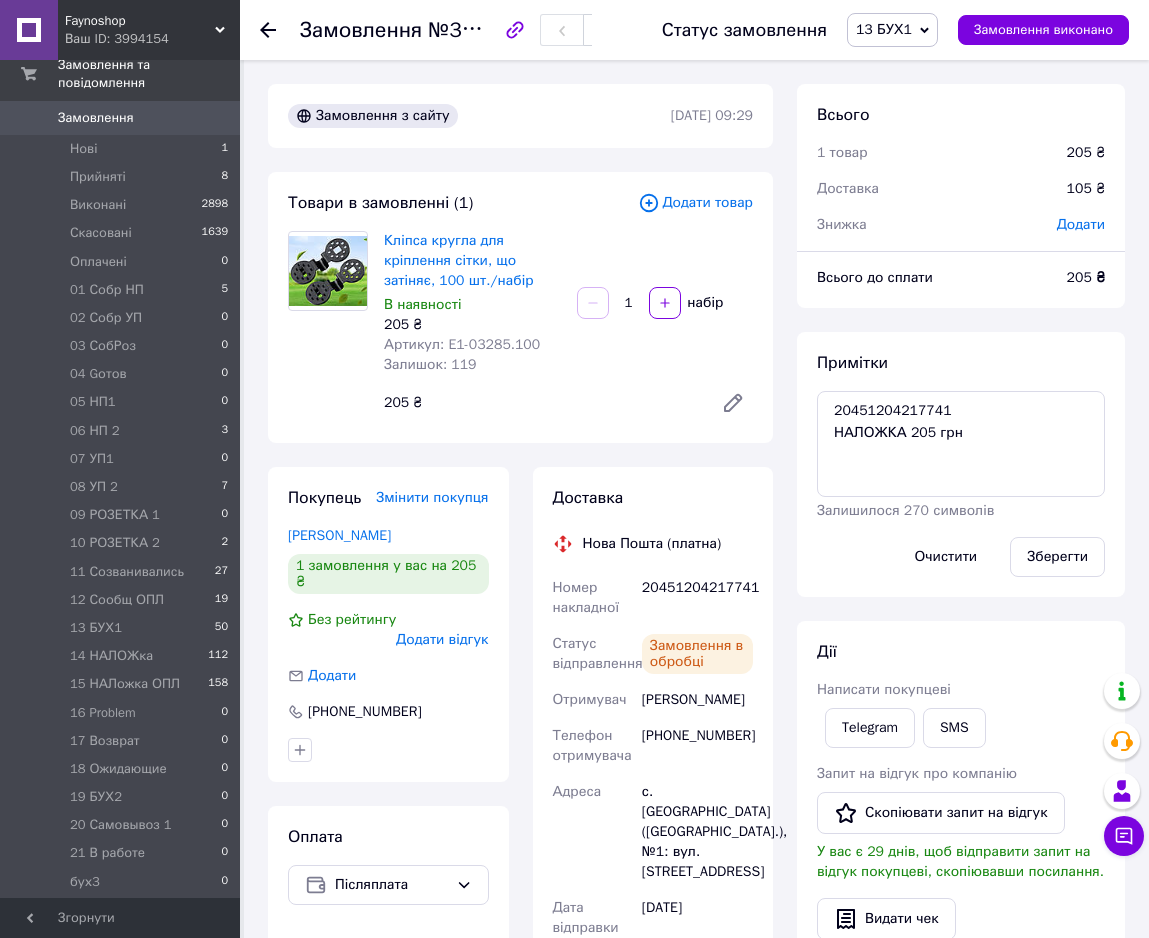 scroll, scrollTop: 124, scrollLeft: 0, axis: vertical 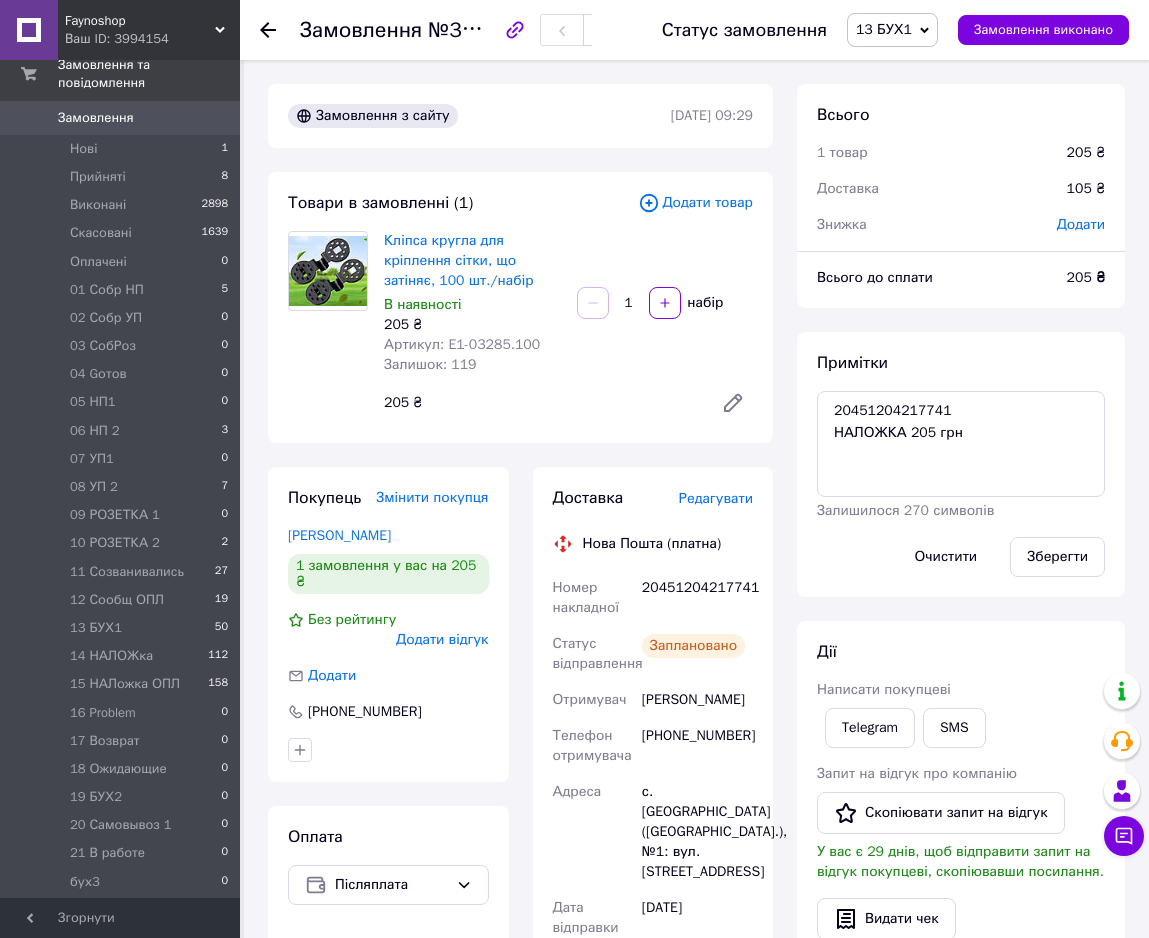 click on "13 БУХ1" at bounding box center [884, 29] 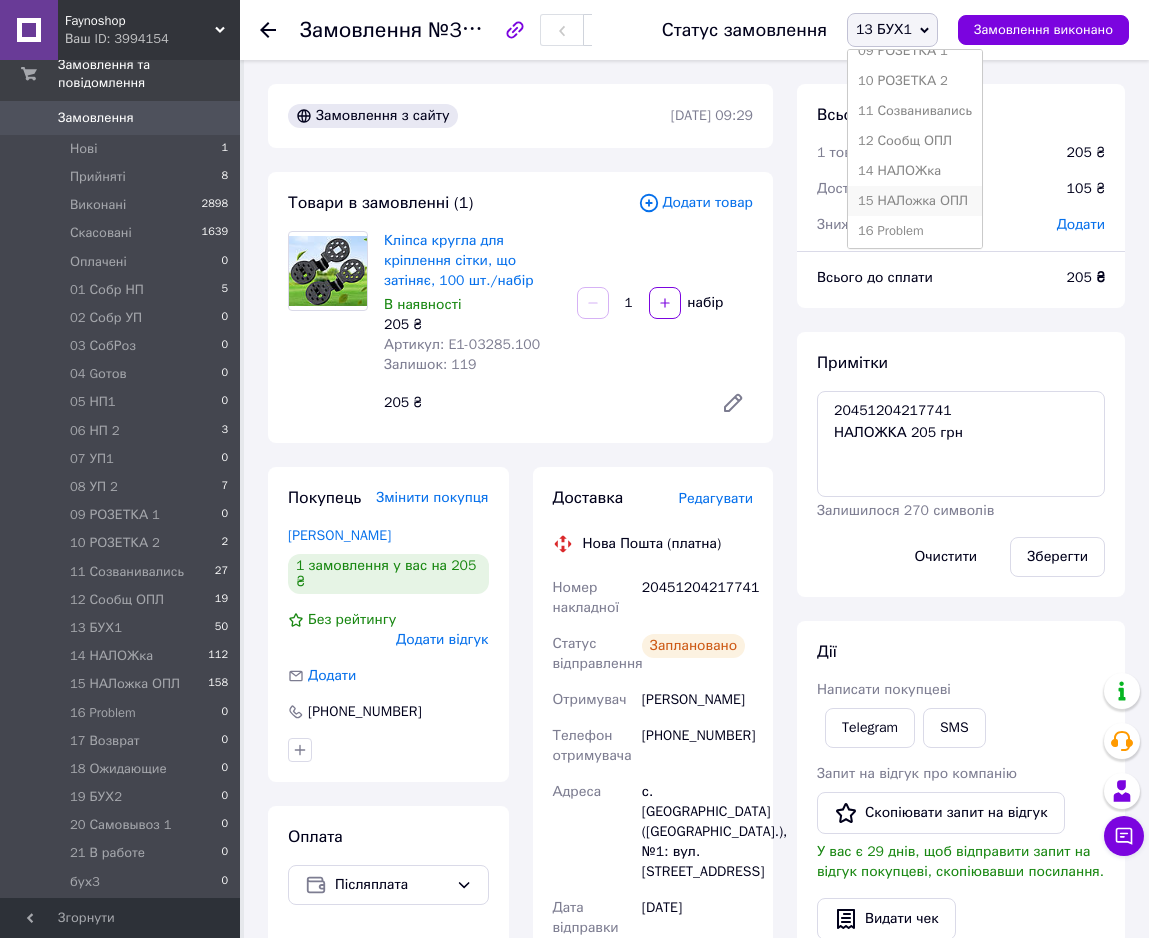 scroll, scrollTop: 408, scrollLeft: 0, axis: vertical 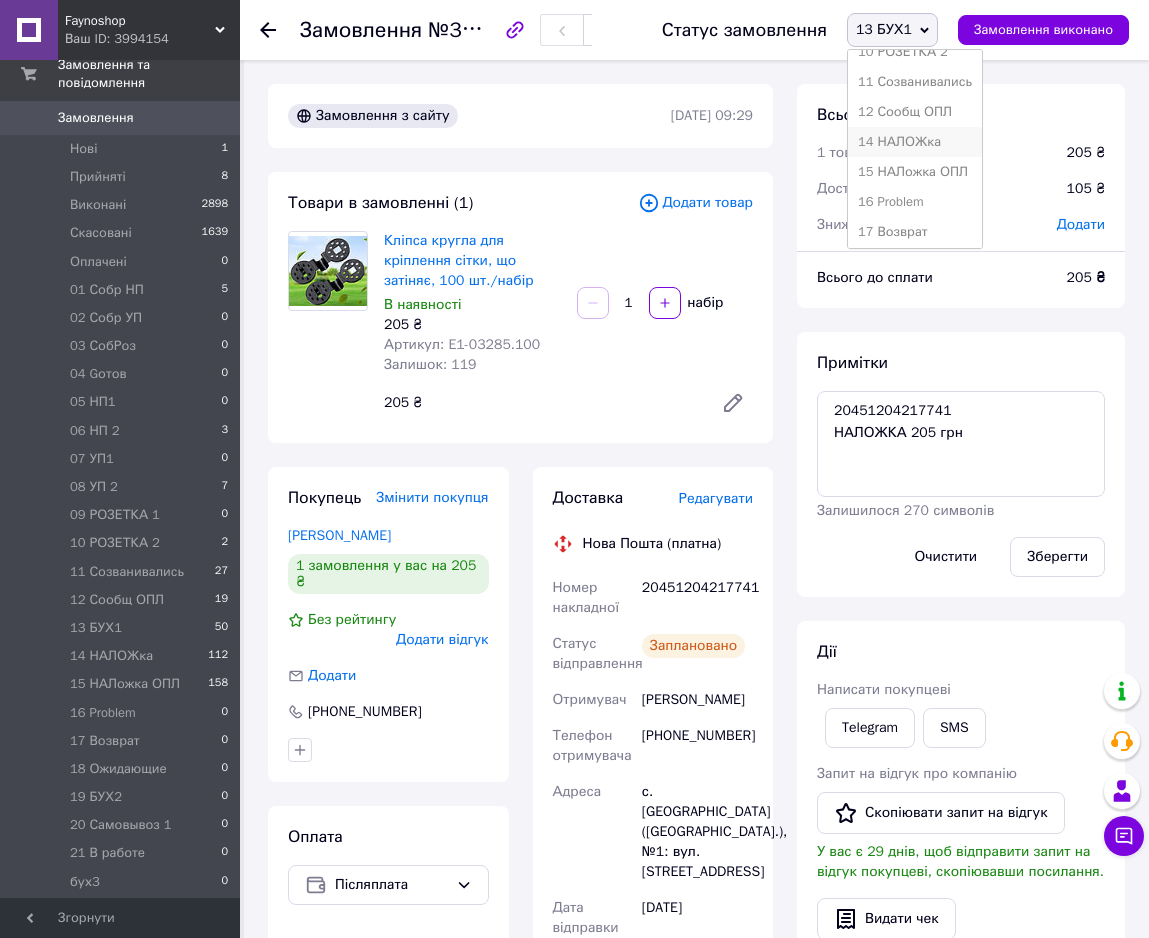 click on "14 НАЛОЖка" at bounding box center [915, 142] 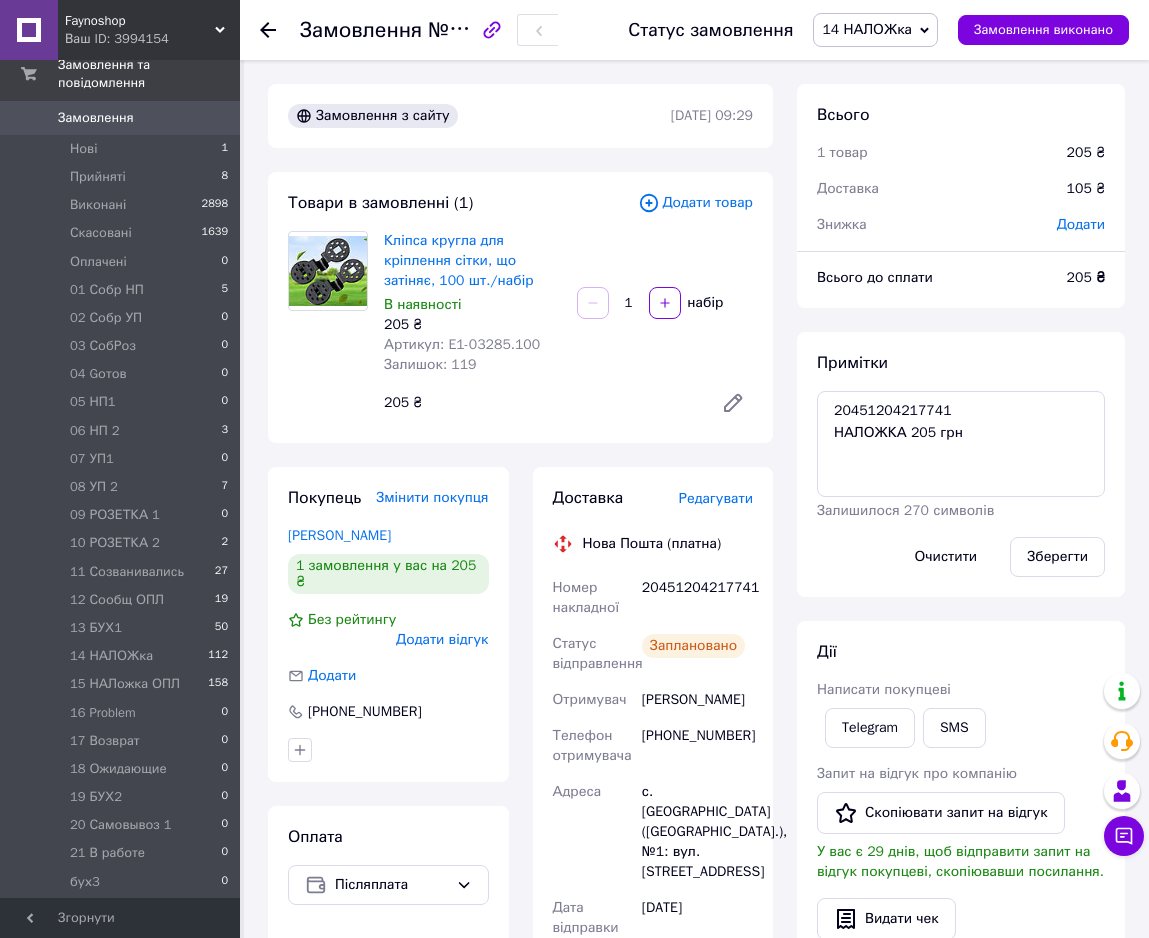 click 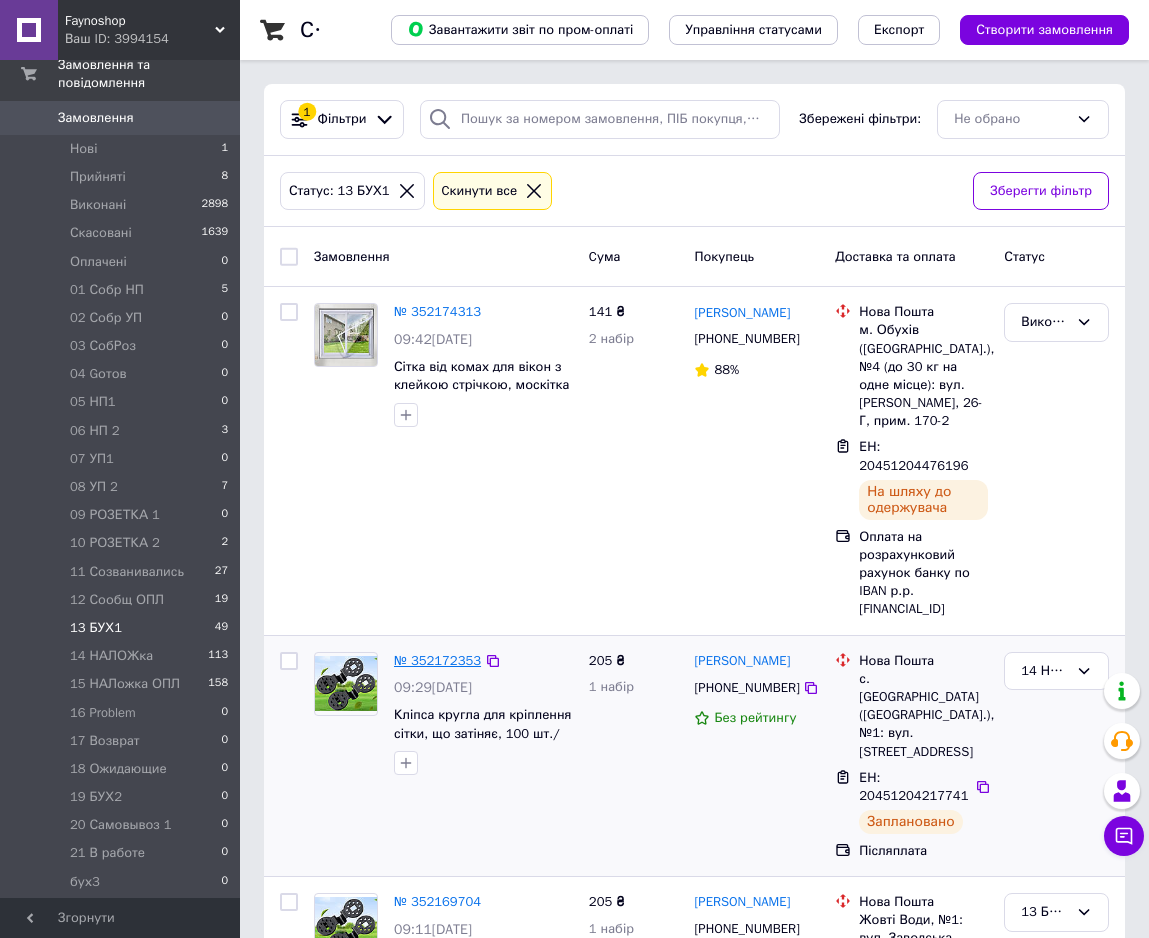 click on "№ 352172353" at bounding box center [437, 660] 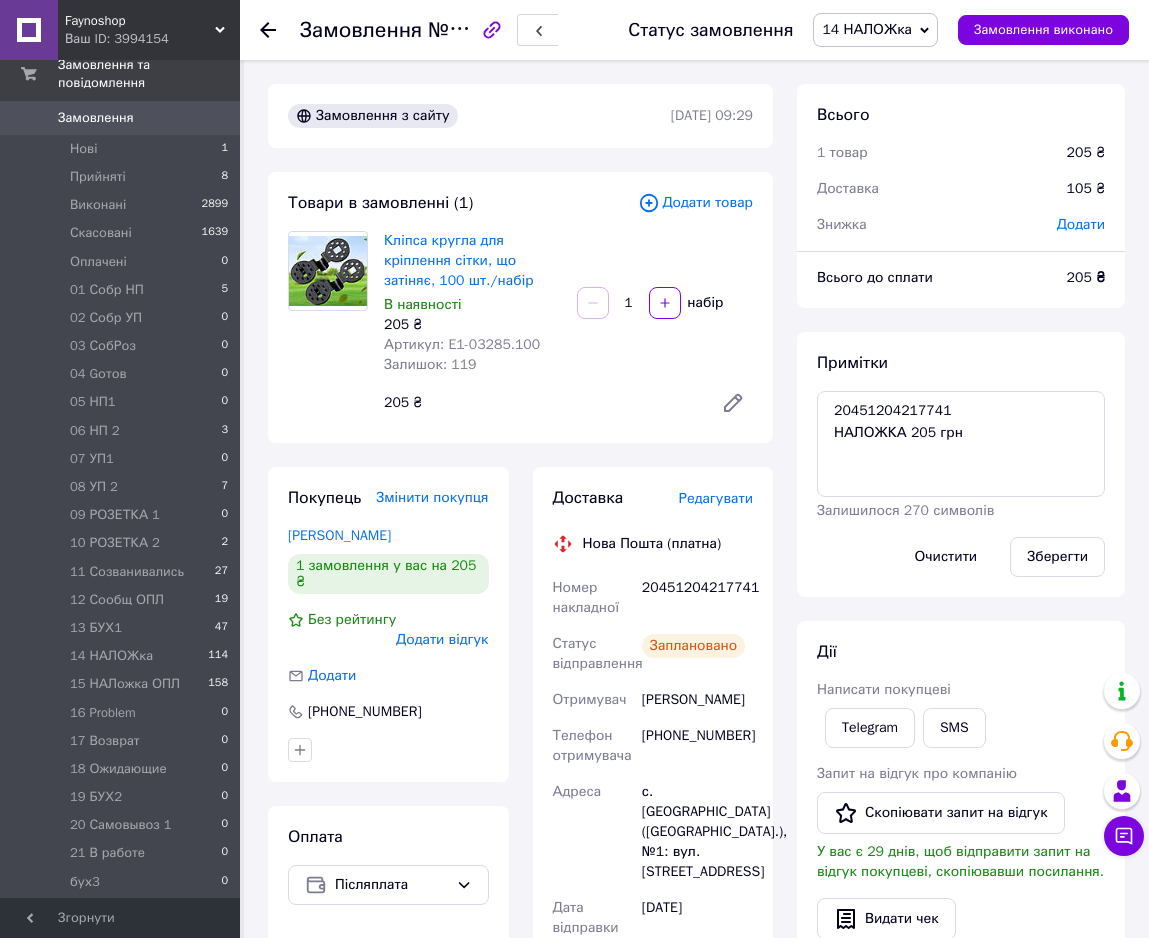 scroll, scrollTop: 172, scrollLeft: 0, axis: vertical 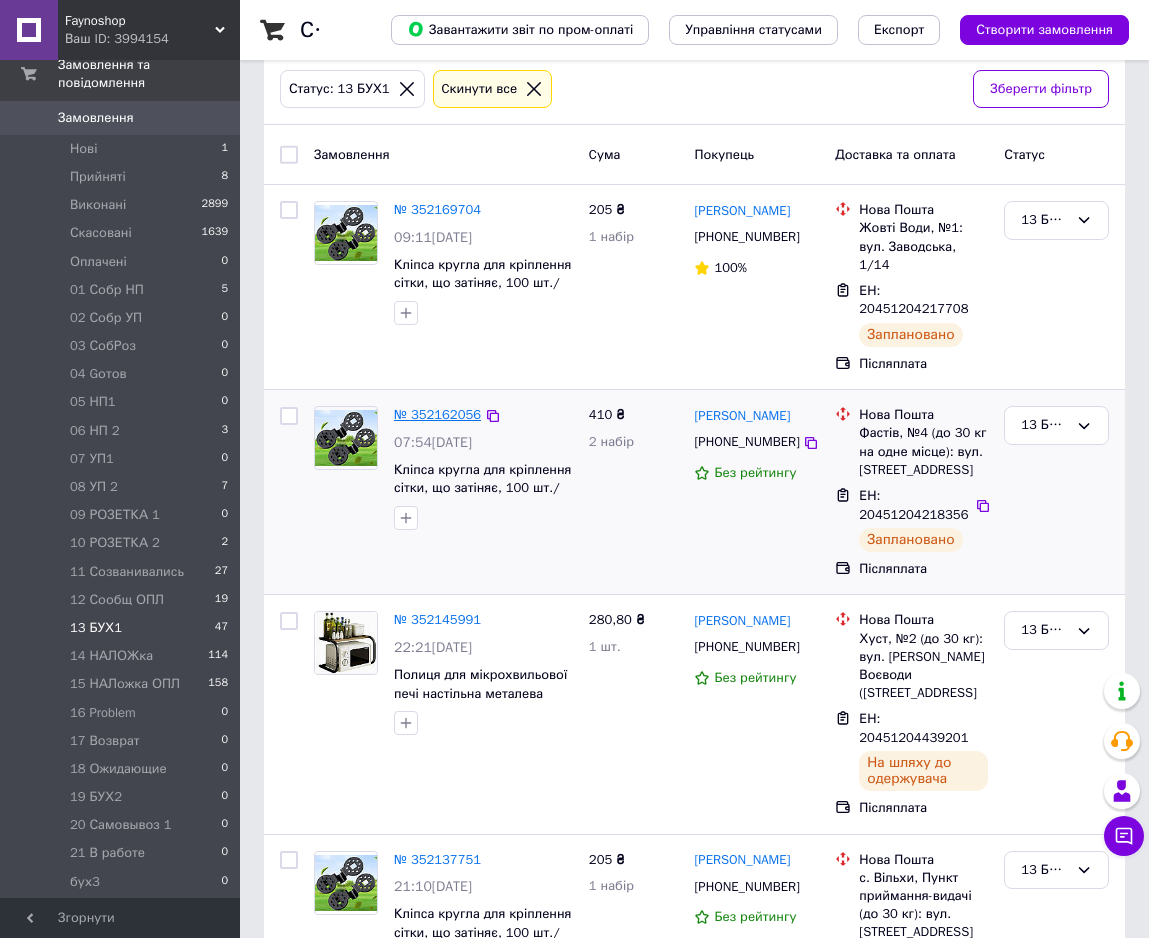 click on "№ 352162056" at bounding box center [437, 414] 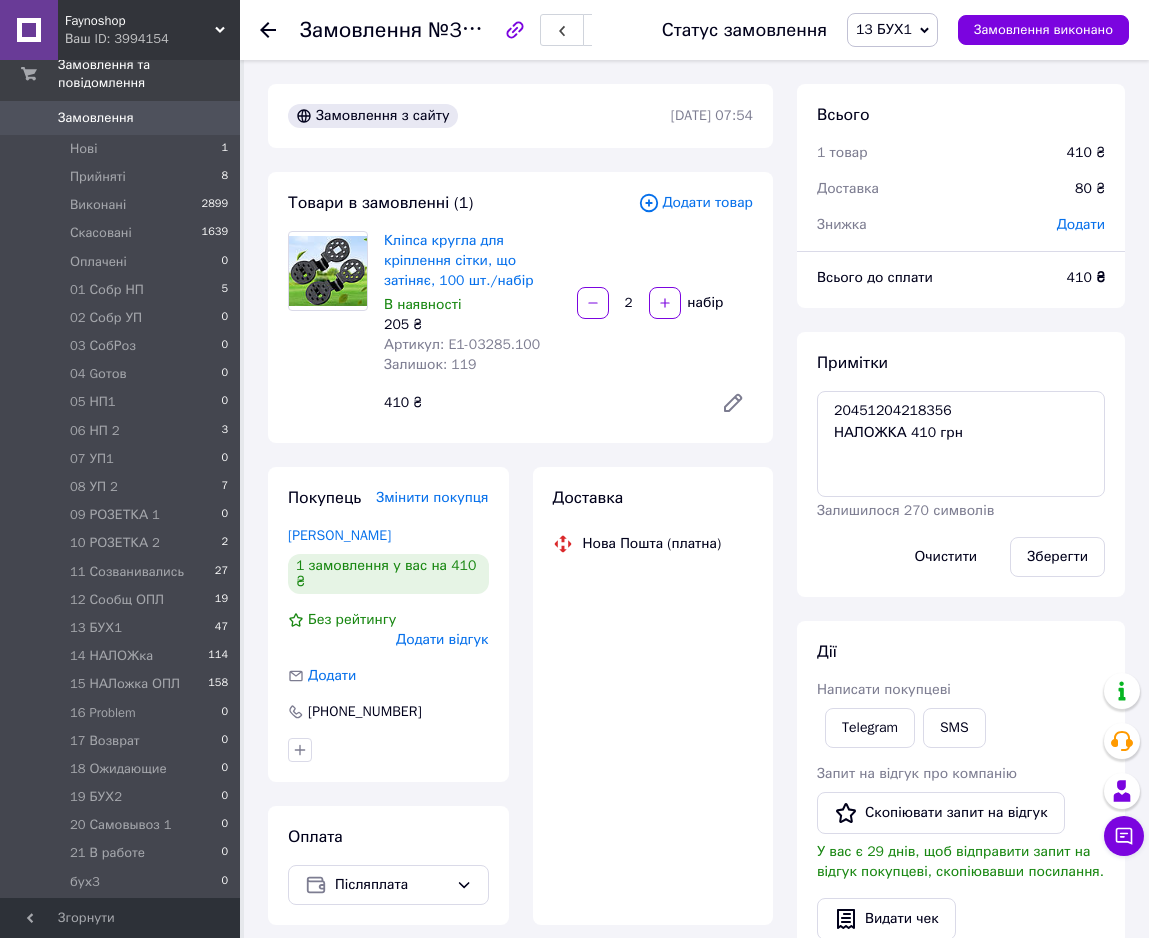 scroll, scrollTop: 372, scrollLeft: 0, axis: vertical 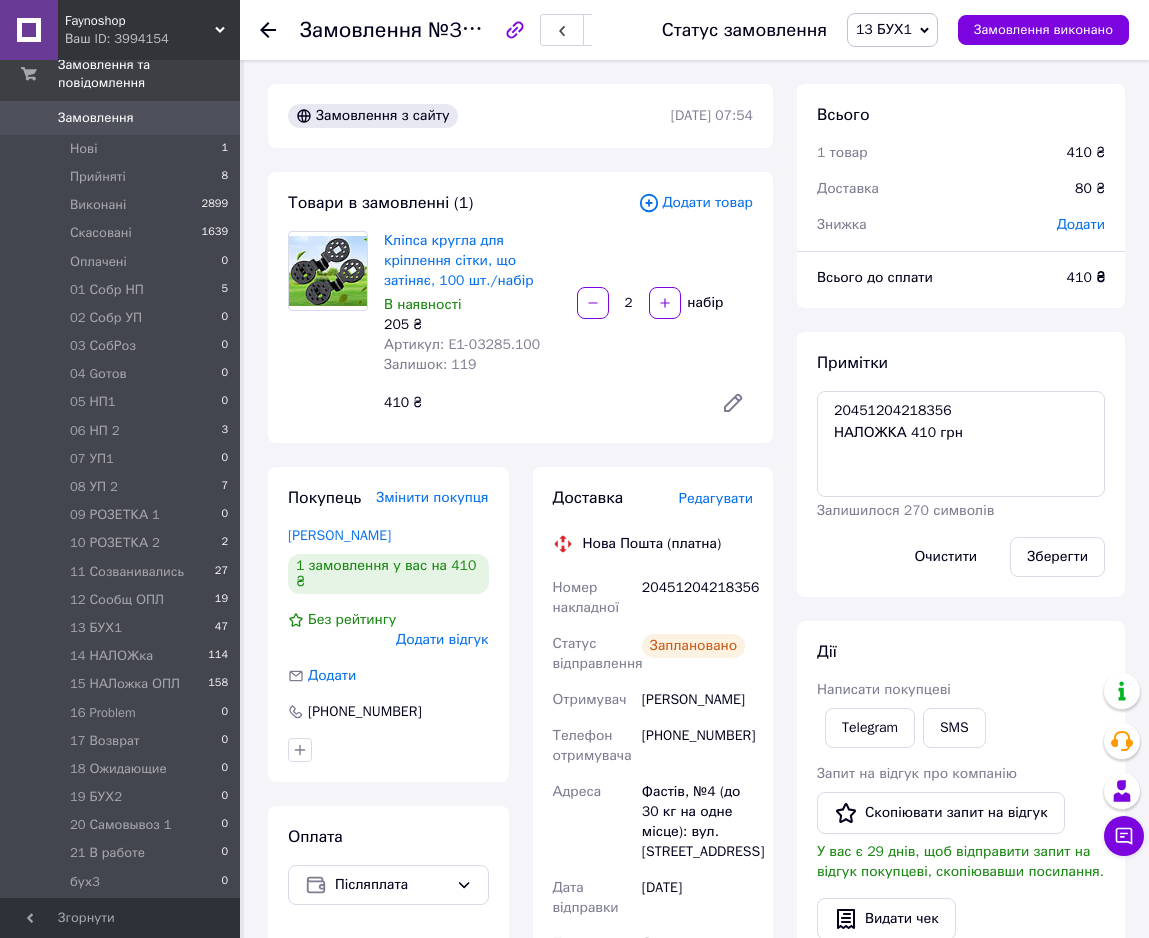 click on "13 БУХ1" at bounding box center [884, 29] 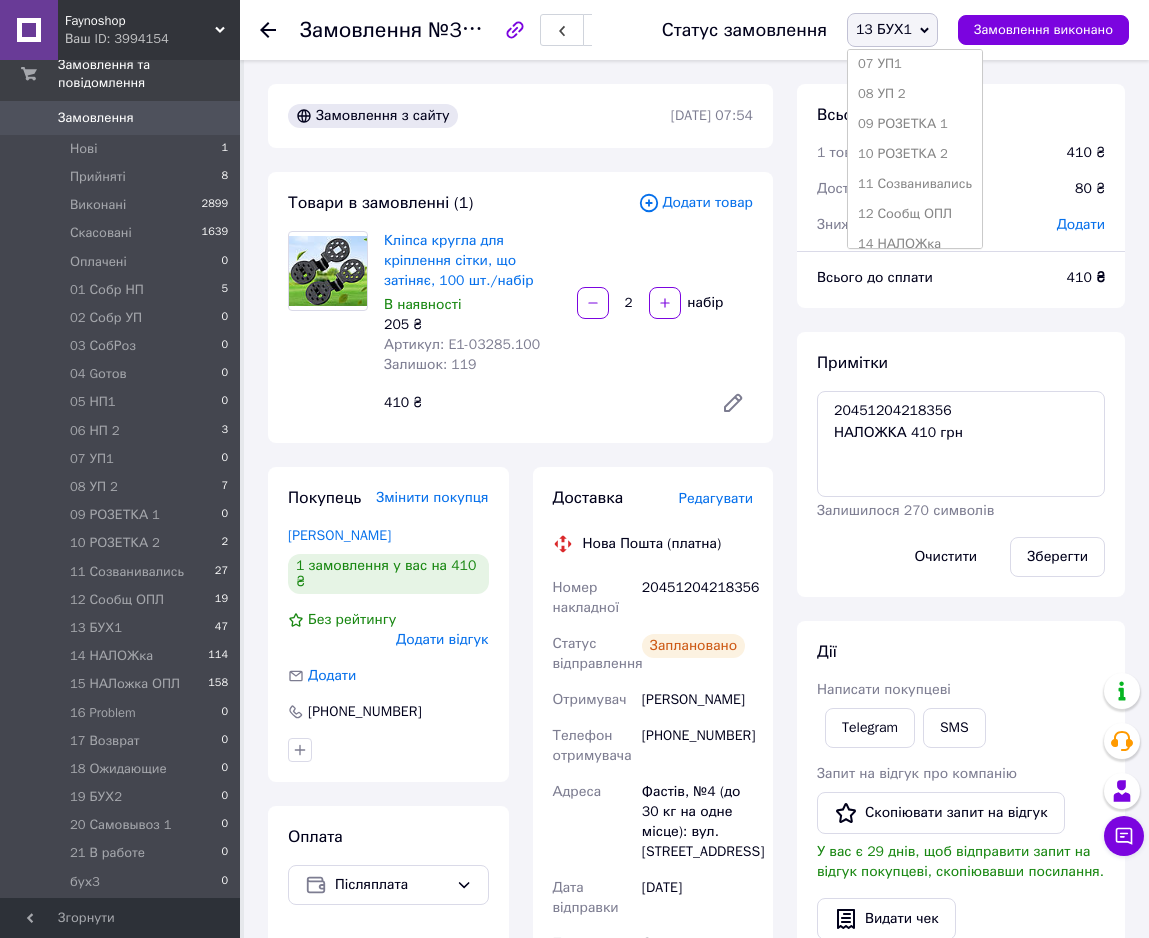 scroll, scrollTop: 408, scrollLeft: 0, axis: vertical 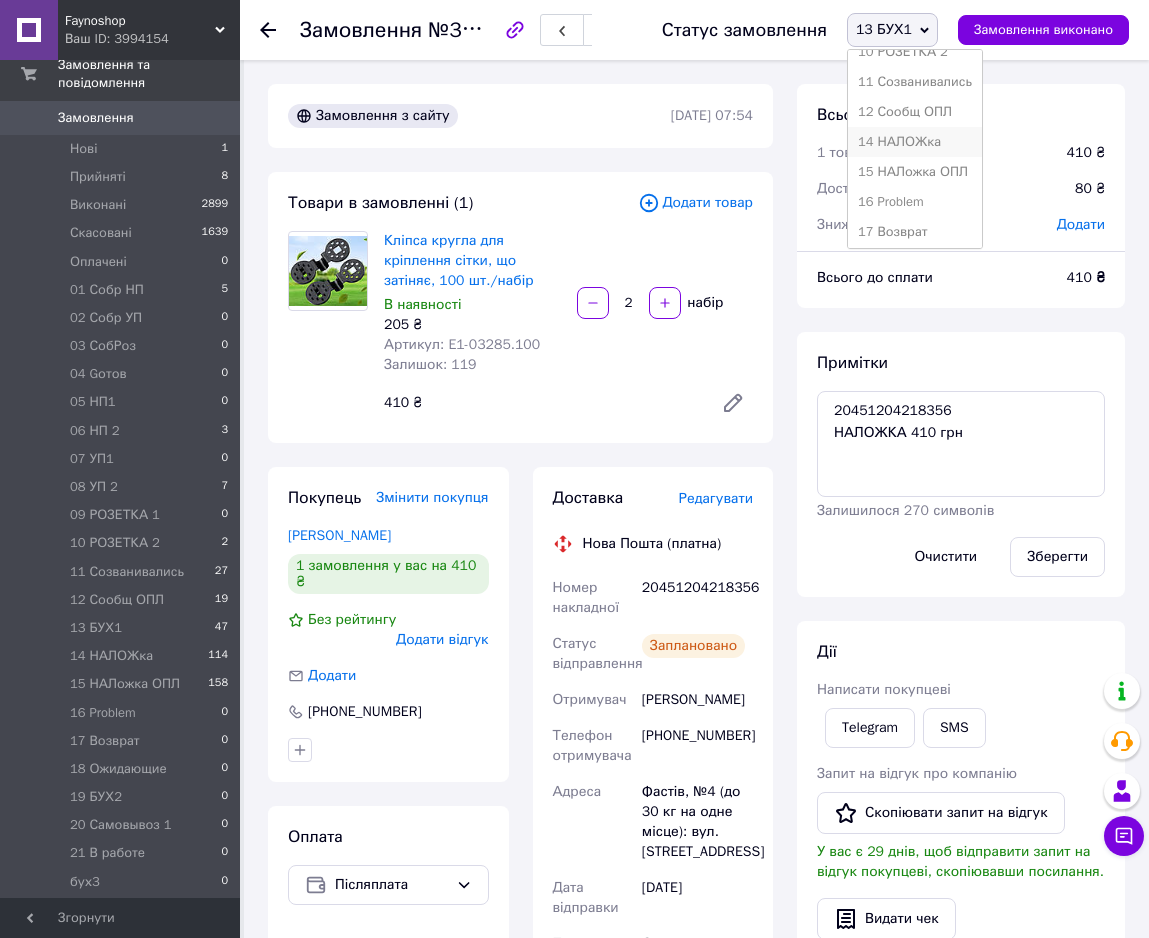 click on "14 НАЛОЖка" at bounding box center [915, 142] 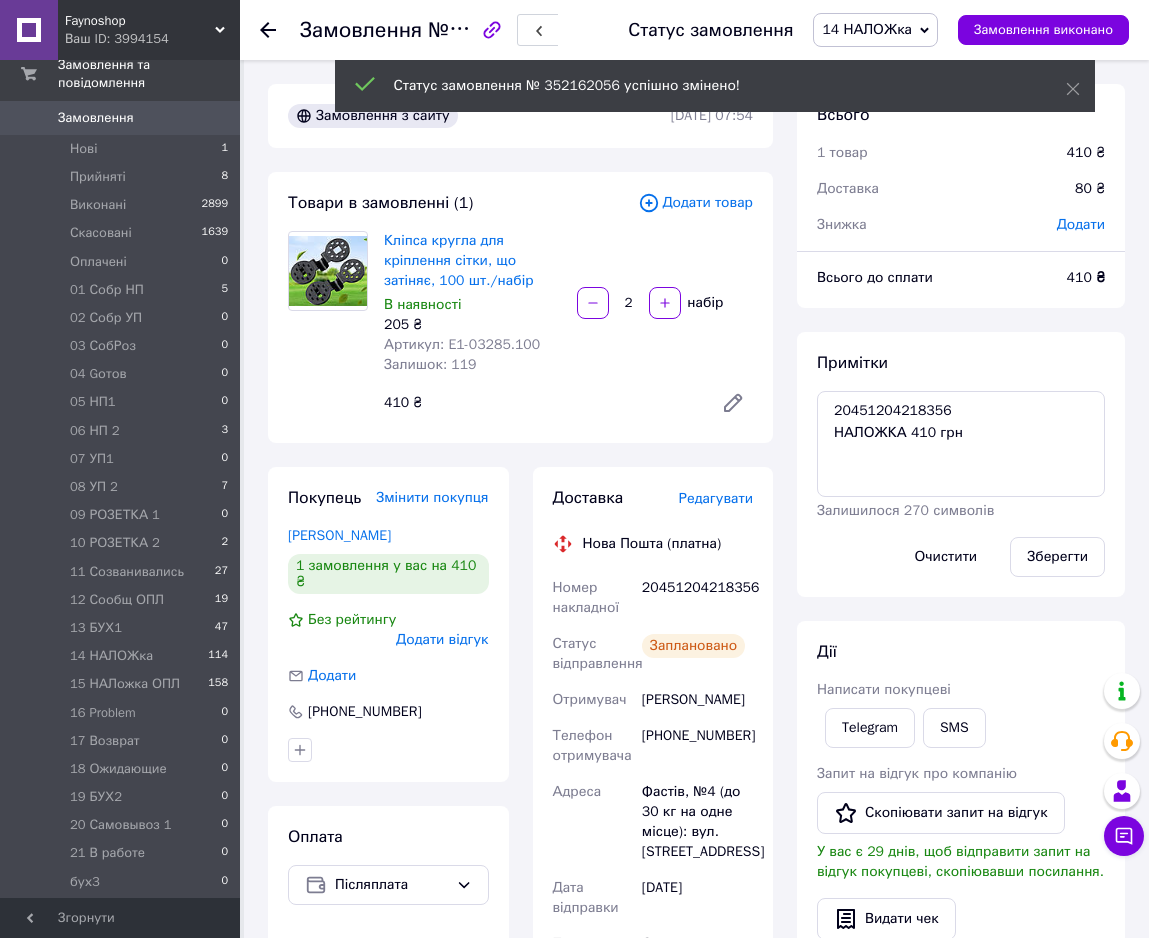 scroll, scrollTop: 420, scrollLeft: 0, axis: vertical 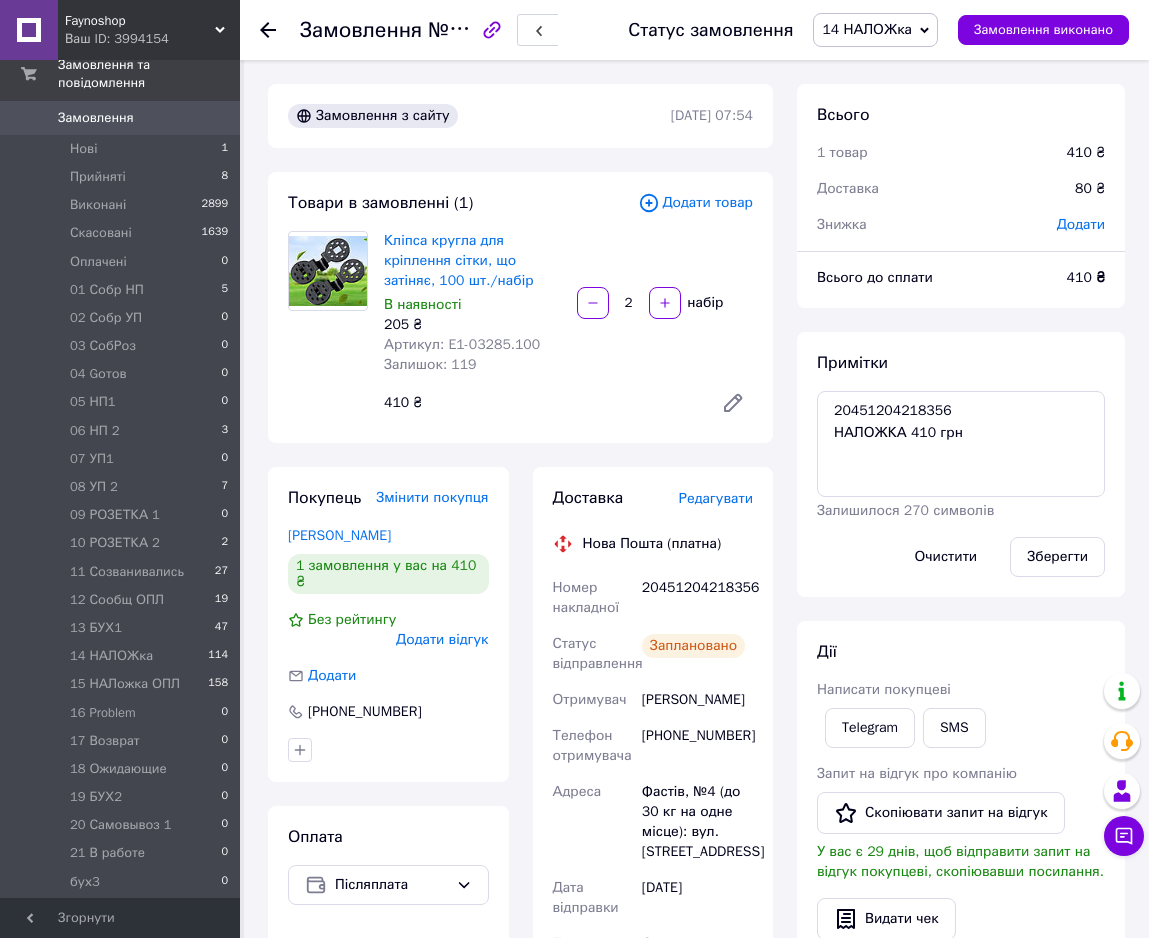click at bounding box center (280, 30) 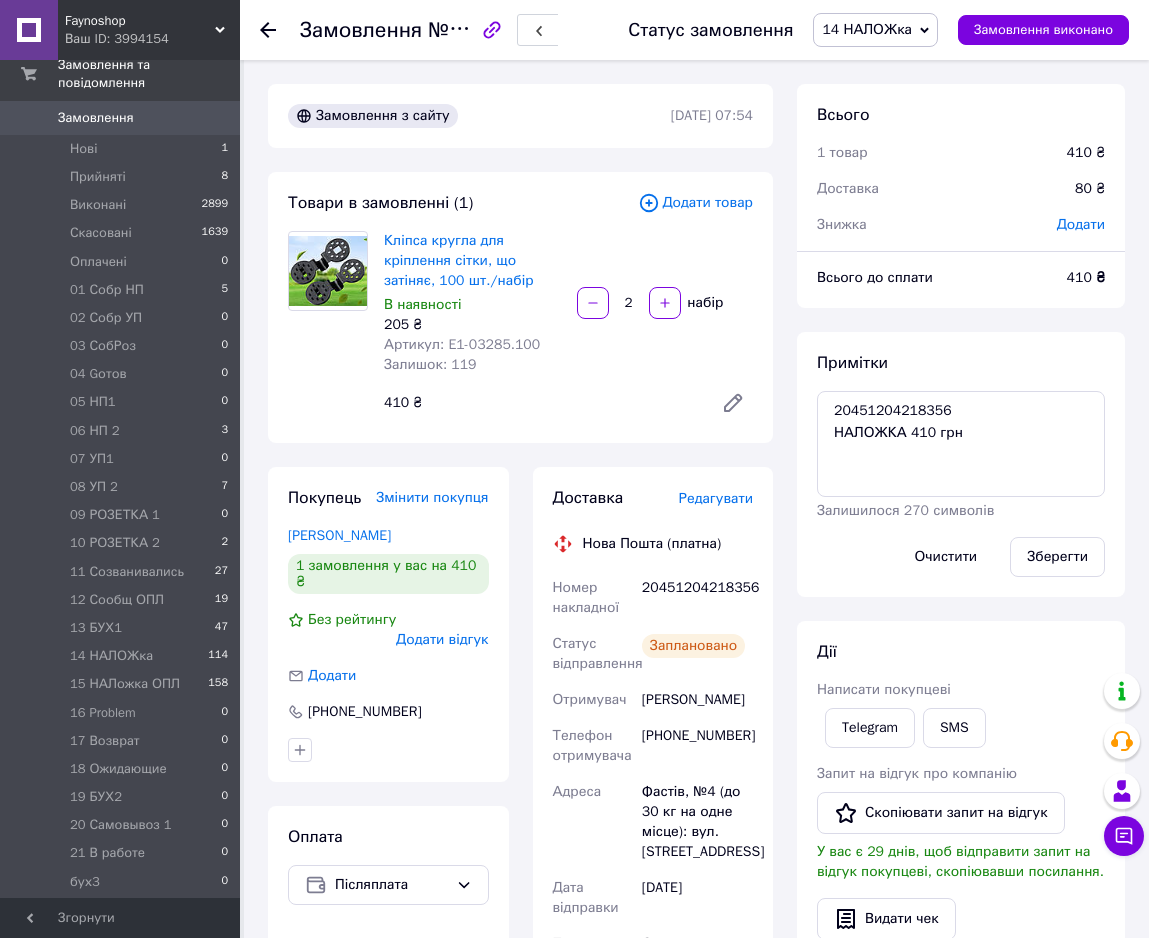 click 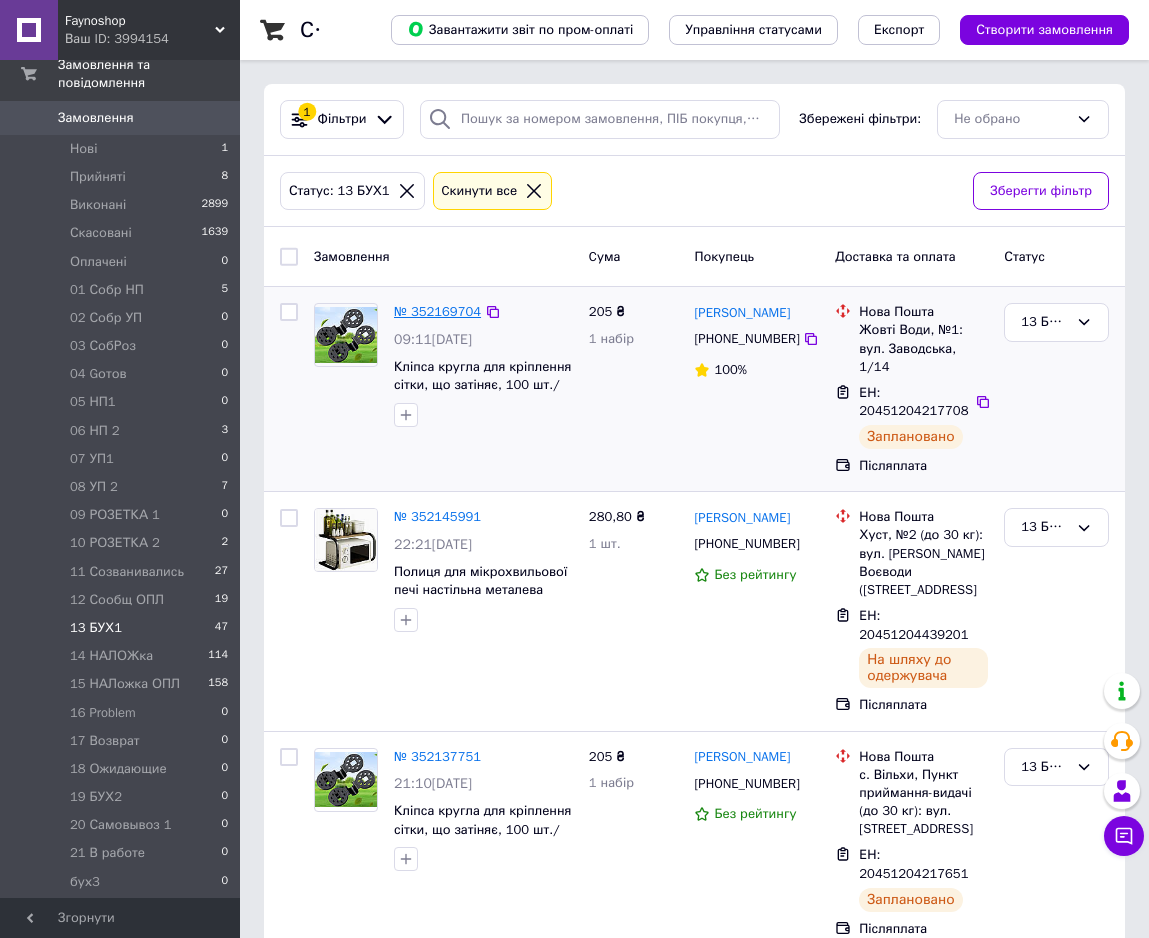 click on "№ 352169704" at bounding box center (437, 311) 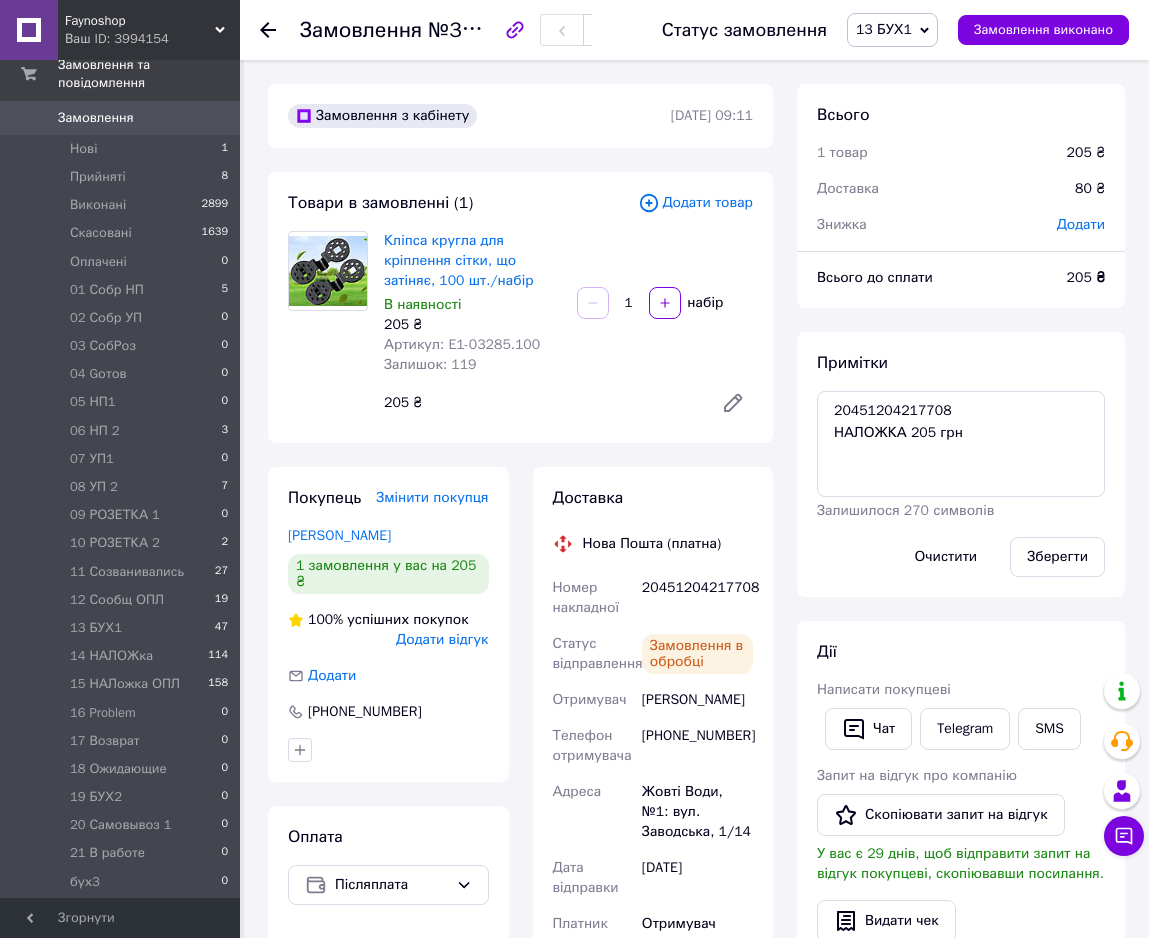 scroll, scrollTop: 352, scrollLeft: 0, axis: vertical 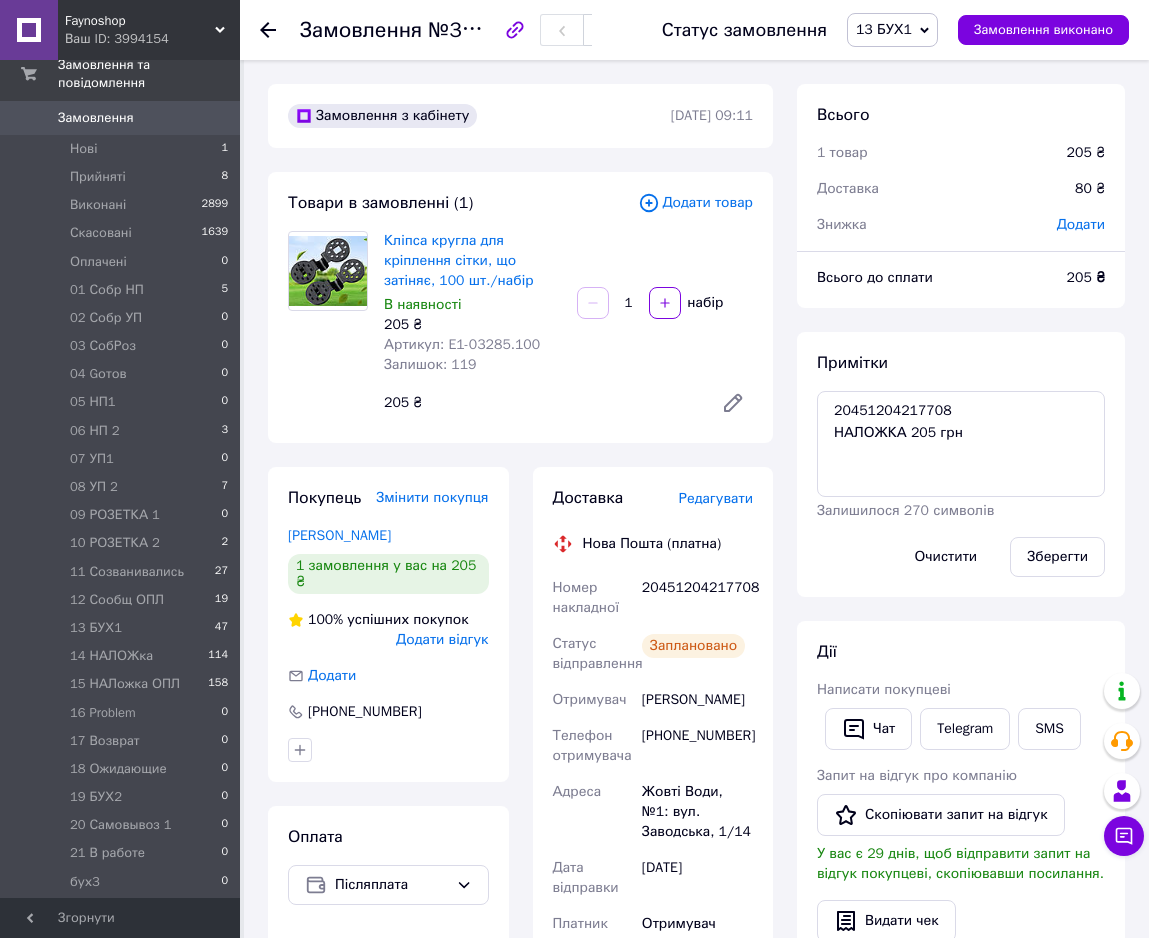 click on "13 БУХ1" at bounding box center [884, 29] 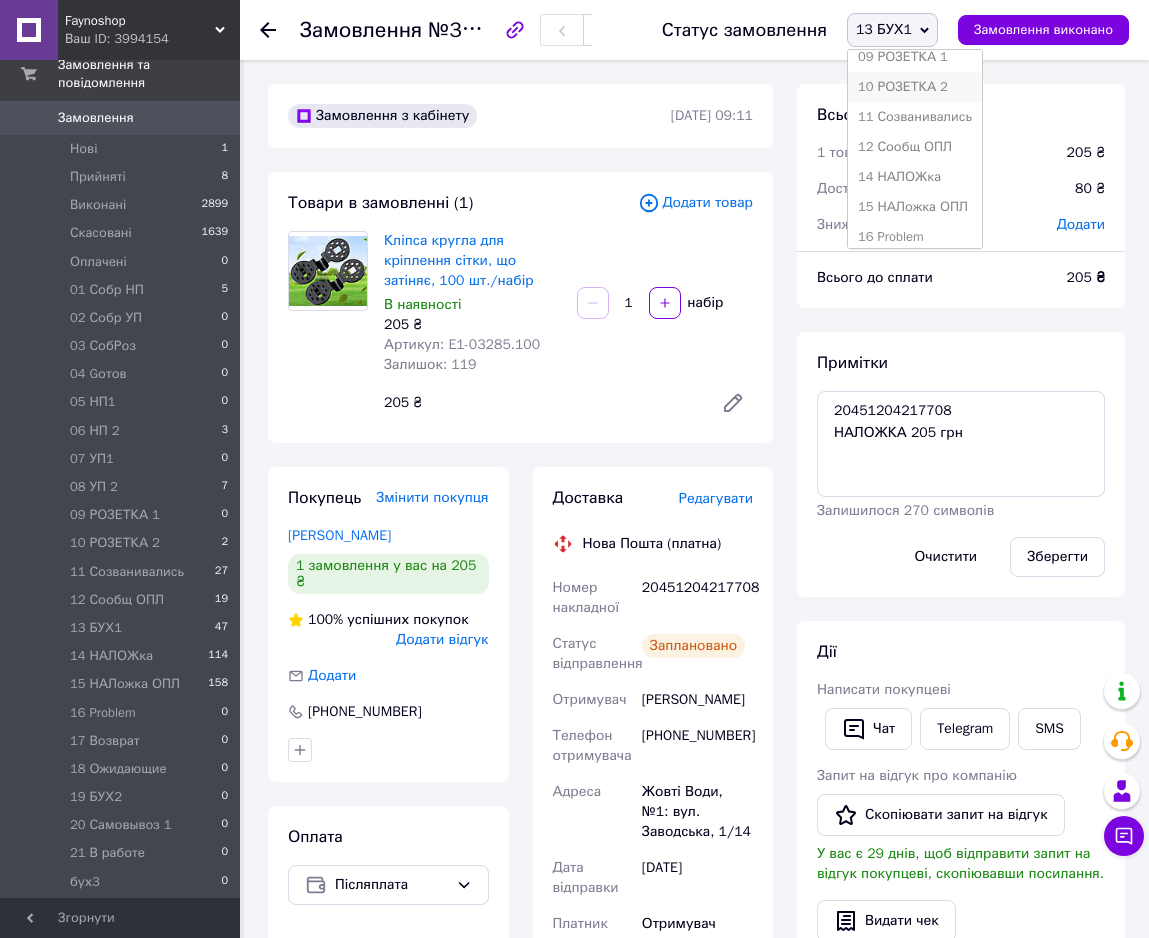 scroll, scrollTop: 408, scrollLeft: 0, axis: vertical 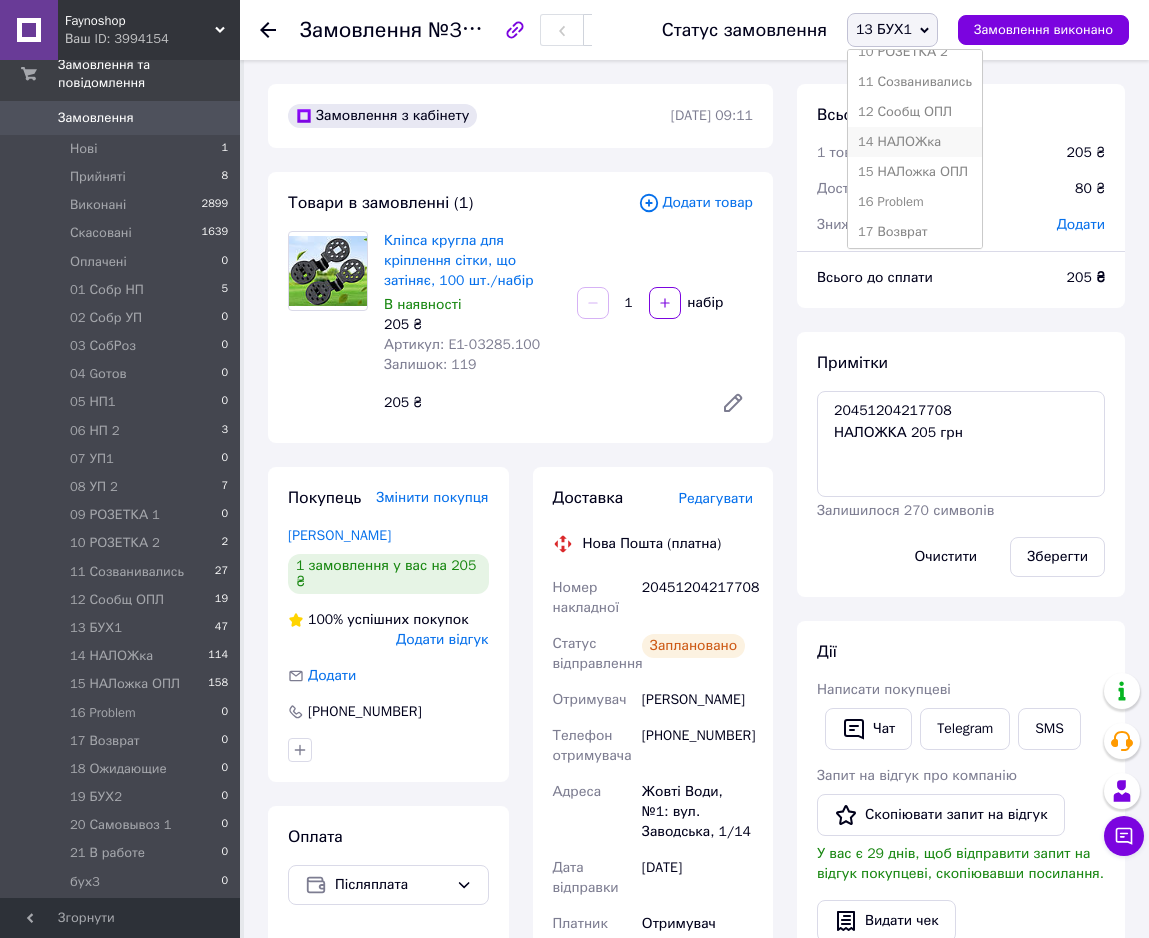 click on "14 НАЛОЖка" at bounding box center [915, 142] 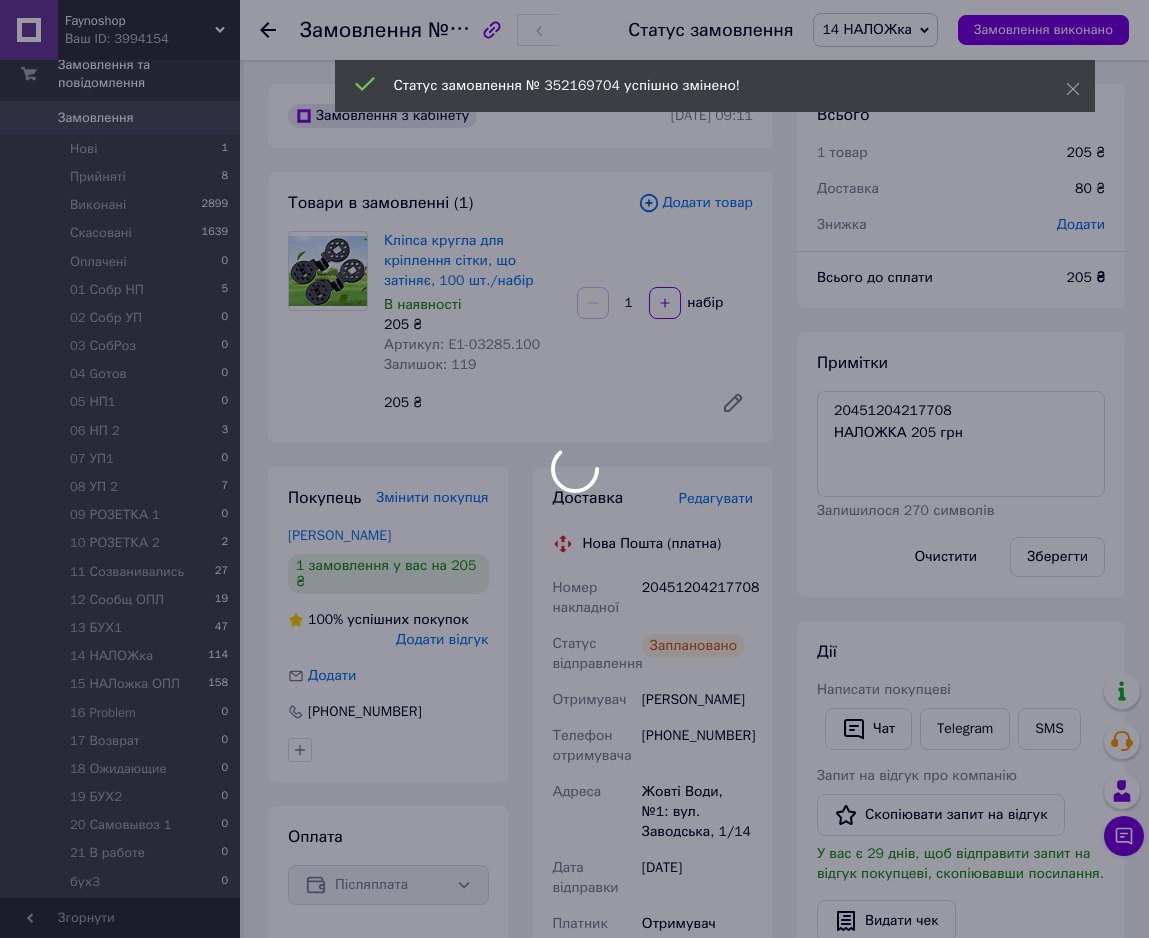 scroll, scrollTop: 400, scrollLeft: 0, axis: vertical 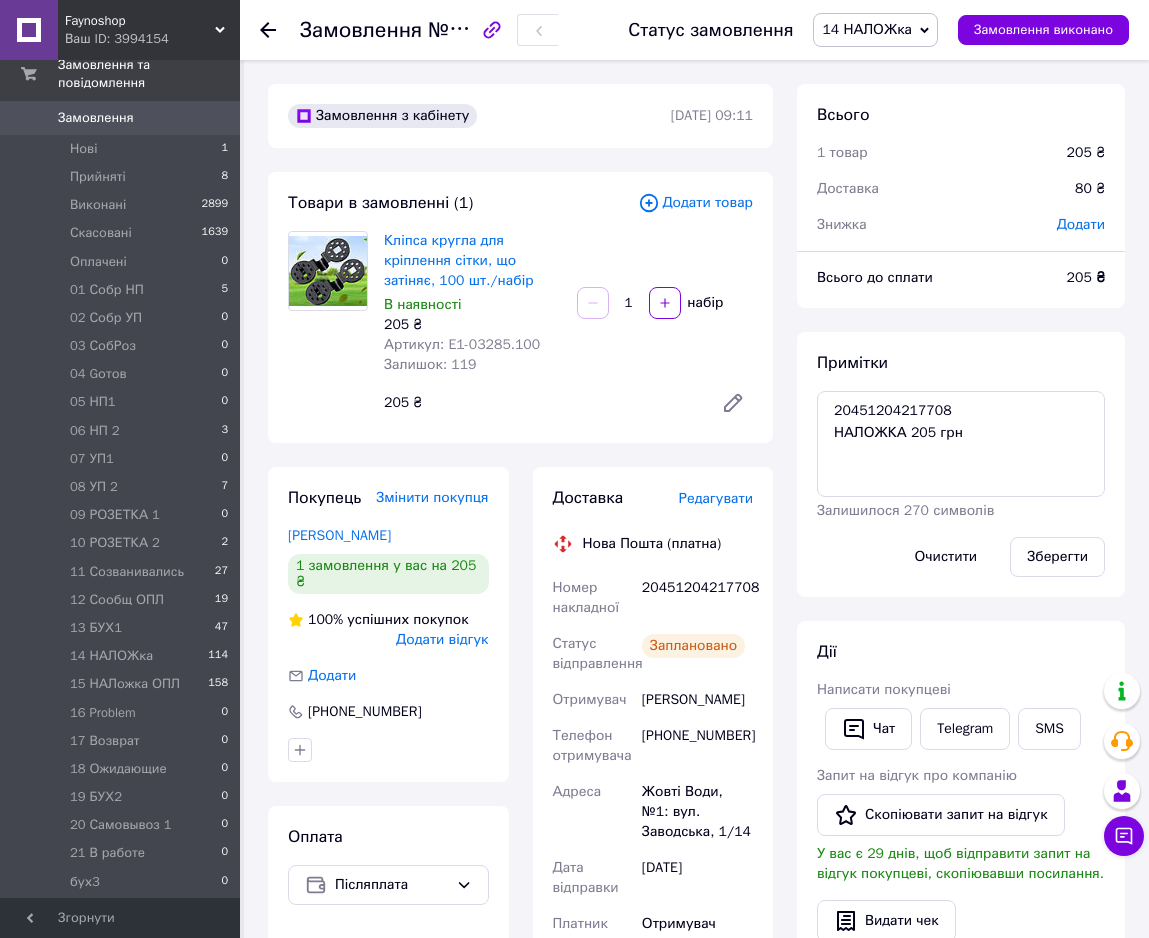 click 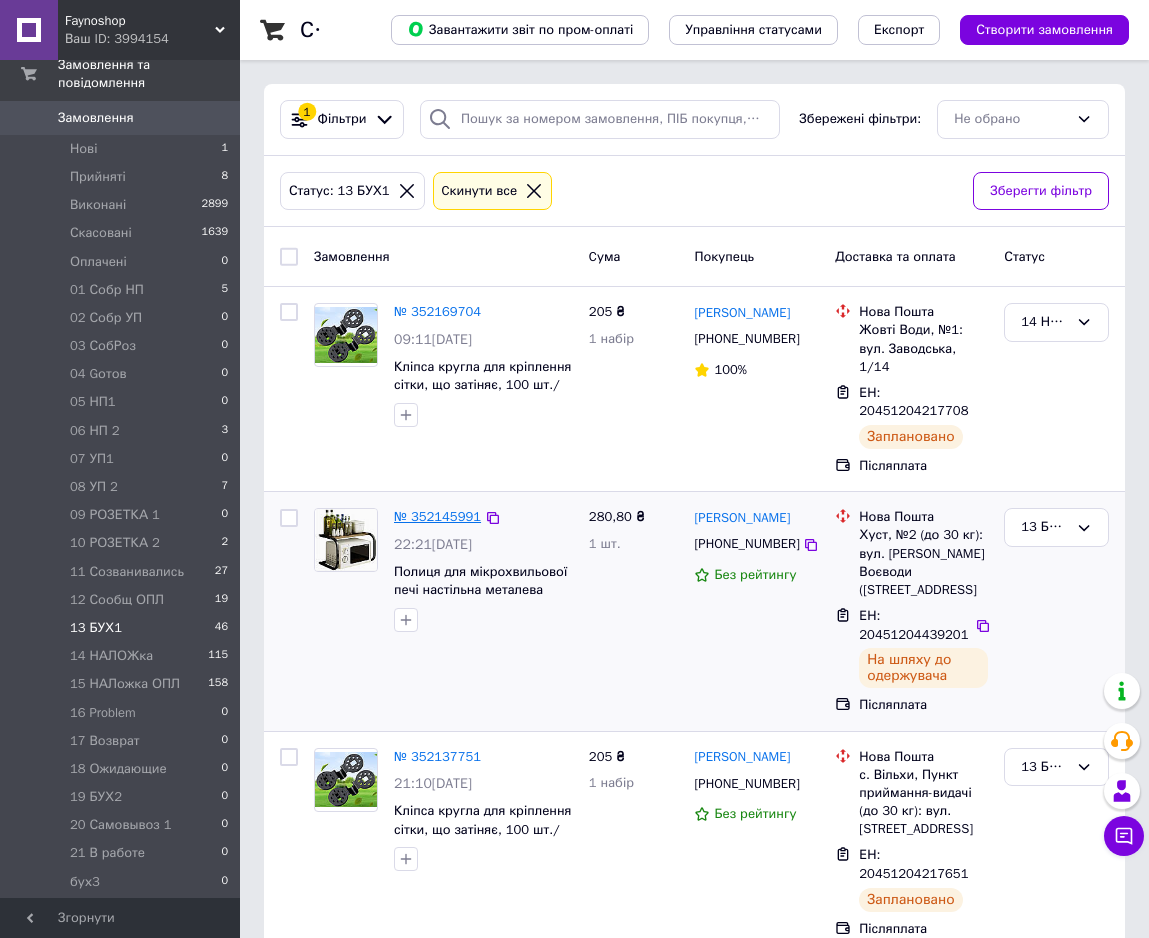 click on "№ 352145991" at bounding box center (437, 516) 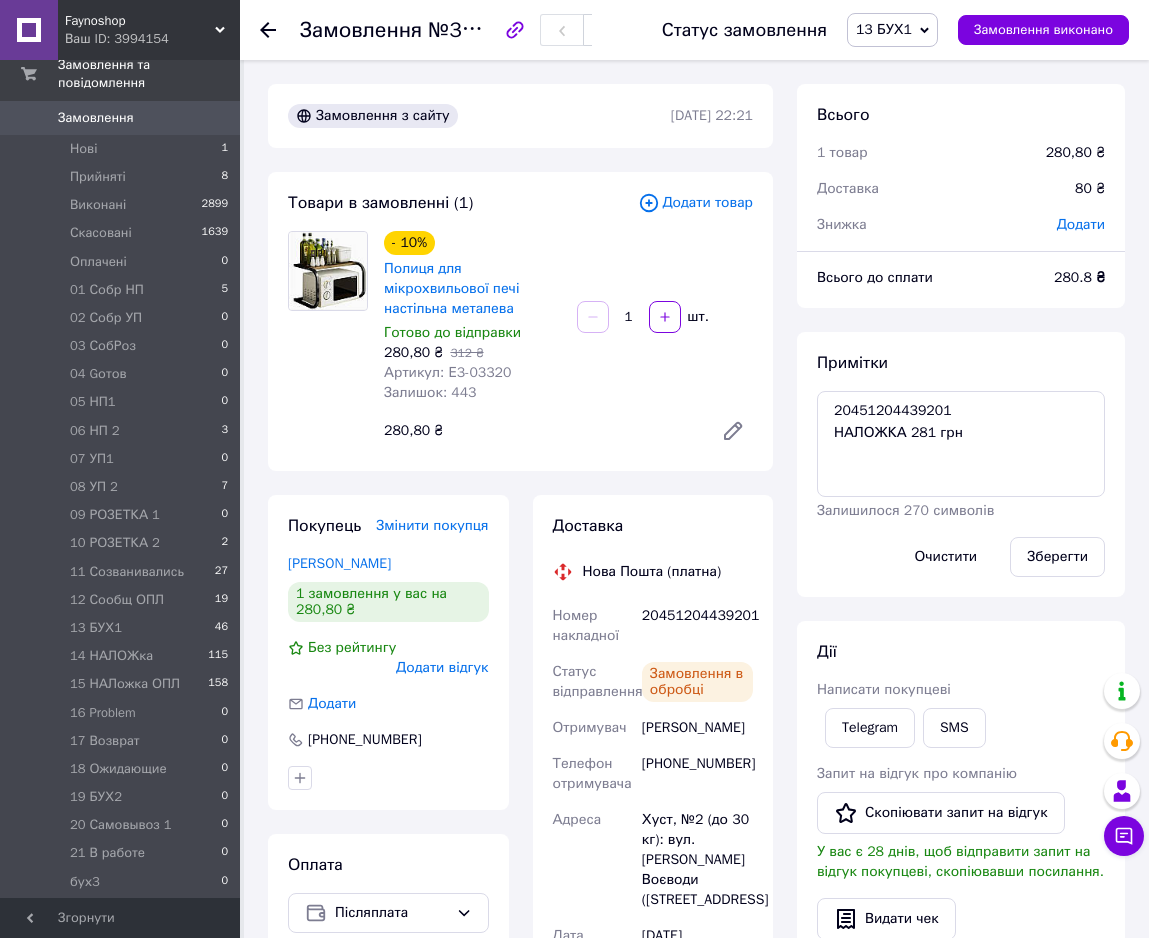 scroll, scrollTop: 440, scrollLeft: 0, axis: vertical 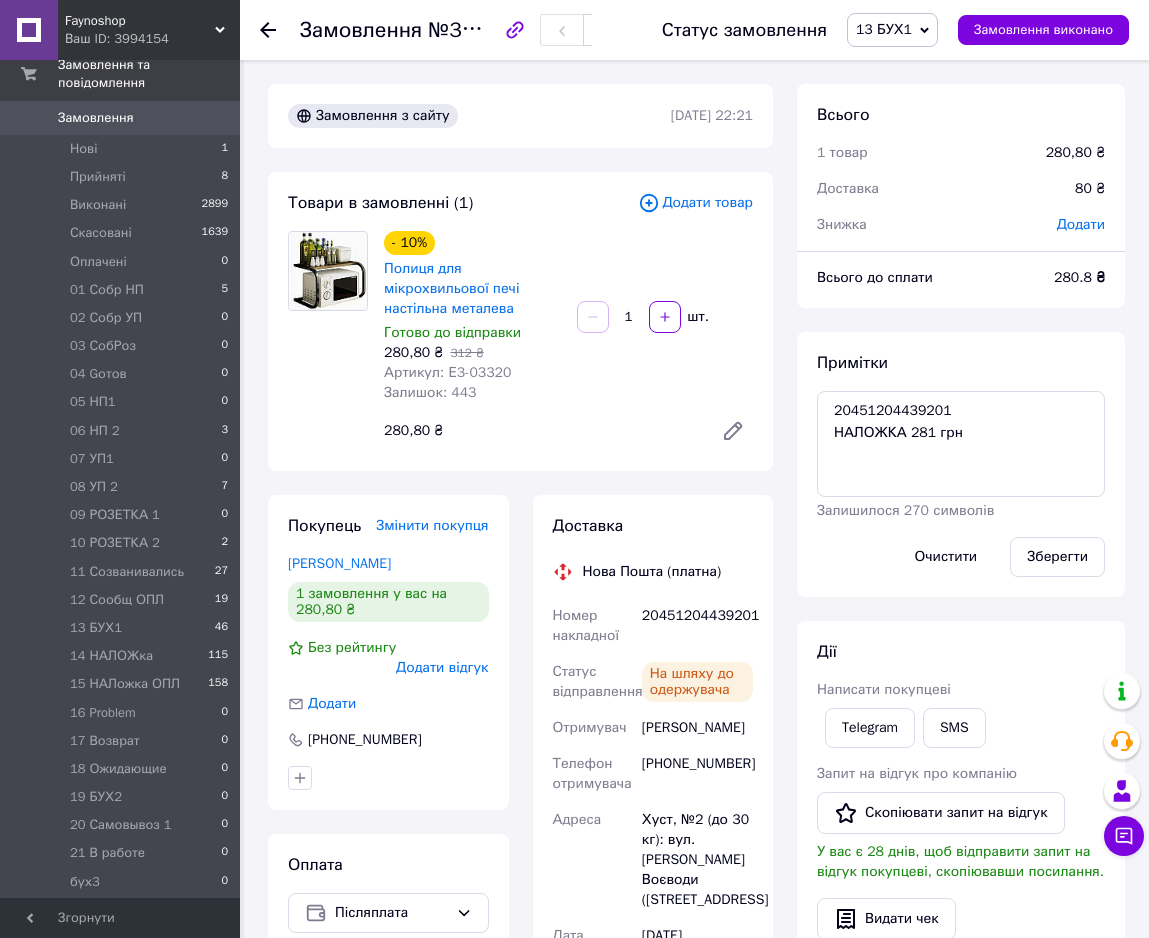 click on "13 БУХ1" at bounding box center [884, 29] 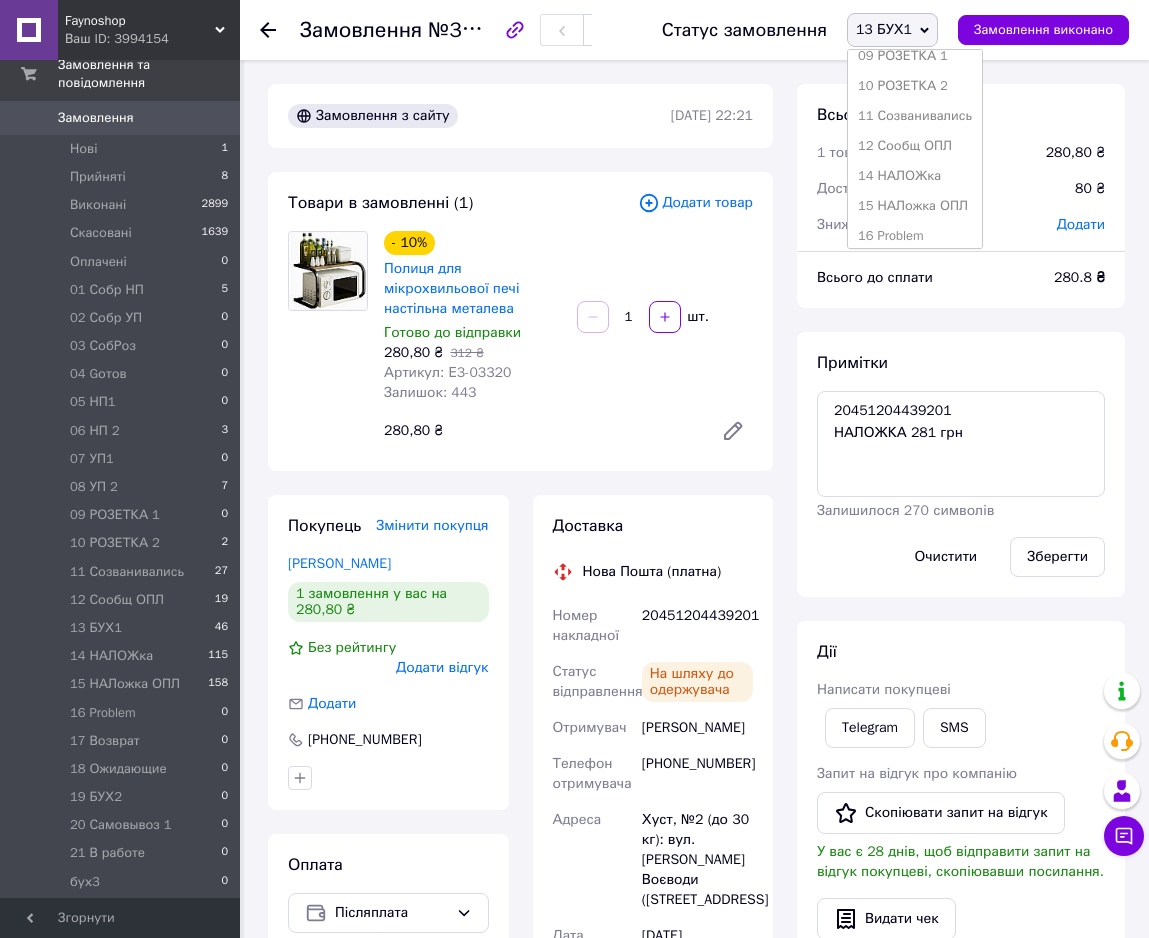 scroll, scrollTop: 408, scrollLeft: 0, axis: vertical 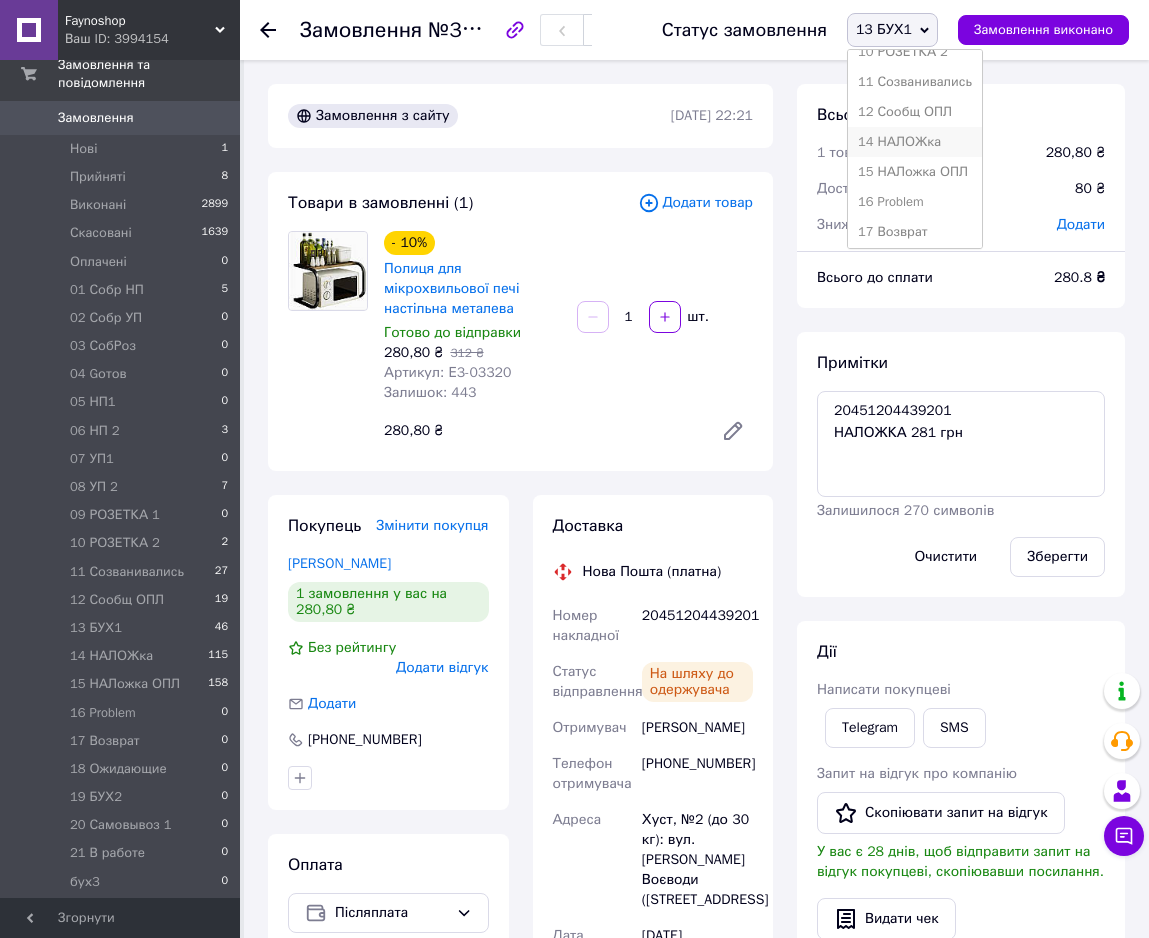 click on "14 НАЛОЖка" at bounding box center (915, 142) 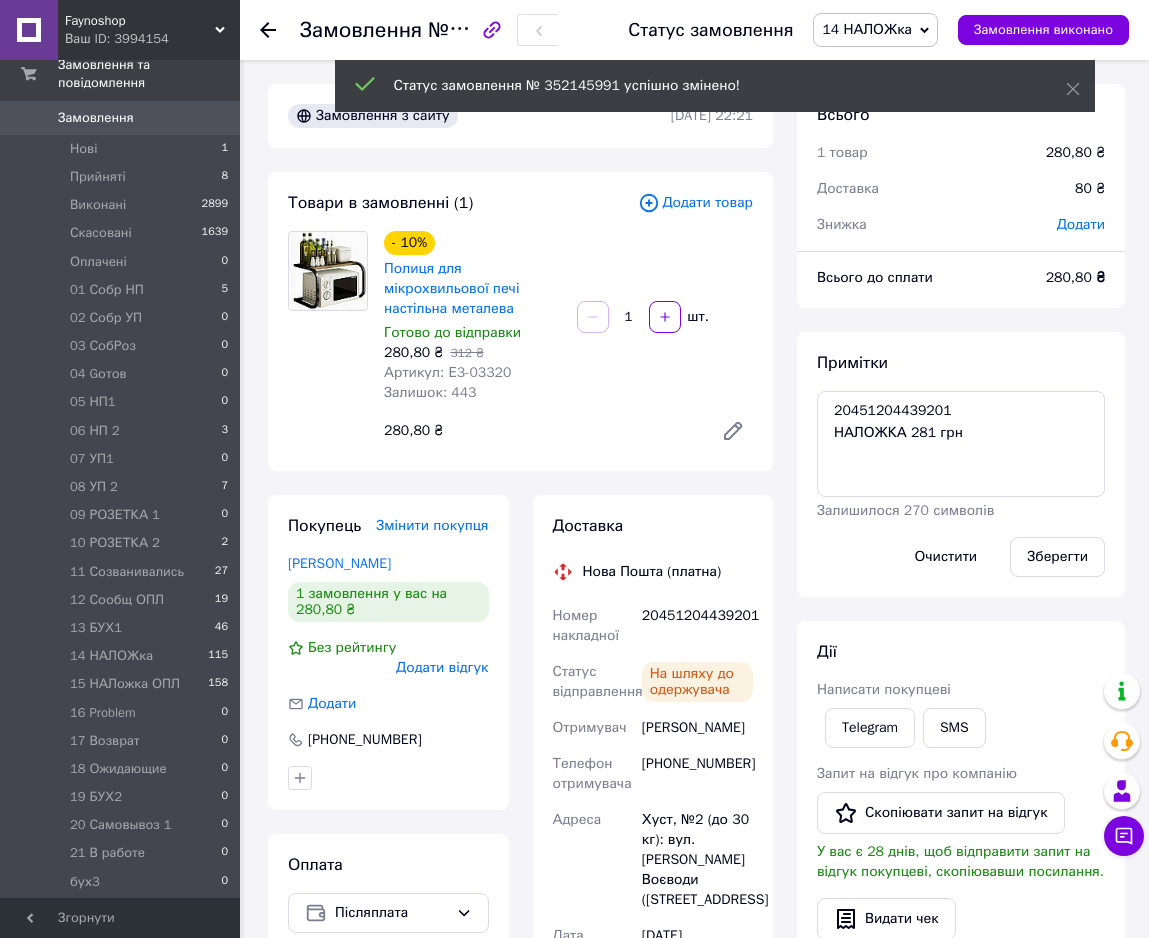 scroll, scrollTop: 488, scrollLeft: 0, axis: vertical 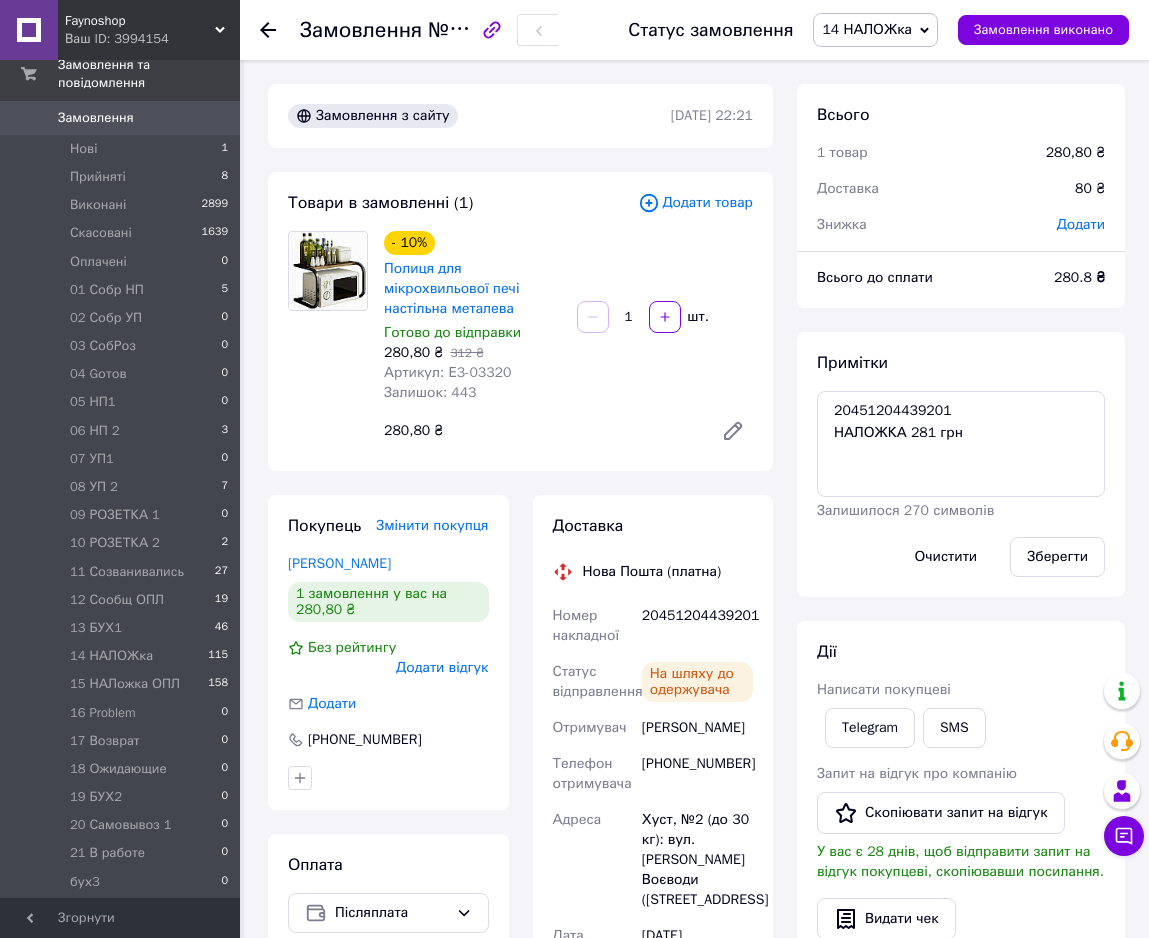 click 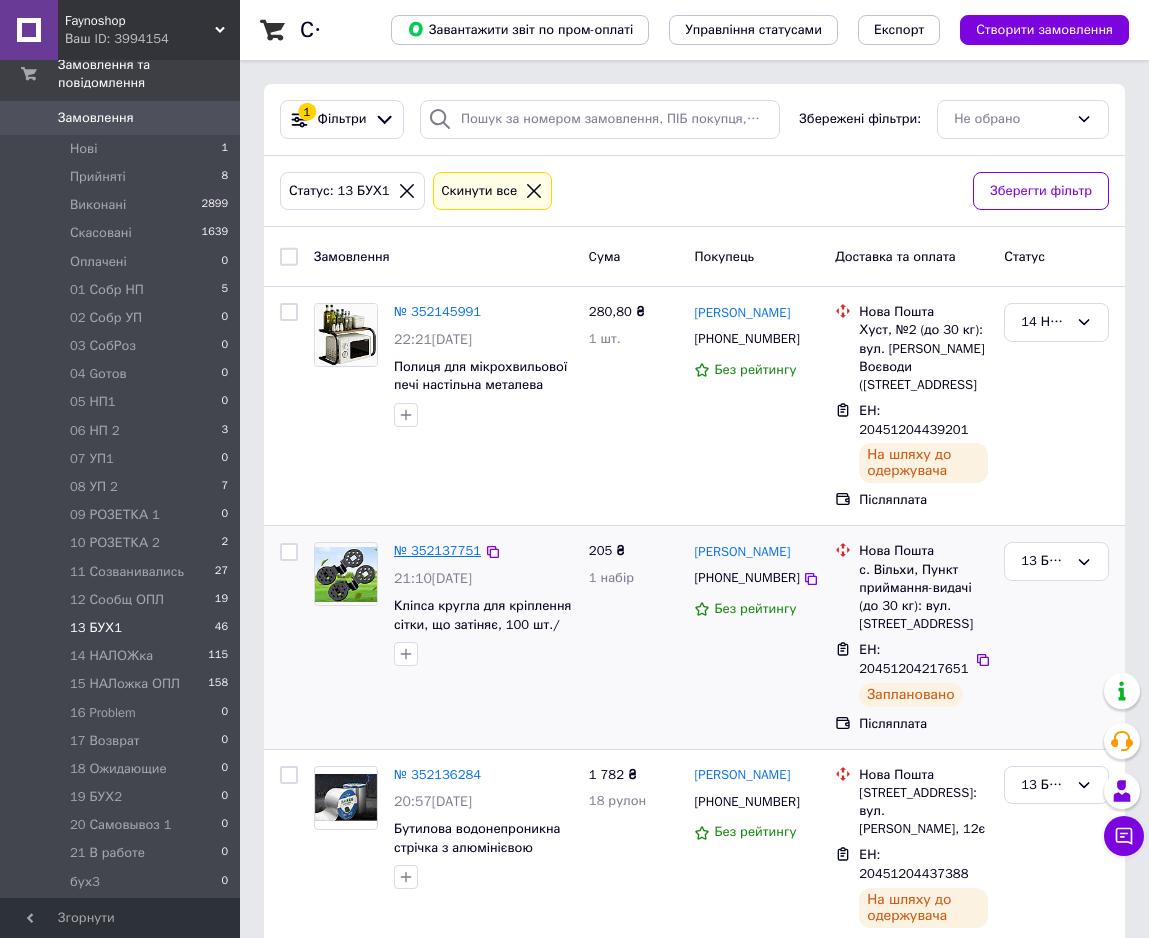 click on "№ 352137751" at bounding box center [437, 550] 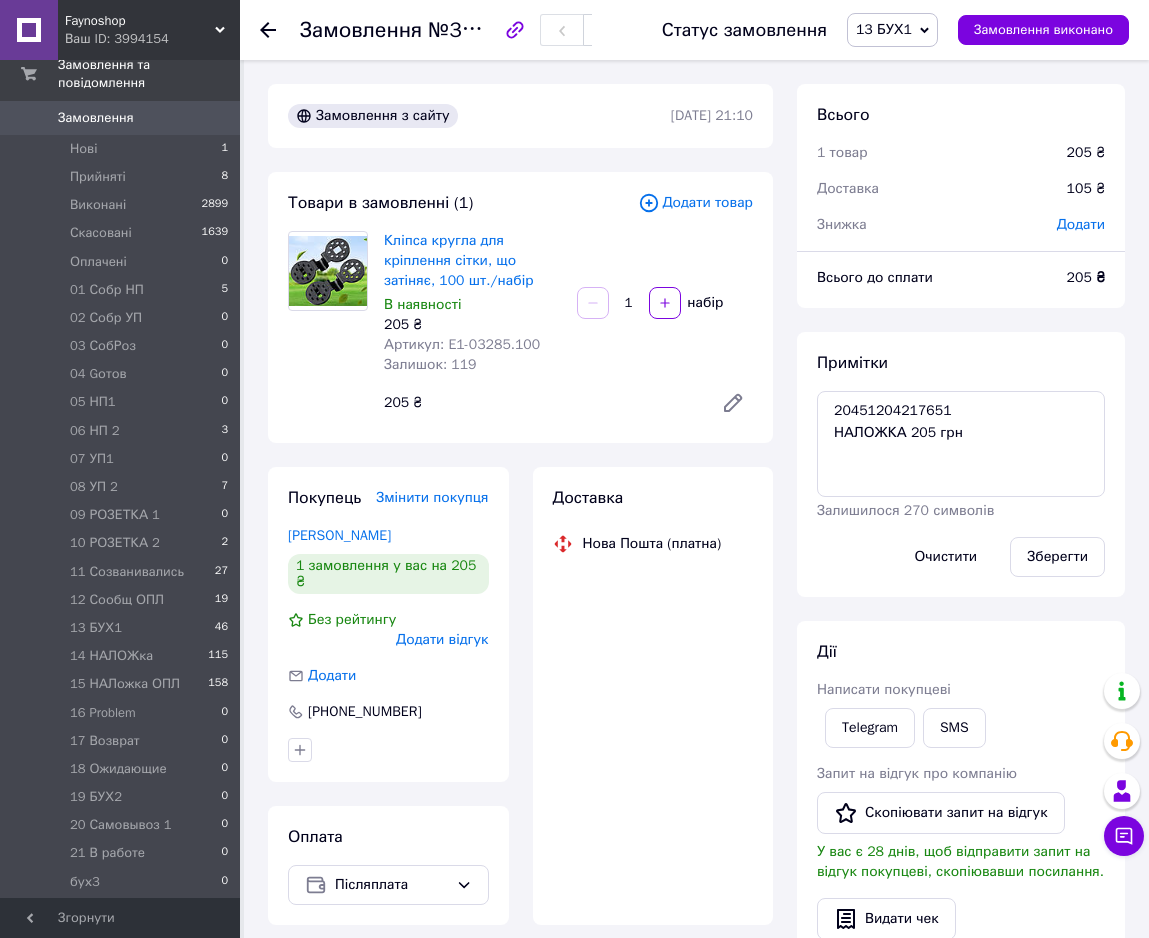 scroll, scrollTop: 28, scrollLeft: 0, axis: vertical 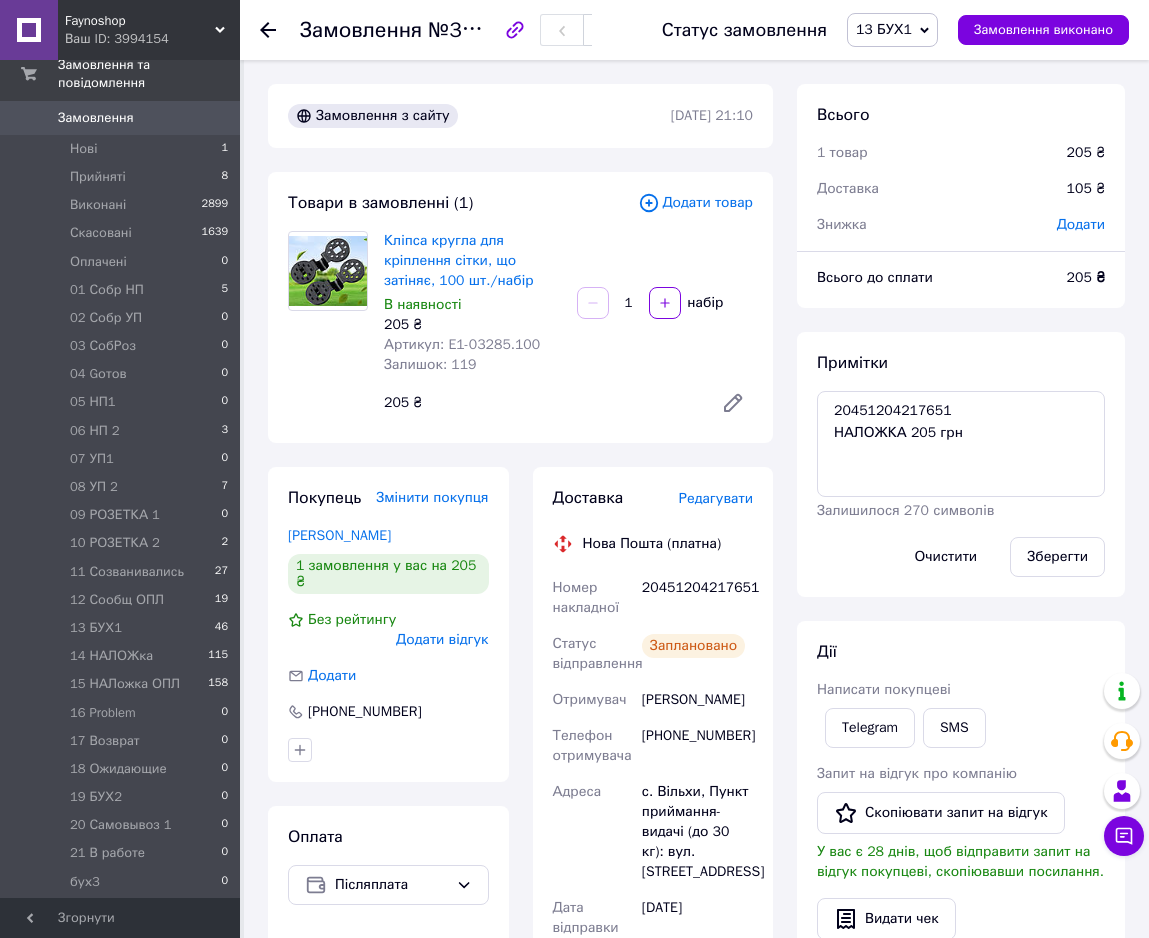 click on "13 БУХ1" at bounding box center [884, 29] 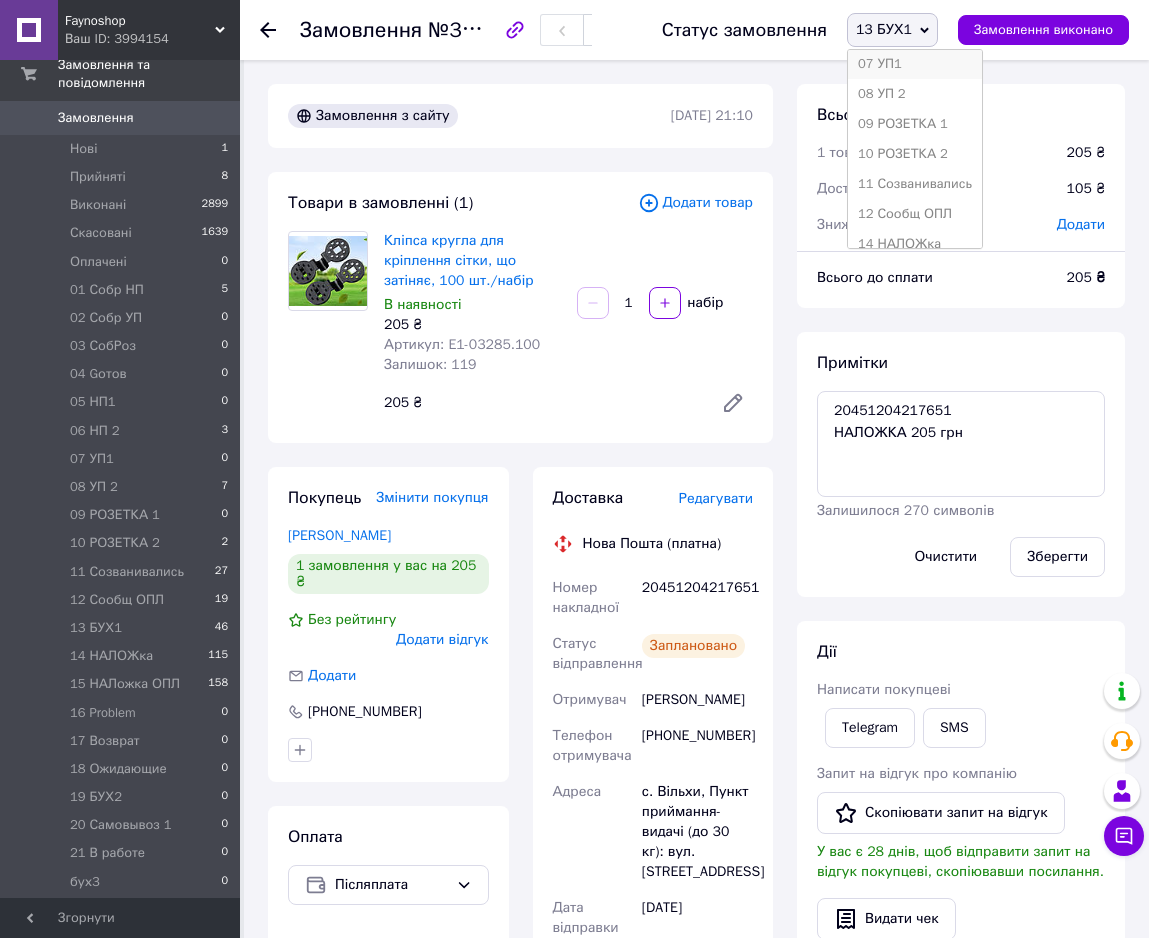 scroll, scrollTop: 408, scrollLeft: 0, axis: vertical 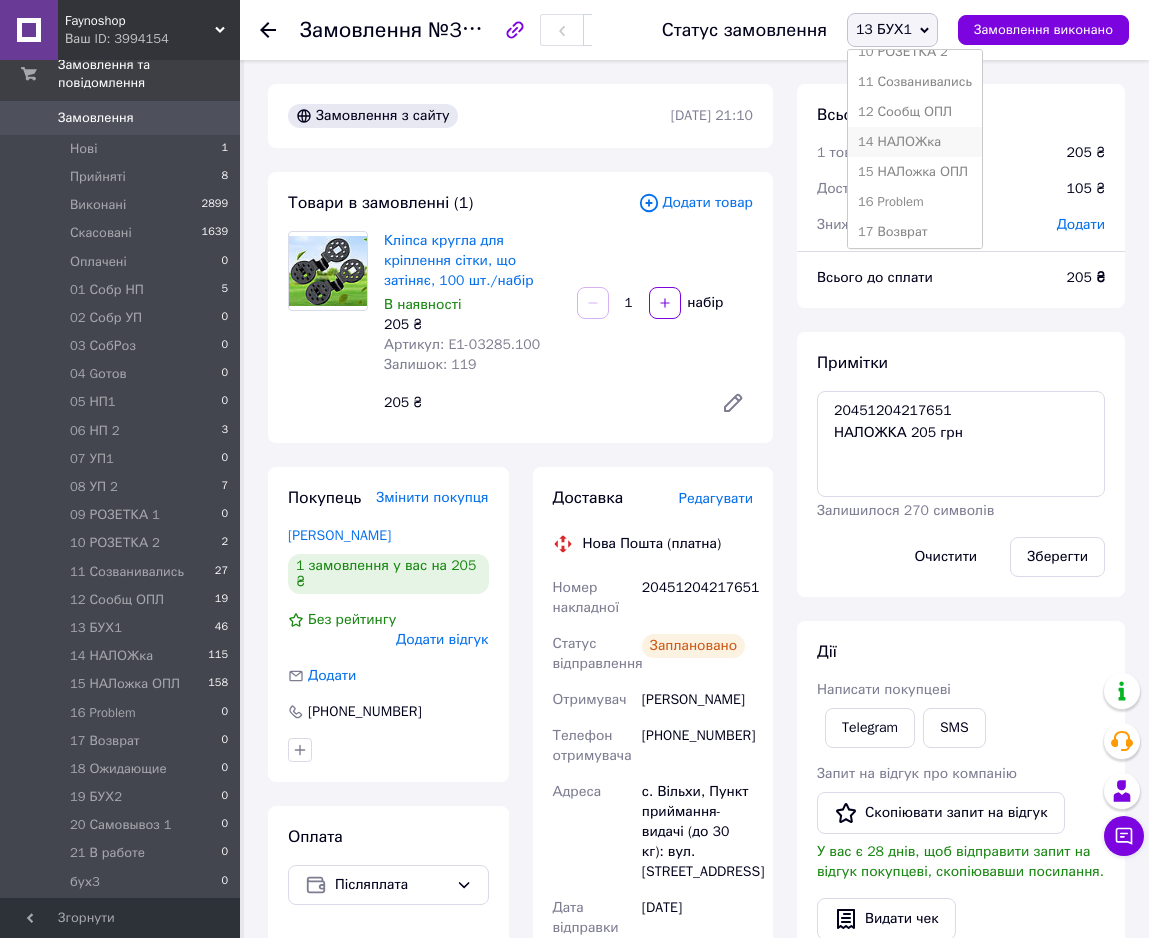 click on "14 НАЛОЖка" at bounding box center [915, 142] 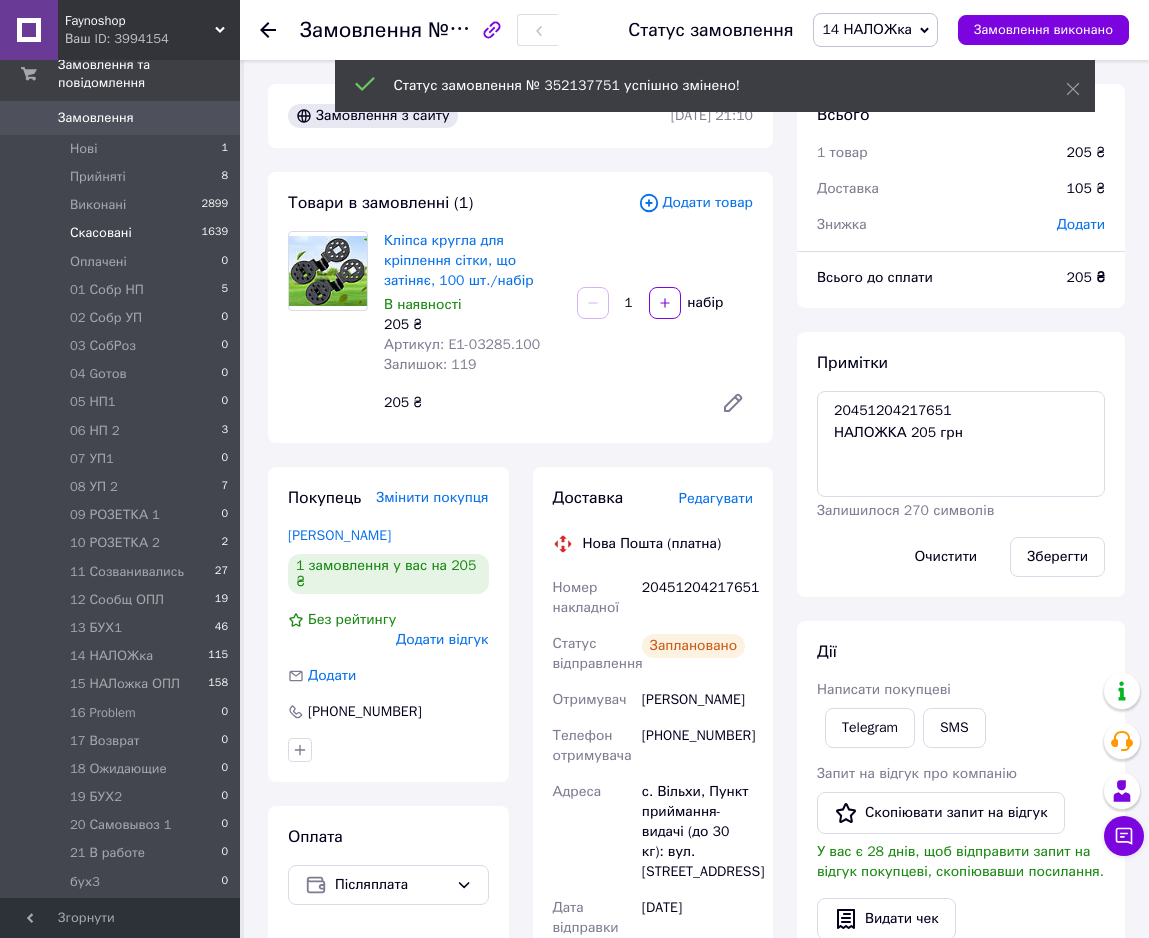 scroll, scrollTop: 76, scrollLeft: 0, axis: vertical 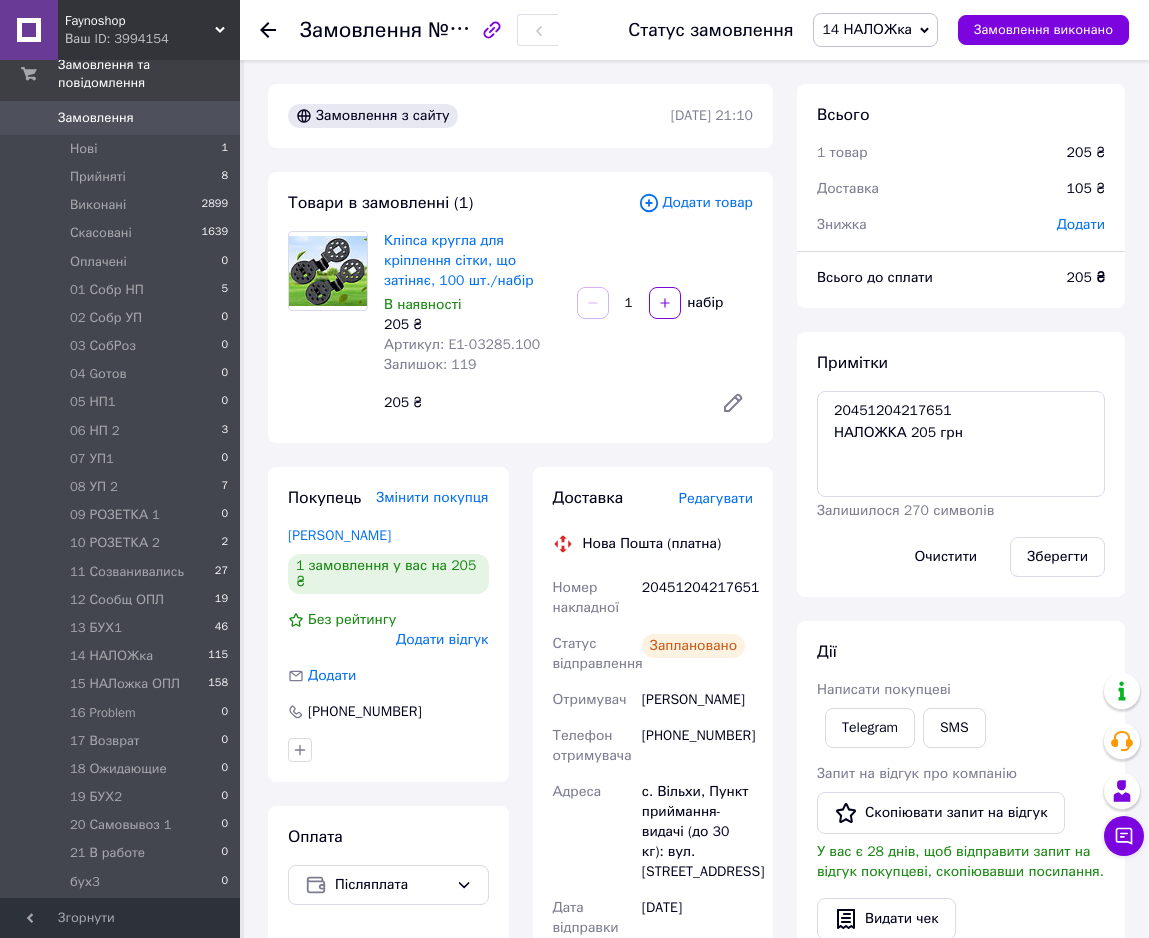 click 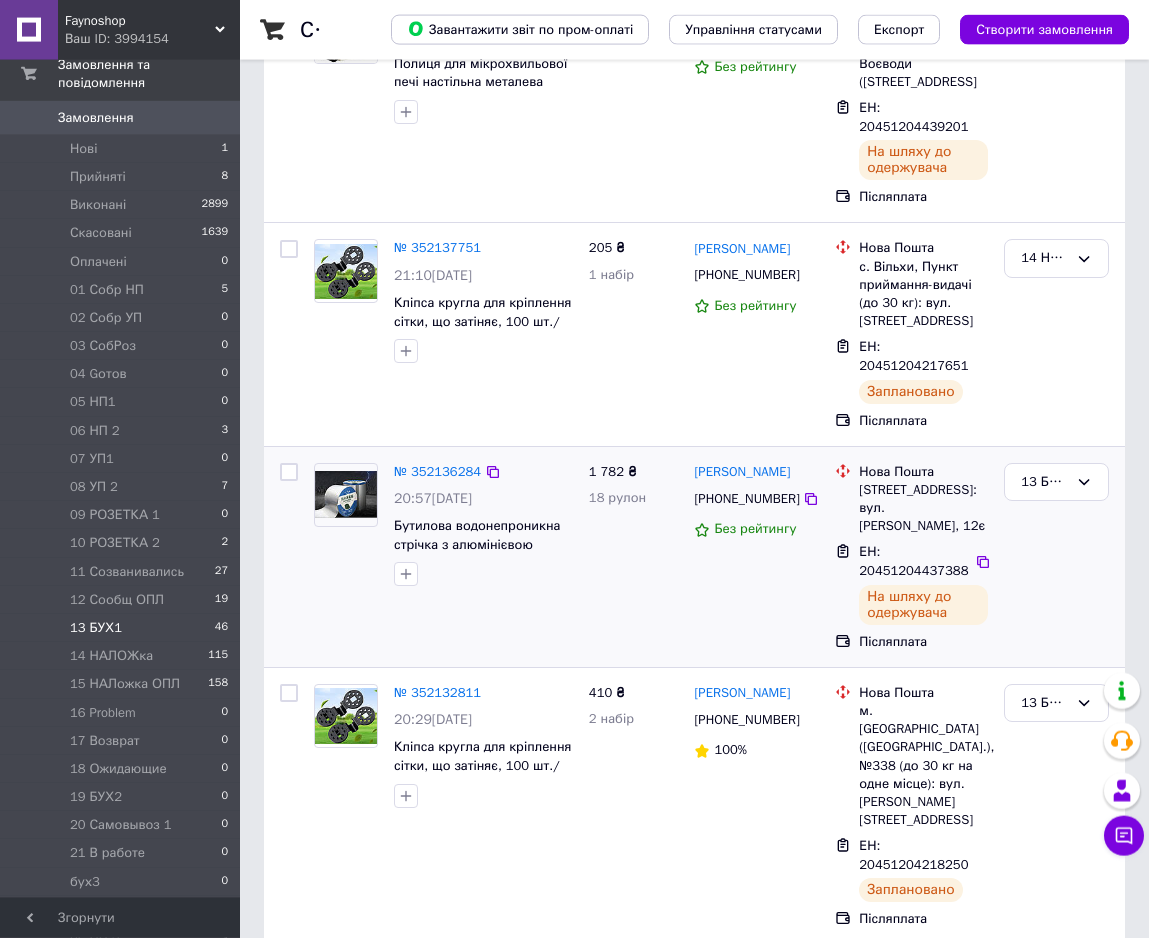 scroll, scrollTop: 306, scrollLeft: 0, axis: vertical 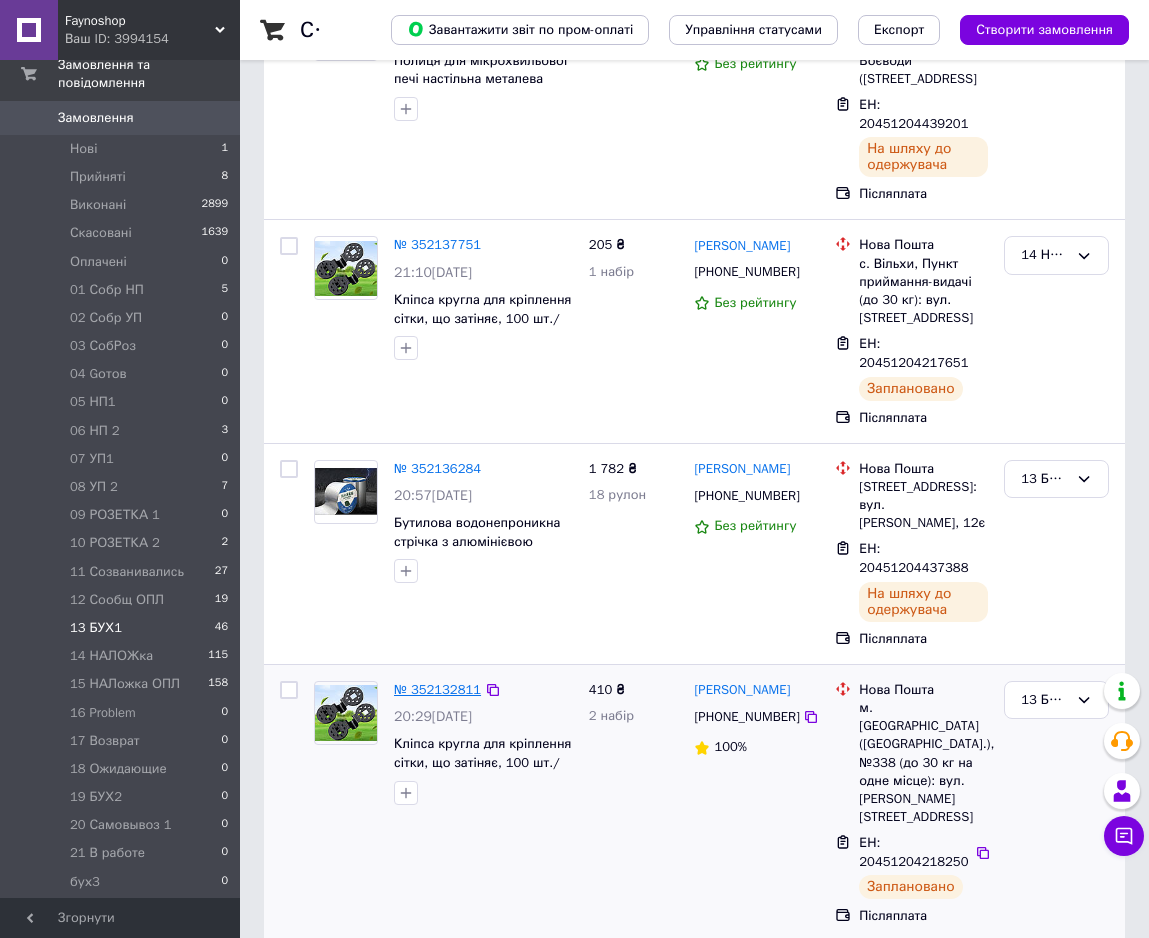 click on "№ 352132811" at bounding box center (437, 689) 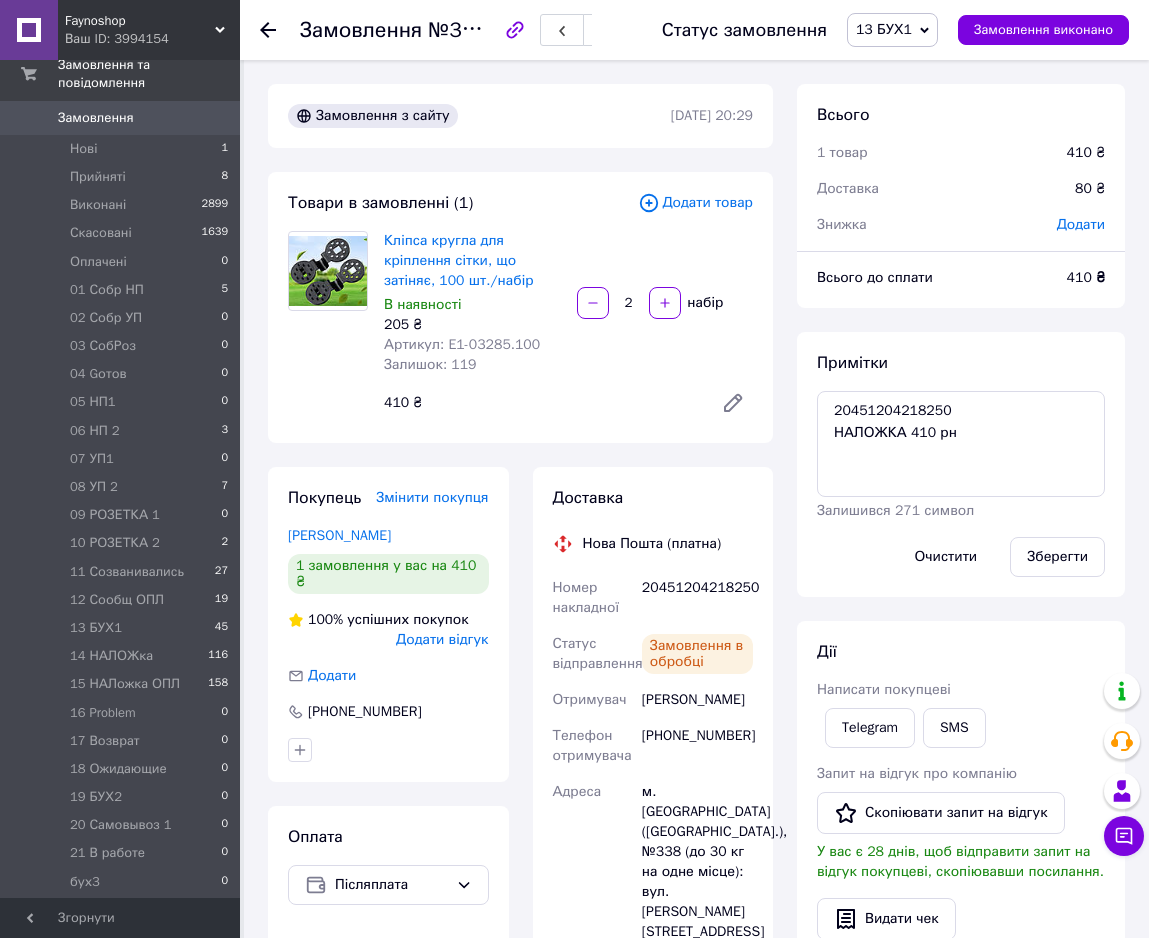 scroll, scrollTop: 344, scrollLeft: 0, axis: vertical 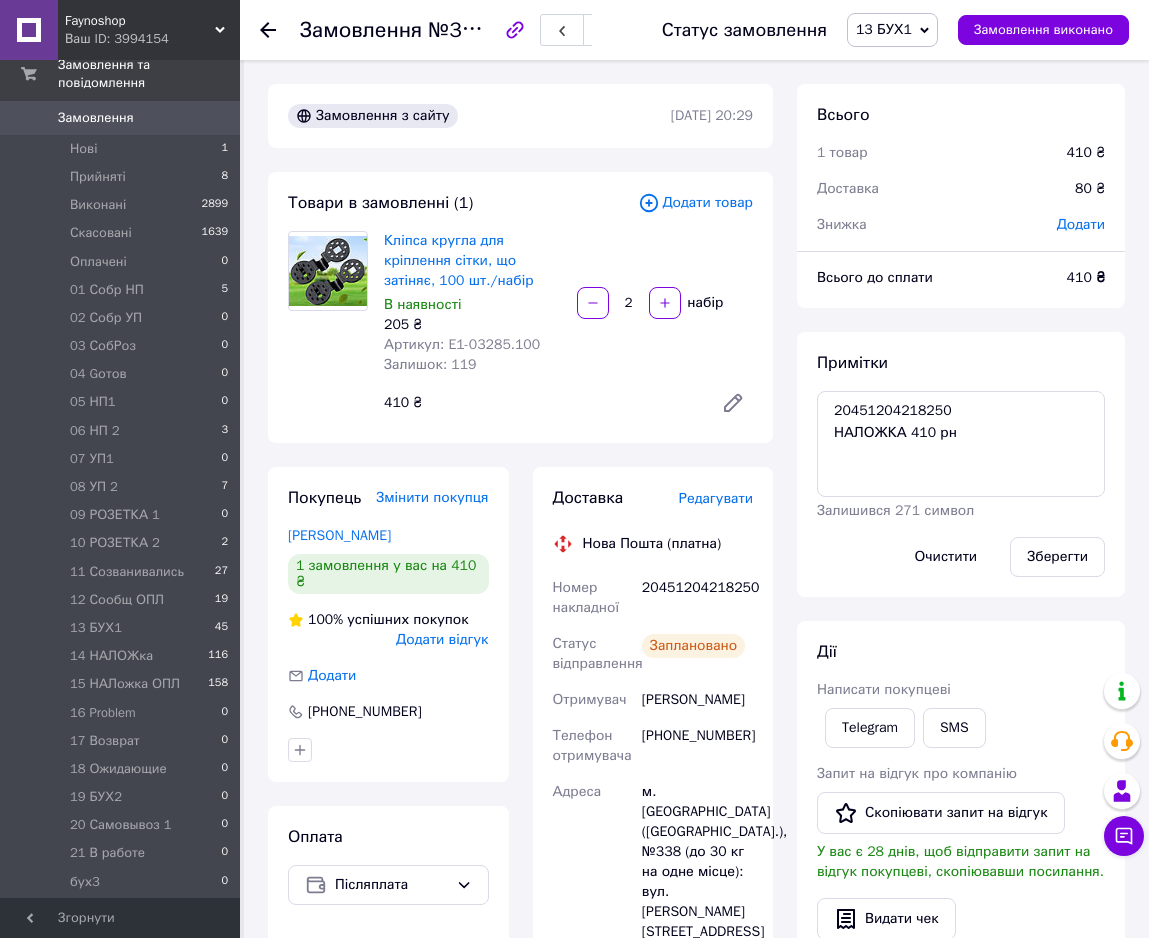 click on "13 БУХ1" at bounding box center [884, 29] 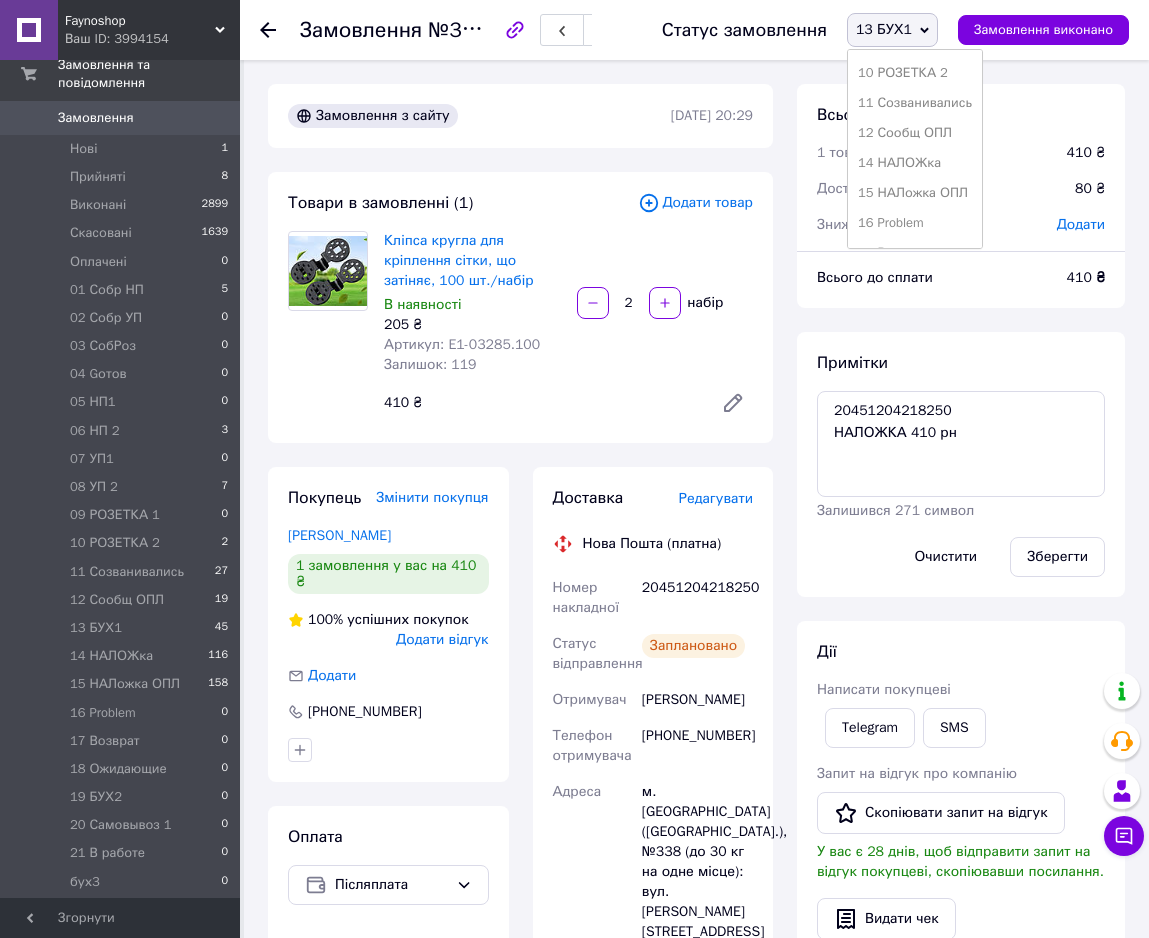 scroll, scrollTop: 408, scrollLeft: 0, axis: vertical 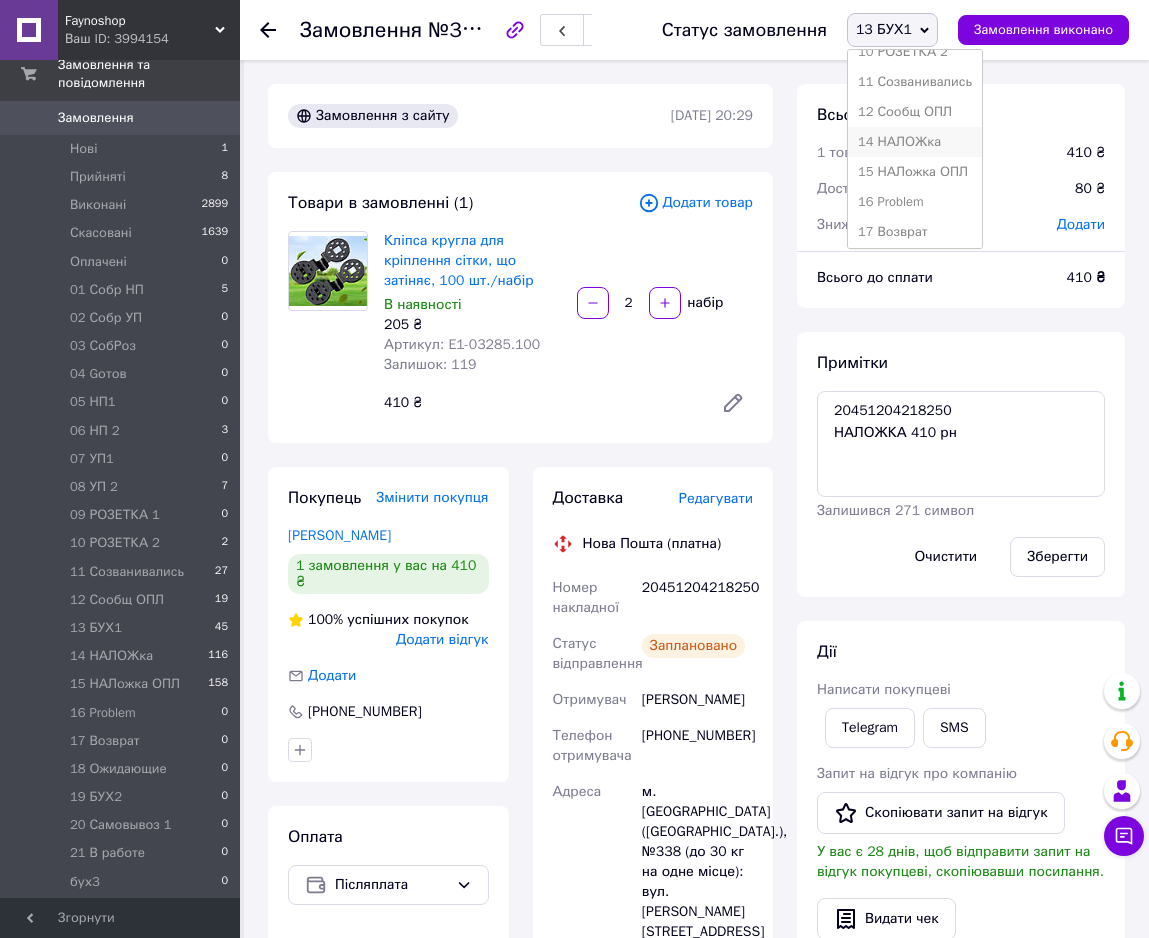click on "14 НАЛОЖка" at bounding box center (915, 142) 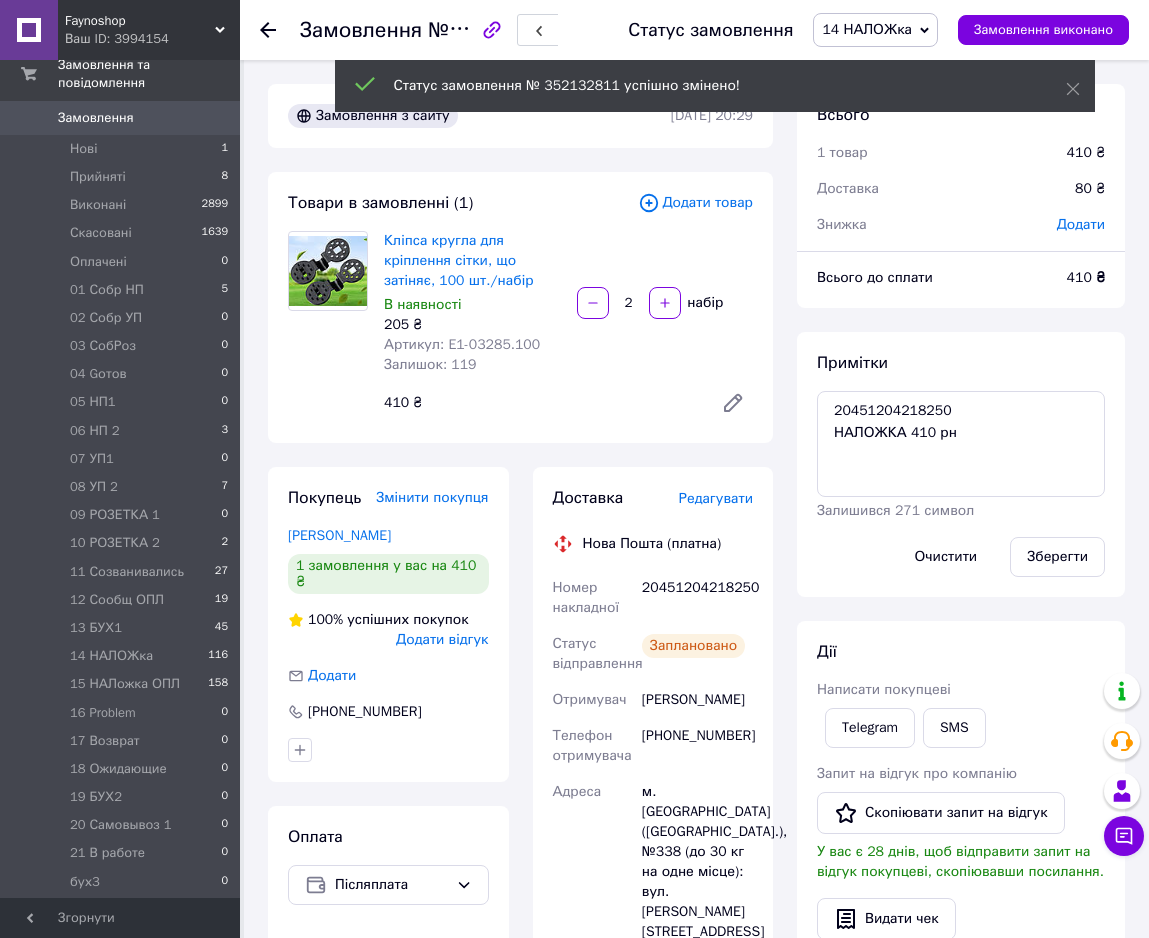 click at bounding box center (268, 30) 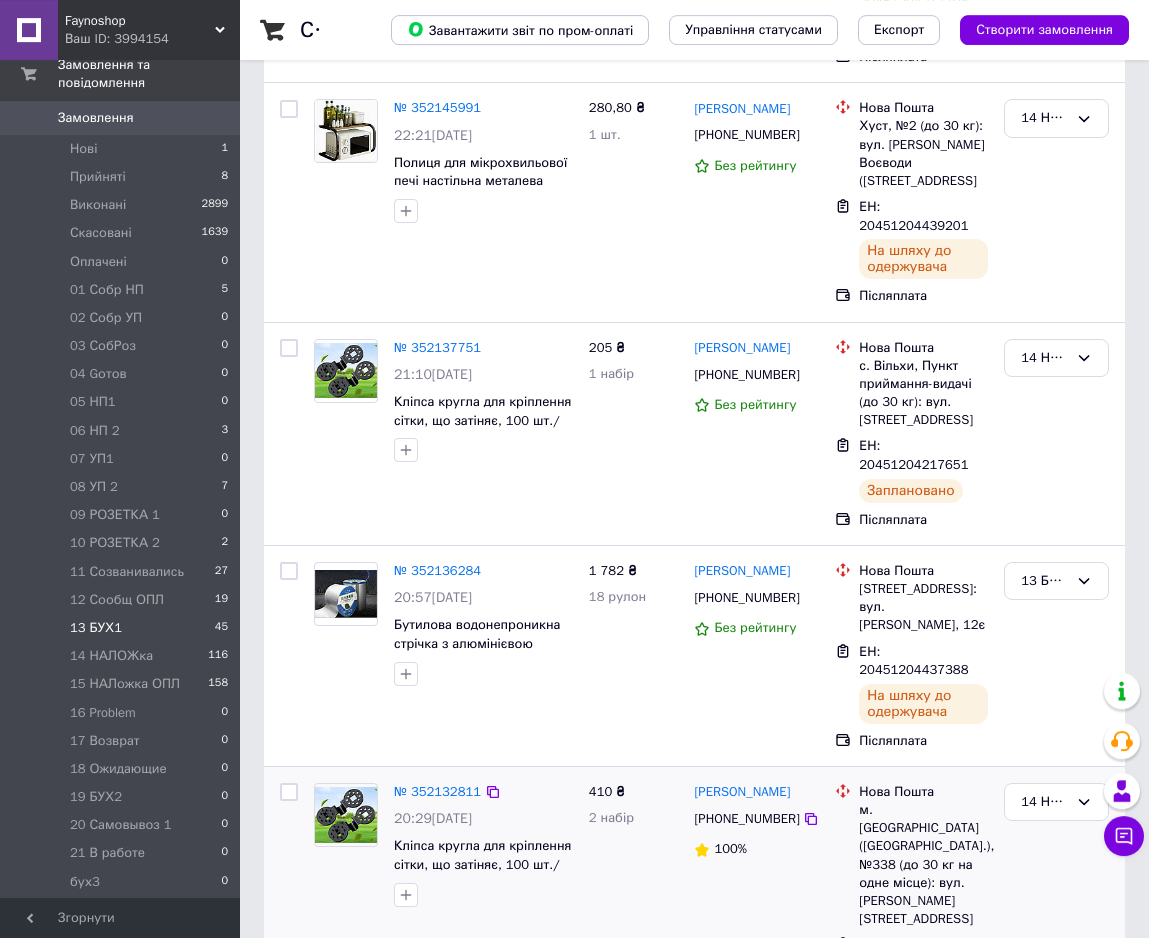 scroll, scrollTop: 408, scrollLeft: 0, axis: vertical 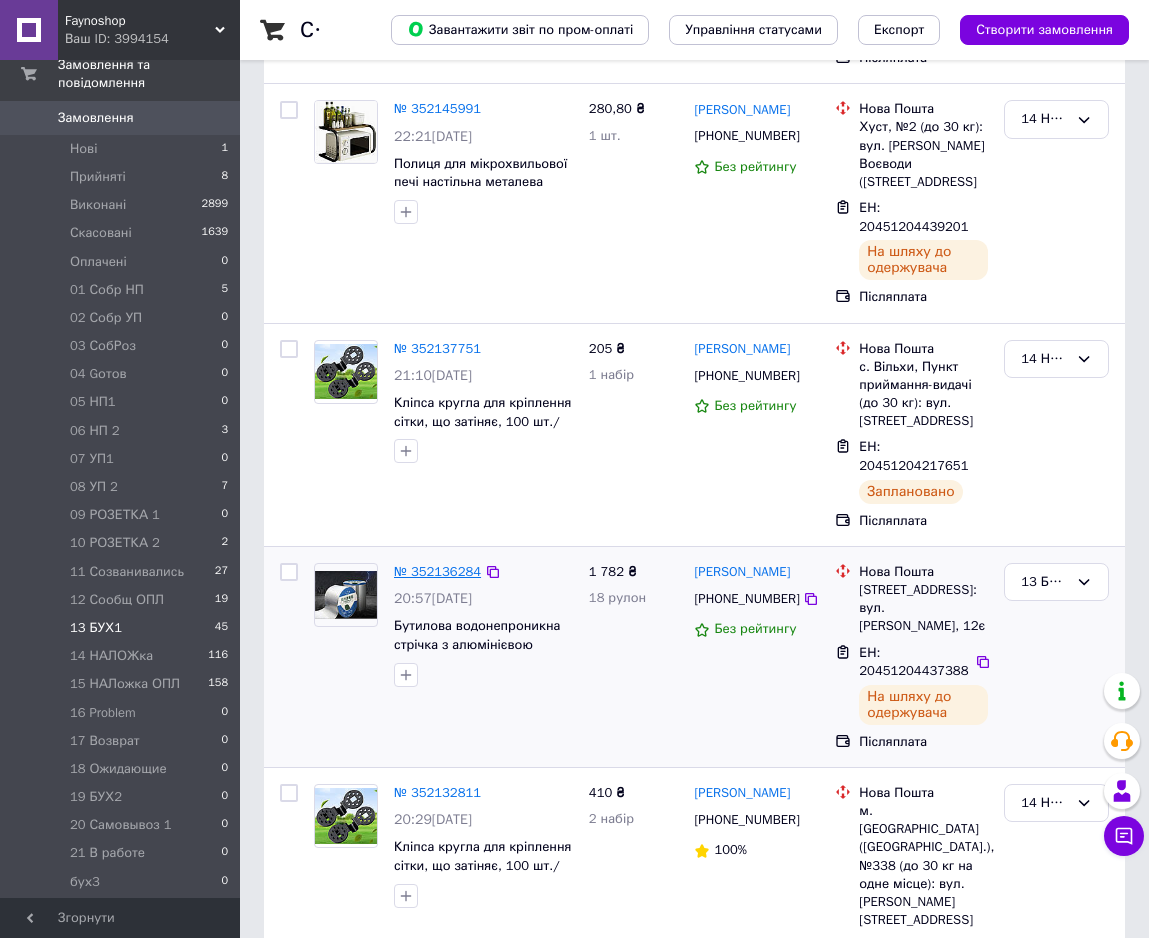 click on "№ 352136284" at bounding box center [437, 571] 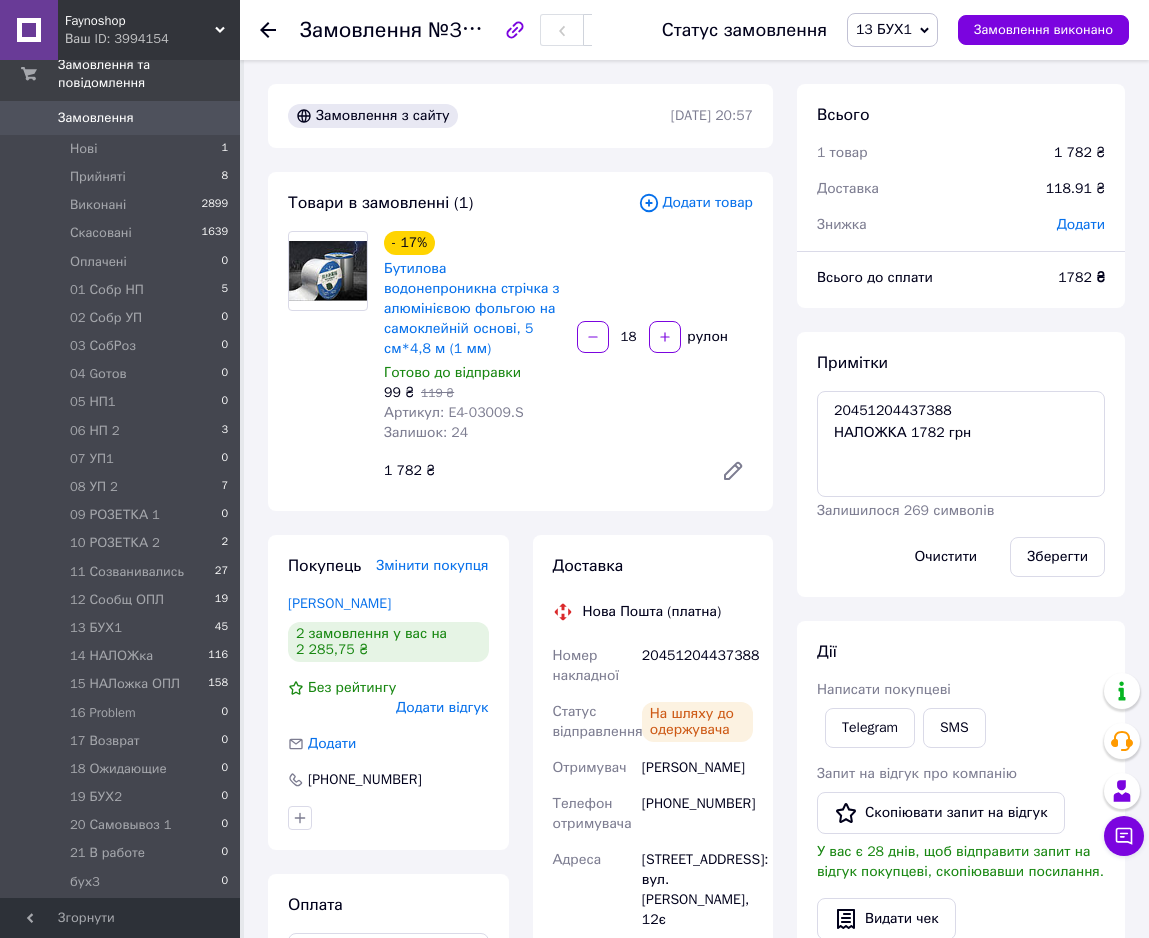 scroll, scrollTop: 400, scrollLeft: 0, axis: vertical 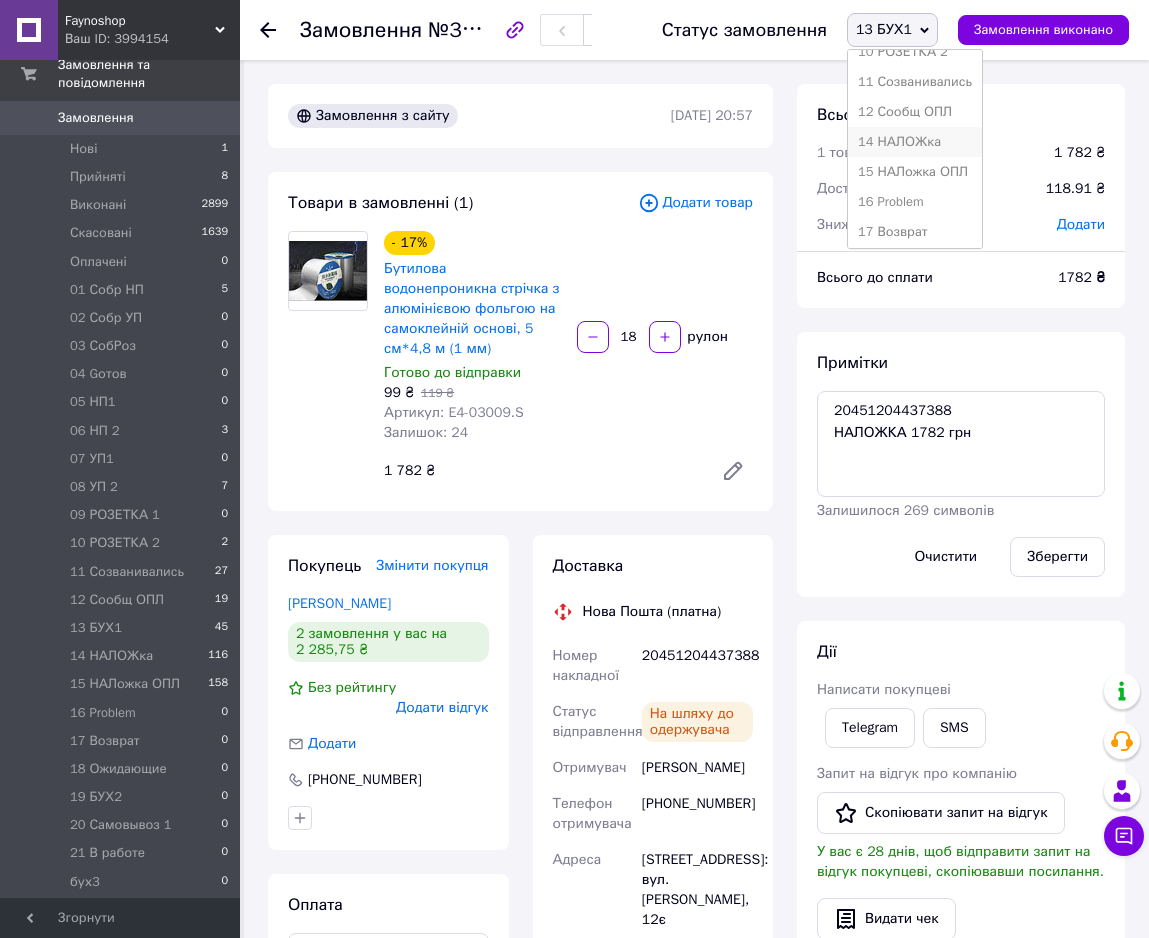 click on "14 НАЛОЖка" at bounding box center (915, 142) 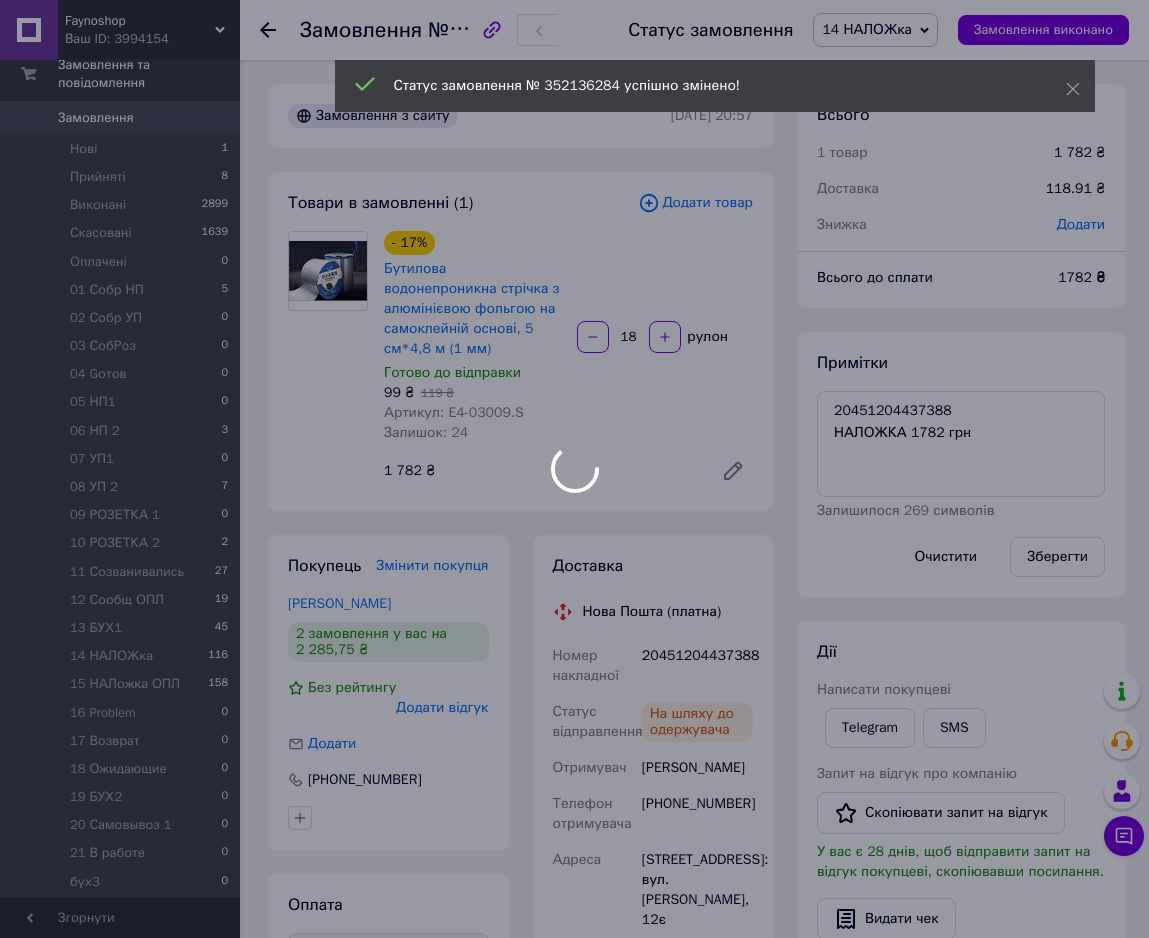 scroll, scrollTop: 448, scrollLeft: 0, axis: vertical 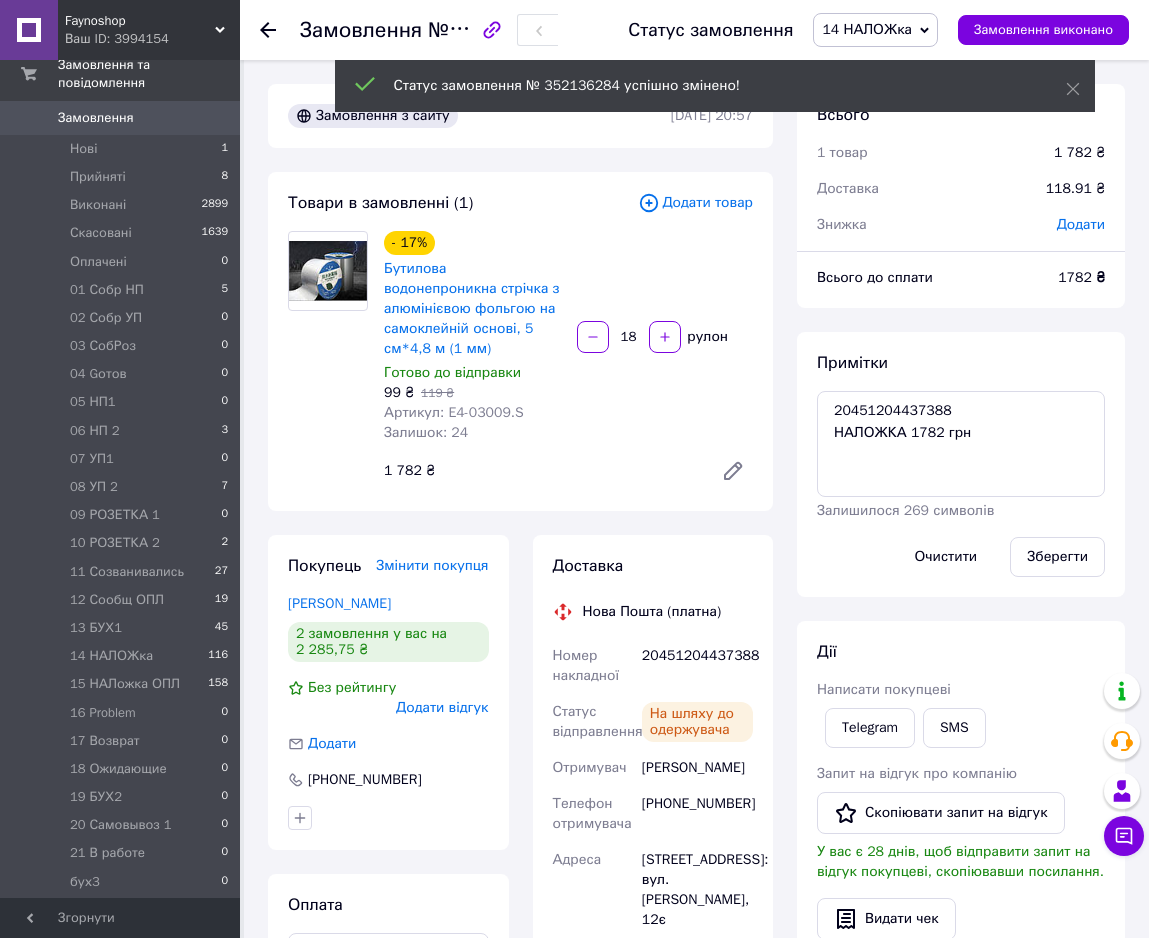 click 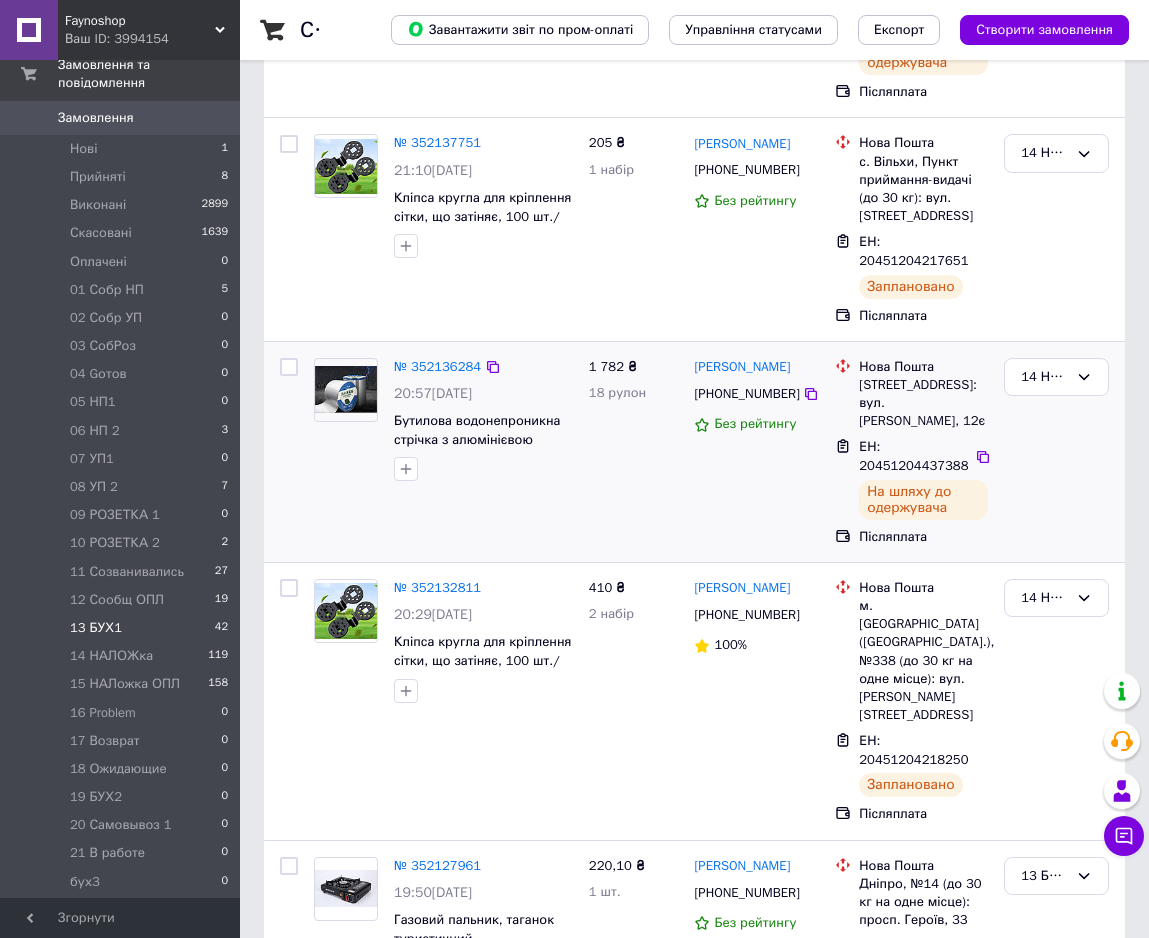 scroll, scrollTop: 612, scrollLeft: 0, axis: vertical 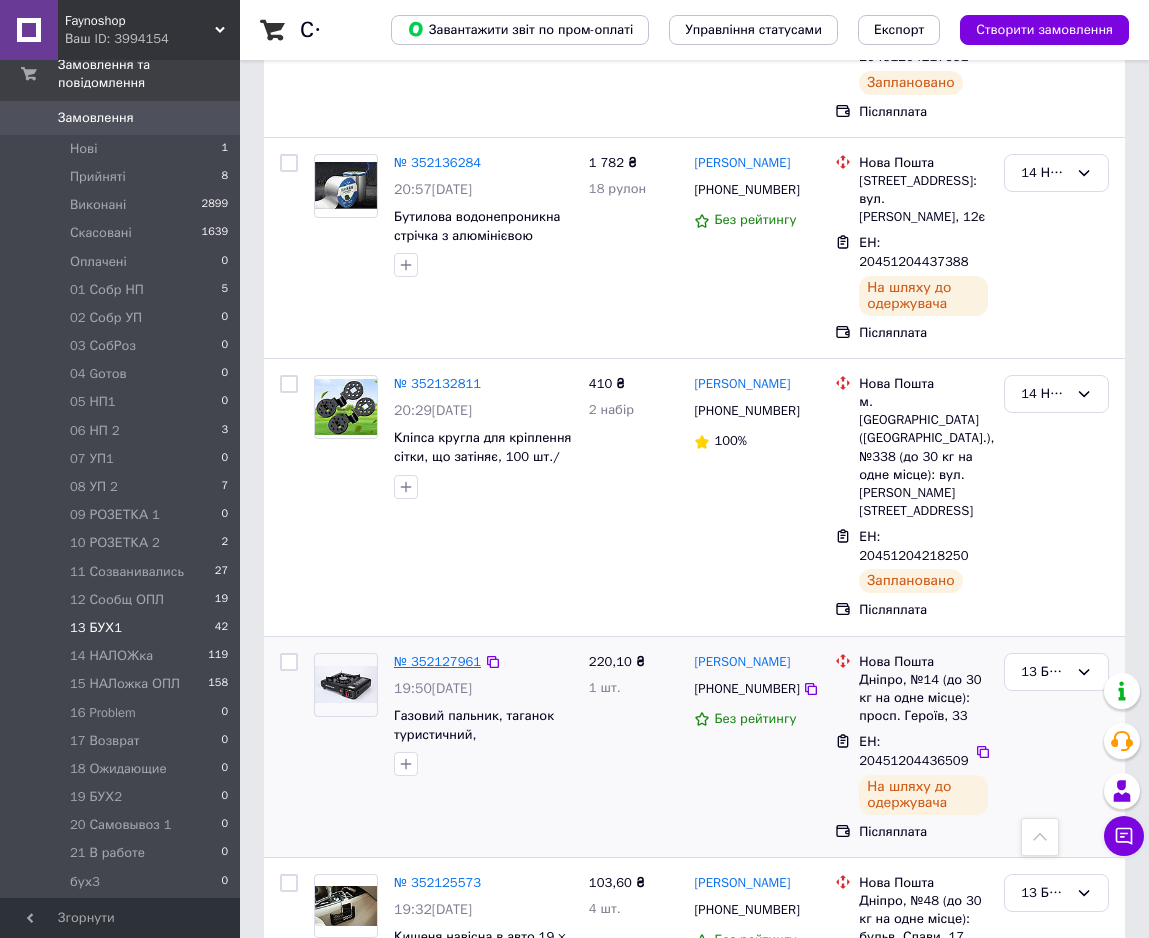 click on "№ 352127961" at bounding box center (437, 661) 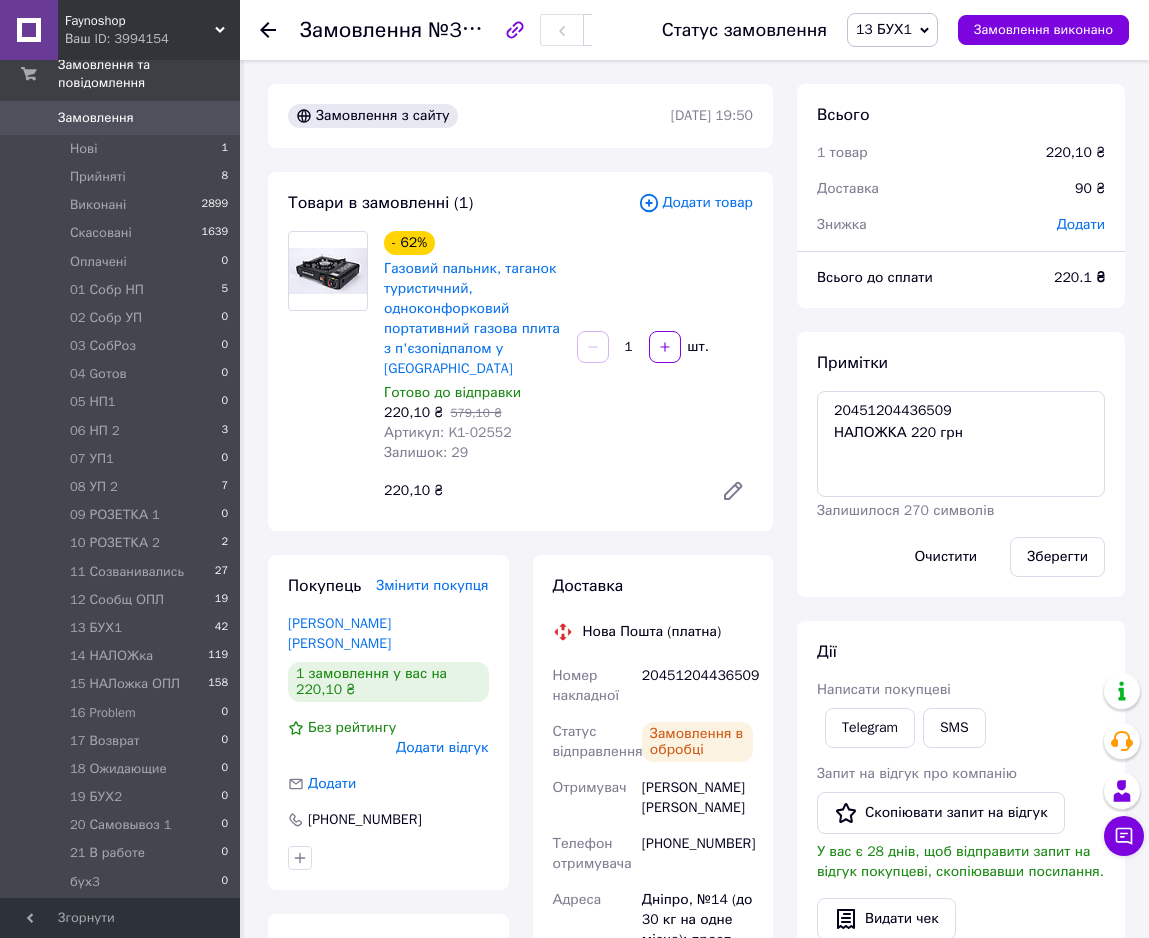 scroll, scrollTop: 400, scrollLeft: 0, axis: vertical 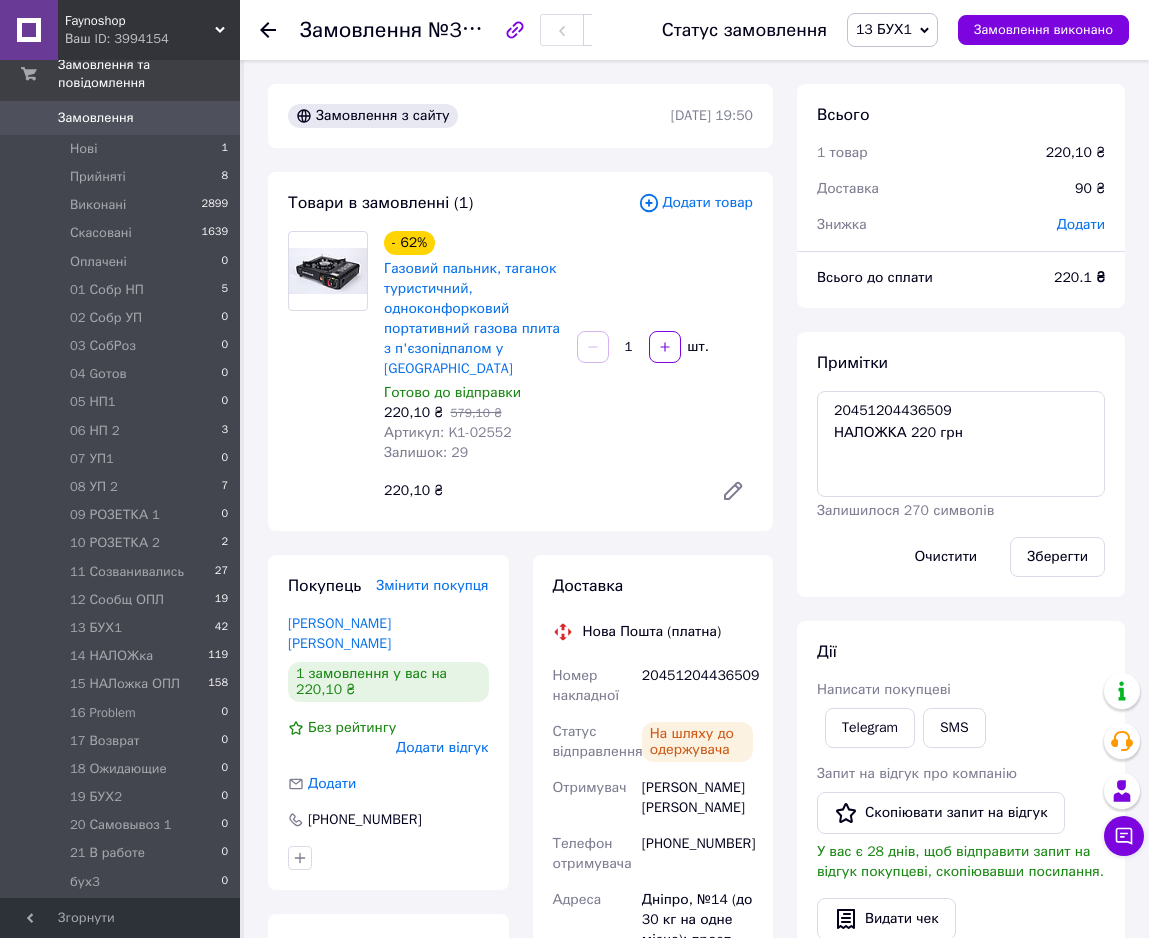 click on "13 БУХ1" at bounding box center (884, 29) 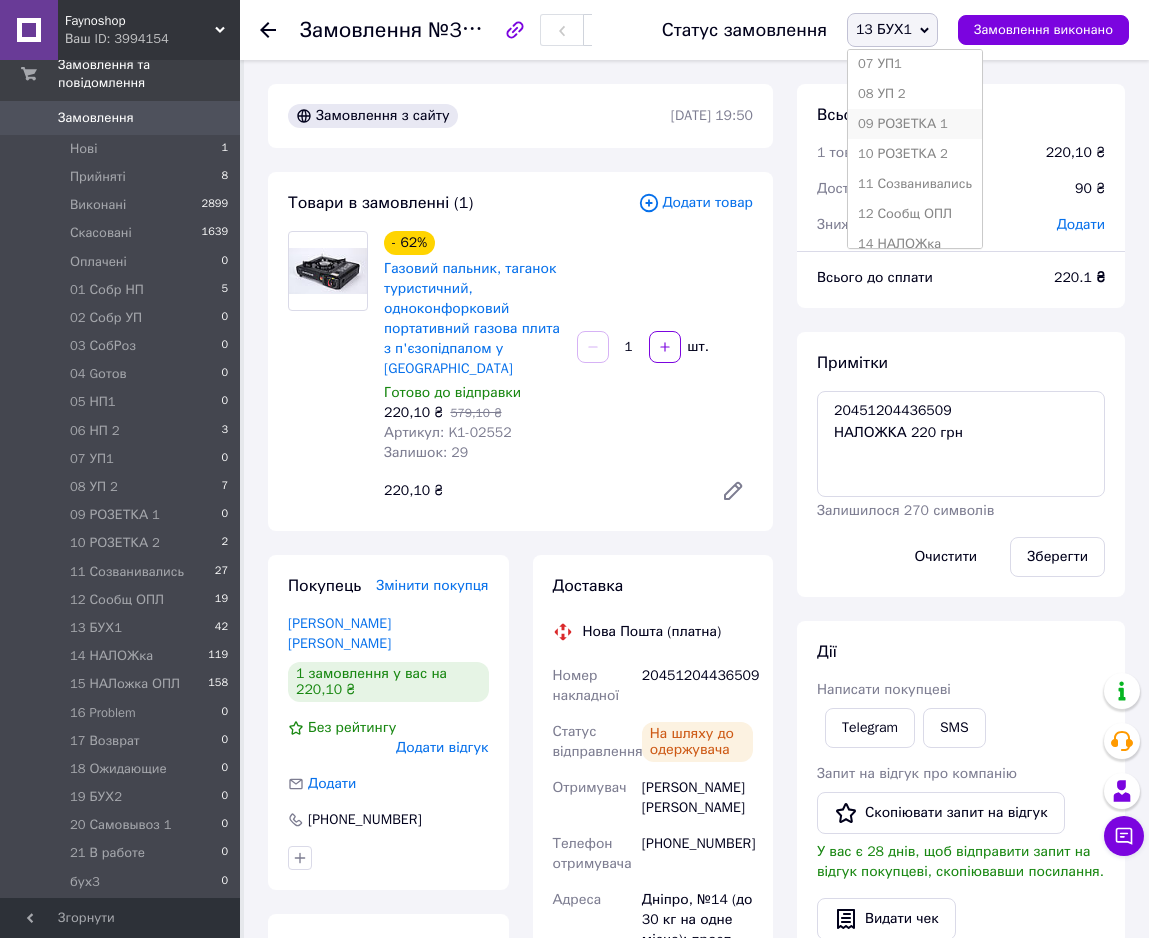 scroll, scrollTop: 408, scrollLeft: 0, axis: vertical 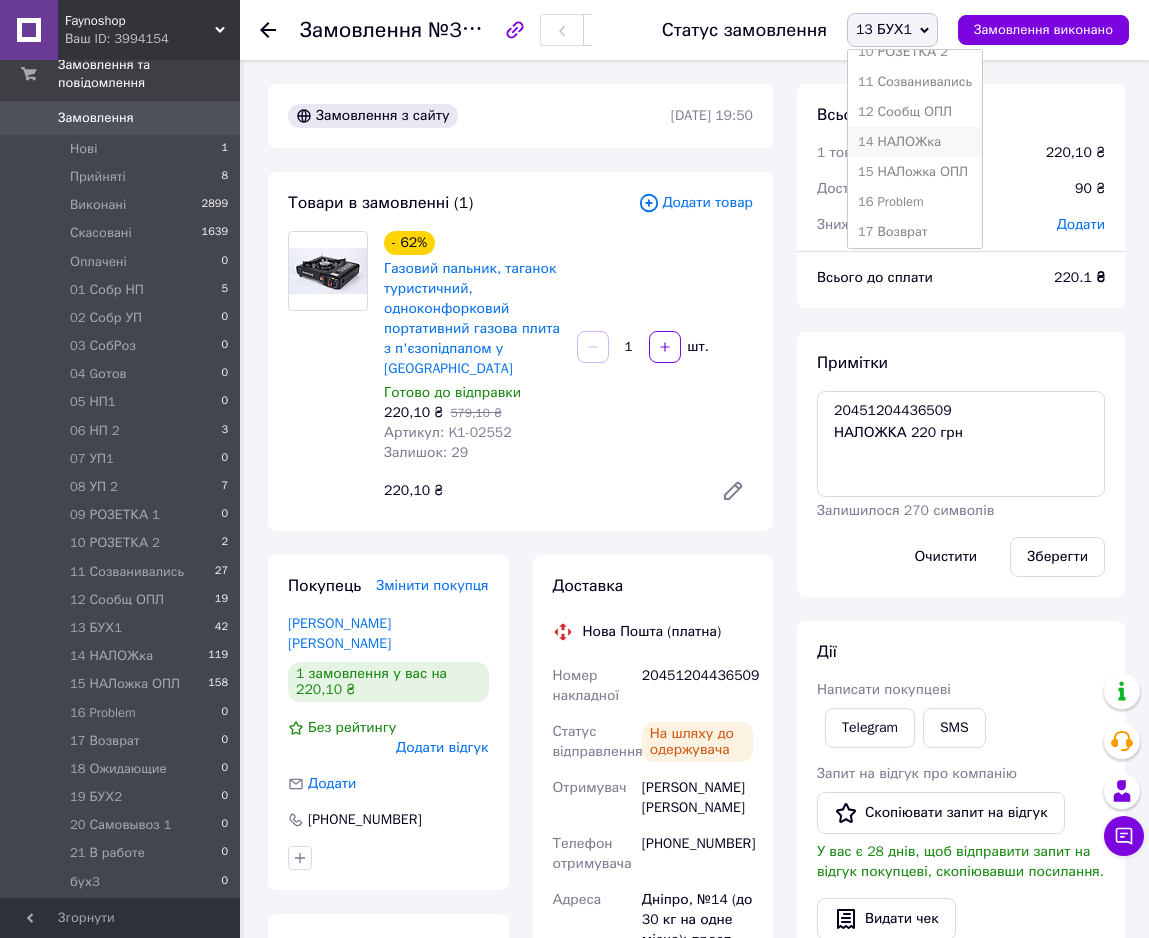 click on "14 НАЛОЖка" at bounding box center [915, 142] 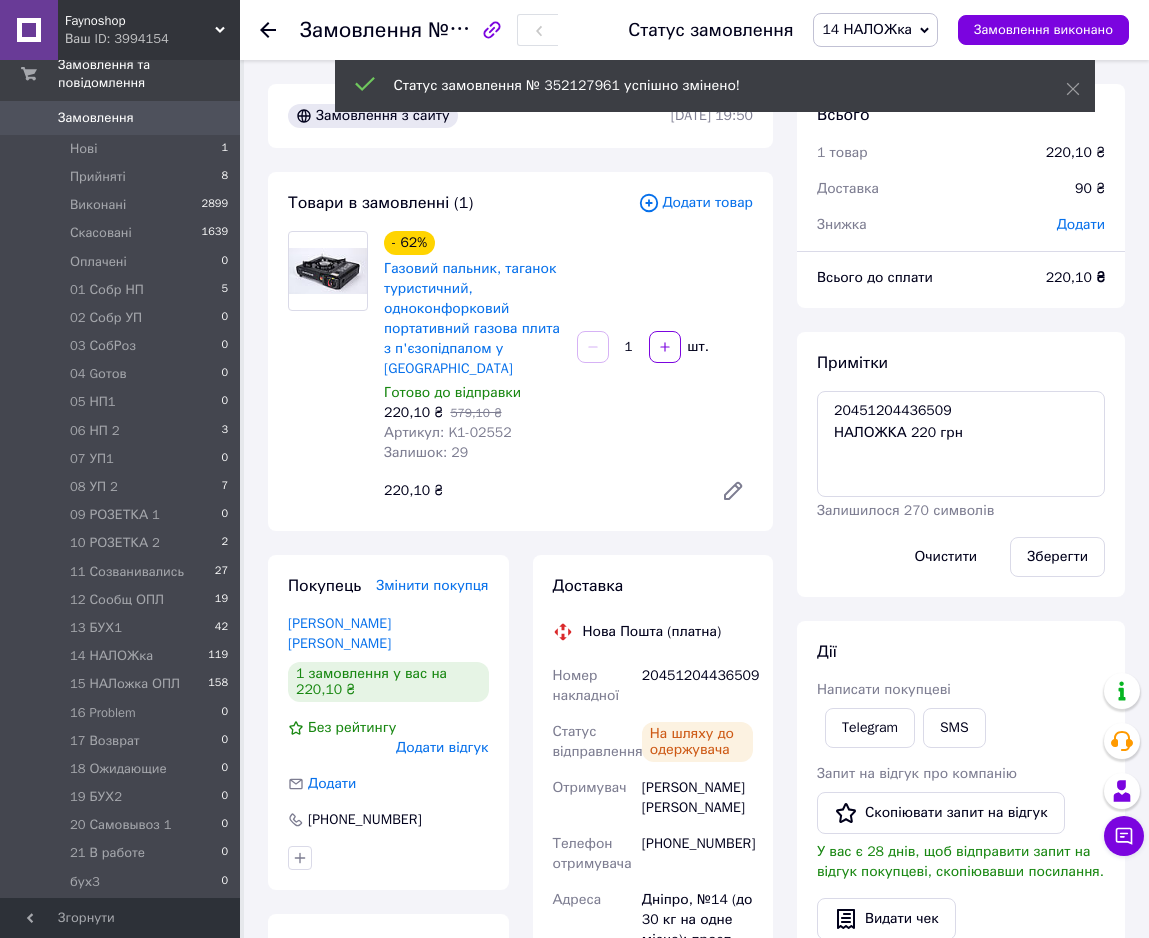 scroll, scrollTop: 448, scrollLeft: 0, axis: vertical 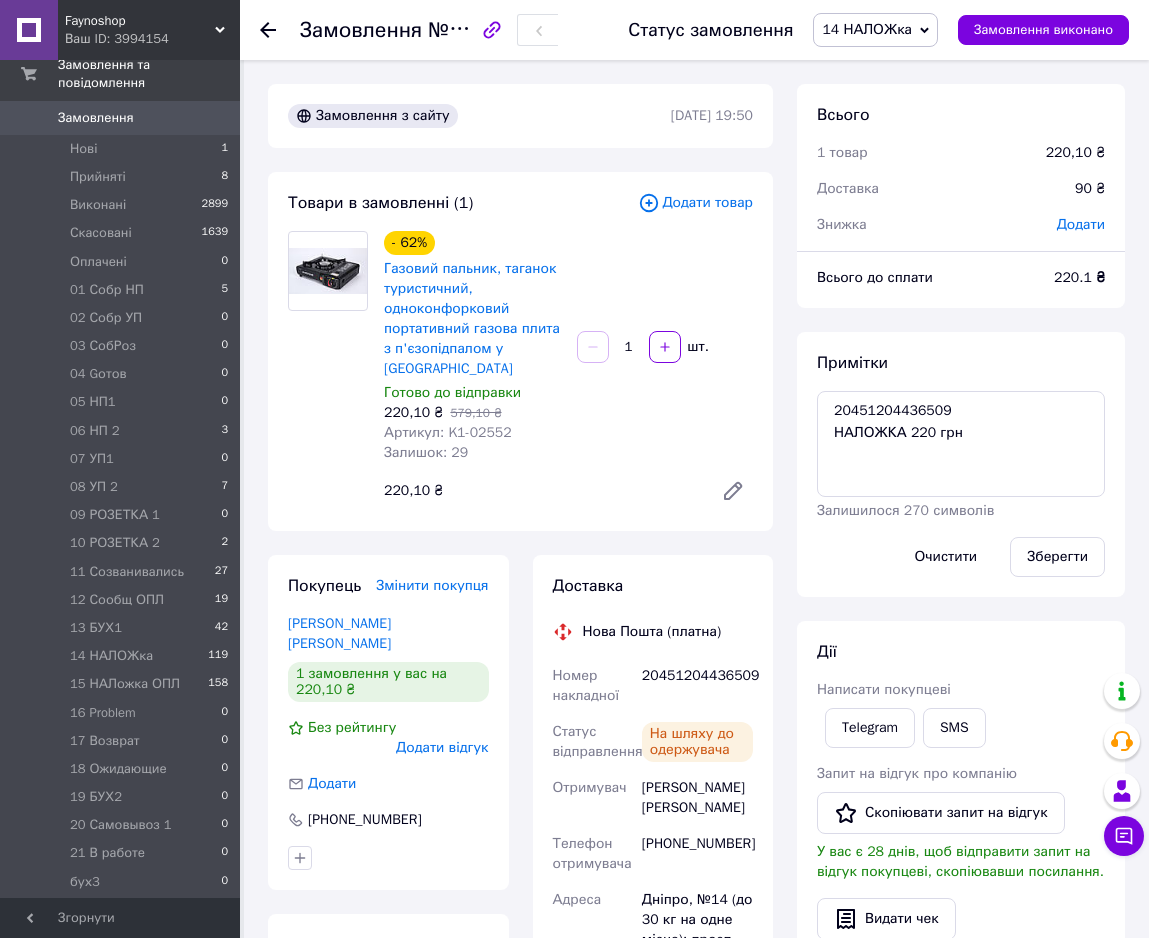 click 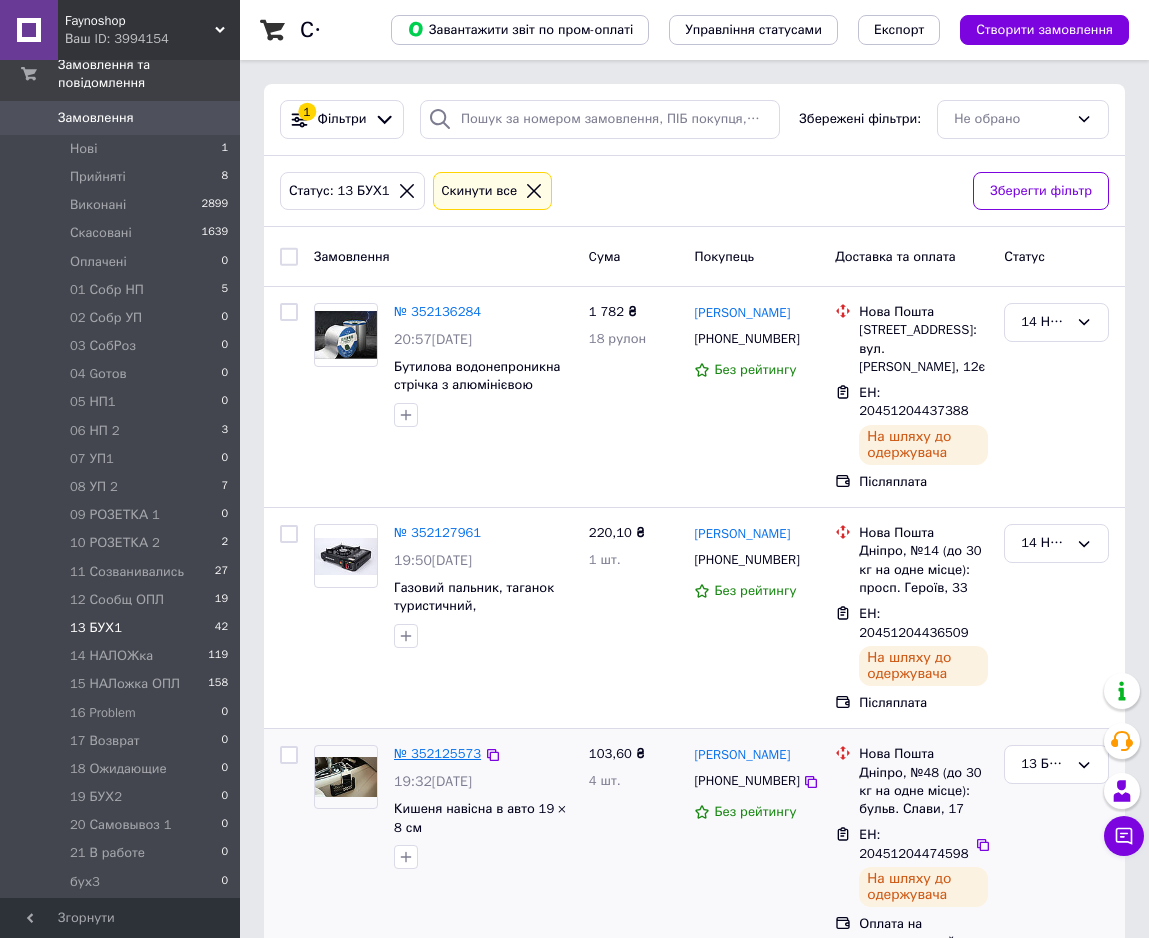 click on "№ 352125573" at bounding box center [437, 753] 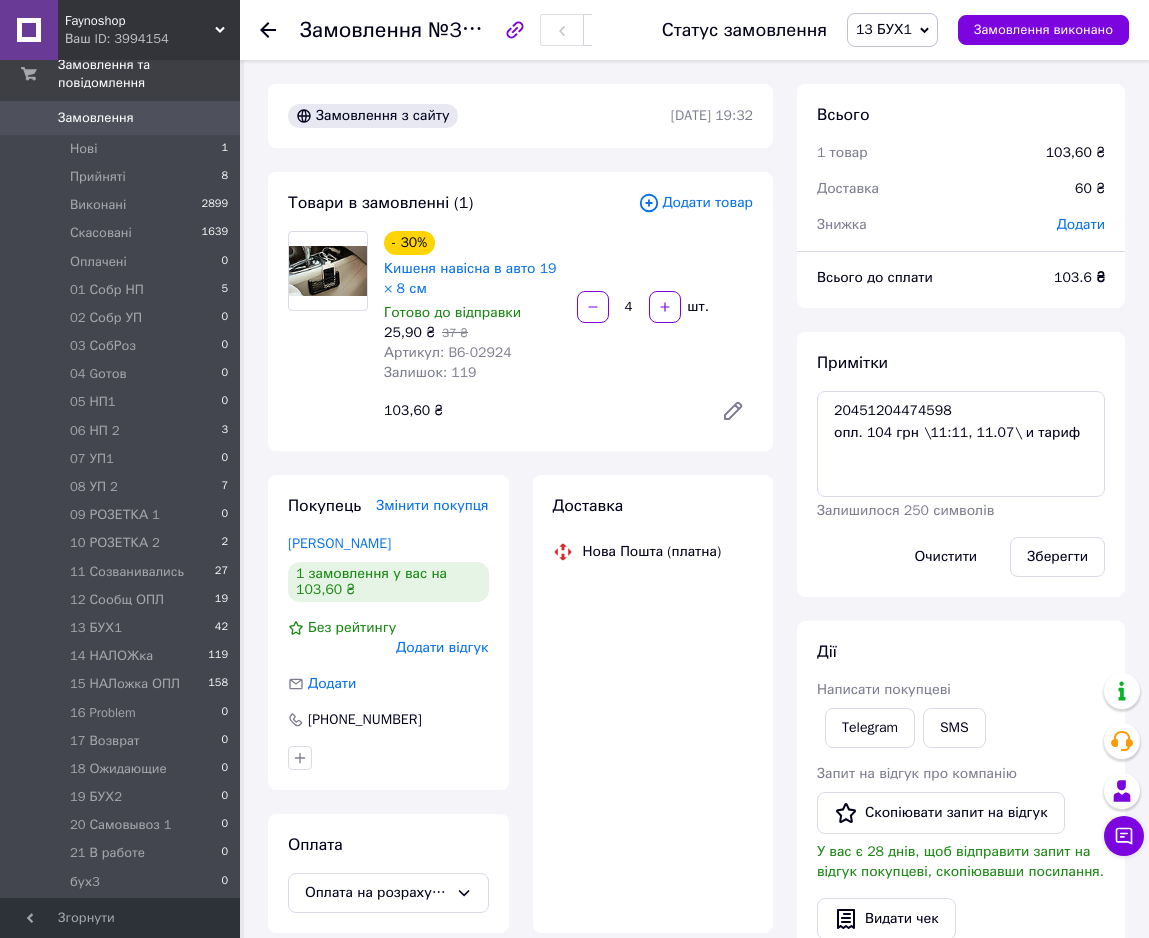 scroll, scrollTop: 752, scrollLeft: 0, axis: vertical 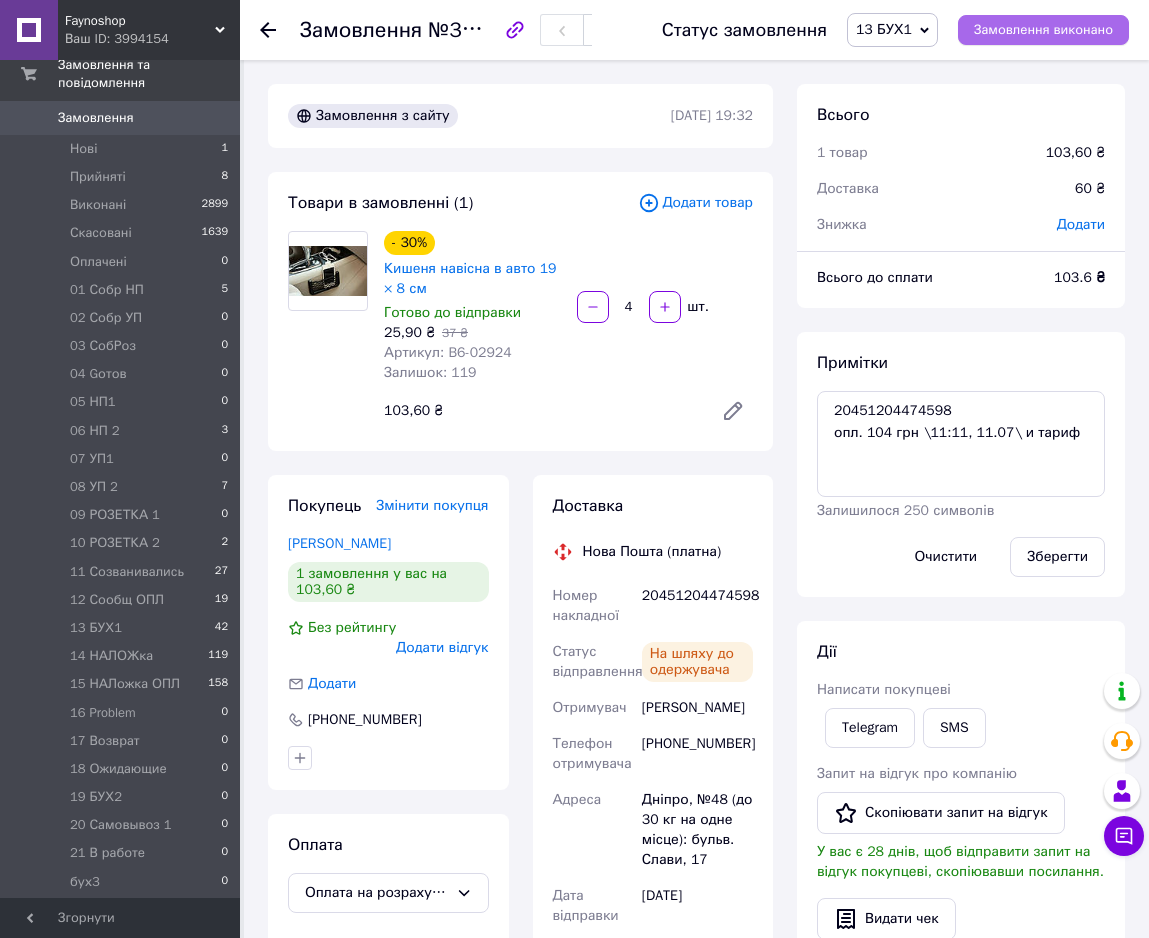 click on "Замовлення виконано" at bounding box center [1043, 30] 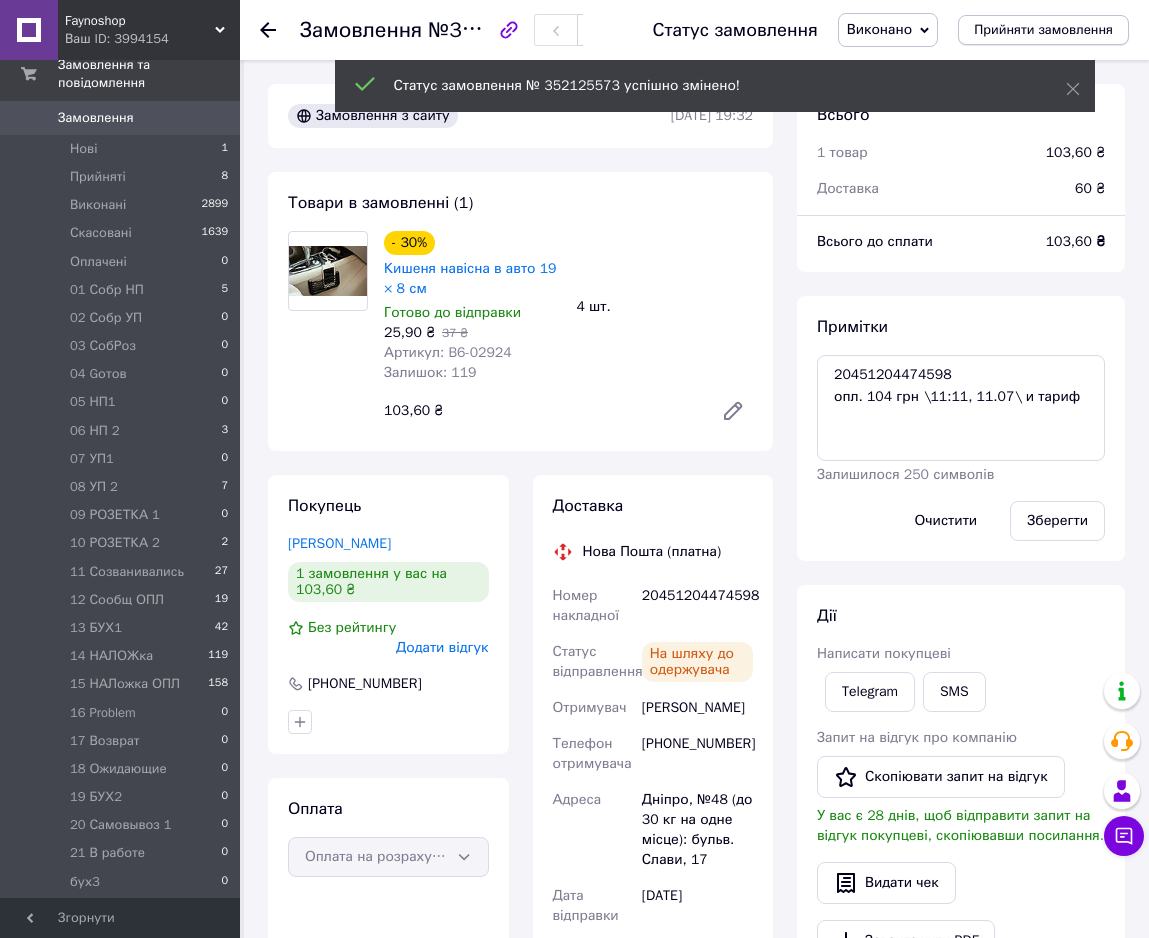 scroll, scrollTop: 800, scrollLeft: 0, axis: vertical 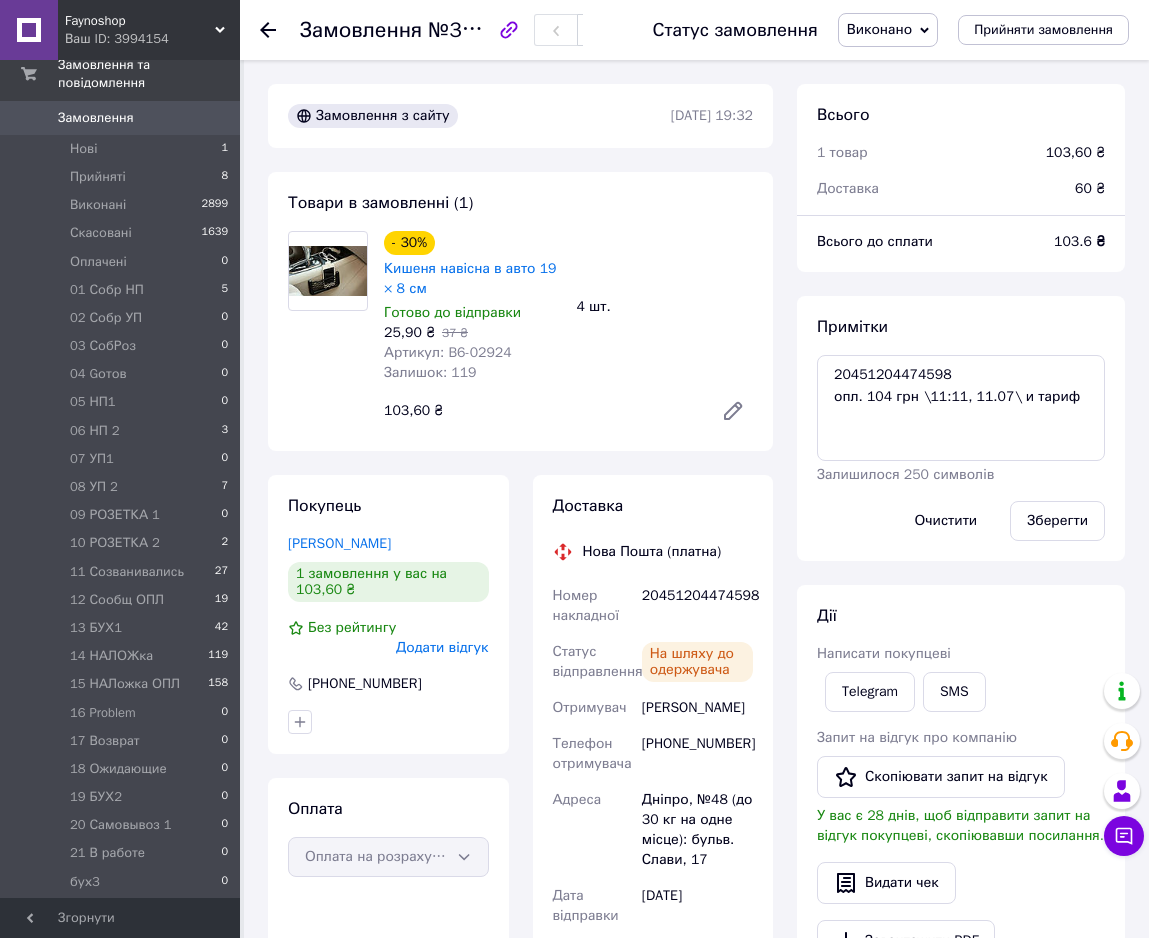 click on "Замовлення №352125573 Статус замовлення Виконано Прийнято Скасовано Оплачено 01 Собр НП 02 Собр УП 03 СобРоз 04 Gотов 05 НП1 06 НП 2 07 УП1 08 УП 2 09 РОЗЕТКА 1 10 РОЗЕТКА 2 11 Созванивались 12 Сообщ ОПЛ 13 БУХ1 14 НАЛОЖка 15 НАЛожка ОПЛ 16 Problem 17 Возврат 18 Ожидающие 19 БУХ2 20 Самовывоз 1 21 В работе бух3 БУХ4 БУХ5 БУХ6 БУХ 7 Прийняти замовлення" at bounding box center [694, 30] 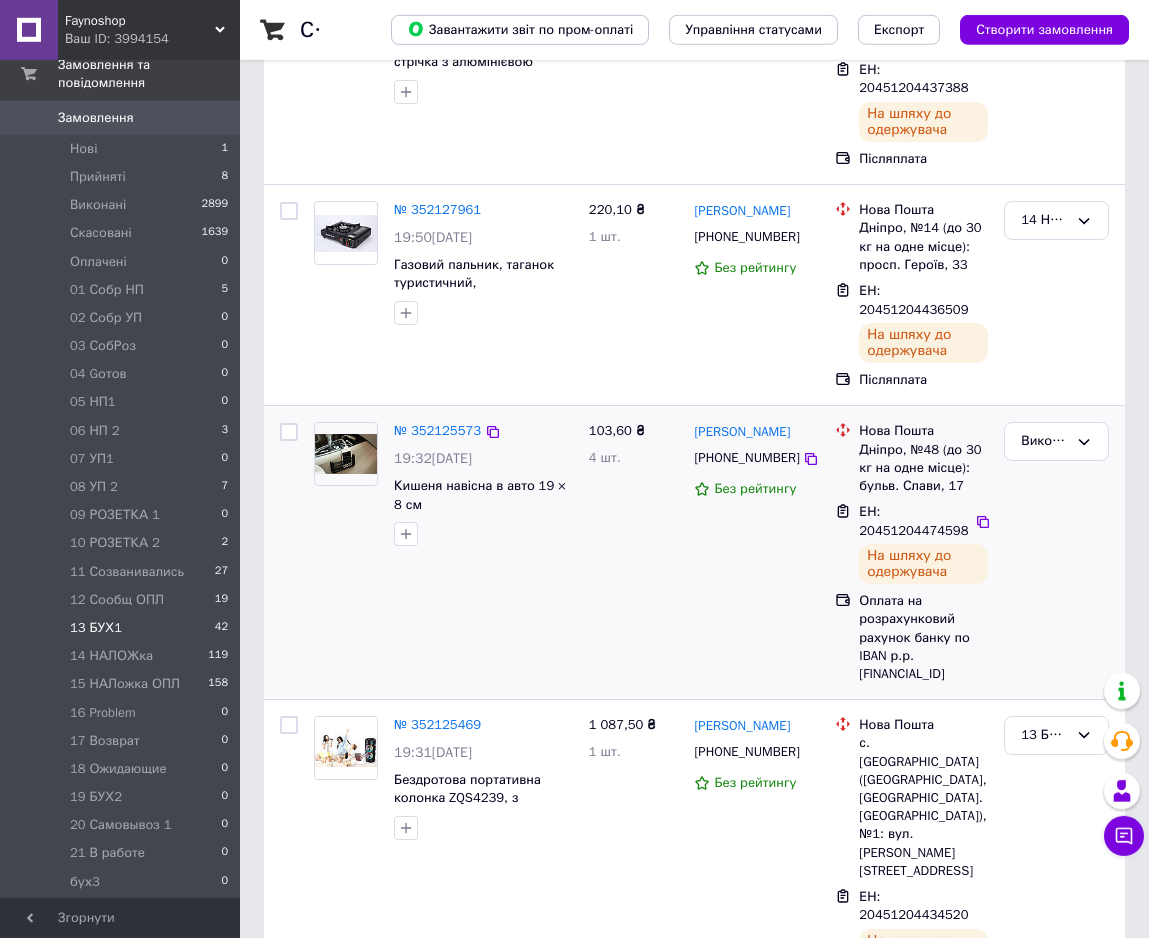 scroll, scrollTop: 408, scrollLeft: 0, axis: vertical 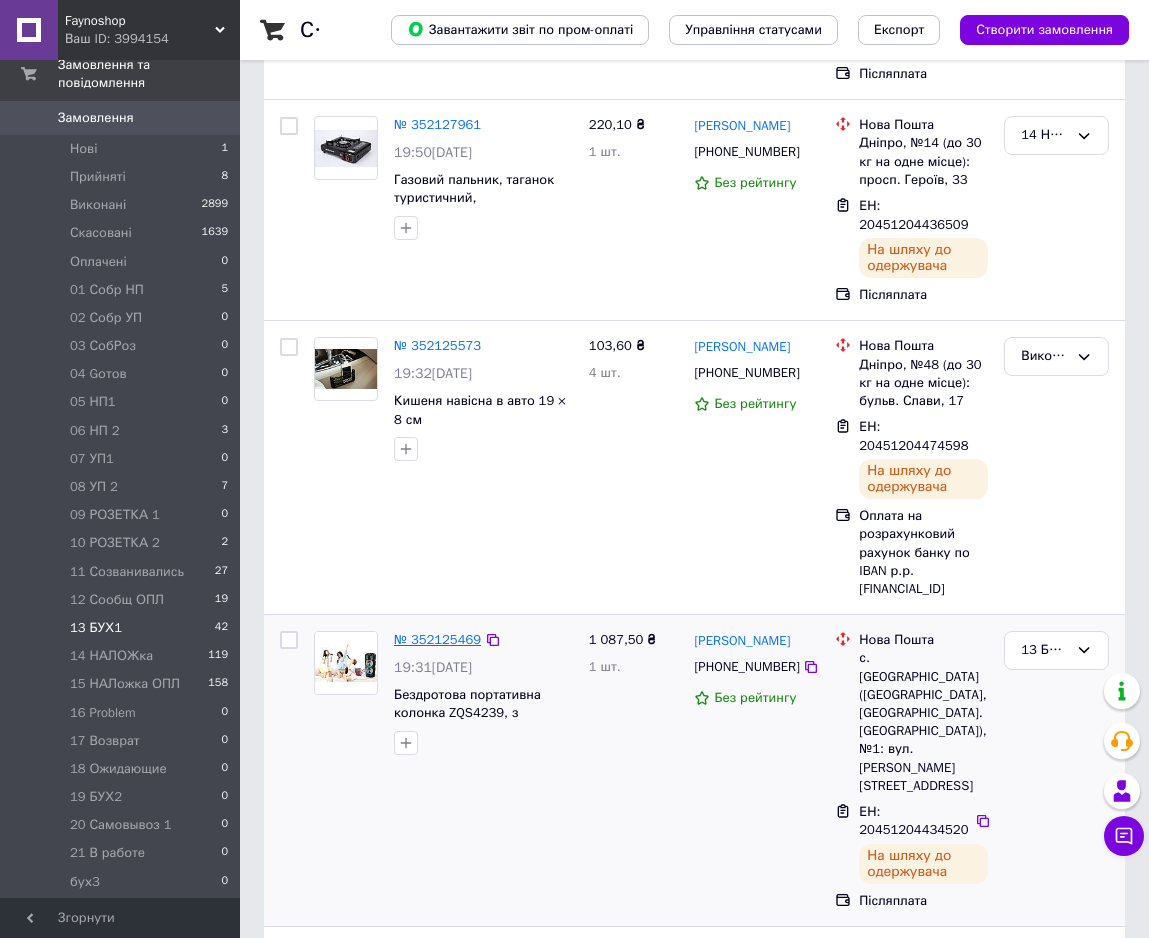 click on "№ 352125469" at bounding box center (437, 639) 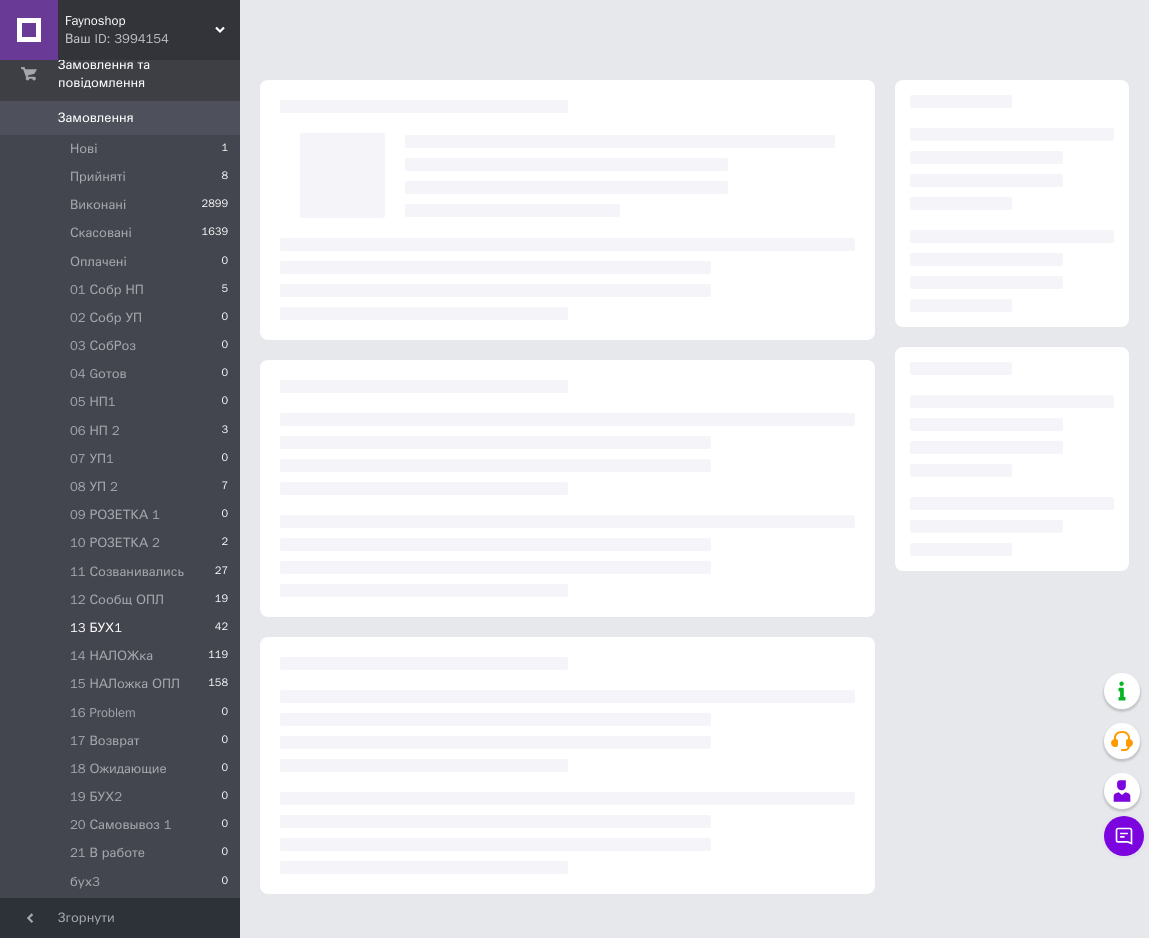 scroll, scrollTop: 0, scrollLeft: 0, axis: both 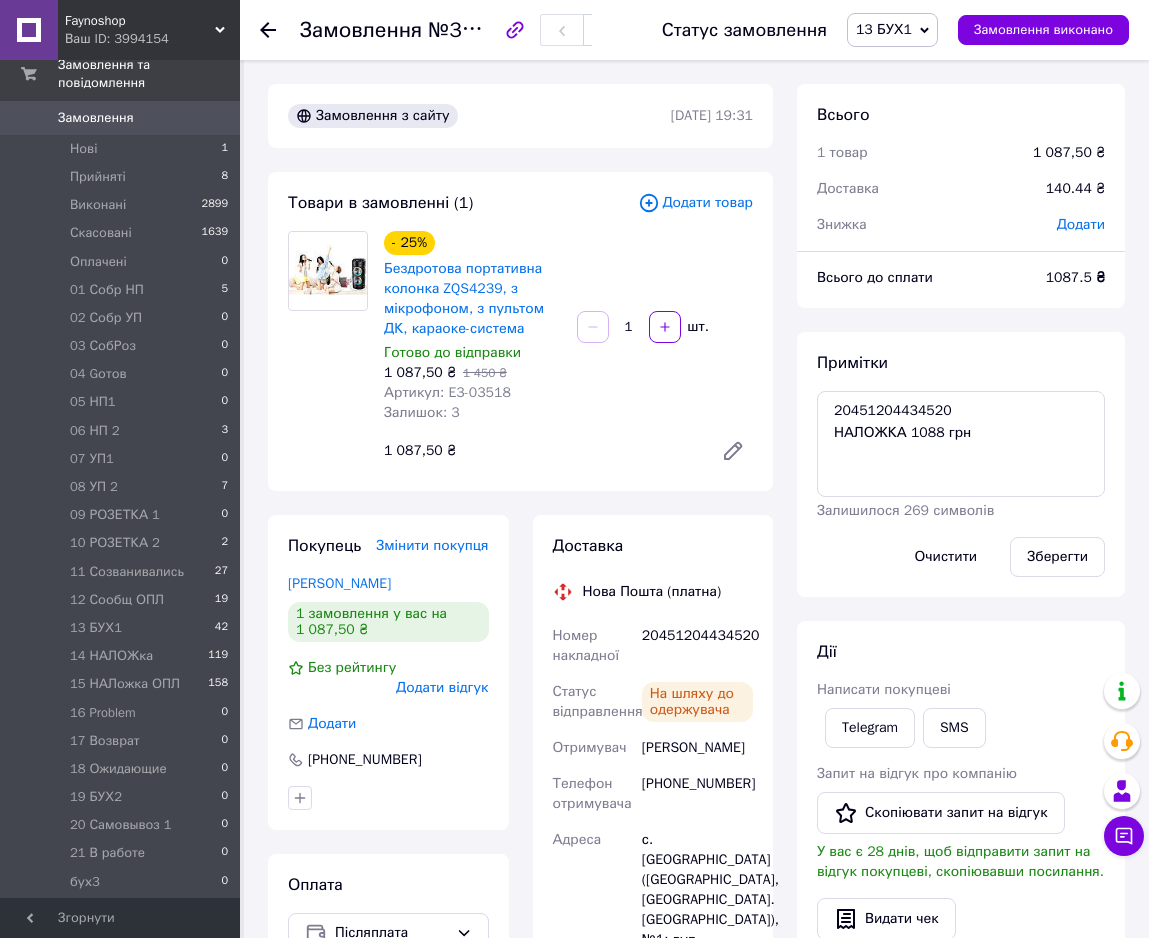 click on "13 БУХ1" at bounding box center [884, 29] 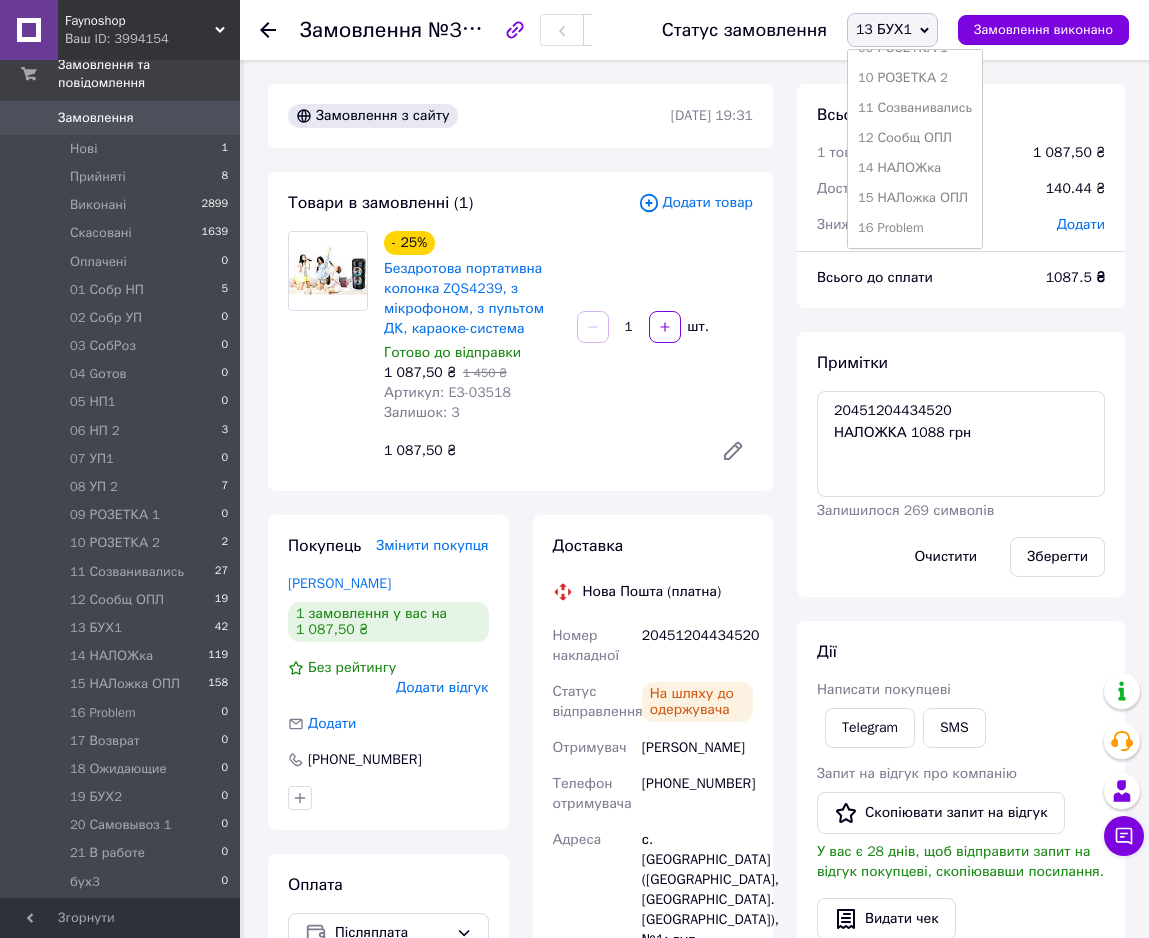 scroll, scrollTop: 408, scrollLeft: 0, axis: vertical 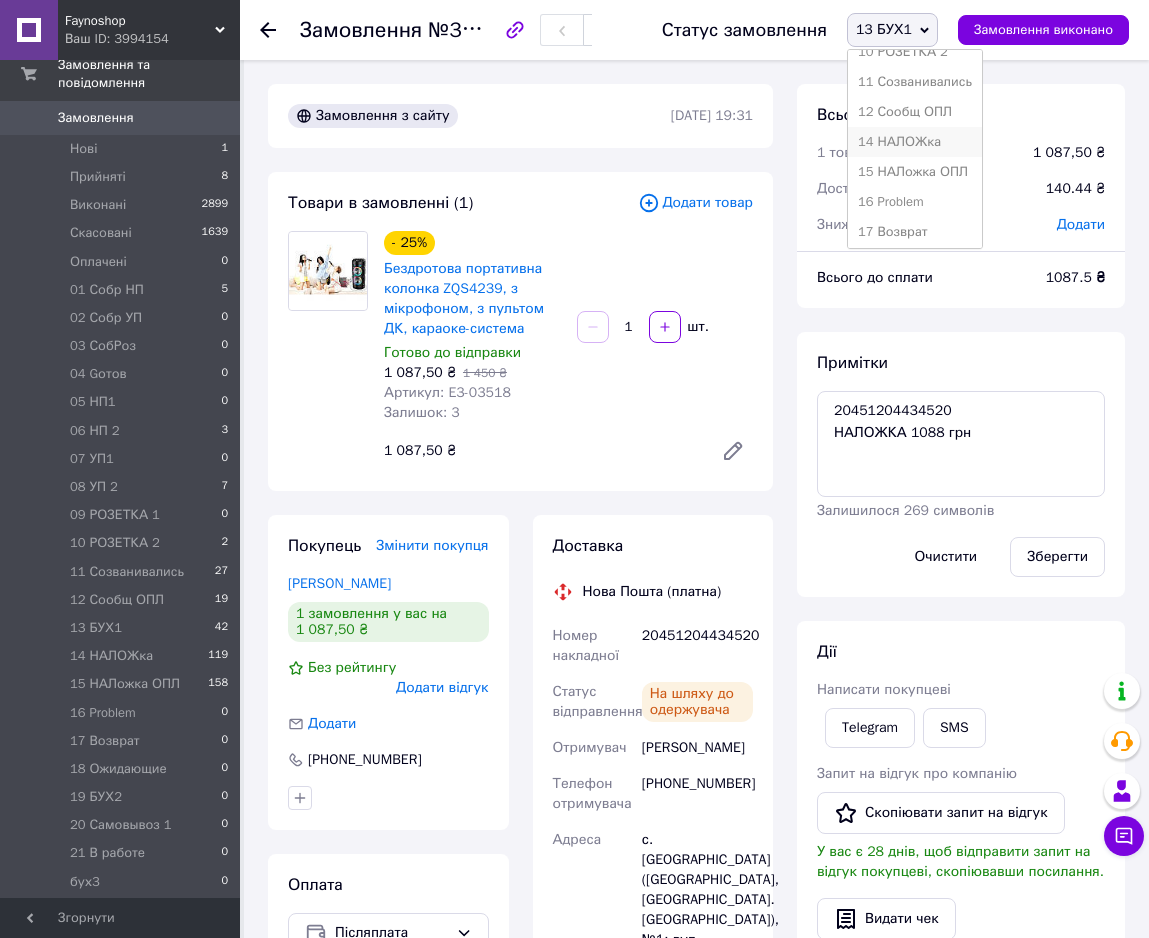 click on "14 НАЛОЖка" at bounding box center [915, 142] 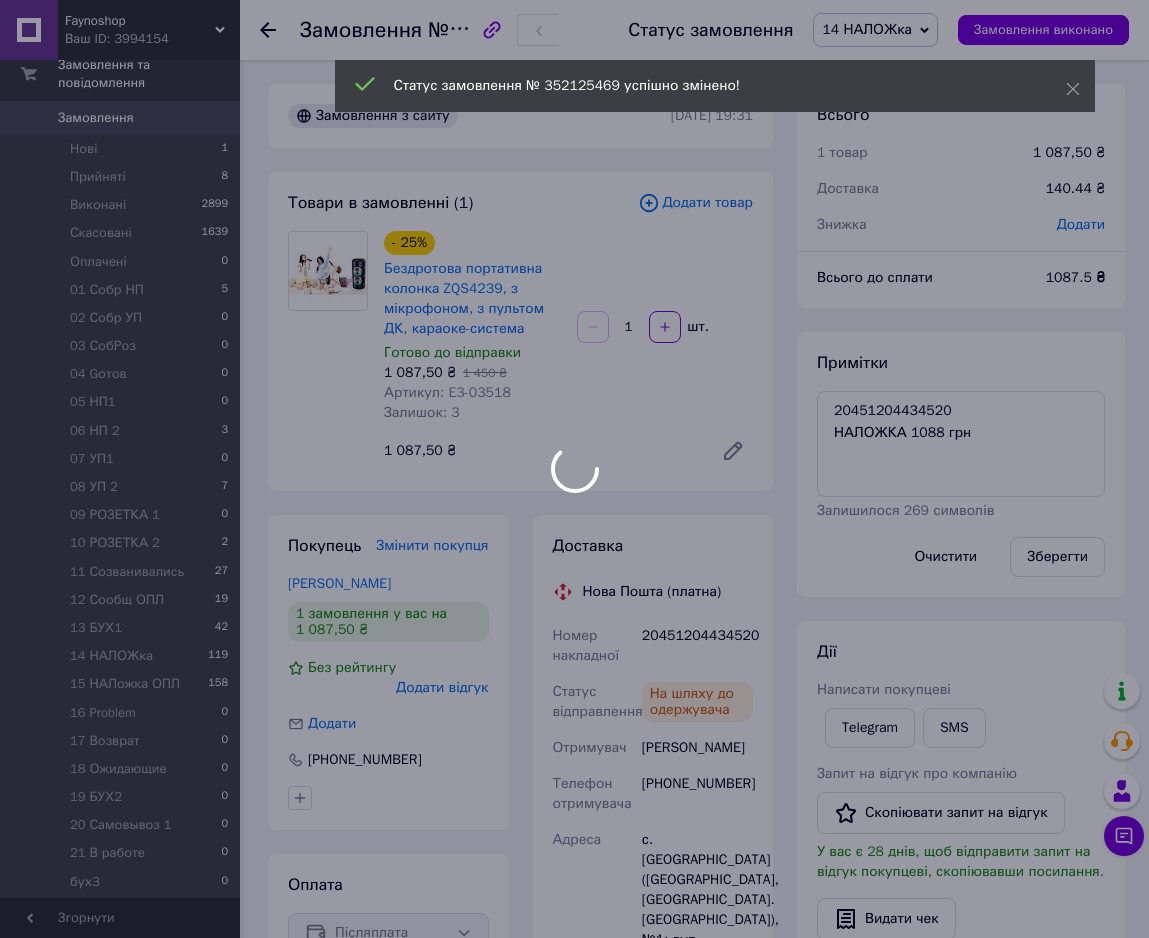 scroll, scrollTop: 576, scrollLeft: 0, axis: vertical 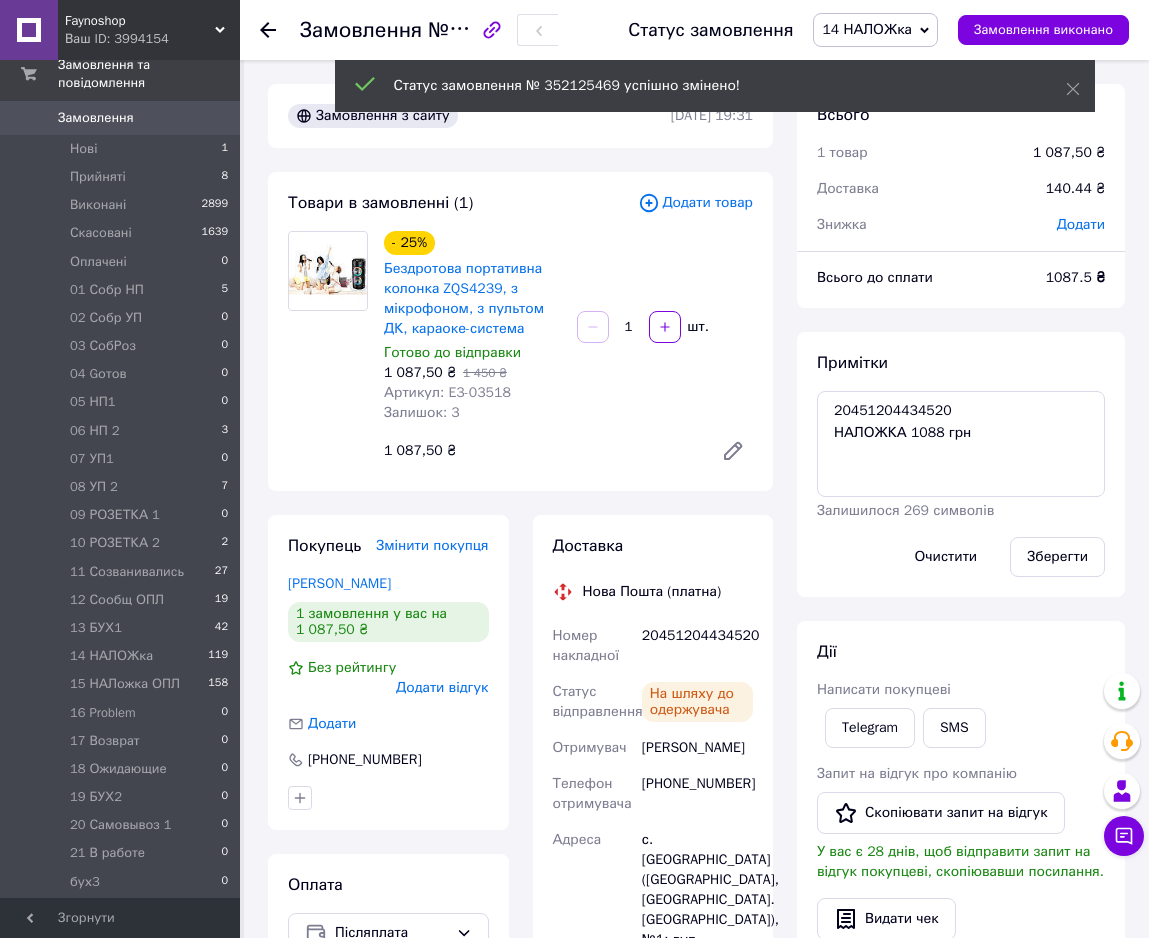 click 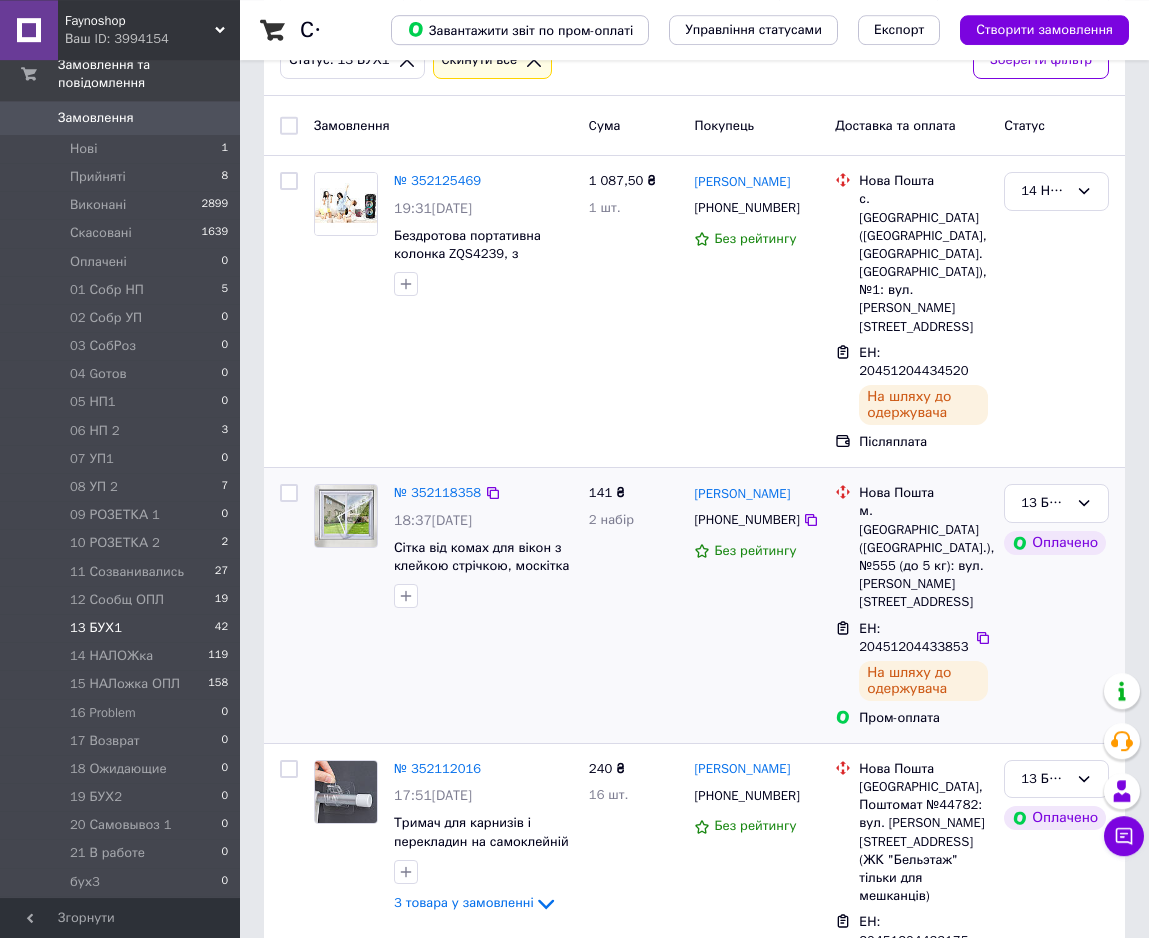 scroll, scrollTop: 204, scrollLeft: 0, axis: vertical 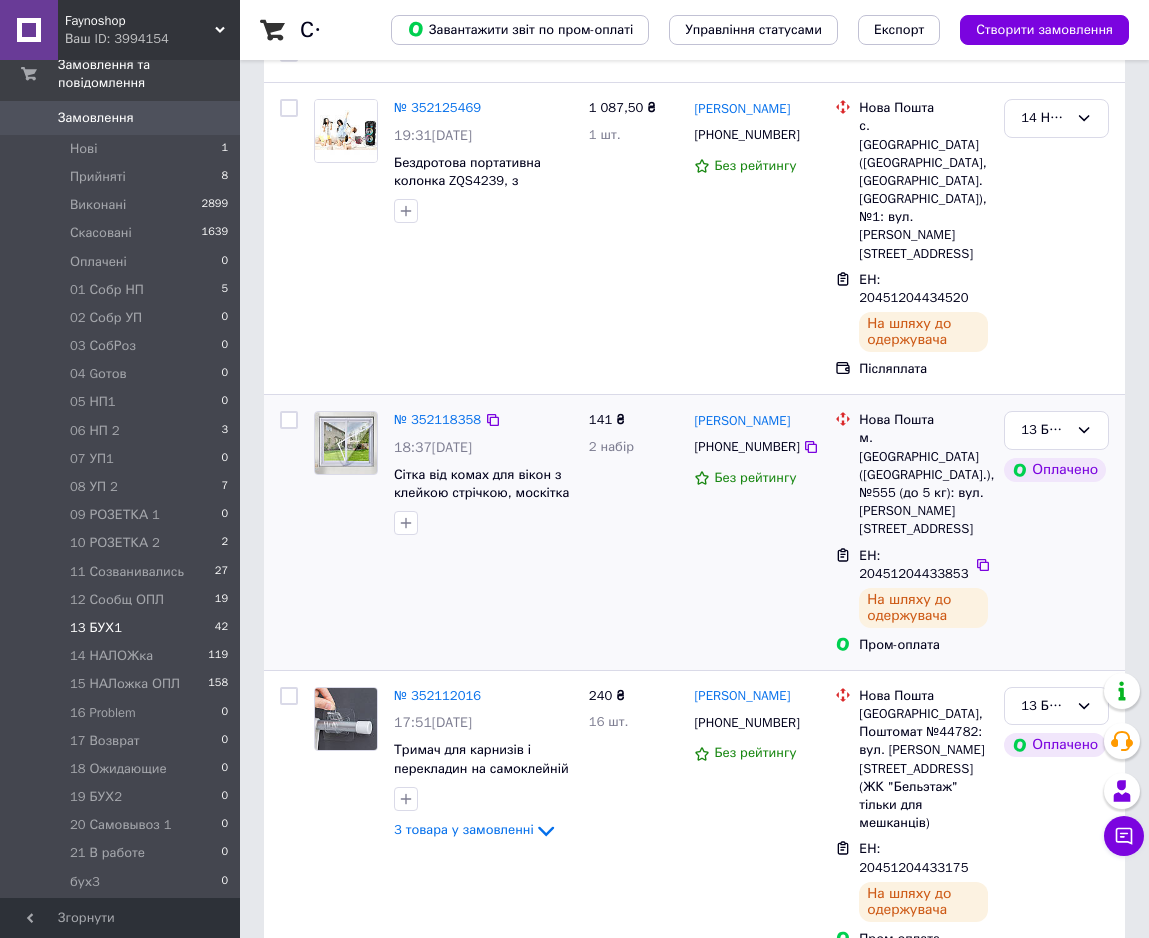 click at bounding box center [289, 420] 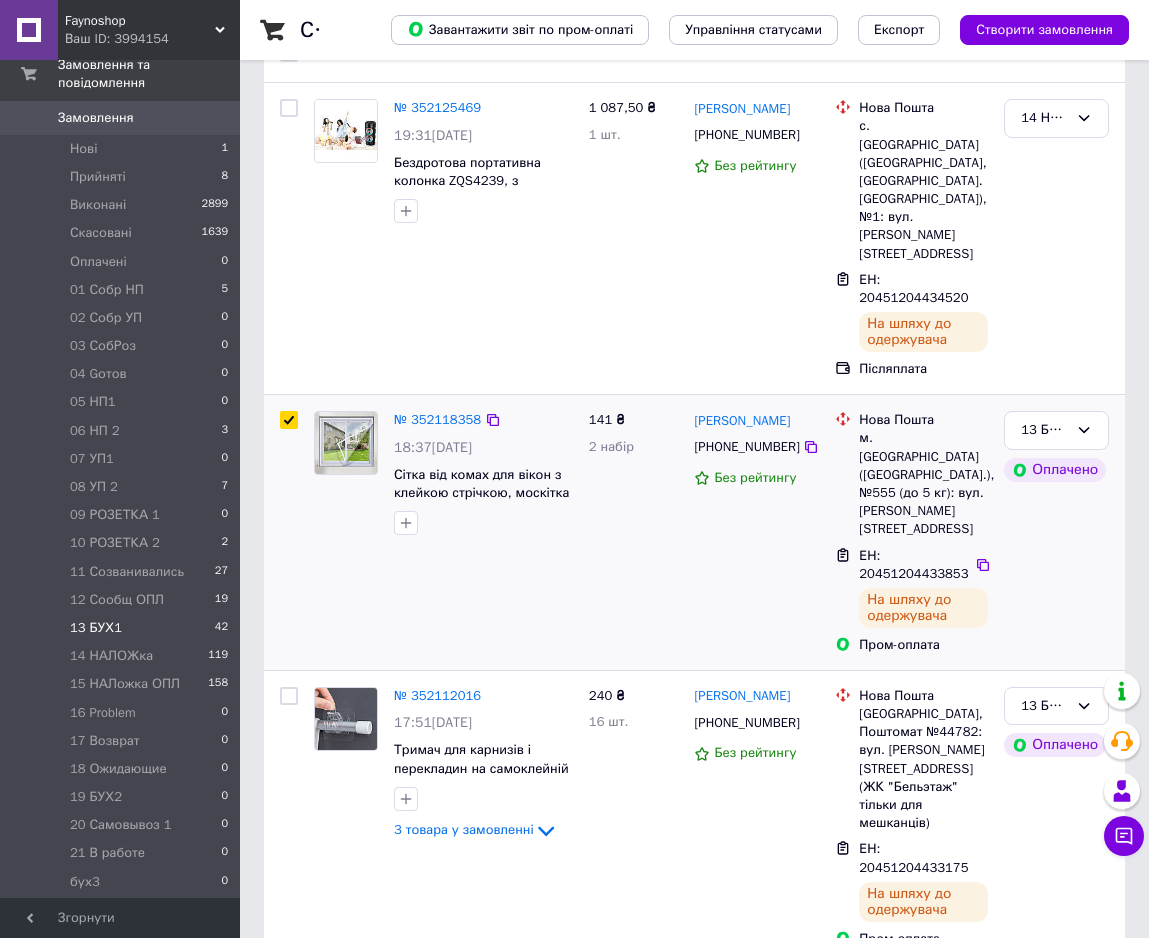checkbox on "true" 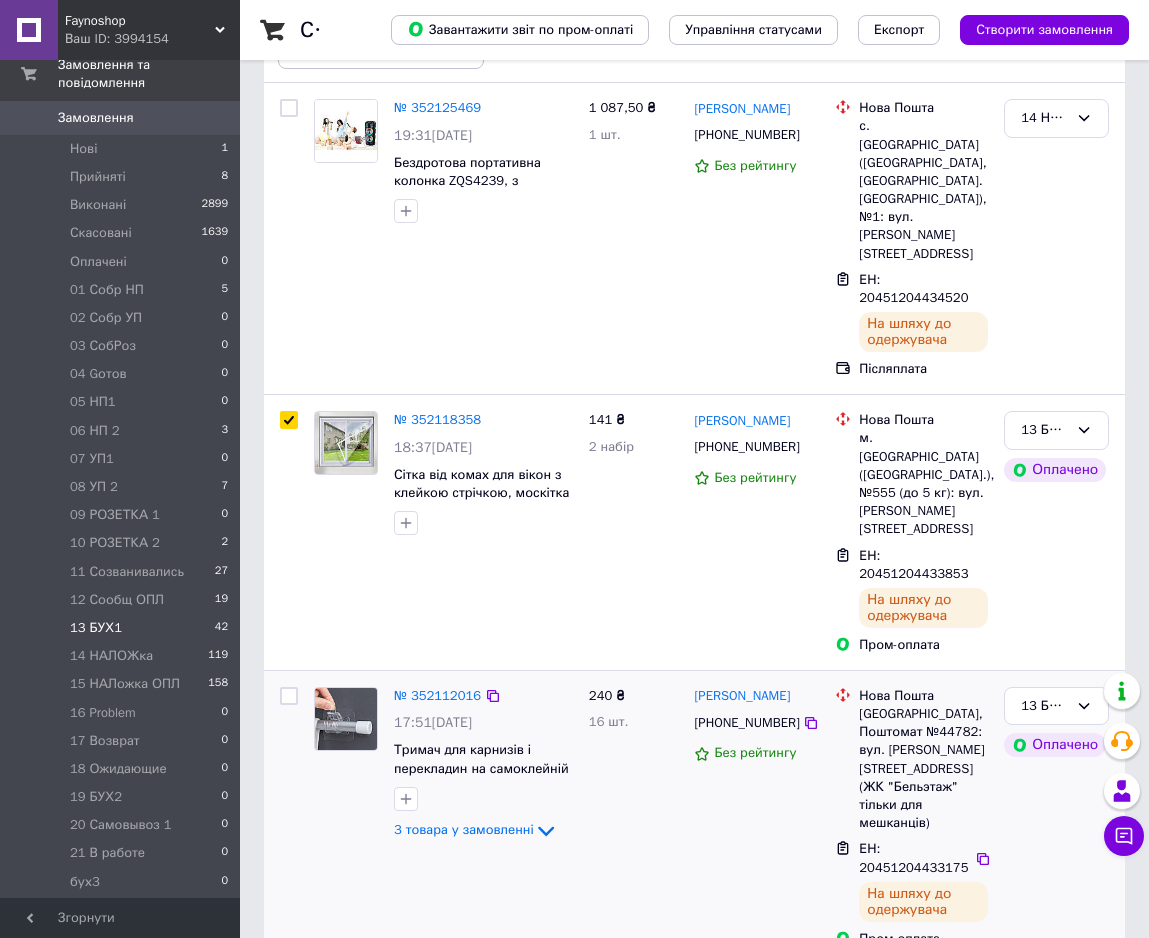 click at bounding box center (289, 696) 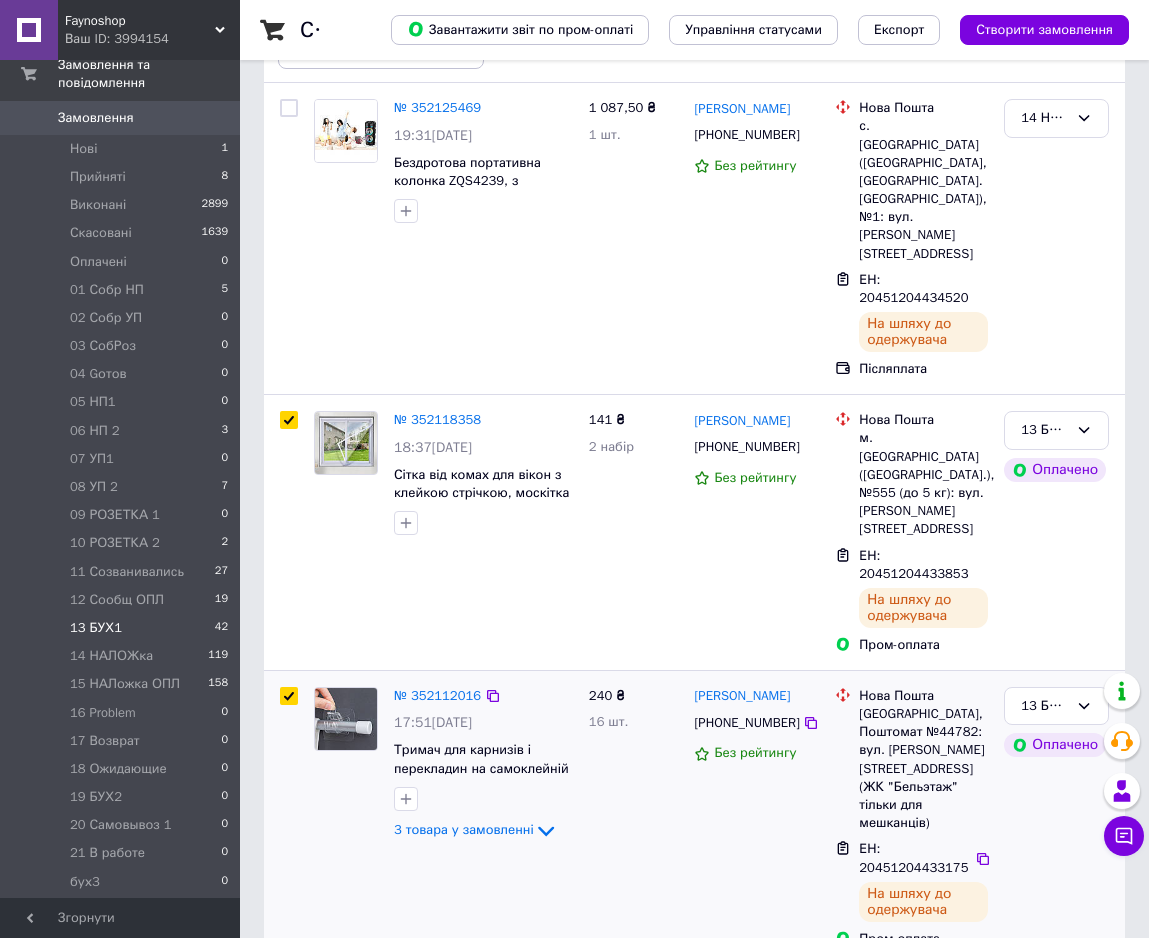 checkbox on "true" 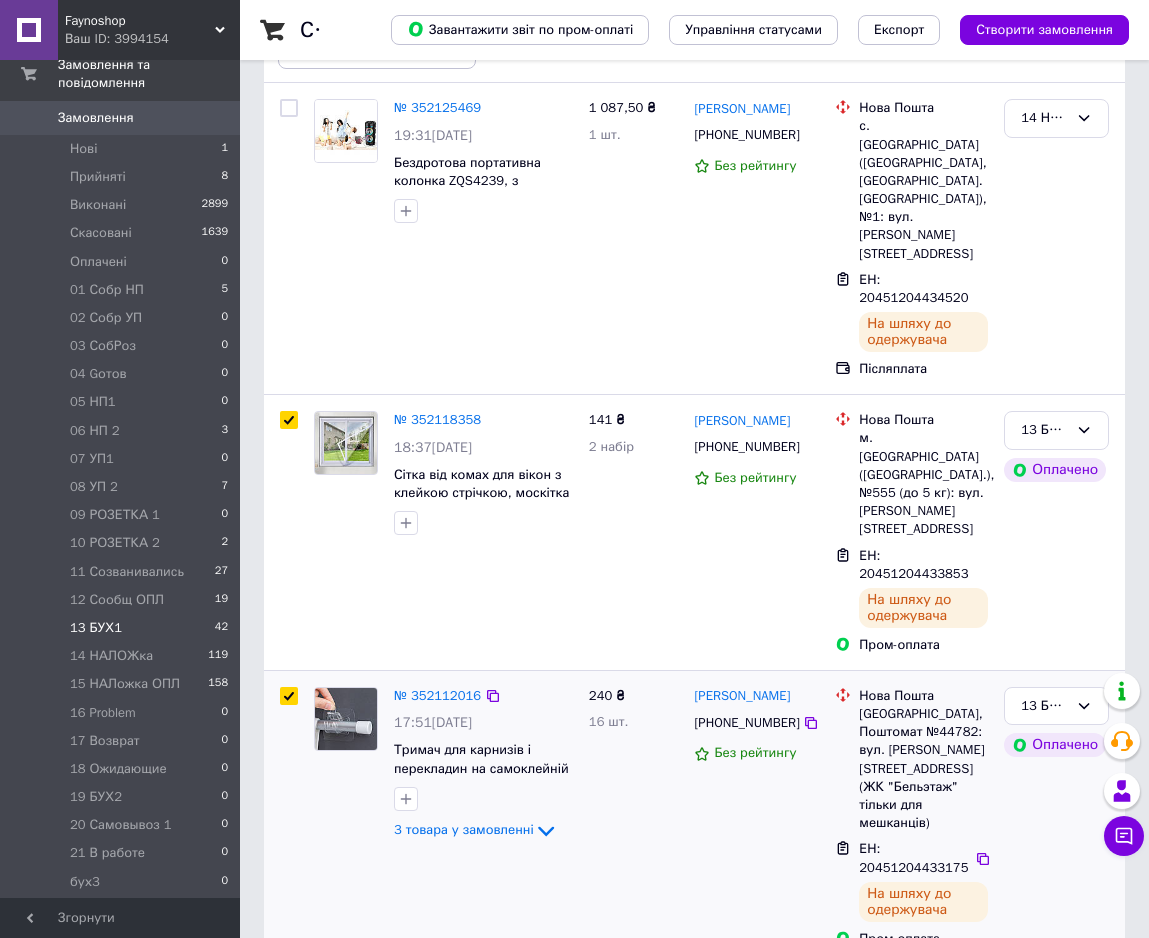 checkbox on "true" 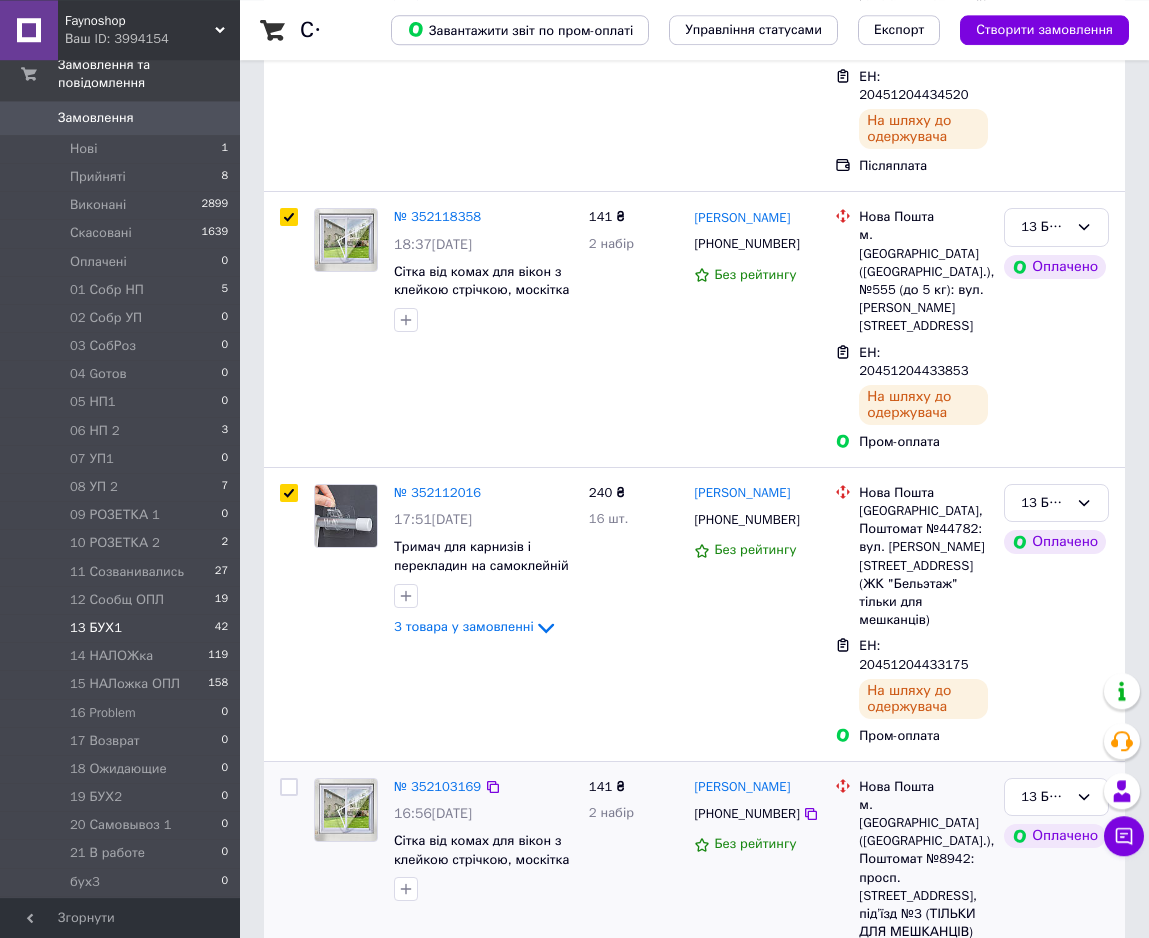 scroll, scrollTop: 408, scrollLeft: 0, axis: vertical 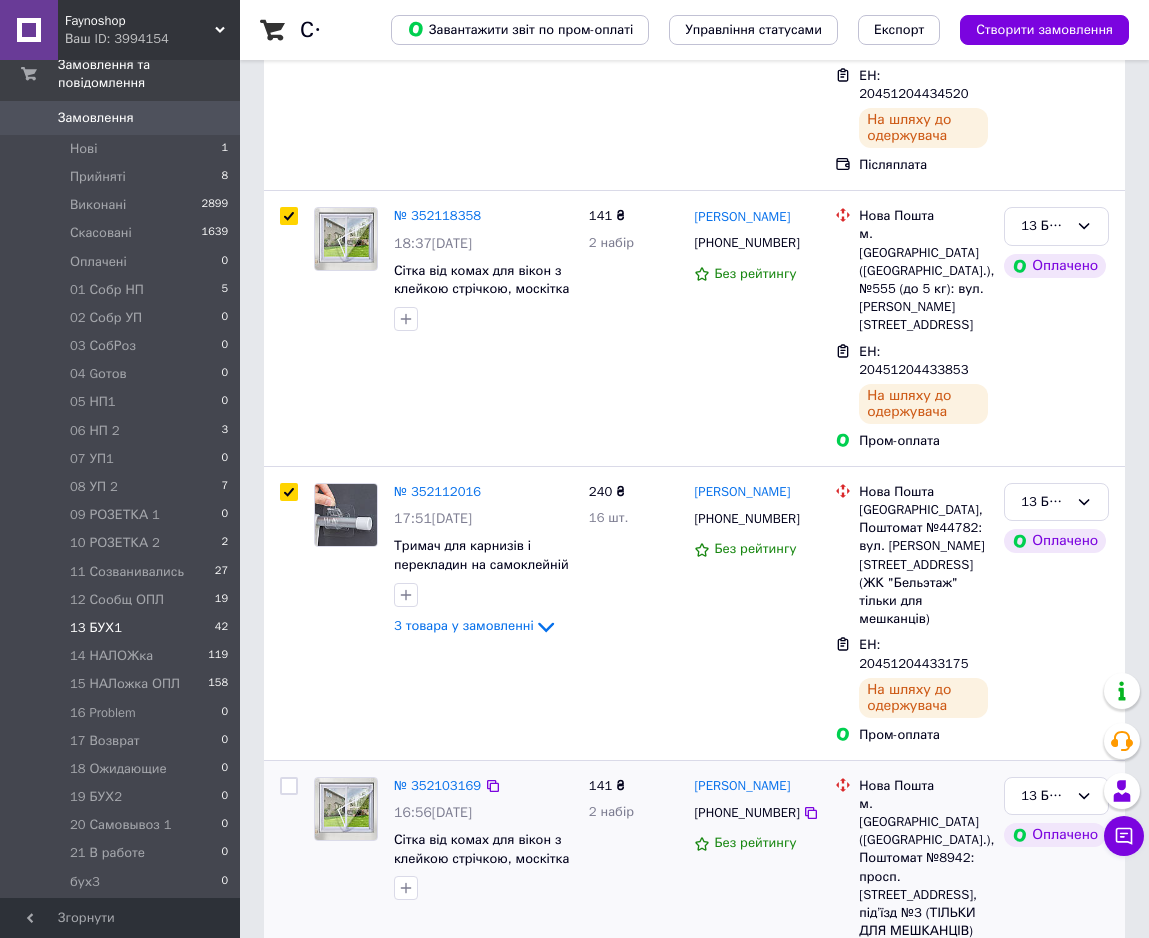 click at bounding box center (289, 786) 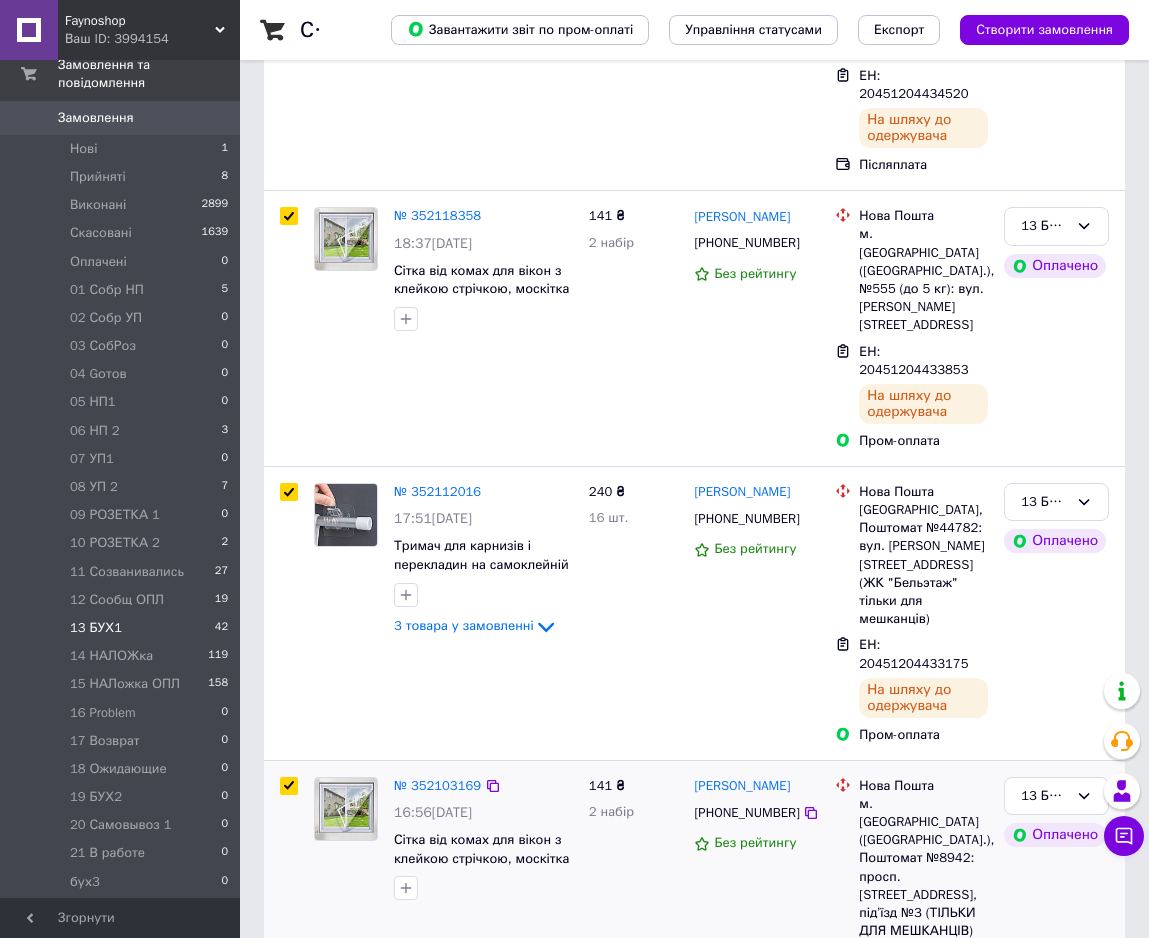 checkbox on "true" 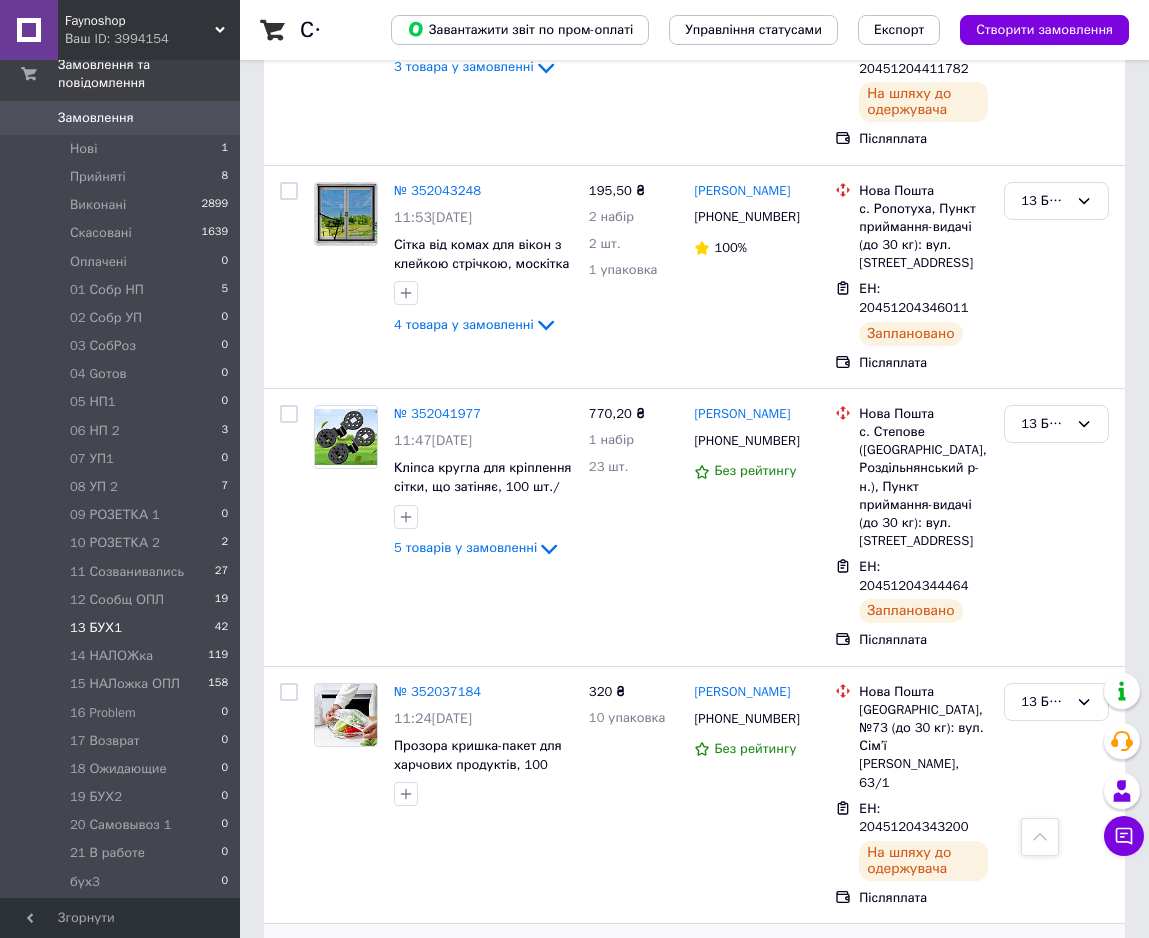 scroll, scrollTop: 4284, scrollLeft: 0, axis: vertical 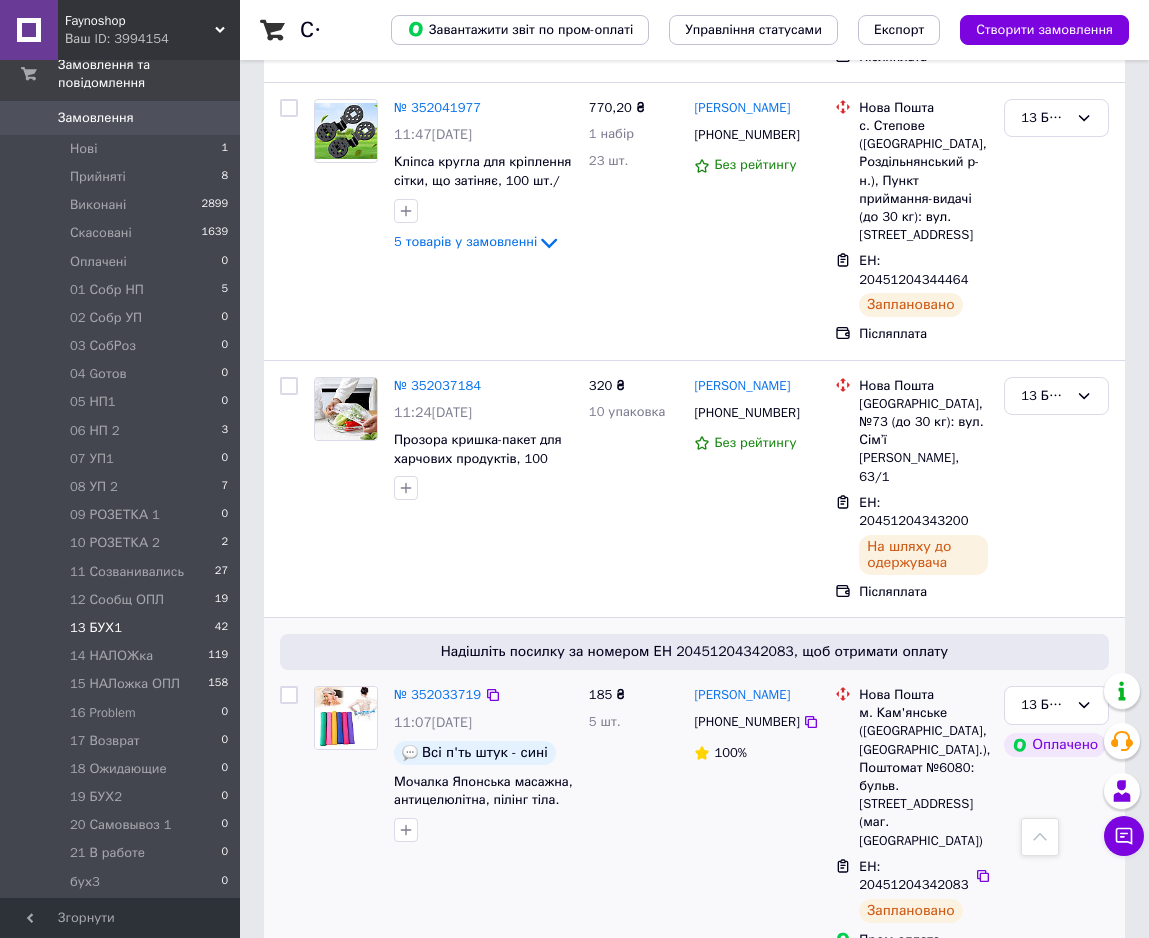 click at bounding box center [289, 695] 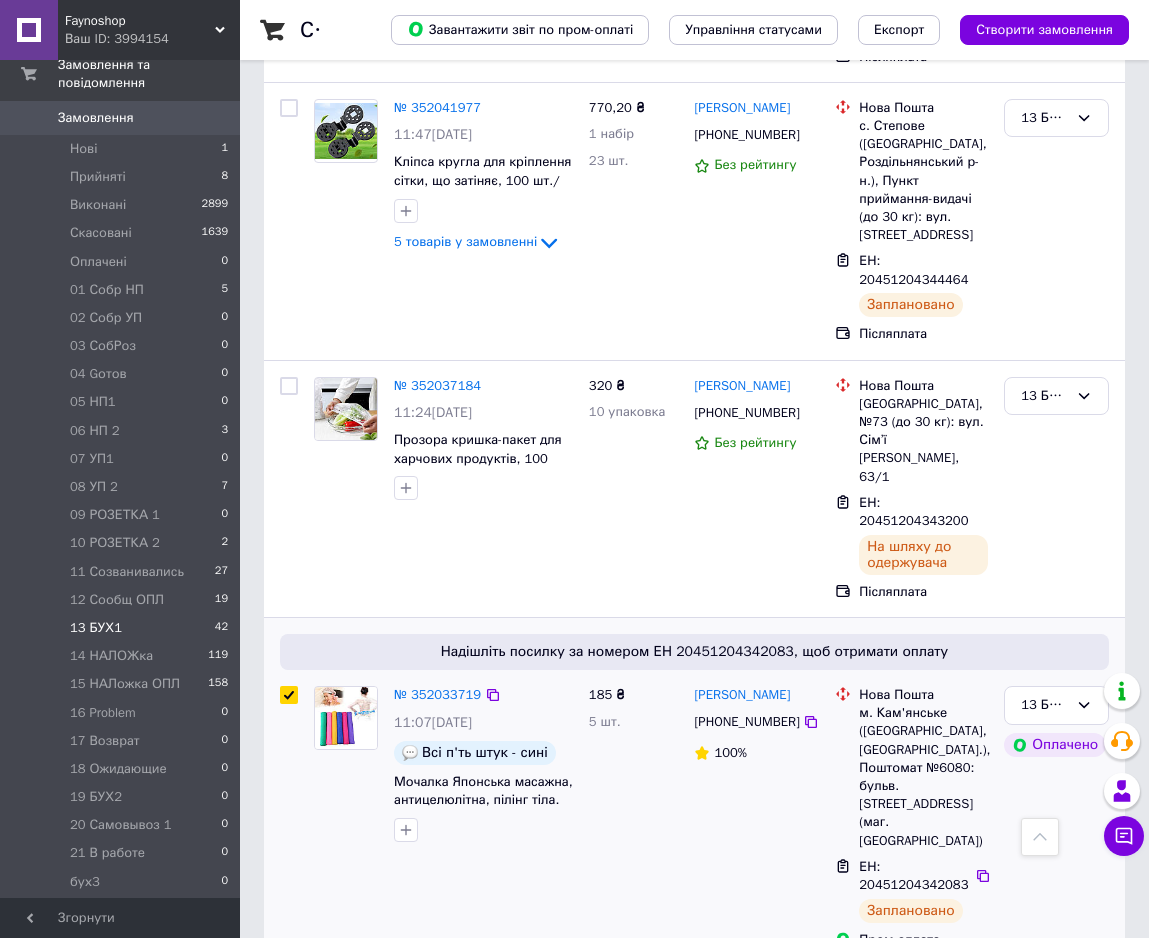checkbox on "true" 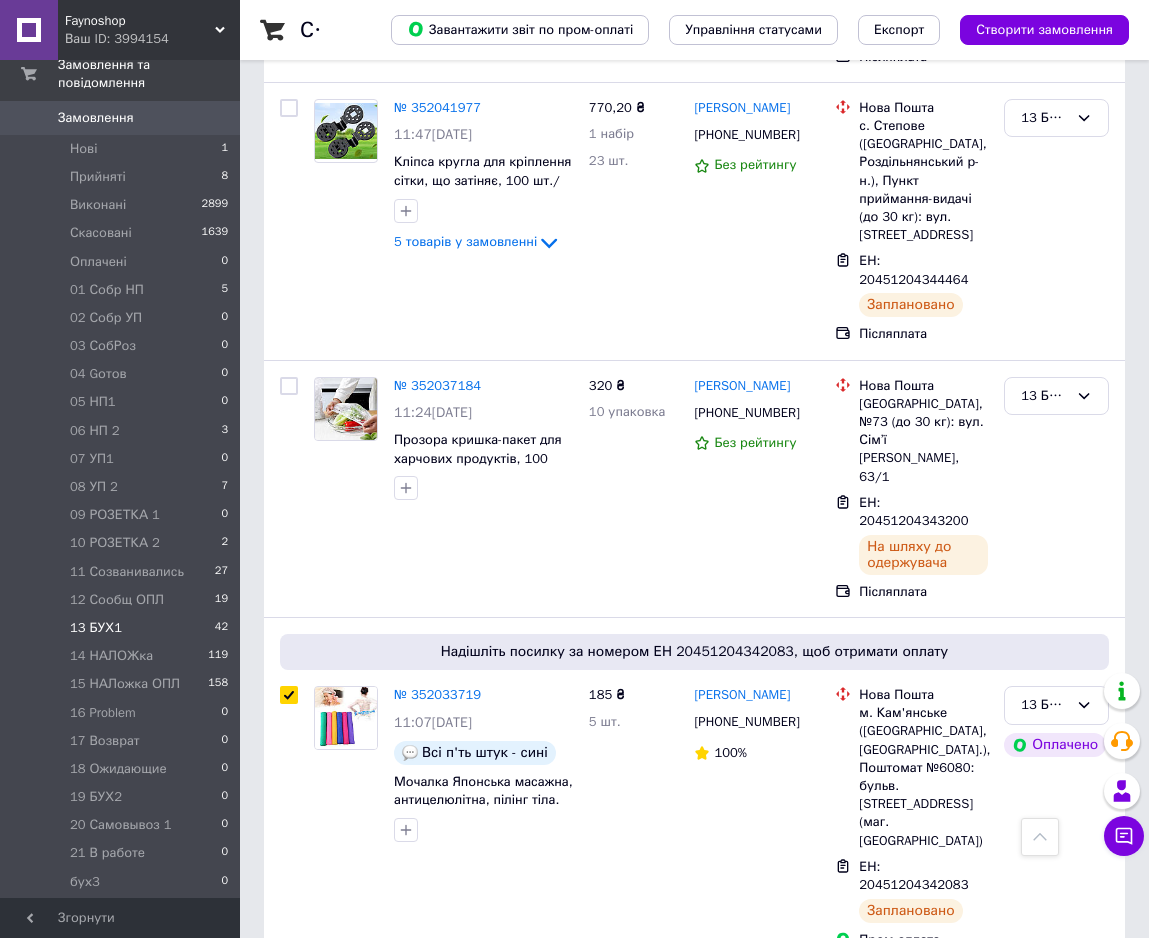 click at bounding box center (289, 1043) 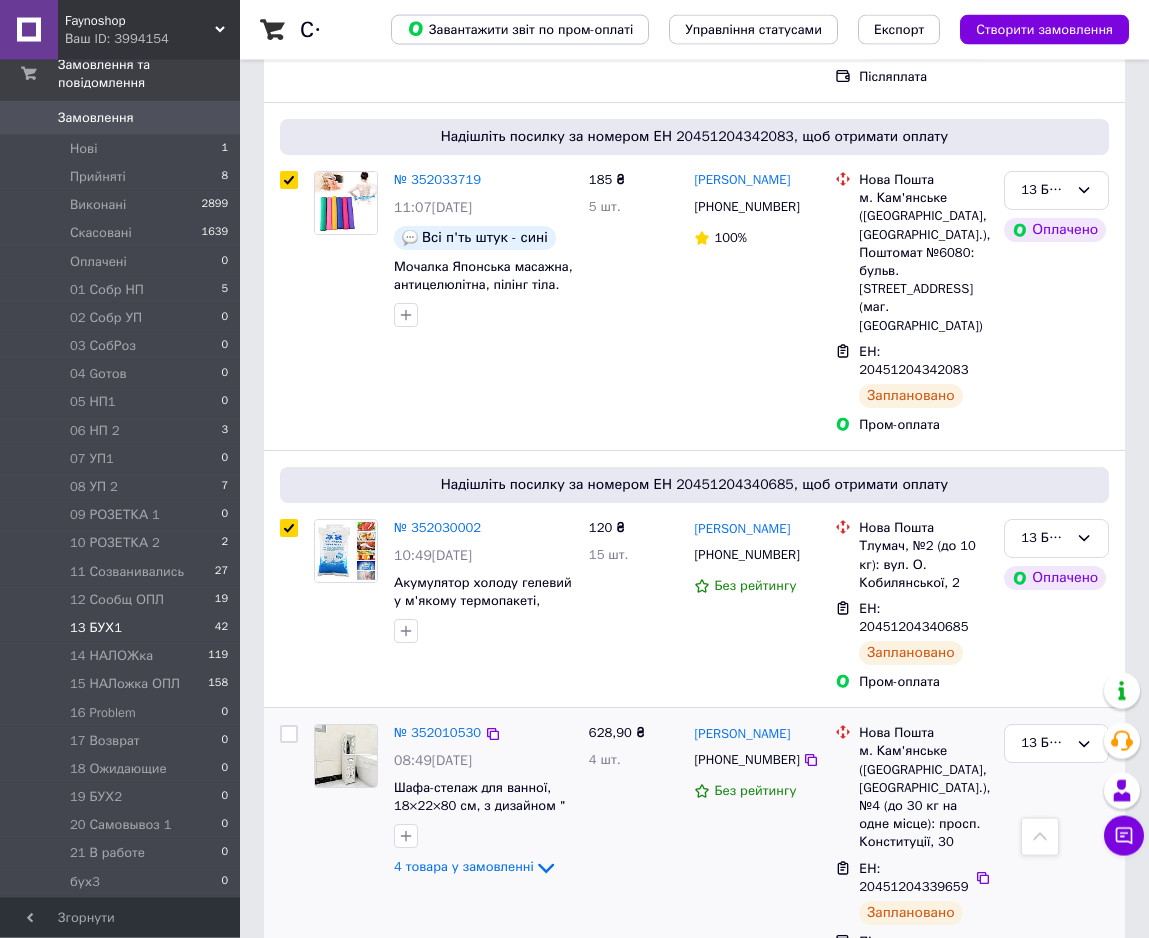 scroll, scrollTop: 4829, scrollLeft: 0, axis: vertical 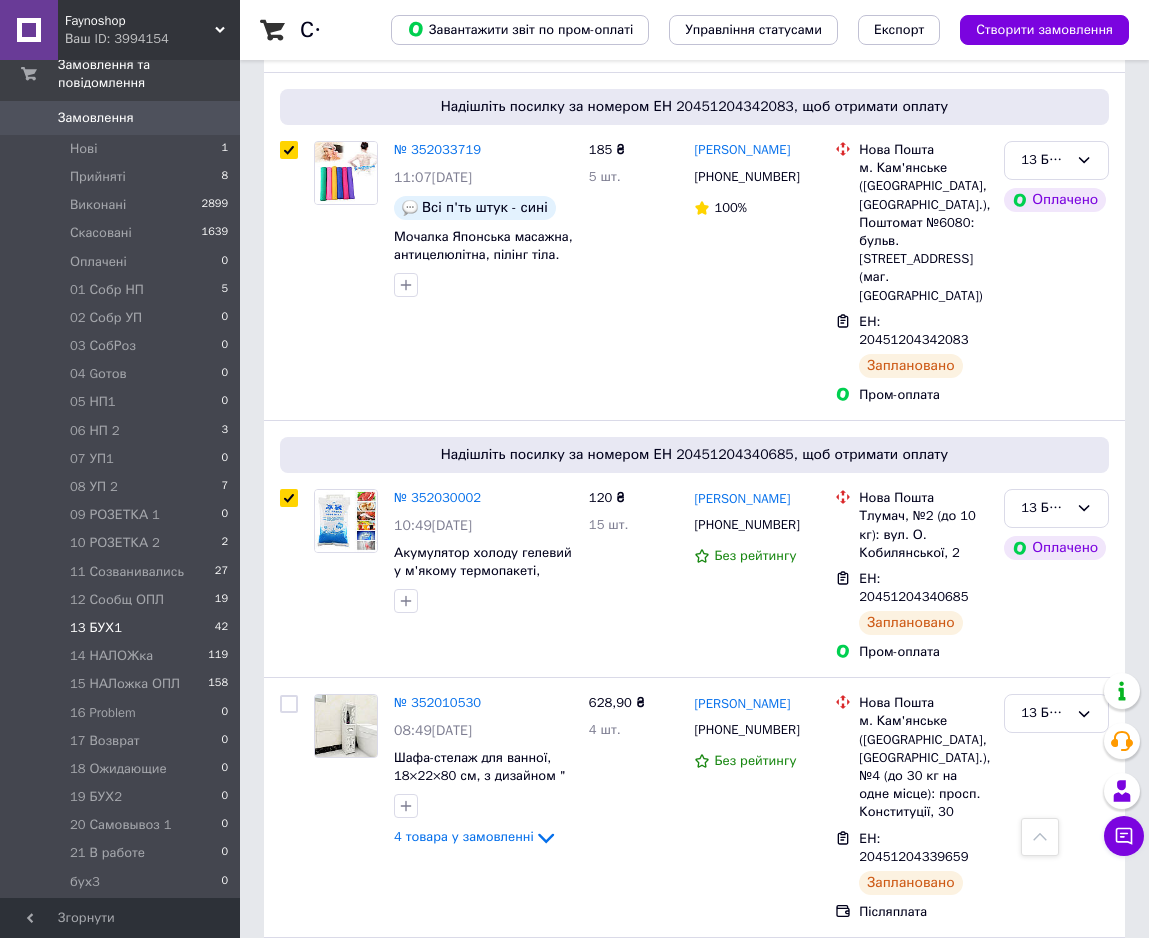 click at bounding box center (289, 1015) 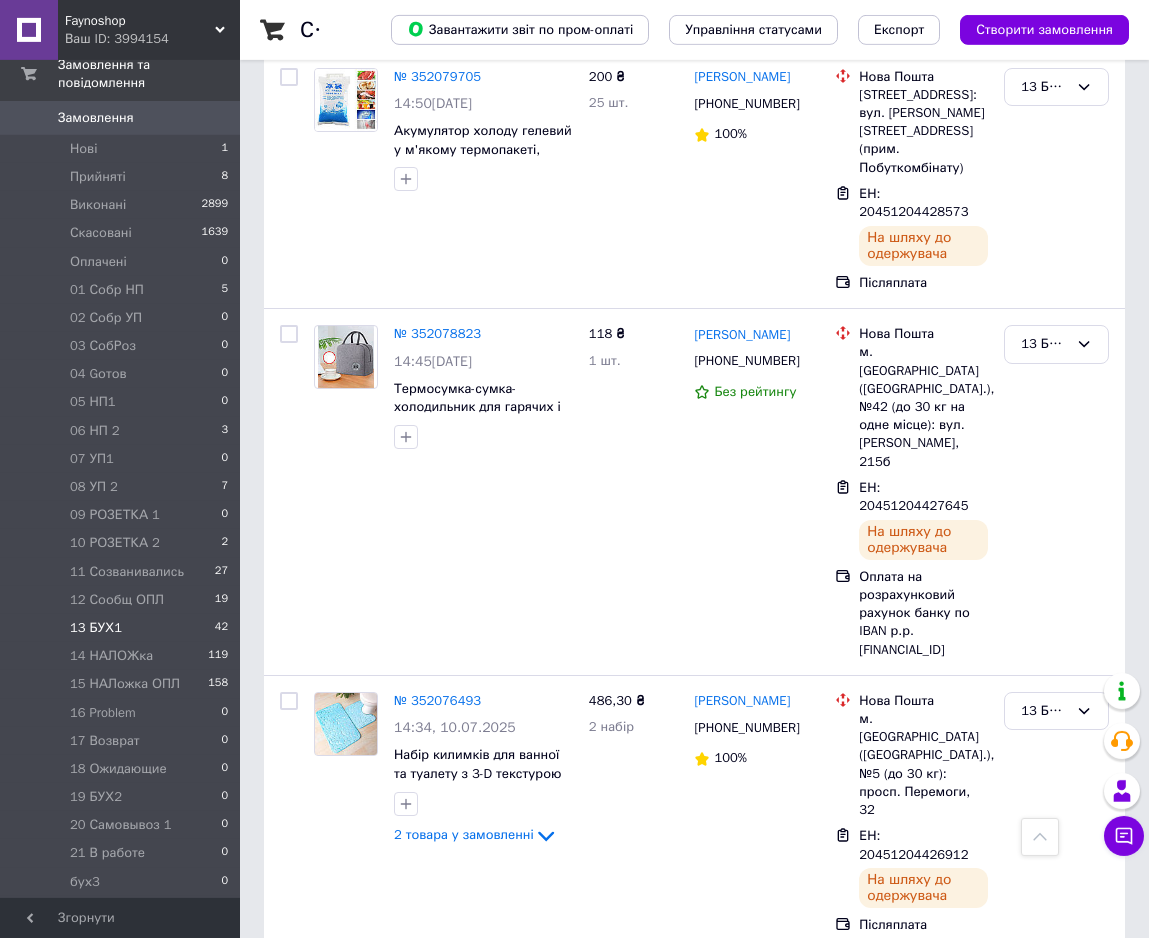 scroll, scrollTop: 1973, scrollLeft: 0, axis: vertical 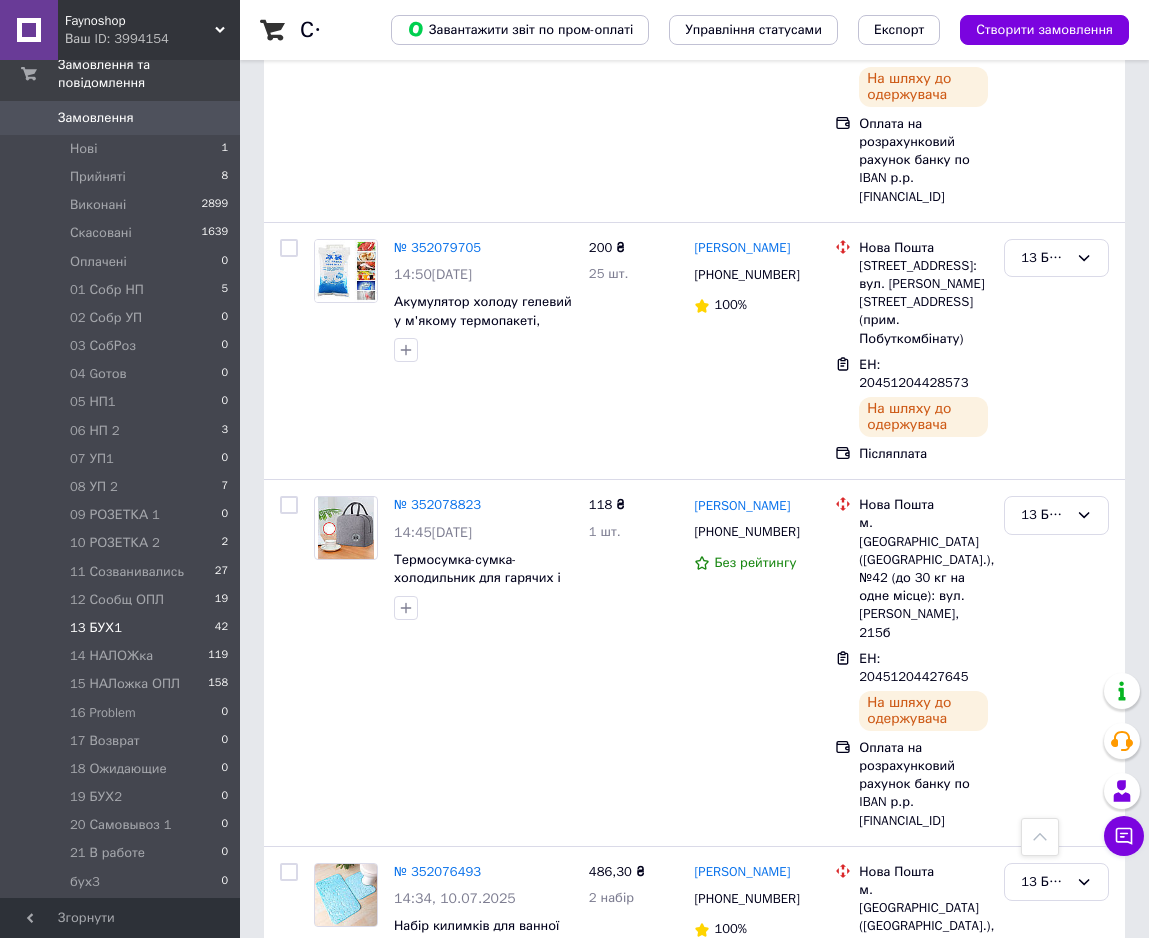click at bounding box center [1040, 837] 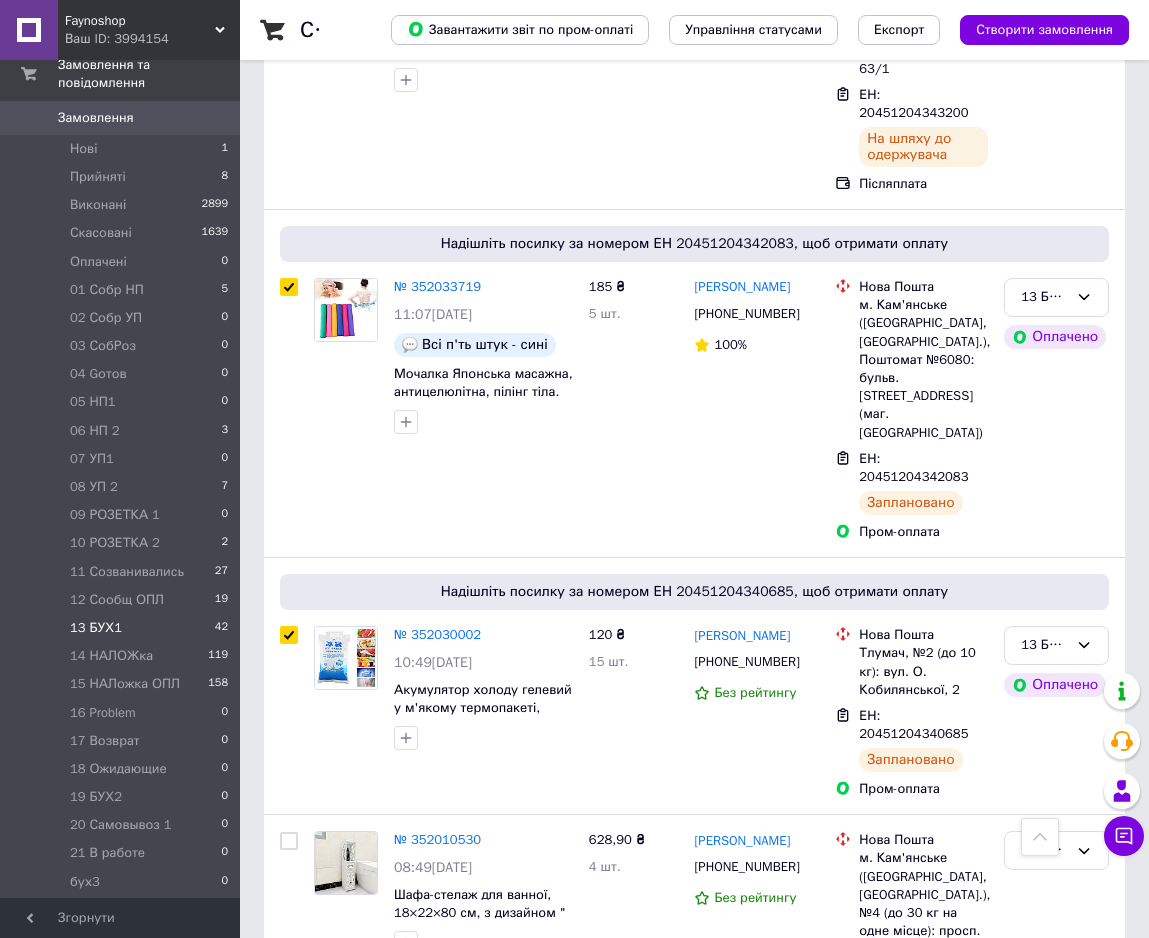 scroll, scrollTop: 4794, scrollLeft: 0, axis: vertical 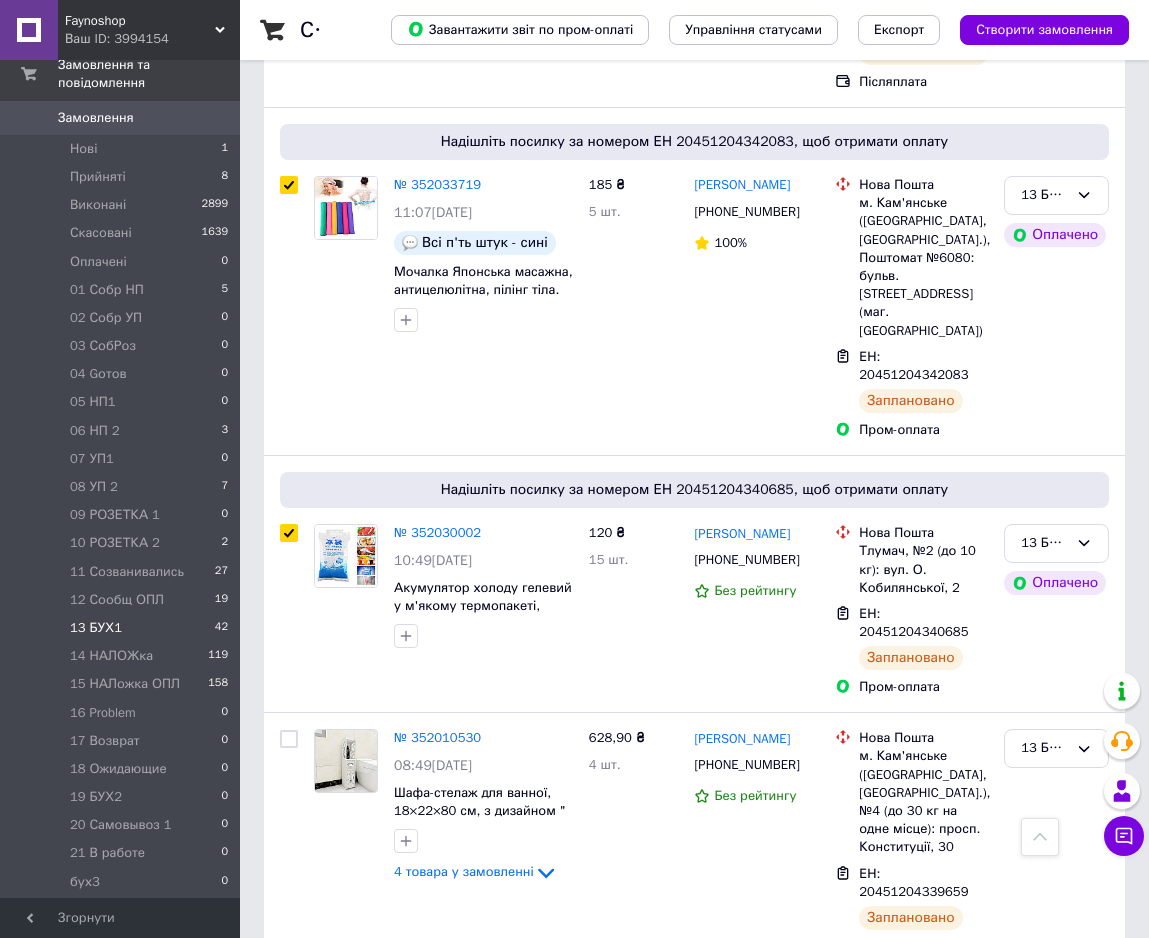 click at bounding box center (1040, 837) 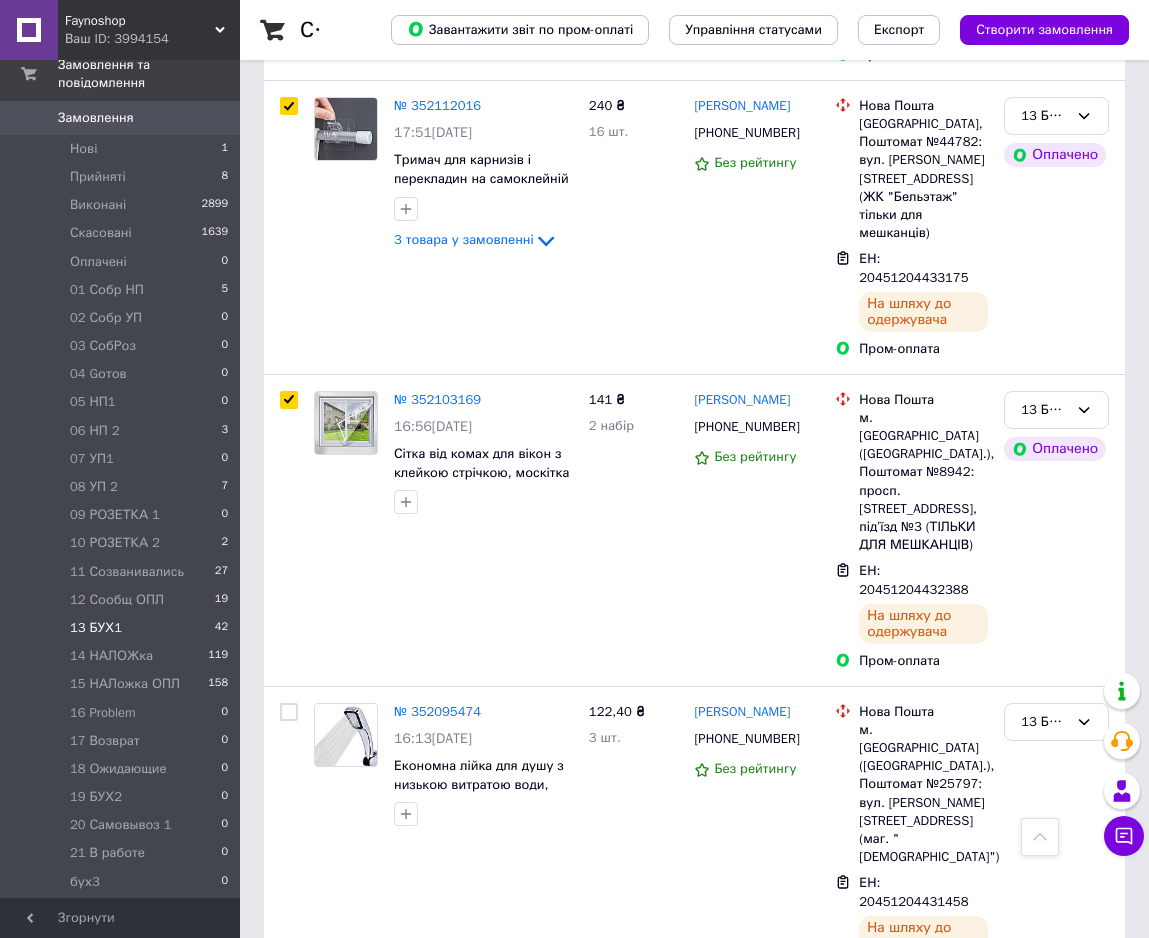 scroll, scrollTop: 0, scrollLeft: 0, axis: both 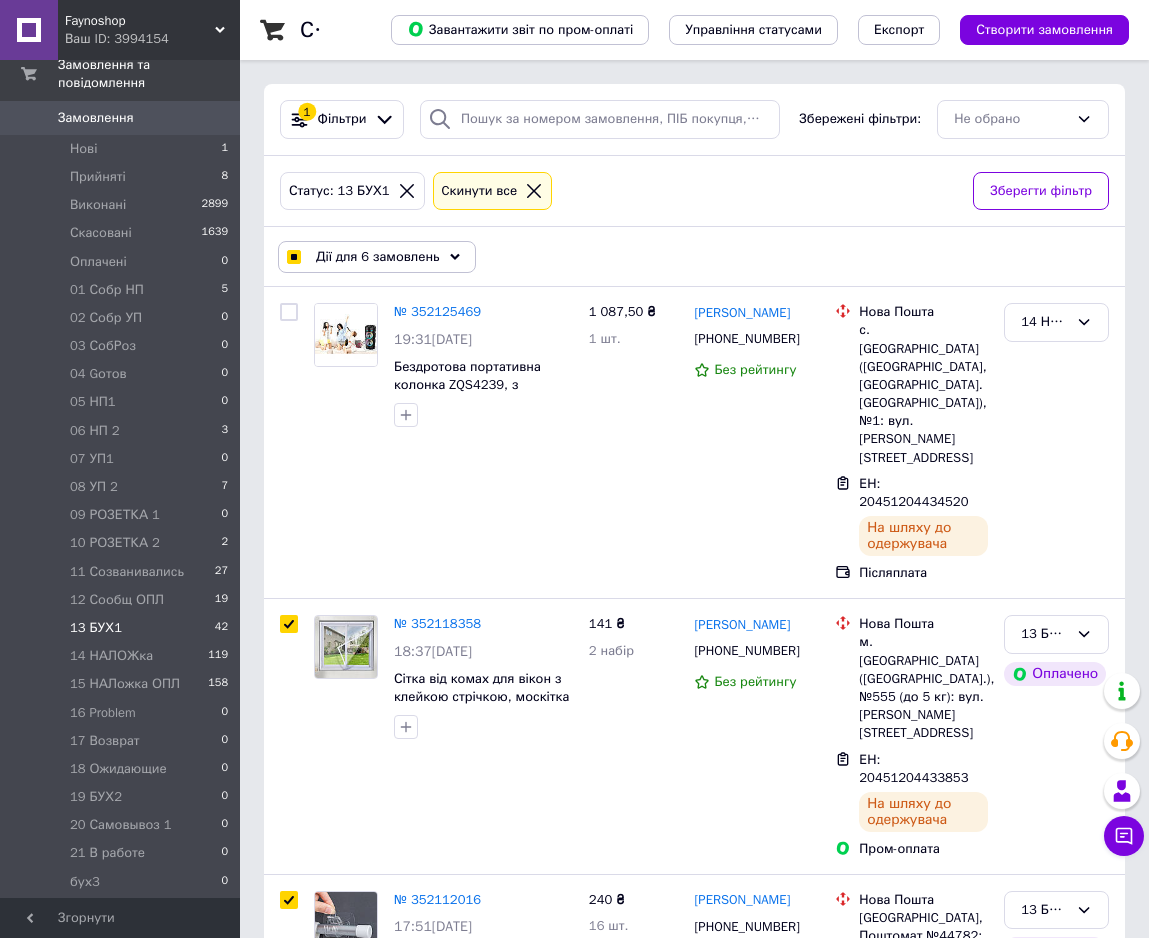 click 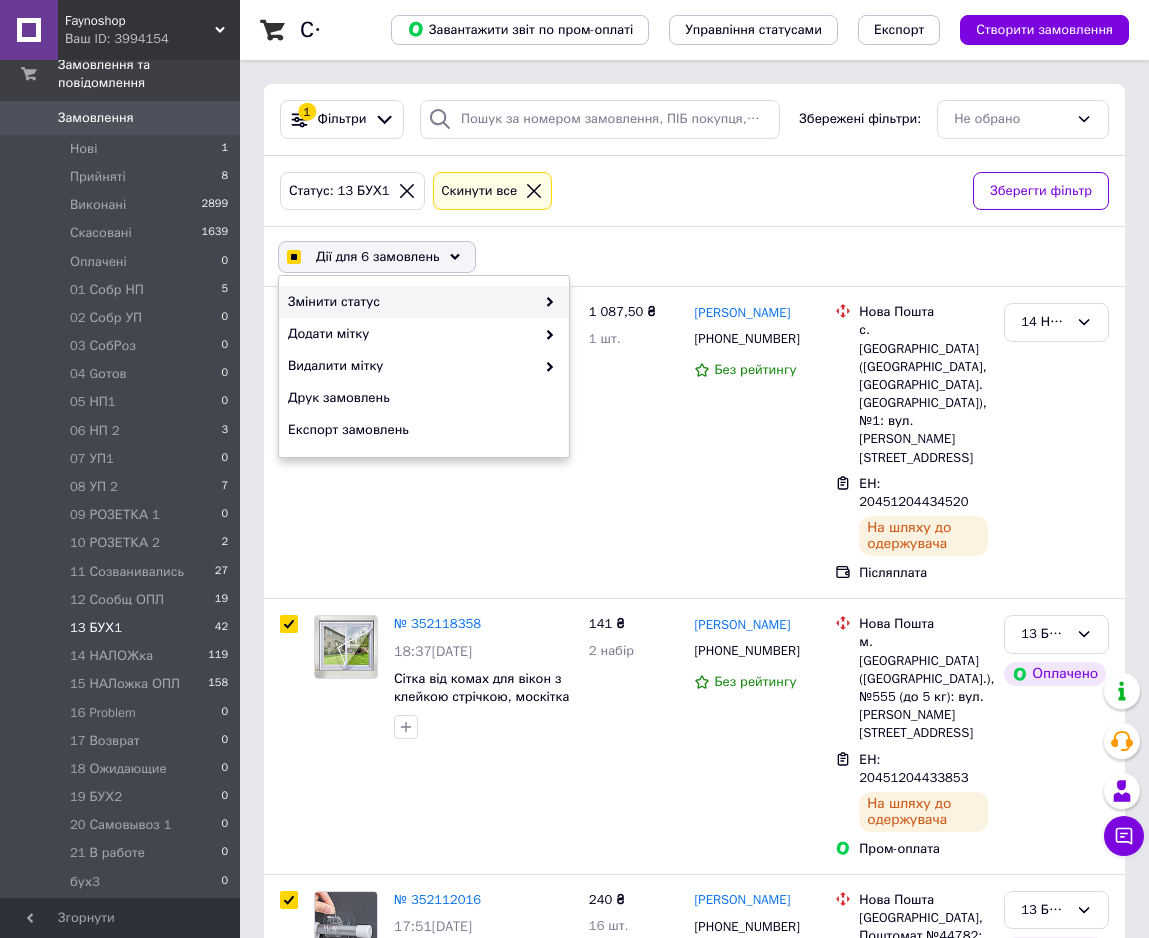 click 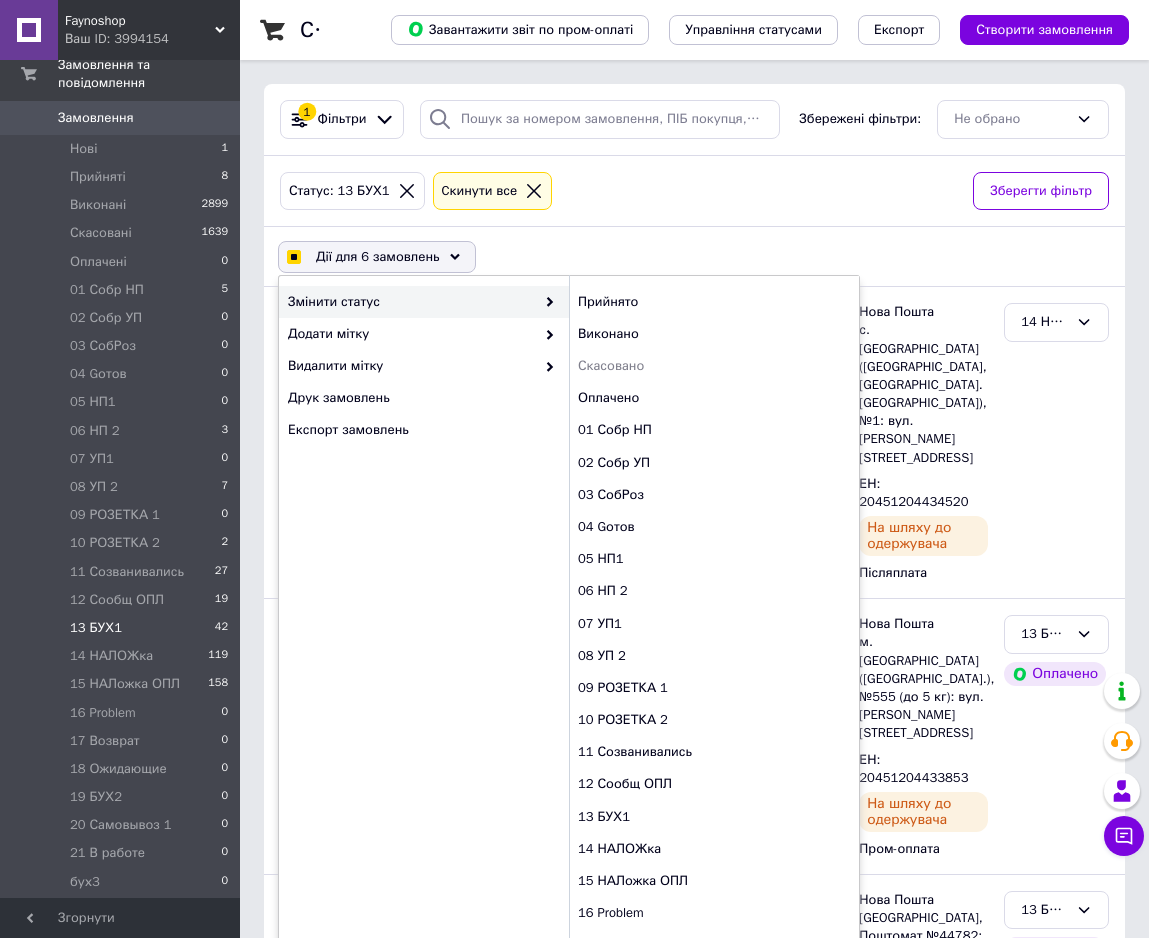 scroll, scrollTop: 102, scrollLeft: 0, axis: vertical 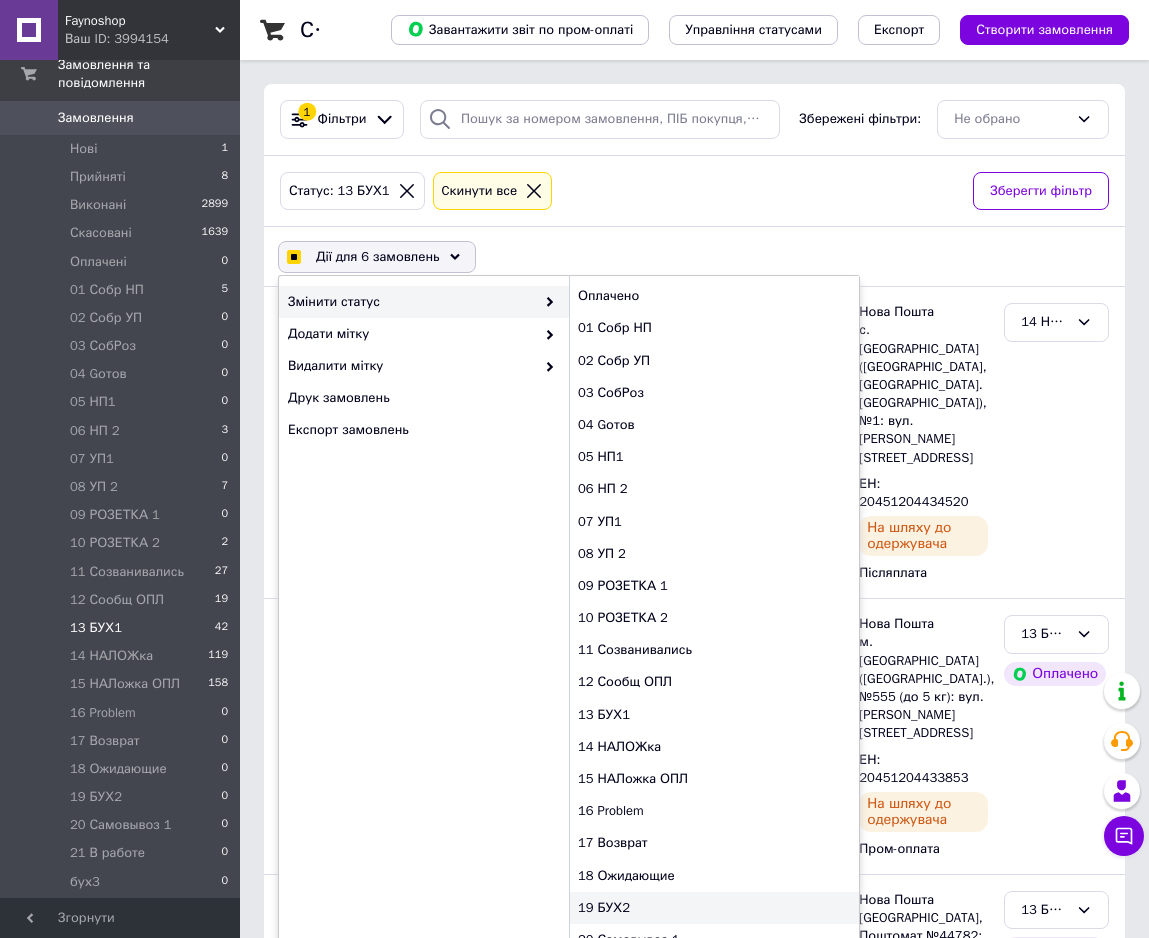 checkbox on "true" 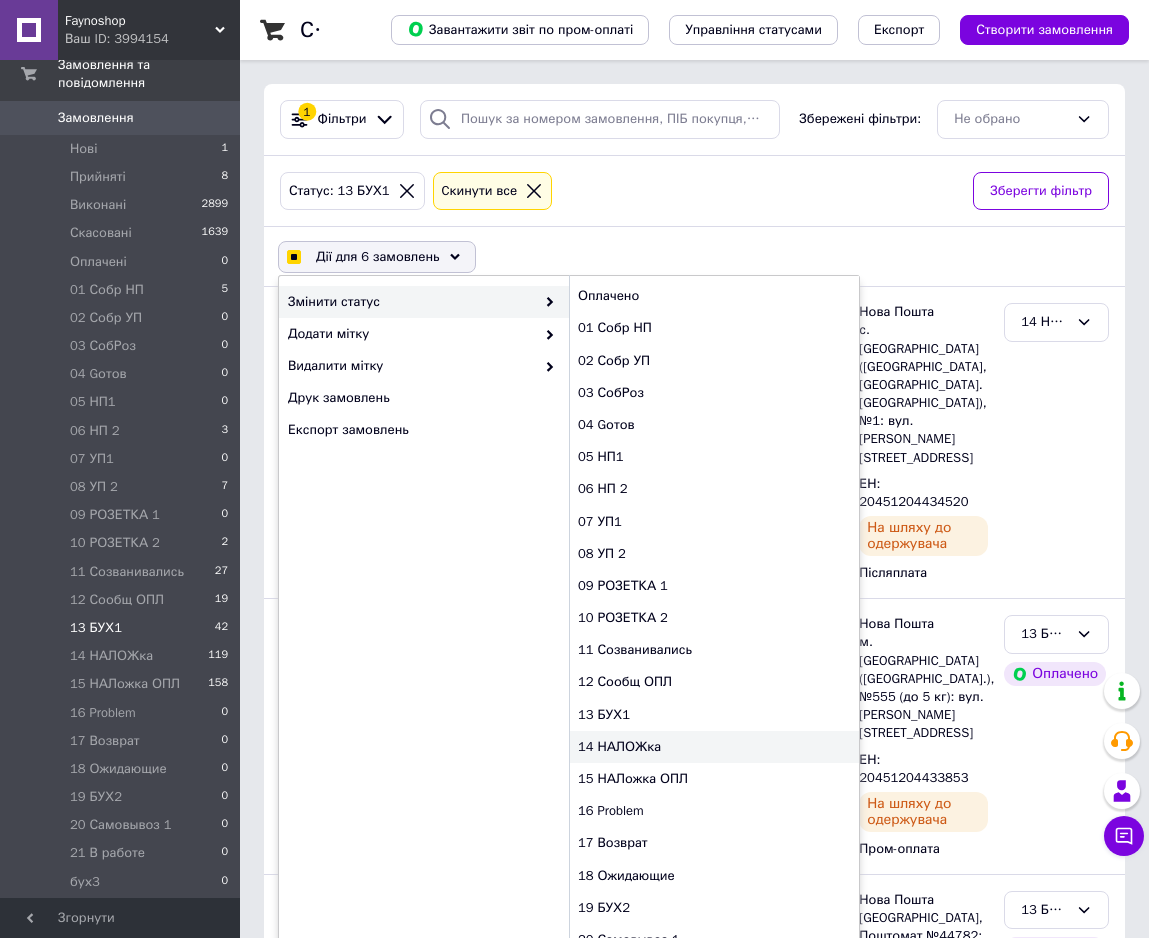 click on "14 НАЛОЖка" at bounding box center [714, 747] 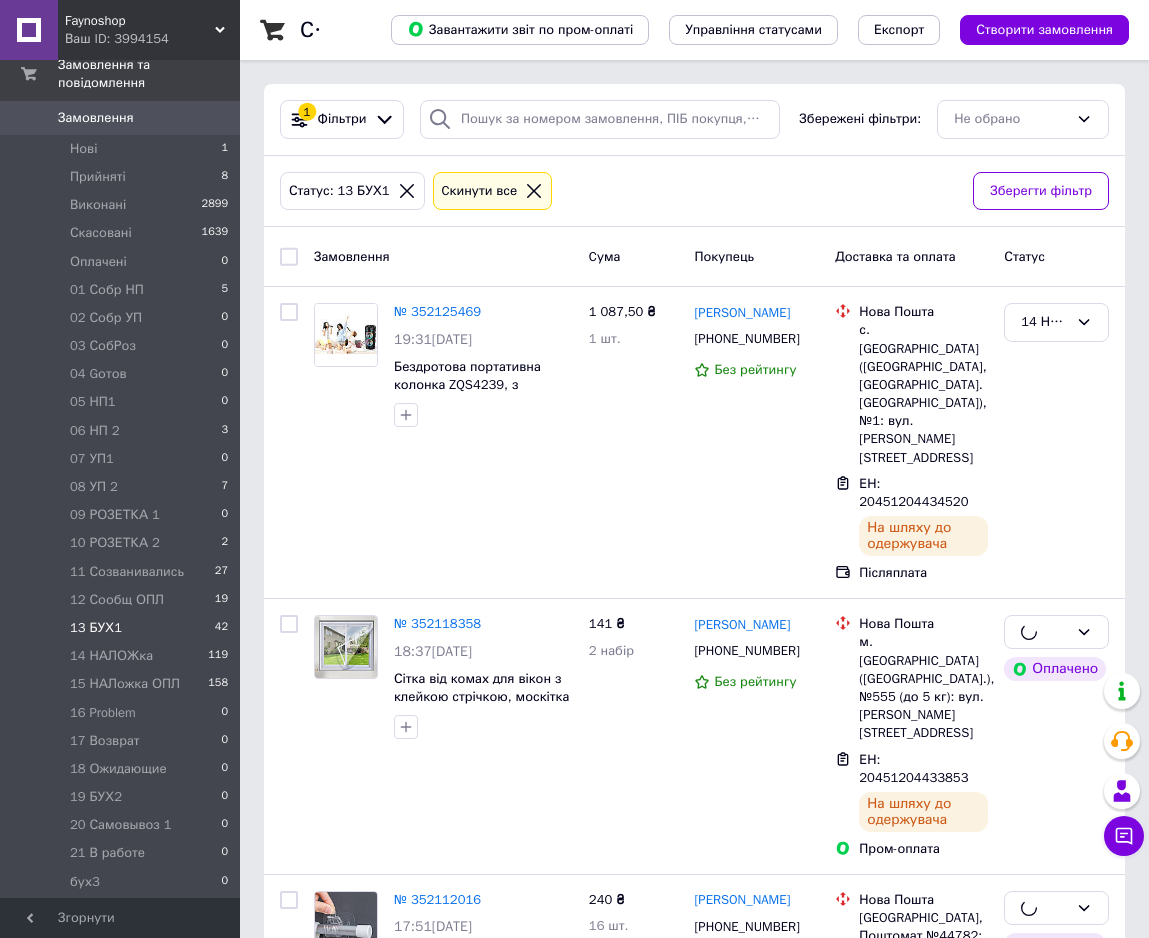 checkbox on "false" 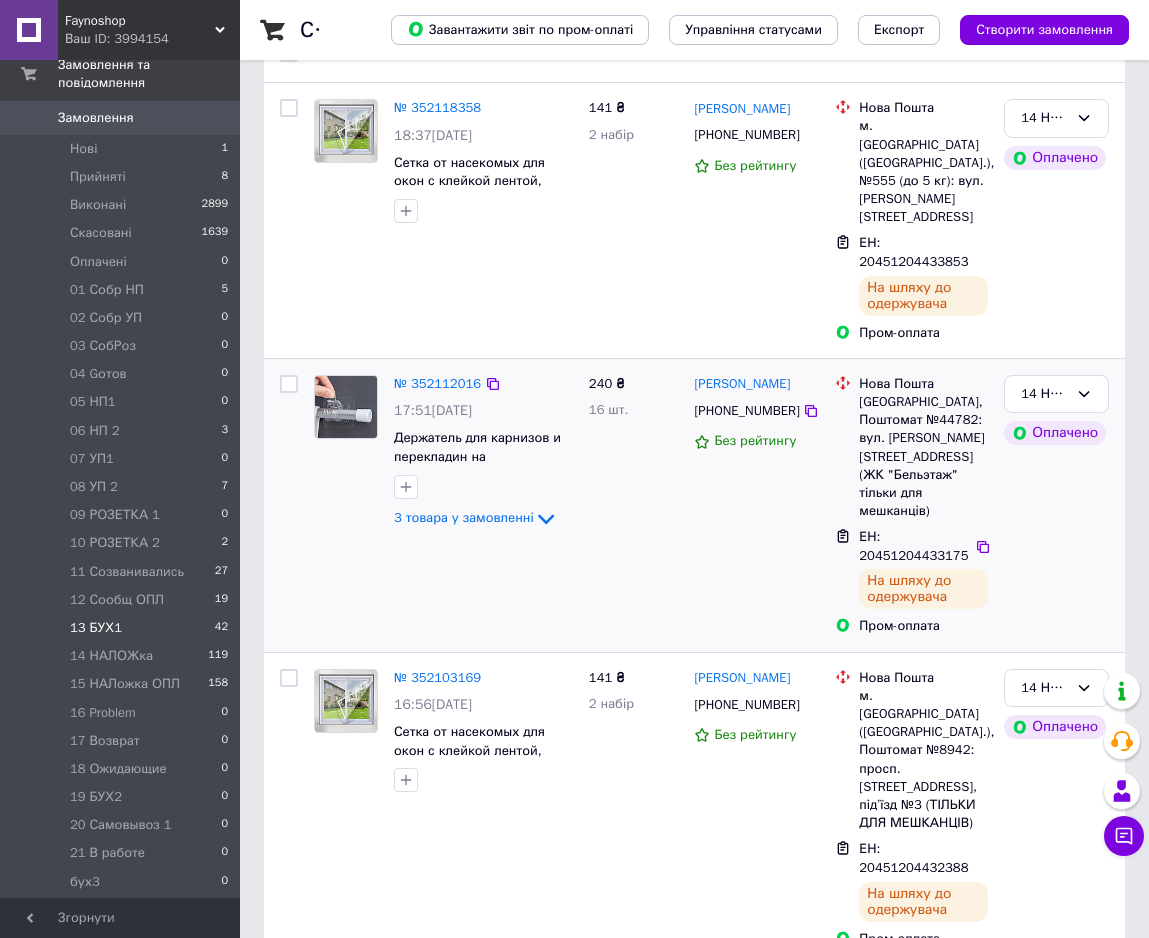 scroll, scrollTop: 510, scrollLeft: 0, axis: vertical 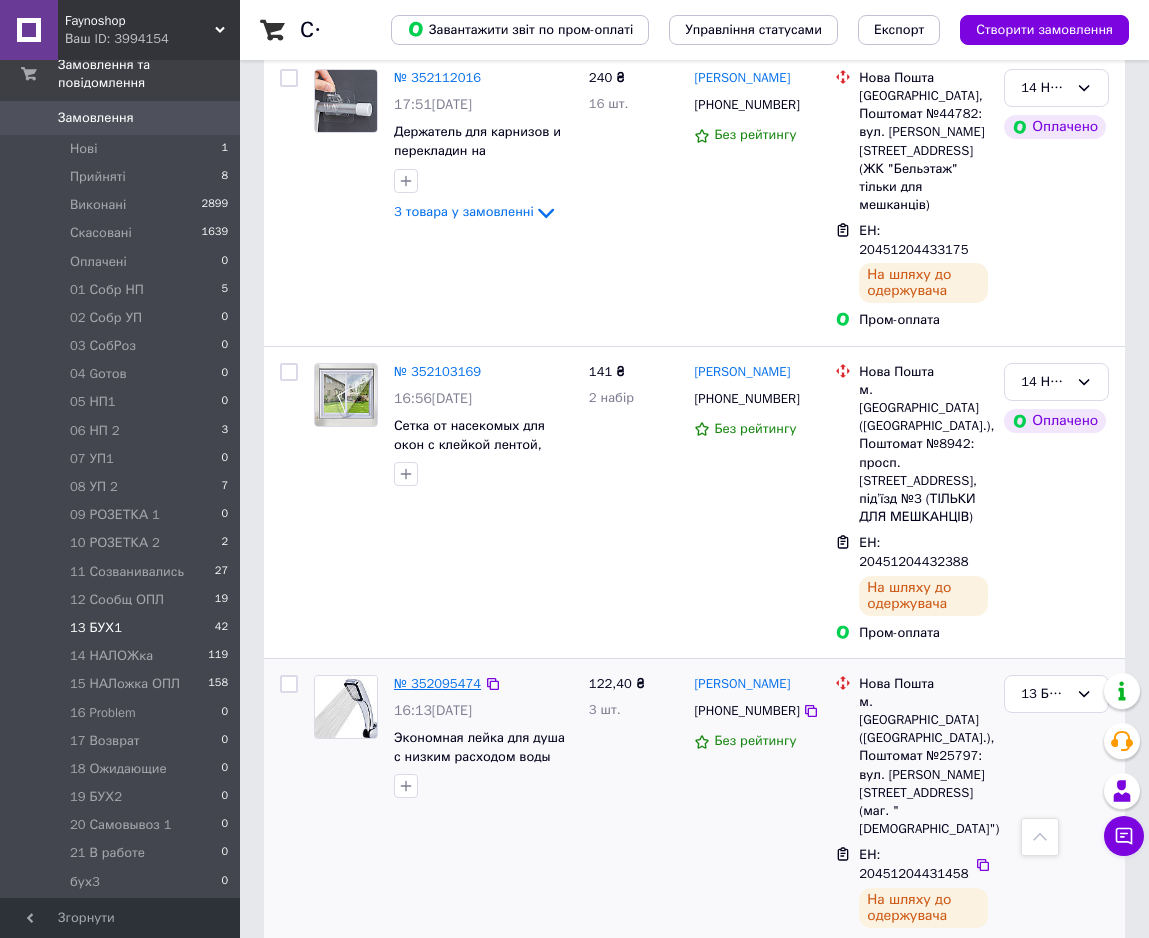 click on "№ 352095474" at bounding box center [437, 683] 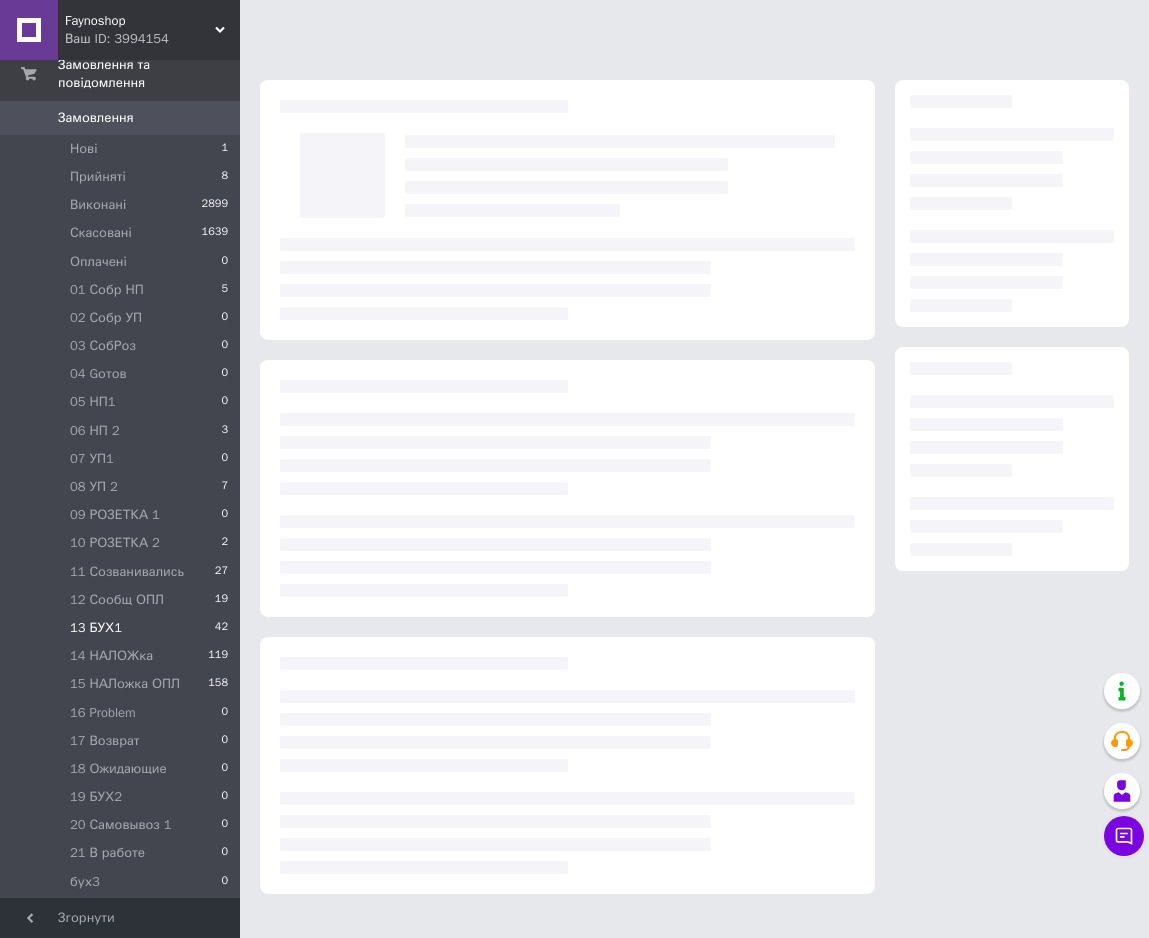 scroll, scrollTop: 0, scrollLeft: 0, axis: both 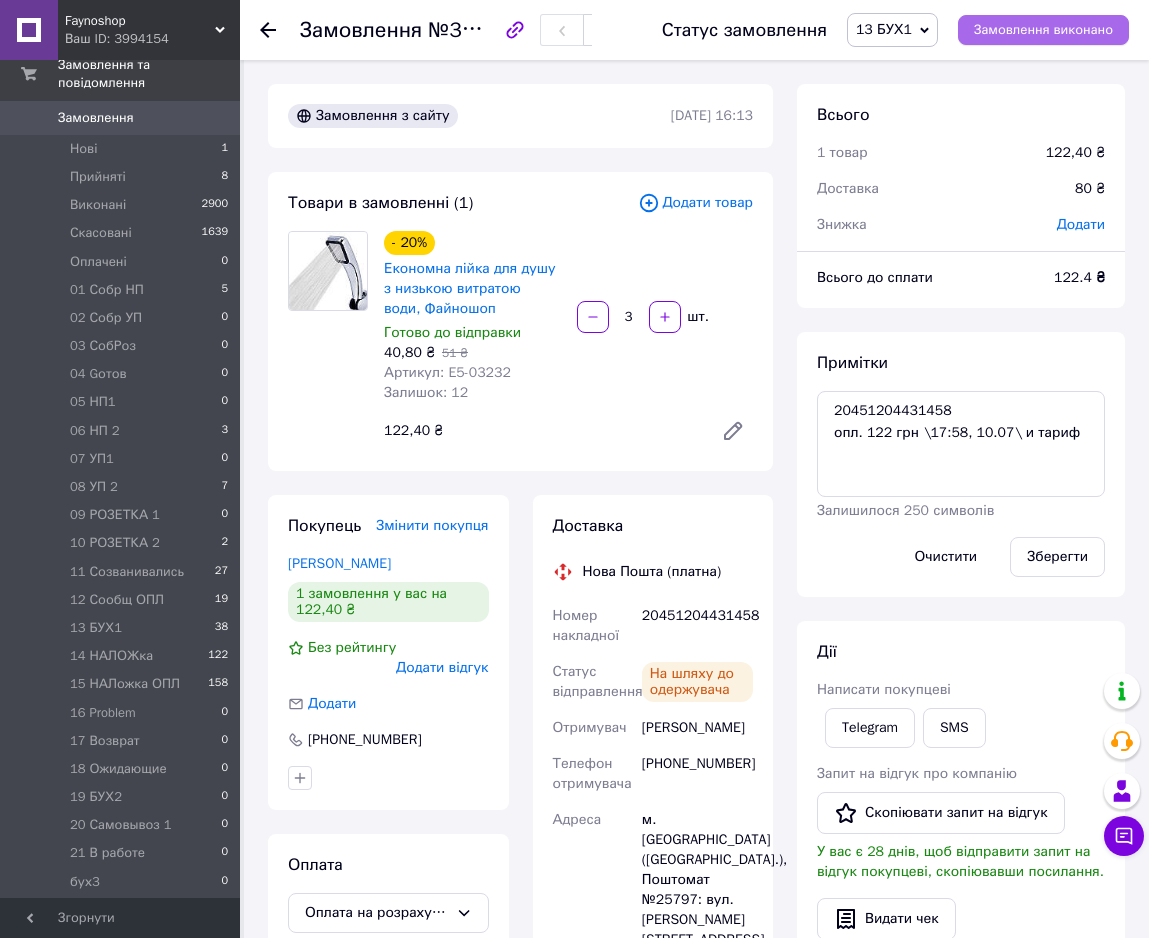 click on "Замовлення виконано" at bounding box center [1043, 30] 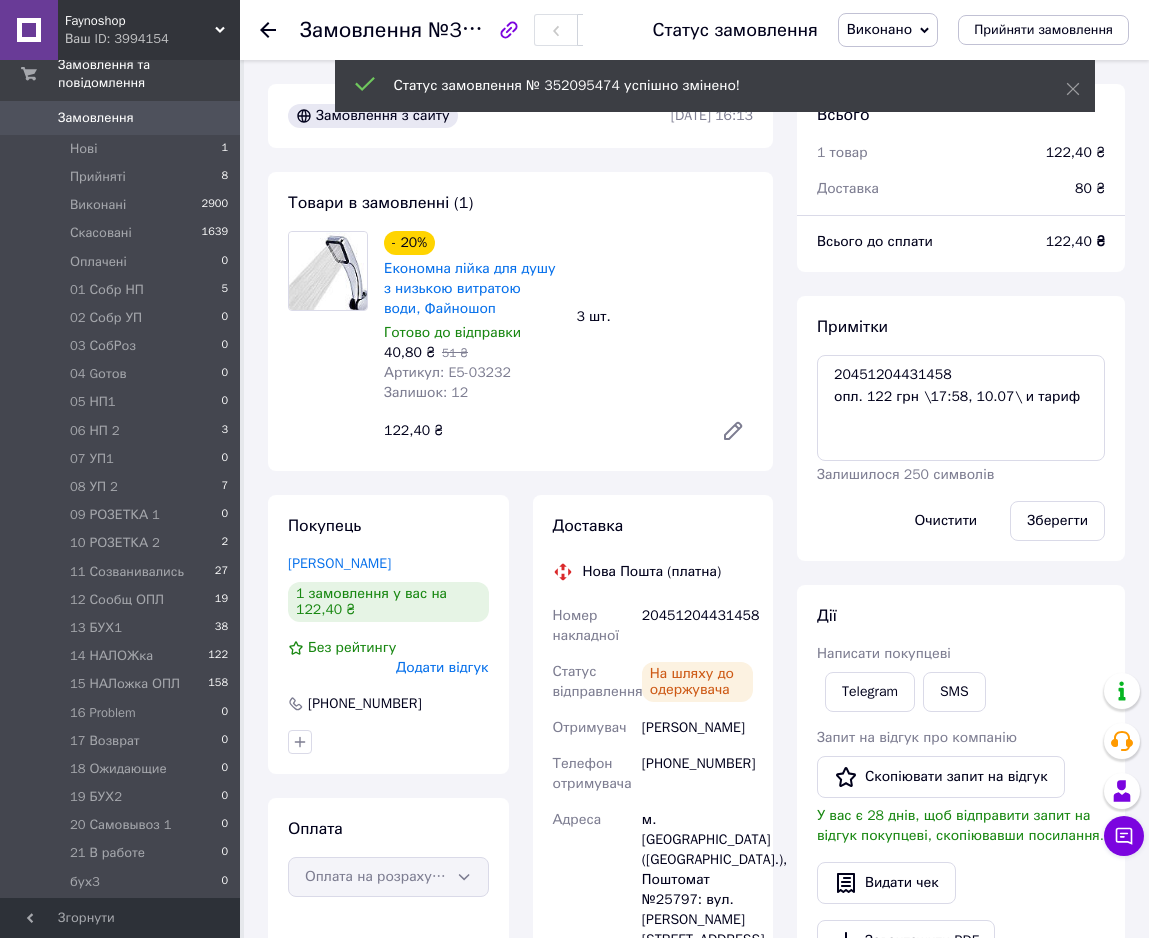 scroll, scrollTop: 496, scrollLeft: 0, axis: vertical 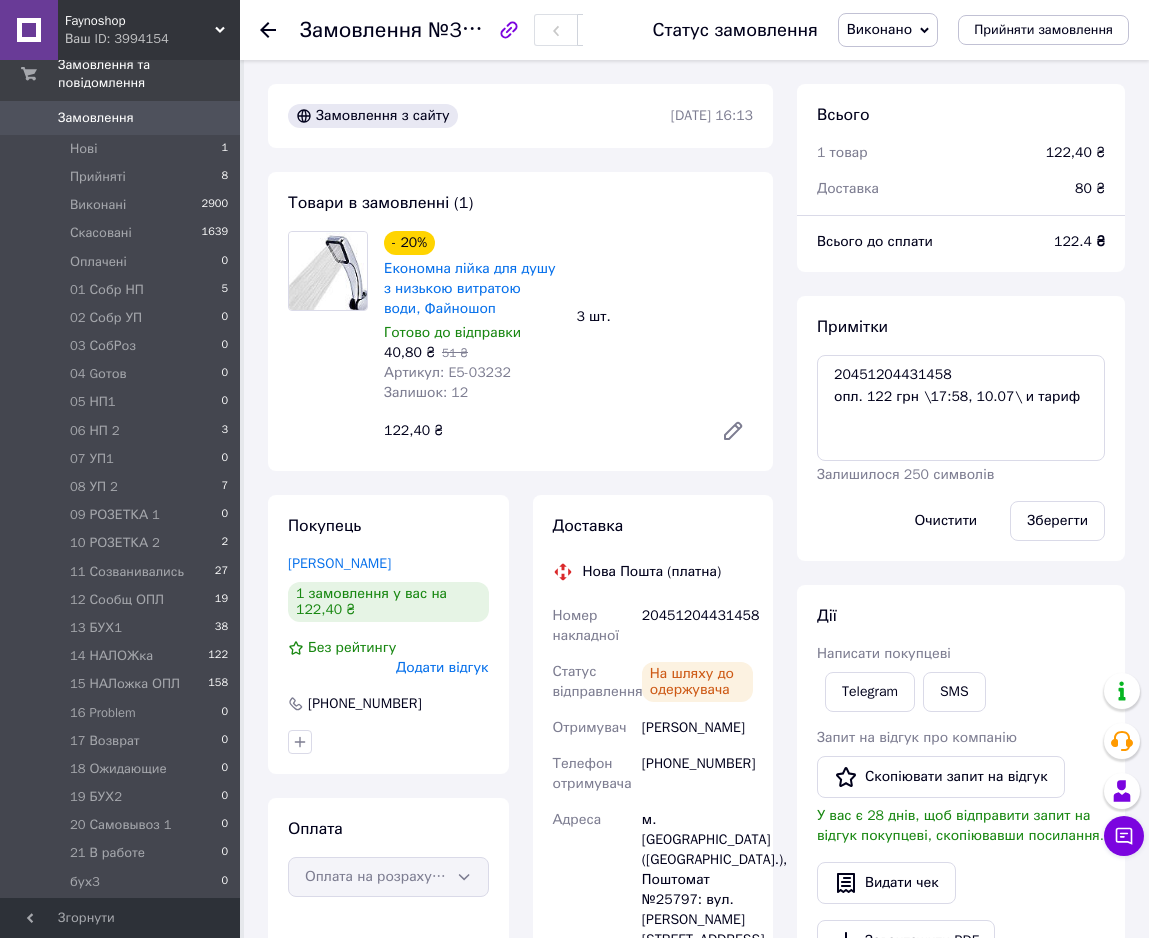 click 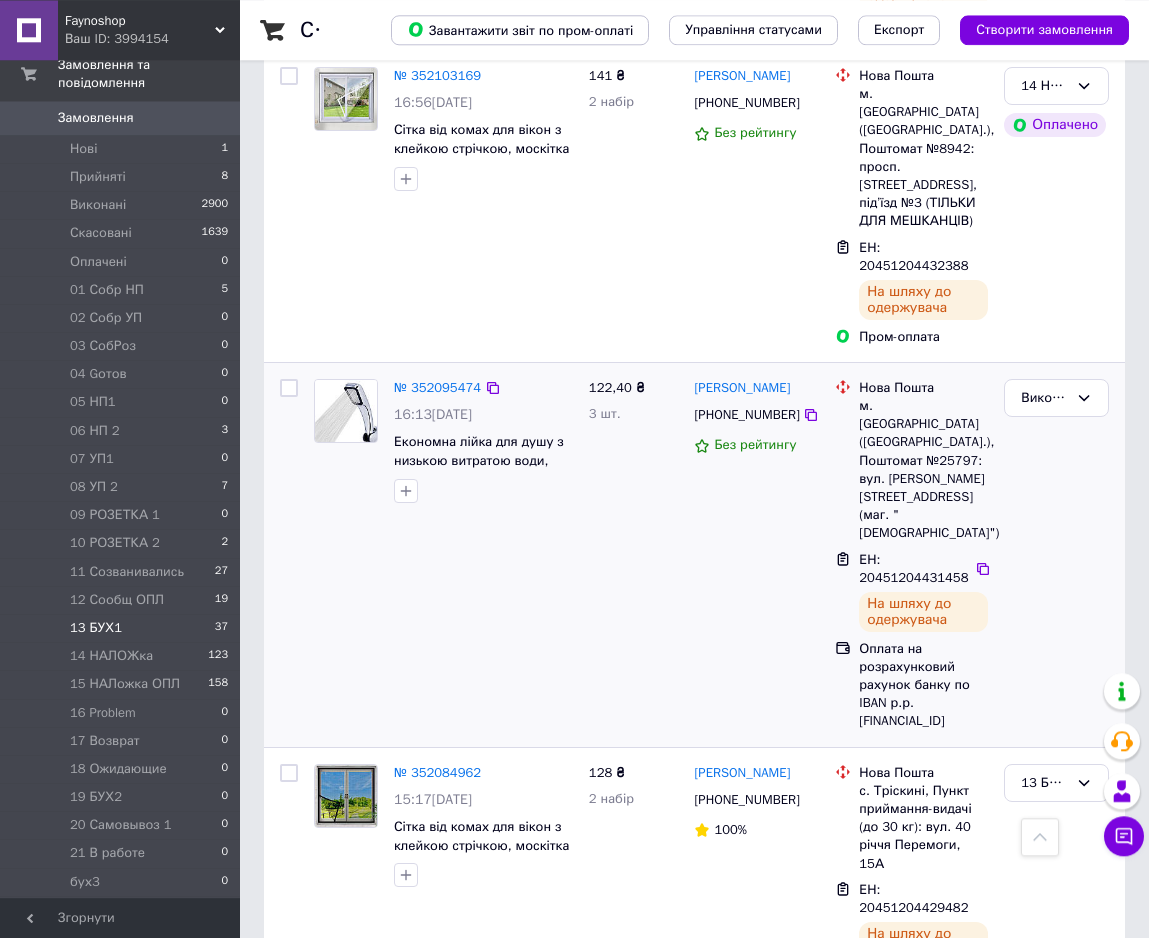 scroll, scrollTop: 714, scrollLeft: 0, axis: vertical 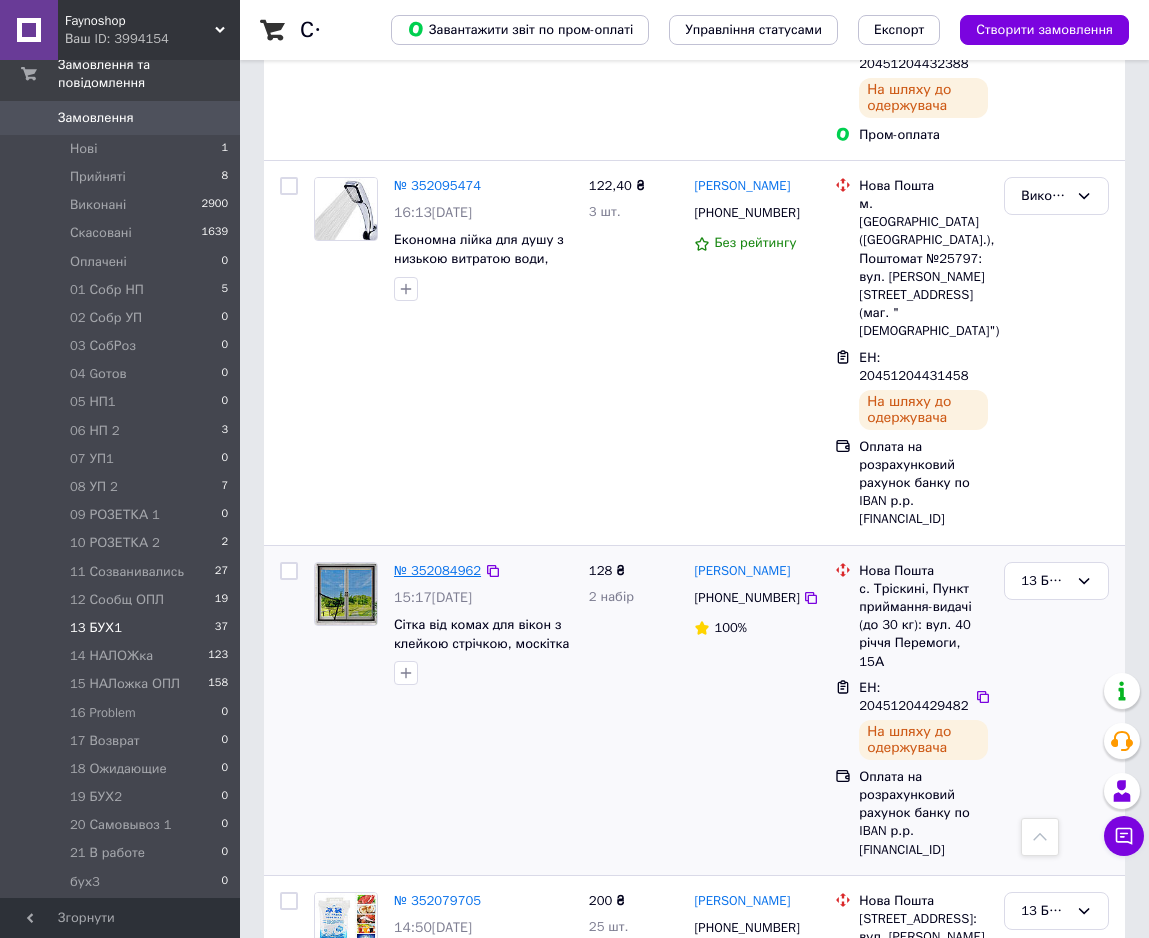 click on "№ 352084962" at bounding box center (437, 570) 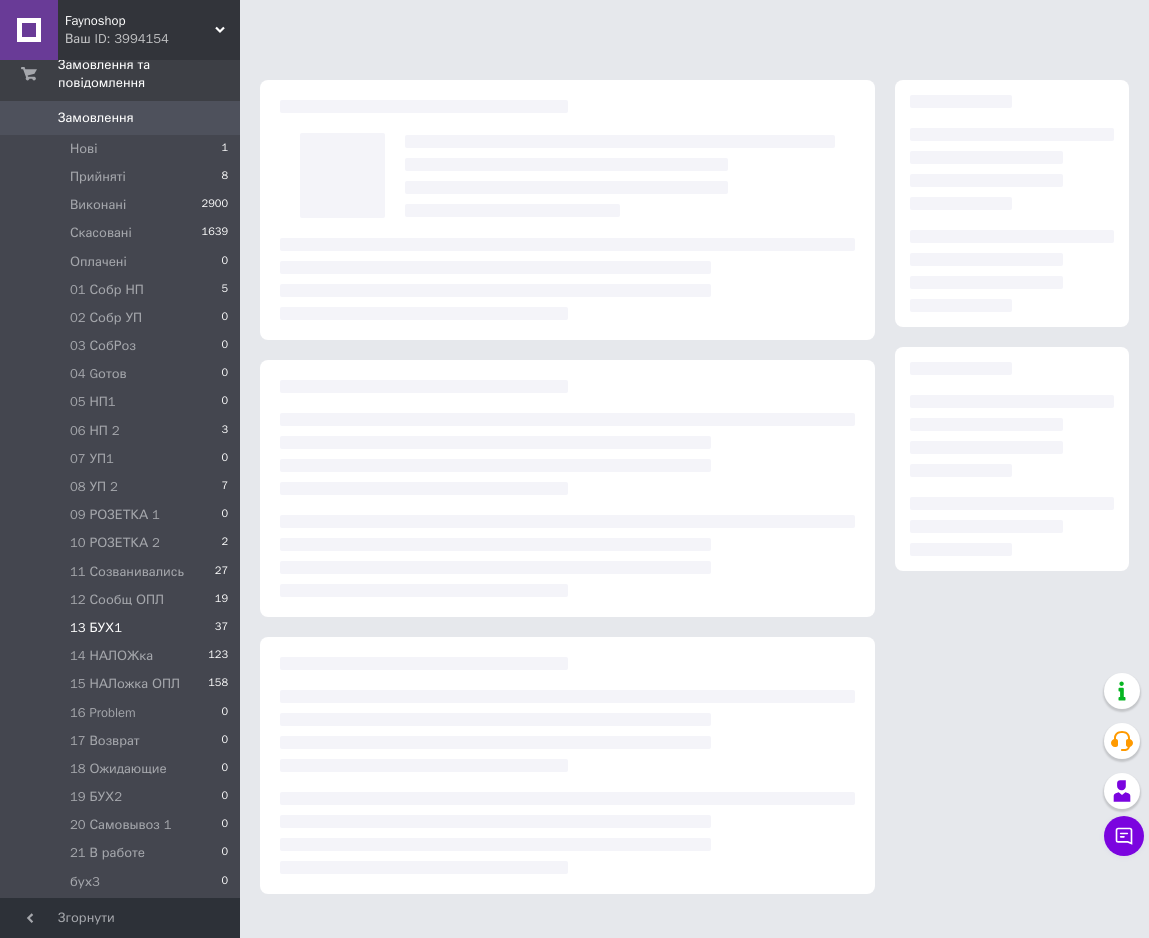 scroll, scrollTop: 0, scrollLeft: 0, axis: both 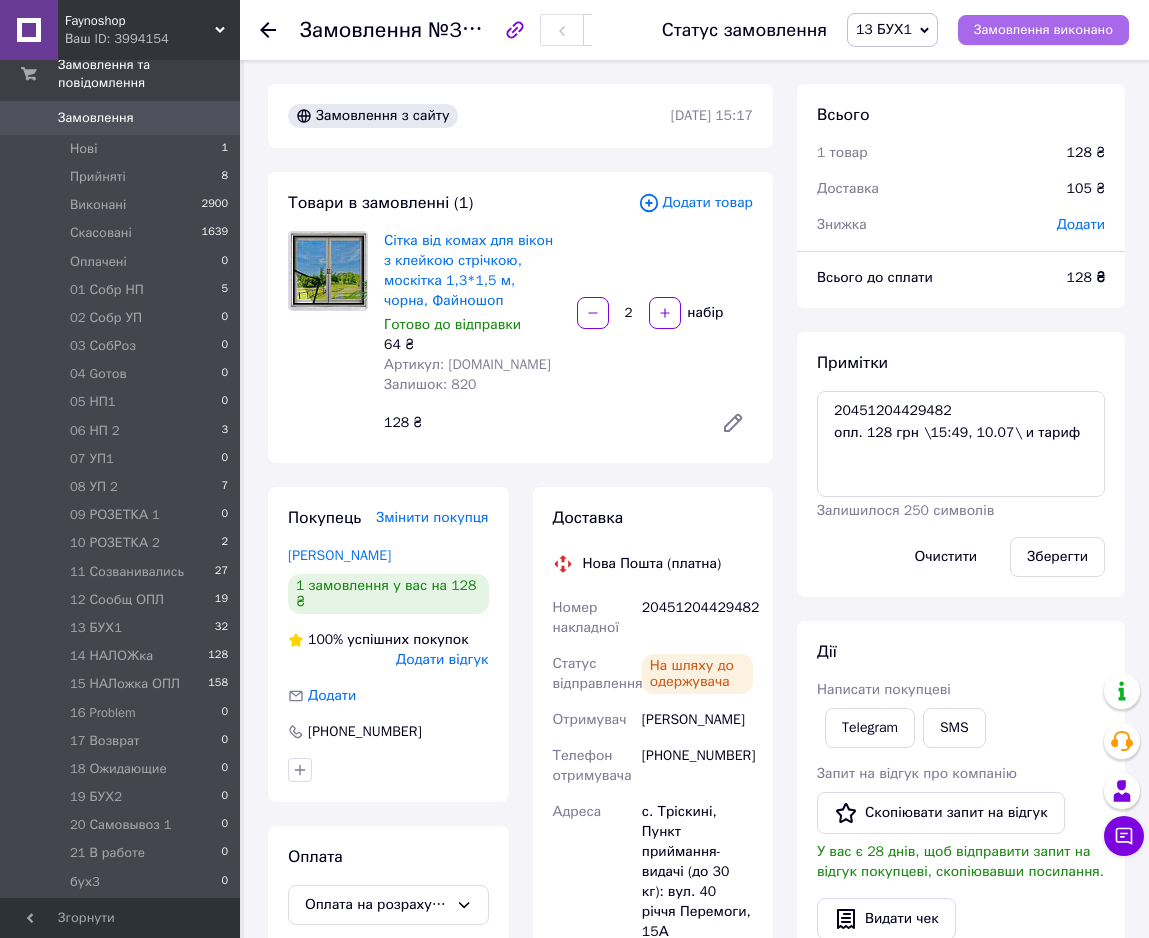 click on "Замовлення виконано" at bounding box center [1043, 30] 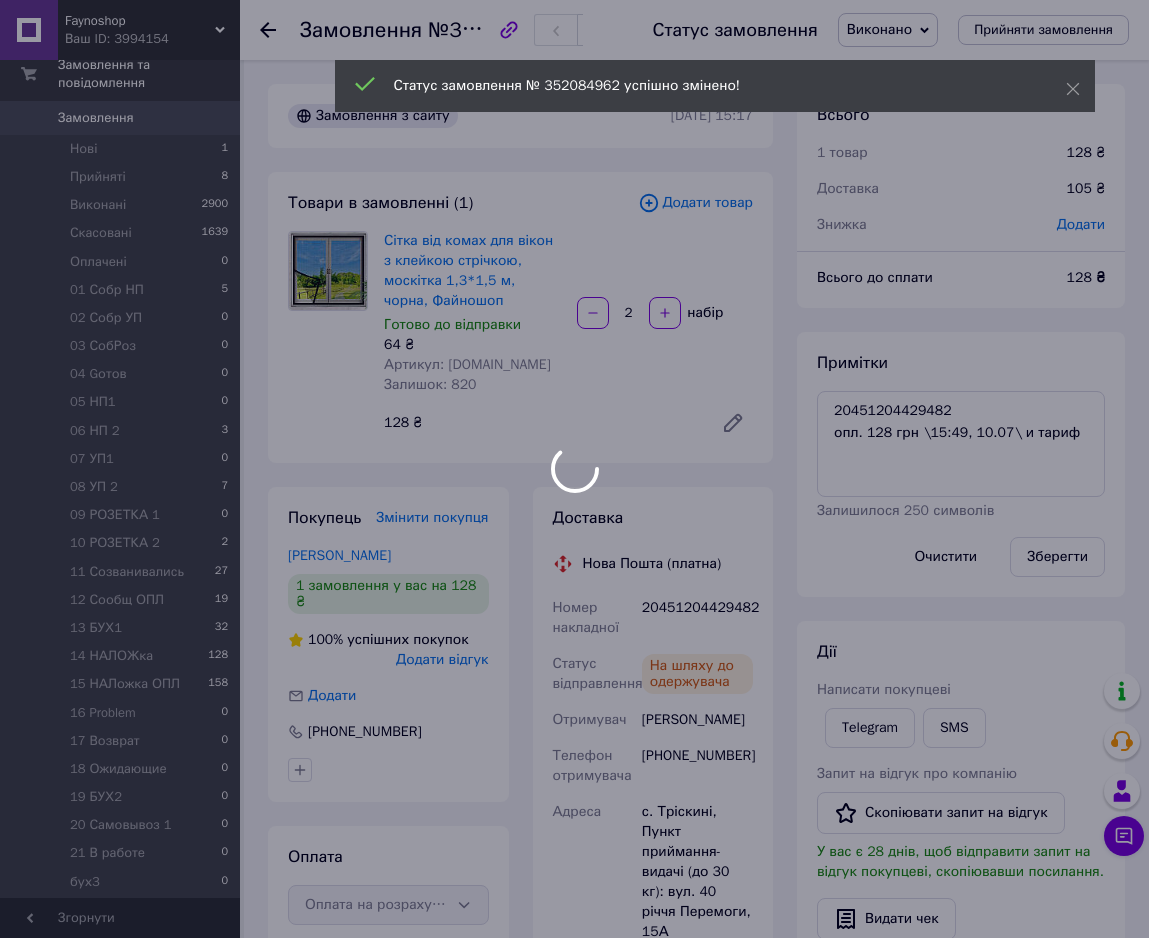 scroll, scrollTop: 752, scrollLeft: 0, axis: vertical 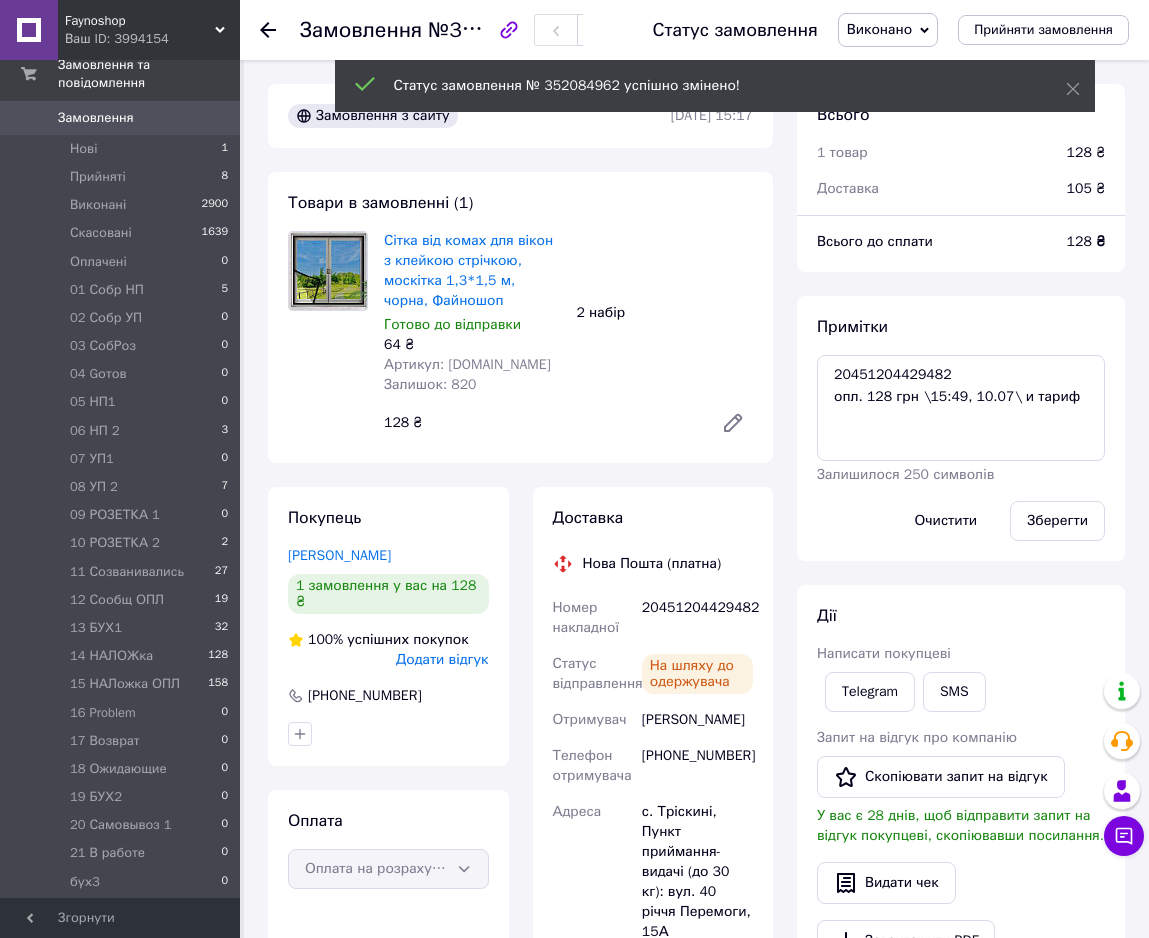 click 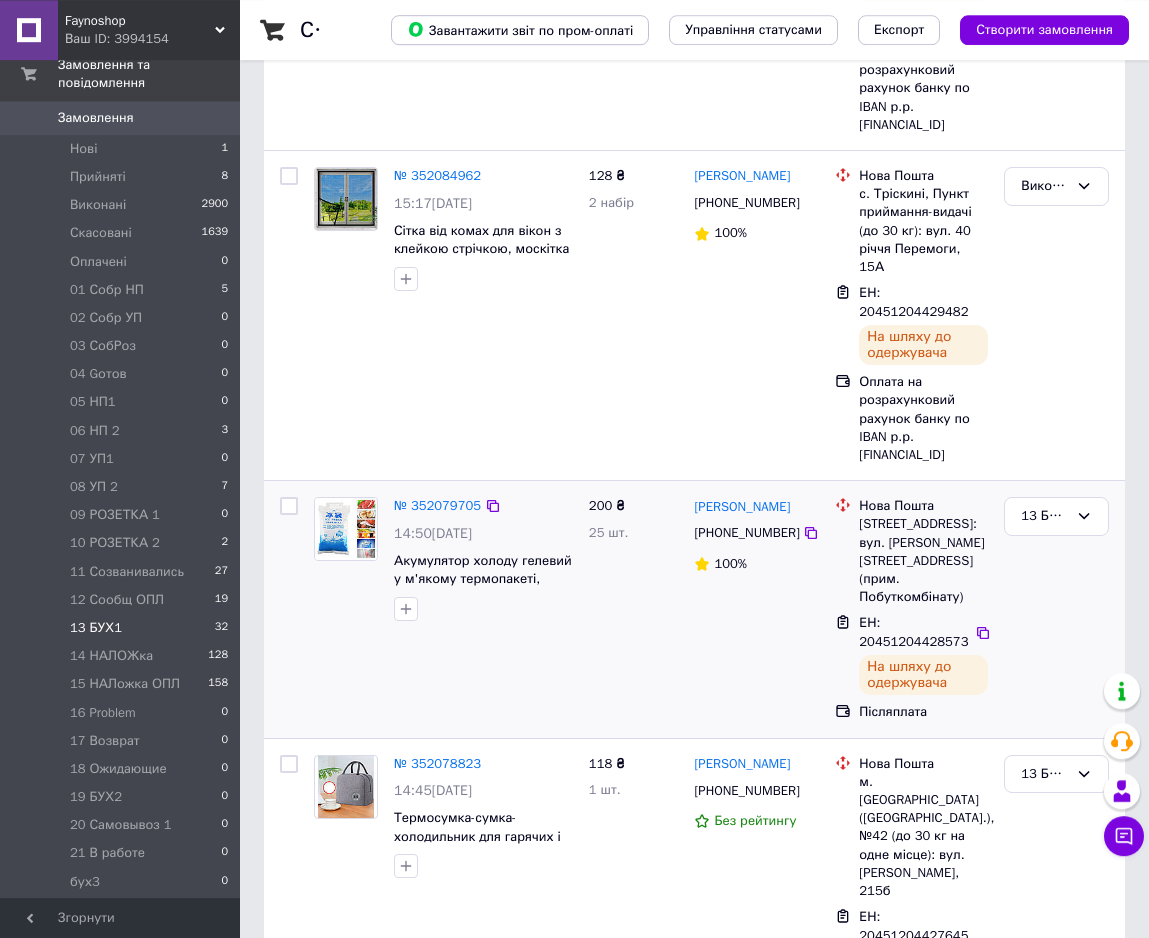 scroll, scrollTop: 612, scrollLeft: 0, axis: vertical 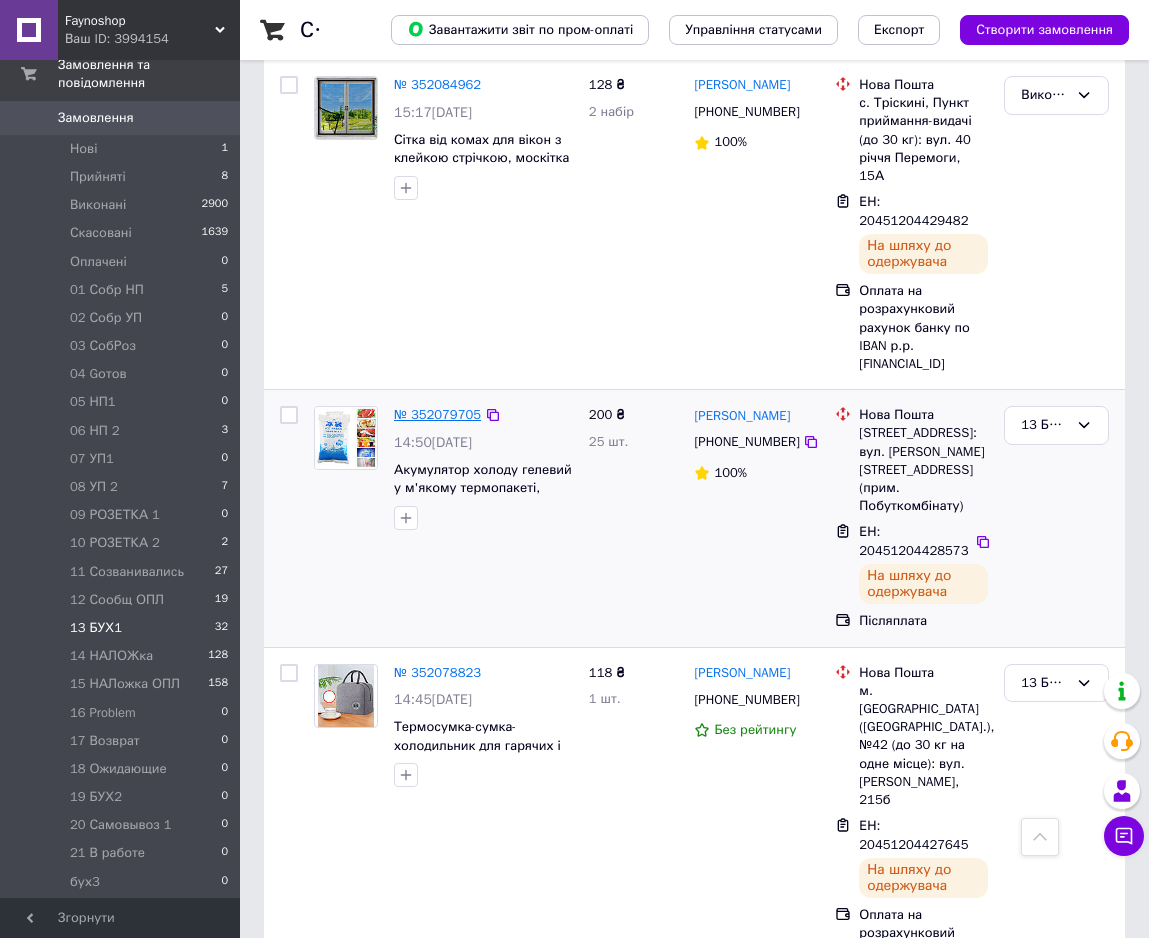 click on "№ 352079705" at bounding box center (437, 414) 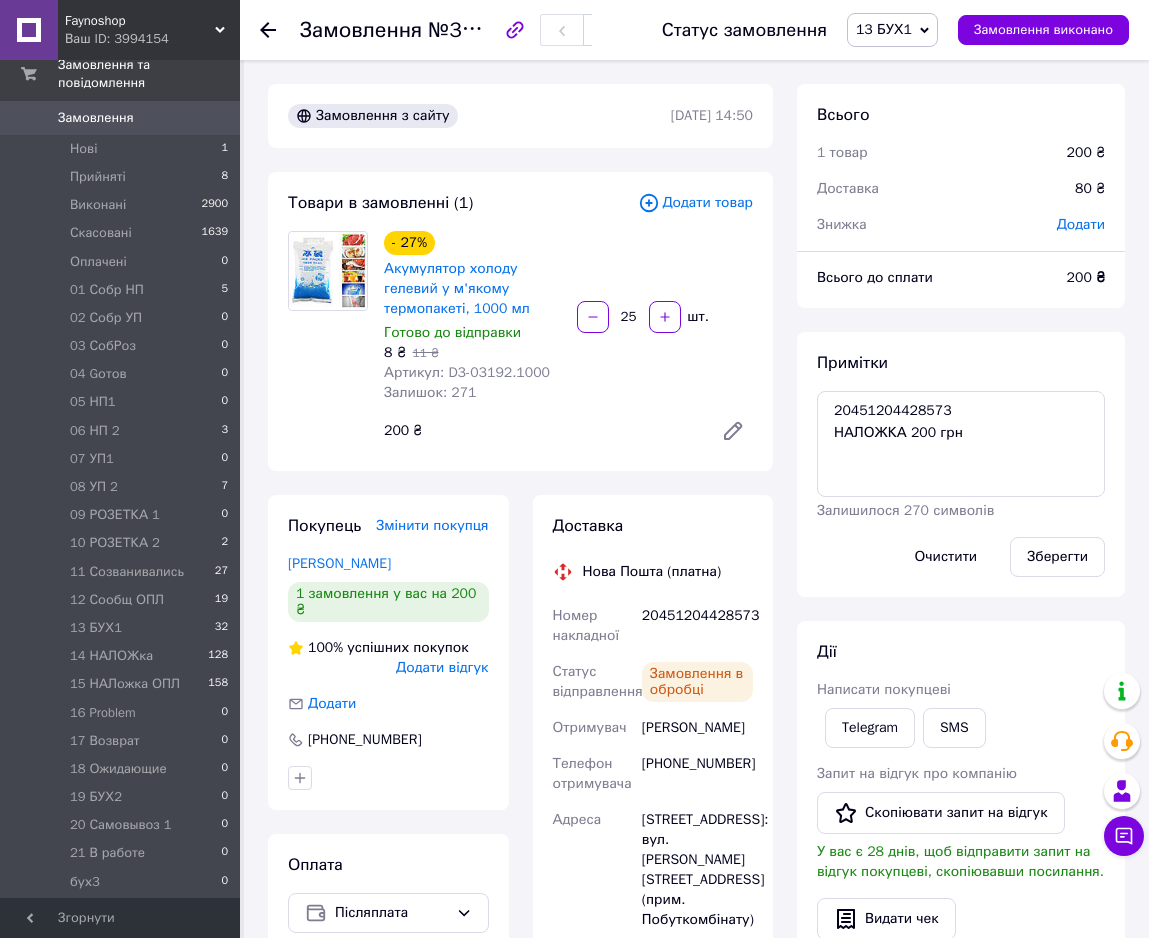 scroll, scrollTop: 564, scrollLeft: 0, axis: vertical 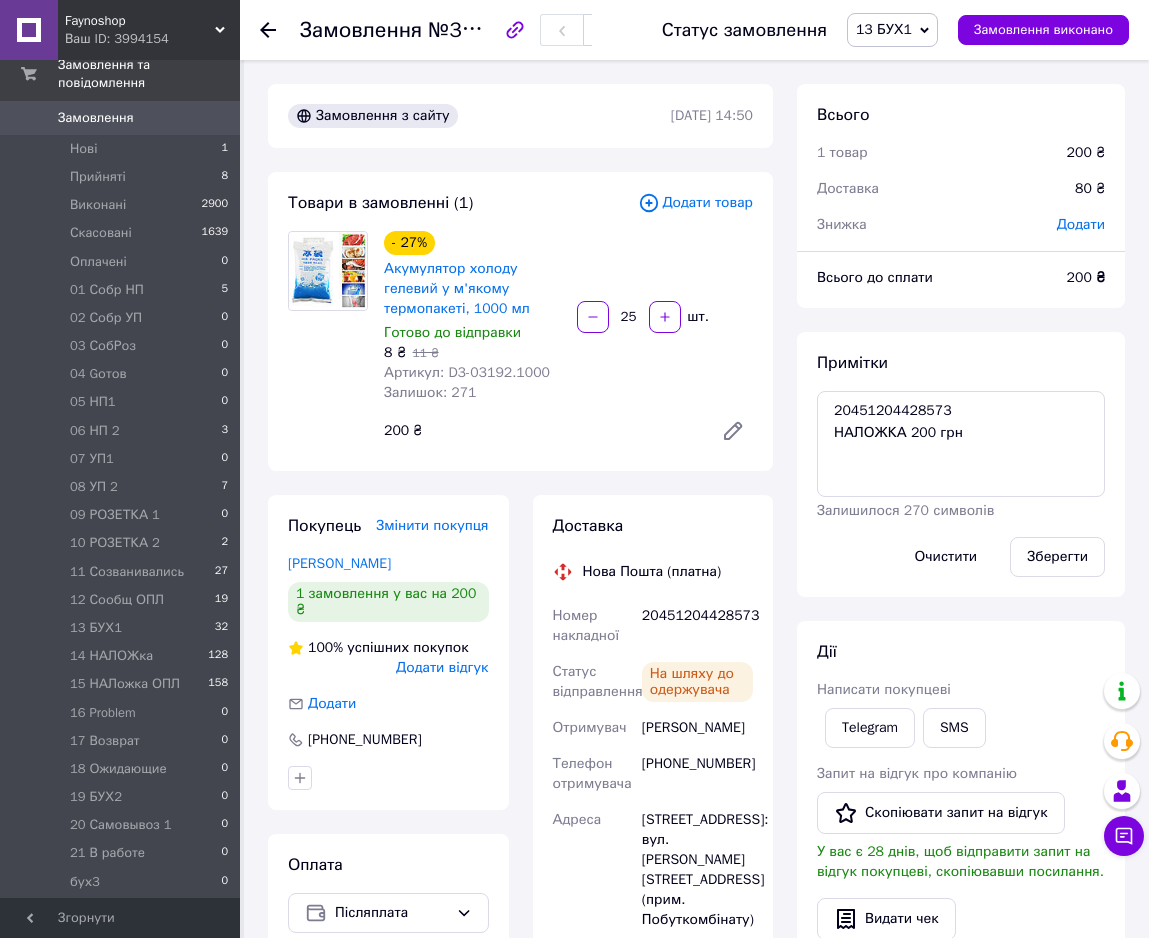 click on "13 БУХ1" at bounding box center (884, 29) 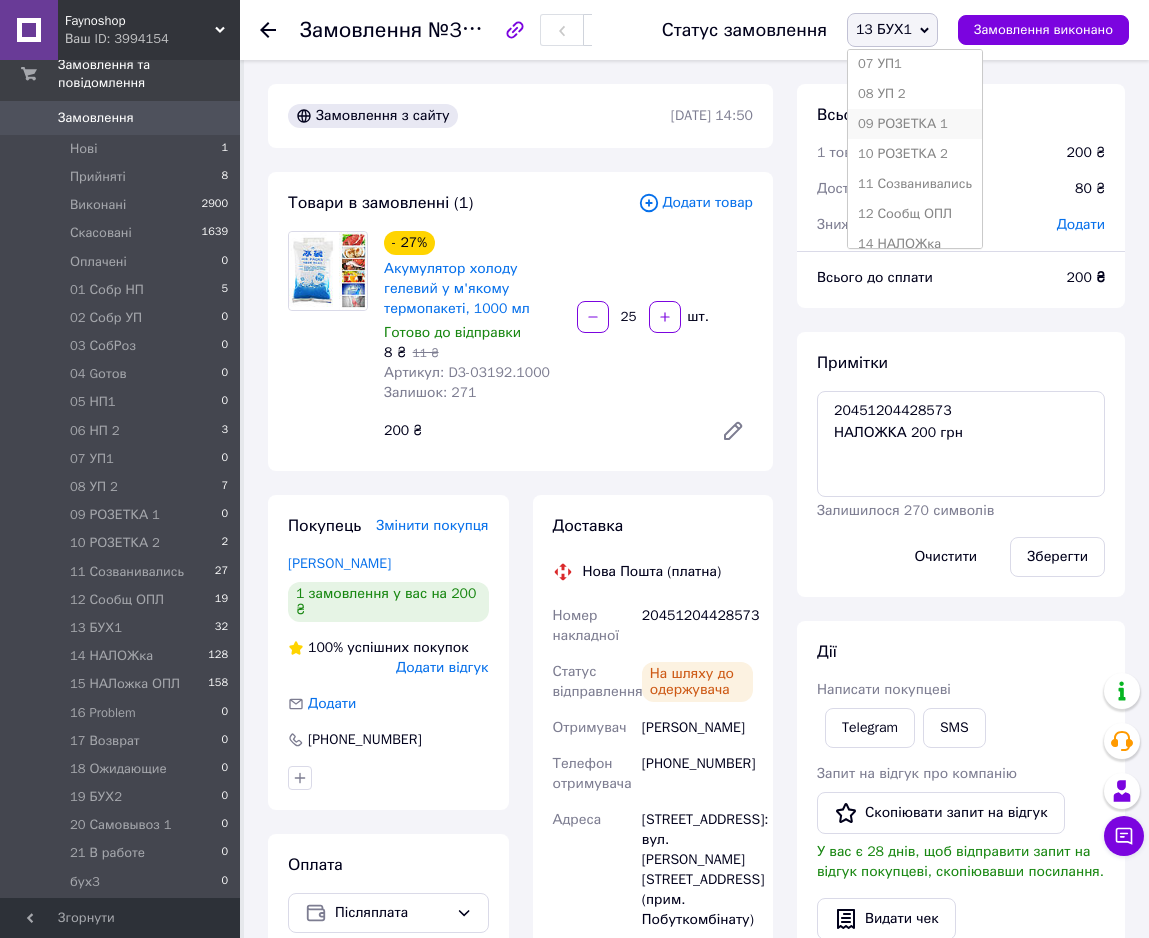scroll, scrollTop: 408, scrollLeft: 0, axis: vertical 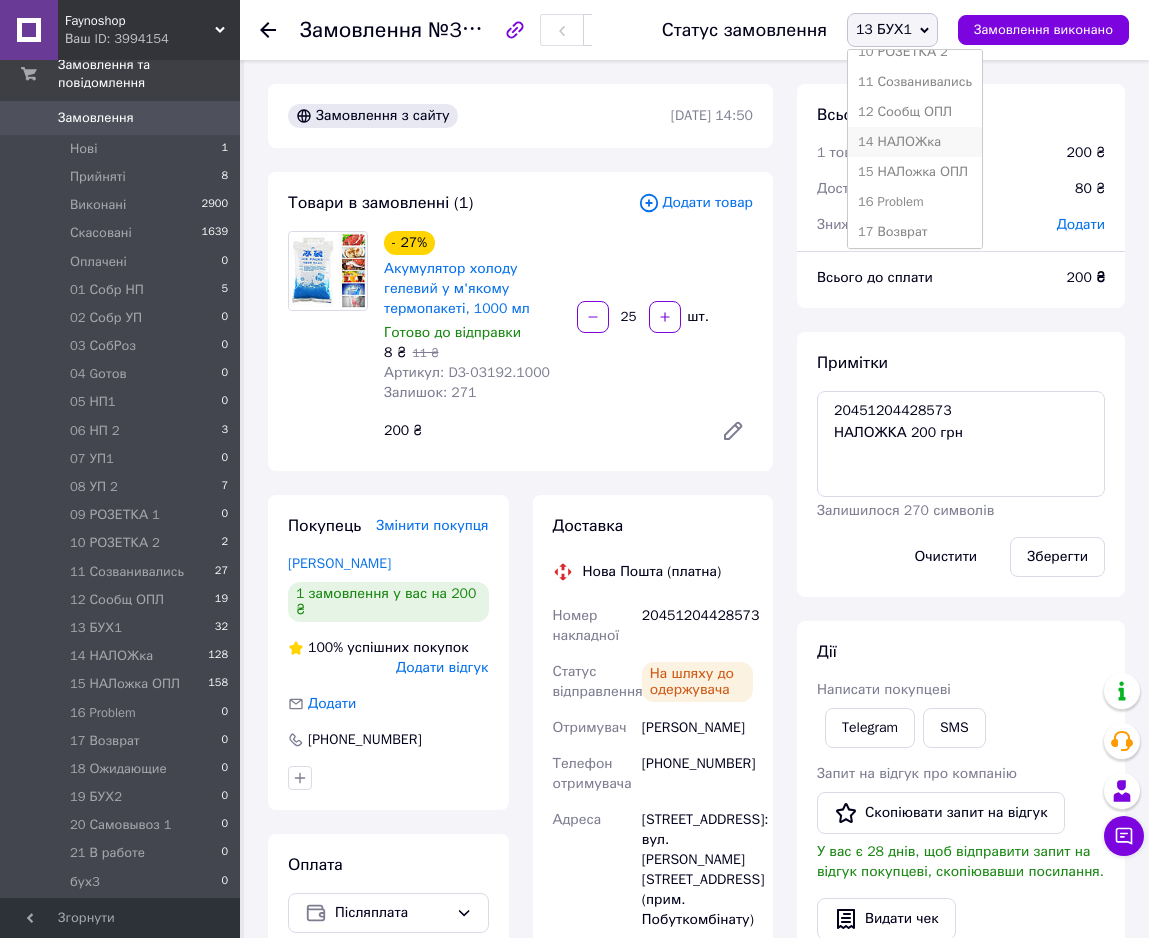 click on "14 НАЛОЖка" at bounding box center (915, 142) 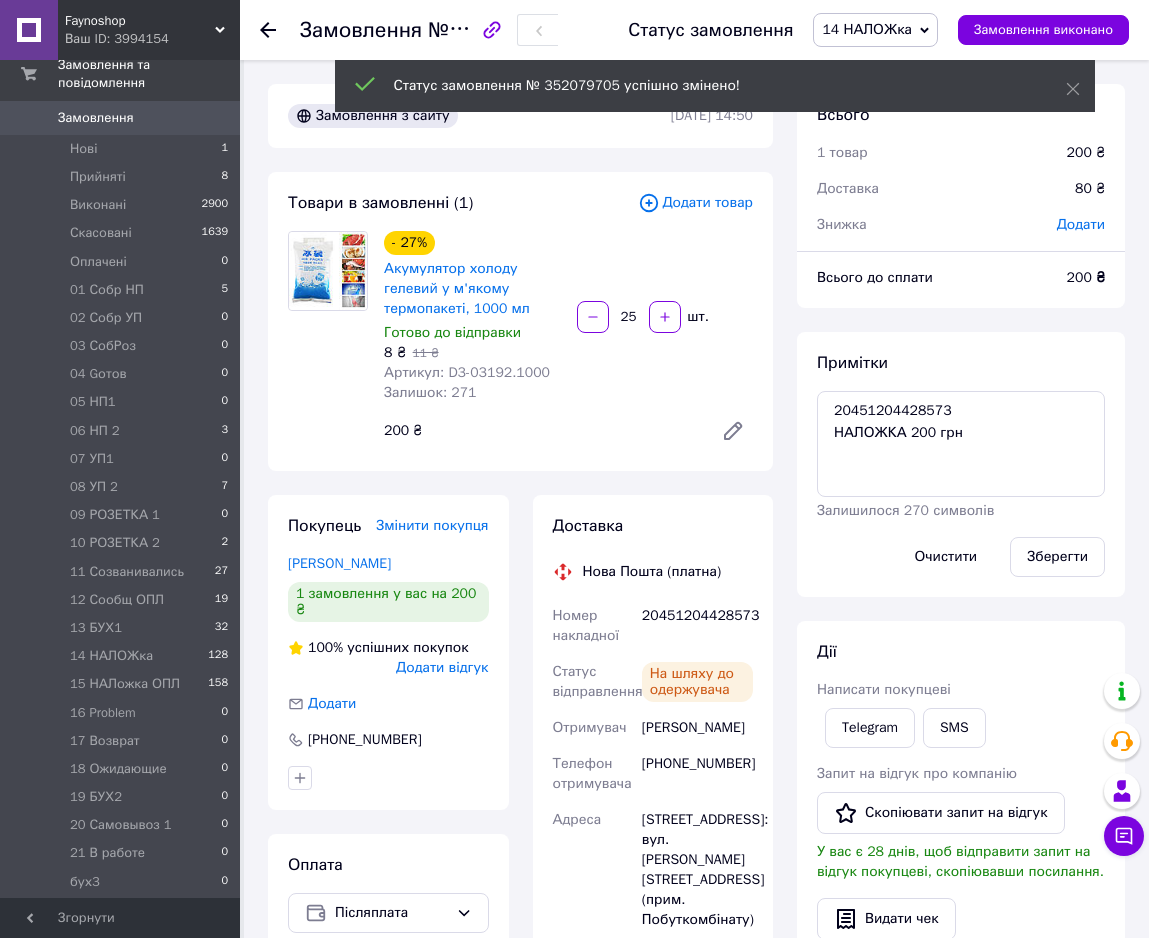 scroll, scrollTop: 612, scrollLeft: 0, axis: vertical 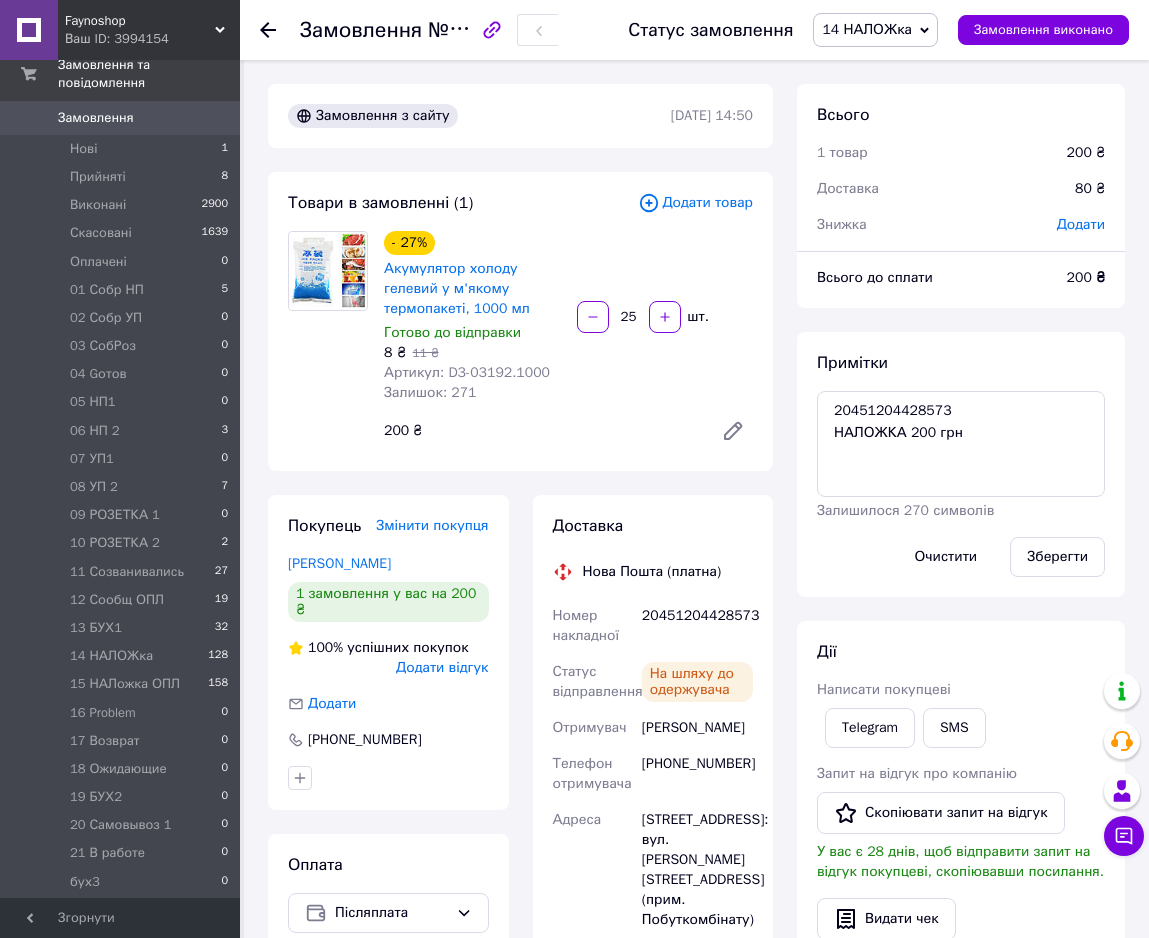 click 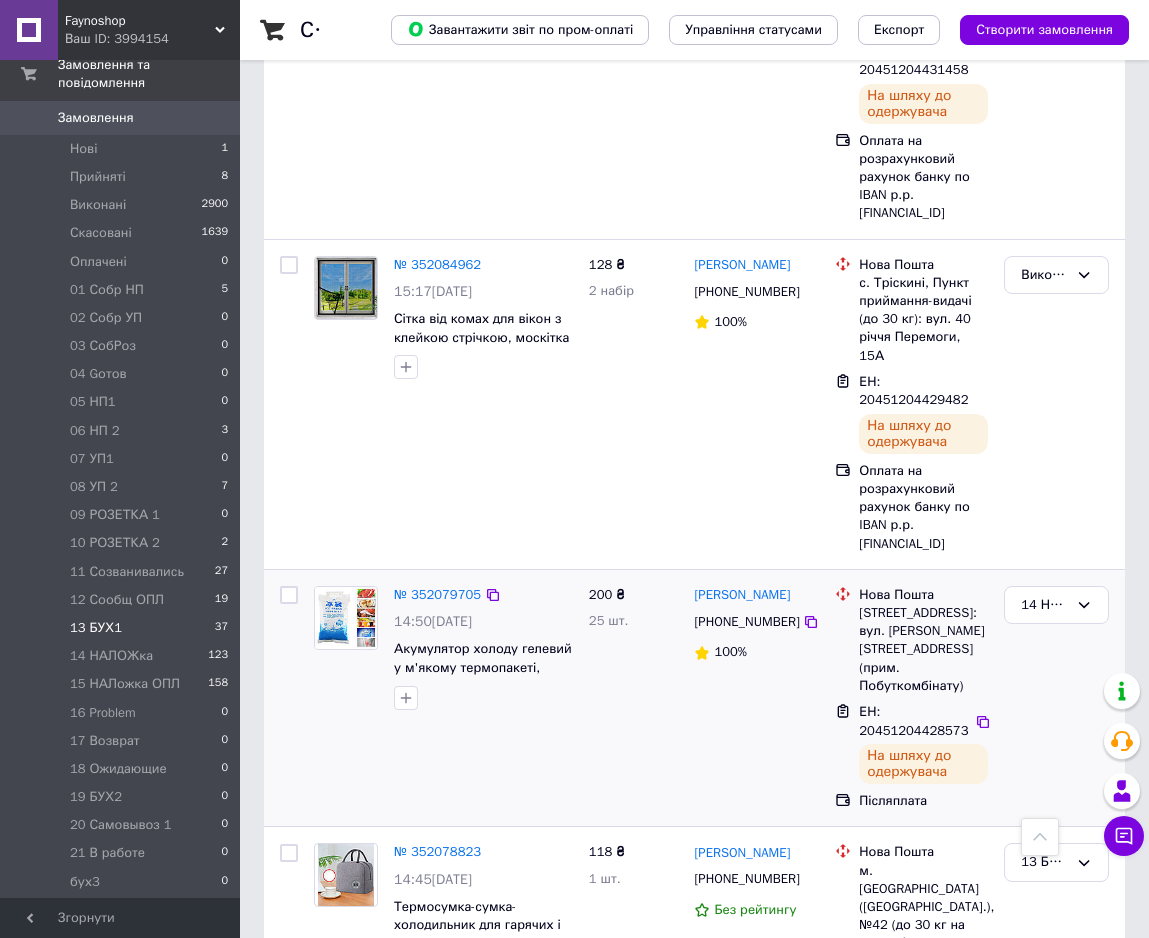 scroll, scrollTop: 1224, scrollLeft: 0, axis: vertical 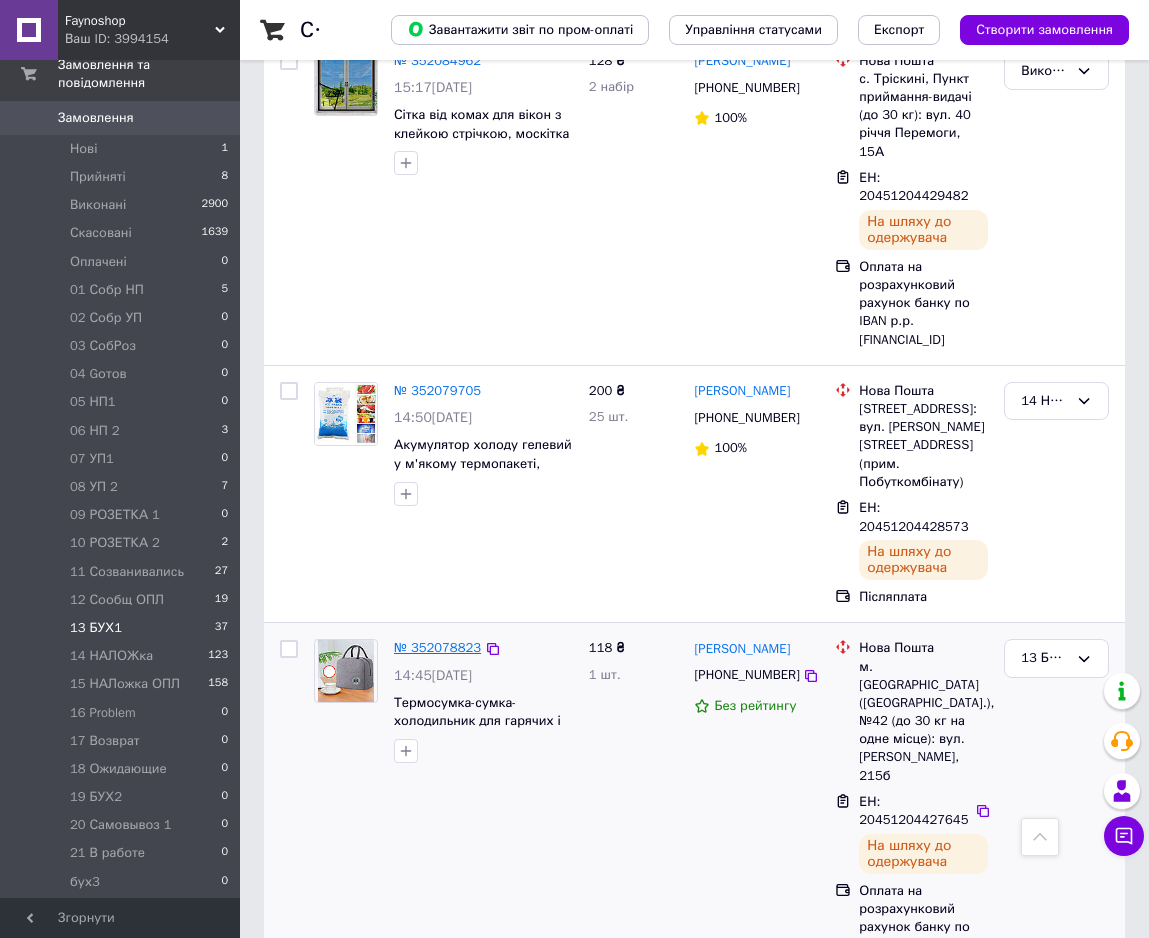 click on "№ 352078823" at bounding box center [437, 647] 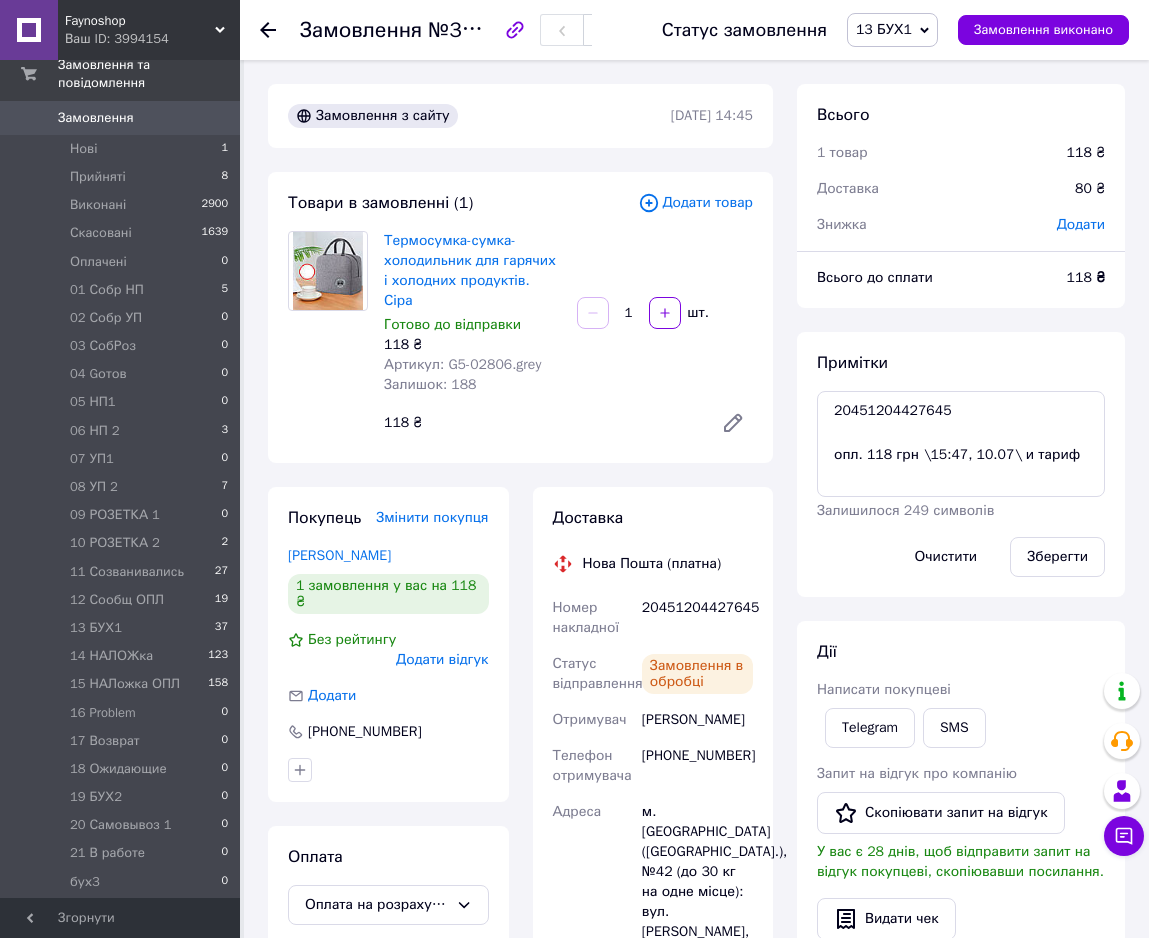 scroll, scrollTop: 696, scrollLeft: 0, axis: vertical 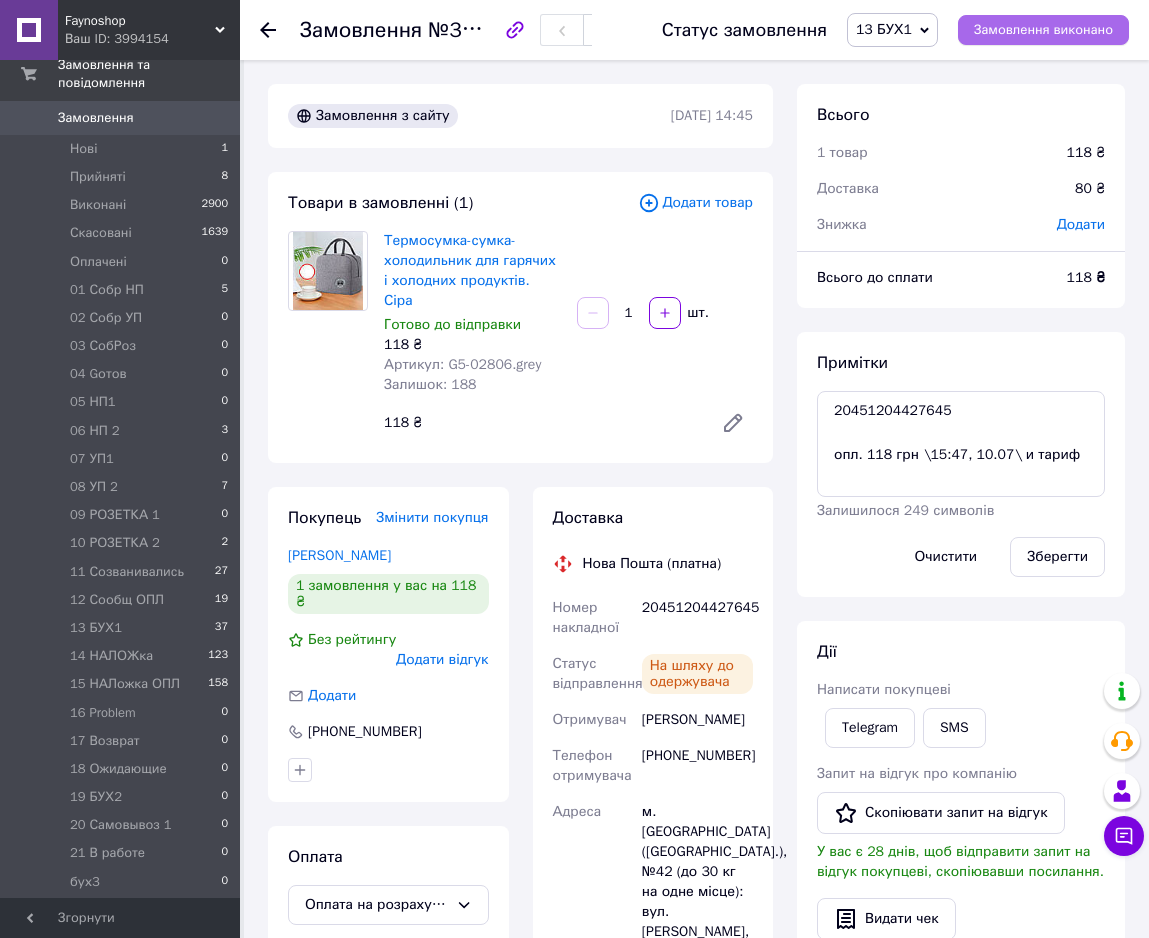 click on "Замовлення виконано" at bounding box center (1043, 30) 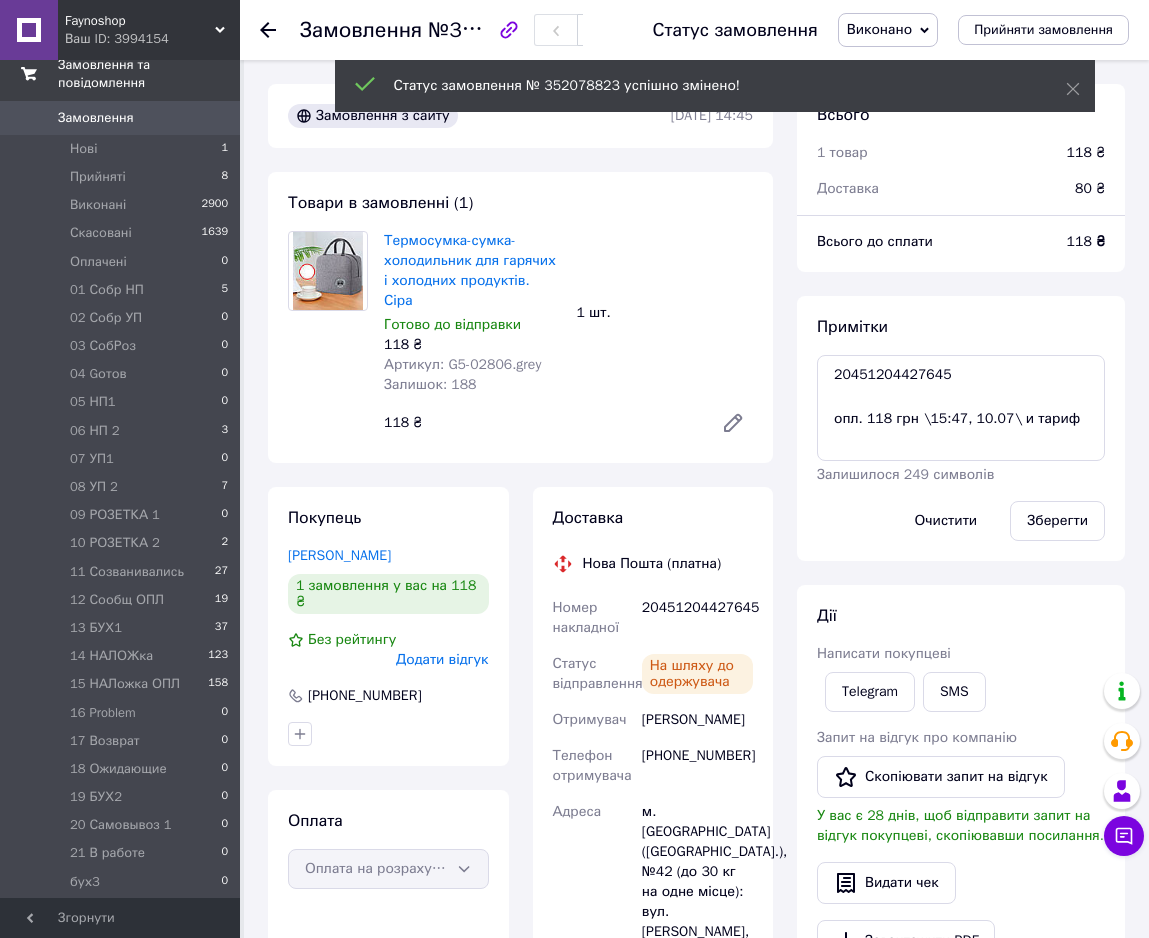 scroll, scrollTop: 744, scrollLeft: 0, axis: vertical 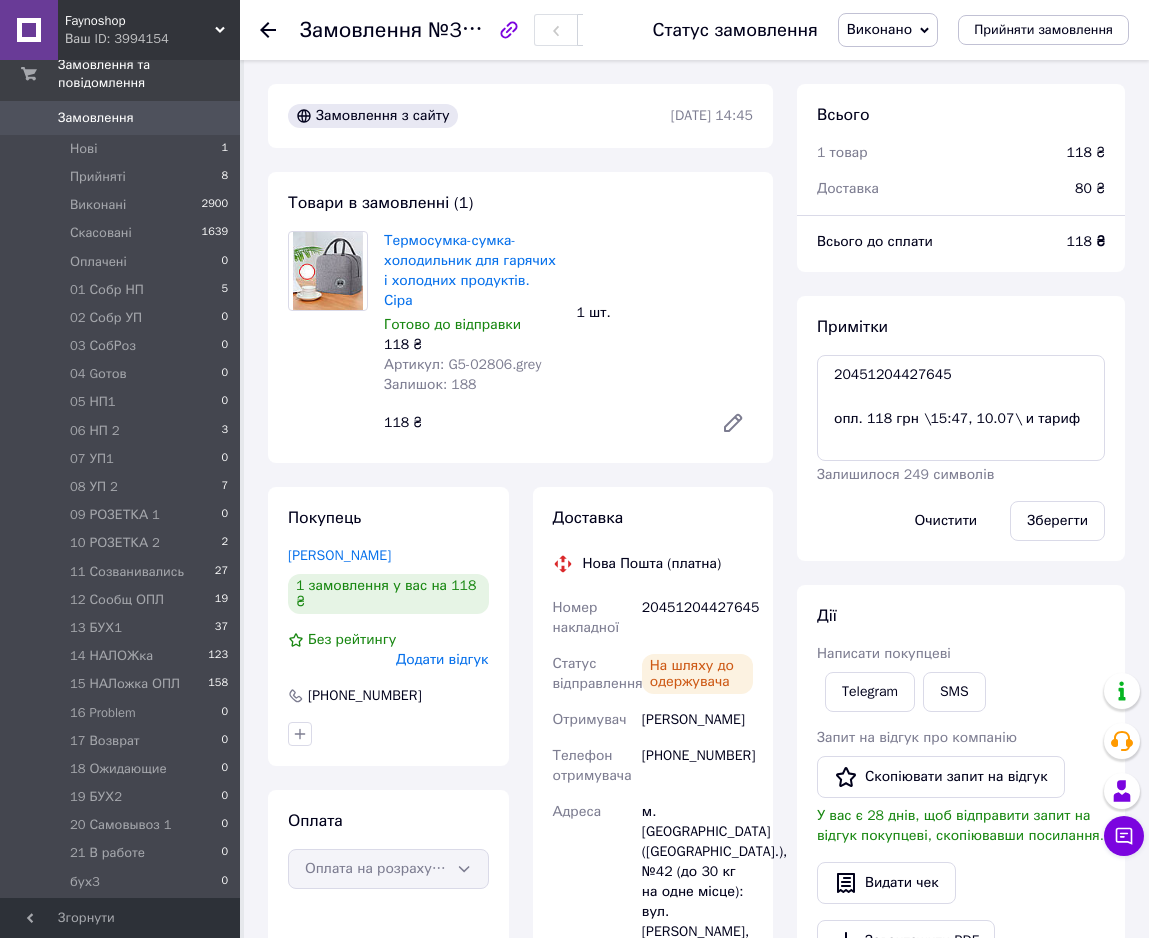 click 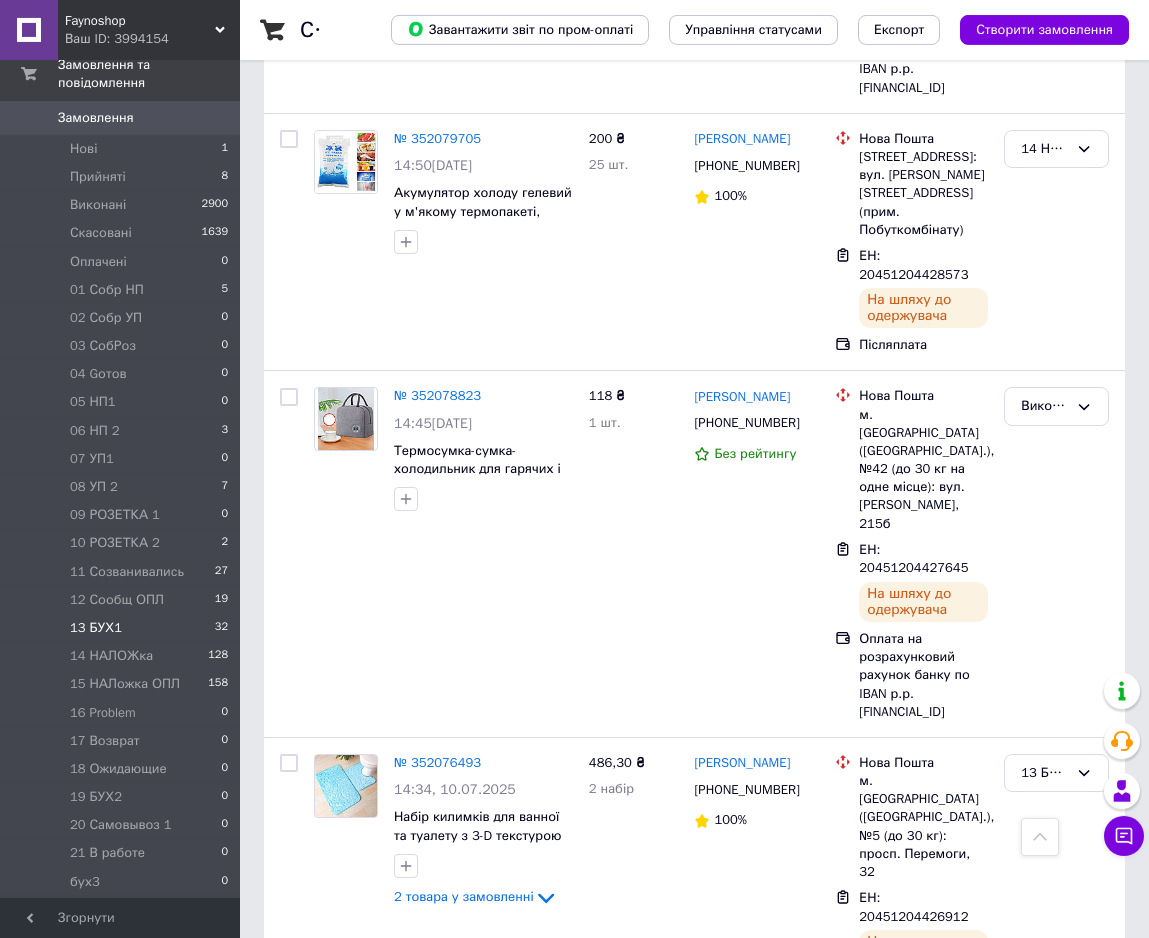 scroll, scrollTop: 1530, scrollLeft: 0, axis: vertical 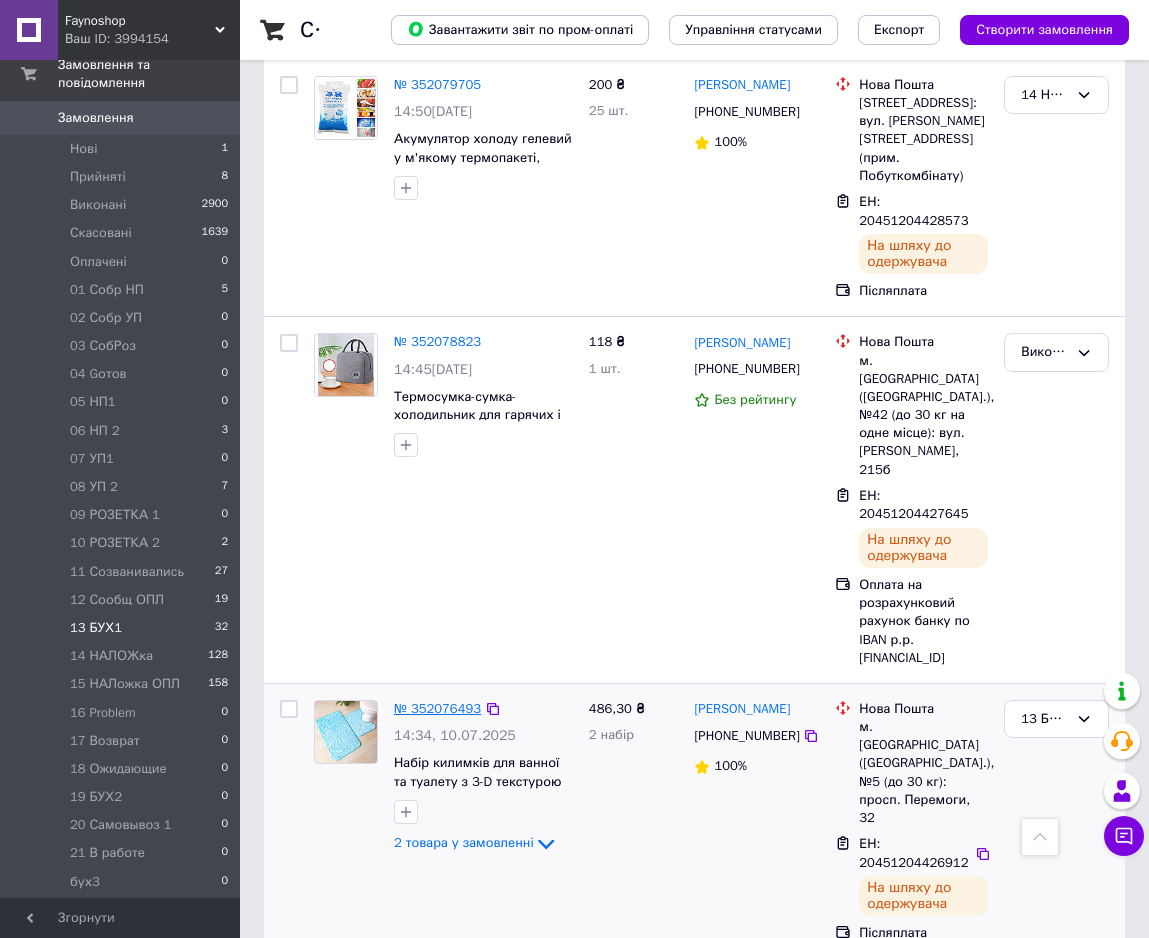 click on "№ 352076493" at bounding box center [437, 708] 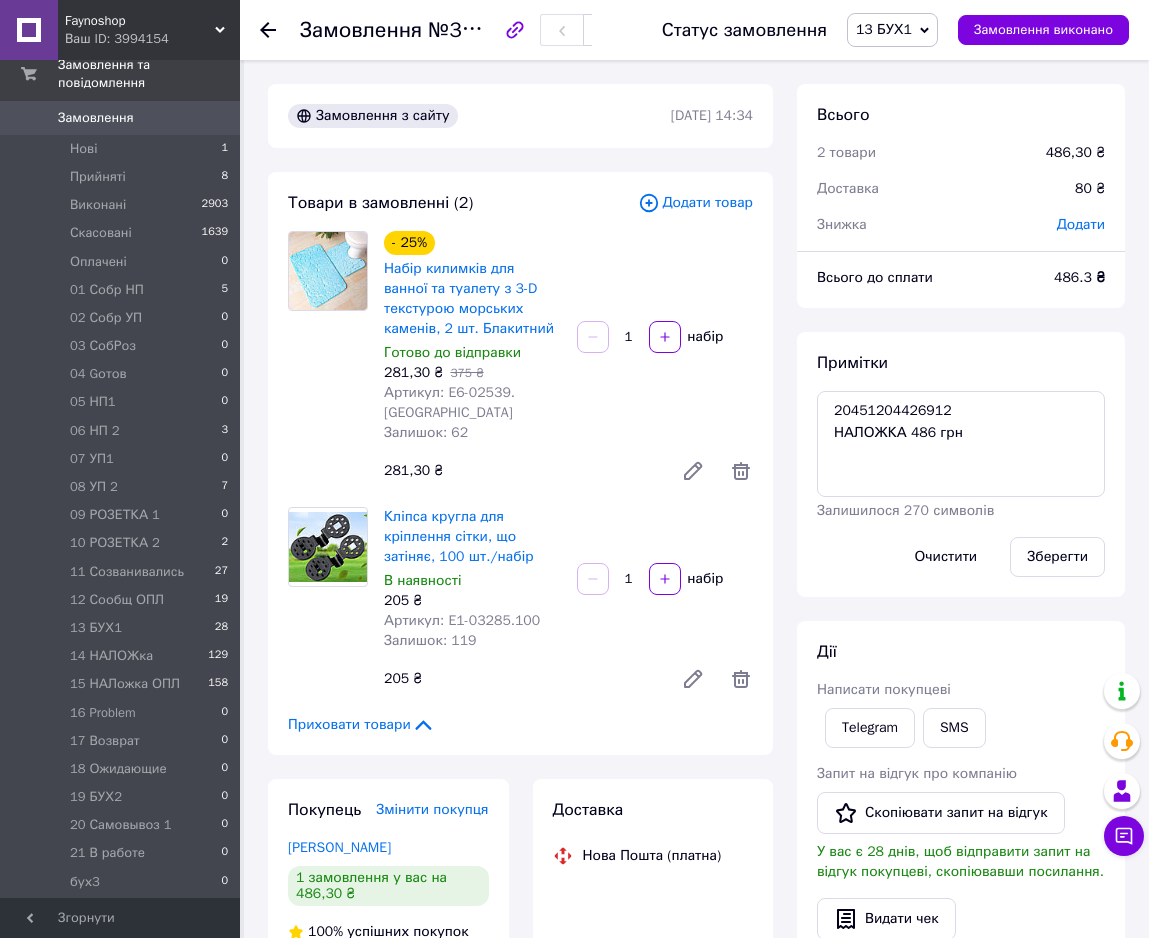 scroll, scrollTop: 412, scrollLeft: 0, axis: vertical 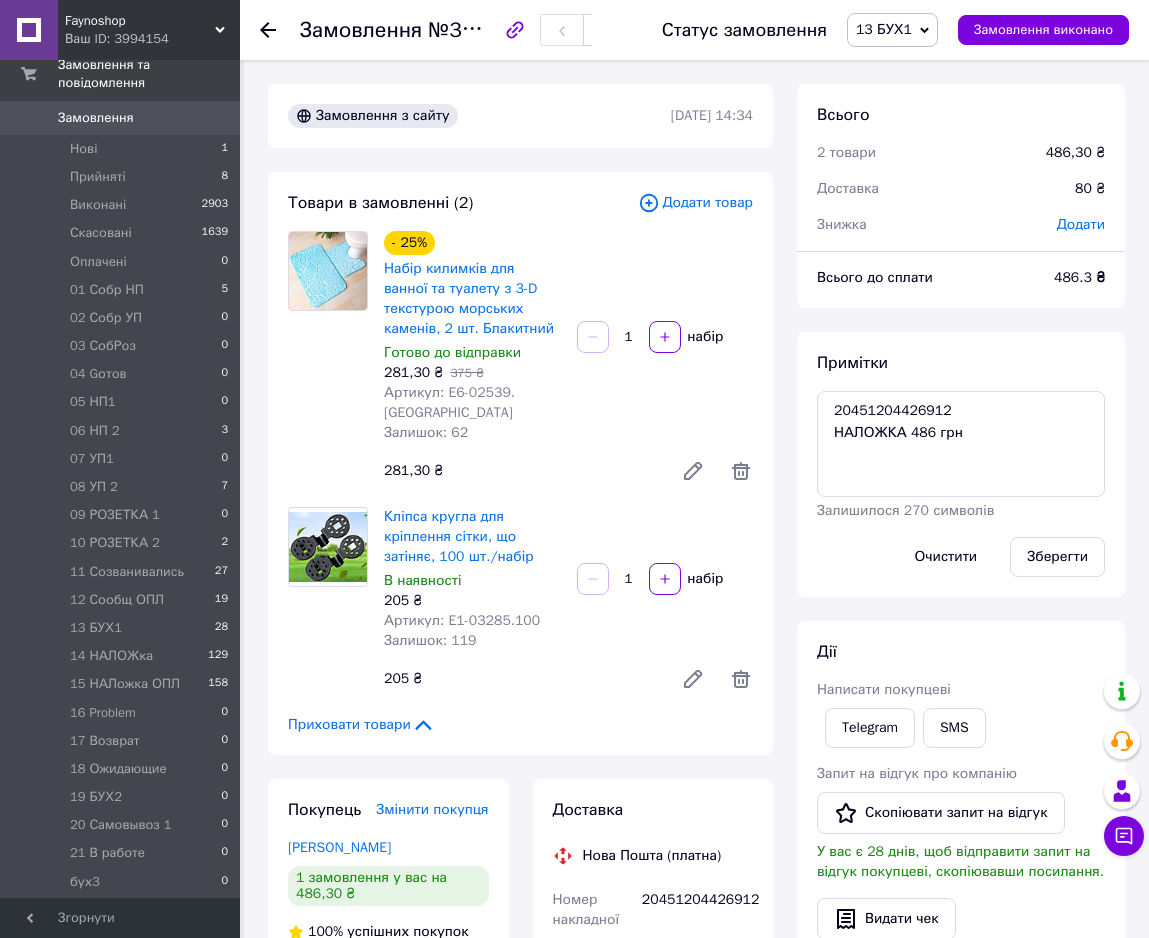 click on "13 БУХ1" at bounding box center [884, 29] 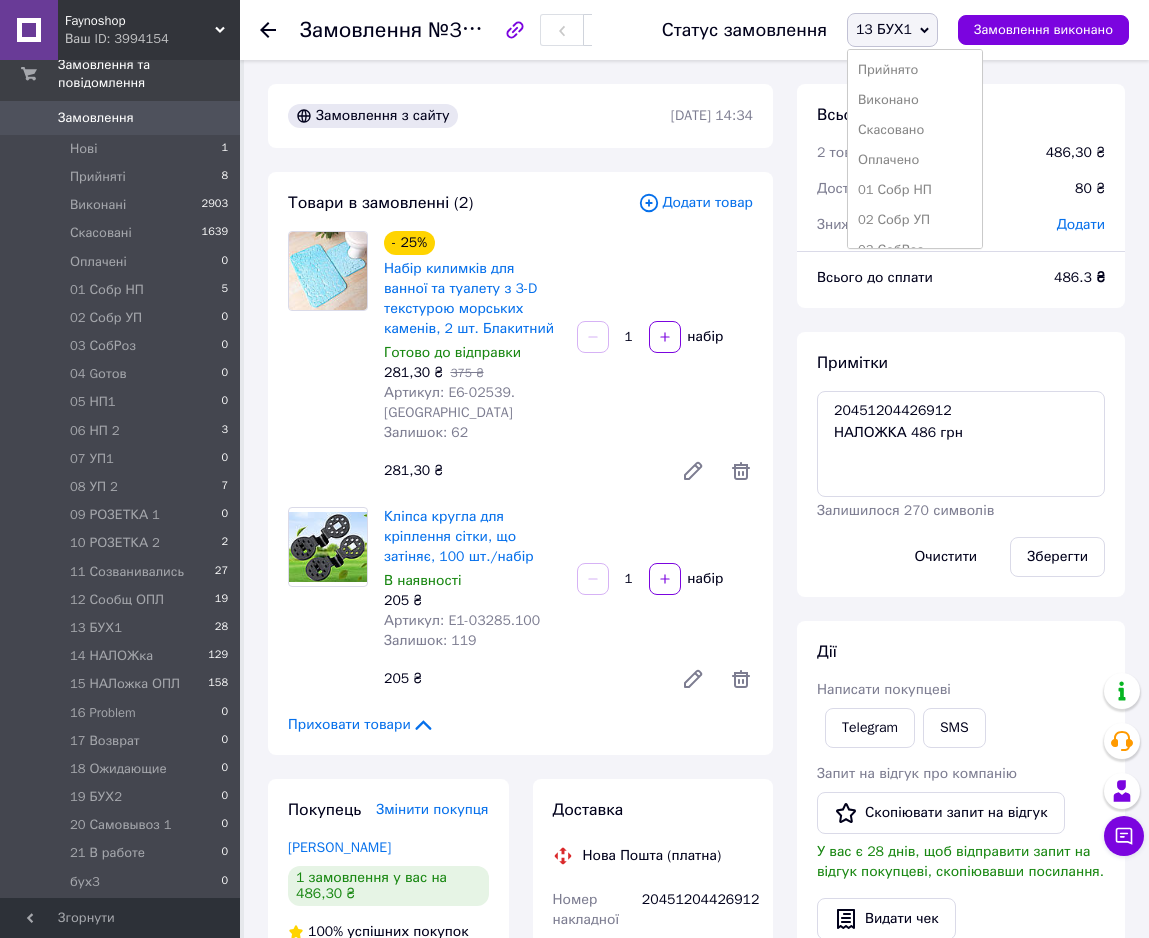 scroll, scrollTop: 102, scrollLeft: 0, axis: vertical 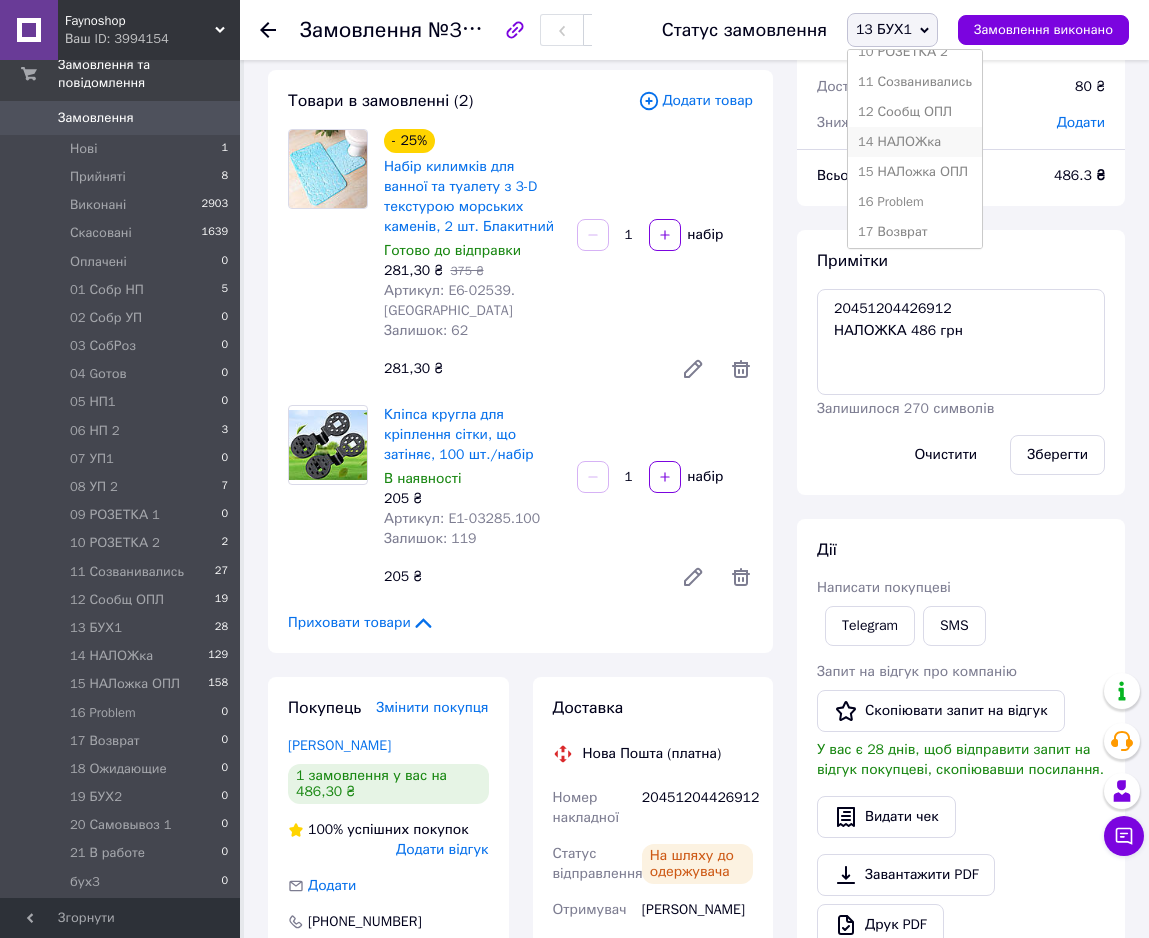 click on "14 НАЛОЖка" at bounding box center [915, 142] 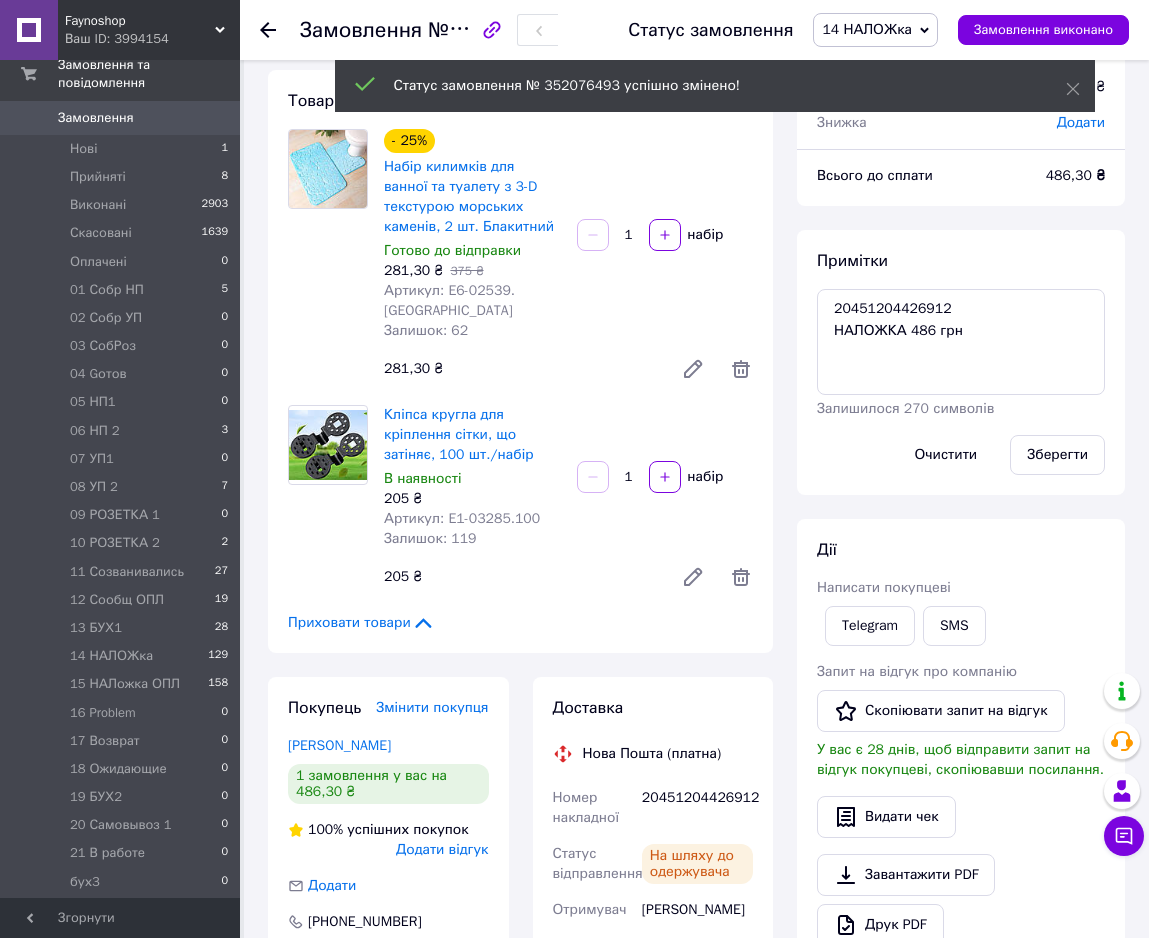 scroll, scrollTop: 460, scrollLeft: 0, axis: vertical 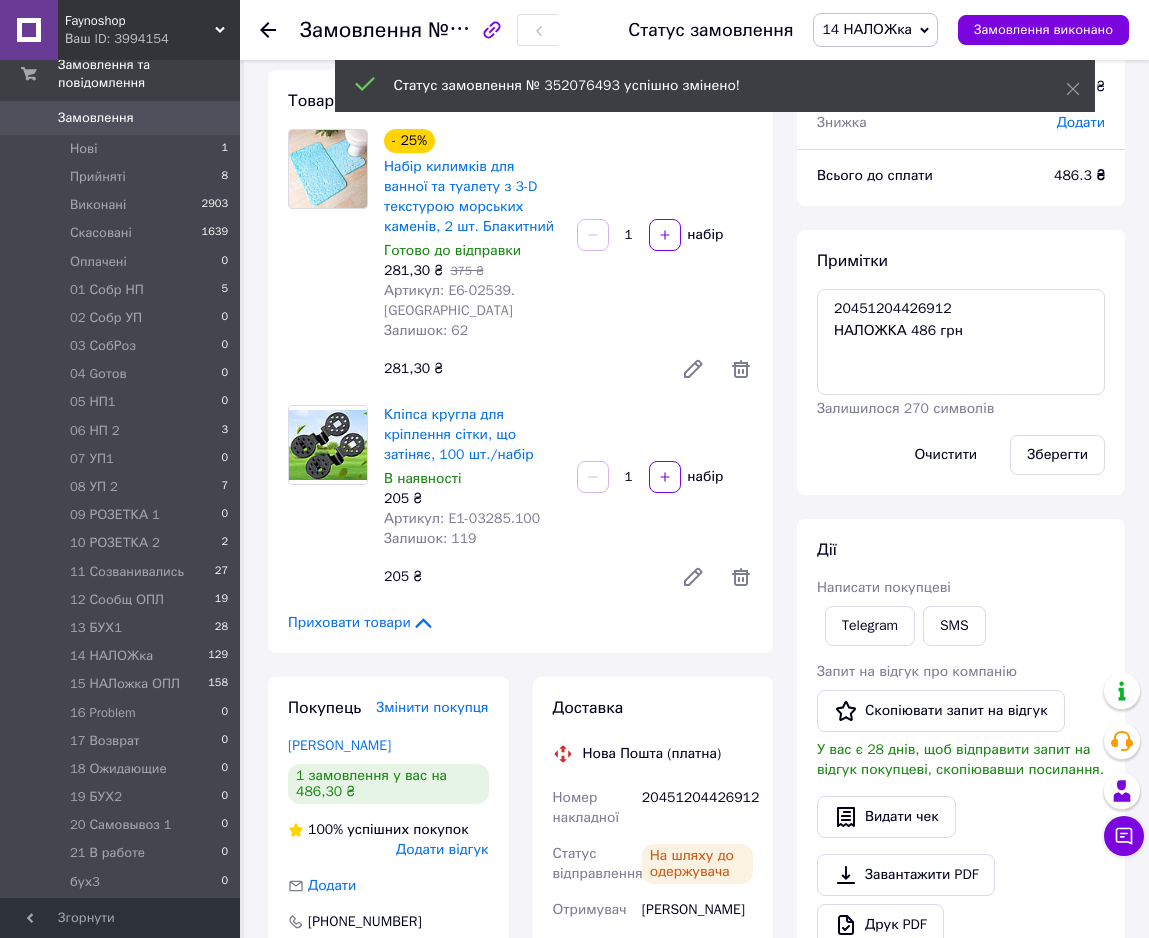 click 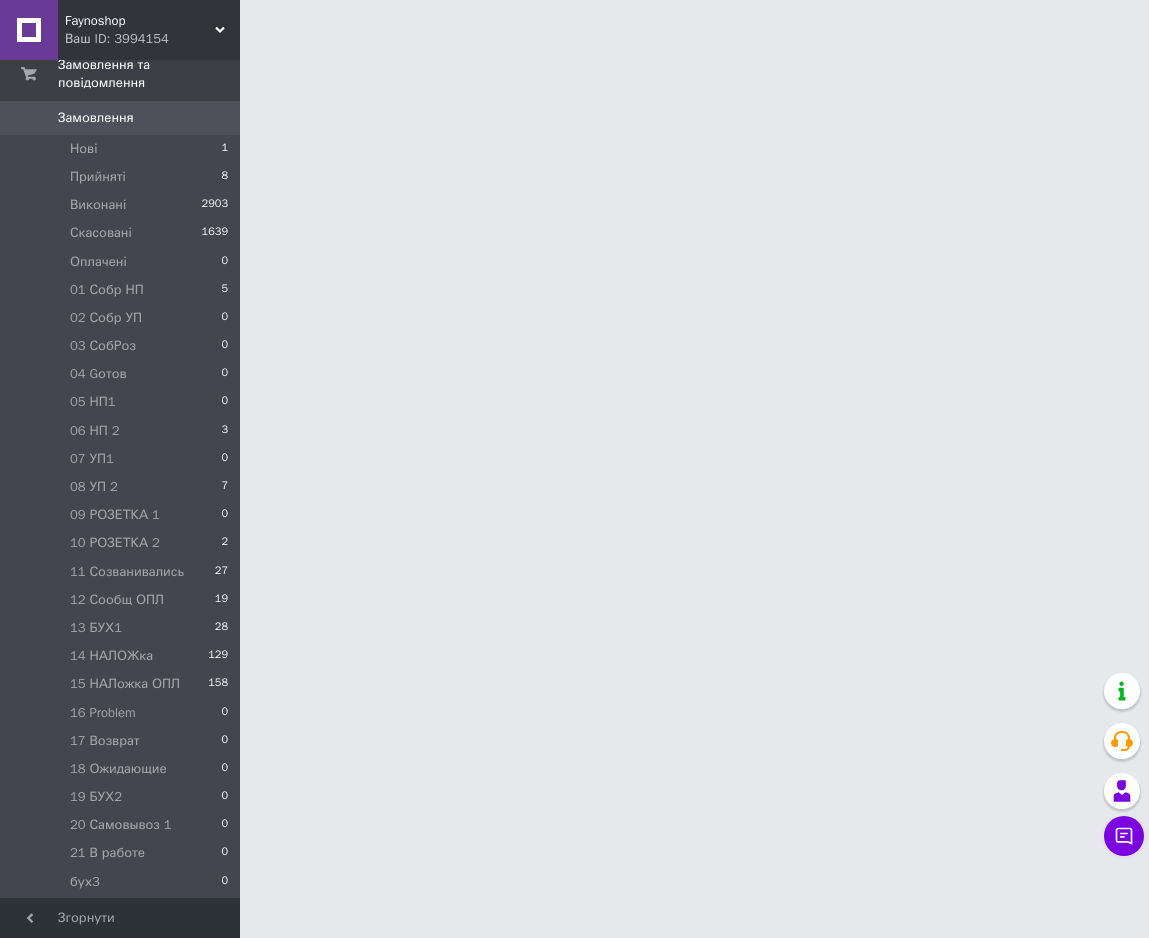 scroll, scrollTop: 0, scrollLeft: 0, axis: both 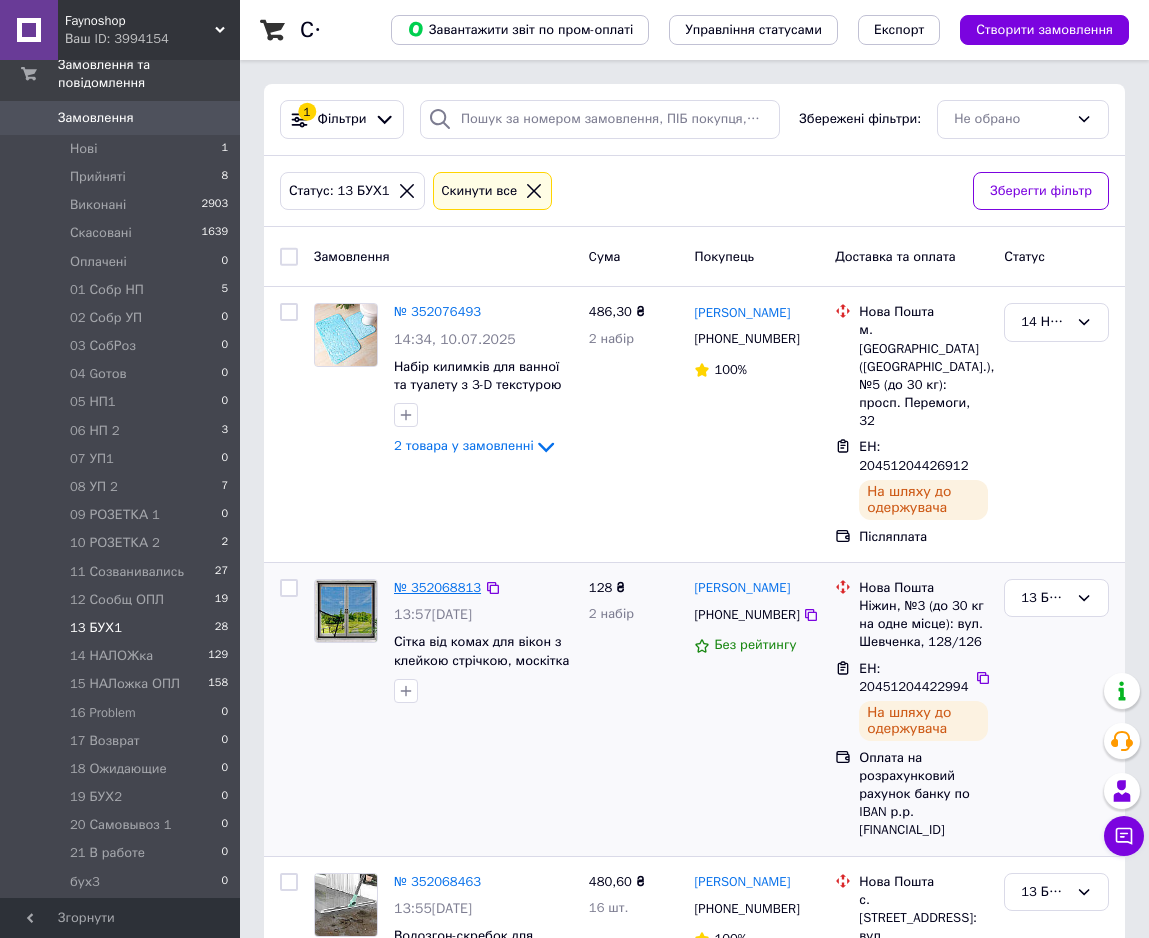 click on "№ 352068813" at bounding box center (437, 587) 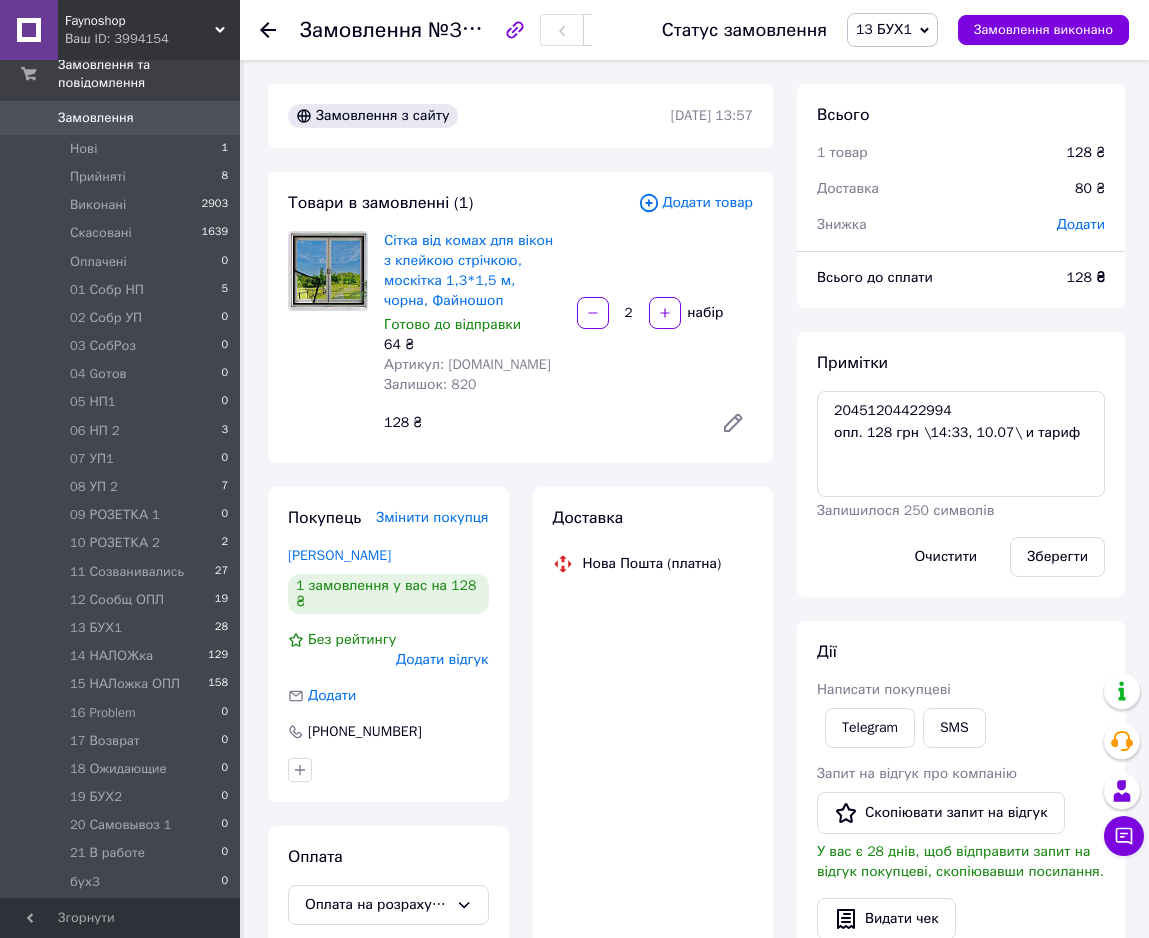 scroll, scrollTop: 636, scrollLeft: 0, axis: vertical 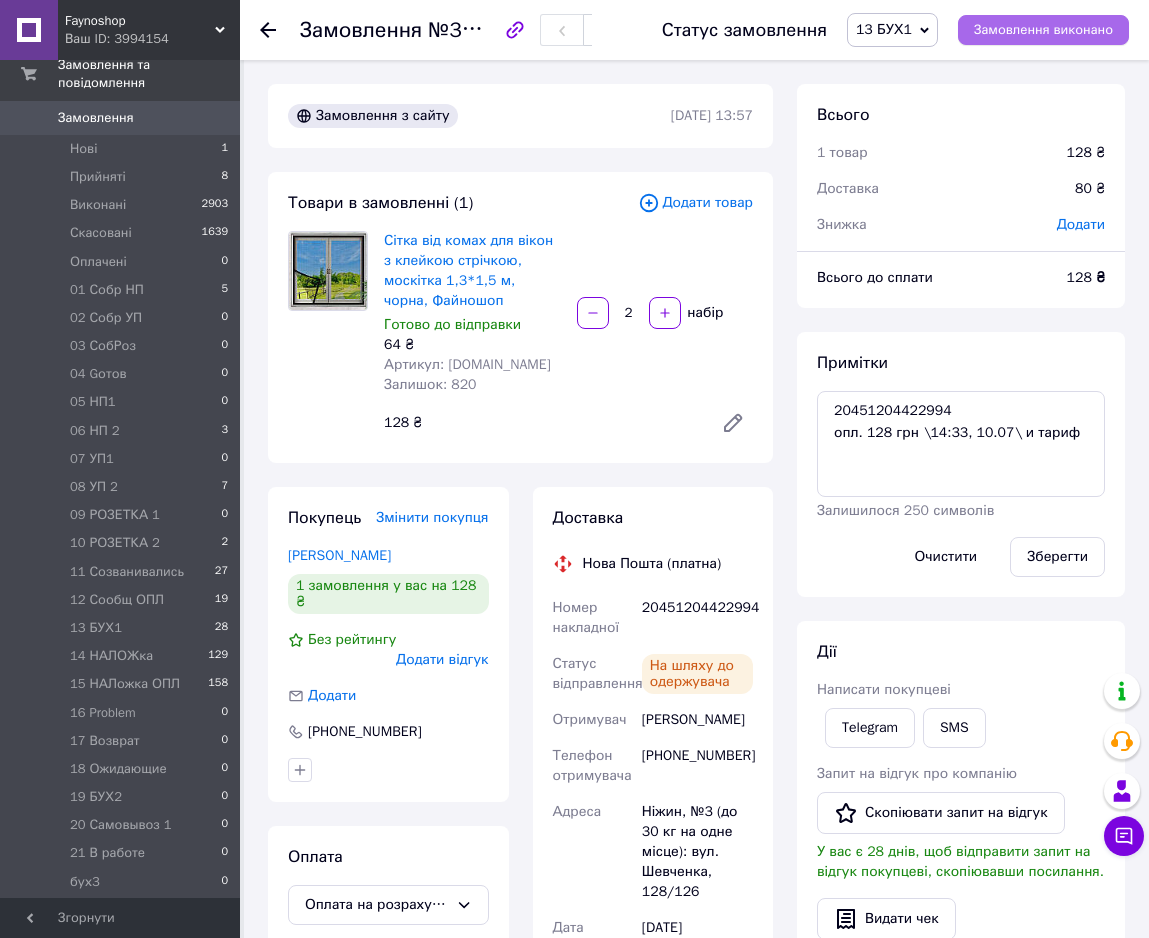 click on "Замовлення виконано" at bounding box center [1043, 30] 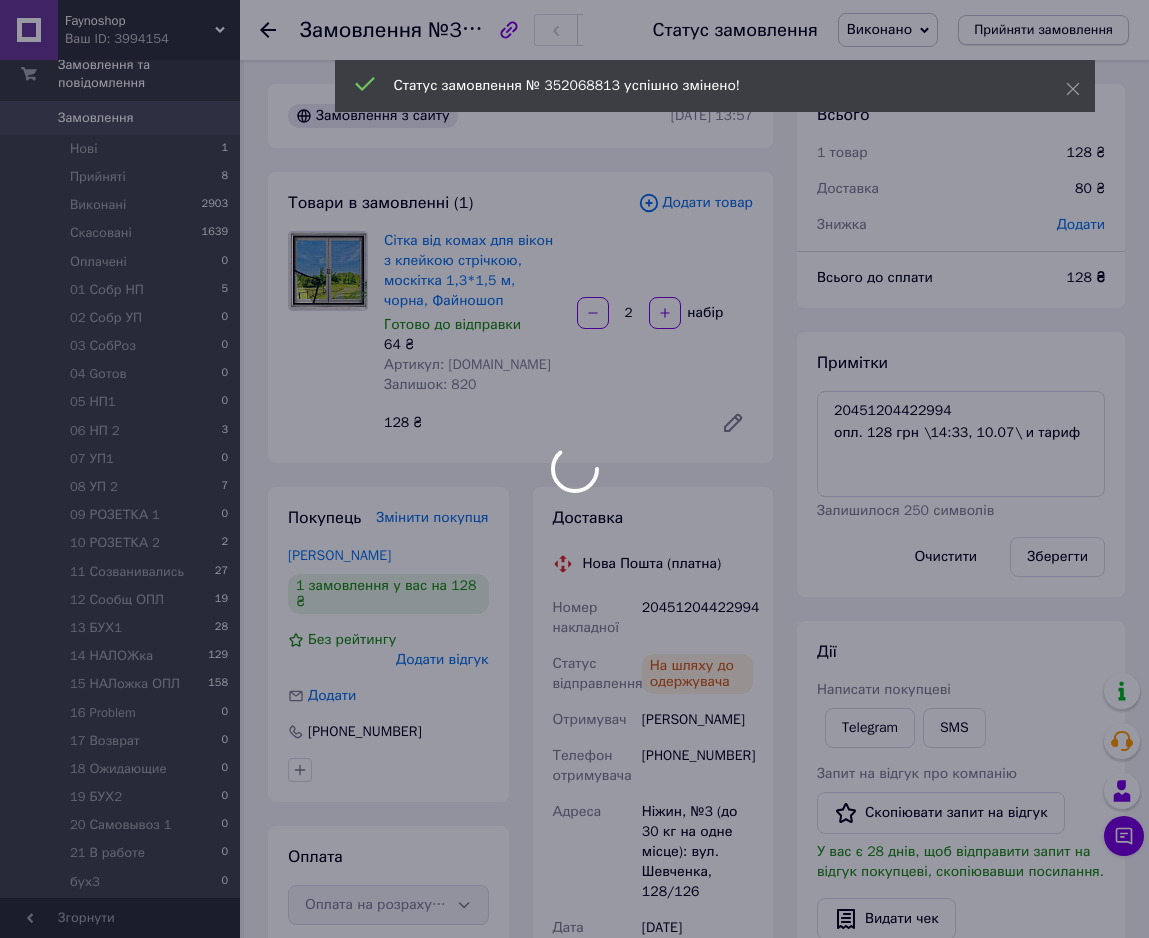 scroll, scrollTop: 684, scrollLeft: 0, axis: vertical 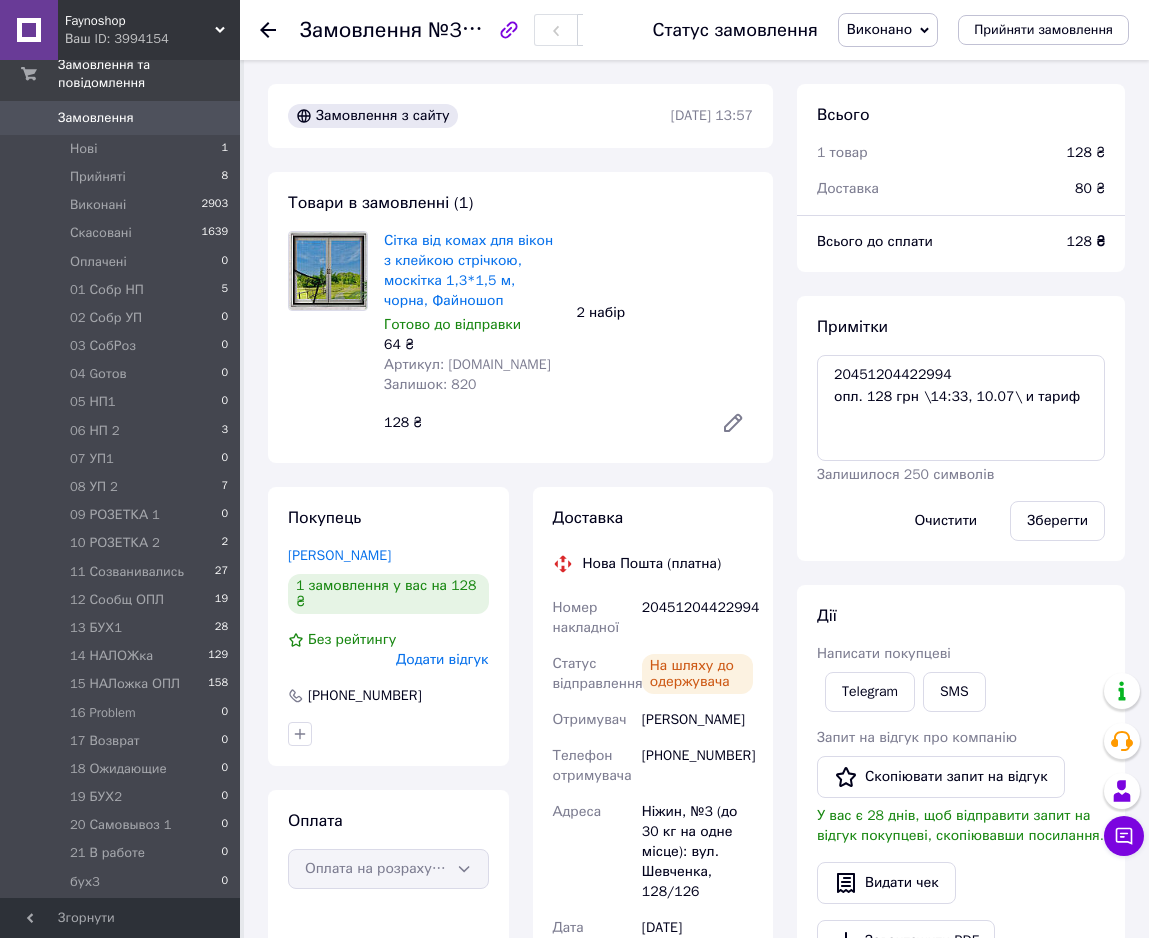 click 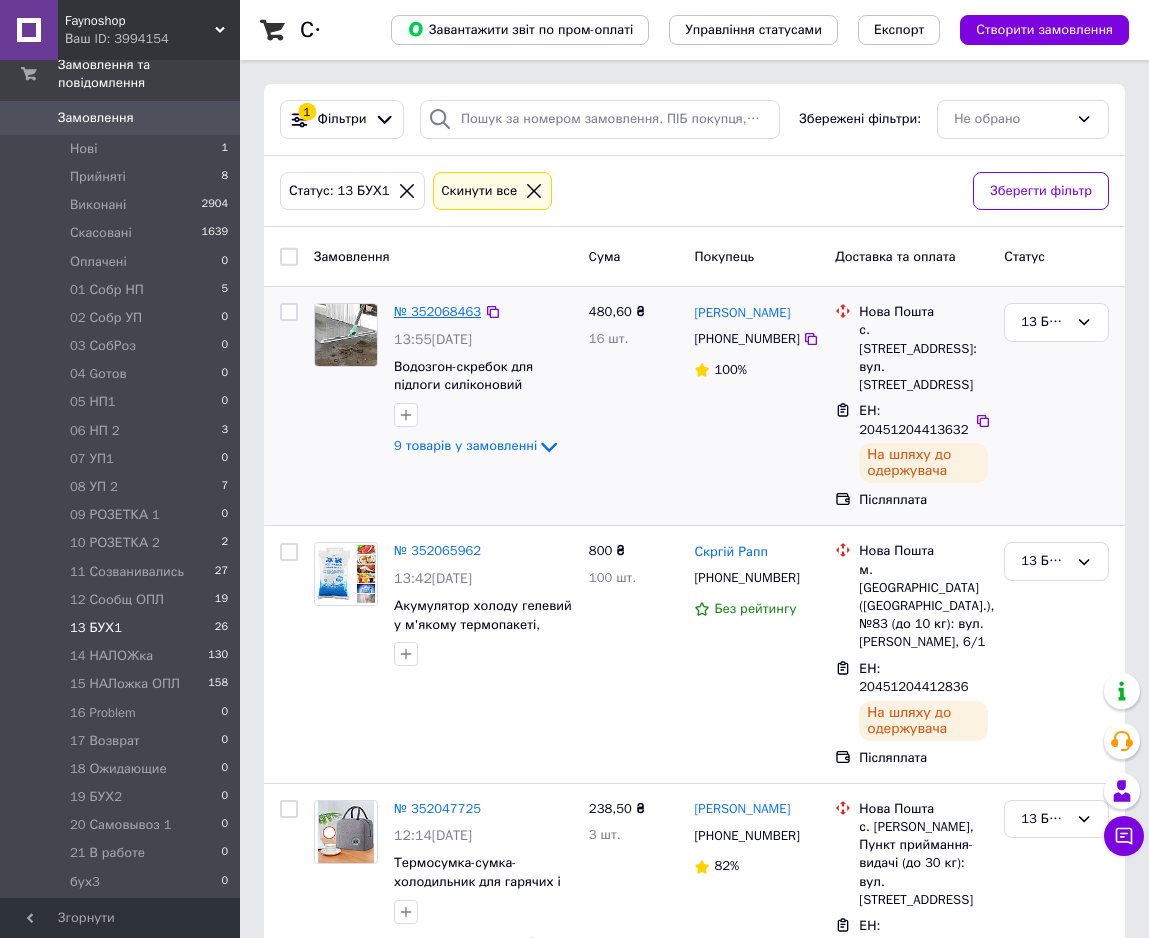click on "№ 352068463" at bounding box center [437, 311] 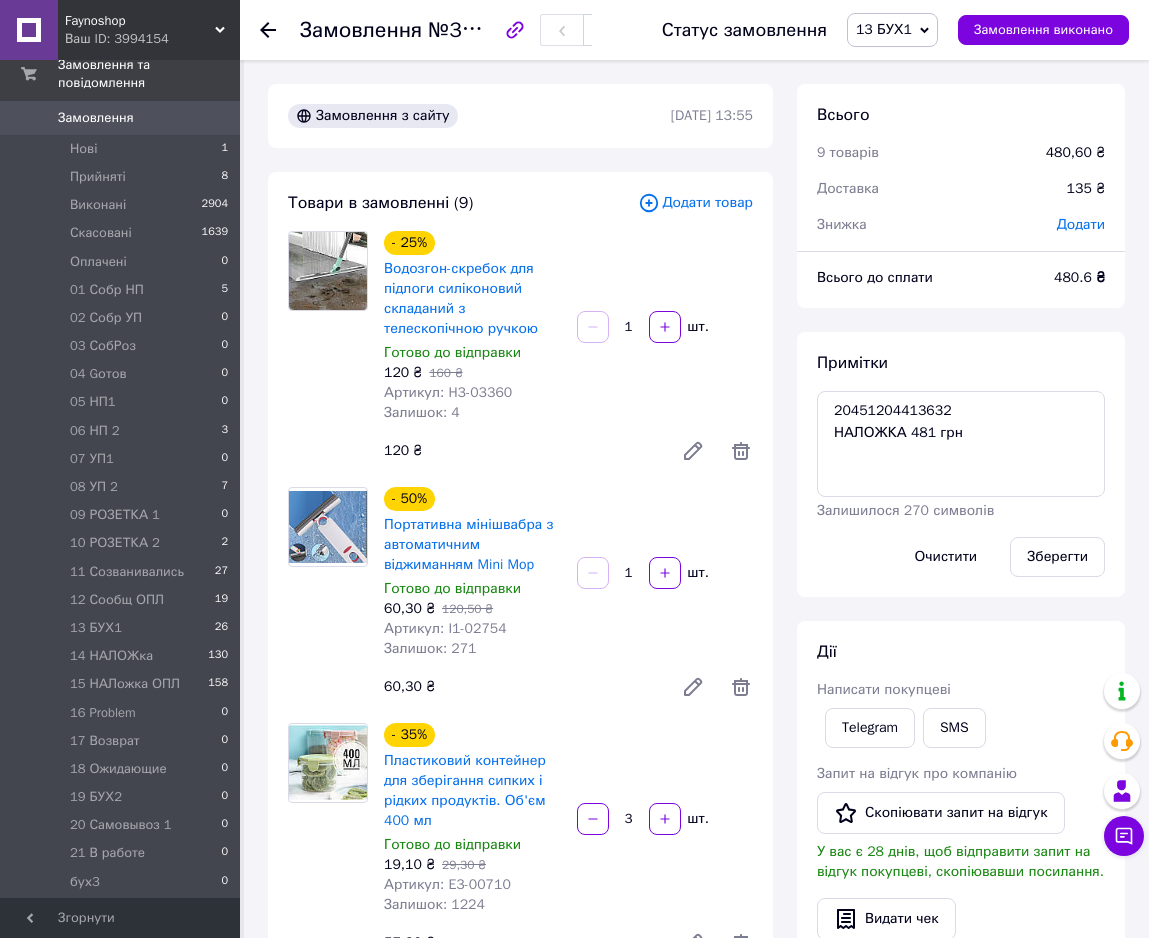 scroll, scrollTop: 352, scrollLeft: 0, axis: vertical 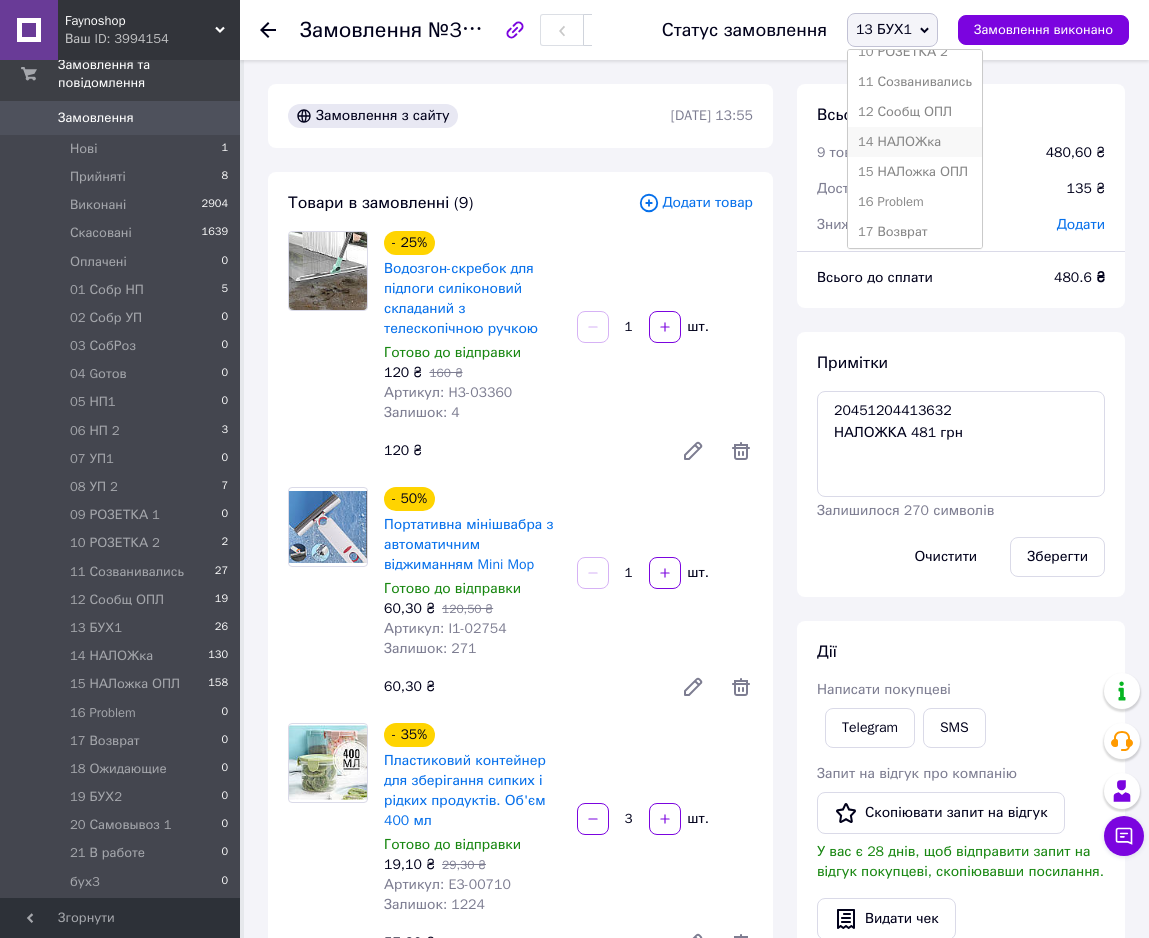 click on "14 НАЛОЖка" at bounding box center (915, 142) 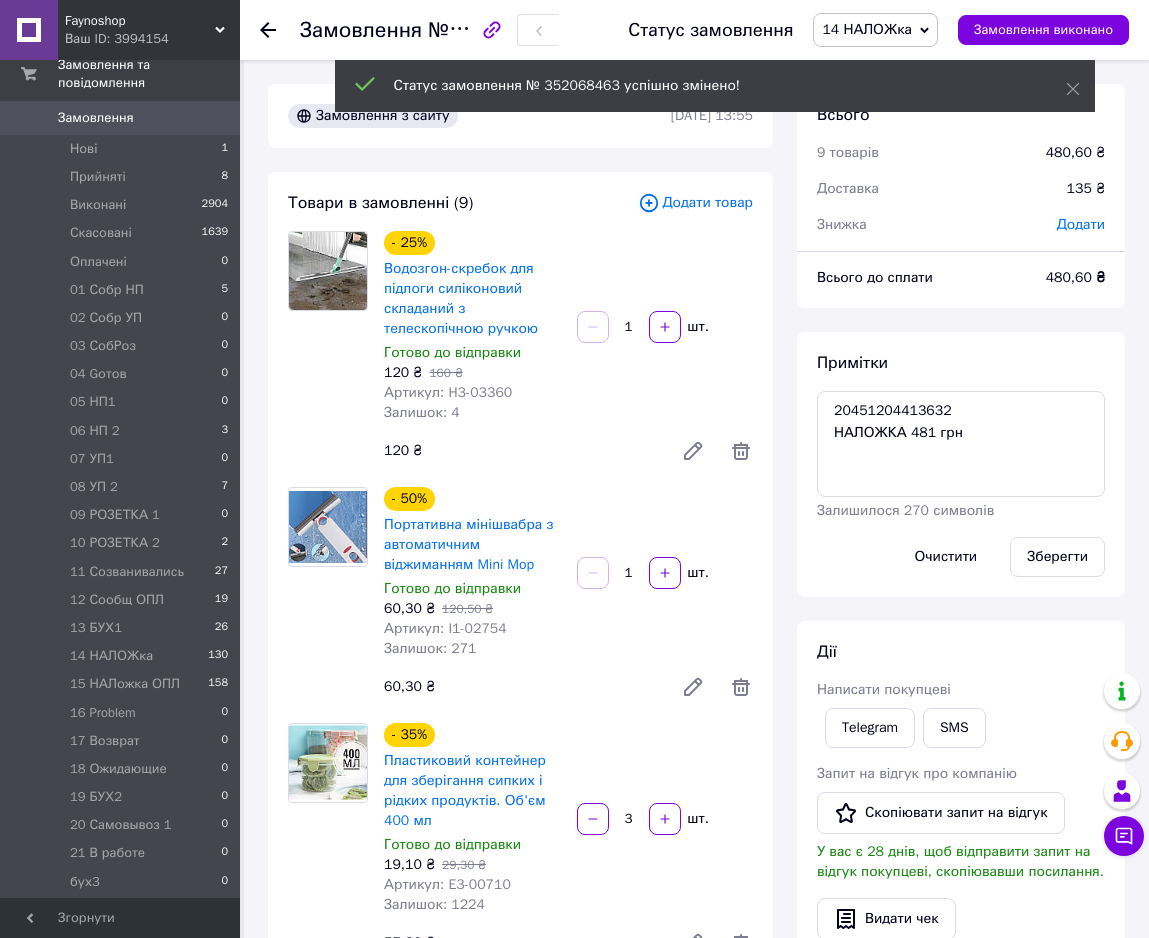scroll, scrollTop: 400, scrollLeft: 0, axis: vertical 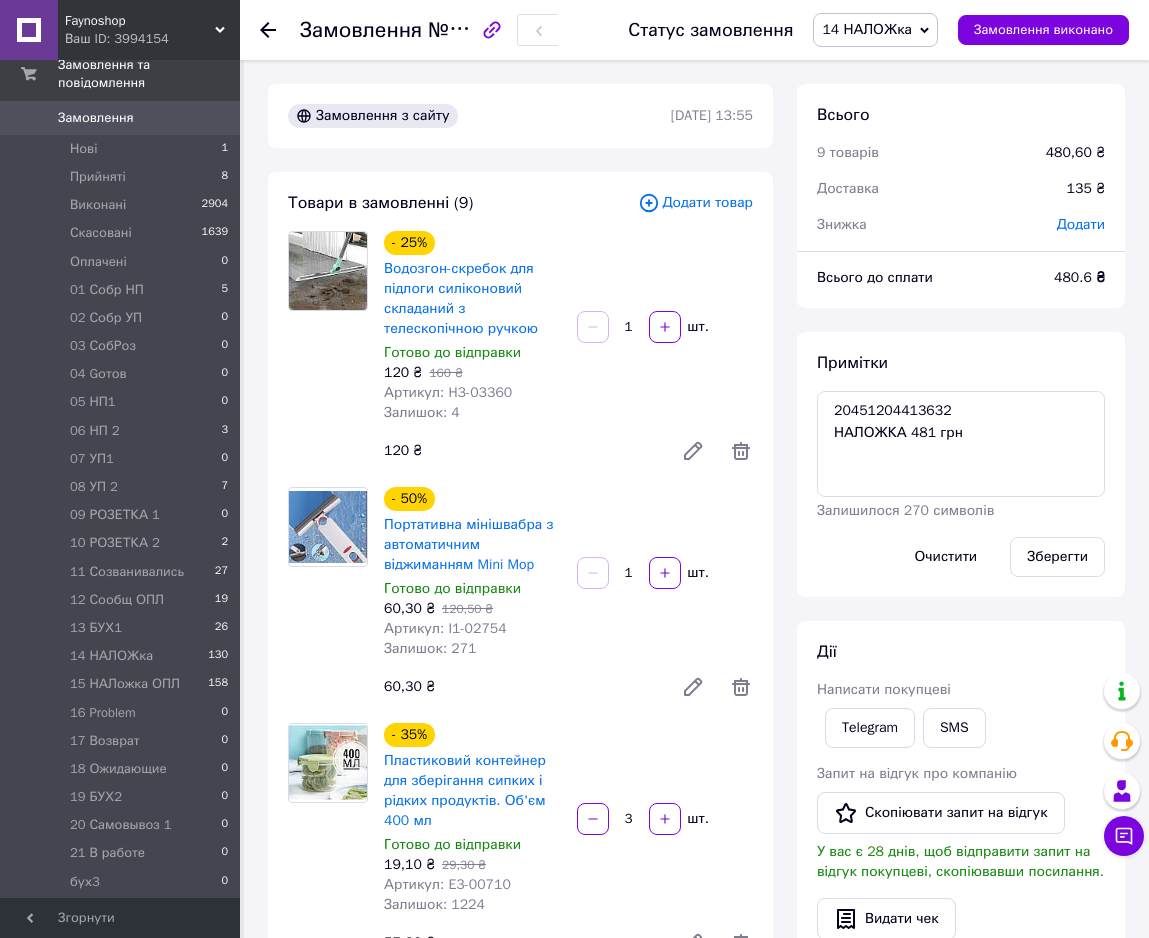 click 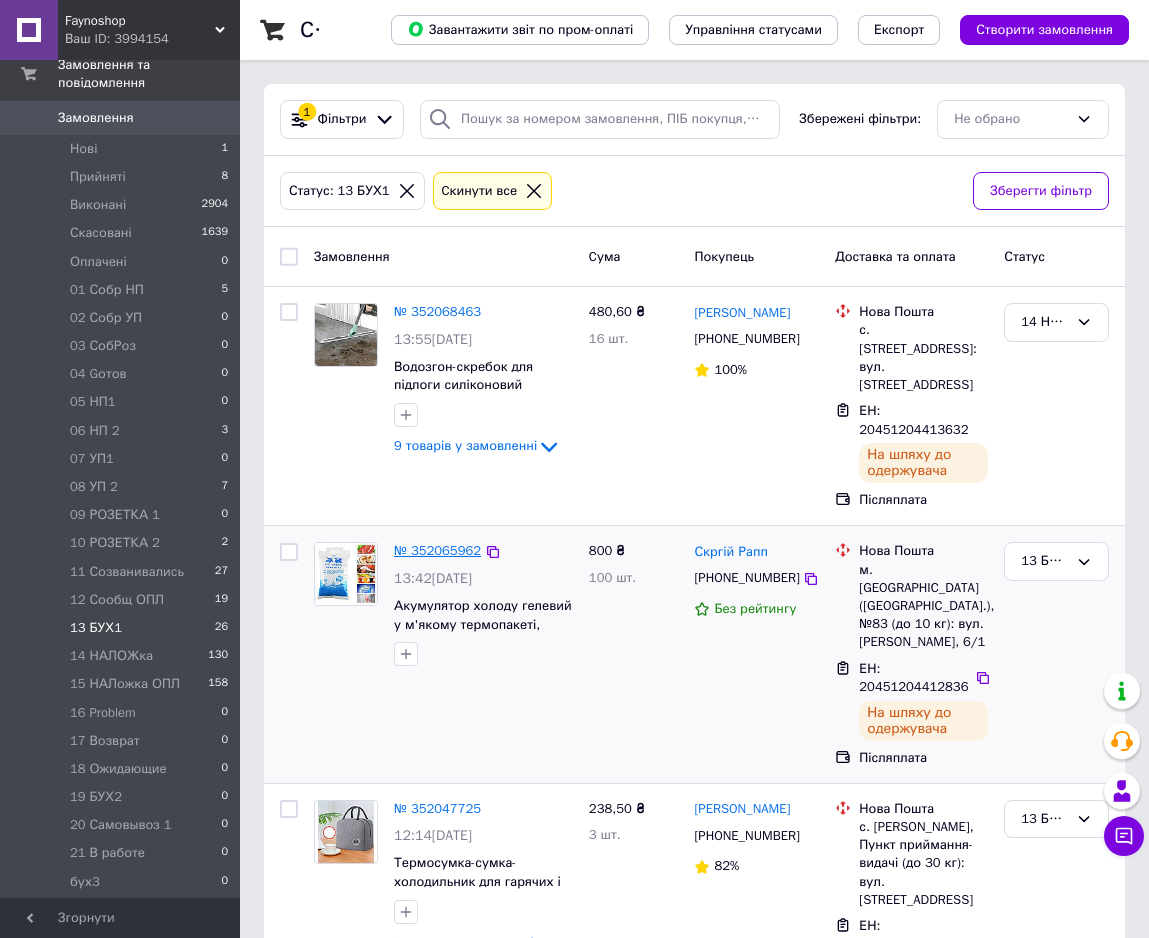 click on "№ 352065962" at bounding box center [437, 550] 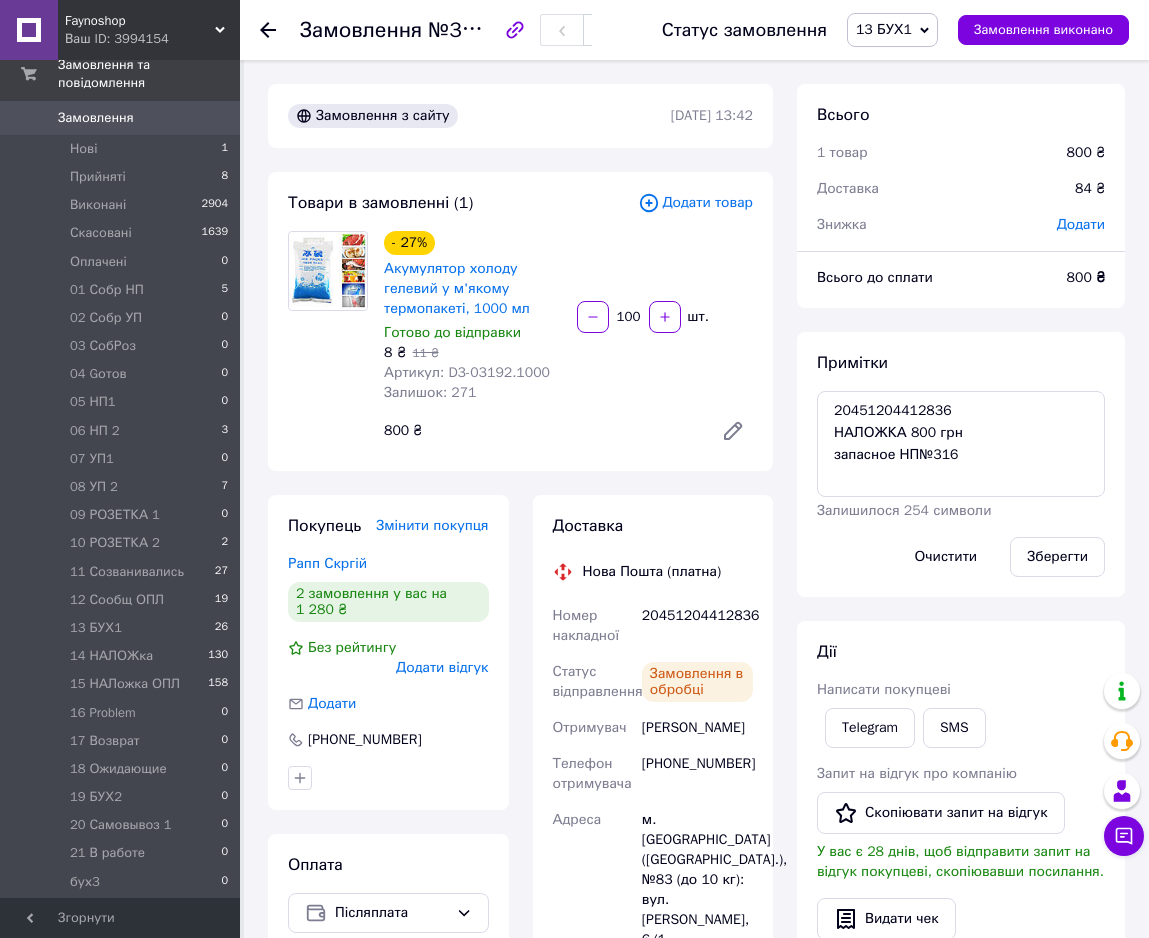 scroll, scrollTop: 548, scrollLeft: 0, axis: vertical 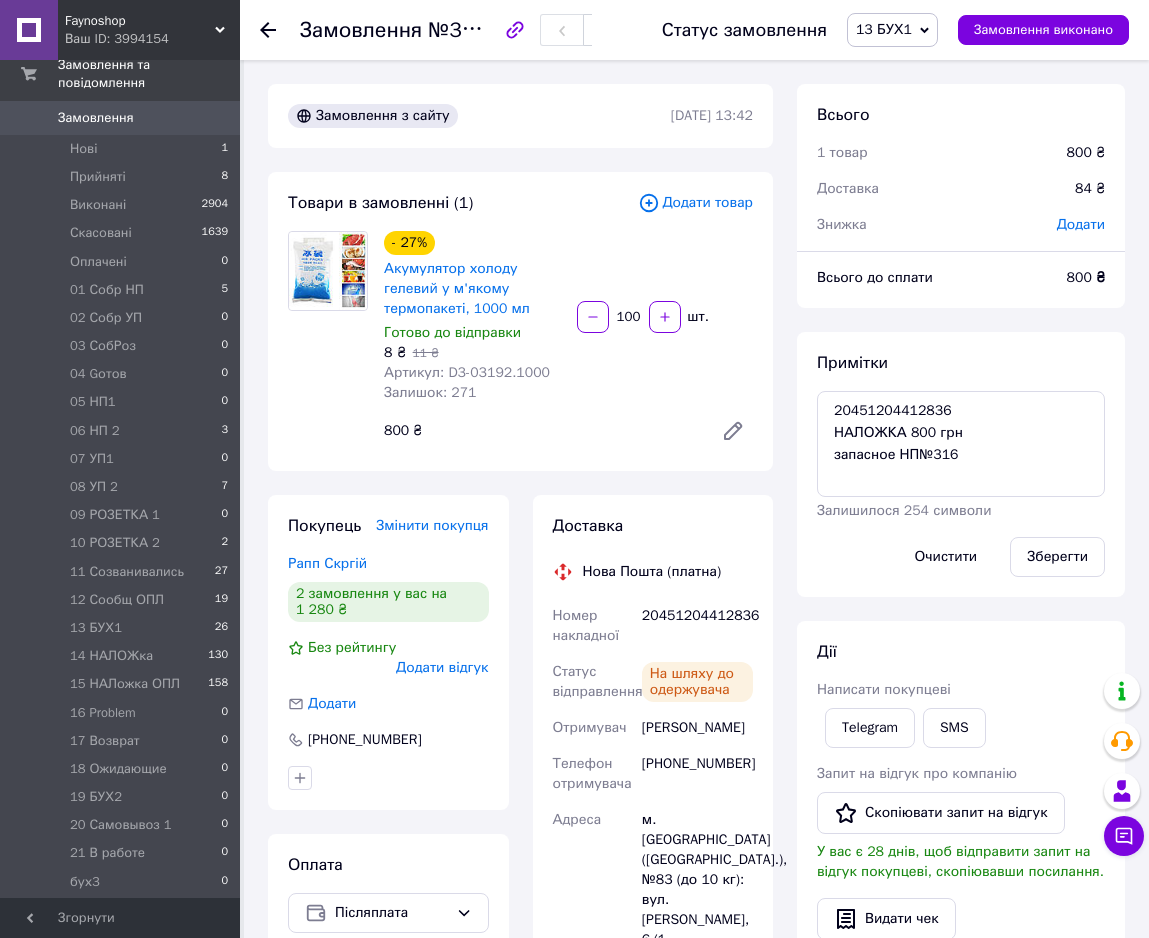 click on "13 БУХ1" at bounding box center (884, 29) 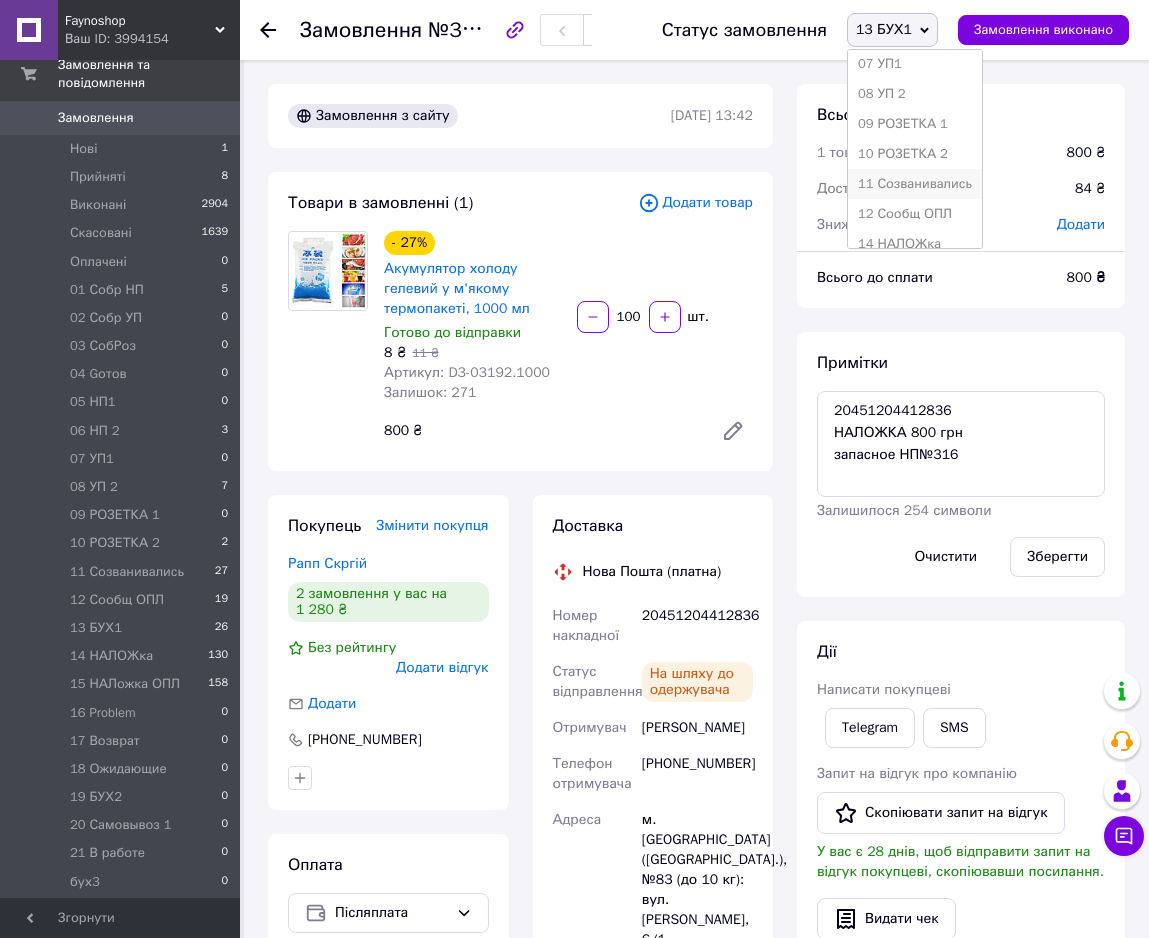 scroll, scrollTop: 408, scrollLeft: 0, axis: vertical 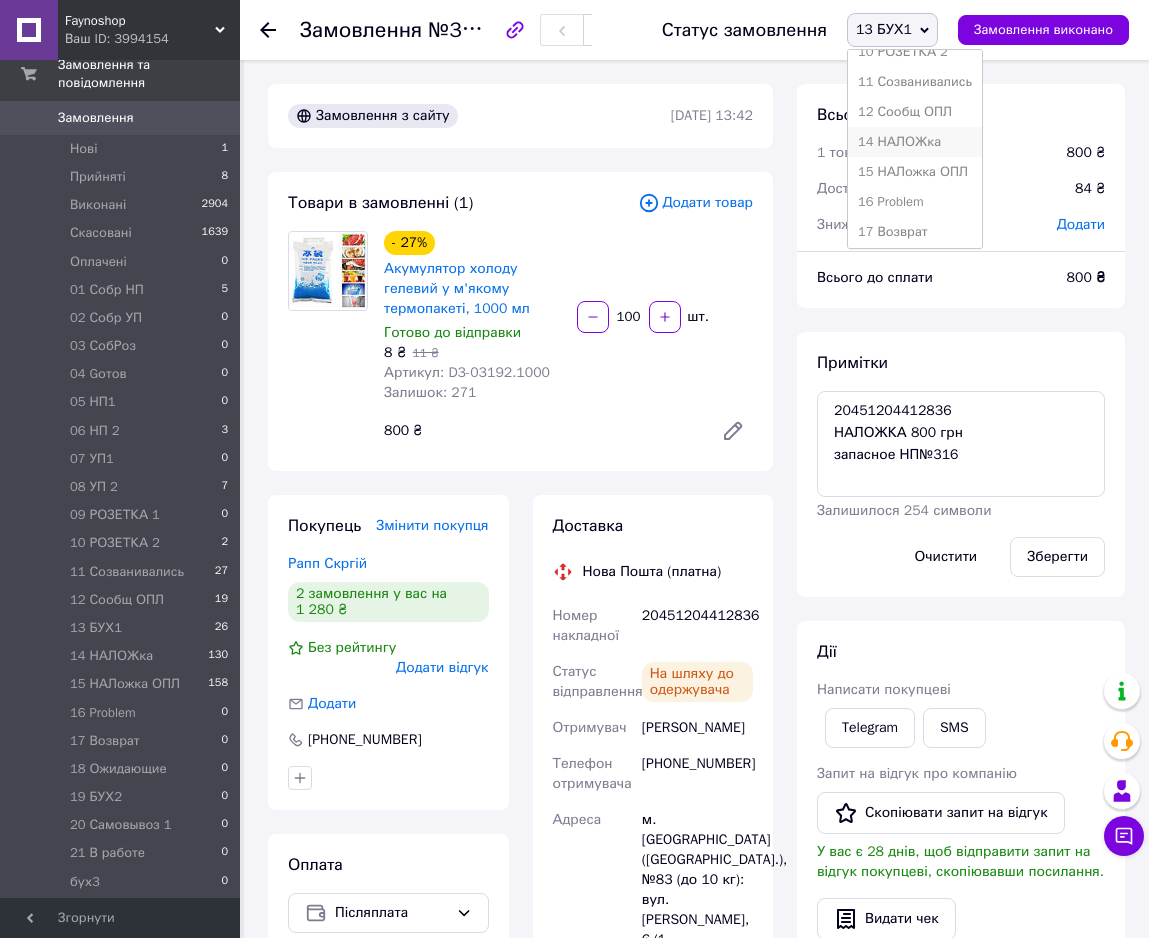 click on "14 НАЛОЖка" at bounding box center (915, 142) 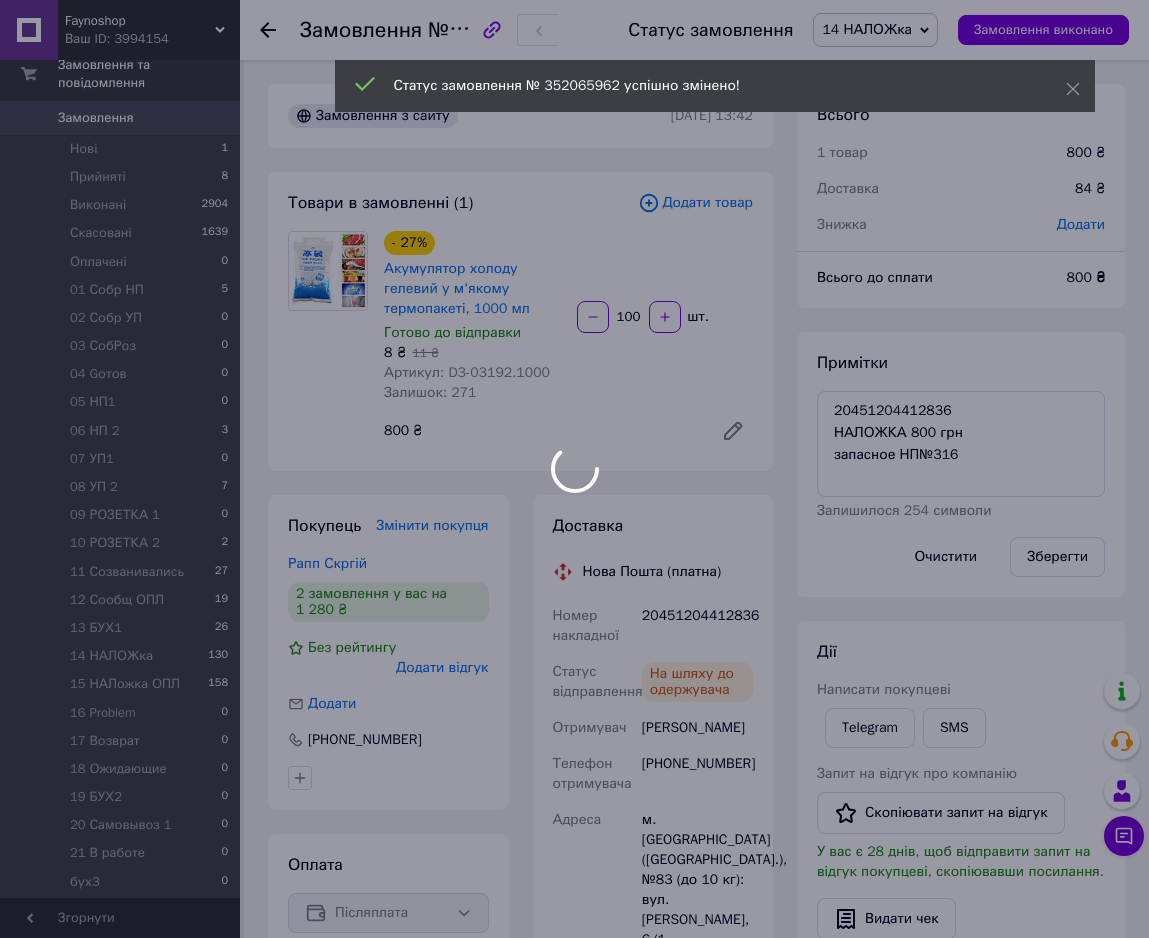 scroll, scrollTop: 596, scrollLeft: 0, axis: vertical 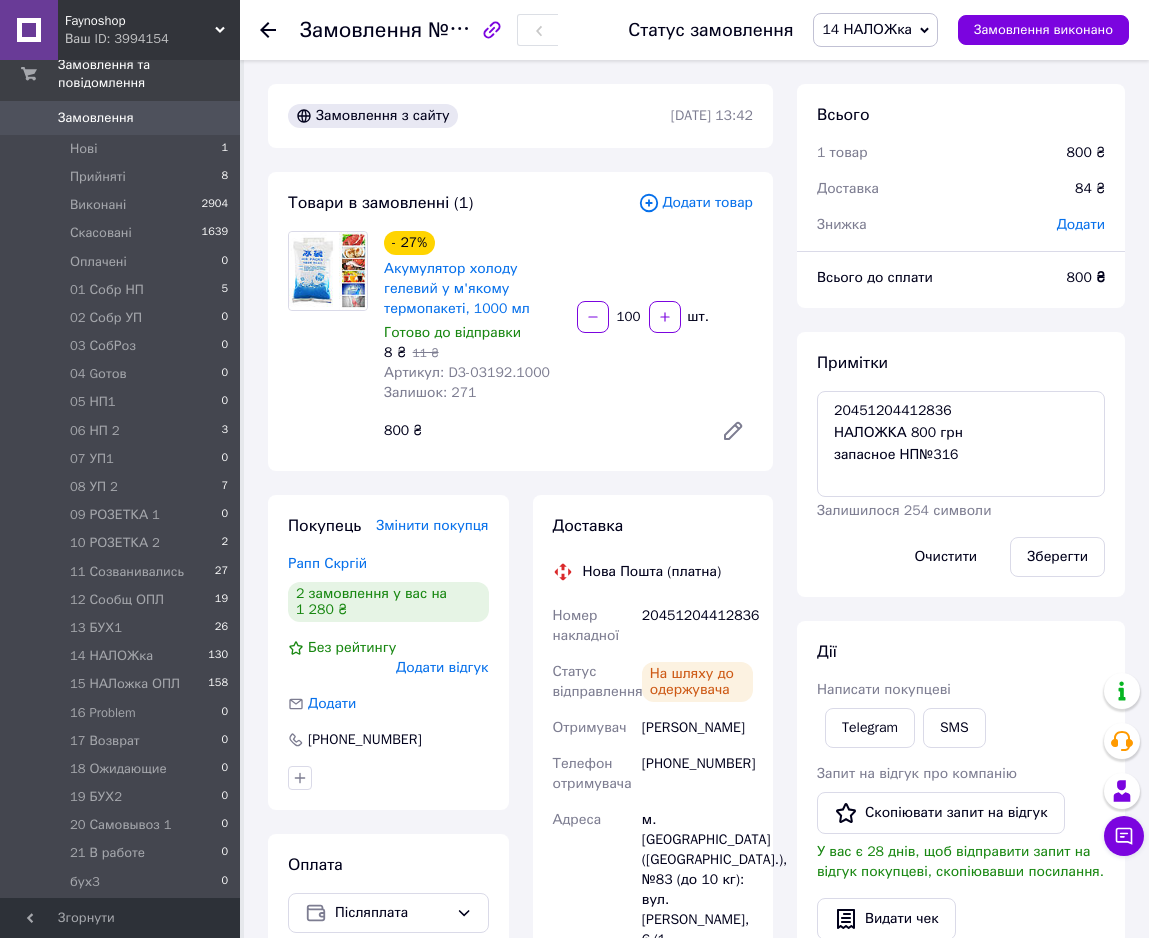 click on "Замовлення №352065962 Статус замовлення 14 НАЛОЖка Прийнято Виконано Скасовано Оплачено 01 Собр НП 02 Собр УП 03 СобРоз 04 Gотов 05 НП1 06 НП 2 07 УП1 08 УП 2 09 РОЗЕТКА 1 10 РОЗЕТКА 2 11 Созванивались 12 Сообщ ОПЛ 13 БУХ1 15 НАЛожка ОПЛ 16 Problem 17 Возврат 18 Ожидающие 19 БУХ2 20 Самовывоз 1 21 В работе бух3 БУХ4 БУХ5 БУХ6 БУХ 7 Замовлення виконано" at bounding box center [694, 30] 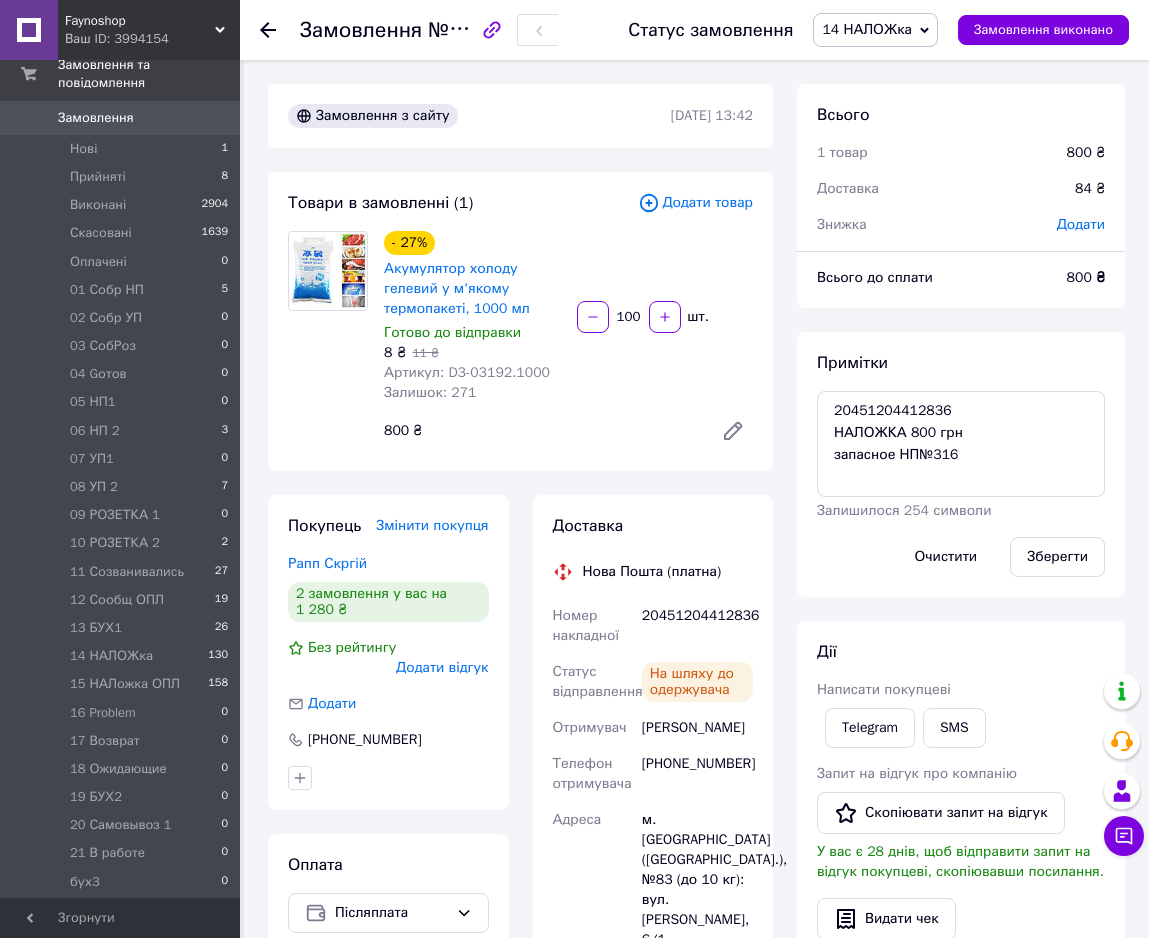 click 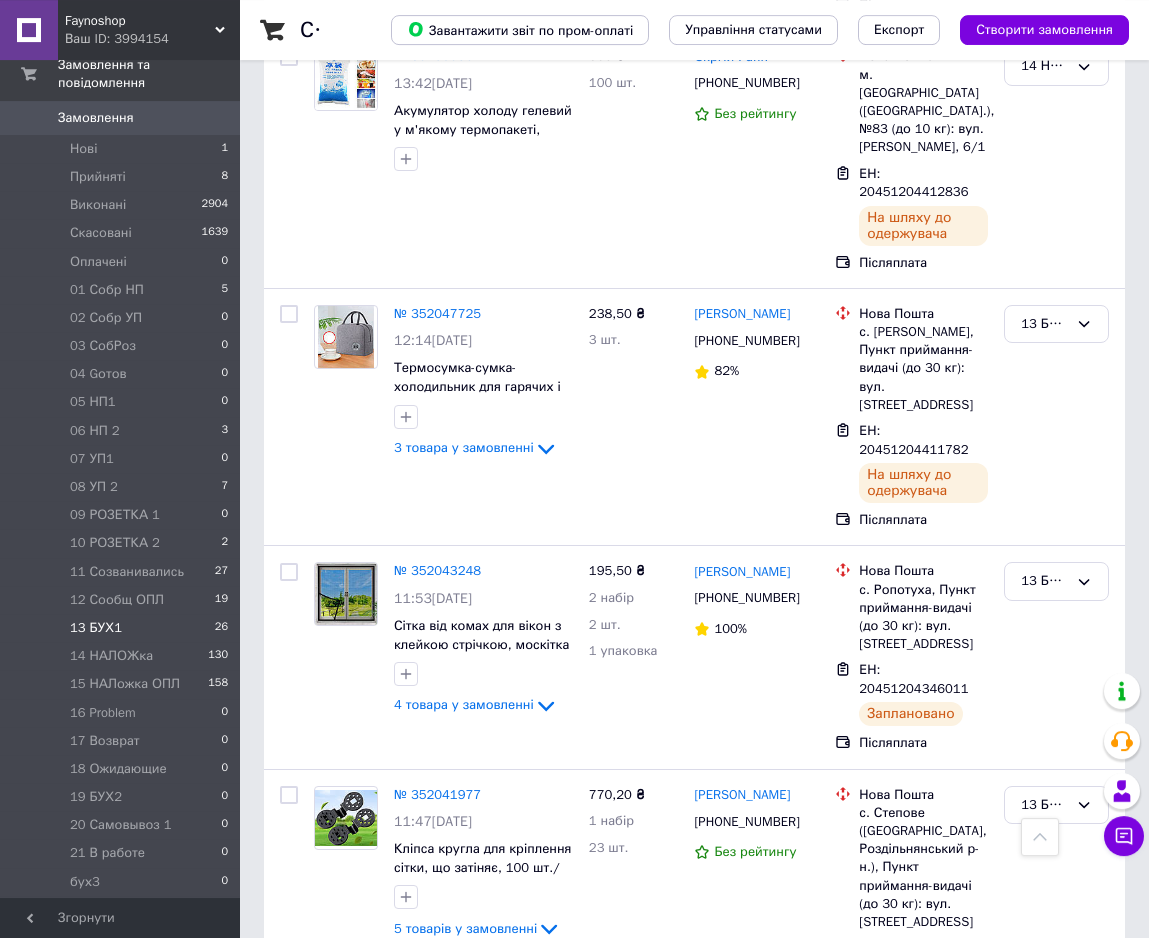 scroll, scrollTop: 510, scrollLeft: 0, axis: vertical 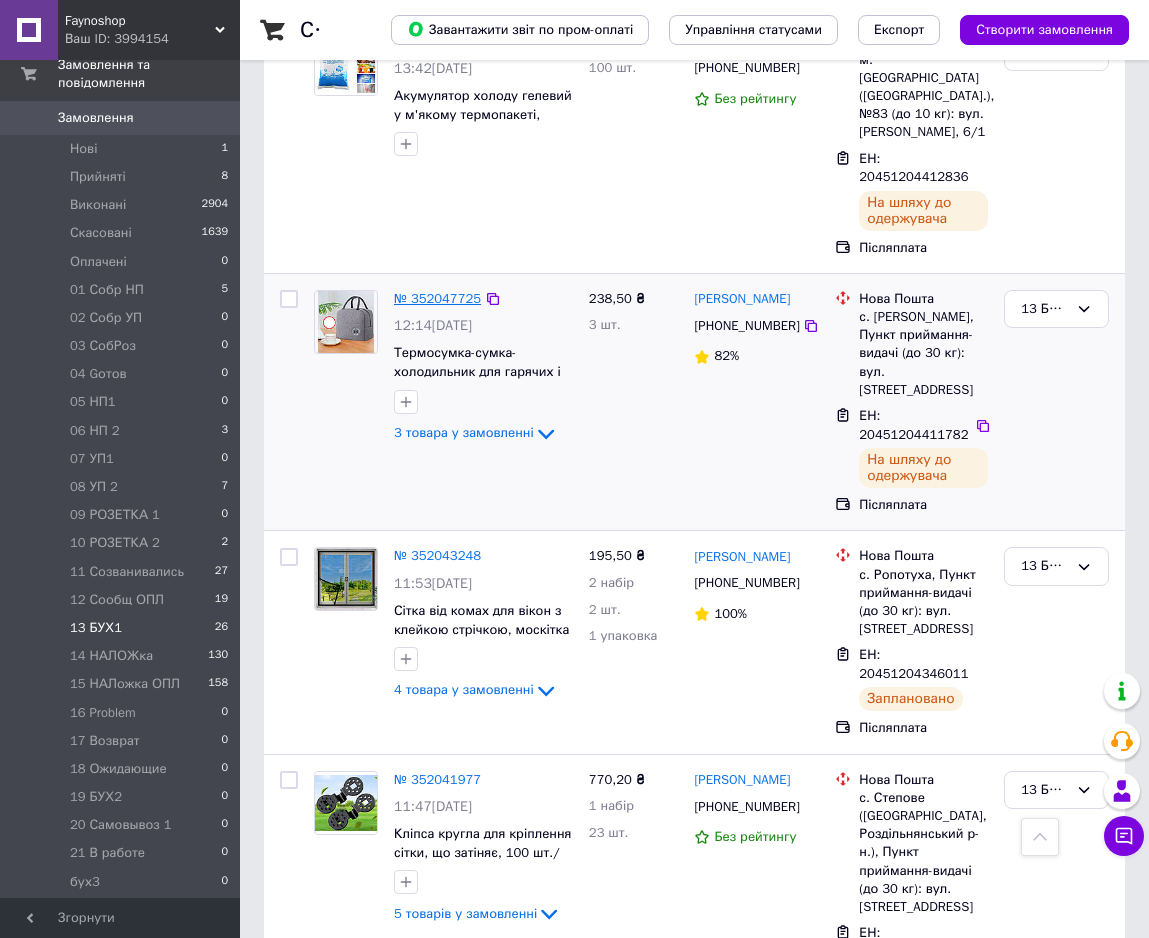 click on "№ 352047725" at bounding box center (437, 298) 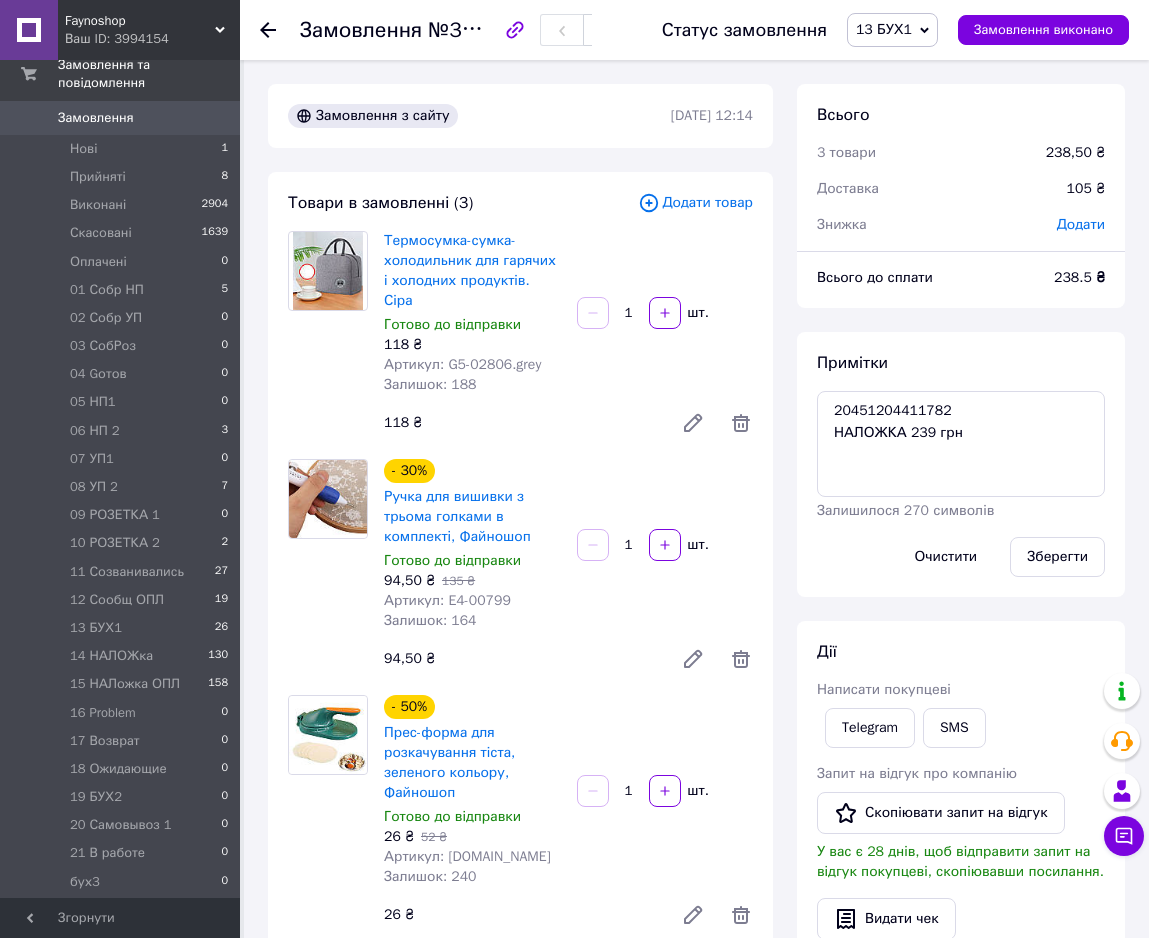 scroll, scrollTop: 352, scrollLeft: 0, axis: vertical 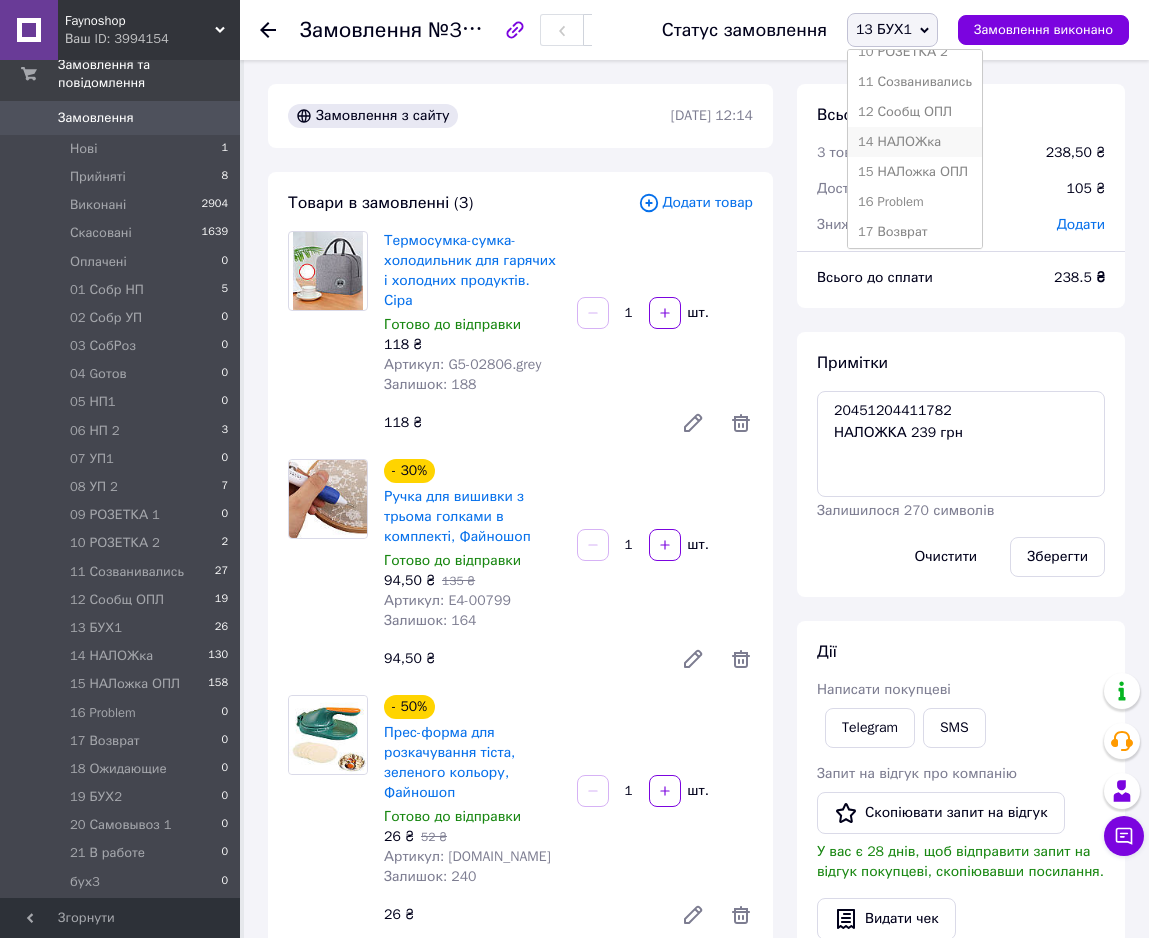 click on "14 НАЛОЖка" at bounding box center [915, 142] 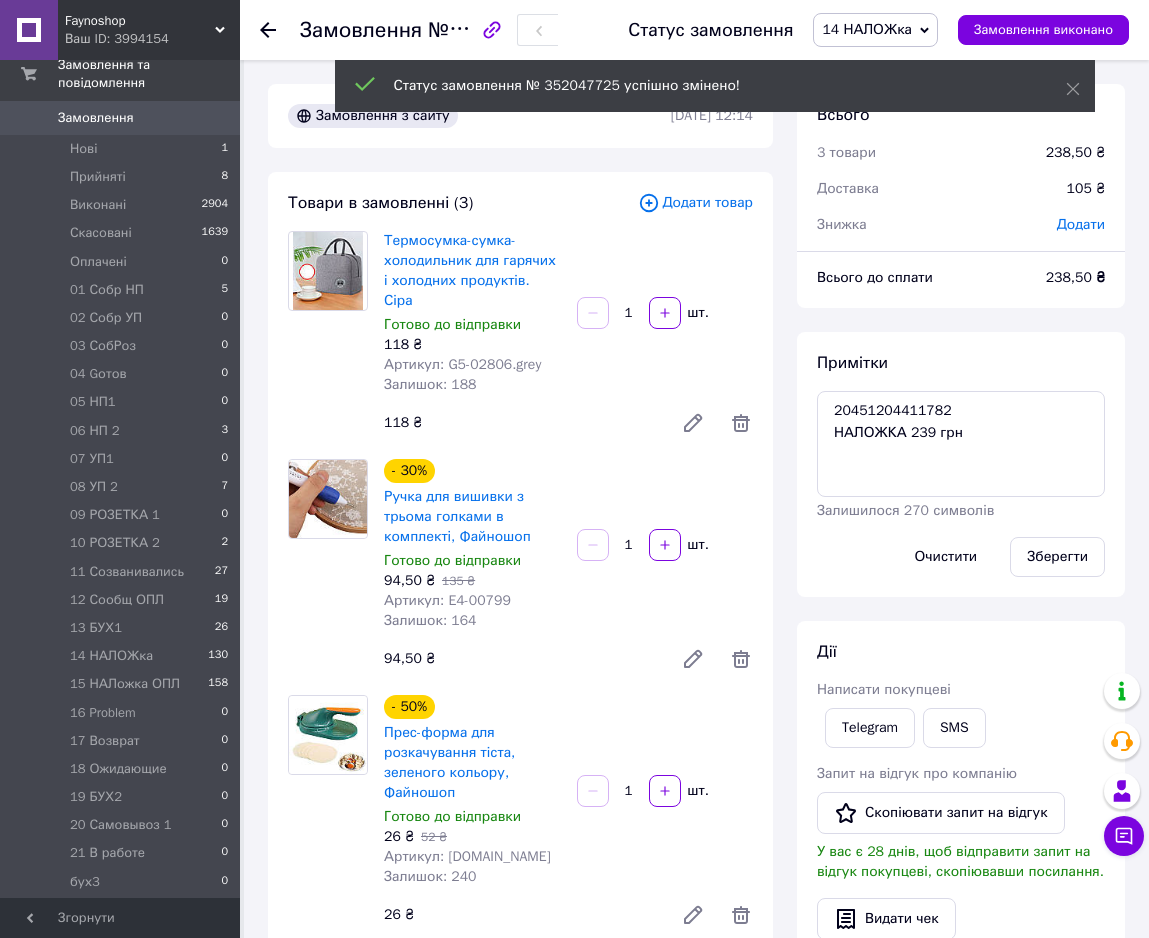 scroll, scrollTop: 400, scrollLeft: 0, axis: vertical 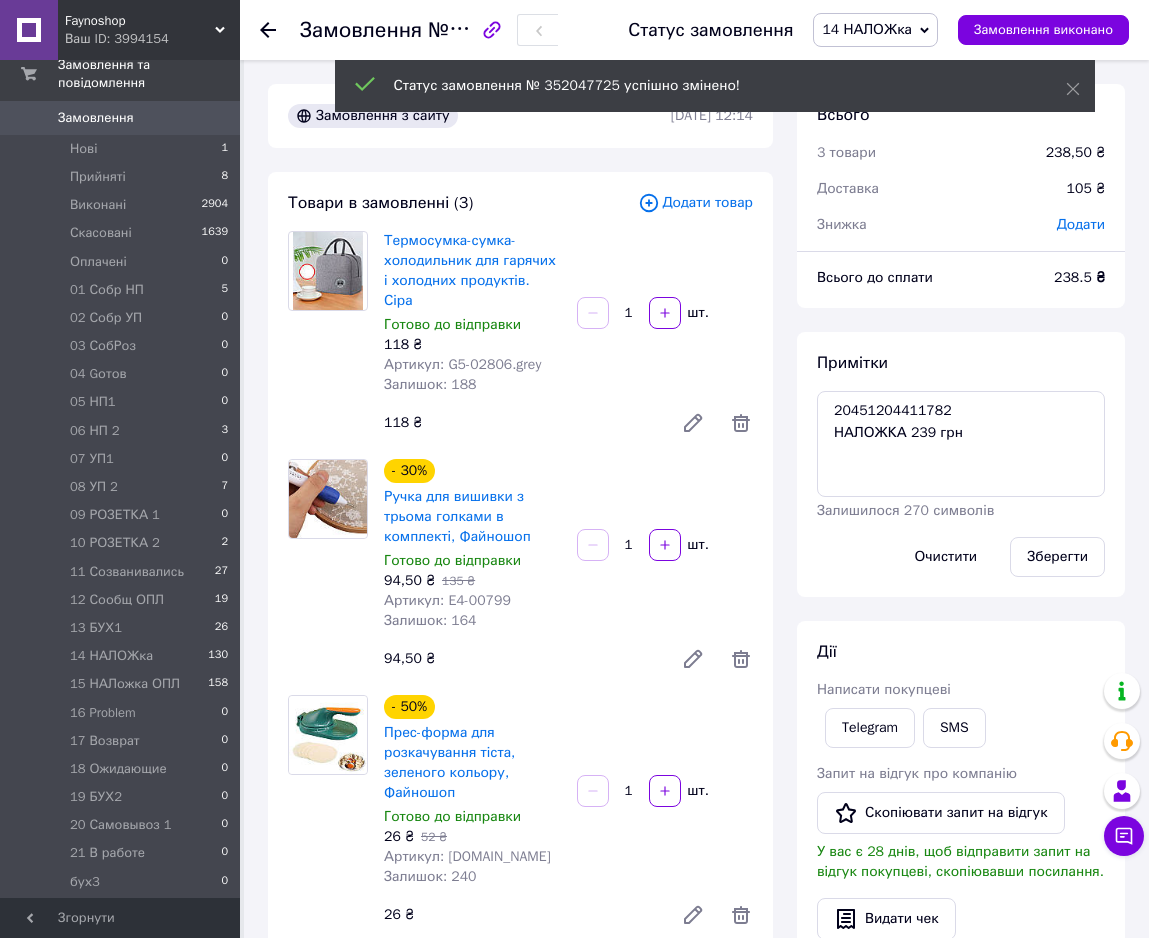 click 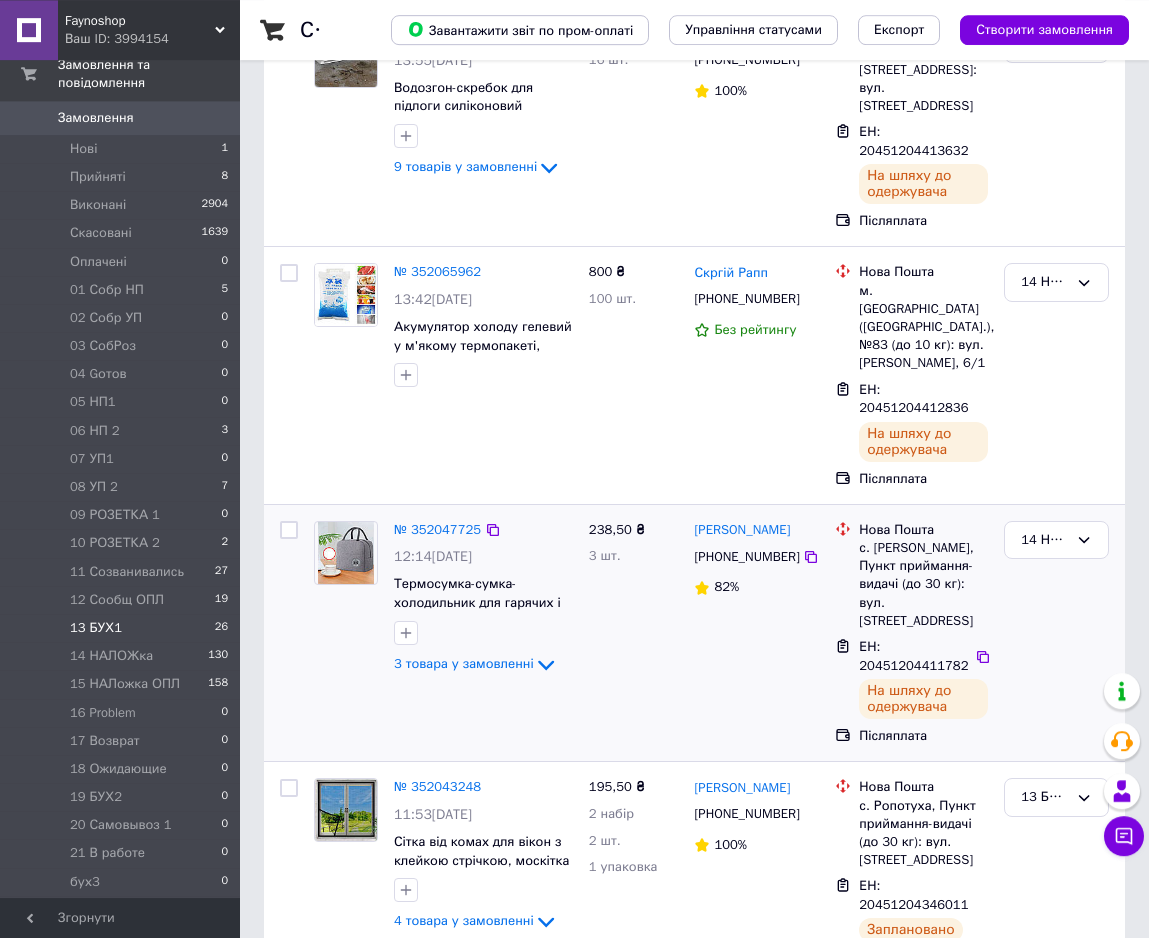 scroll, scrollTop: 306, scrollLeft: 0, axis: vertical 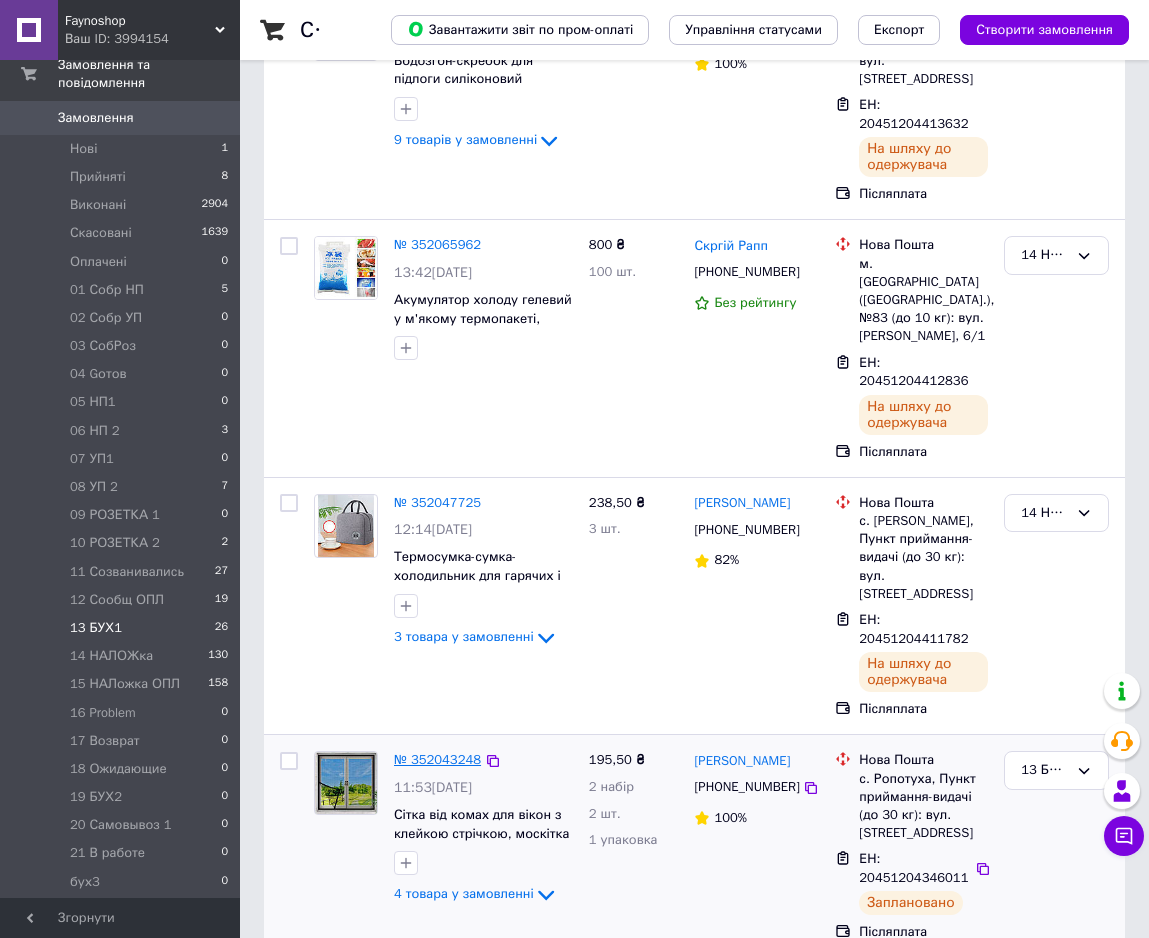click on "№ 352043248" at bounding box center (437, 759) 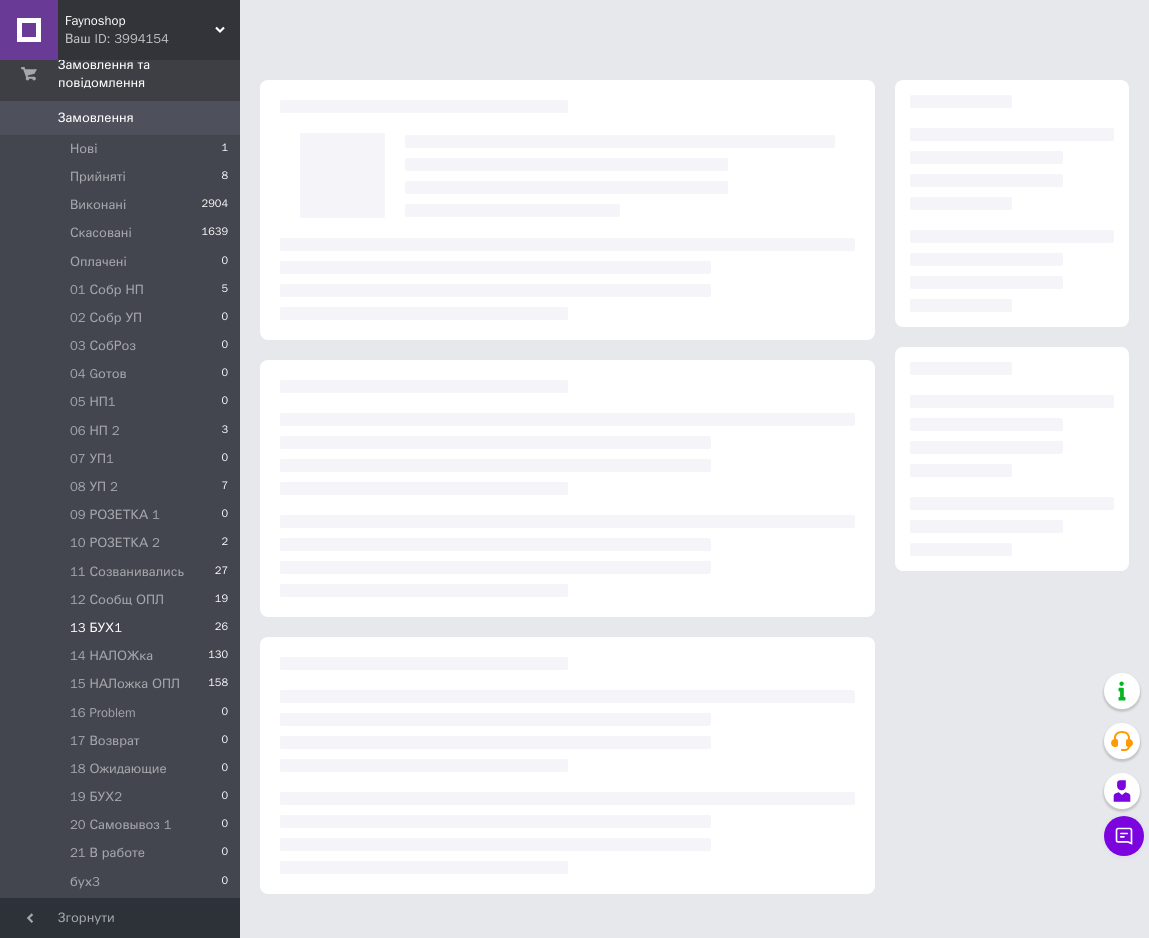 scroll, scrollTop: 0, scrollLeft: 0, axis: both 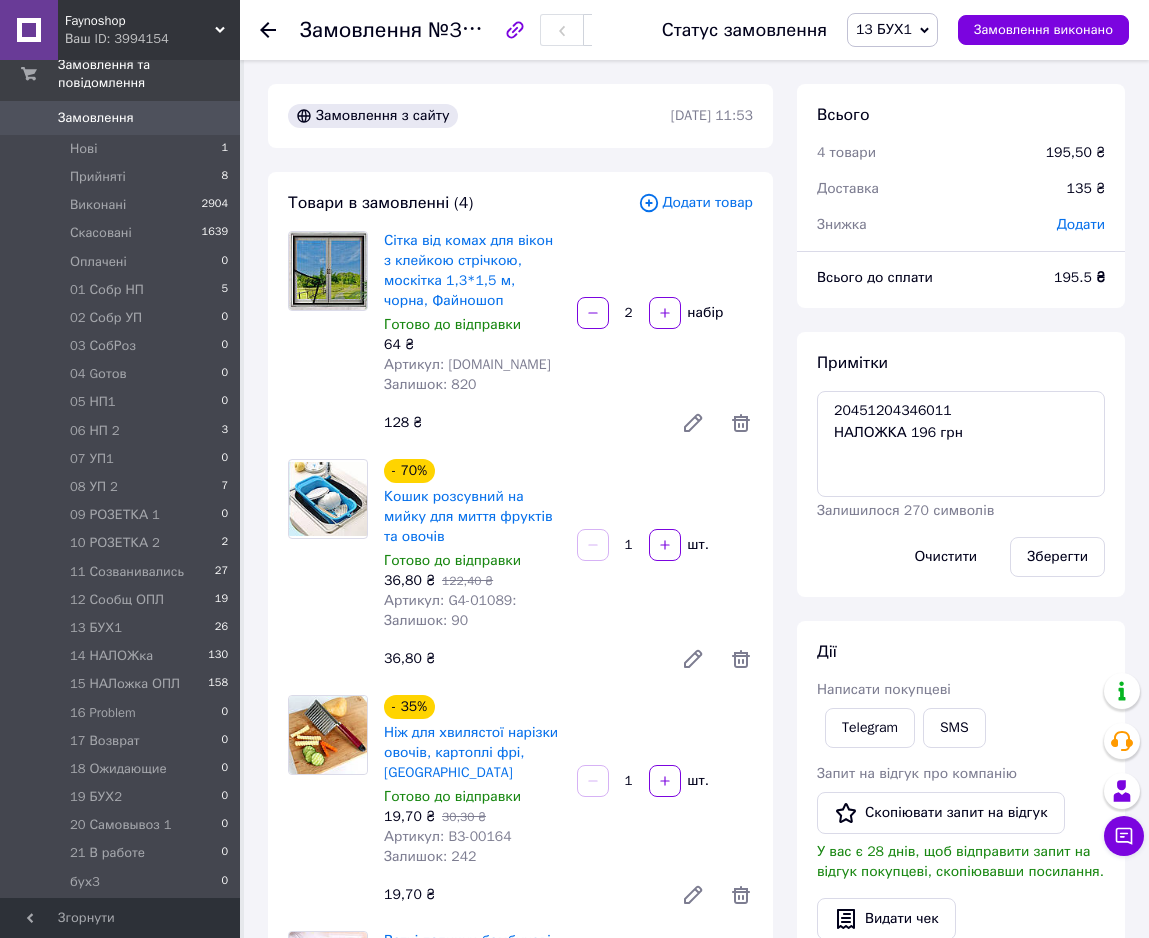 click on "13 БУХ1" at bounding box center (884, 29) 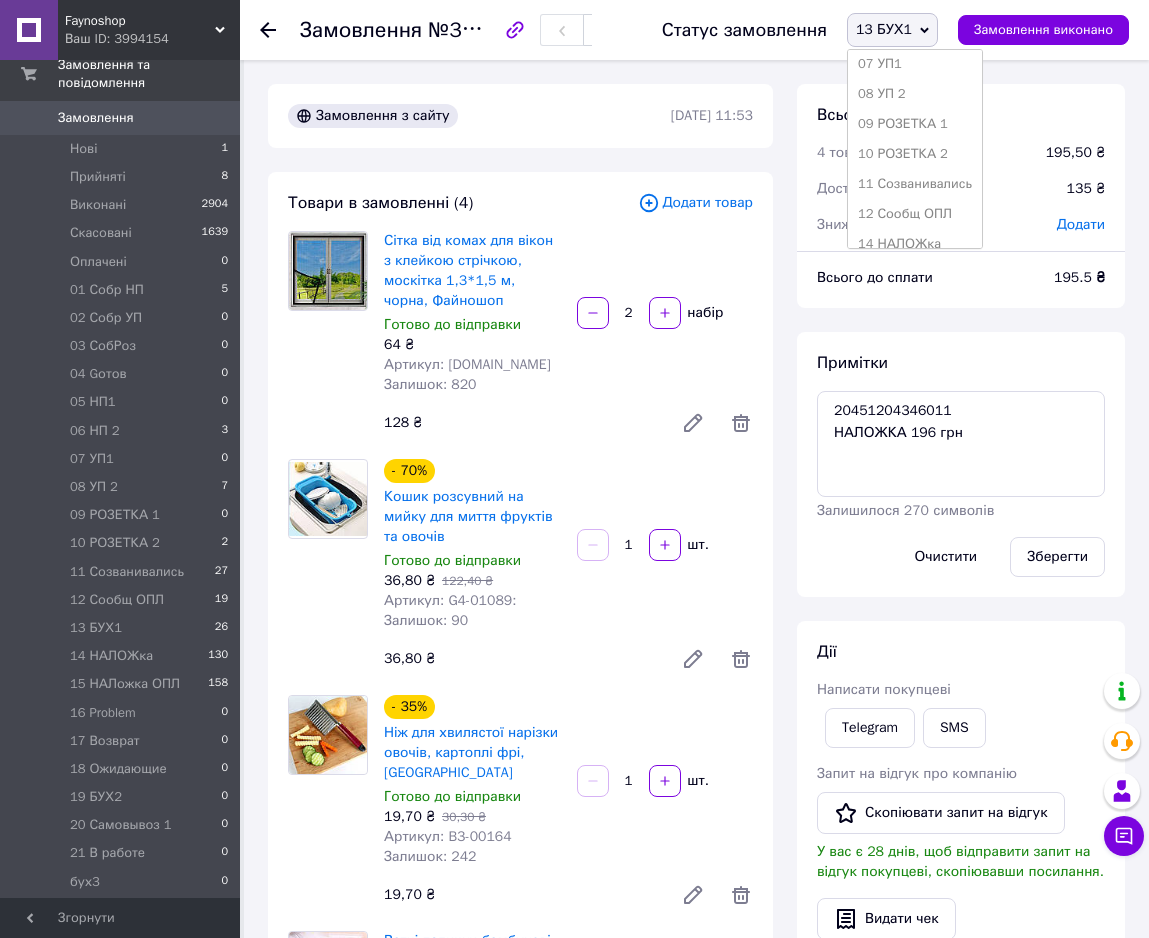 scroll, scrollTop: 408, scrollLeft: 0, axis: vertical 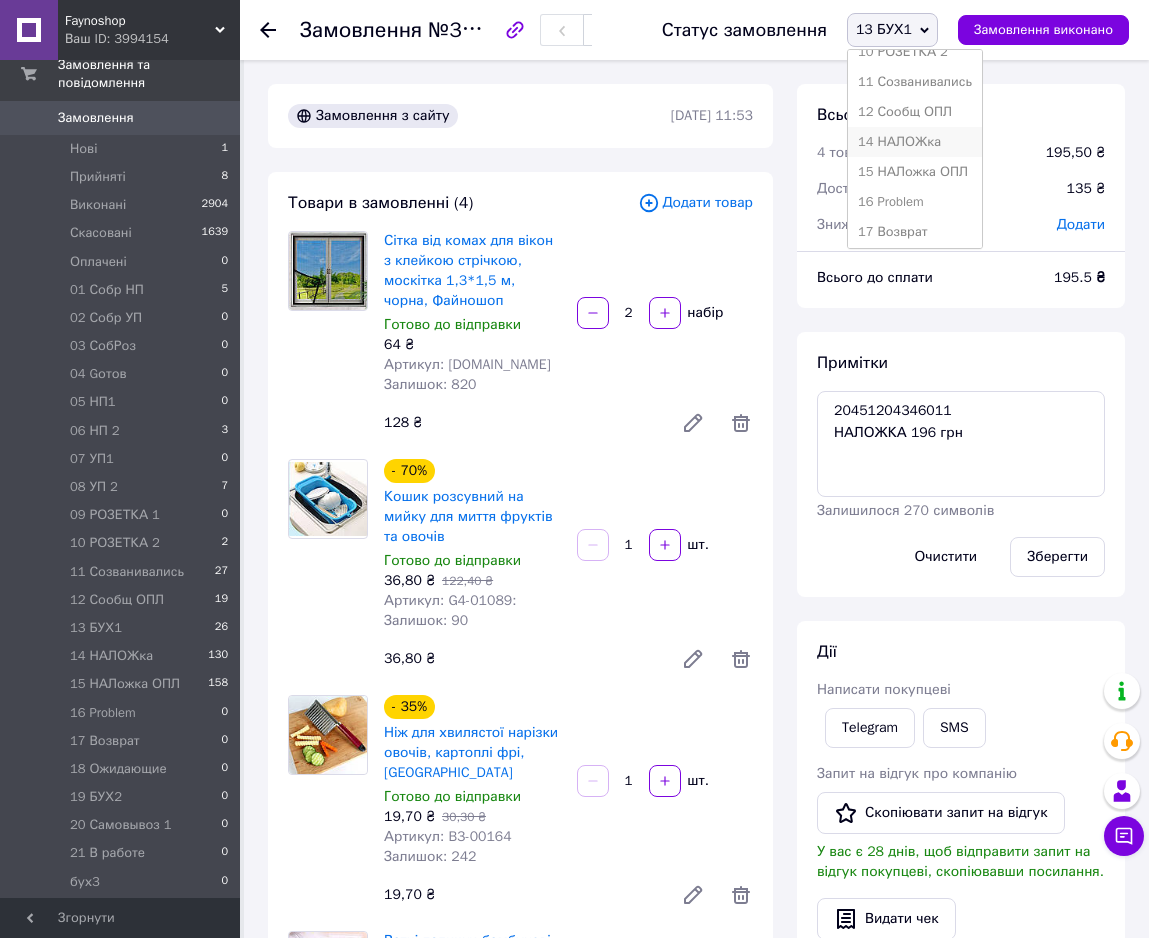 click on "14 НАЛОЖка" at bounding box center (915, 142) 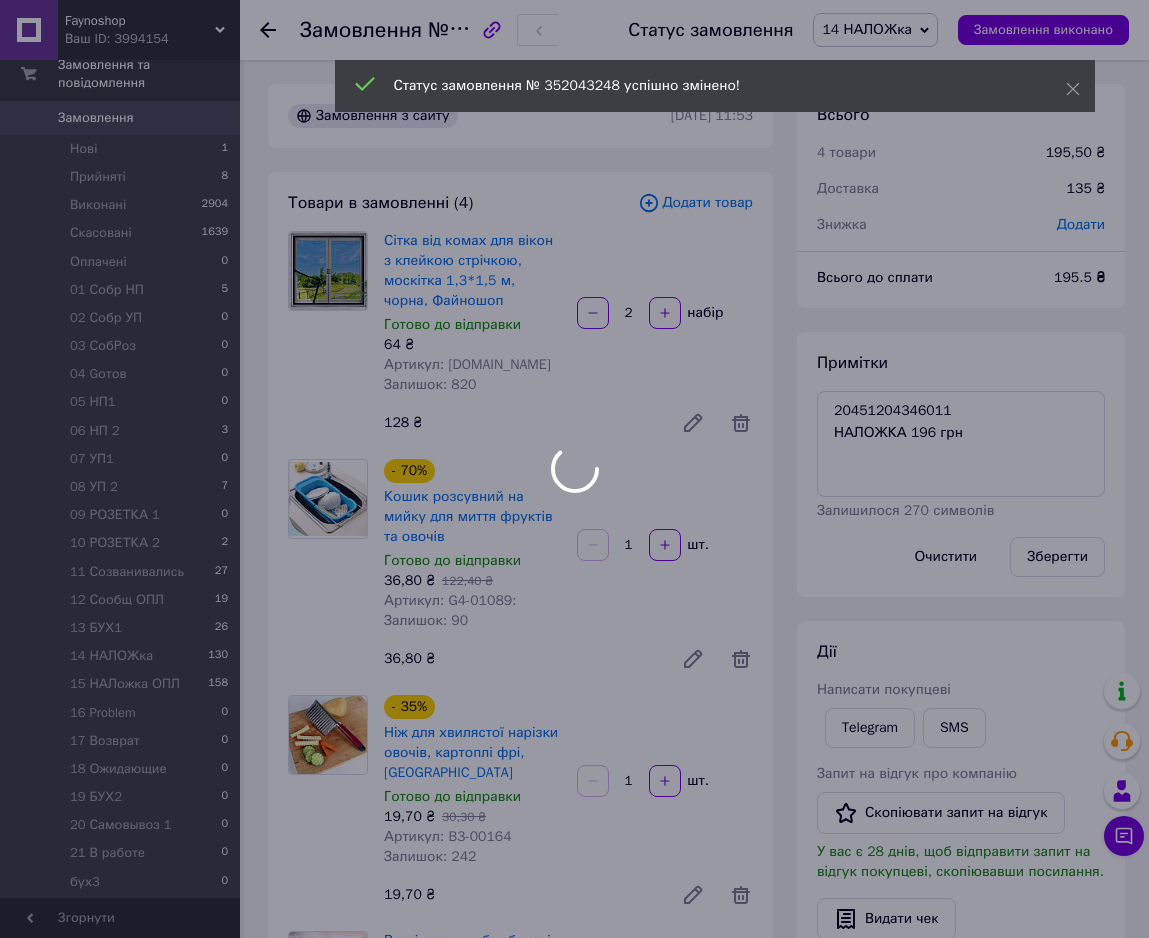 scroll, scrollTop: 448, scrollLeft: 0, axis: vertical 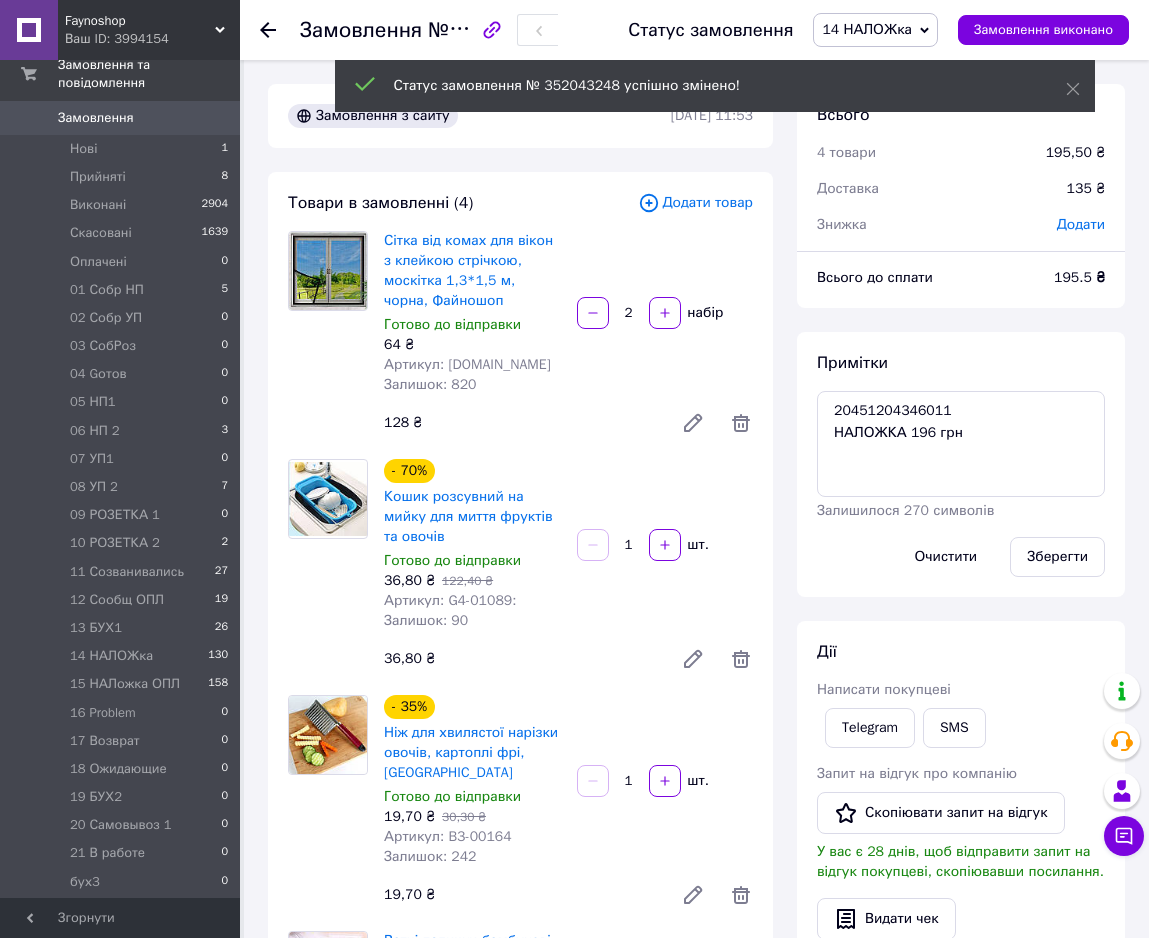 click 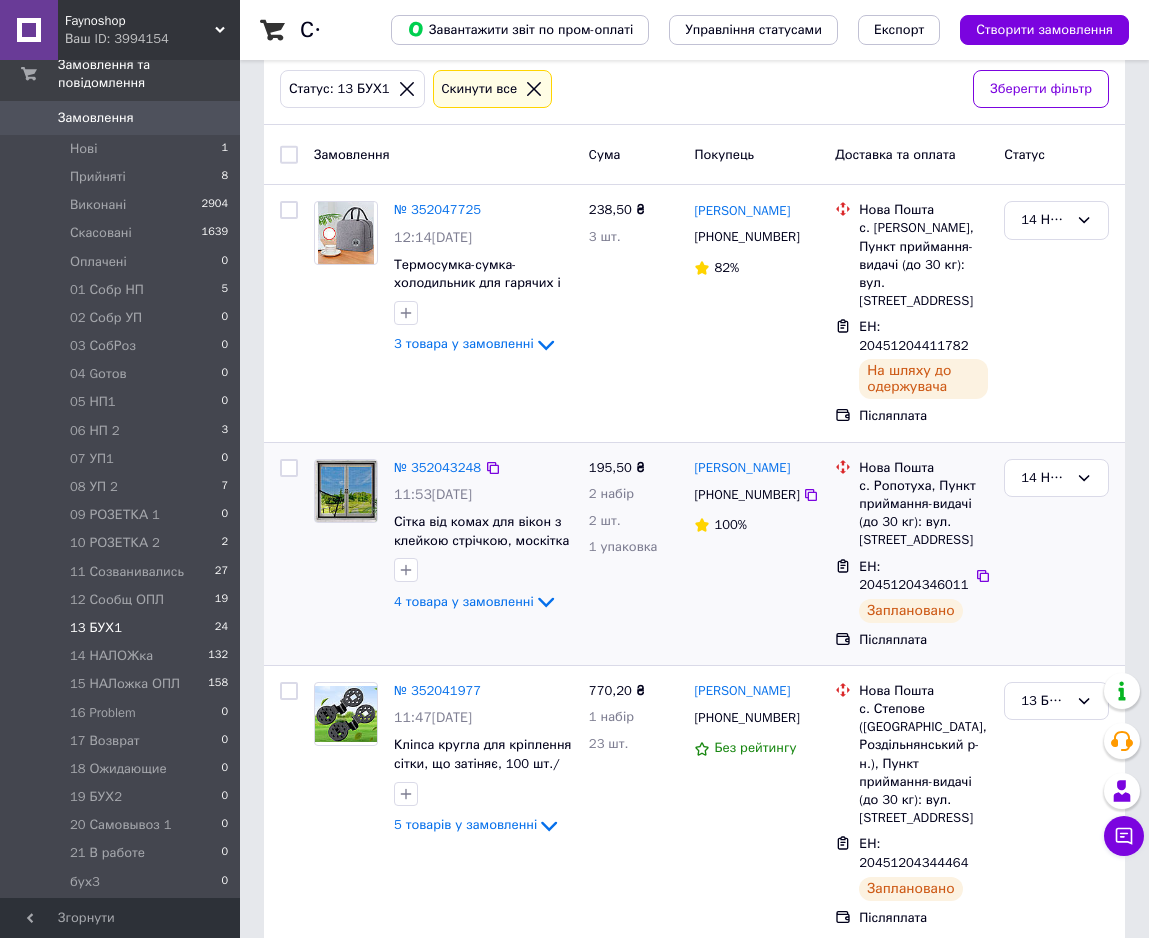 scroll, scrollTop: 204, scrollLeft: 0, axis: vertical 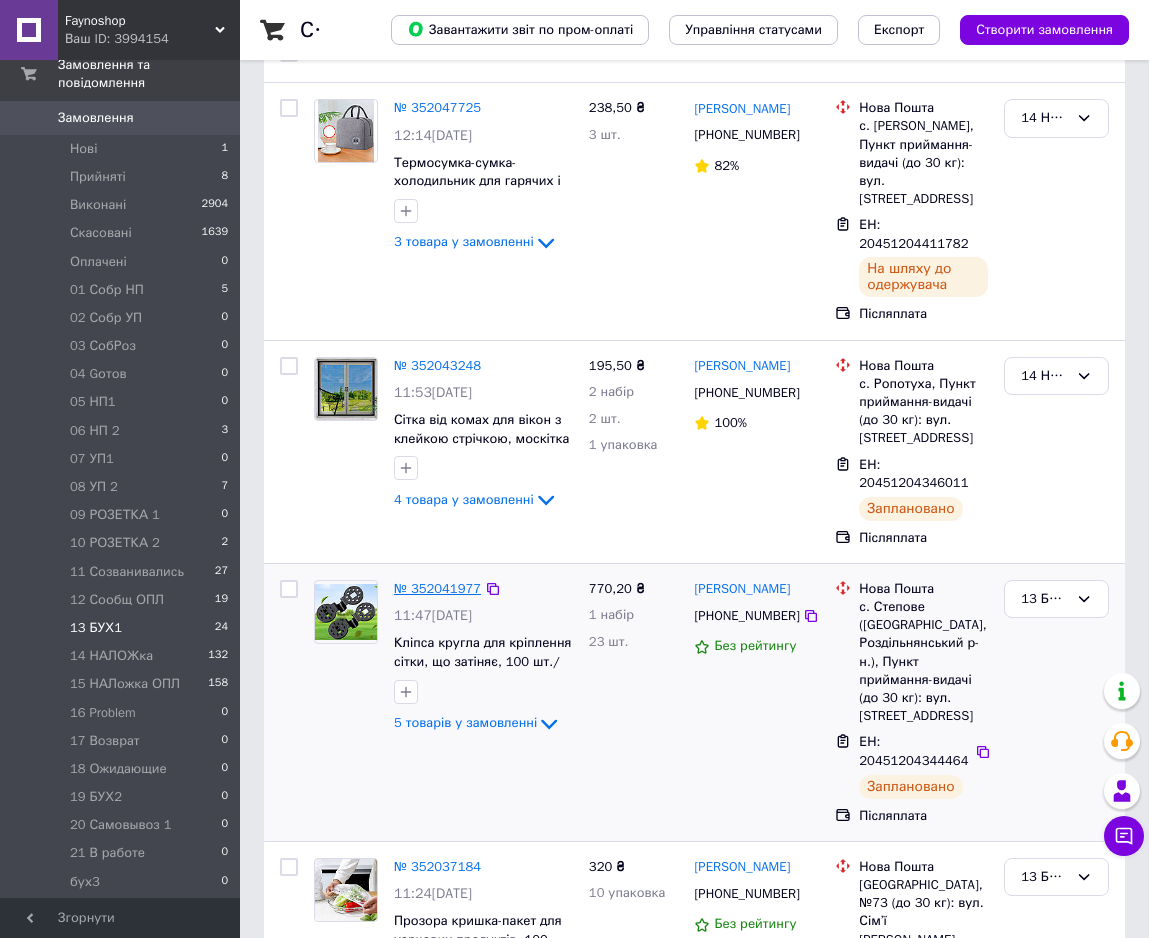 click on "№ 352041977" at bounding box center [437, 588] 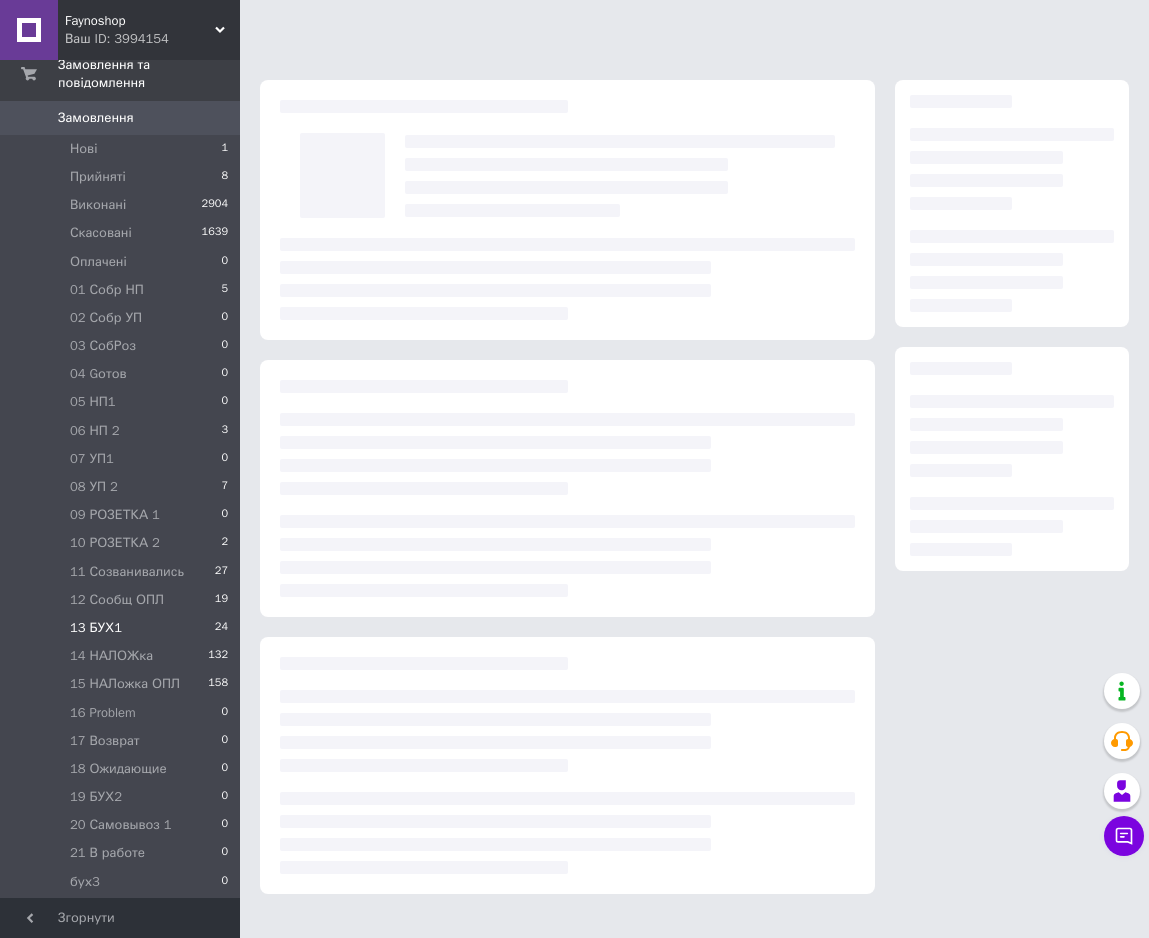 scroll, scrollTop: 0, scrollLeft: 0, axis: both 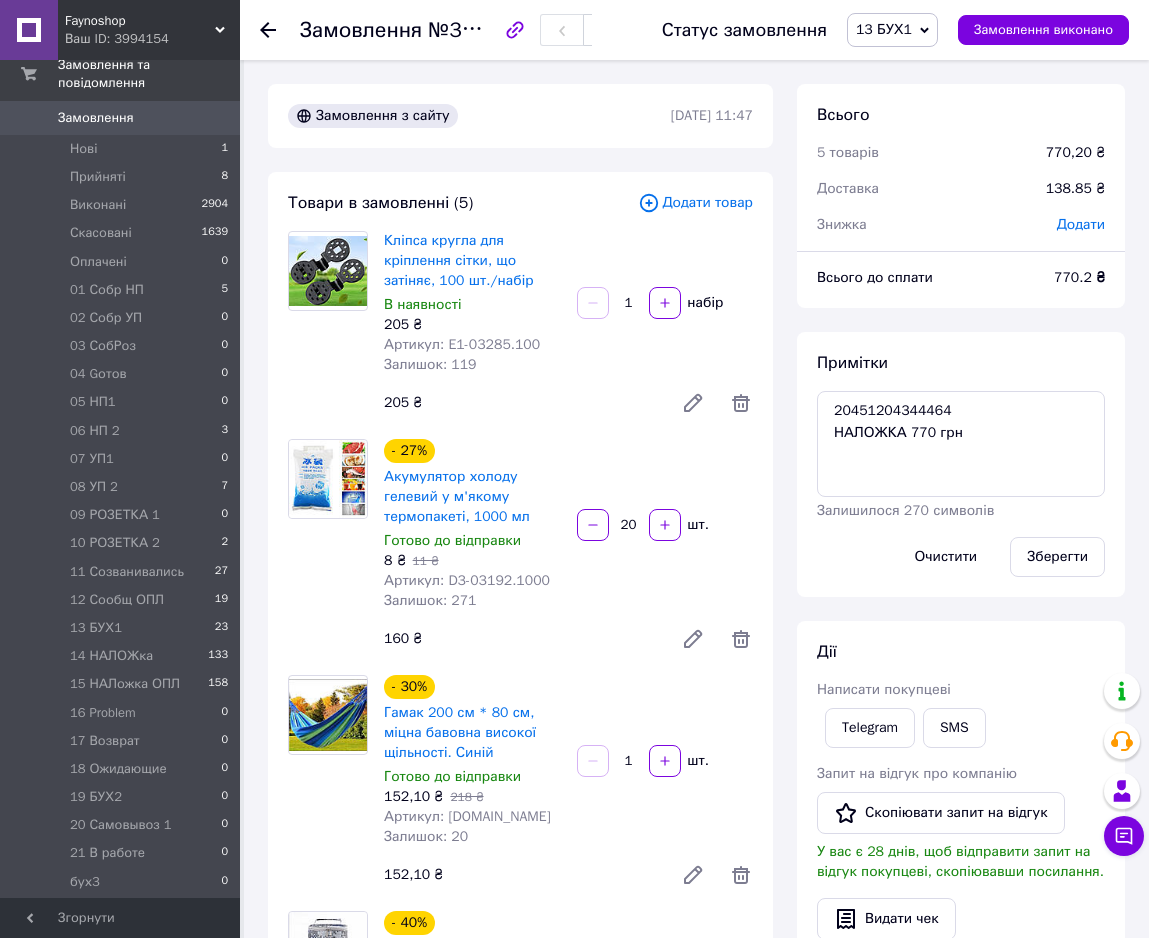 click on "13 БУХ1" at bounding box center (884, 29) 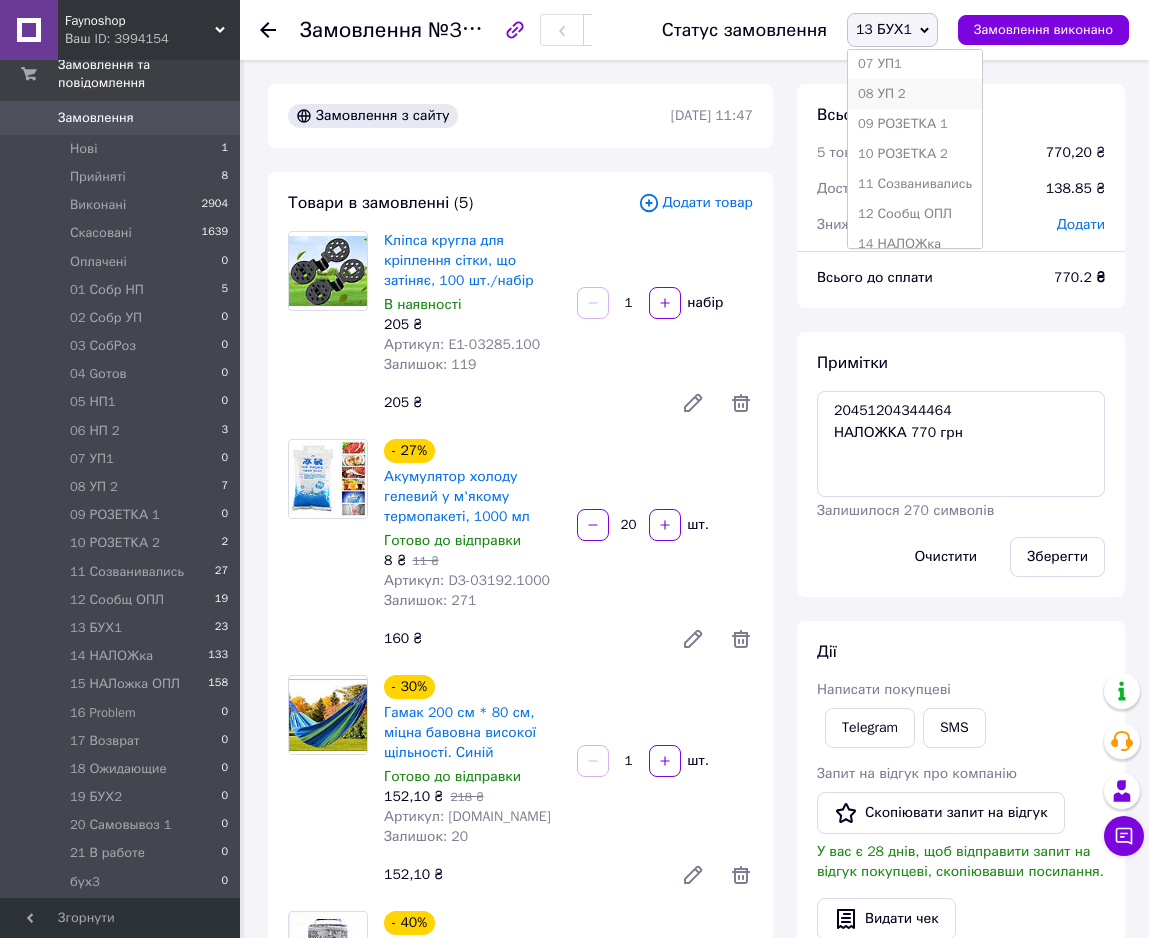 scroll, scrollTop: 408, scrollLeft: 0, axis: vertical 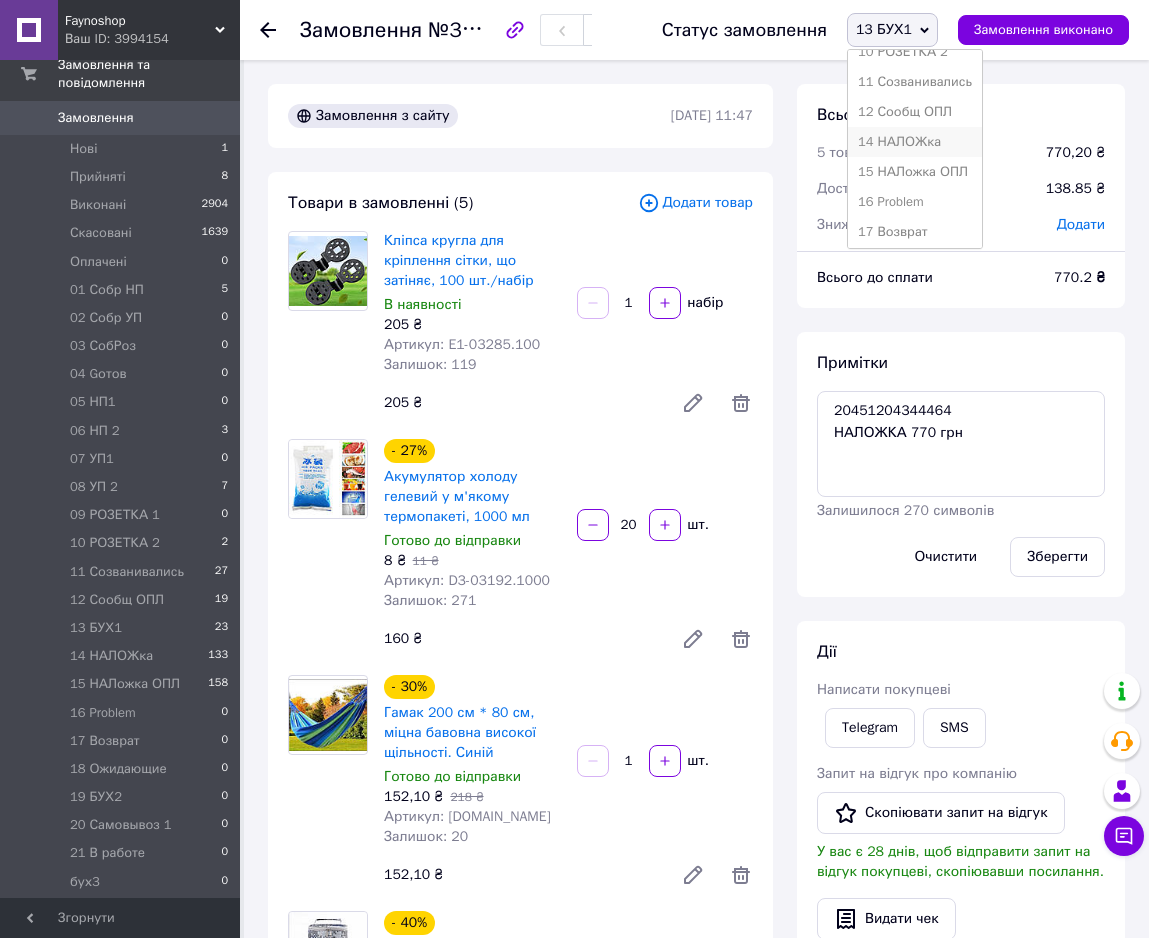click on "14 НАЛОЖка" at bounding box center [915, 142] 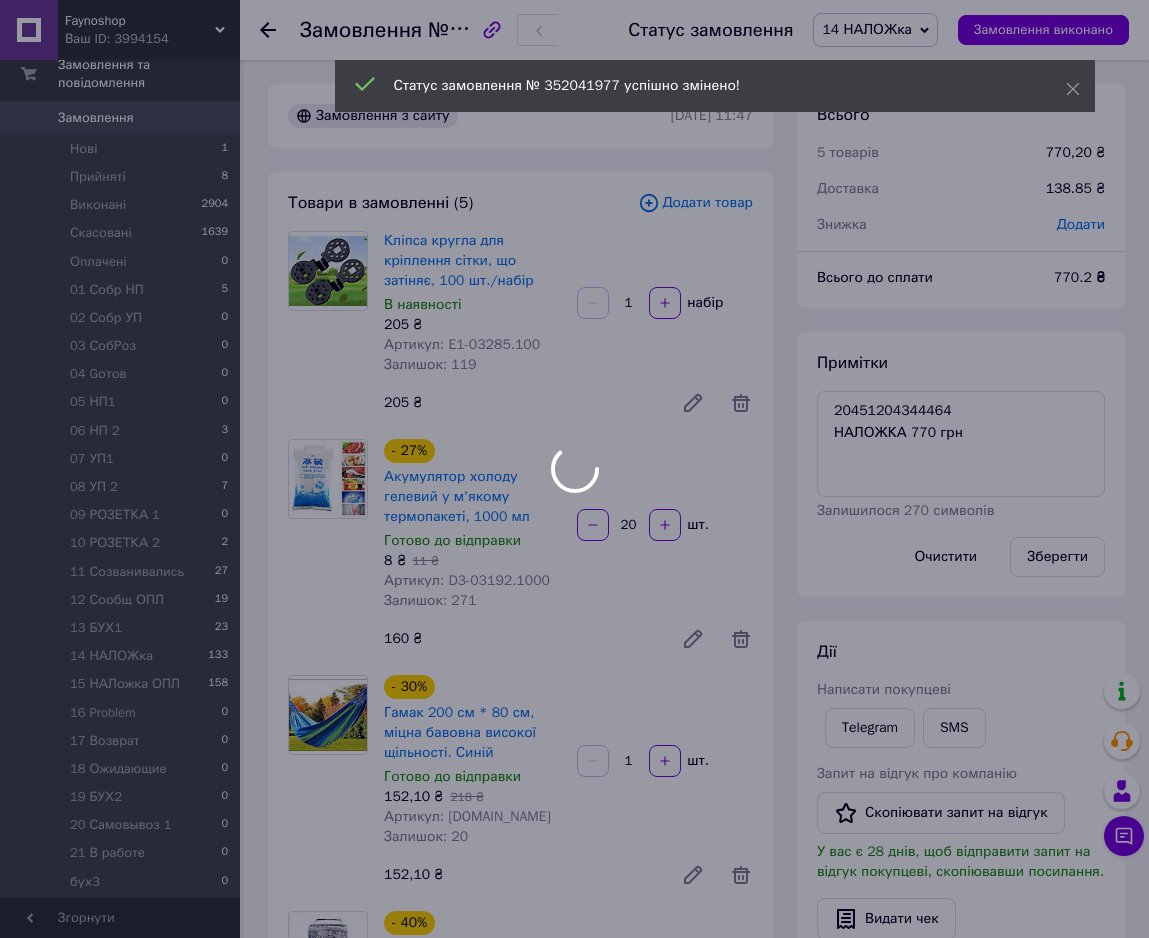 scroll, scrollTop: 496, scrollLeft: 0, axis: vertical 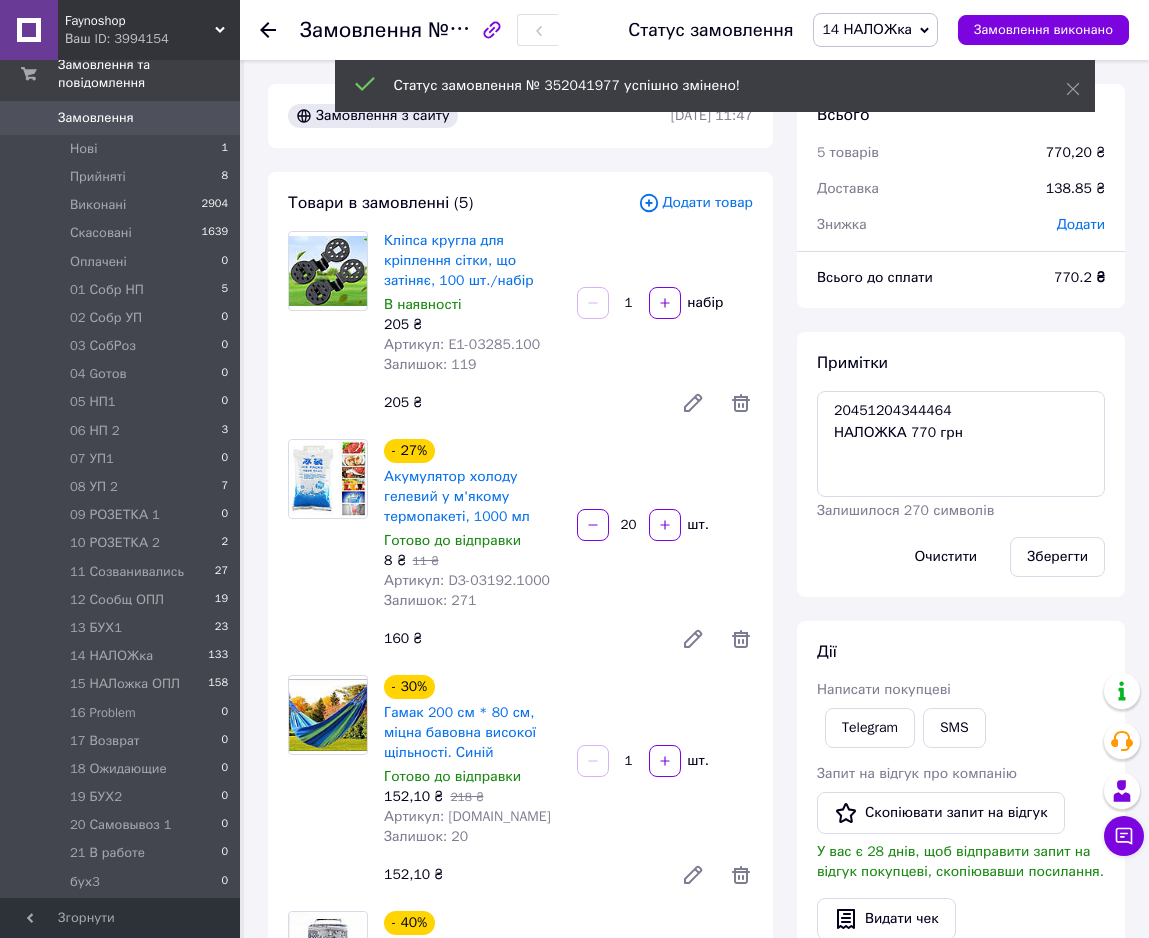 click at bounding box center (280, 30) 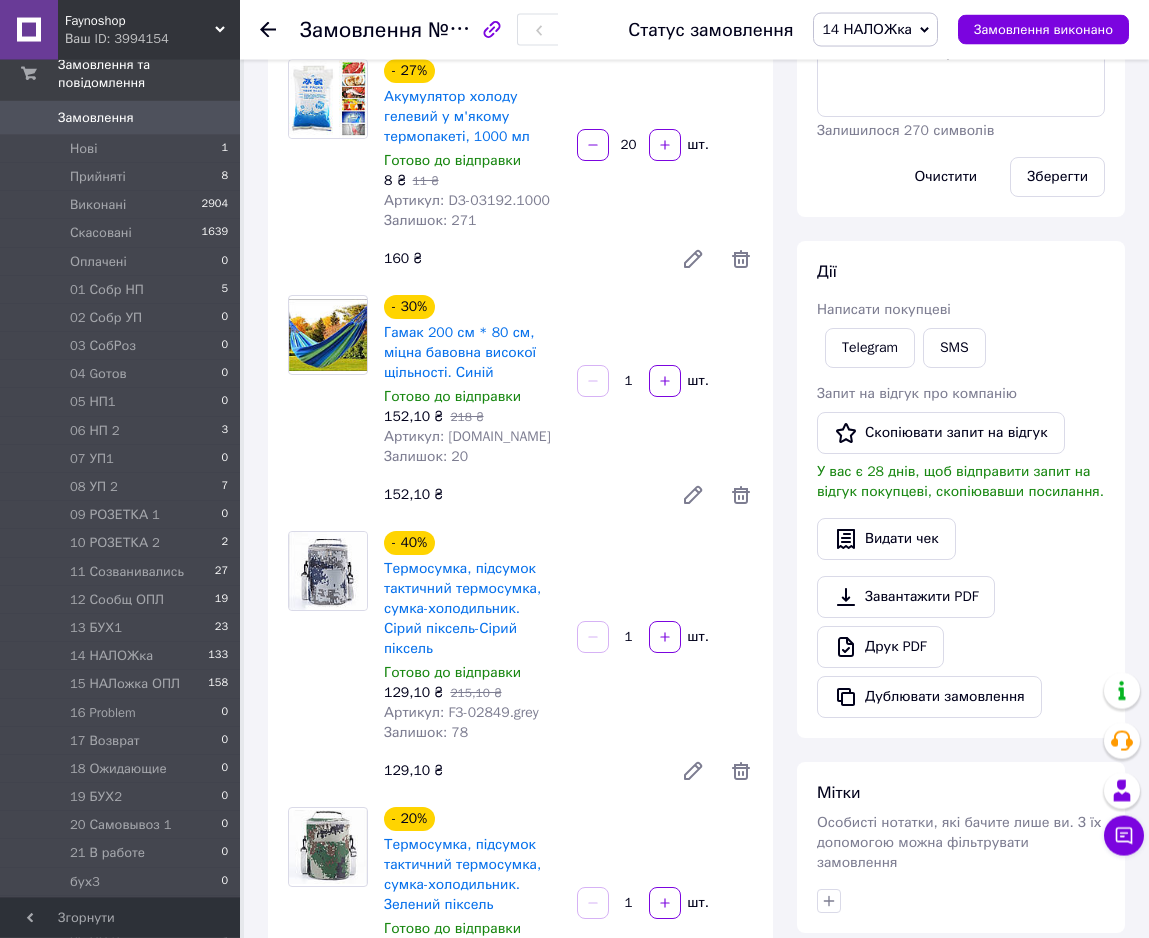 scroll, scrollTop: 102, scrollLeft: 0, axis: vertical 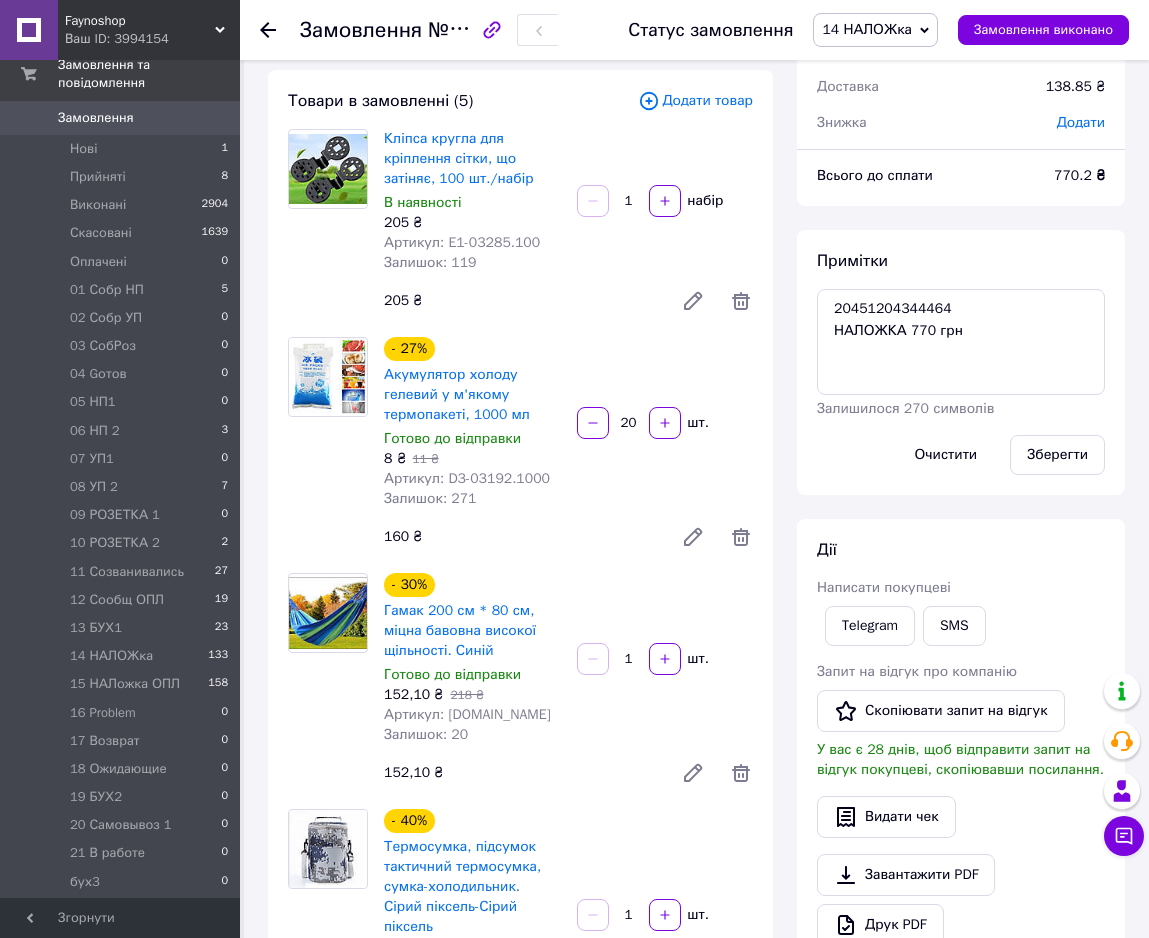 click 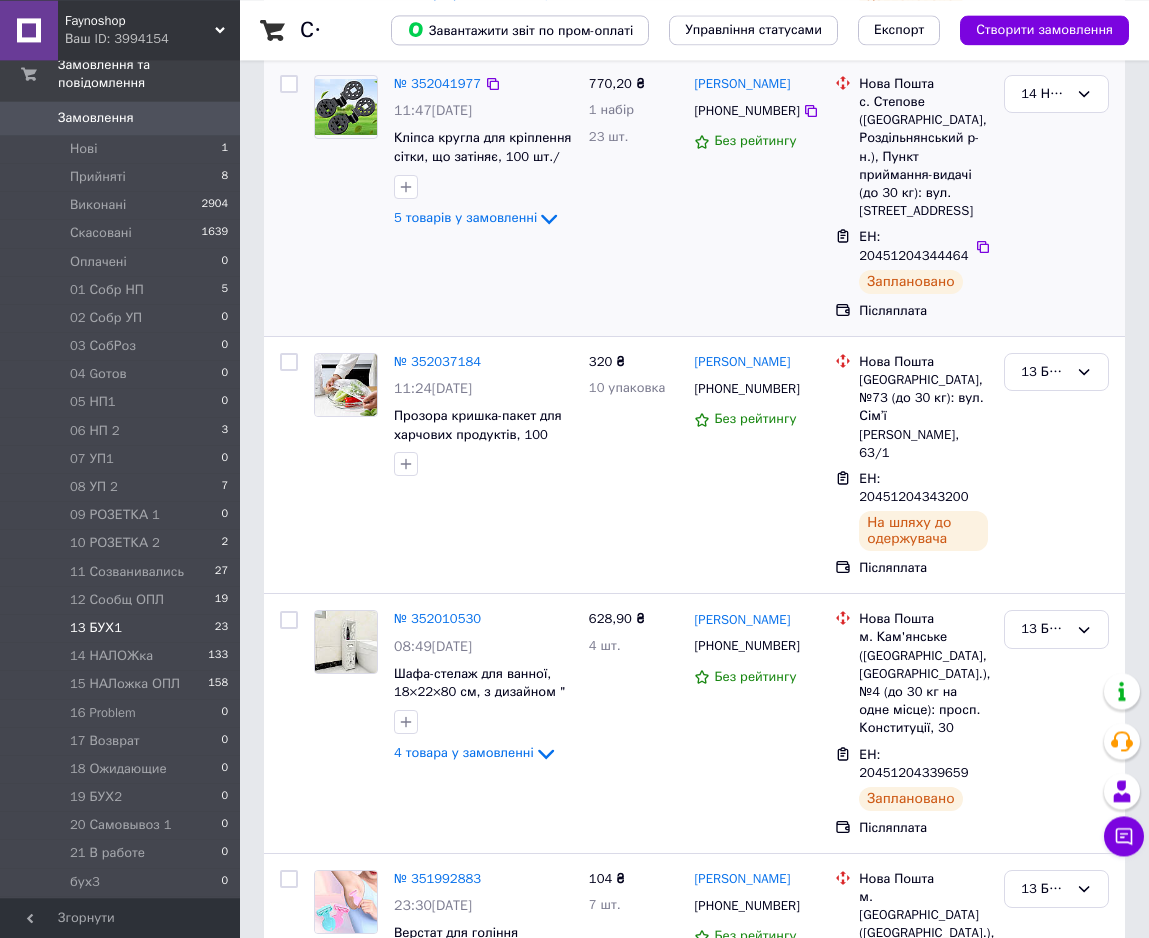 scroll, scrollTop: 714, scrollLeft: 0, axis: vertical 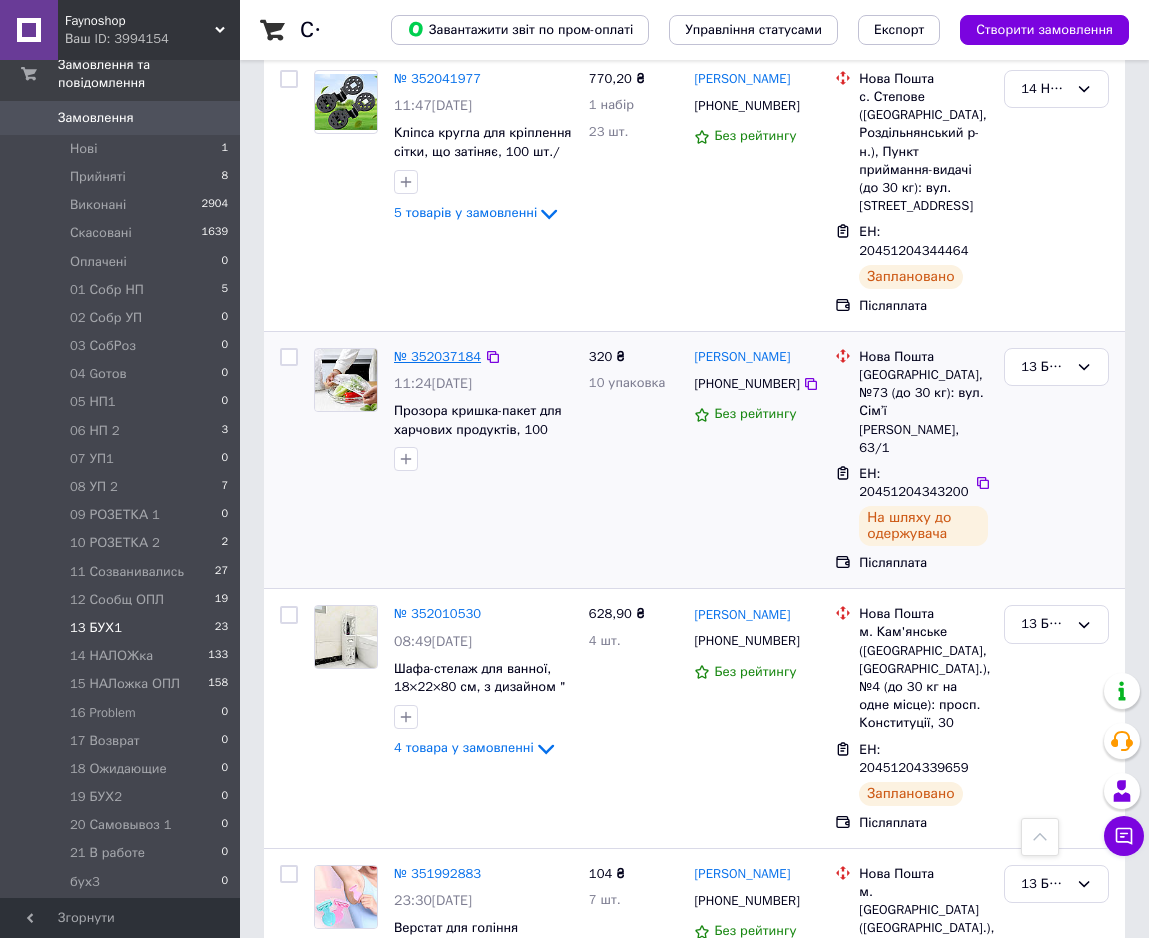 click on "№ 352037184" at bounding box center (437, 356) 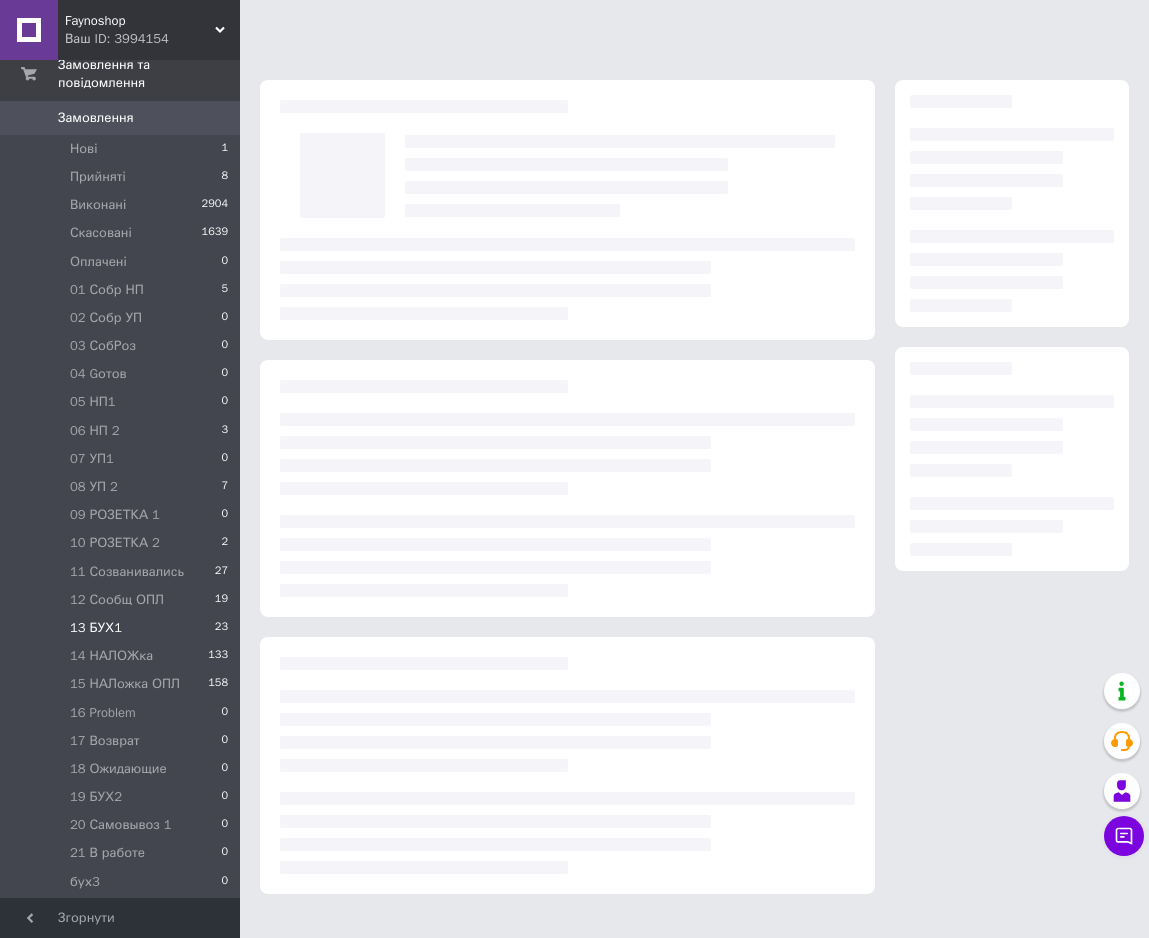 scroll, scrollTop: 0, scrollLeft: 0, axis: both 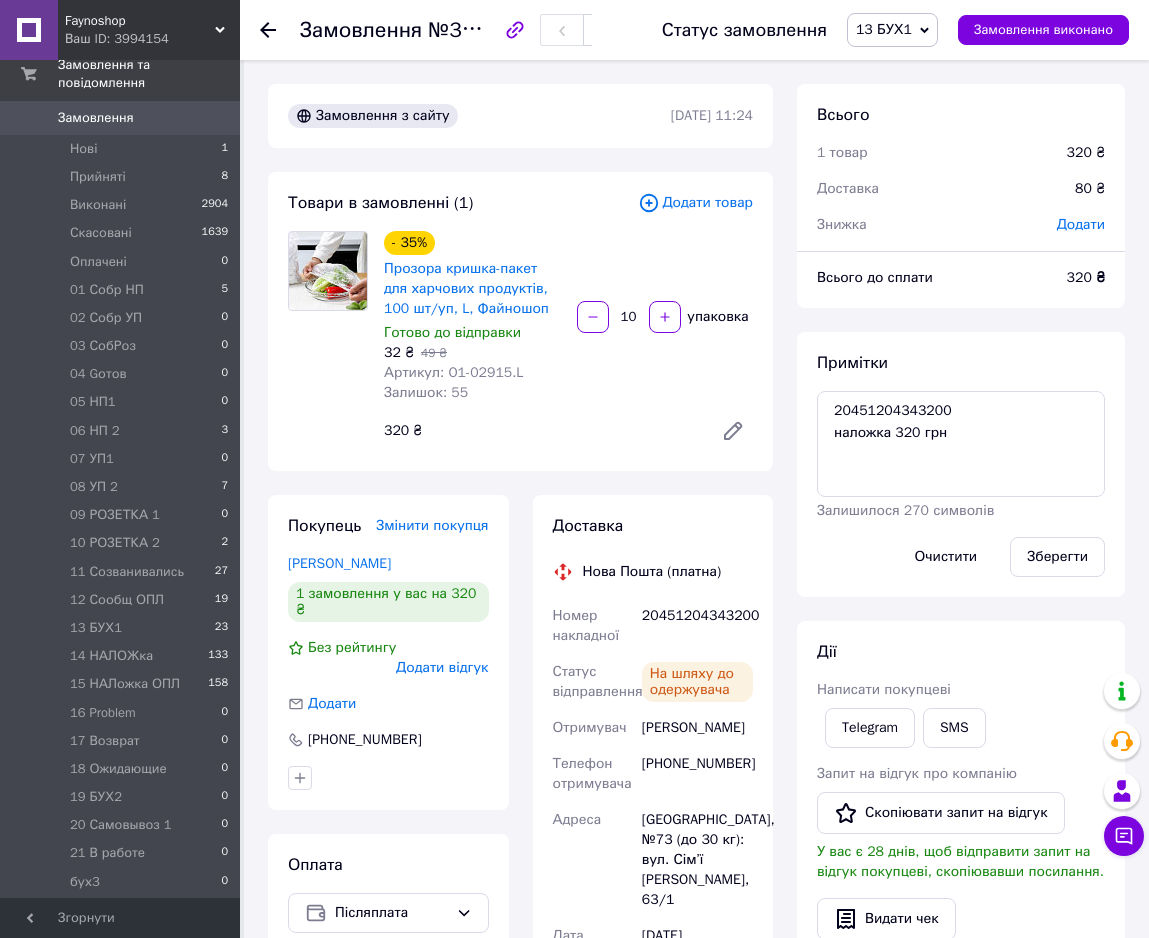 click on "13 БУХ1" at bounding box center (884, 29) 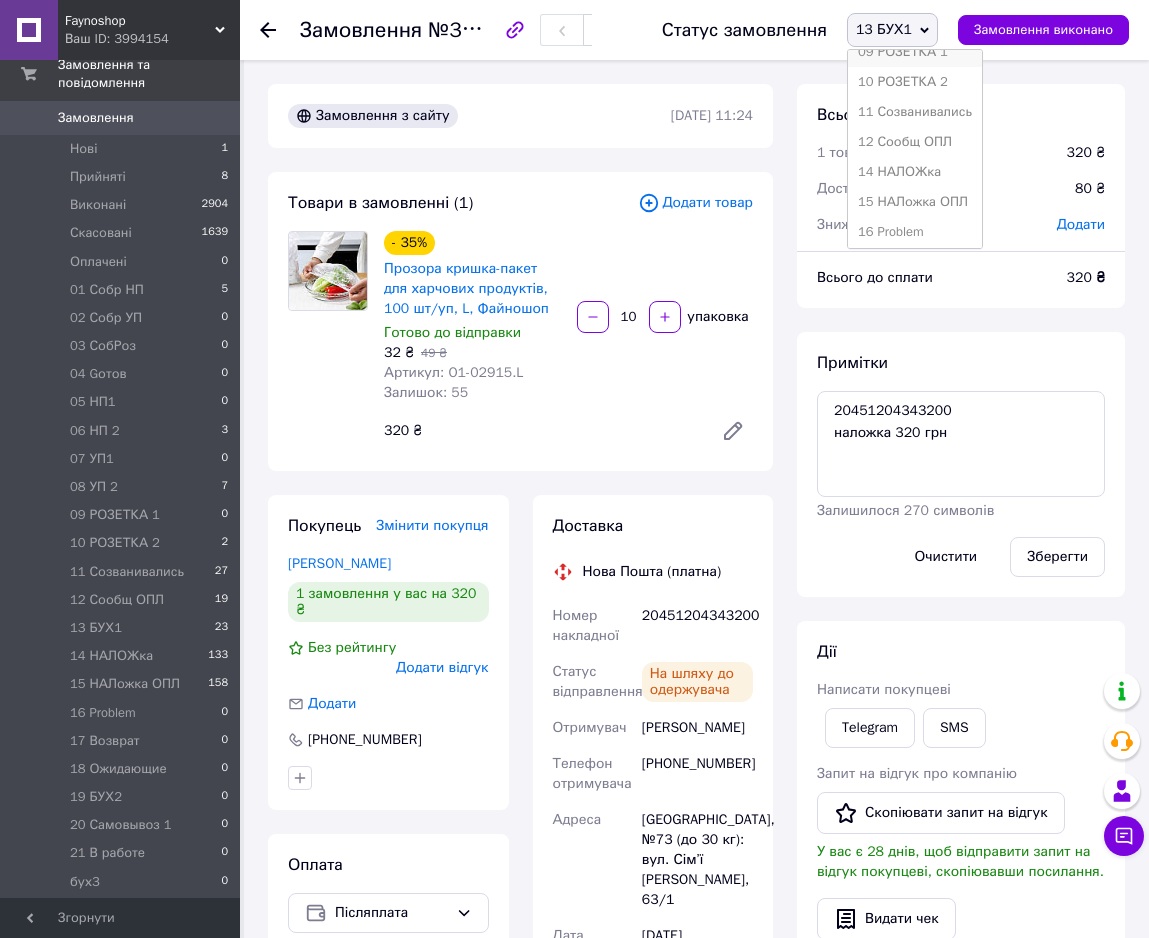 scroll, scrollTop: 408, scrollLeft: 0, axis: vertical 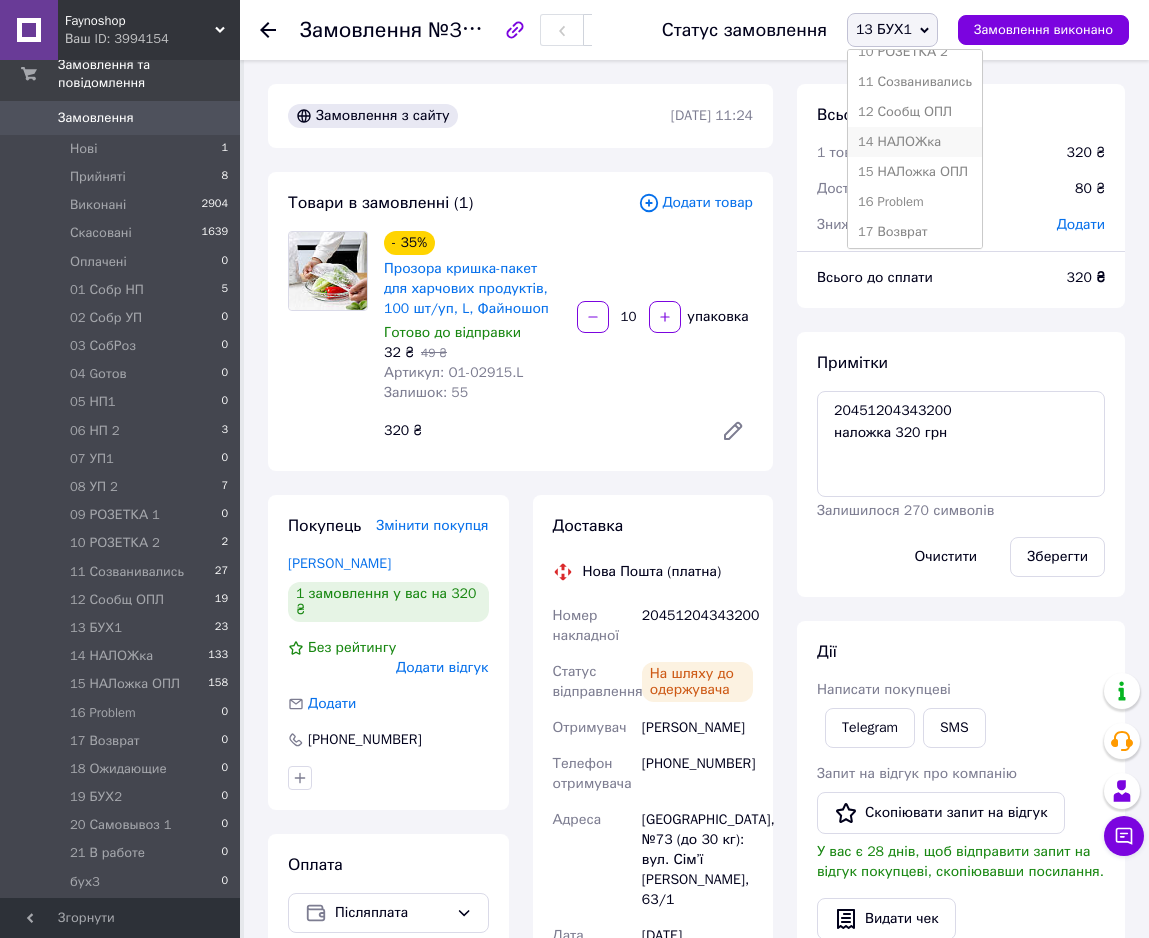 click on "14 НАЛОЖка" at bounding box center (915, 142) 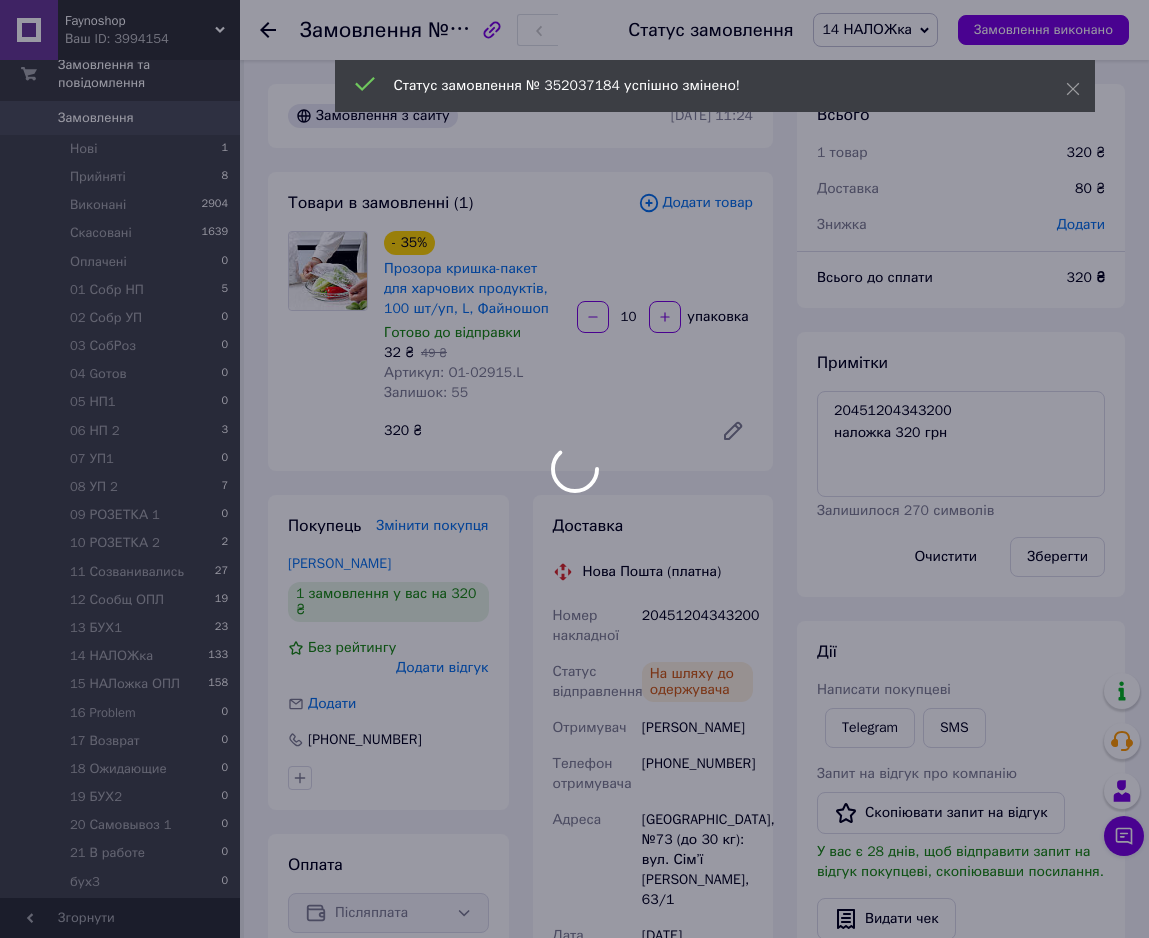 scroll, scrollTop: 400, scrollLeft: 0, axis: vertical 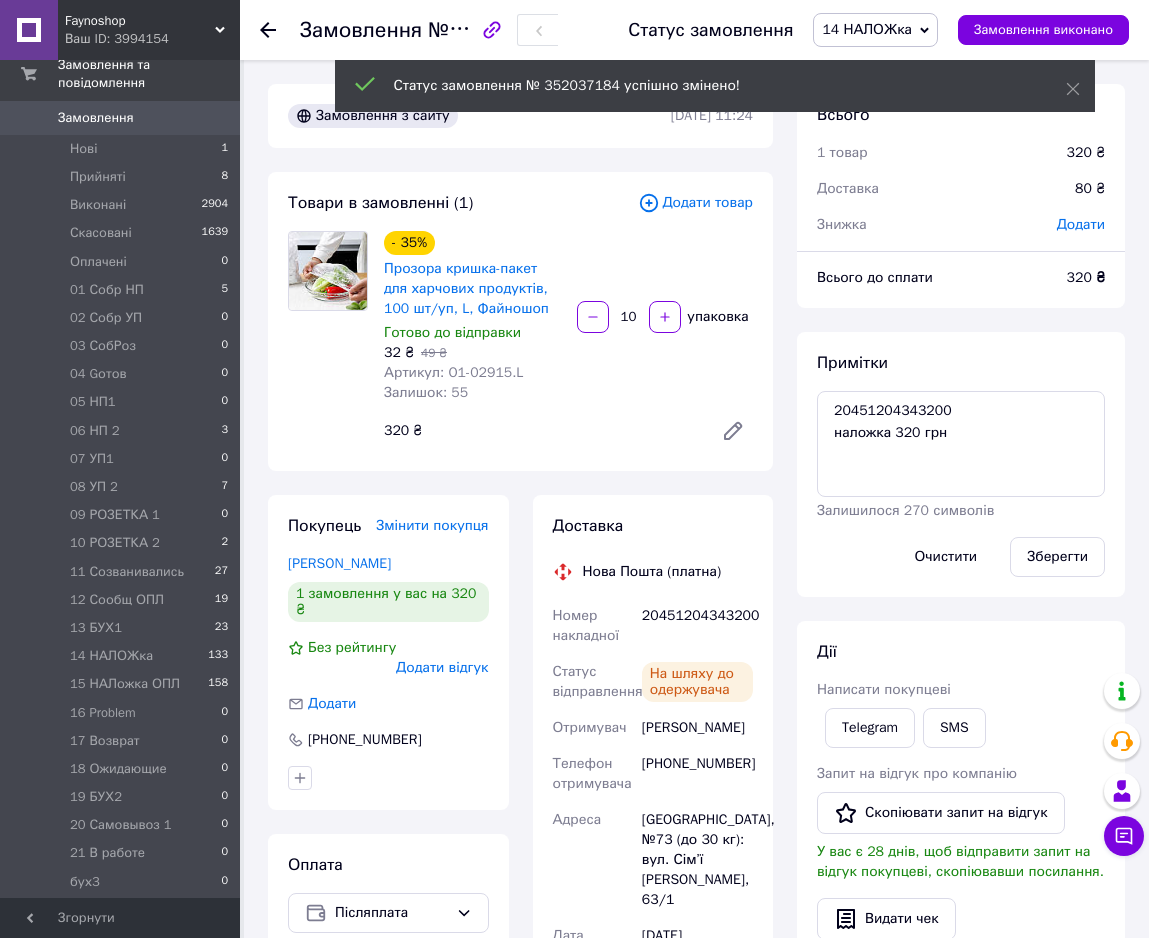 click 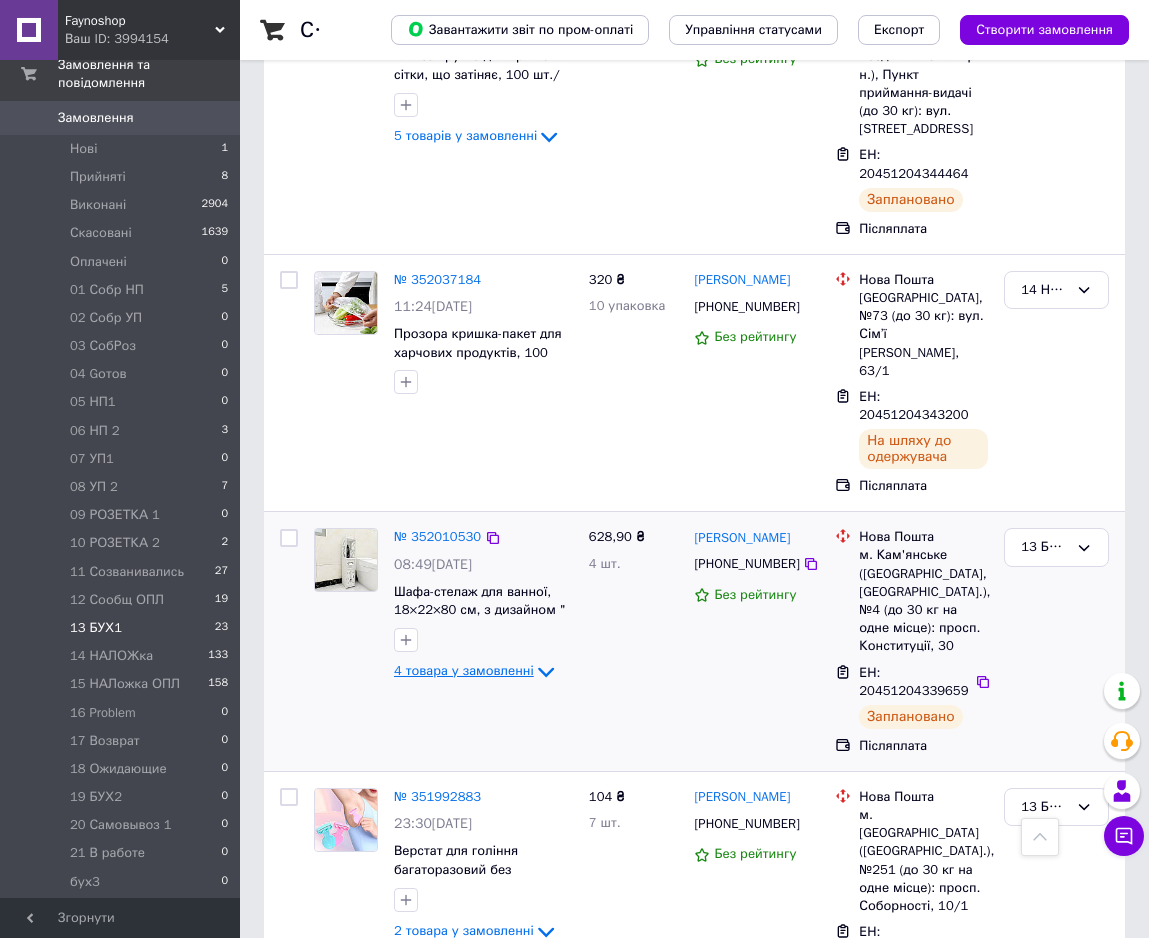 scroll, scrollTop: 816, scrollLeft: 0, axis: vertical 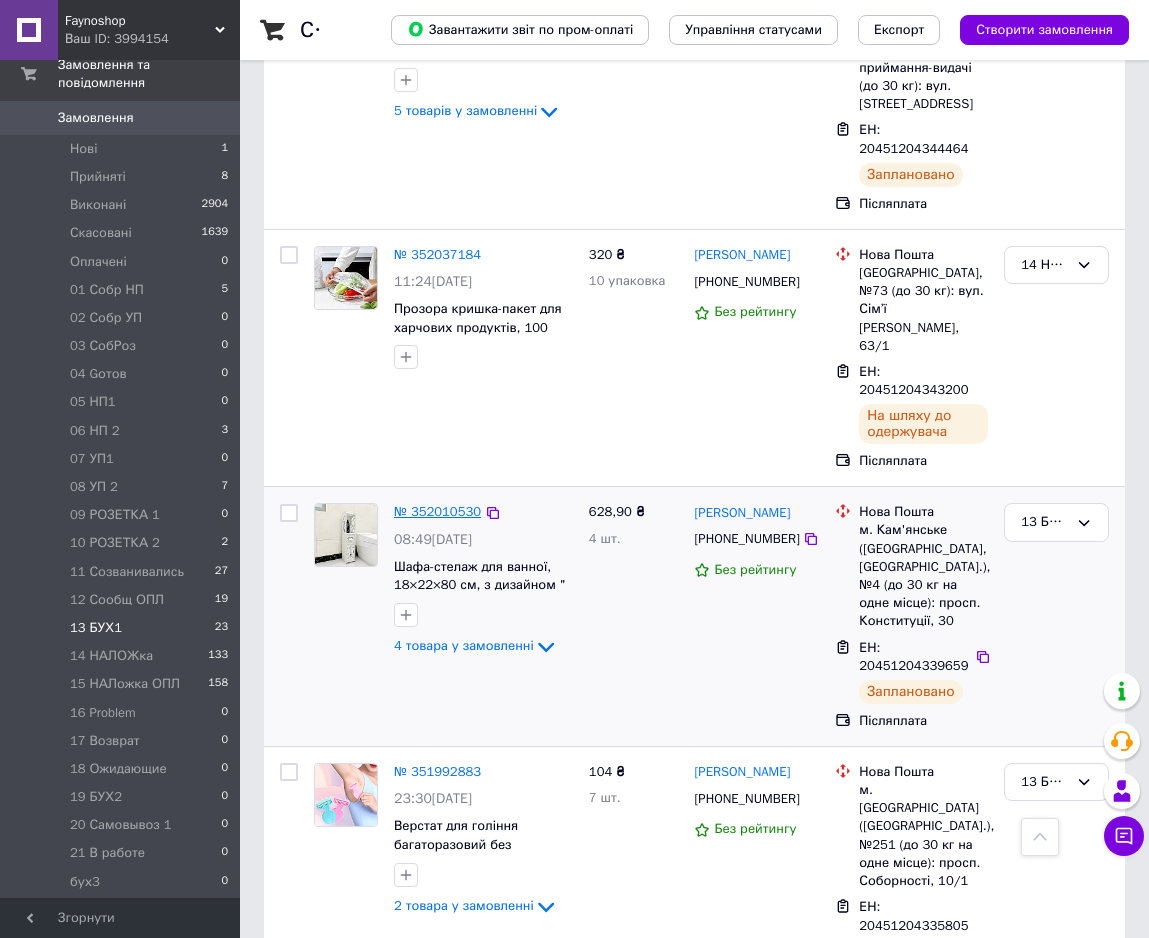 click on "№ 352010530" at bounding box center [437, 511] 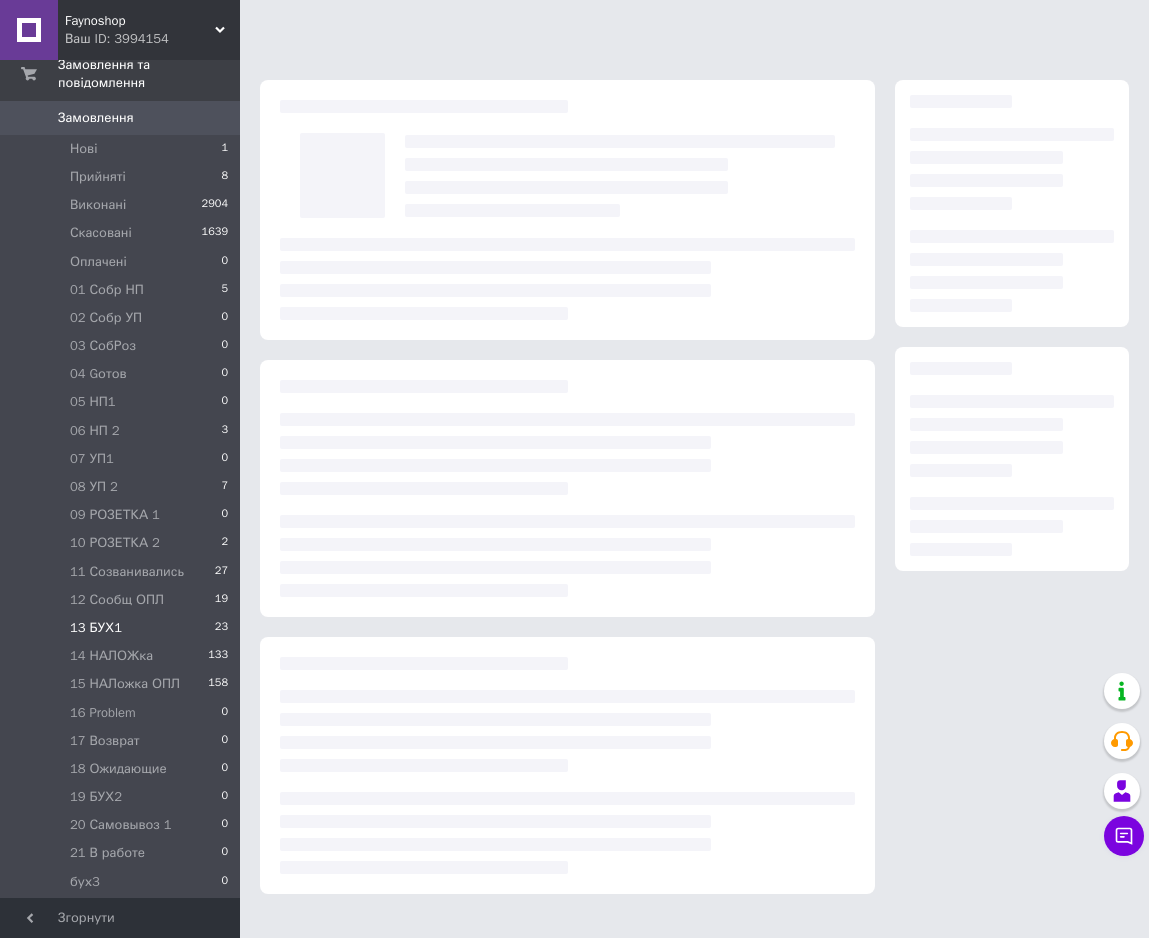 scroll, scrollTop: 0, scrollLeft: 0, axis: both 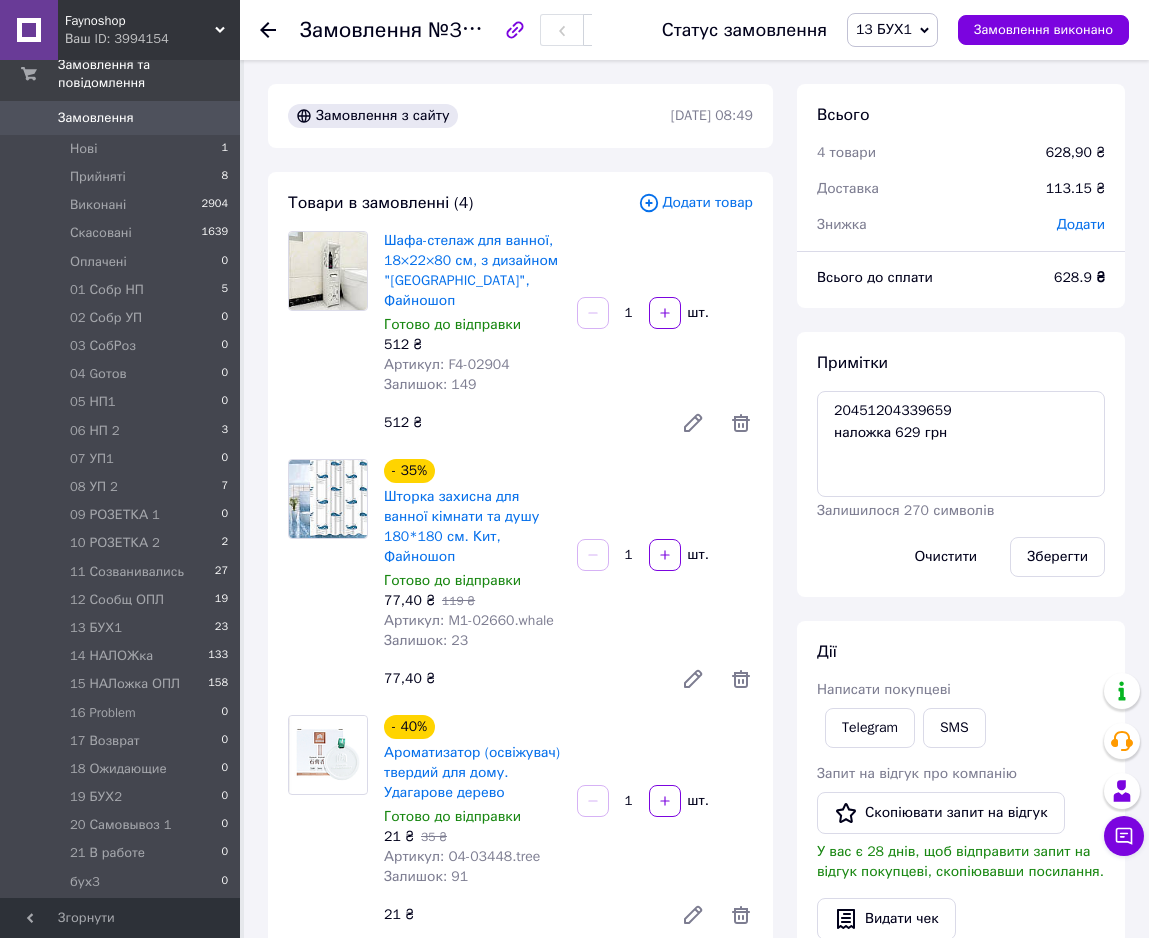 click on "13 БУХ1" at bounding box center [884, 29] 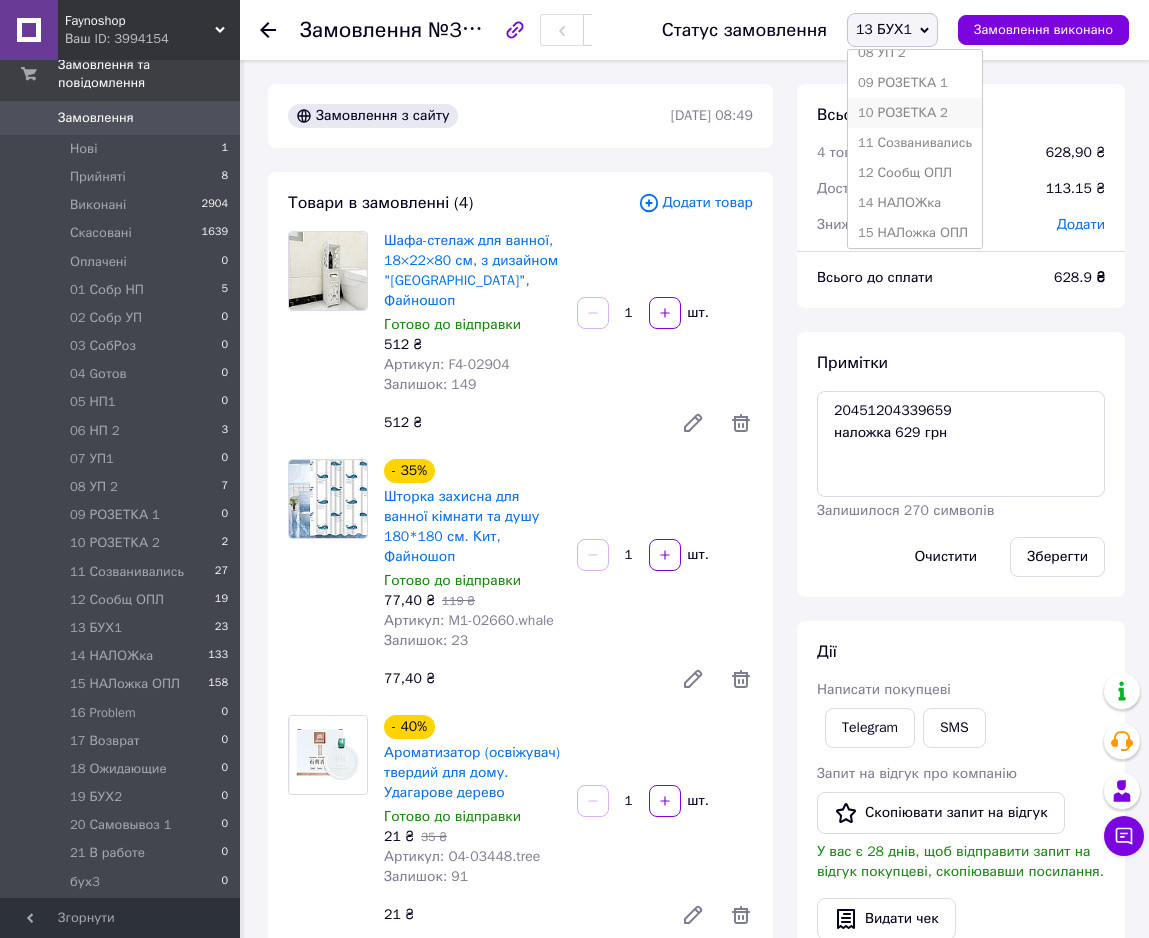 scroll, scrollTop: 408, scrollLeft: 0, axis: vertical 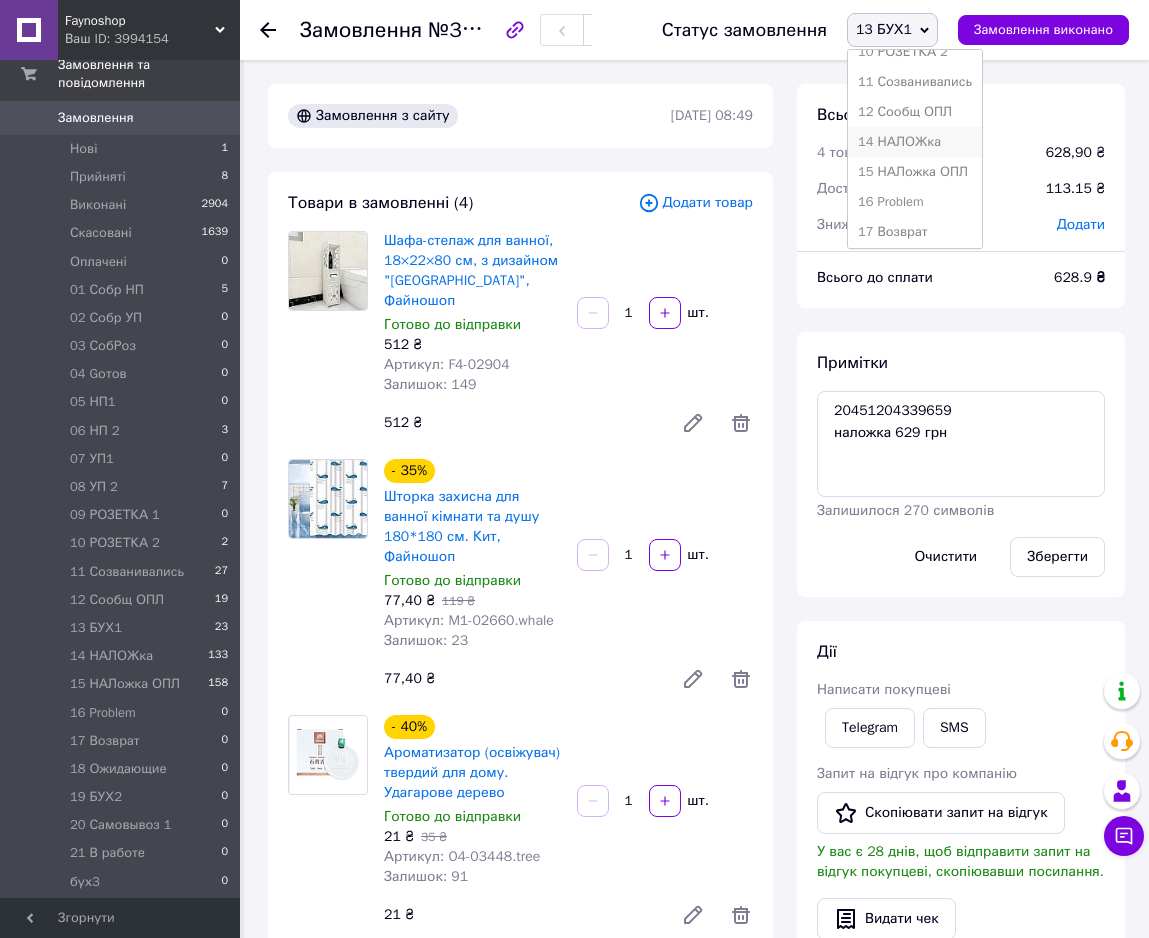 click on "14 НАЛОЖка" at bounding box center (915, 142) 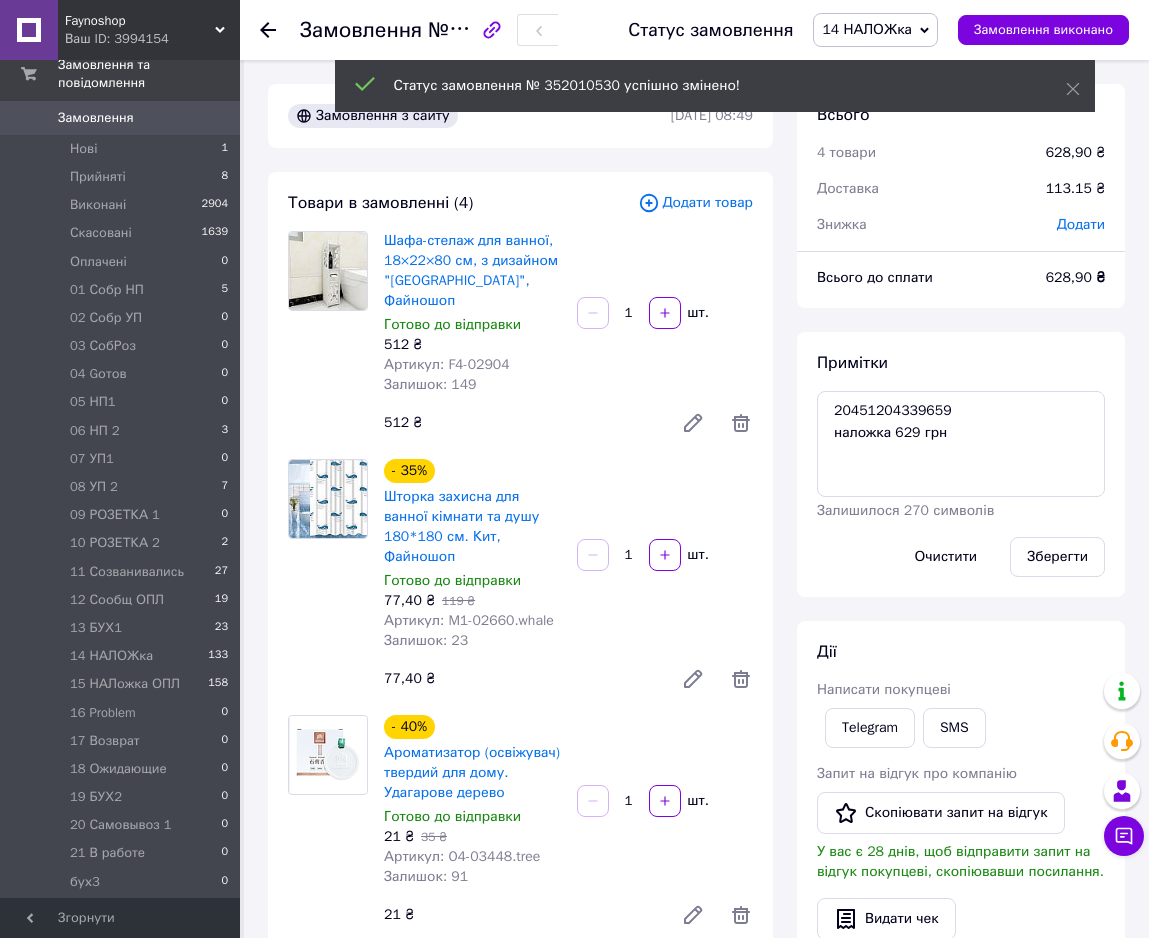 scroll, scrollTop: 636, scrollLeft: 0, axis: vertical 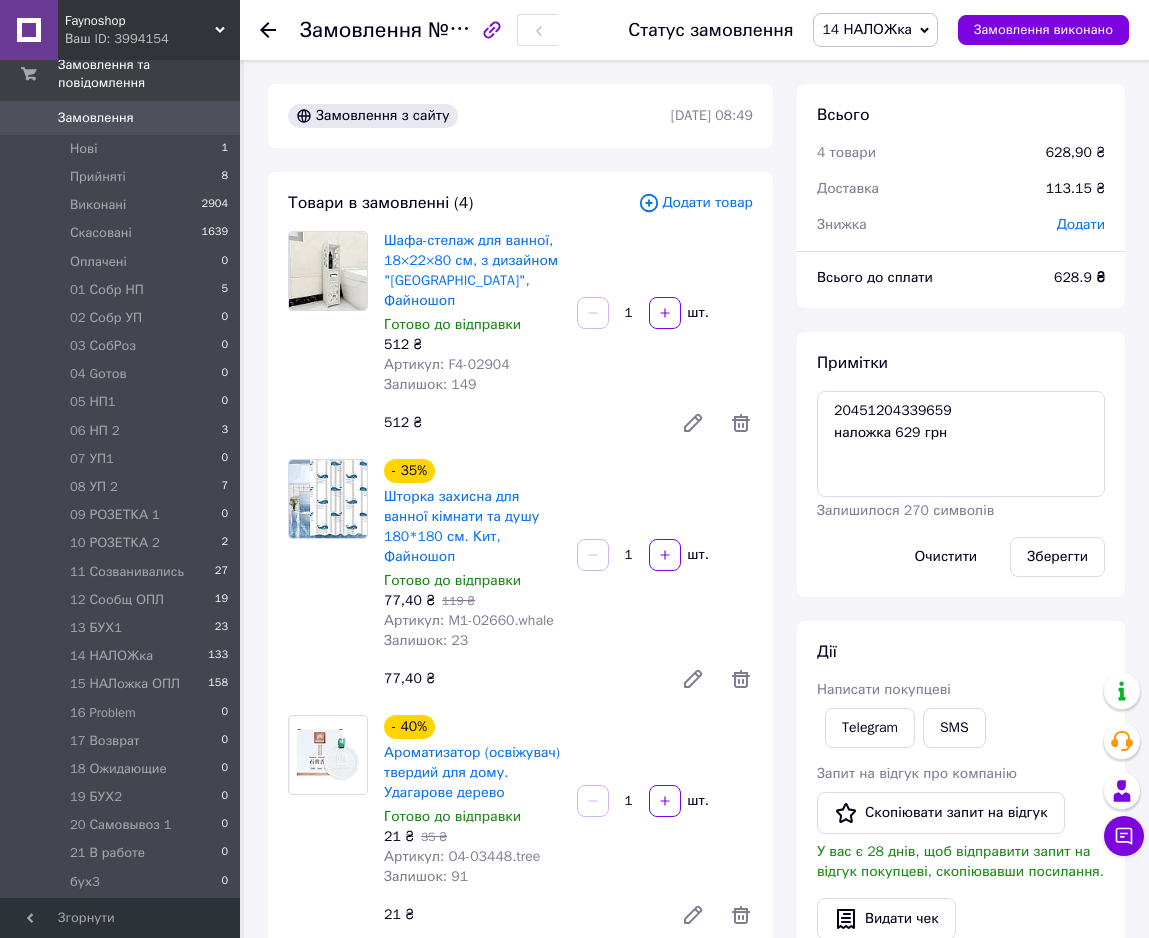 click 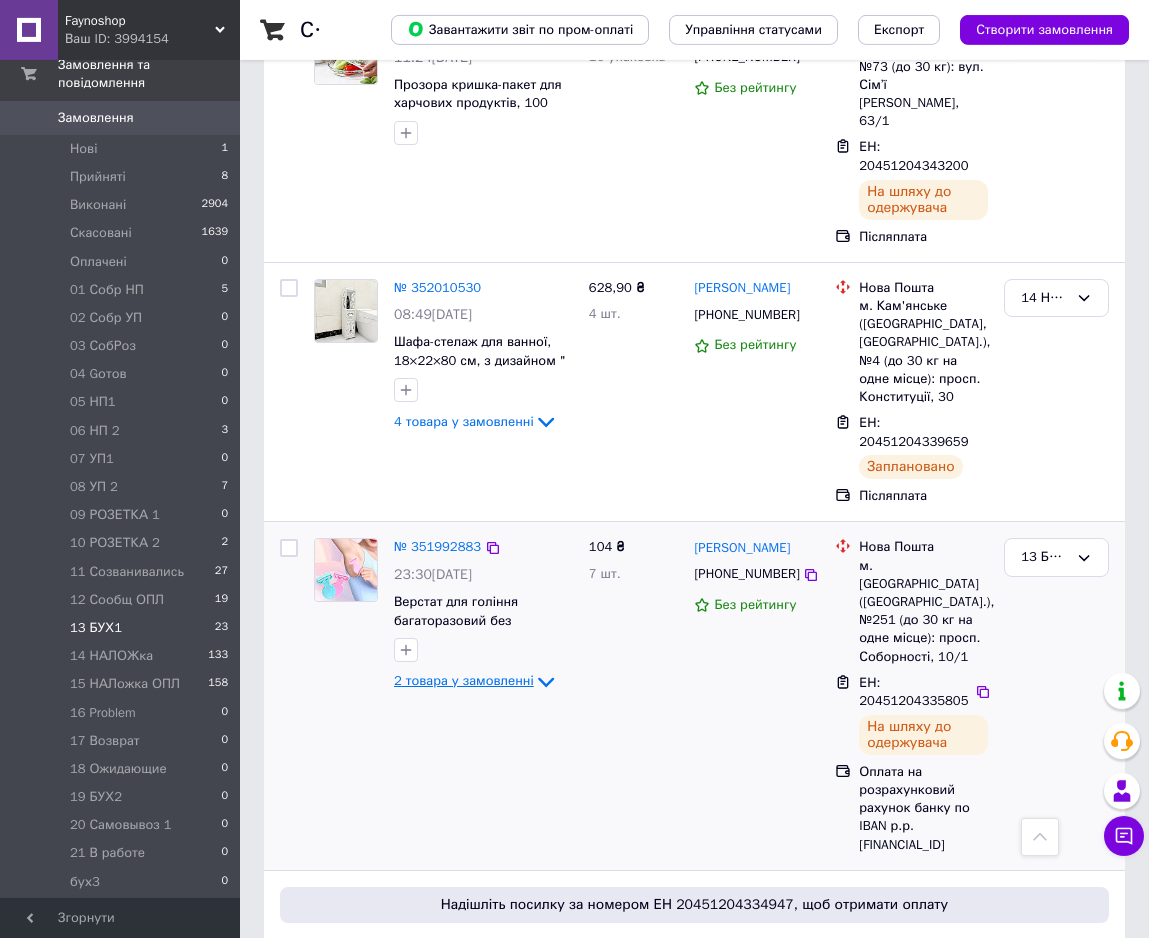 scroll, scrollTop: 816, scrollLeft: 0, axis: vertical 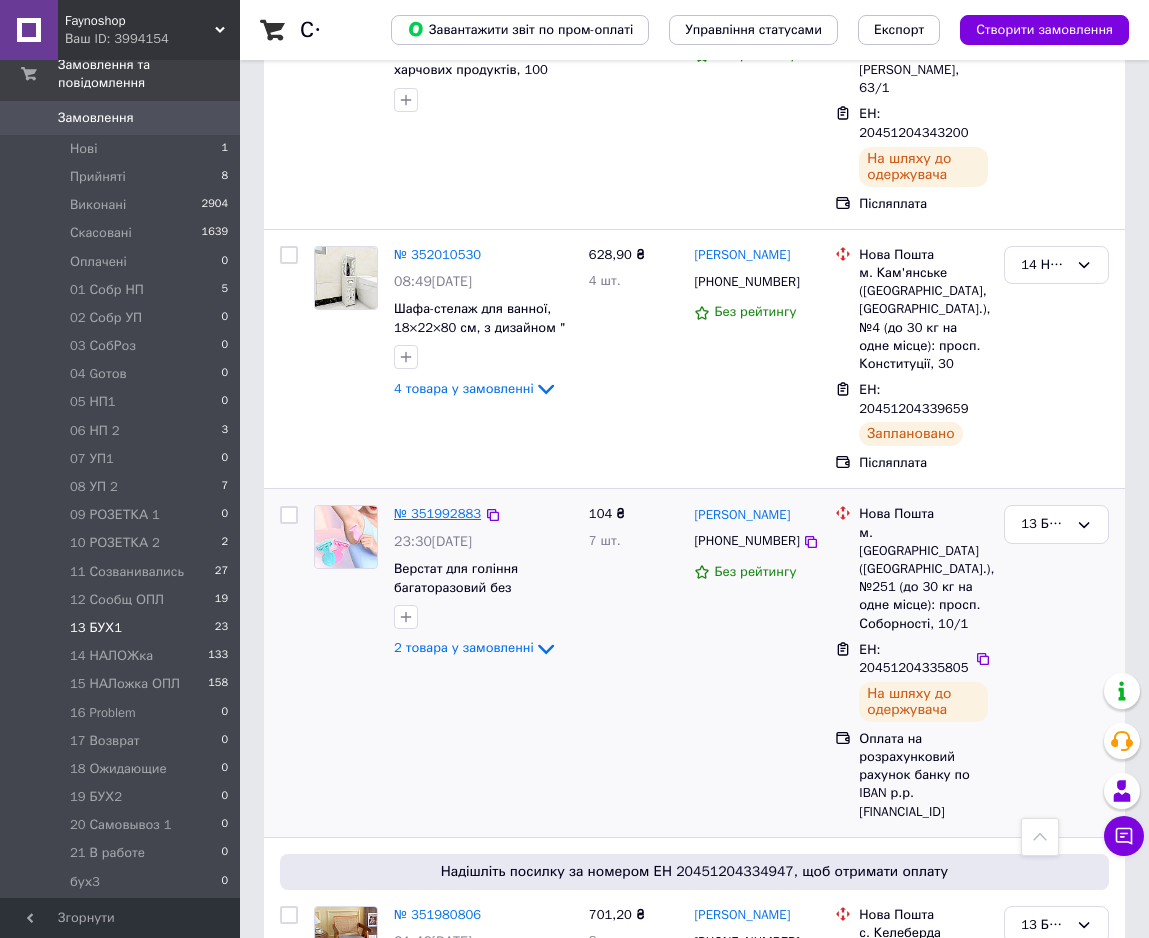 click on "№ 351992883" at bounding box center [437, 513] 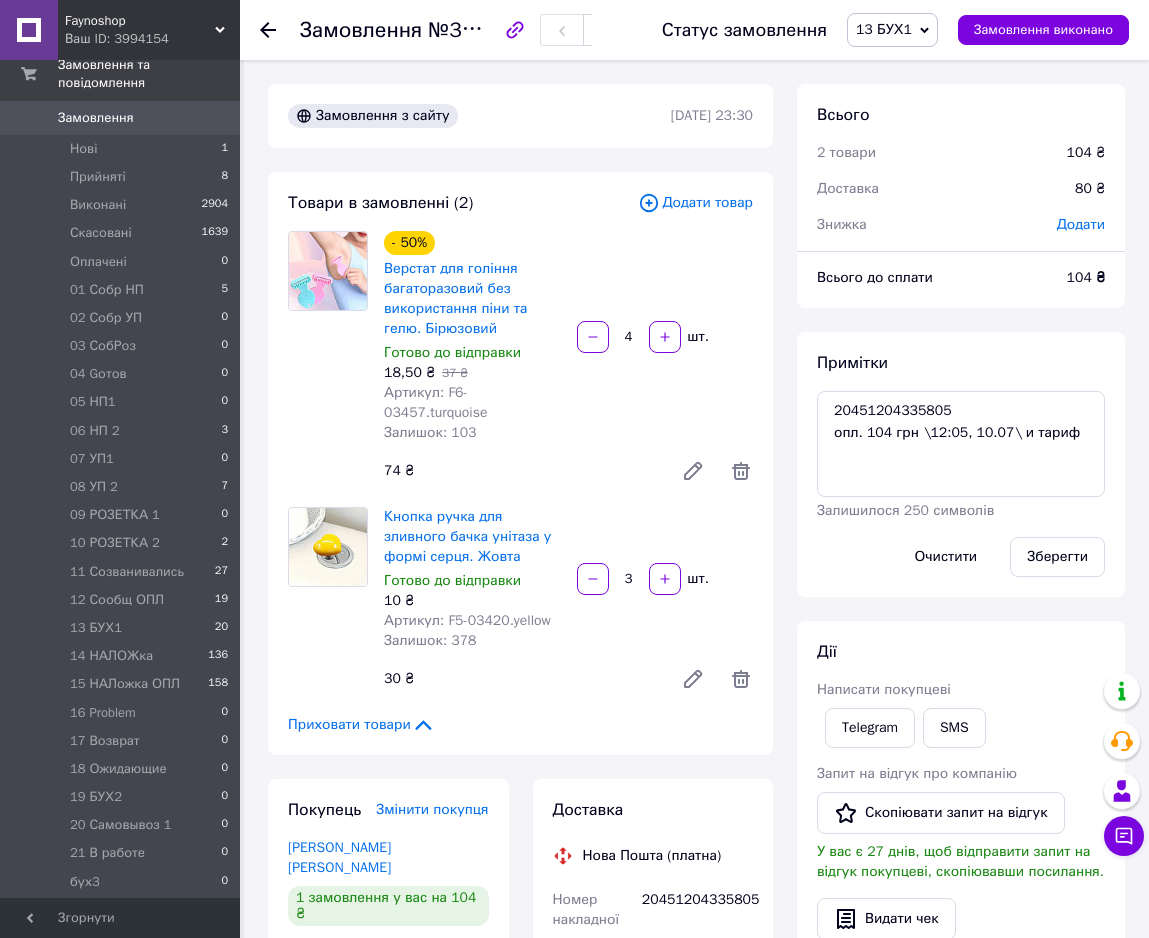 scroll, scrollTop: 996, scrollLeft: 0, axis: vertical 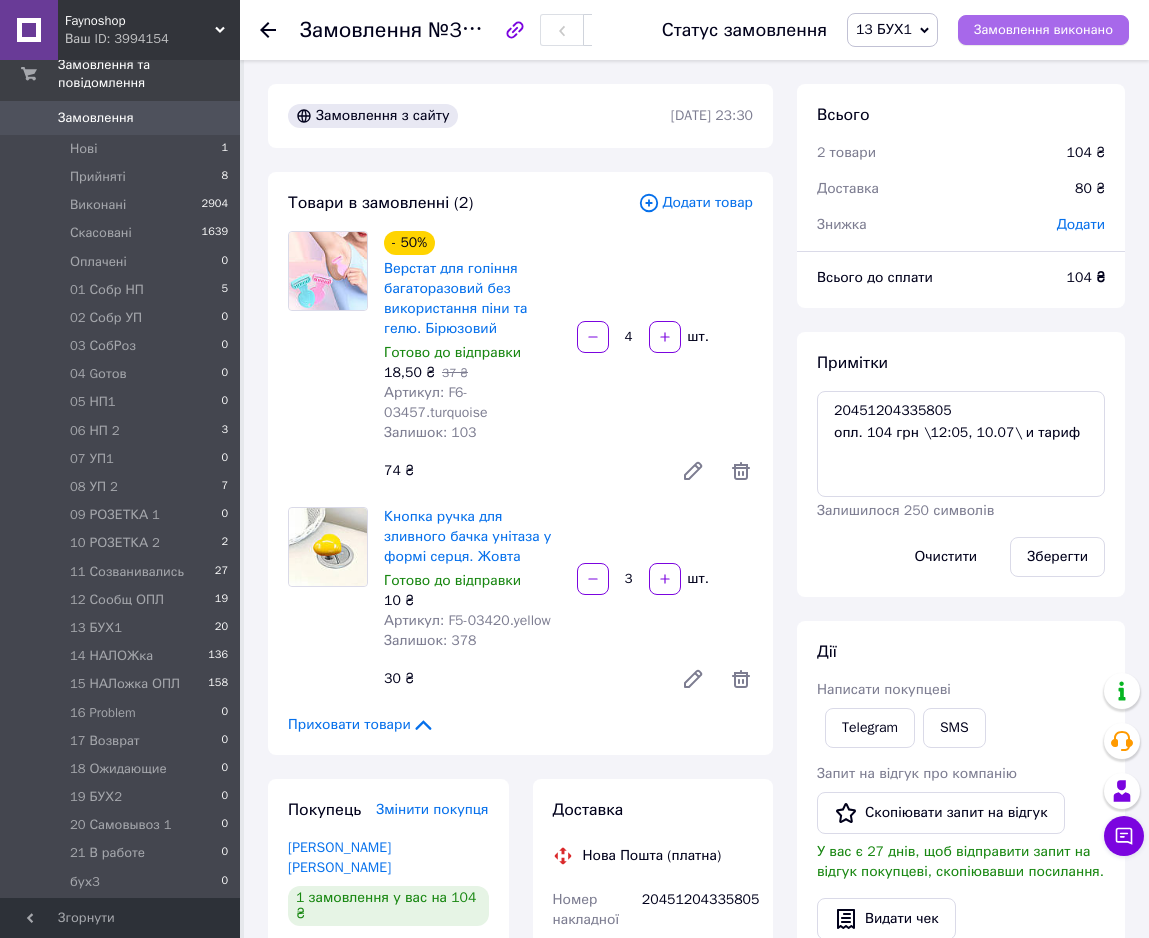 click on "Замовлення виконано" at bounding box center (1043, 30) 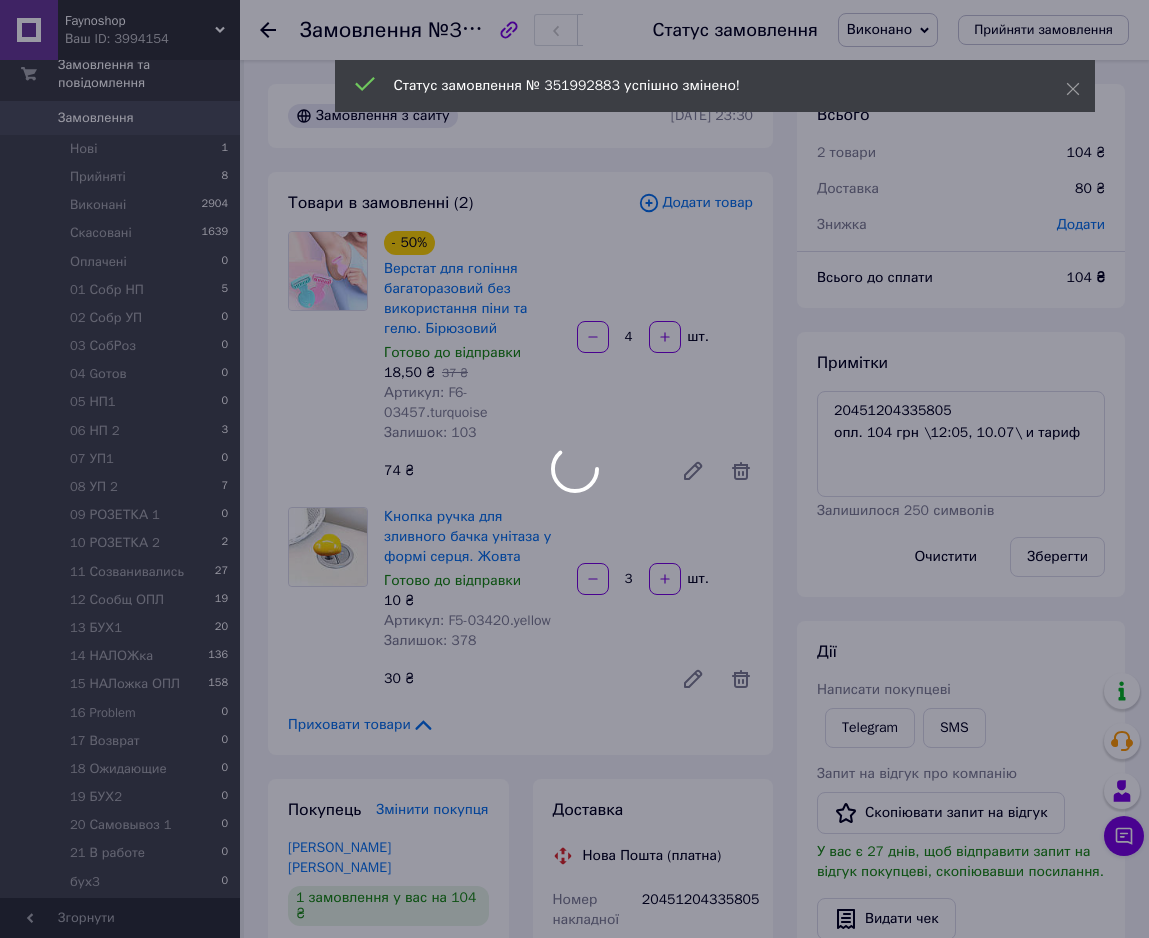 scroll, scrollTop: 1044, scrollLeft: 0, axis: vertical 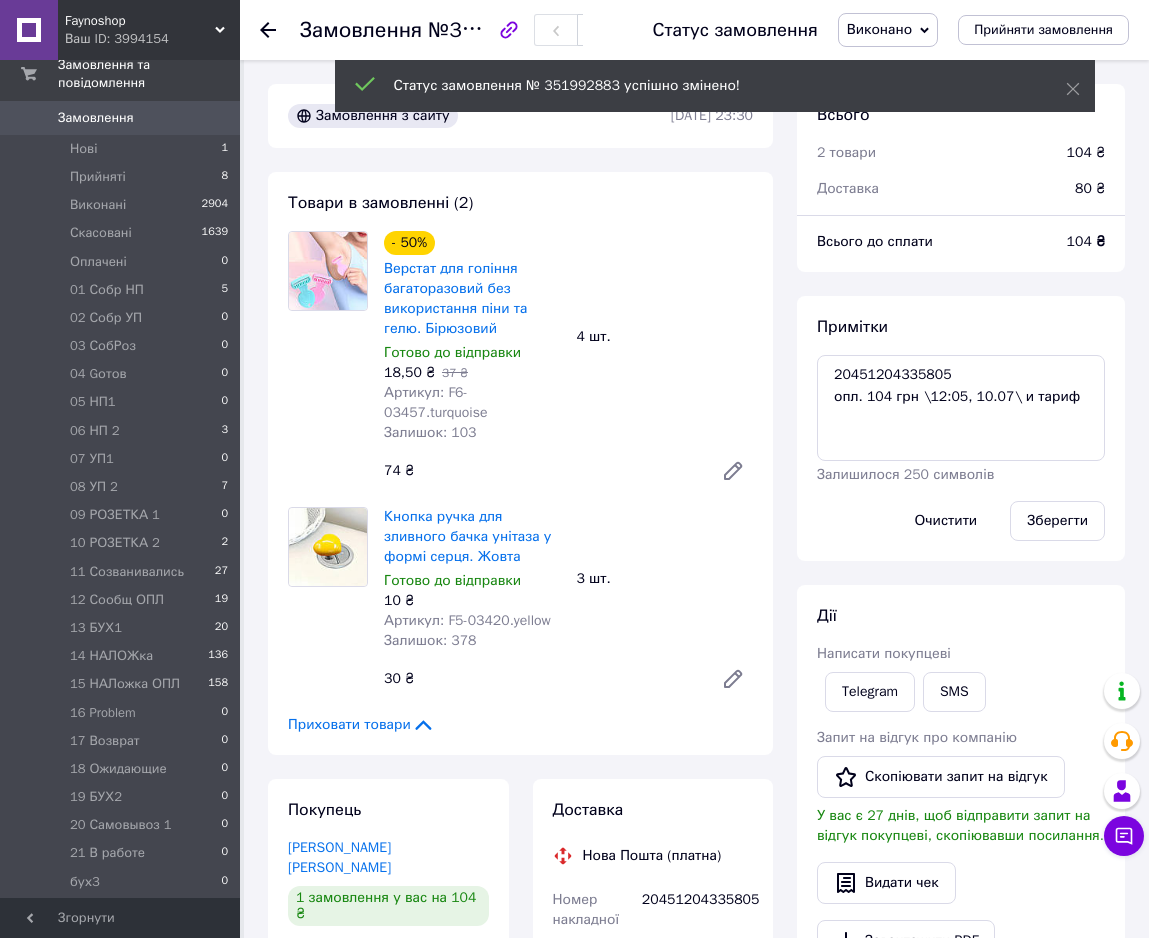 click 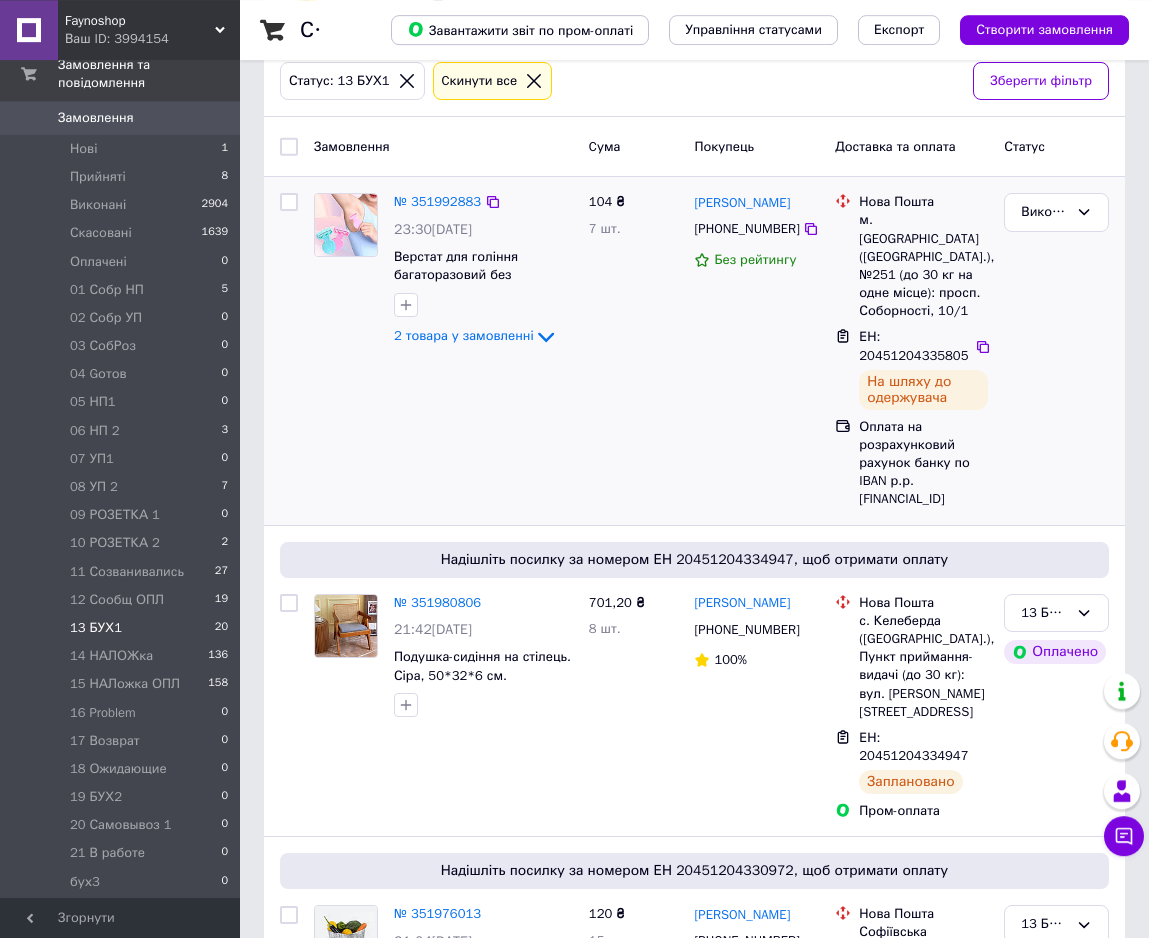 scroll, scrollTop: 204, scrollLeft: 0, axis: vertical 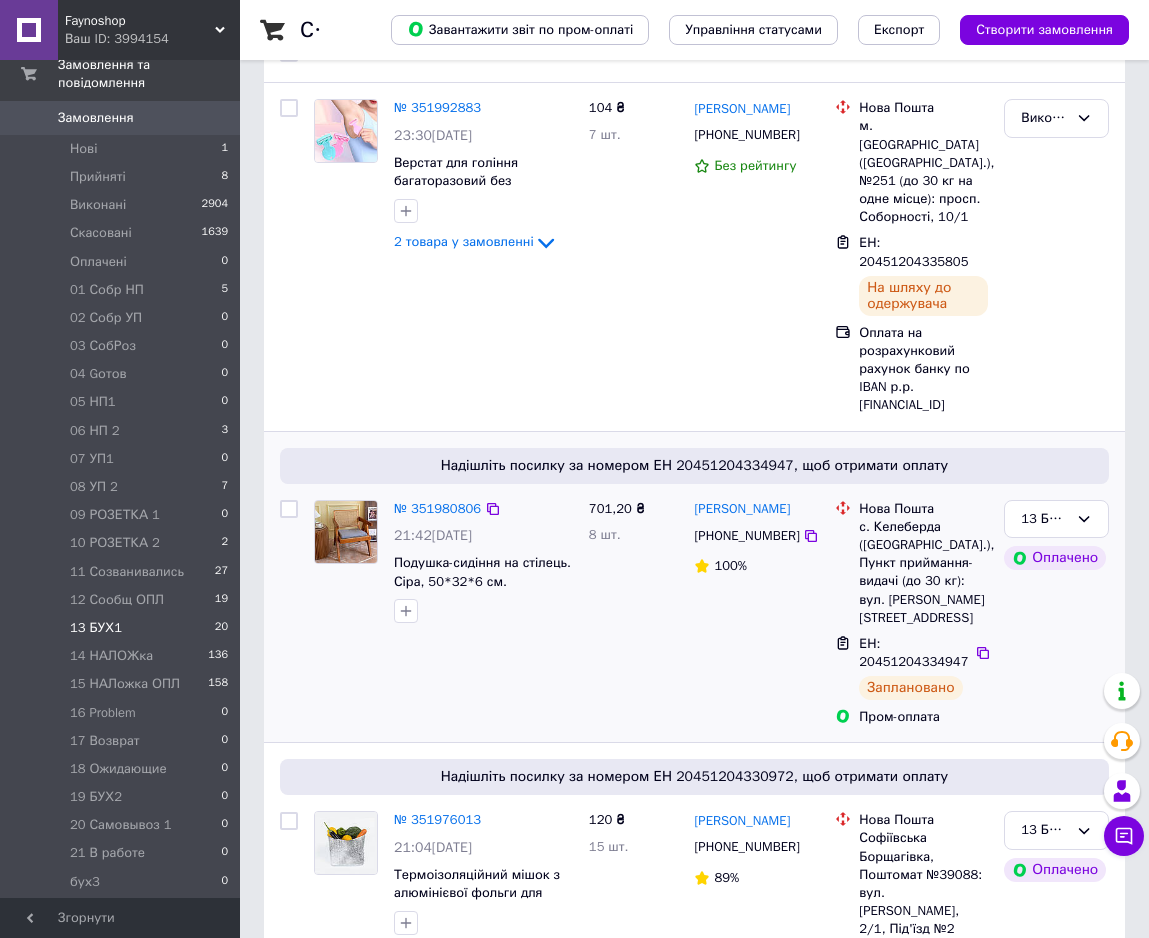 click at bounding box center [289, 509] 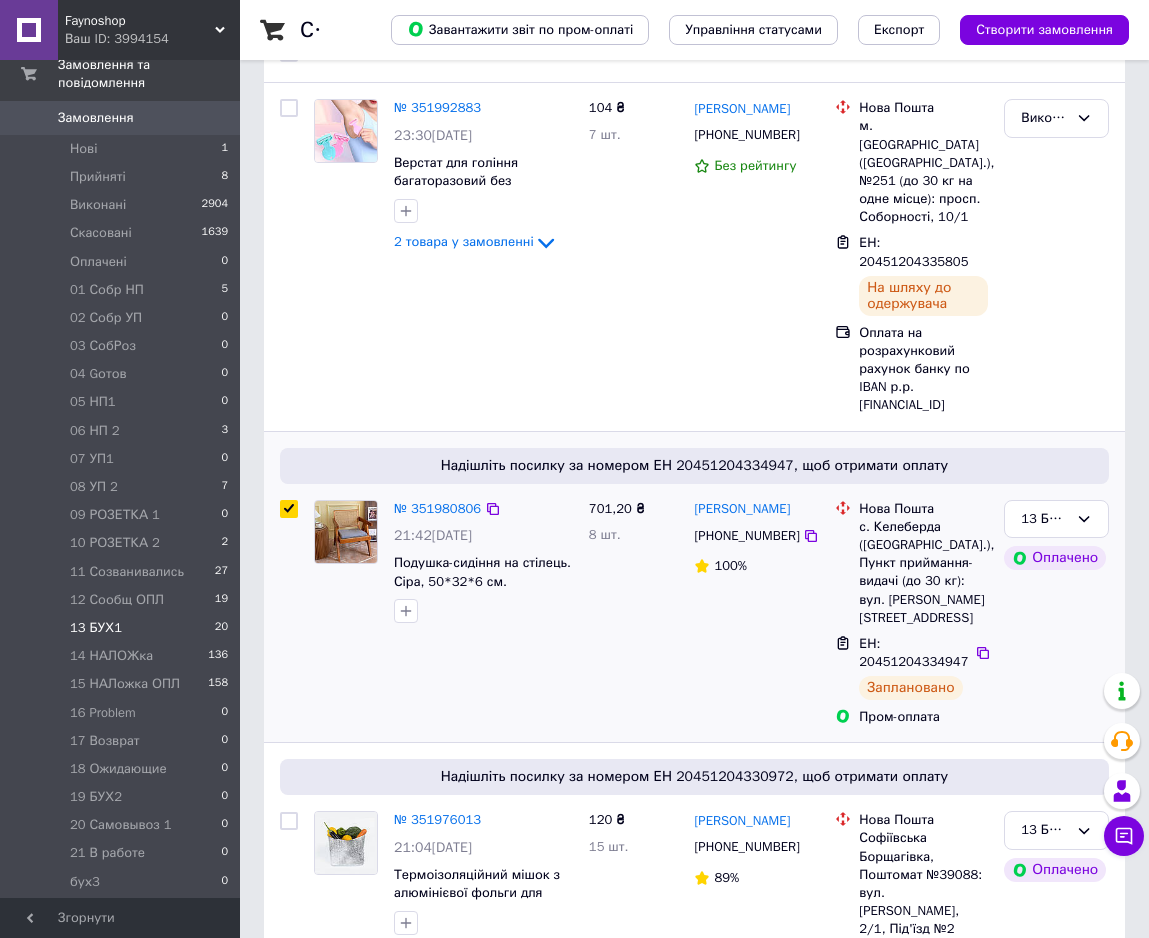 checkbox on "true" 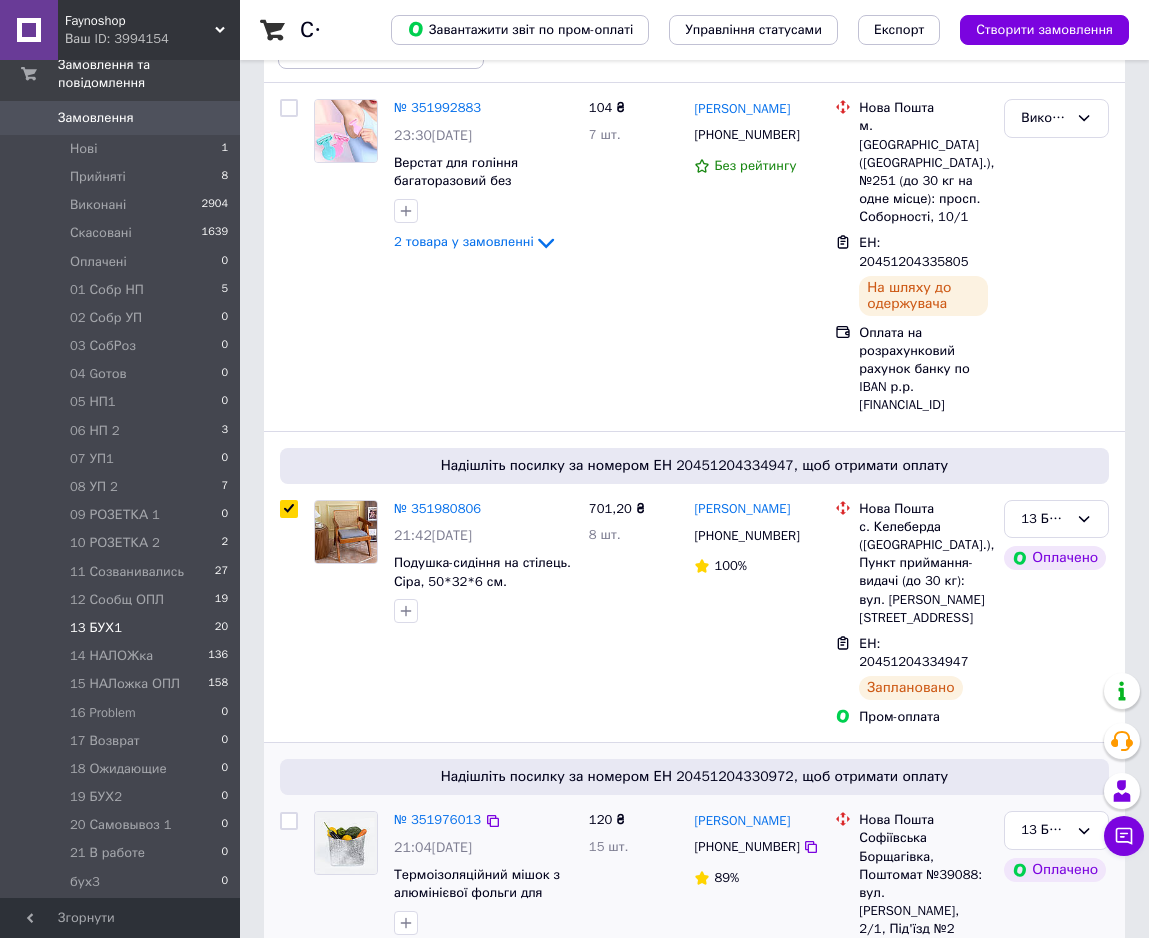 click at bounding box center (289, 821) 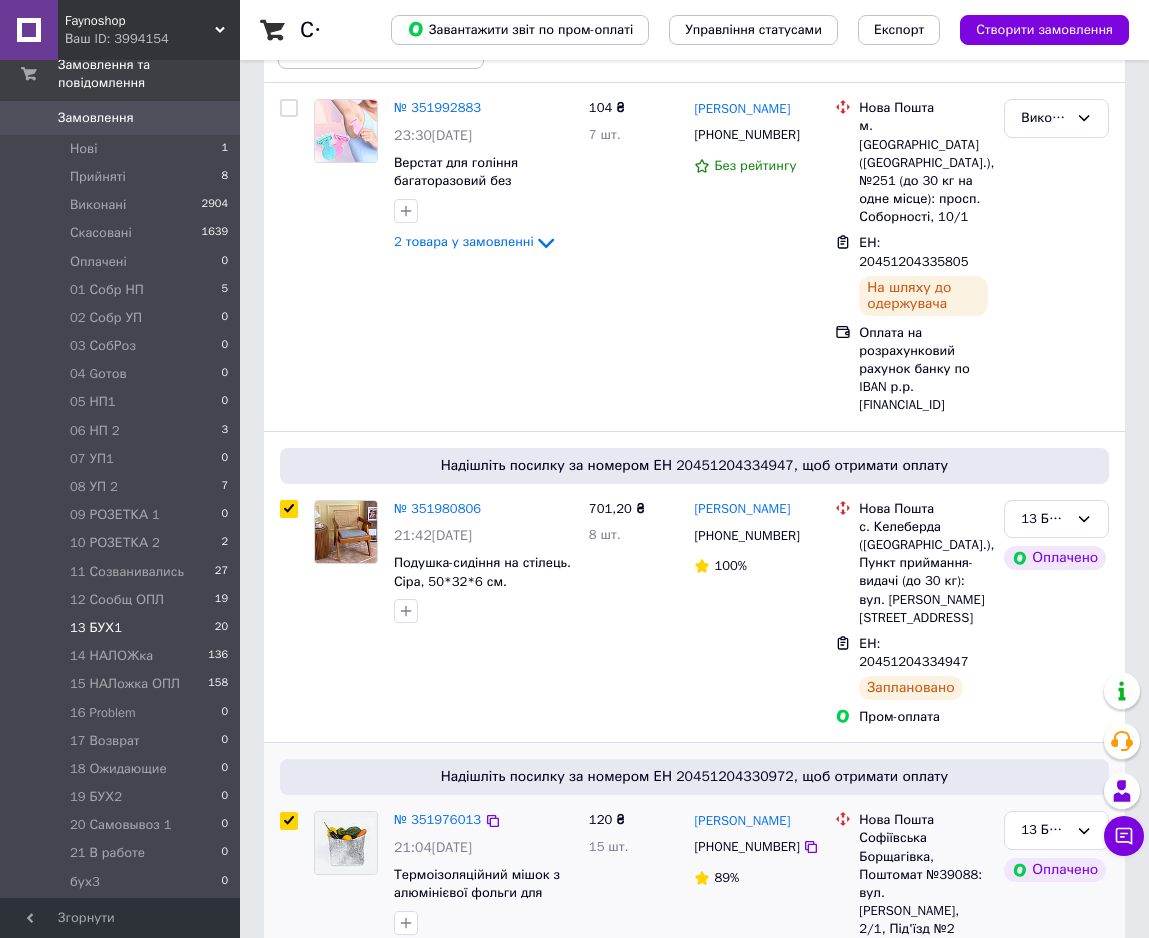 checkbox on "true" 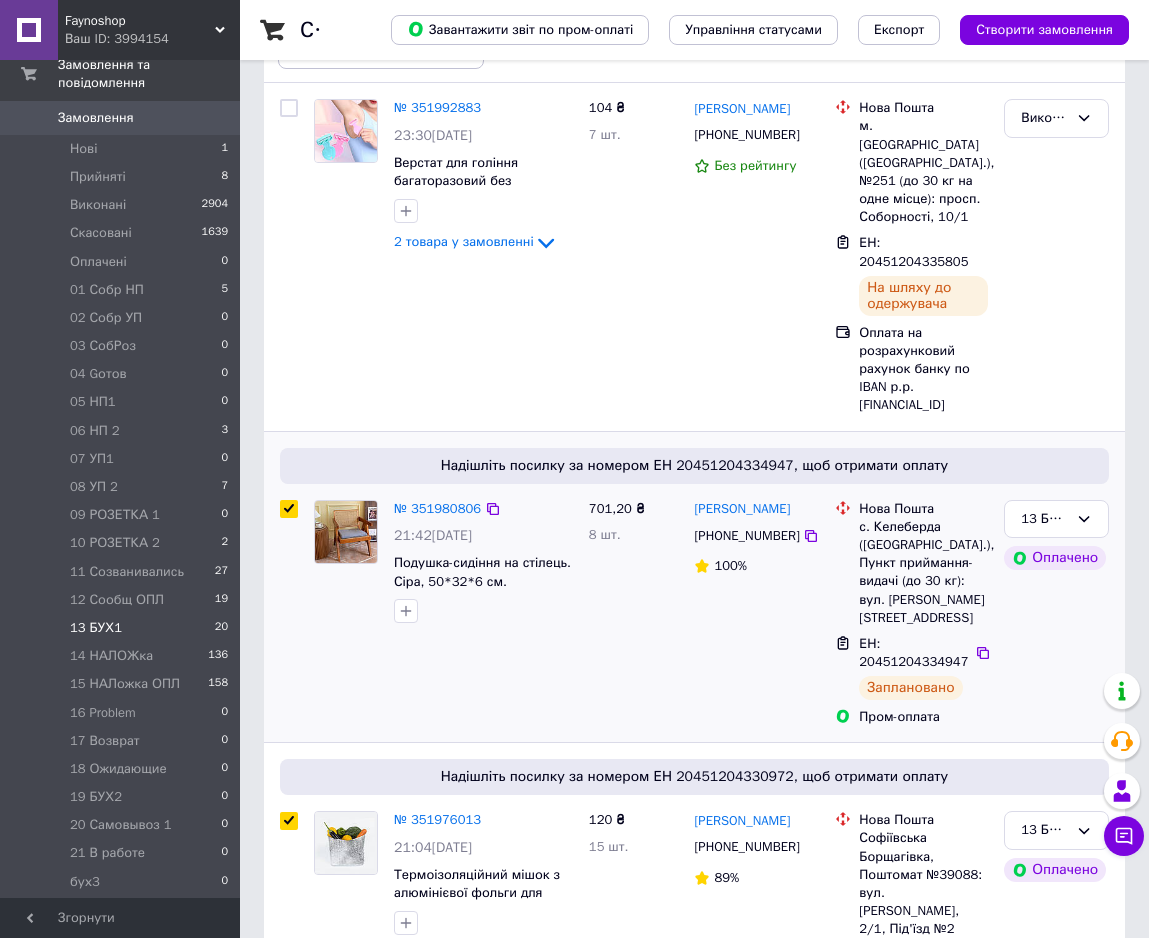 checkbox on "true" 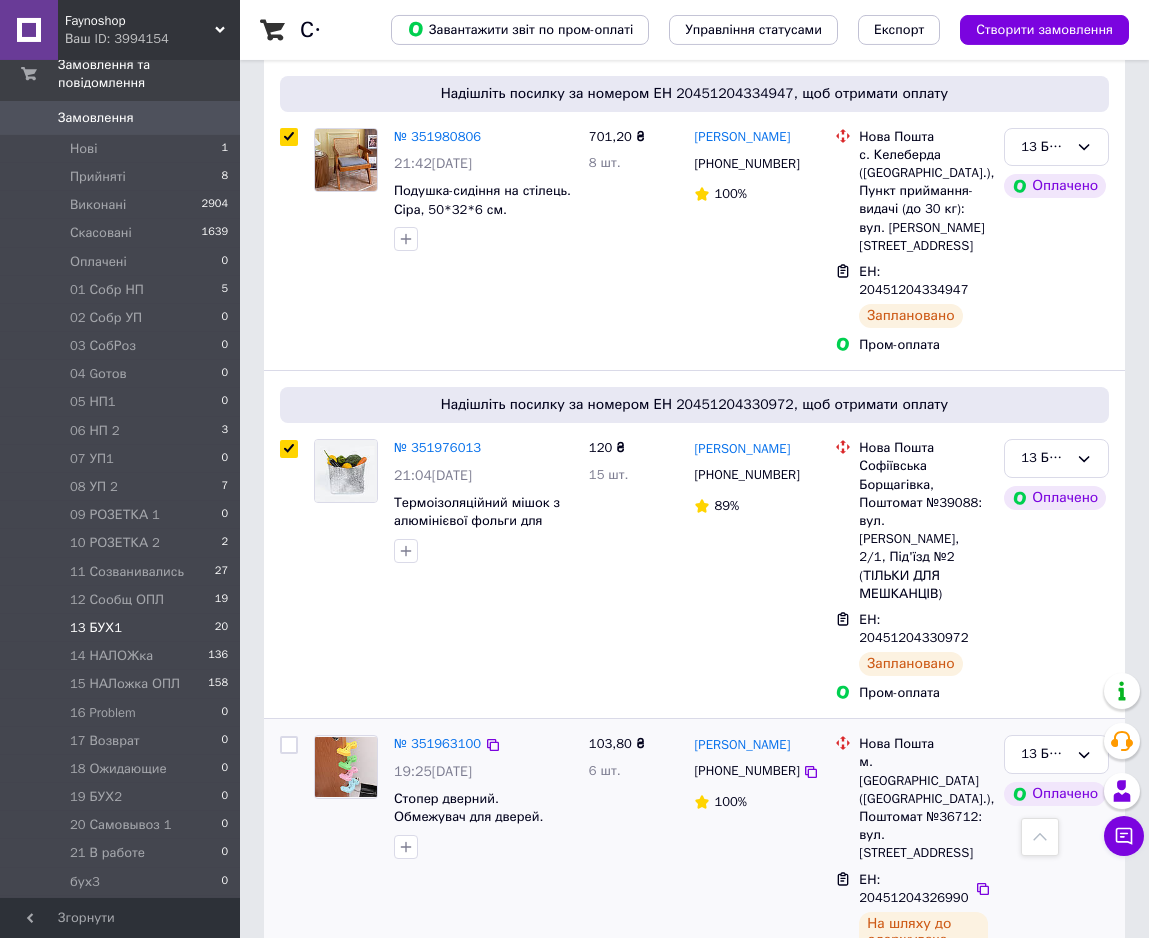 scroll, scrollTop: 612, scrollLeft: 0, axis: vertical 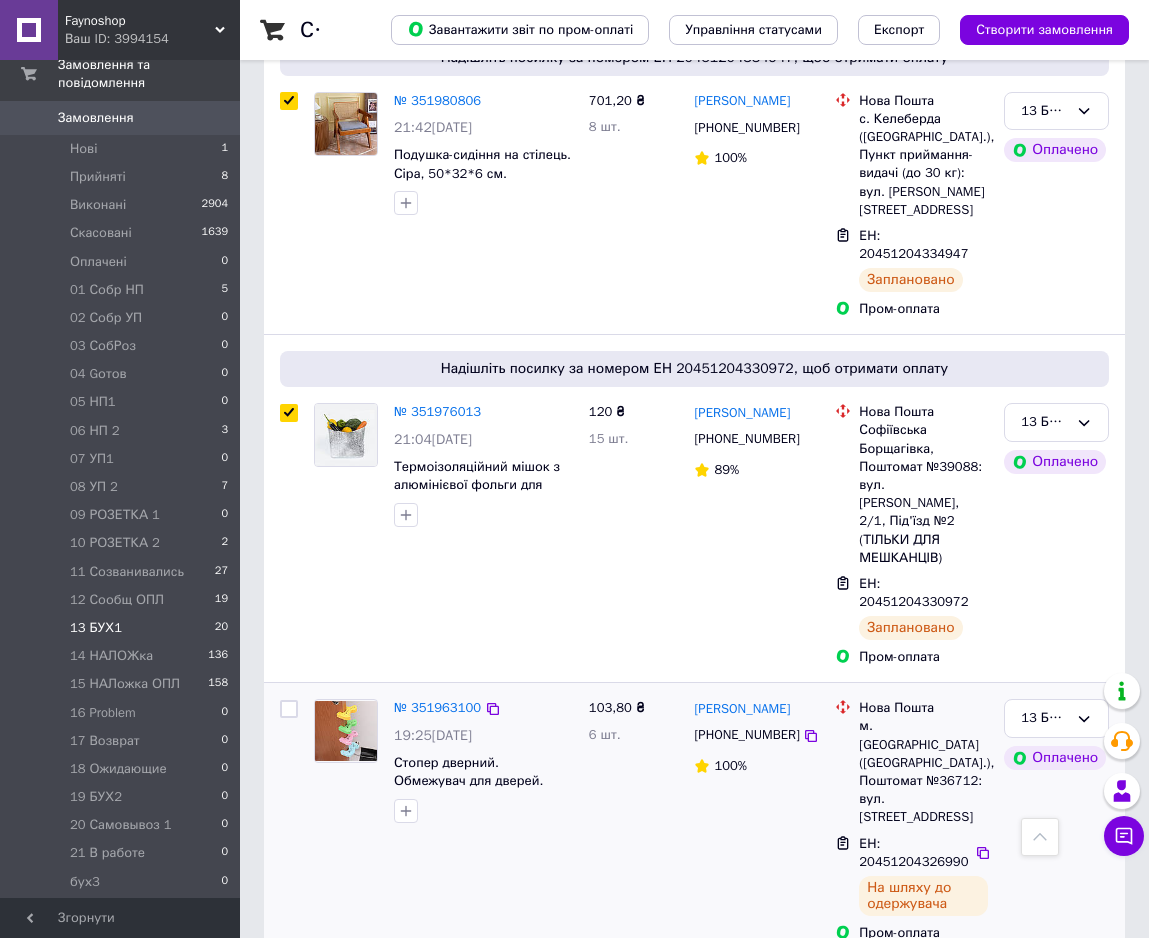 click at bounding box center (289, 709) 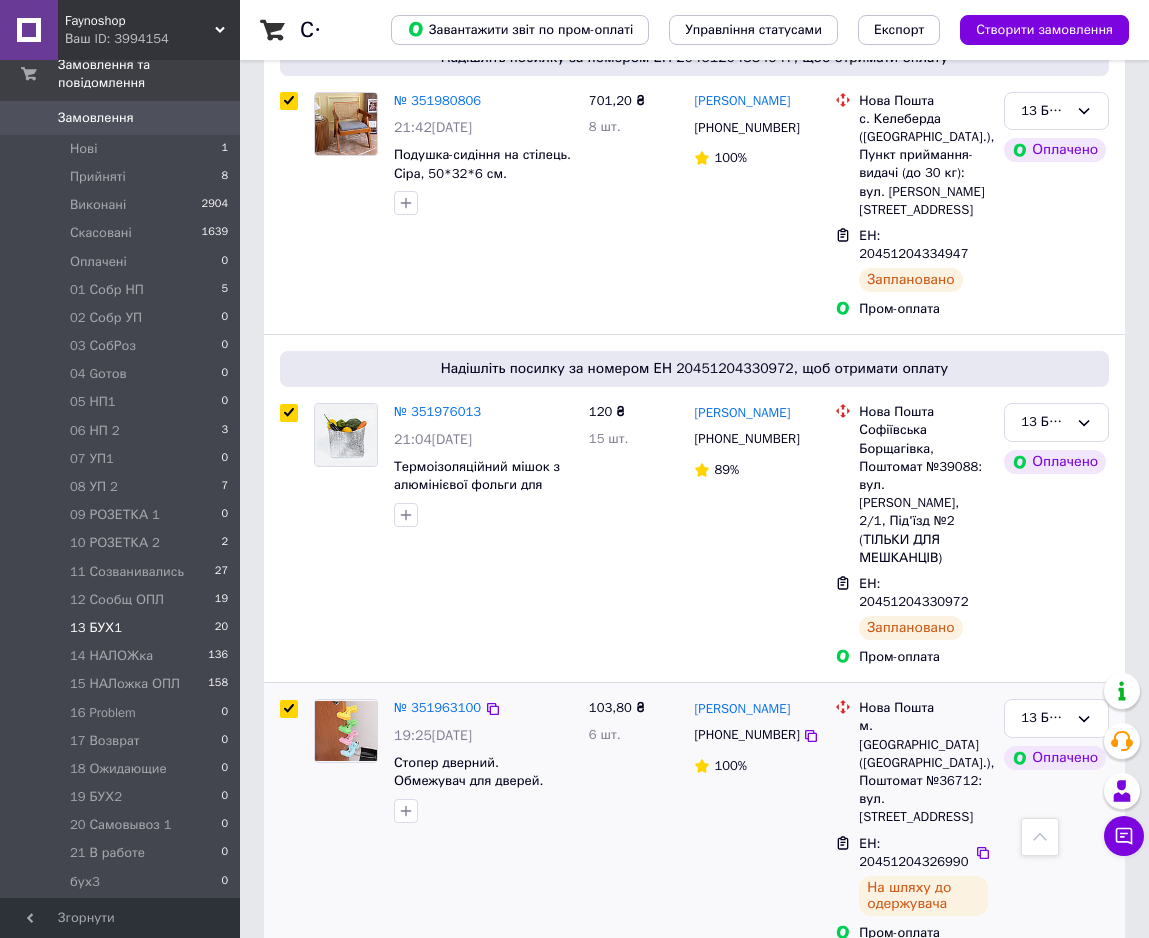 checkbox on "true" 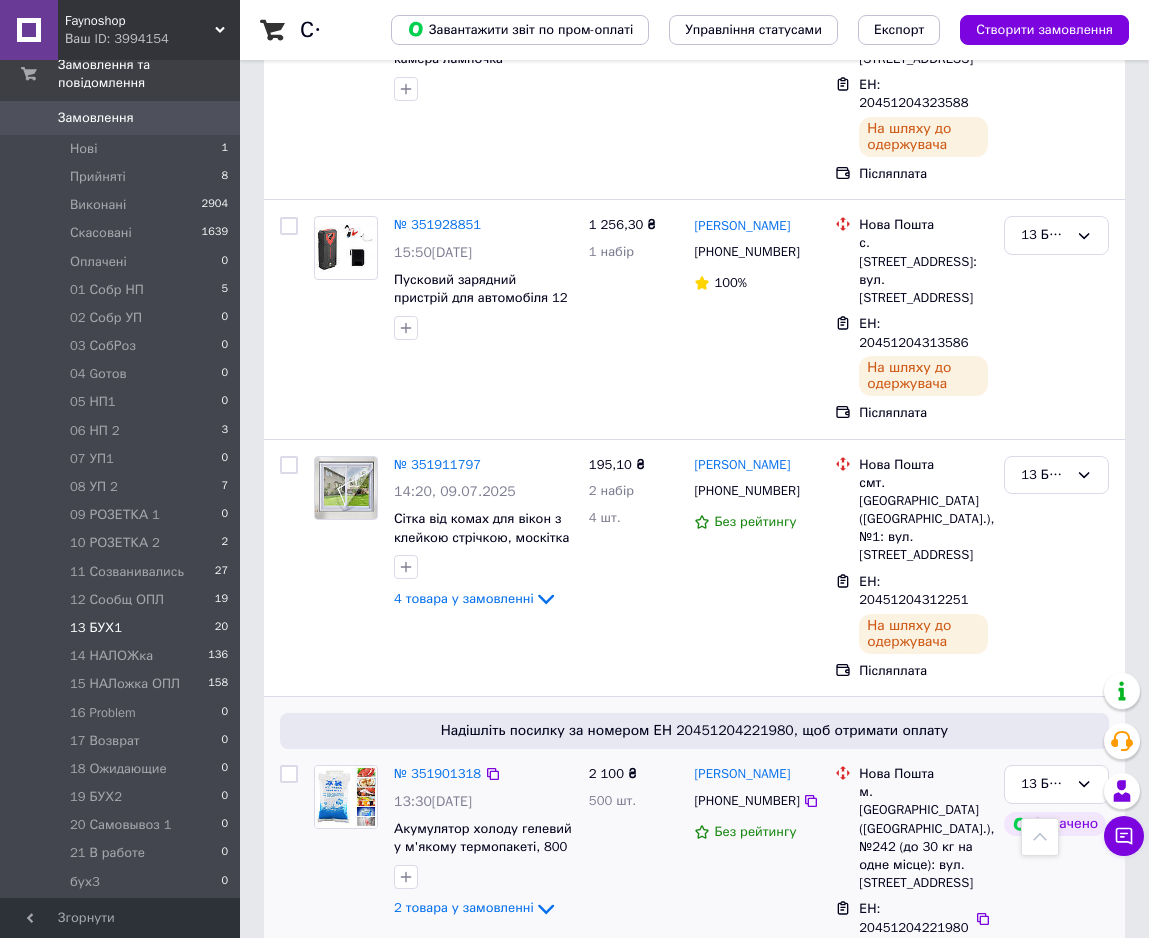 scroll, scrollTop: 2550, scrollLeft: 0, axis: vertical 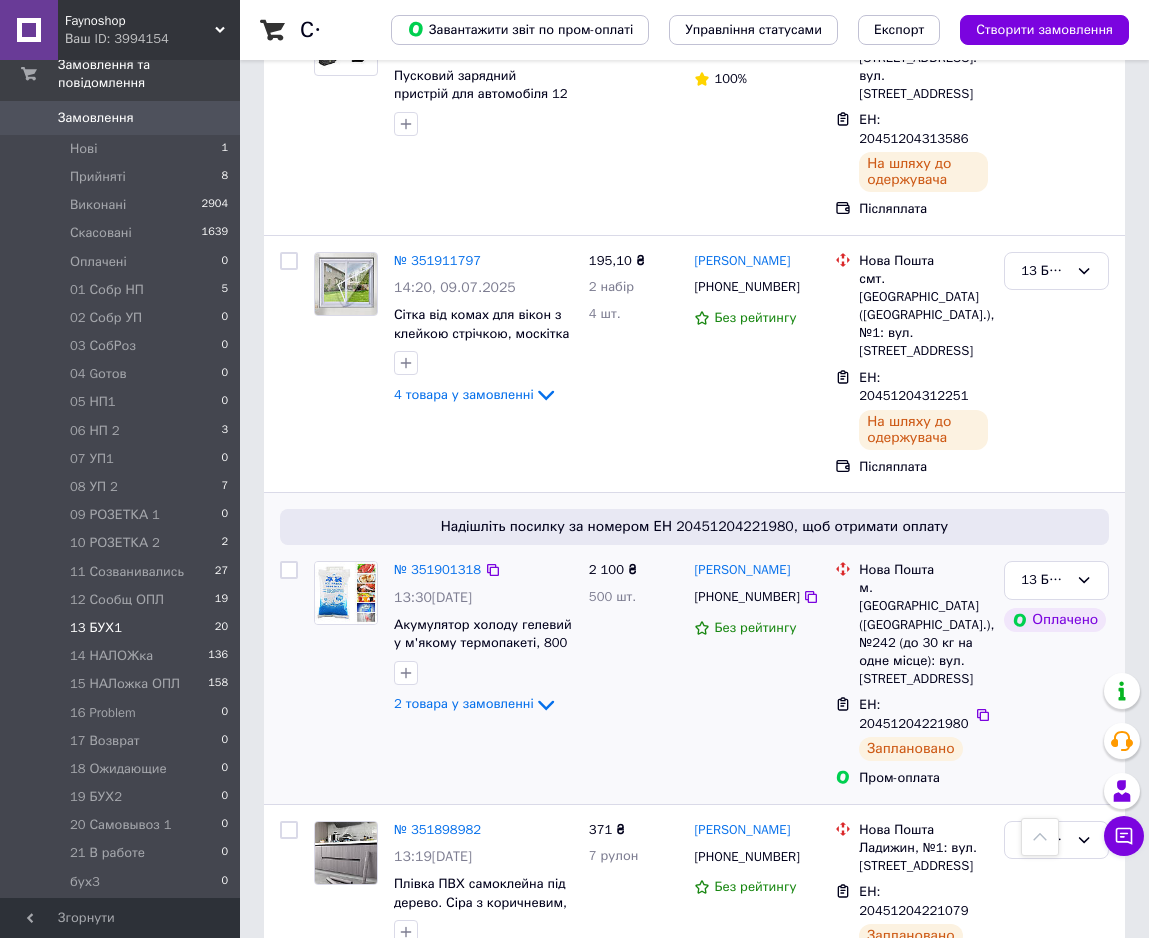 click at bounding box center [289, 570] 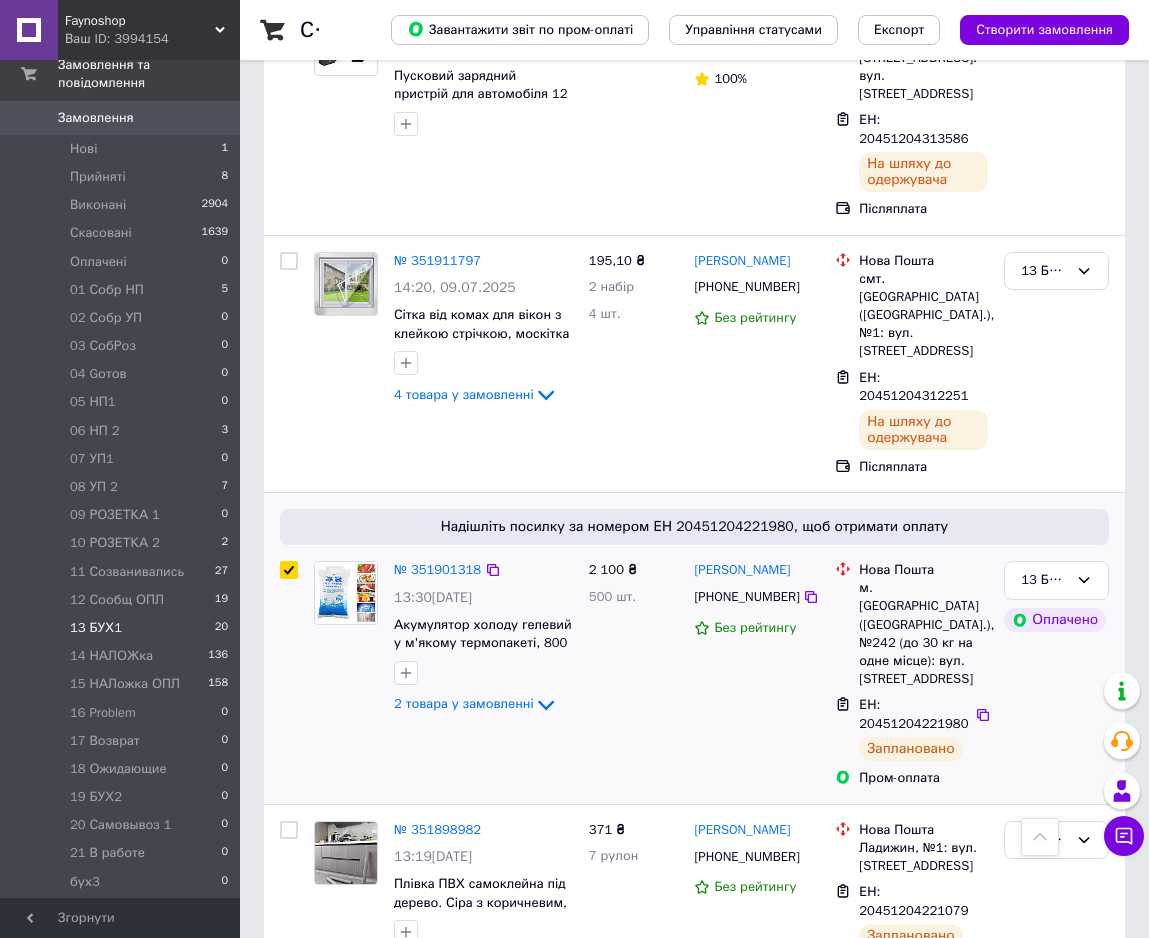 checkbox on "true" 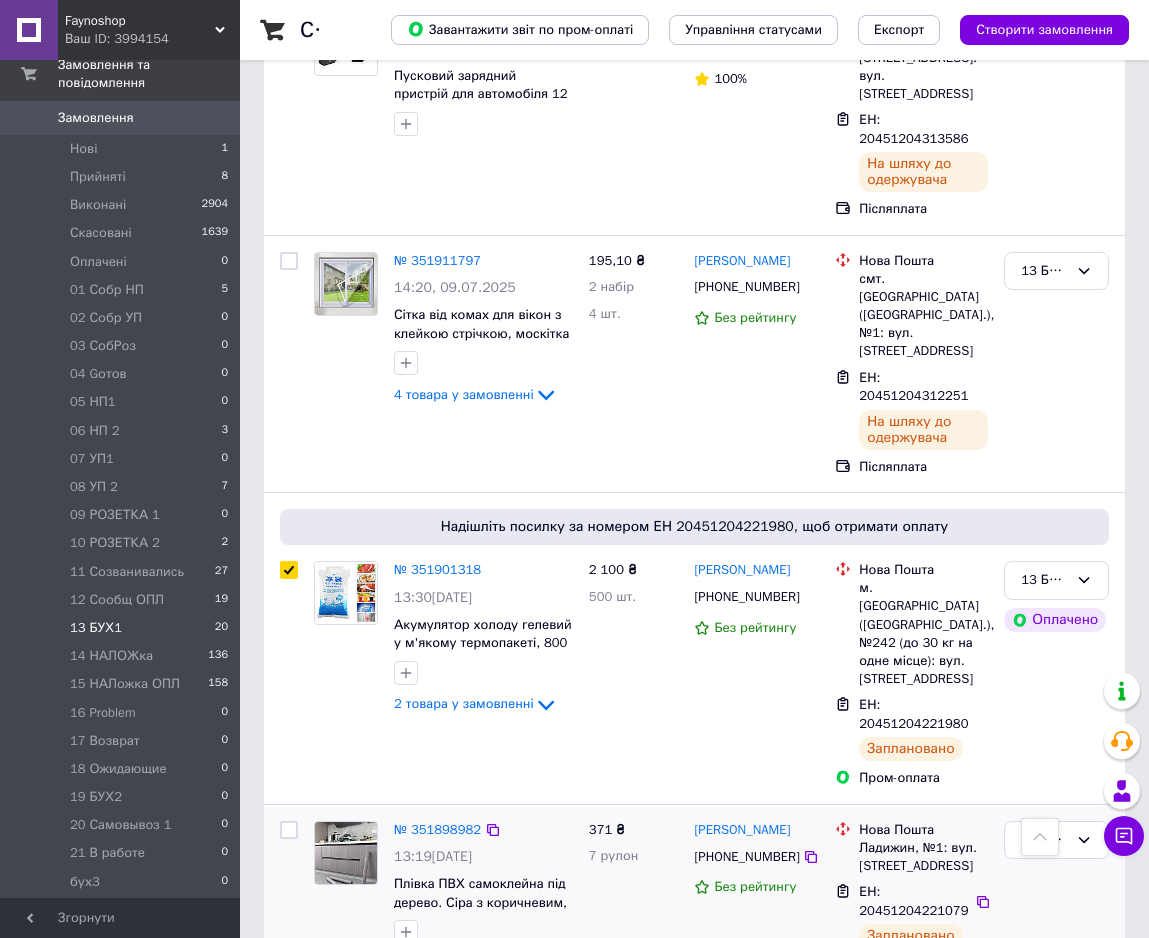 scroll, scrollTop: 2856, scrollLeft: 0, axis: vertical 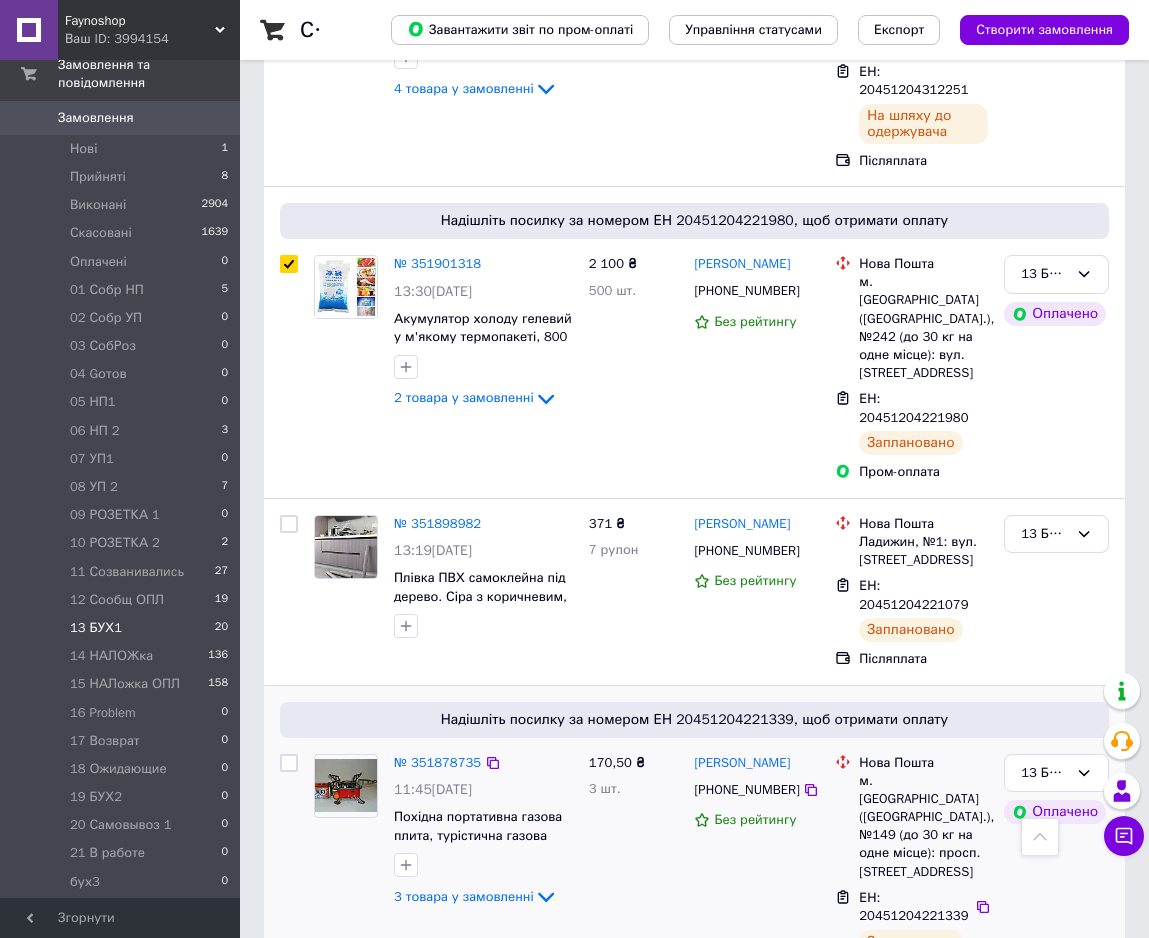 click at bounding box center [289, 763] 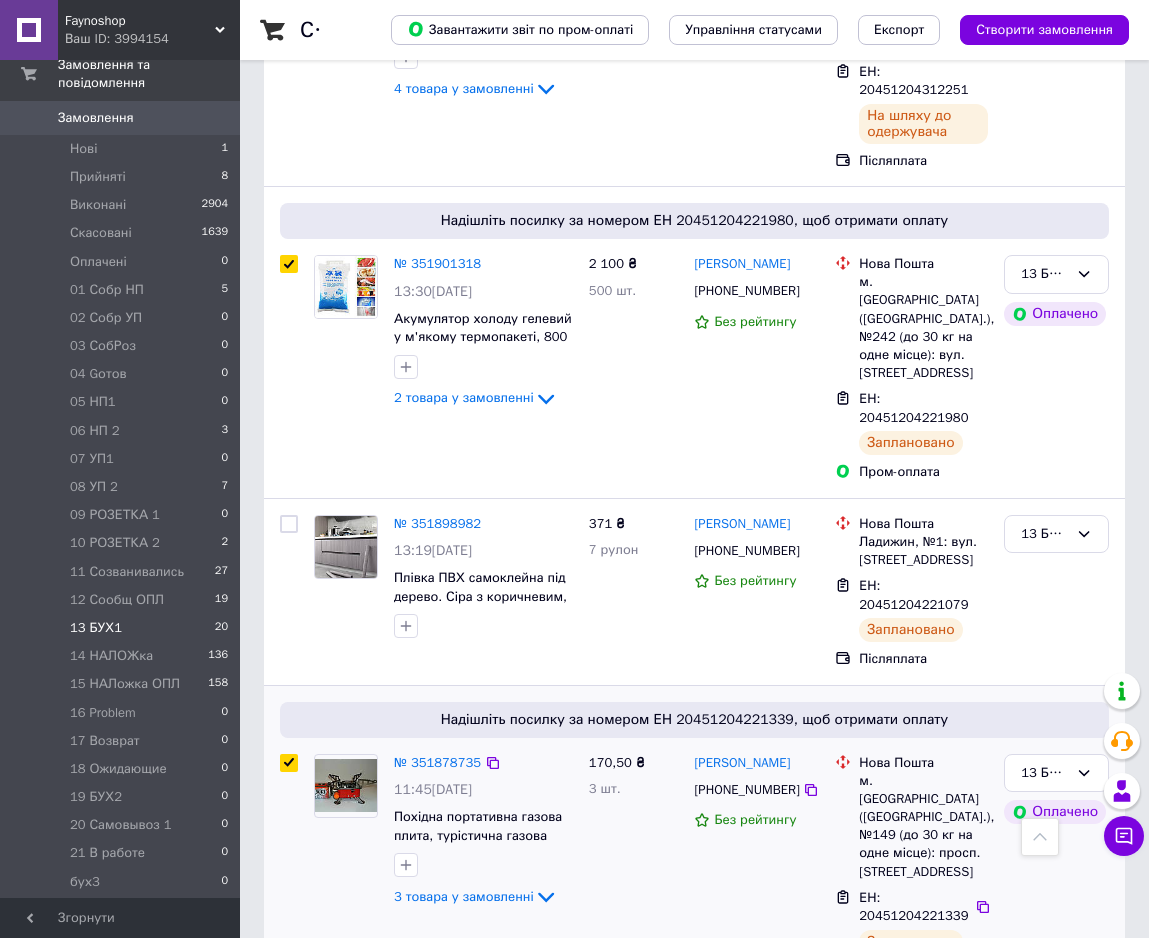 checkbox on "true" 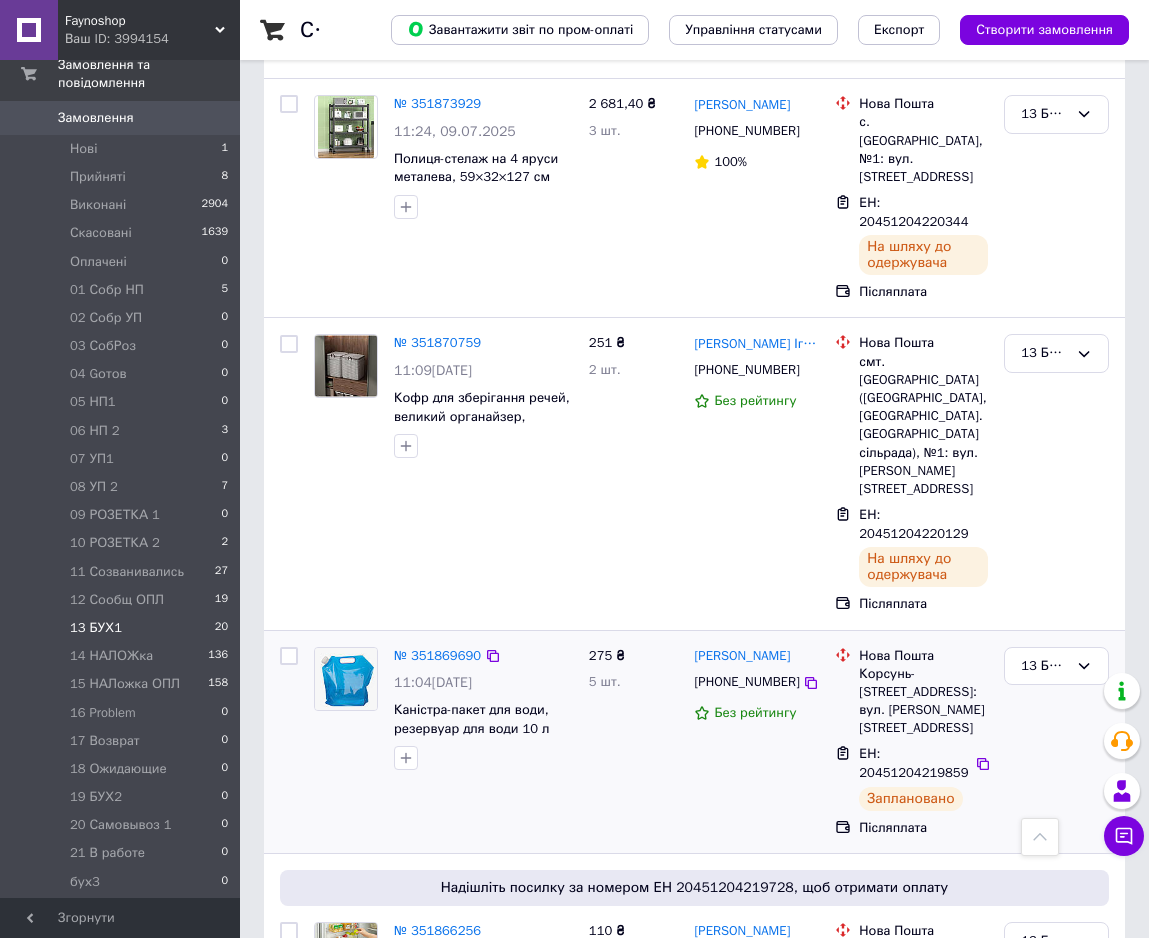 scroll, scrollTop: 3978, scrollLeft: 0, axis: vertical 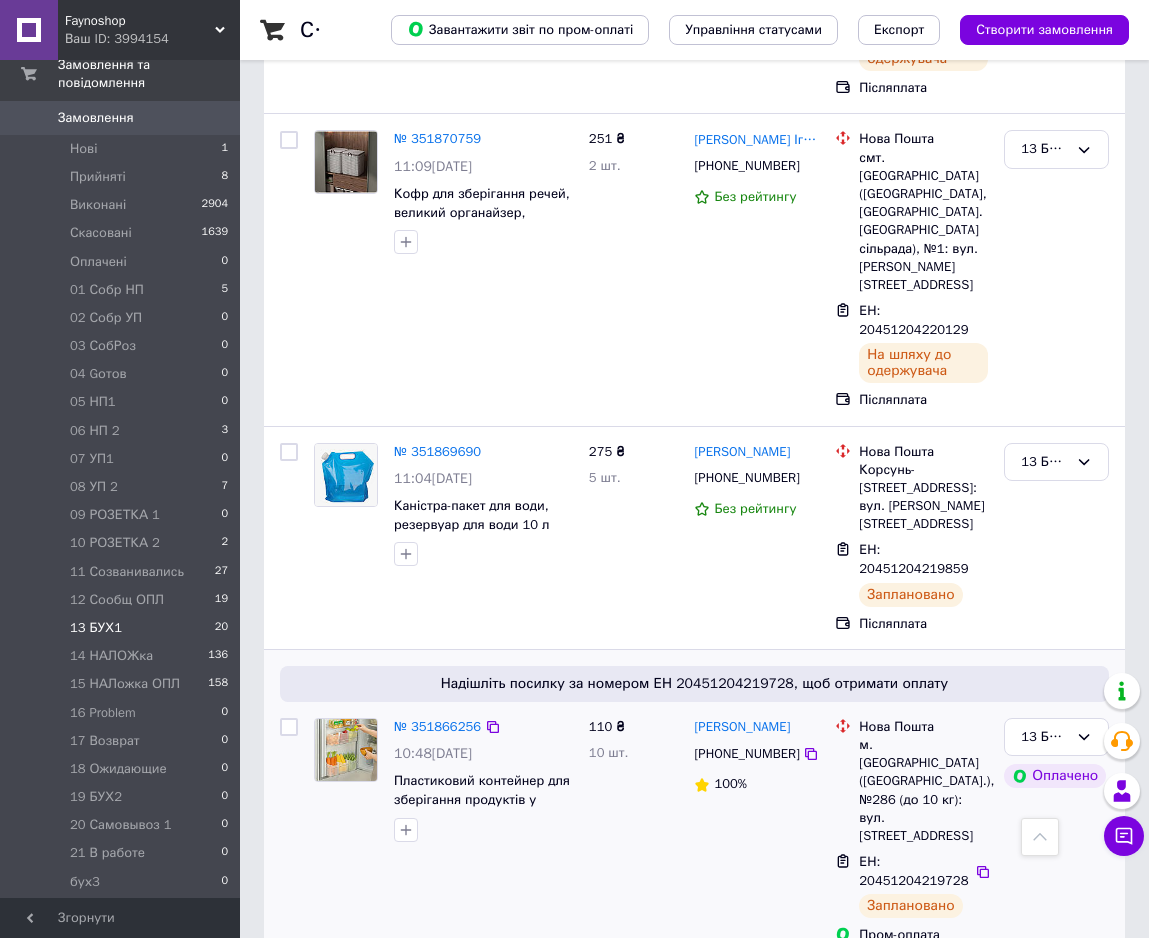 click at bounding box center (289, 727) 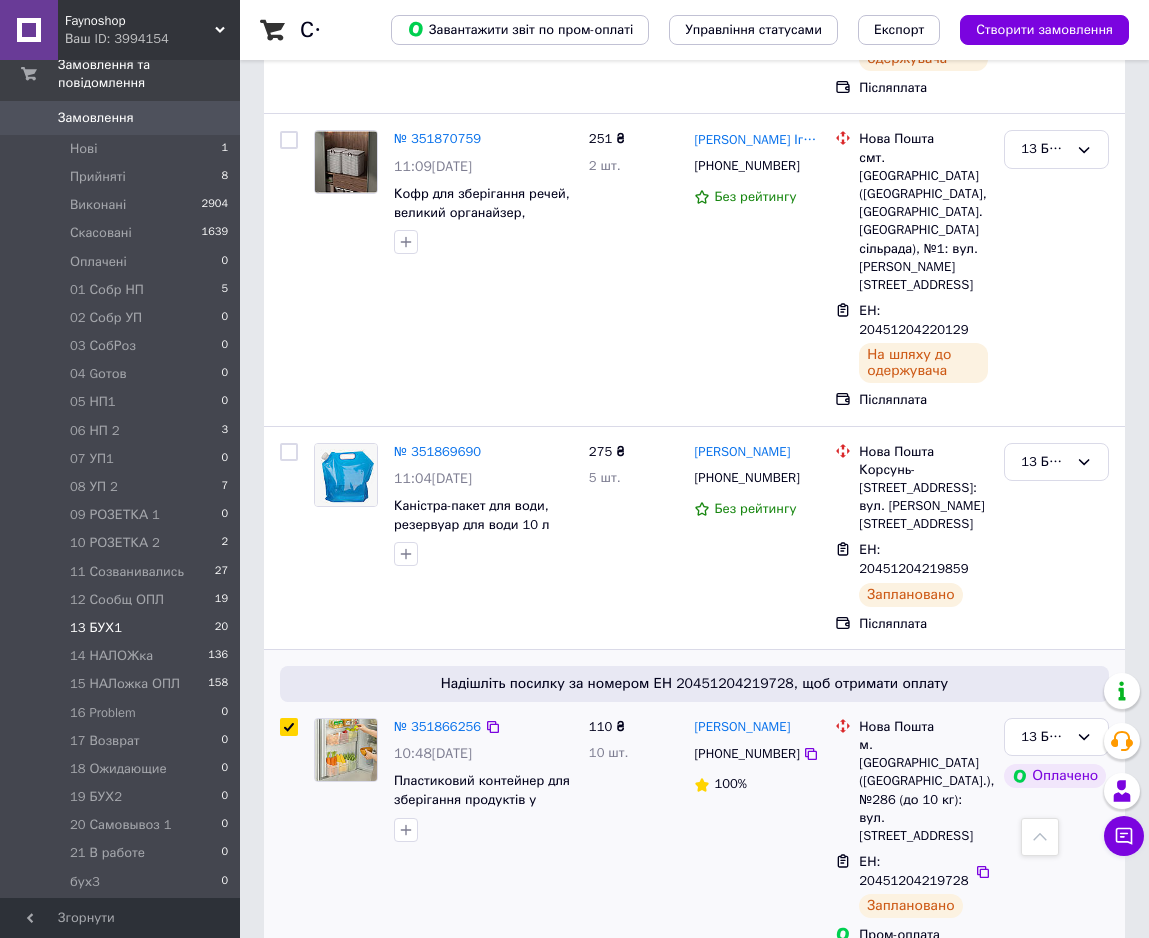 checkbox on "true" 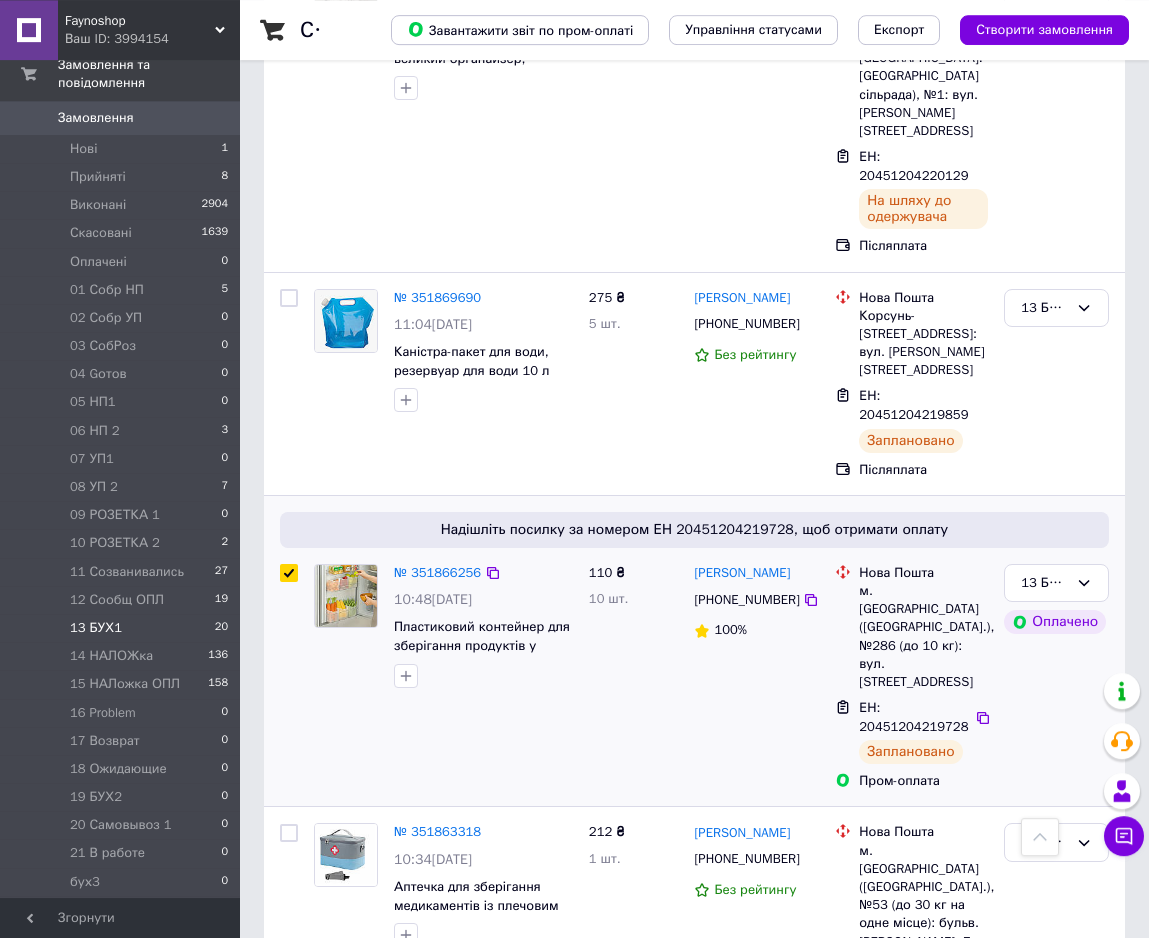 scroll, scrollTop: 4145, scrollLeft: 0, axis: vertical 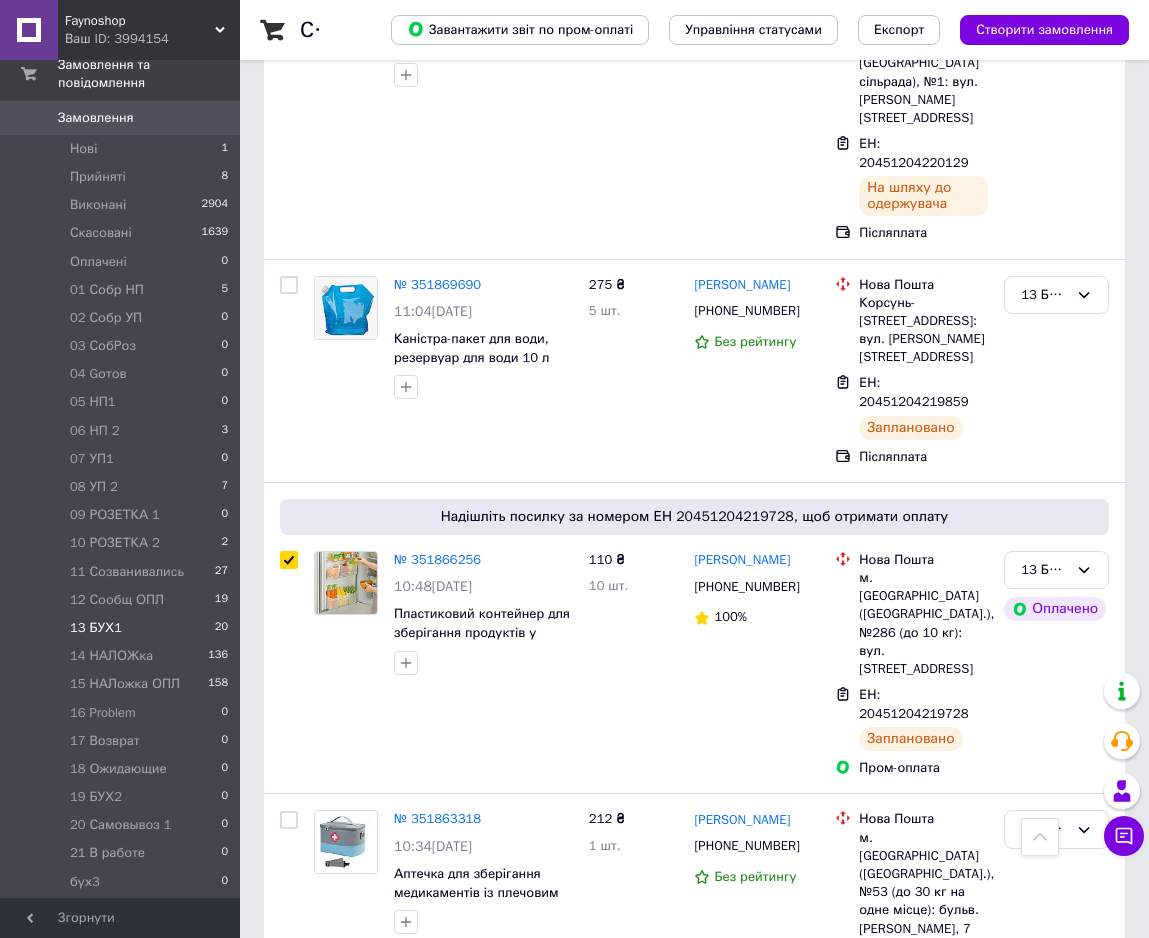 click at bounding box center [1040, 837] 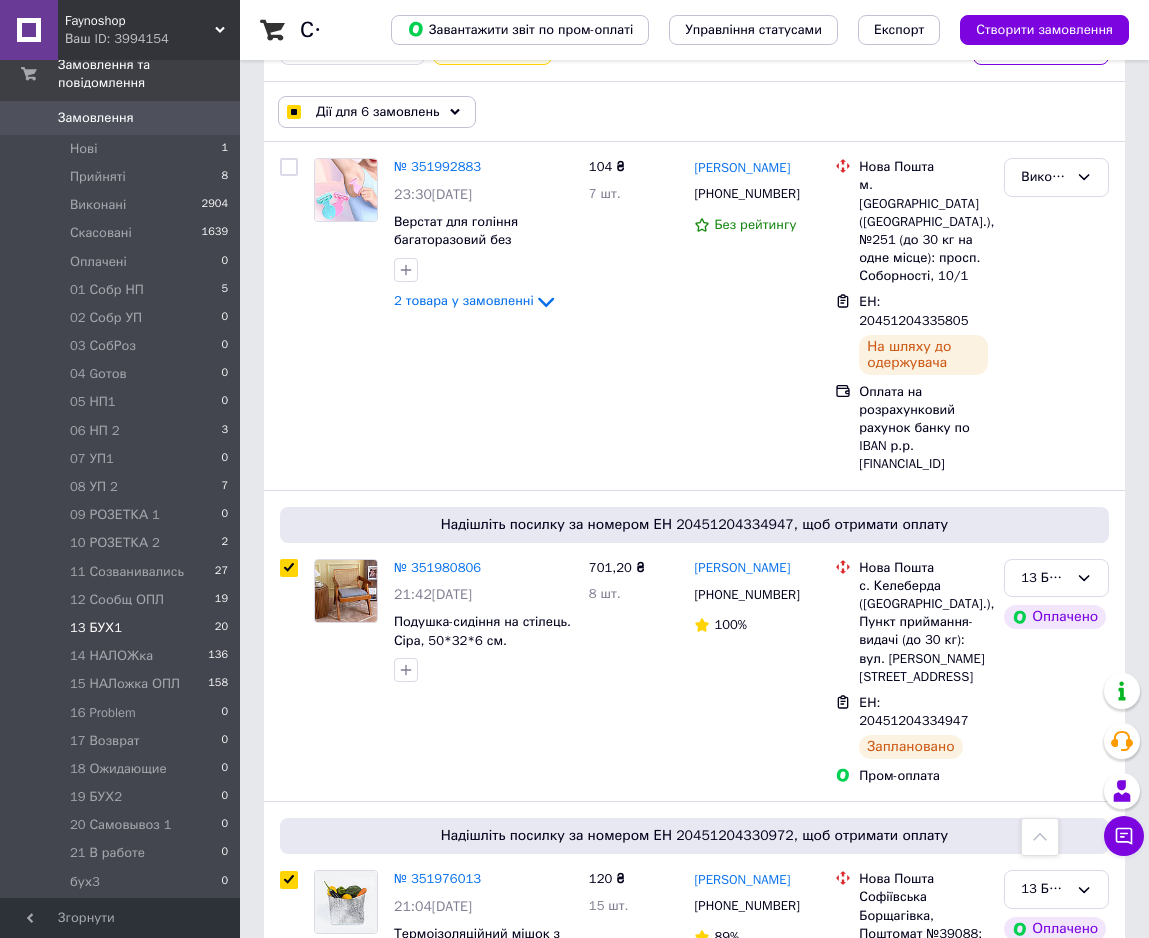scroll, scrollTop: 0, scrollLeft: 0, axis: both 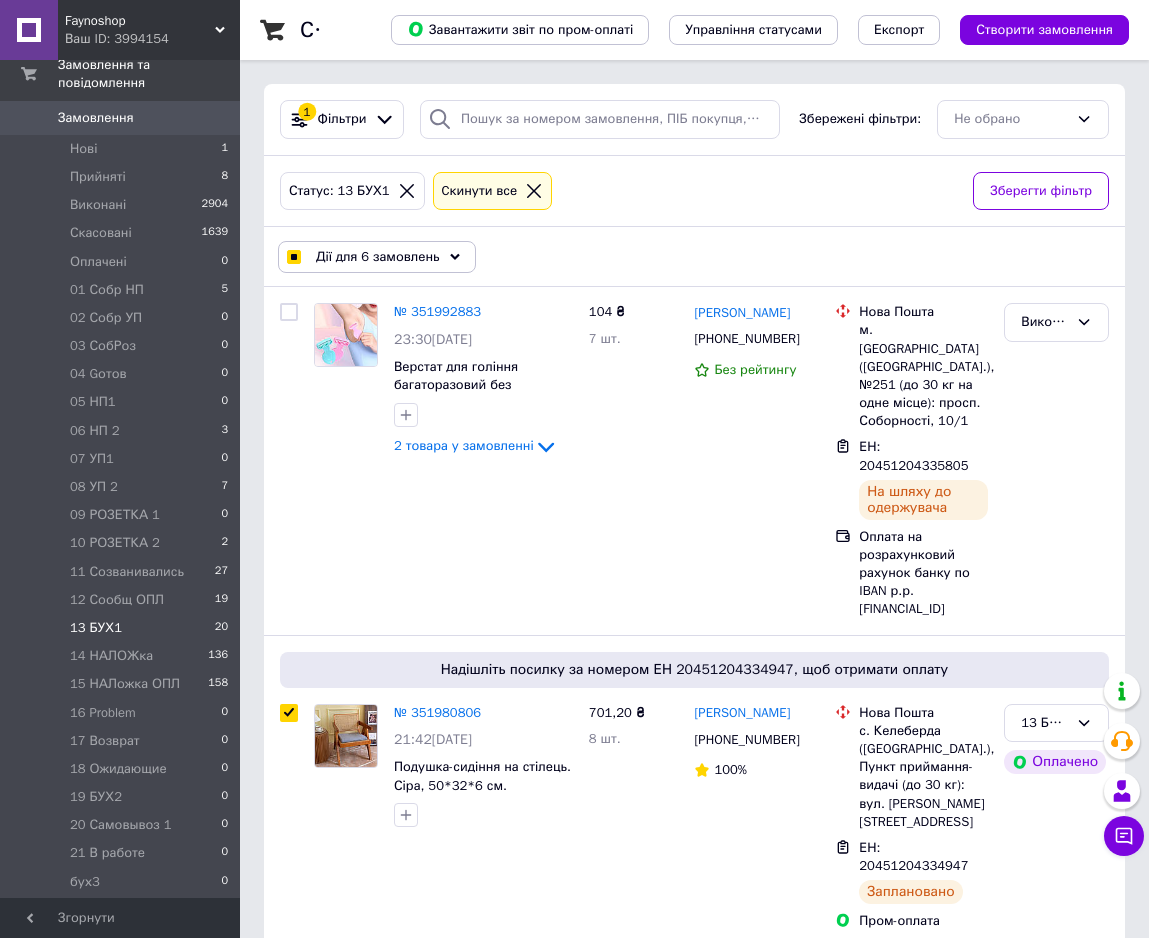 click 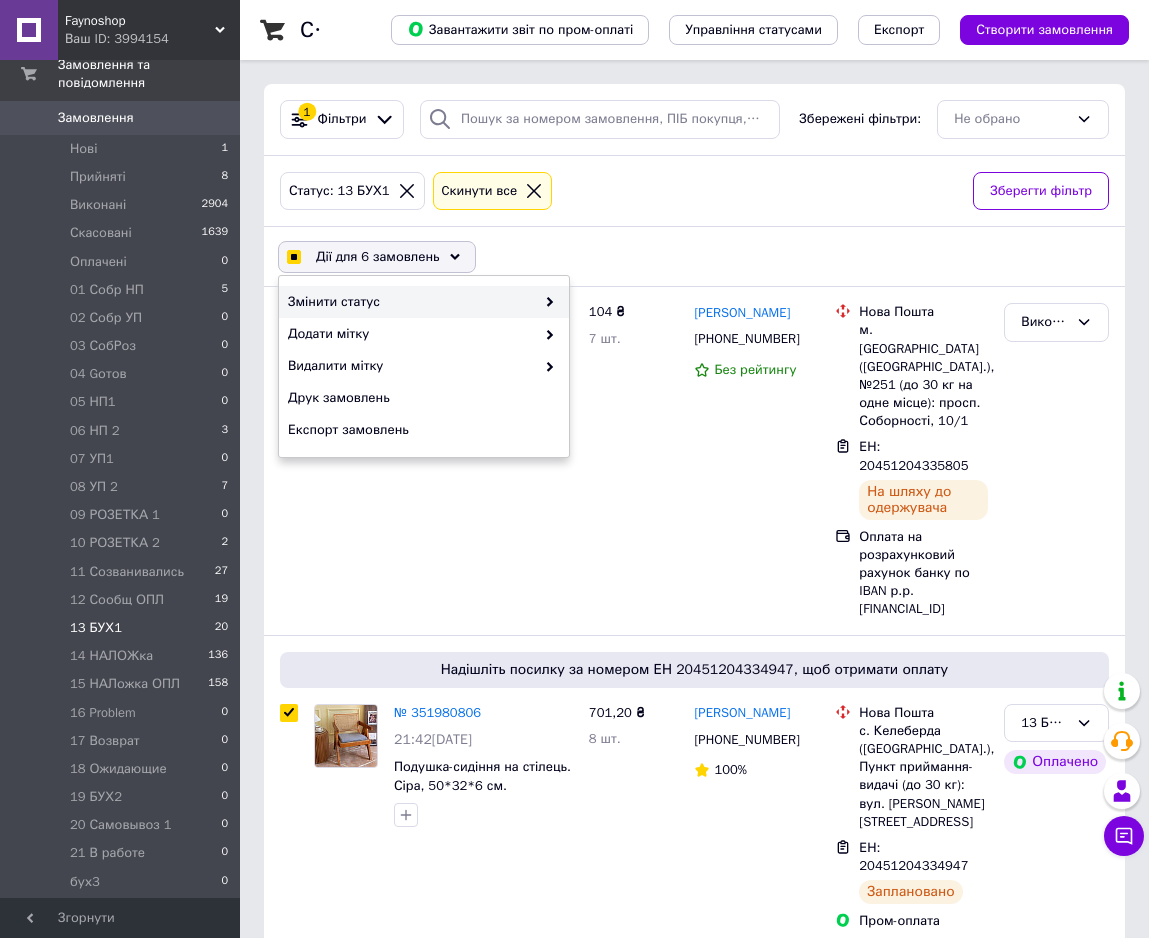 click 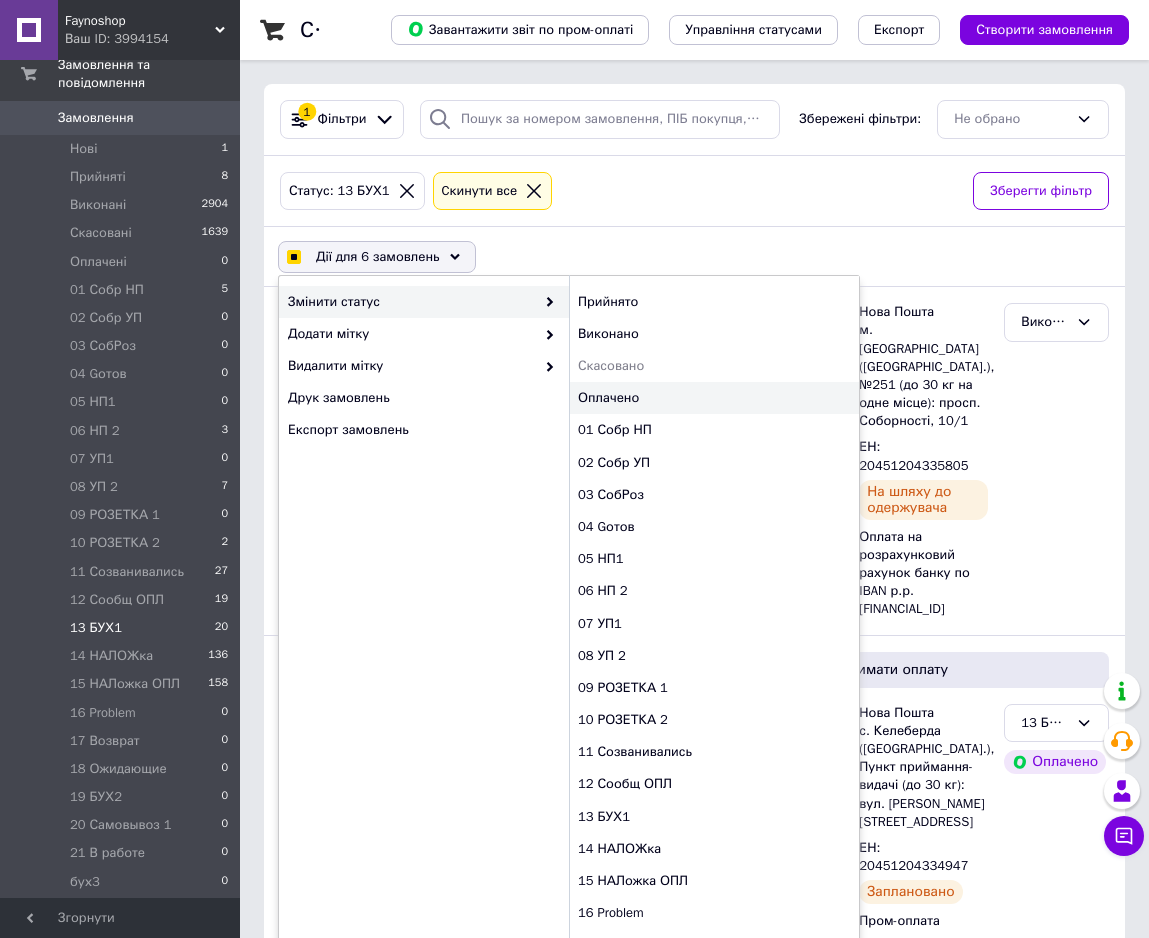 scroll, scrollTop: 102, scrollLeft: 0, axis: vertical 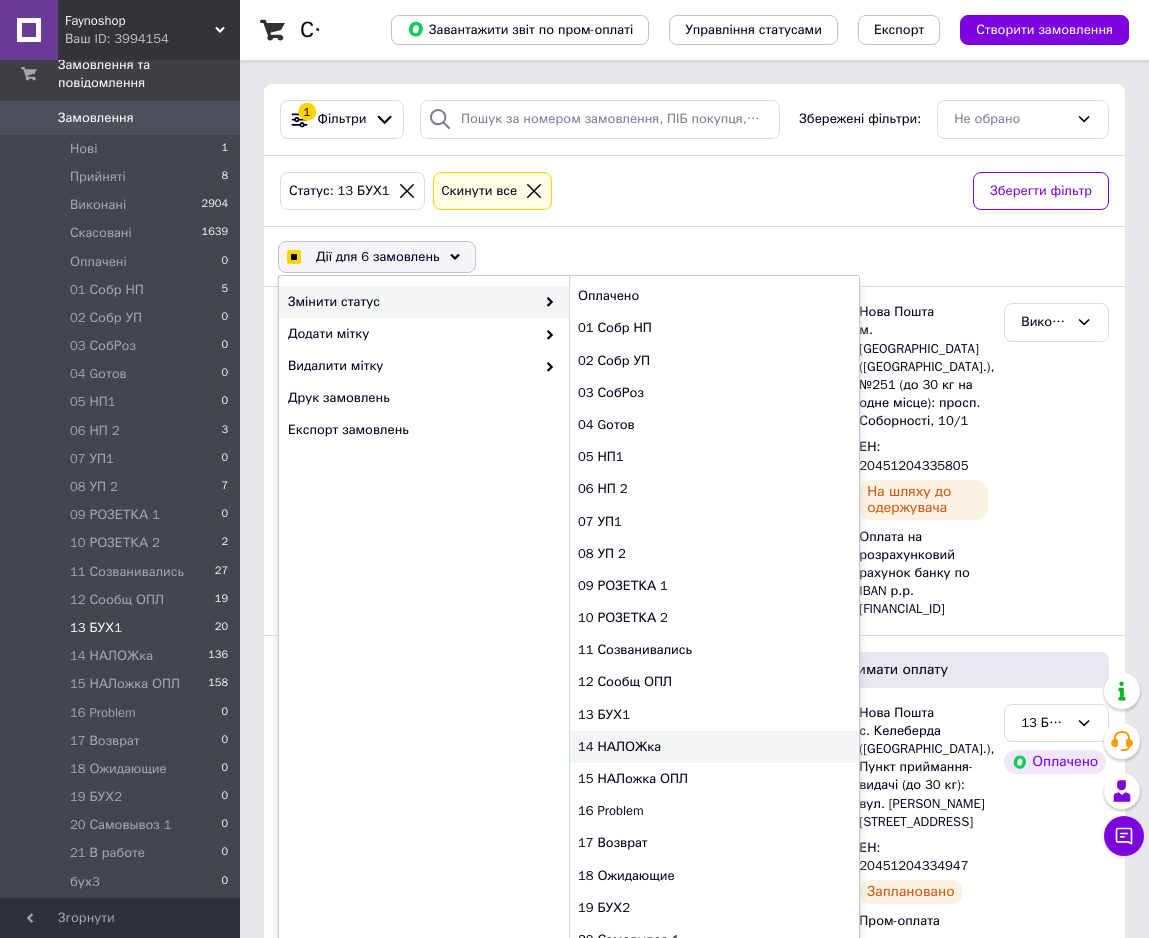 checkbox on "true" 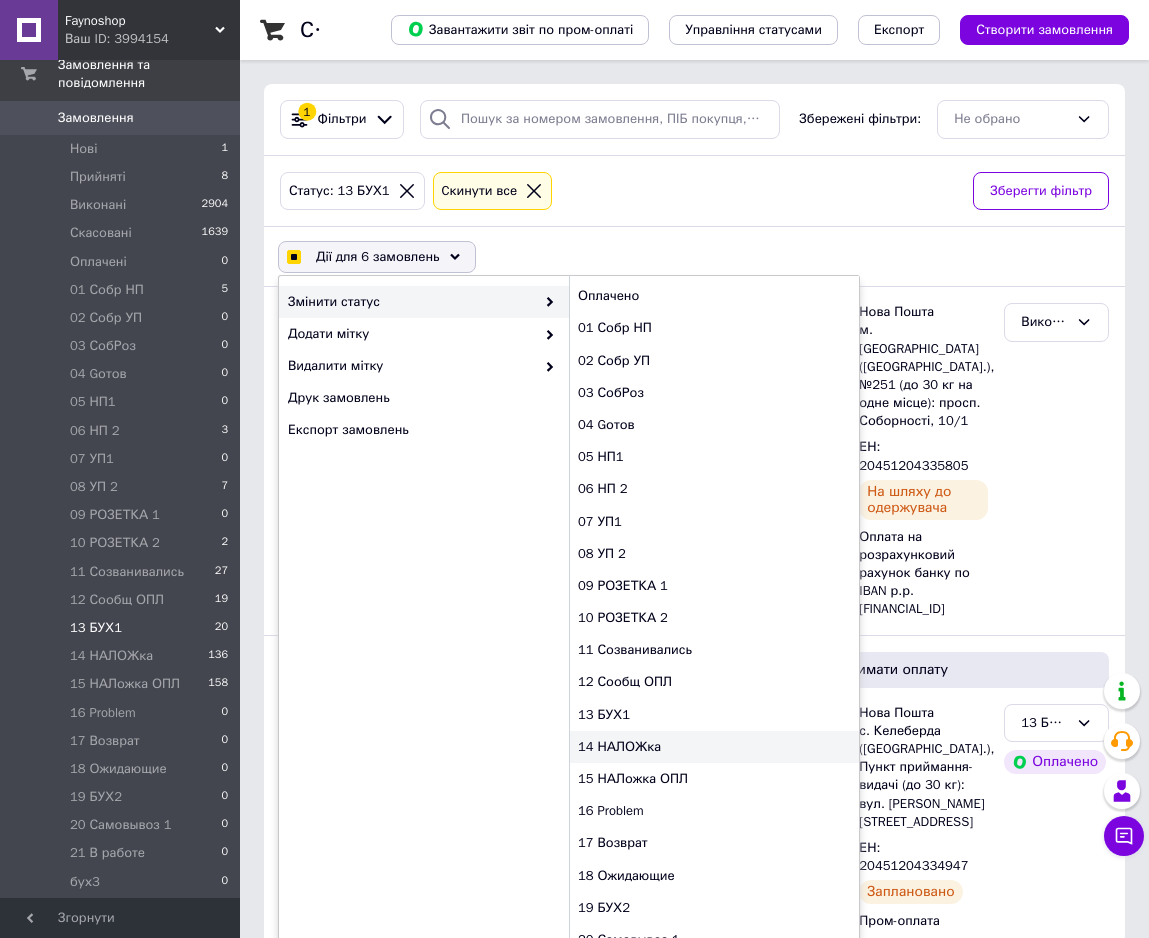 checkbox on "false" 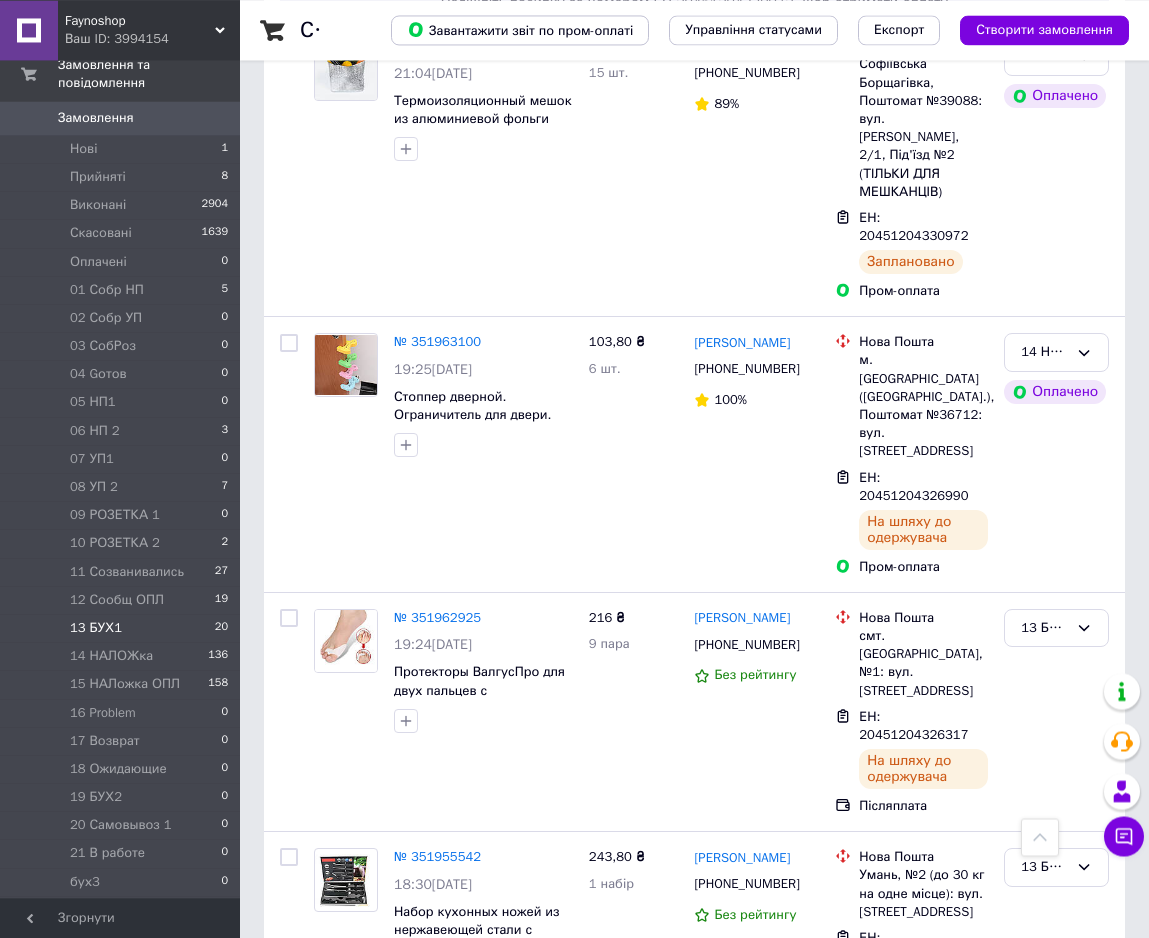 scroll, scrollTop: 1020, scrollLeft: 0, axis: vertical 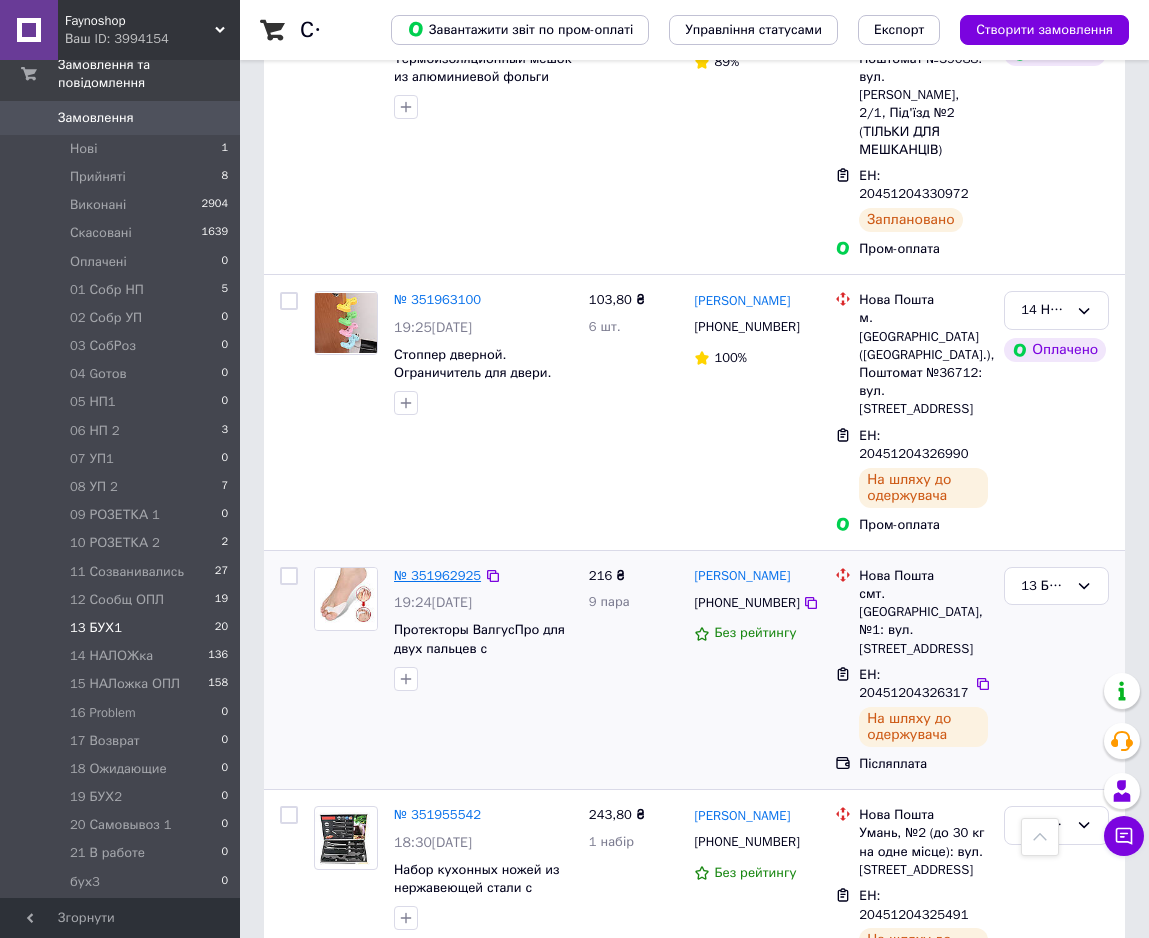 click on "№ 351962925" at bounding box center [437, 575] 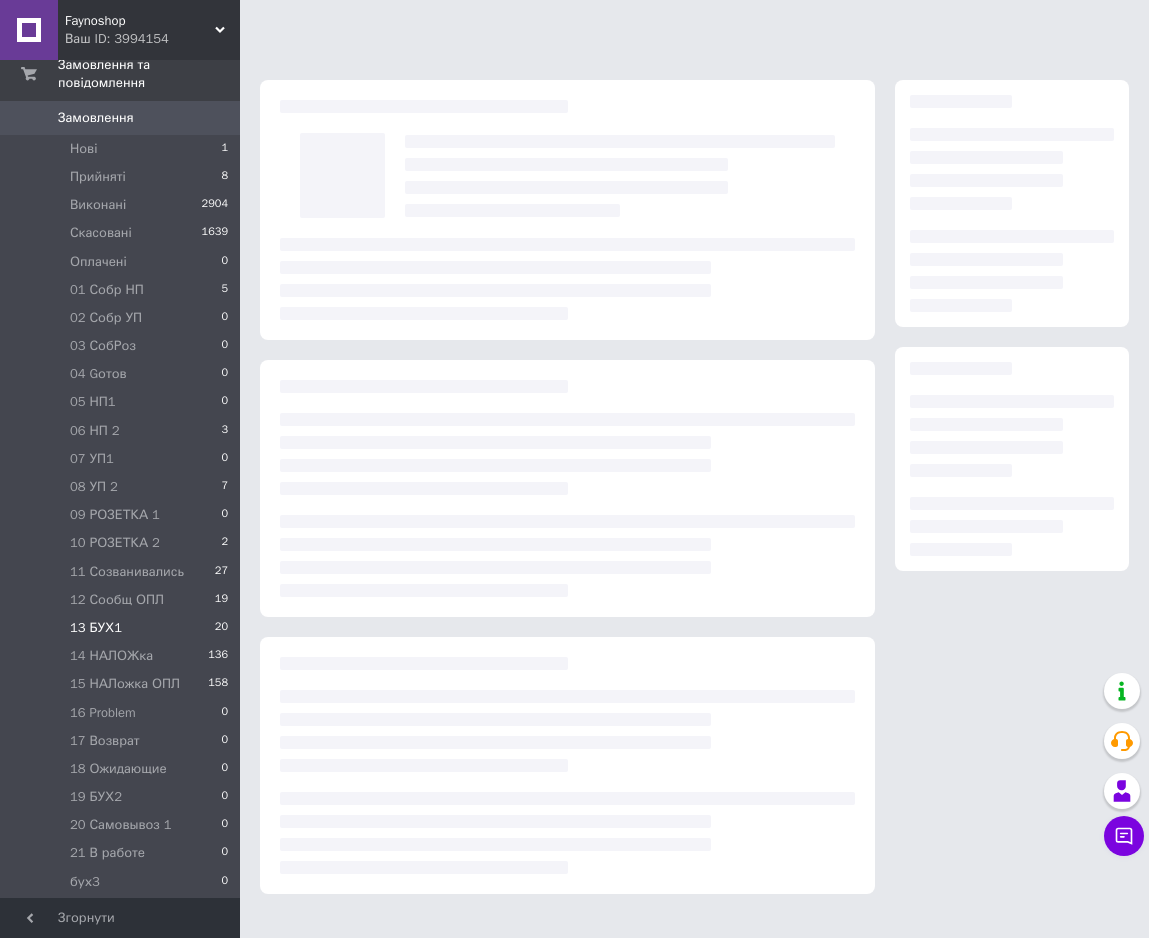 scroll, scrollTop: 0, scrollLeft: 0, axis: both 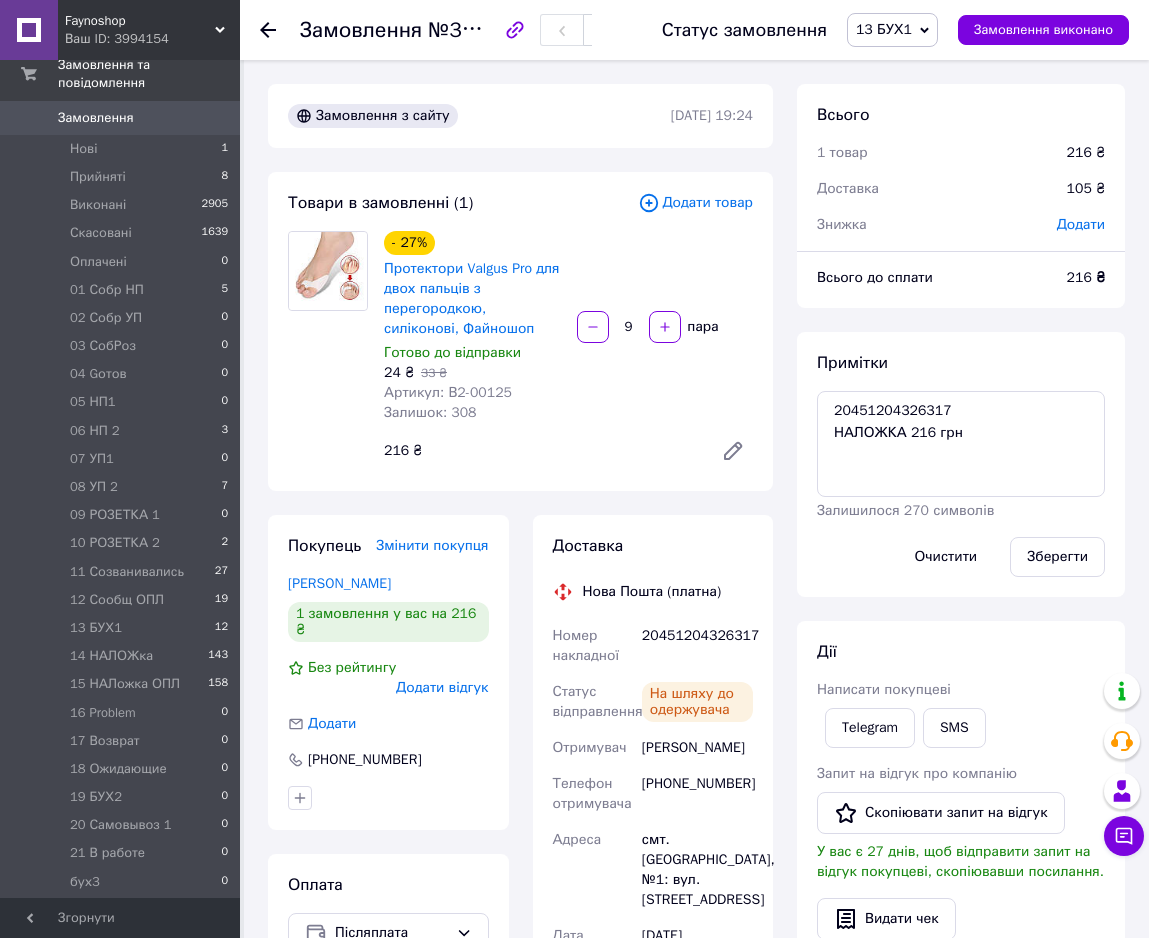 click on "13 БУХ1" at bounding box center (884, 29) 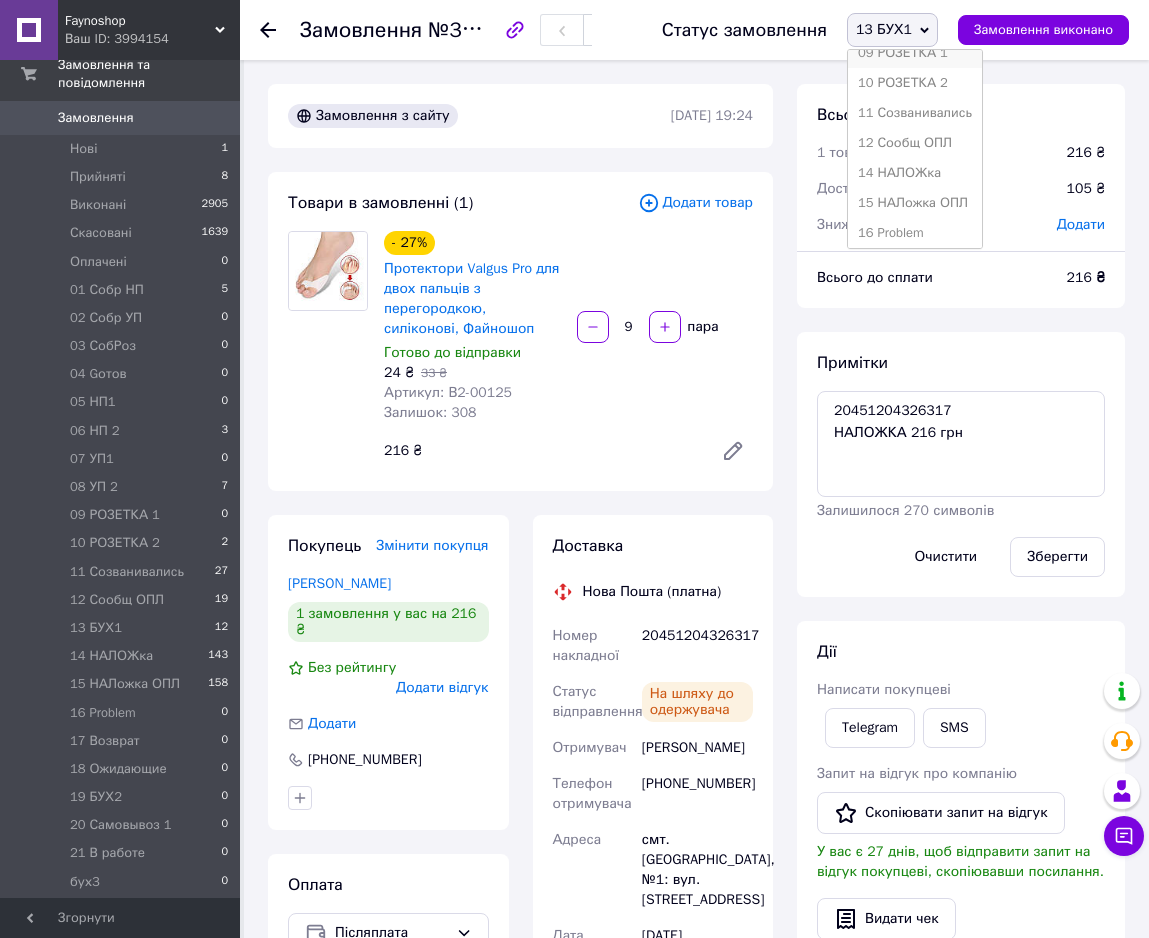 scroll, scrollTop: 408, scrollLeft: 0, axis: vertical 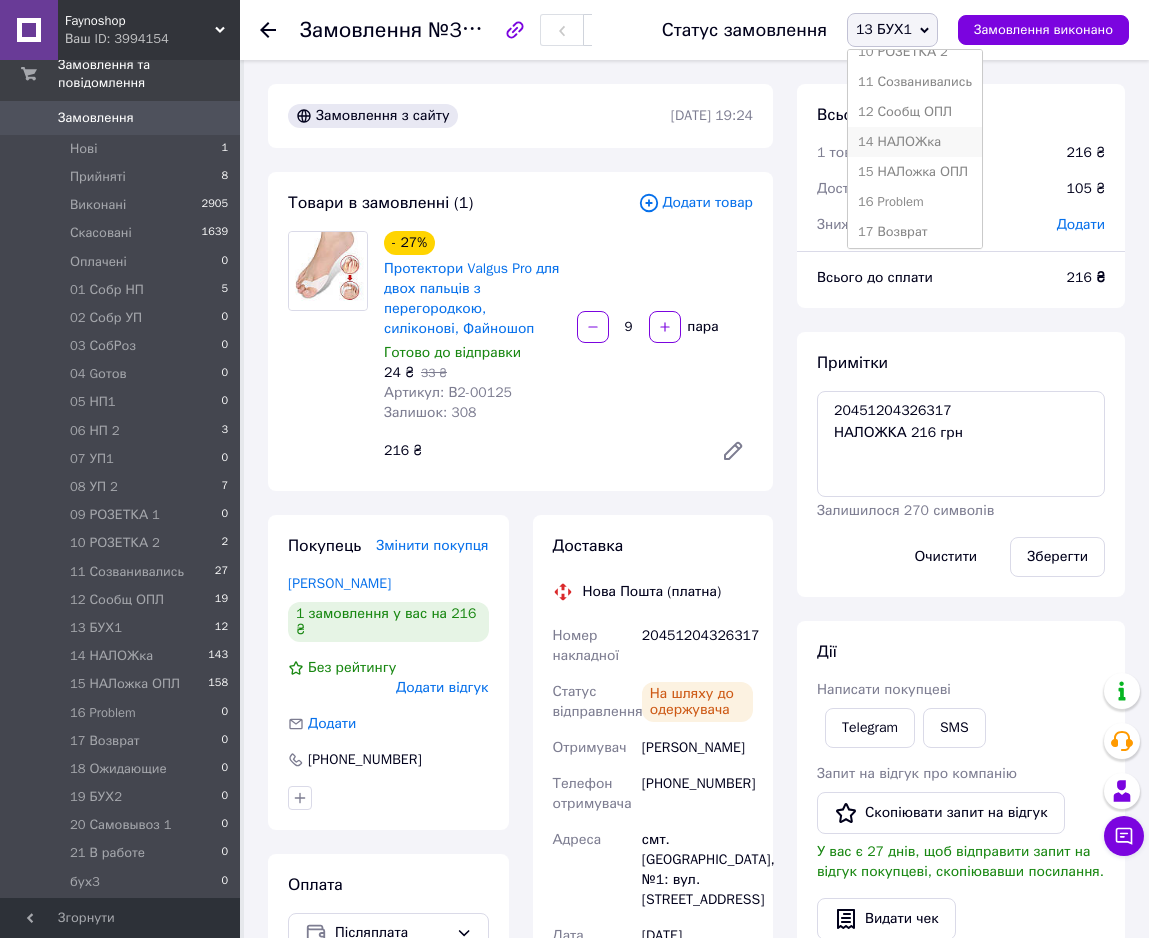 click on "14 НАЛОЖка" at bounding box center (915, 142) 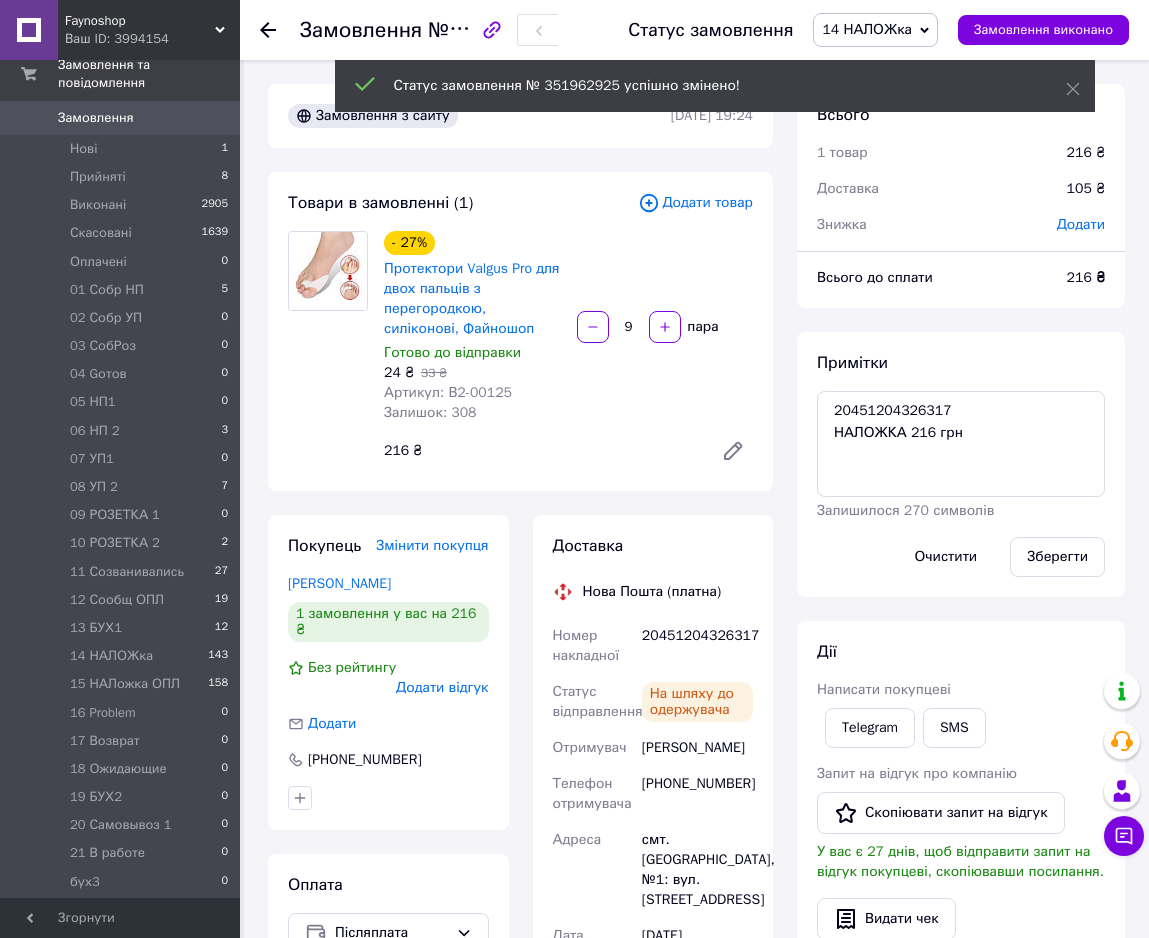 scroll, scrollTop: 1072, scrollLeft: 0, axis: vertical 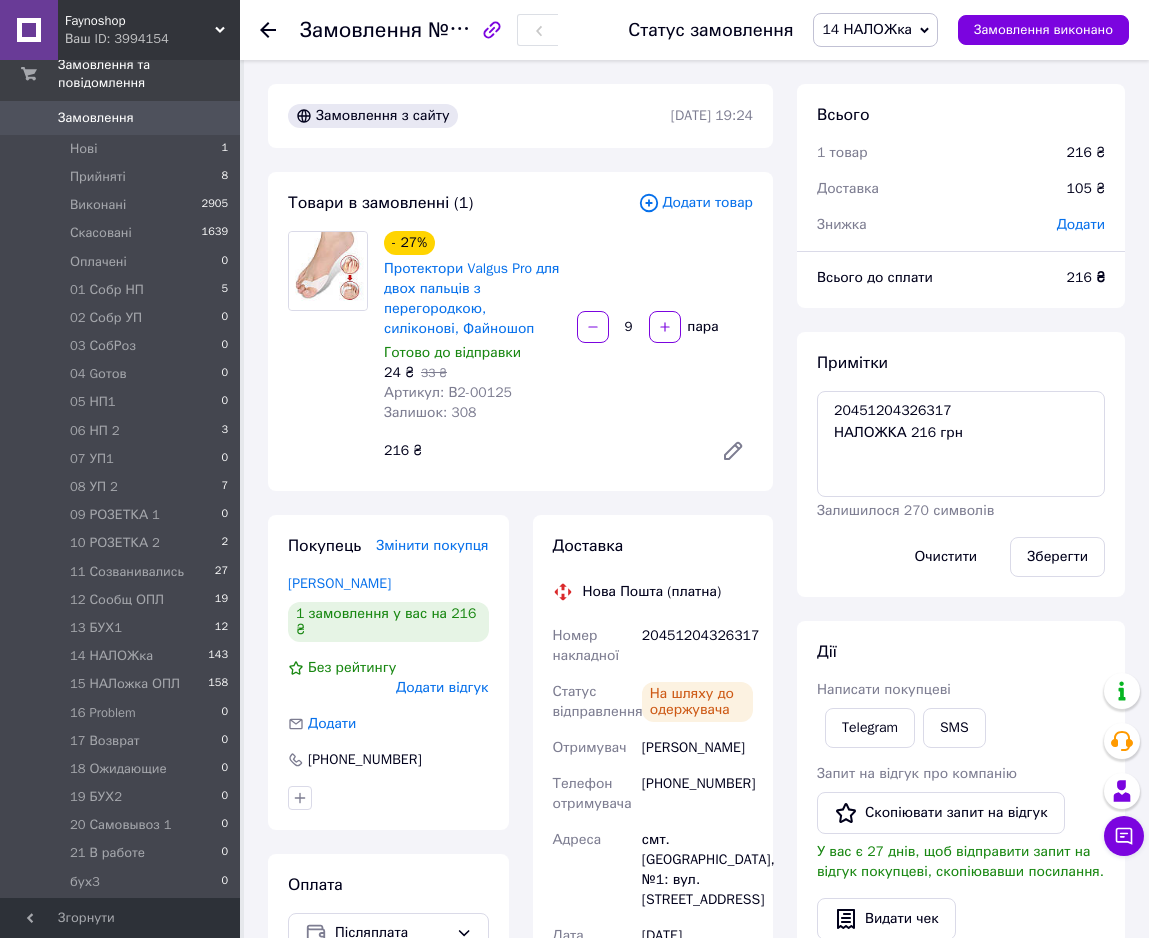 click 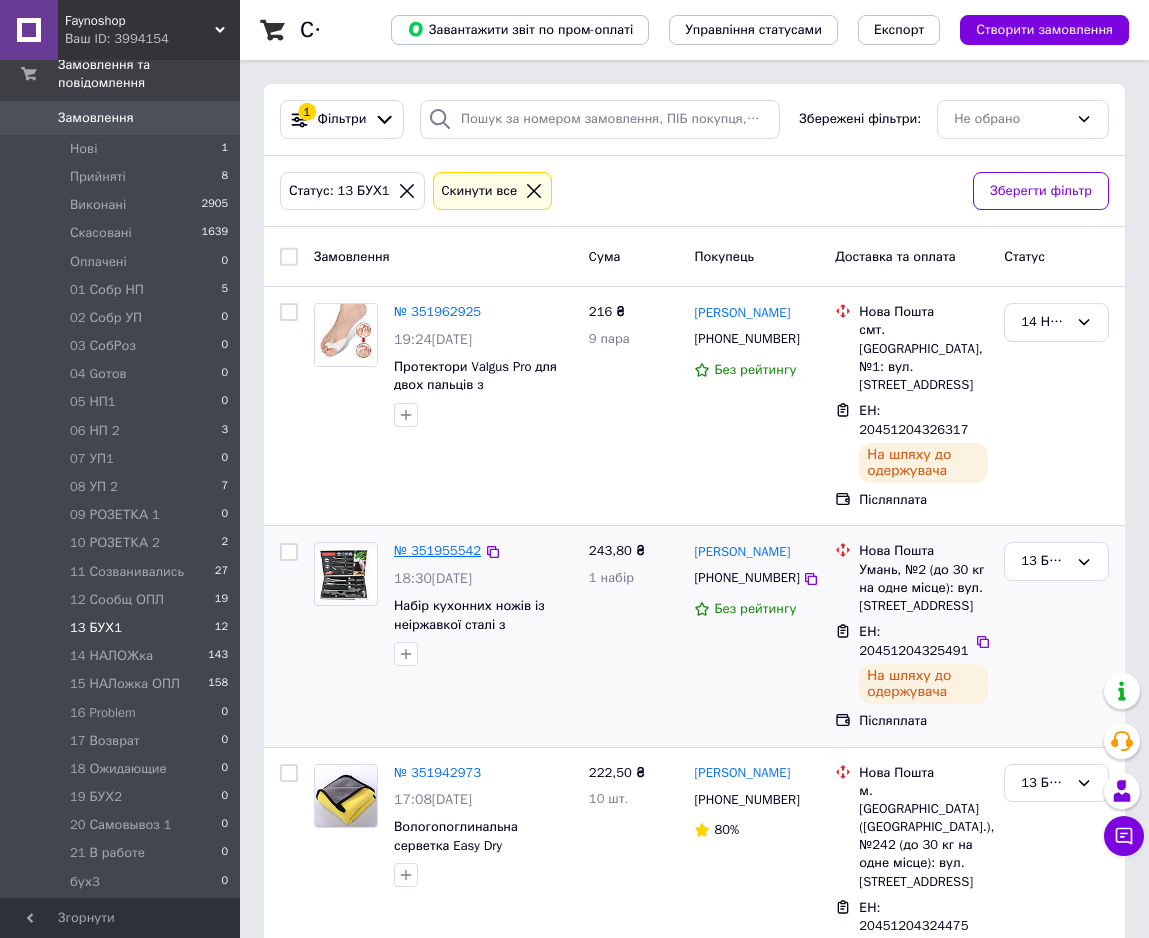 click on "№ 351955542" at bounding box center [437, 550] 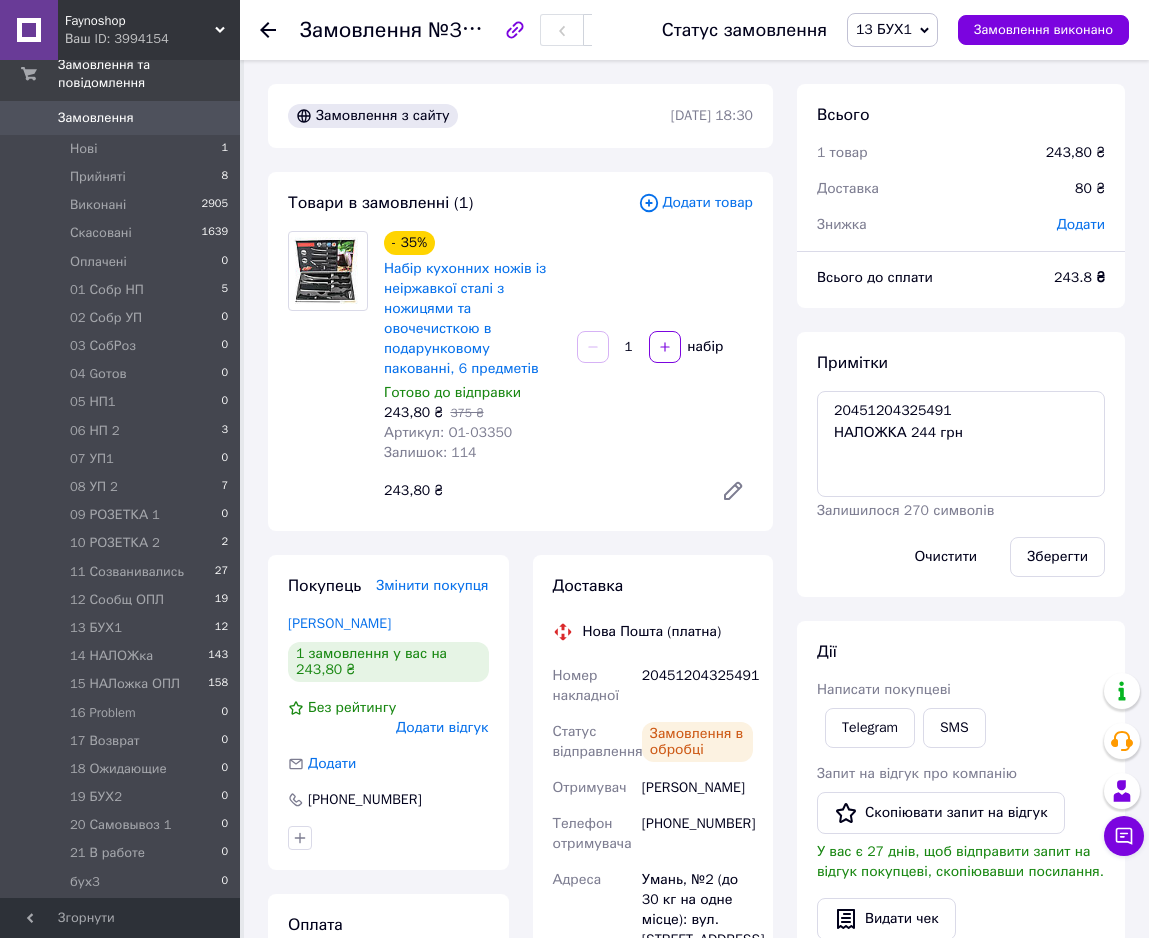 scroll, scrollTop: 448, scrollLeft: 0, axis: vertical 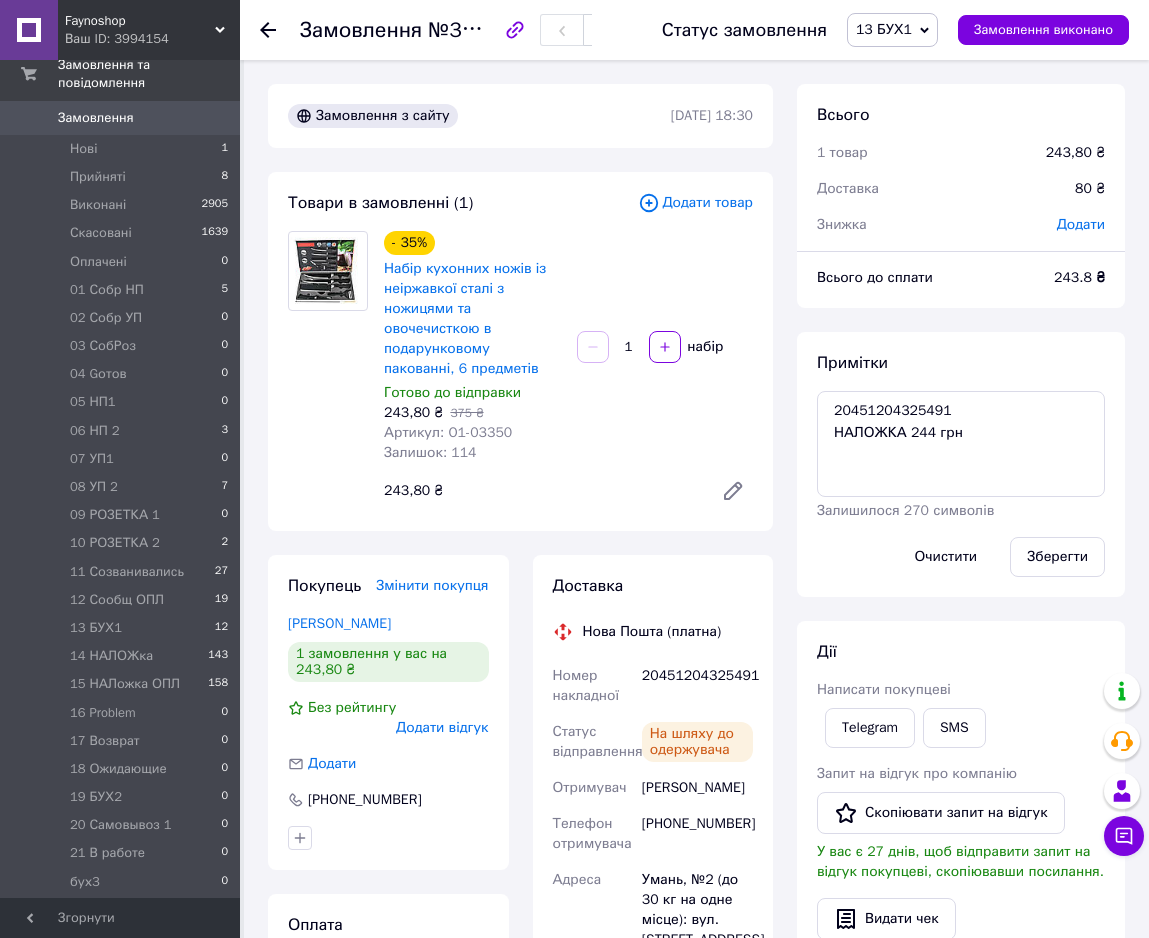 click on "13 БУХ1" at bounding box center [884, 29] 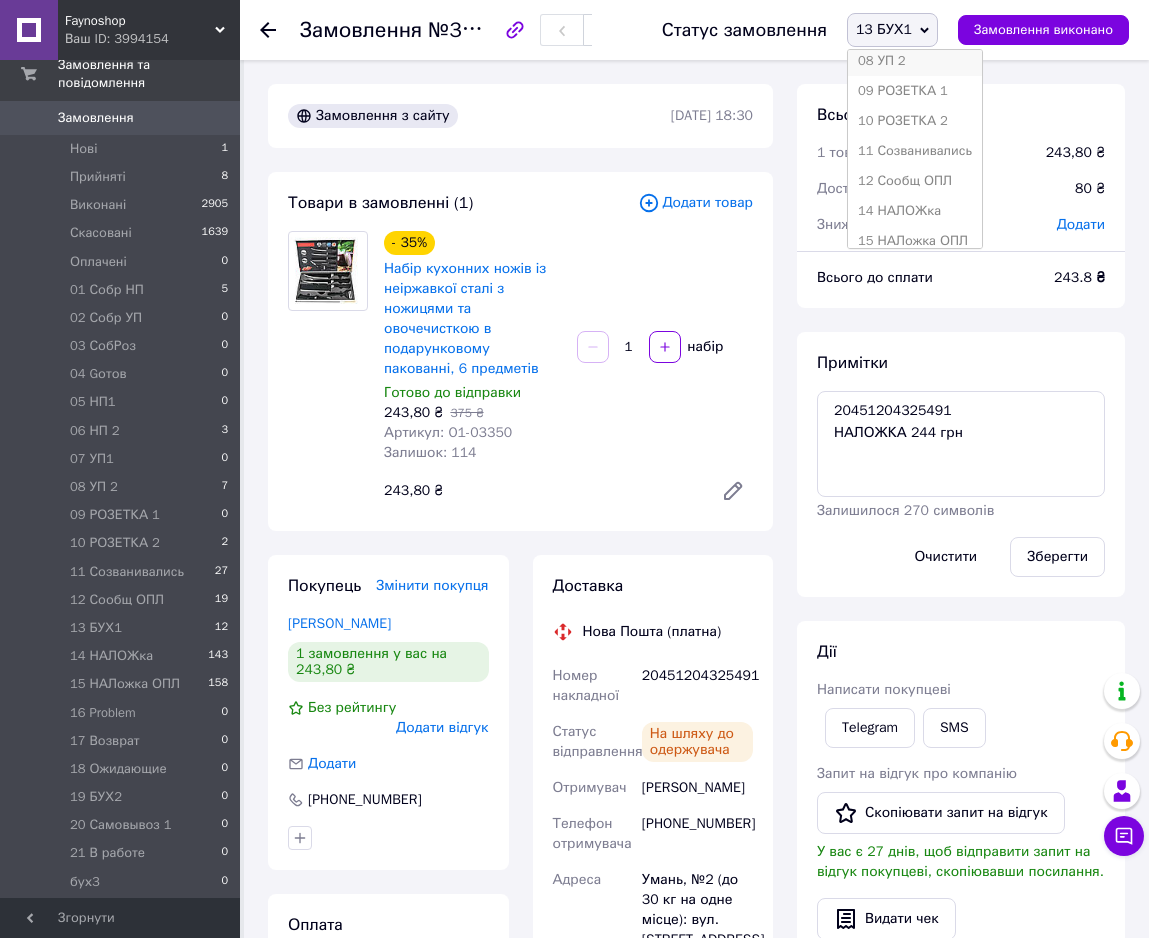 scroll, scrollTop: 408, scrollLeft: 0, axis: vertical 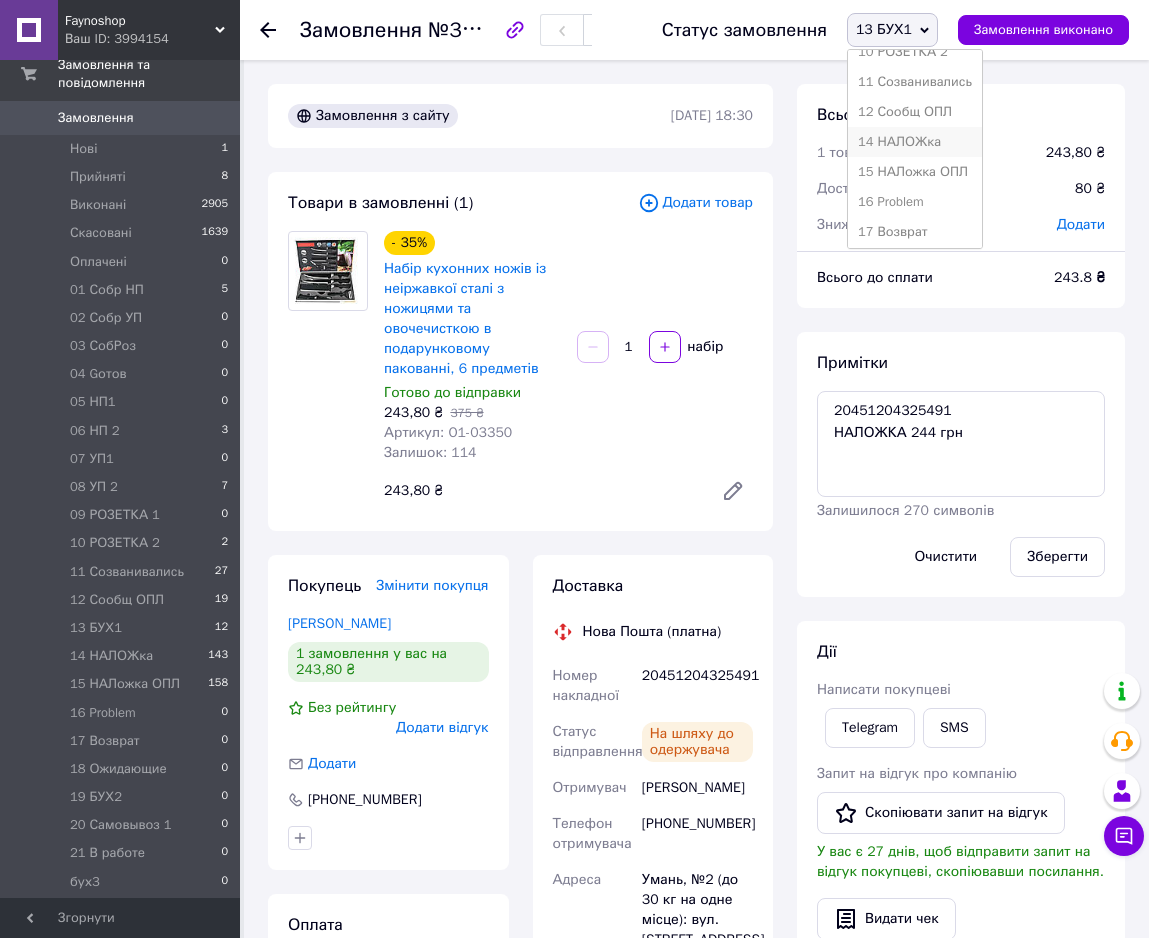 click on "14 НАЛОЖка" at bounding box center (915, 142) 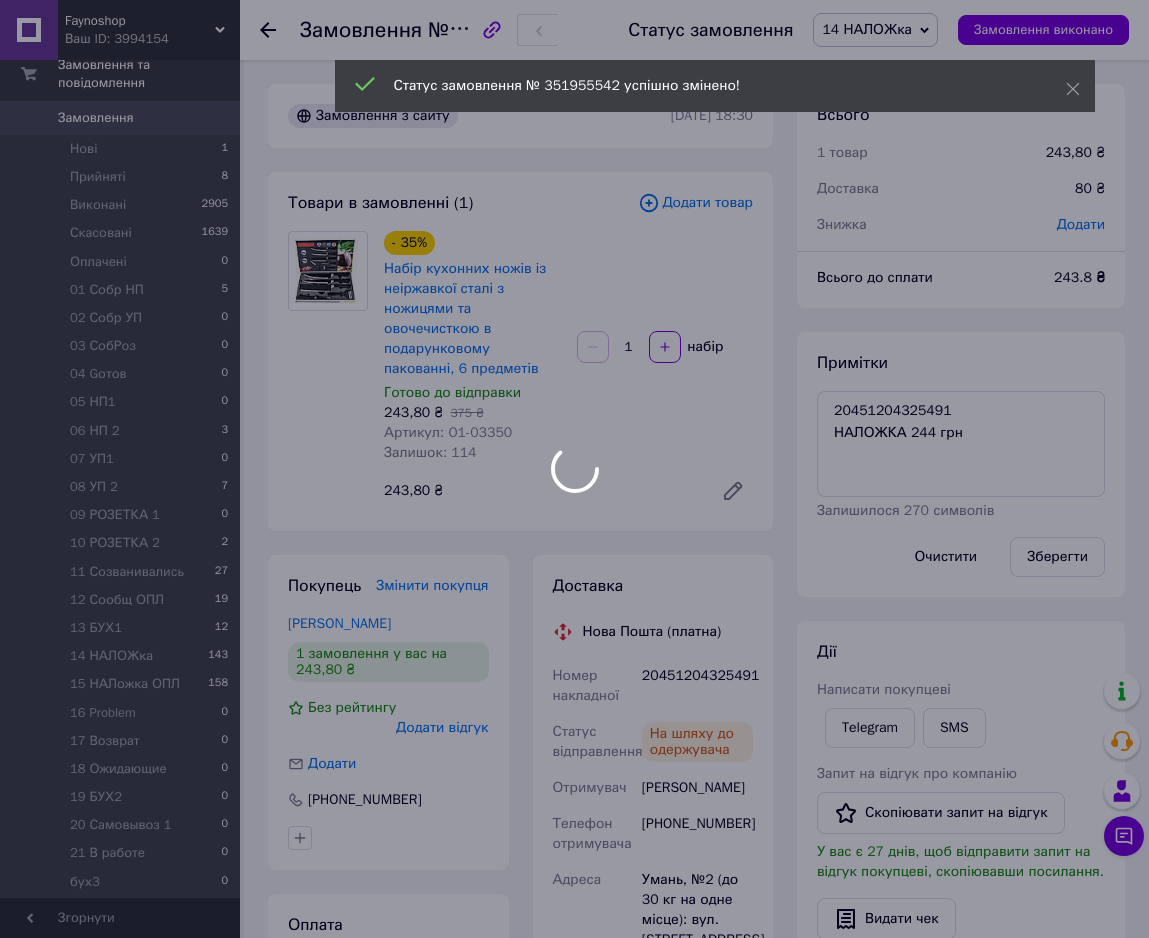 scroll, scrollTop: 496, scrollLeft: 0, axis: vertical 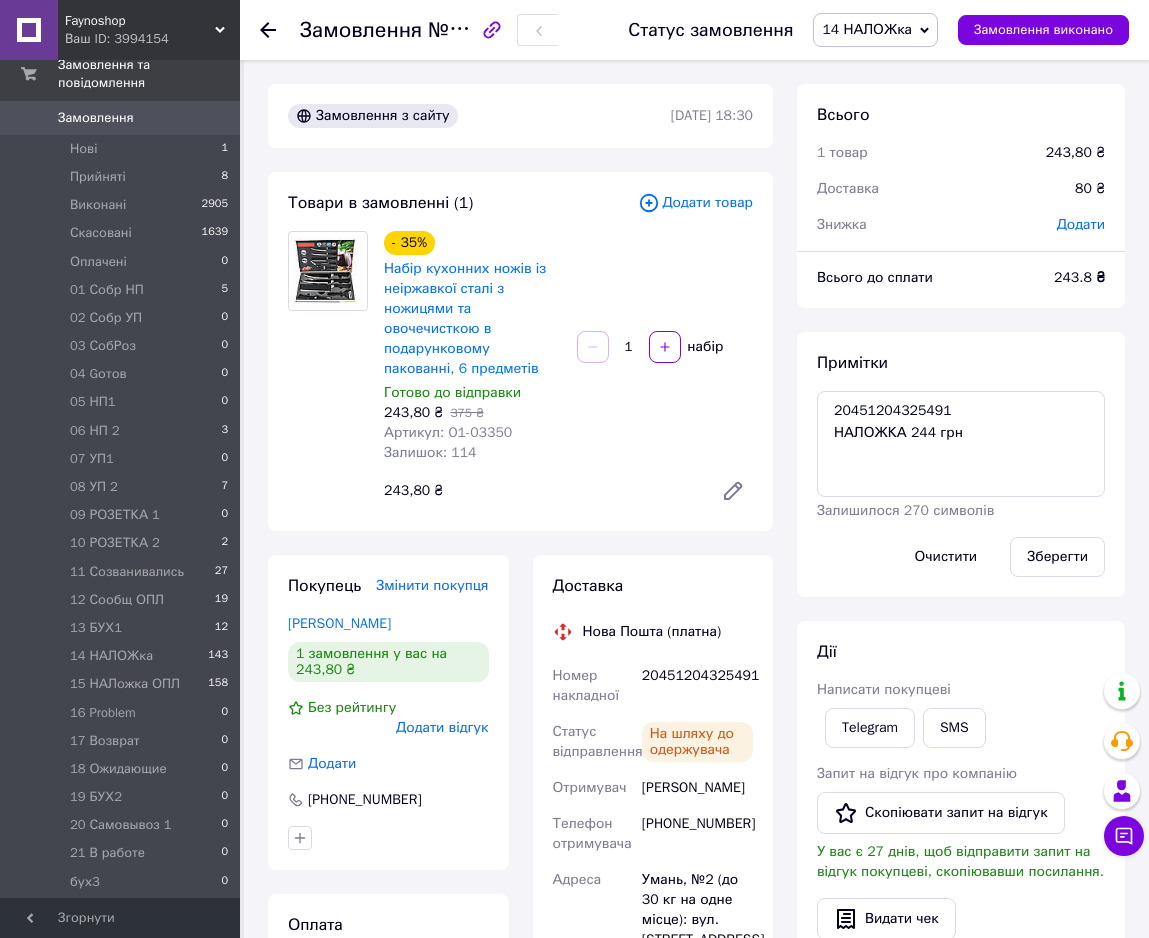 click 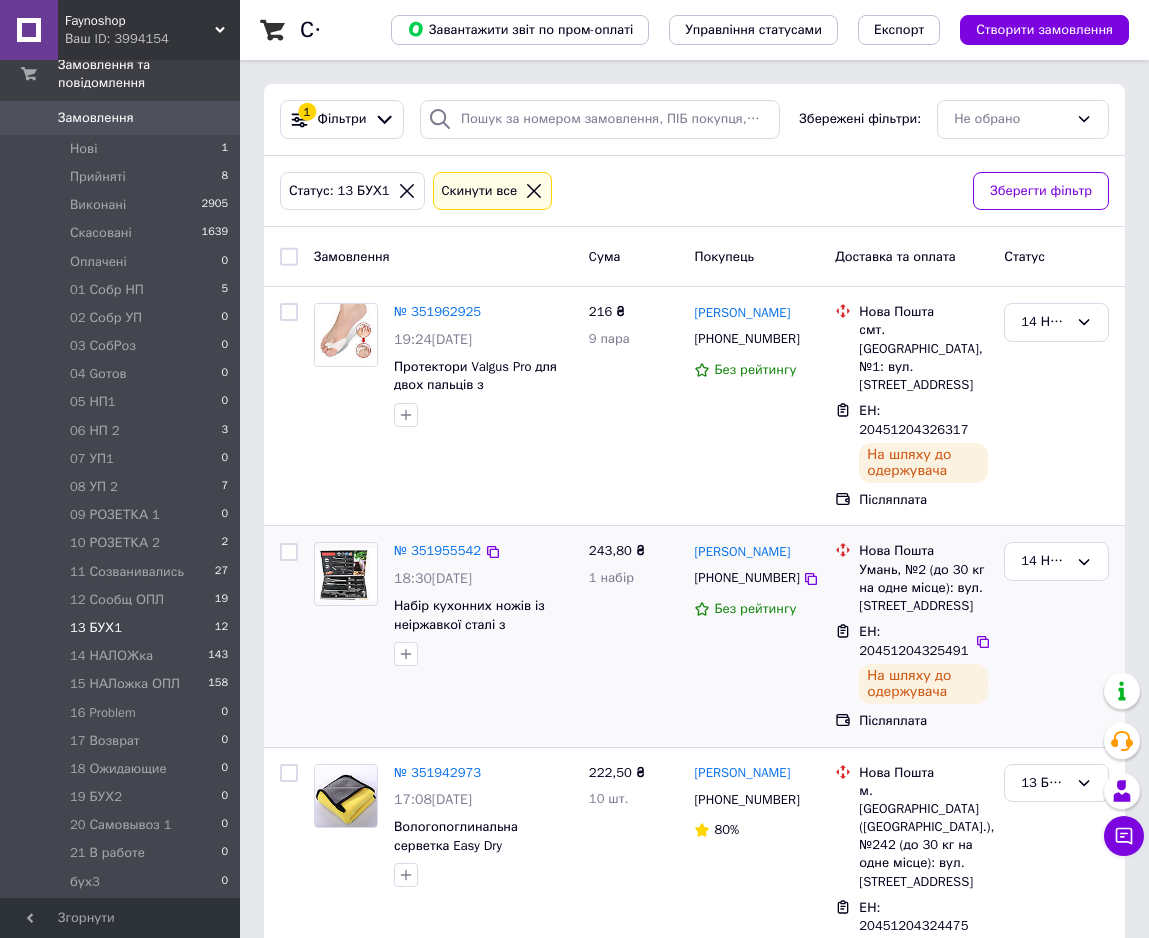 scroll, scrollTop: 204, scrollLeft: 0, axis: vertical 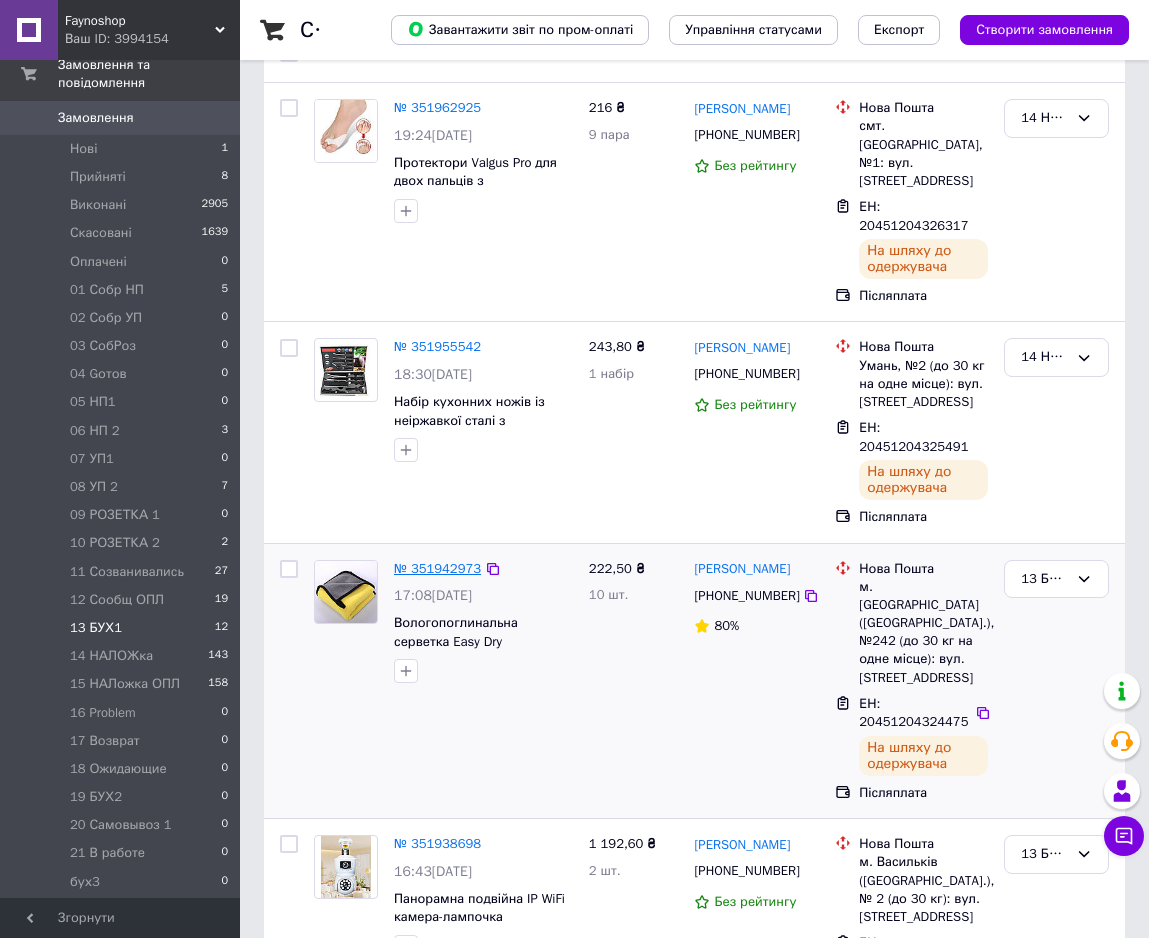 click on "№ 351942973" at bounding box center (437, 568) 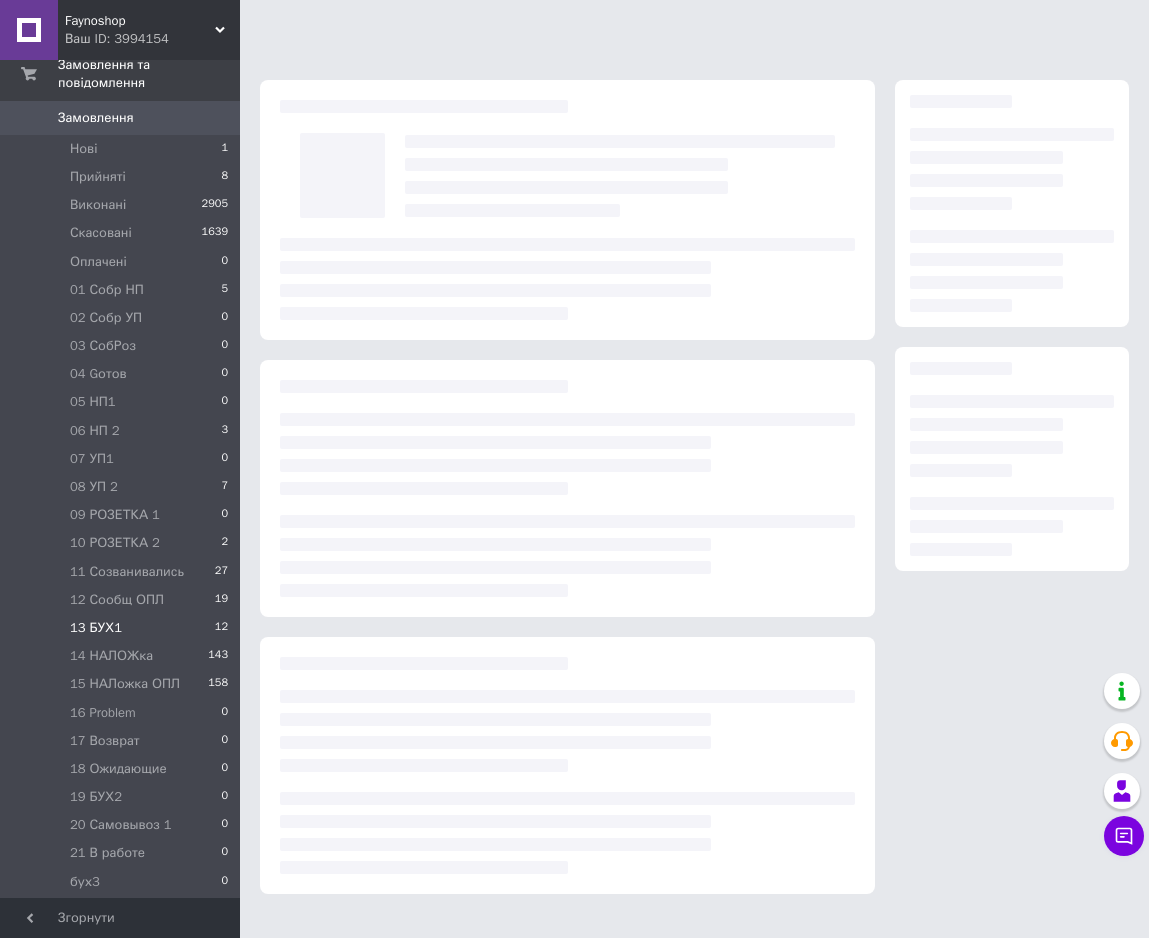scroll, scrollTop: 0, scrollLeft: 0, axis: both 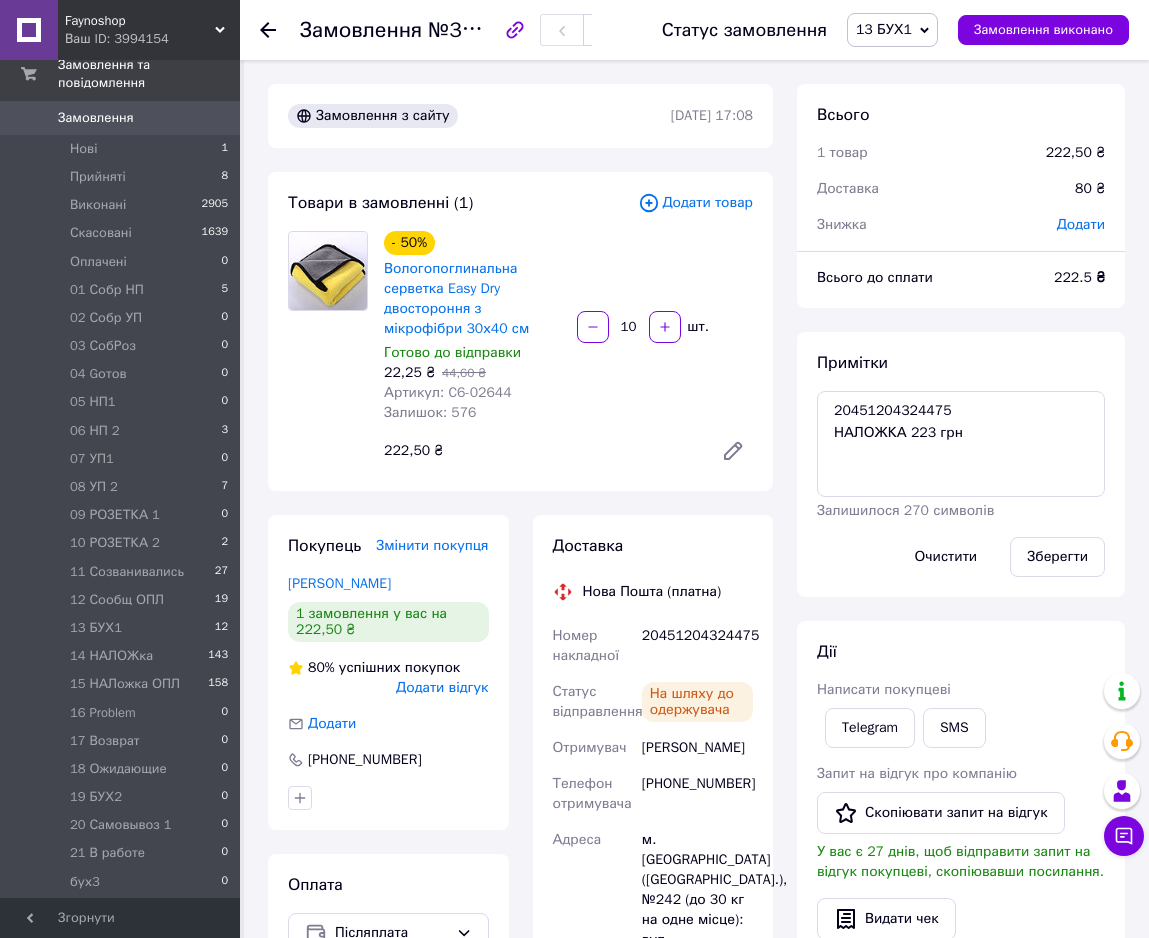 click on "13 БУХ1" at bounding box center [884, 29] 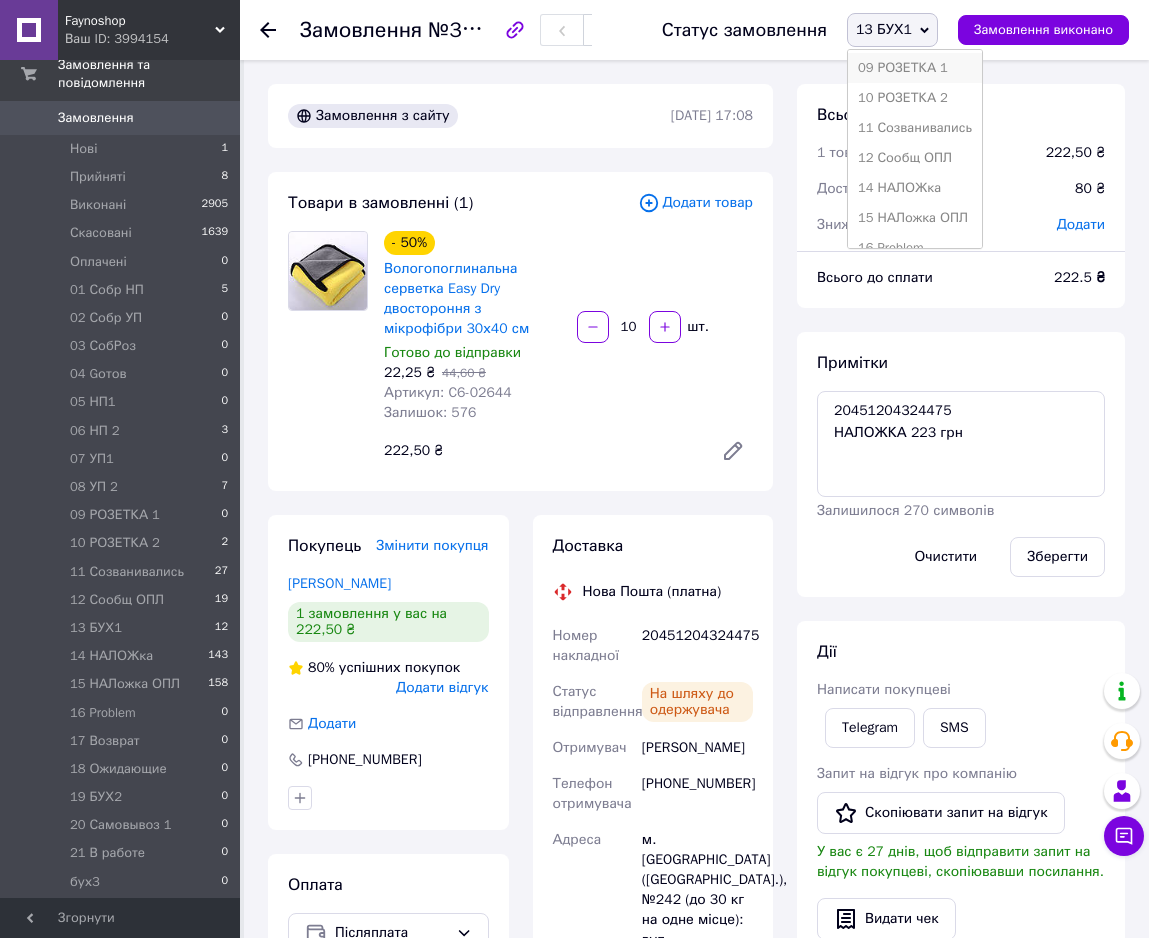 scroll, scrollTop: 408, scrollLeft: 0, axis: vertical 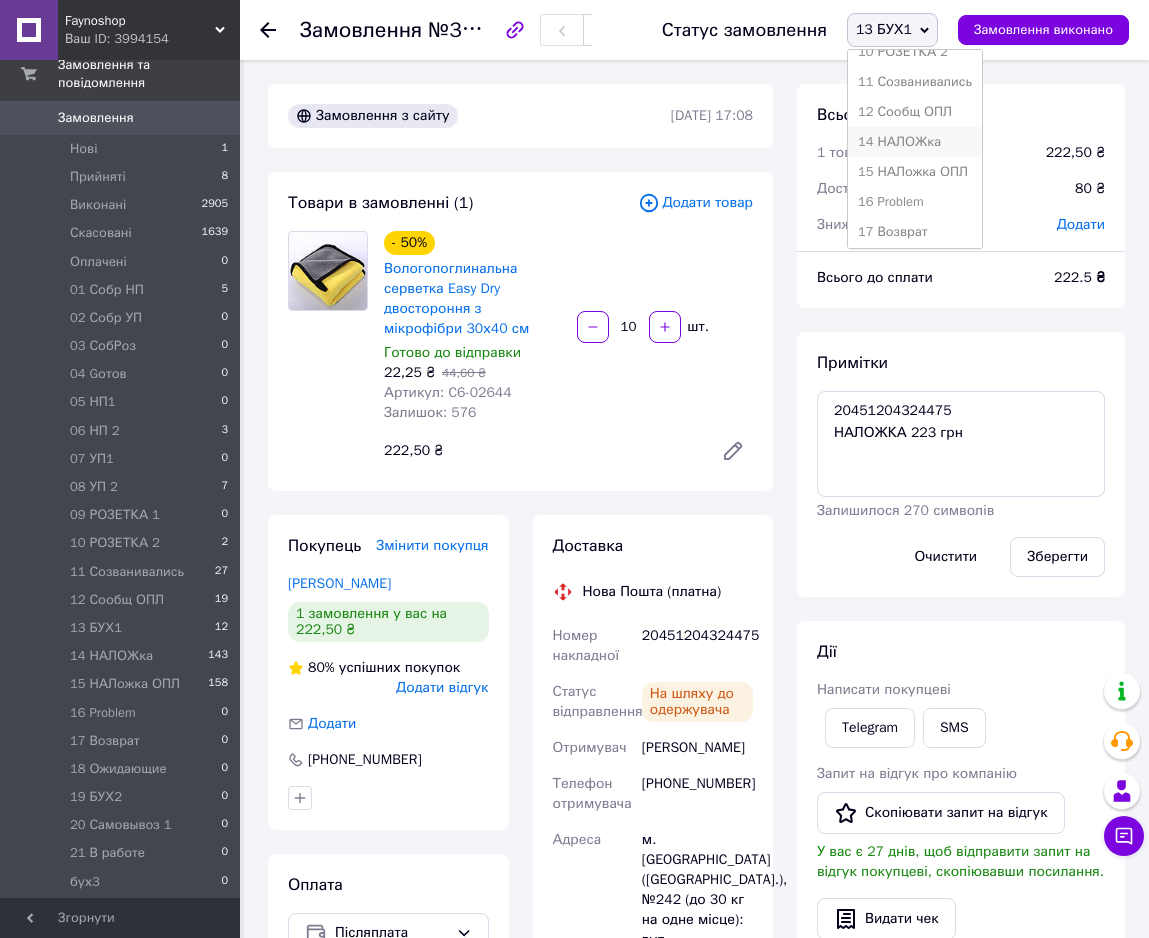 click on "14 НАЛОЖка" at bounding box center [915, 142] 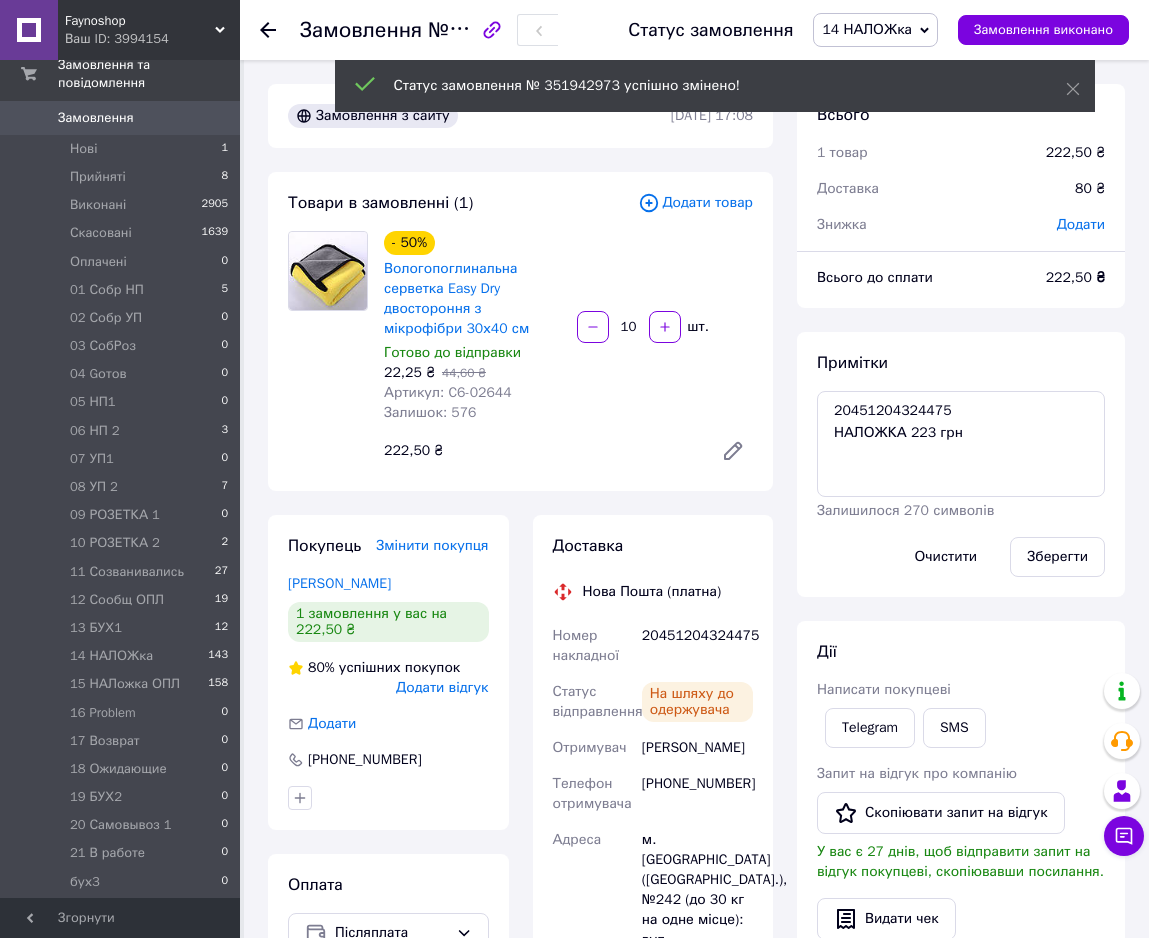 scroll, scrollTop: 604, scrollLeft: 0, axis: vertical 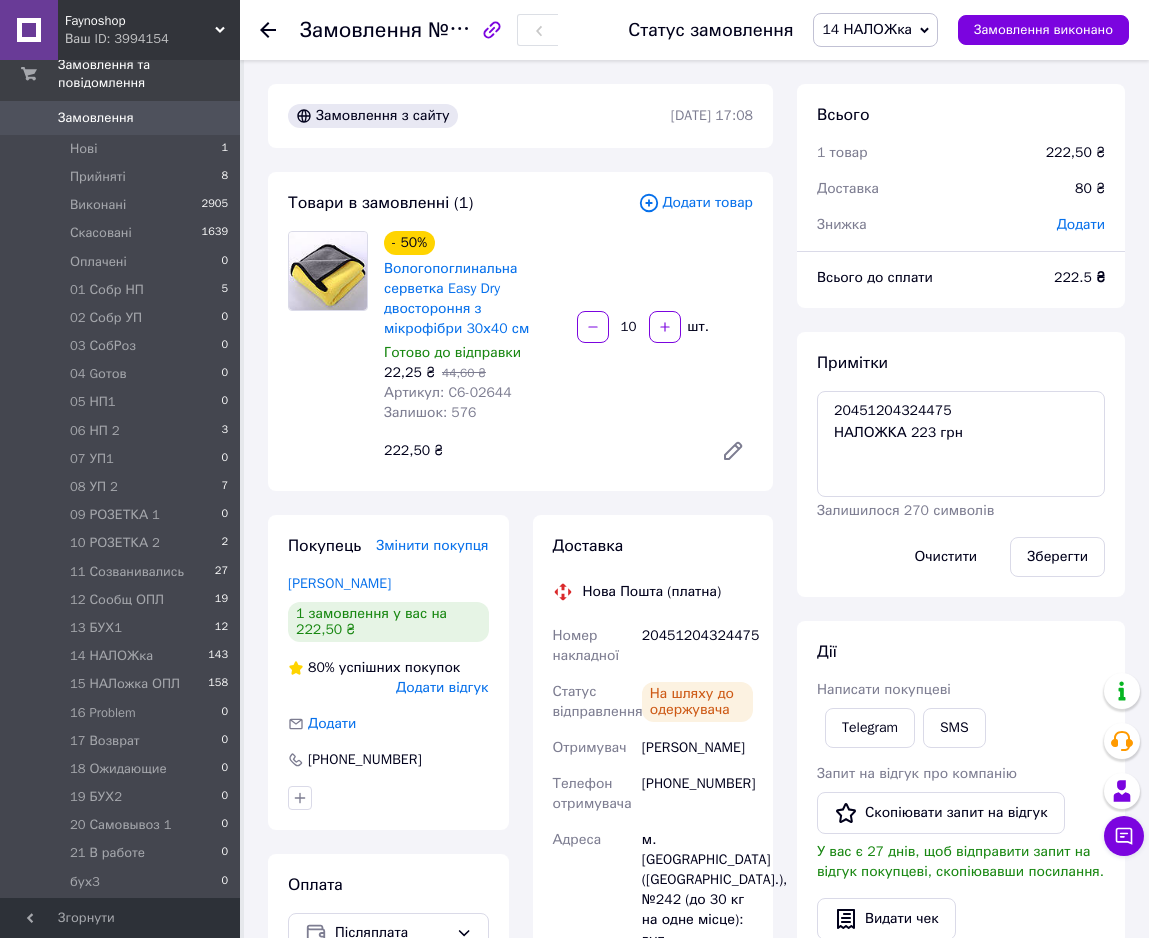 click 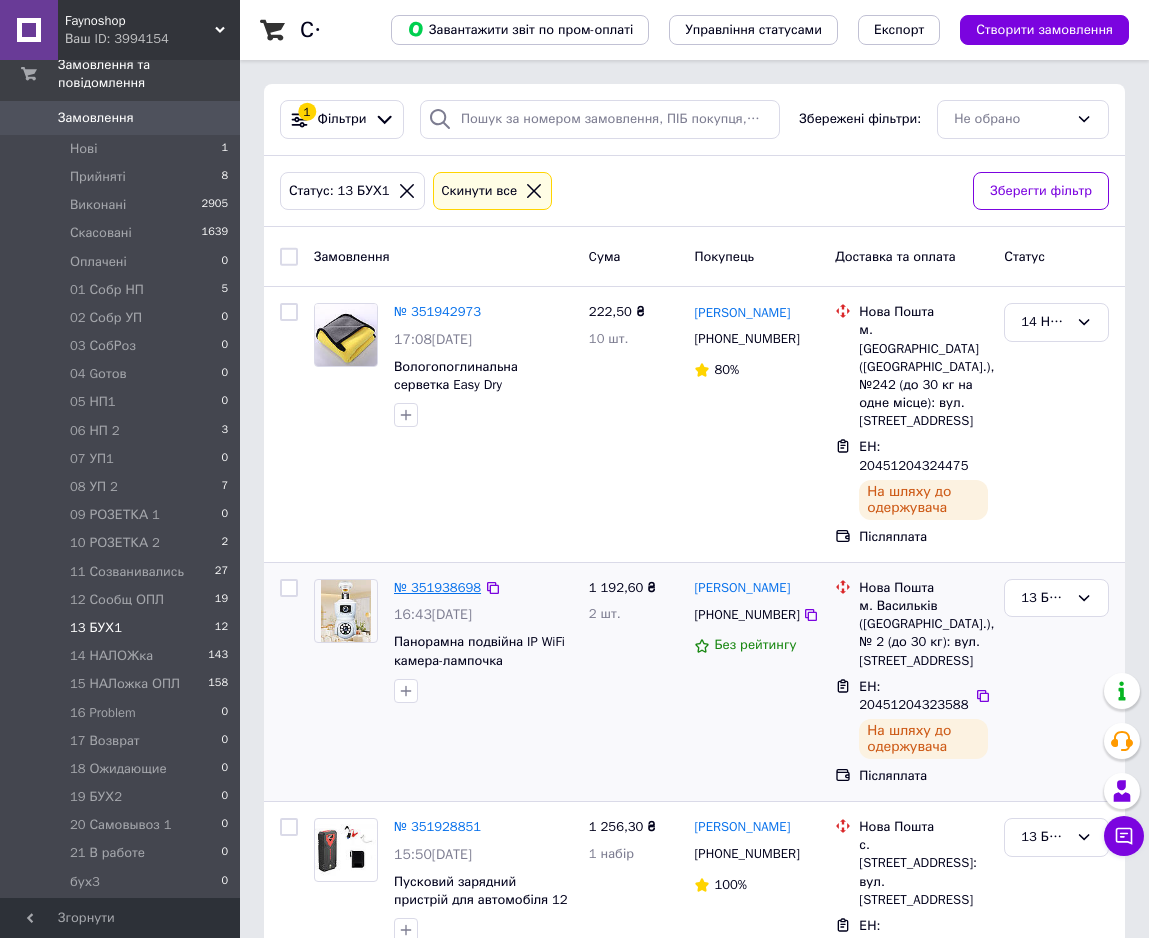 click on "№ 351938698" at bounding box center (437, 587) 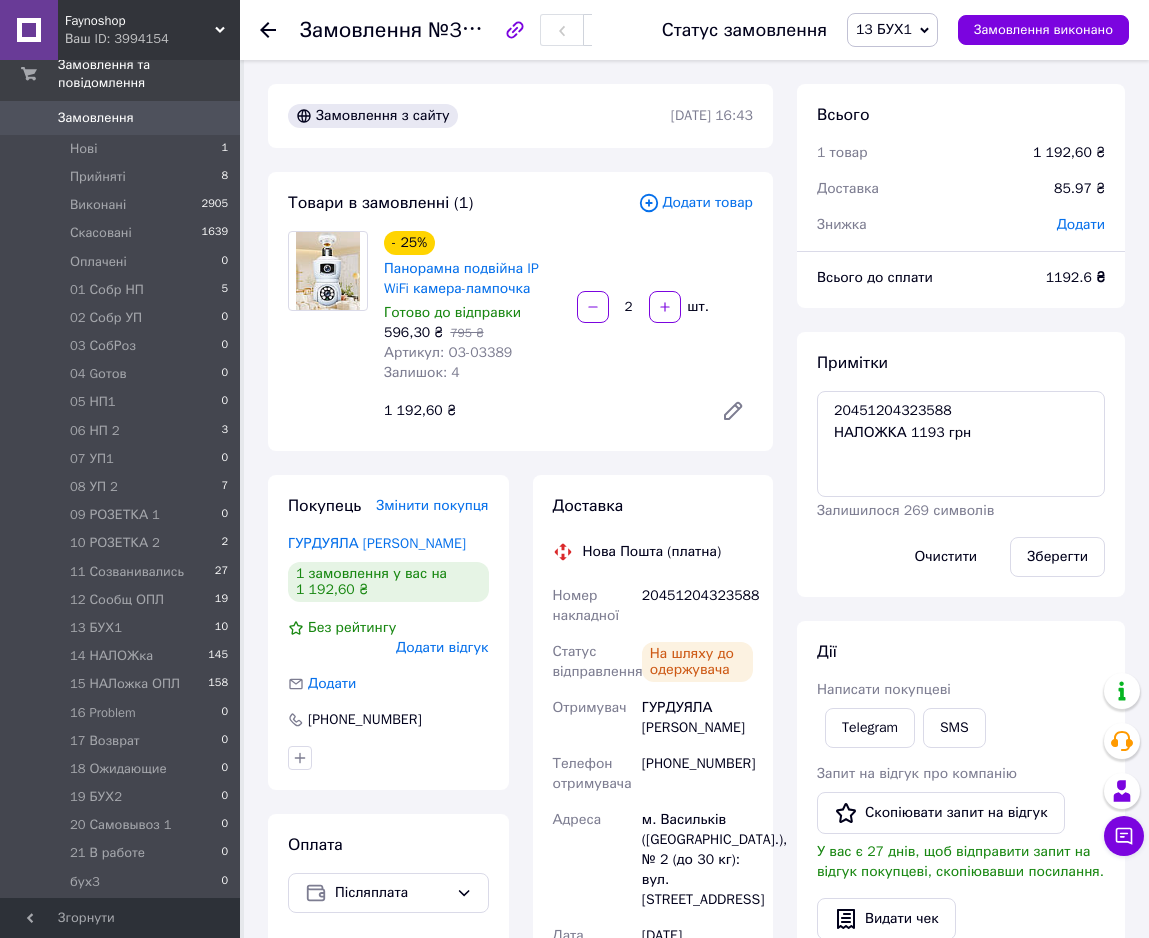 scroll, scrollTop: 440, scrollLeft: 0, axis: vertical 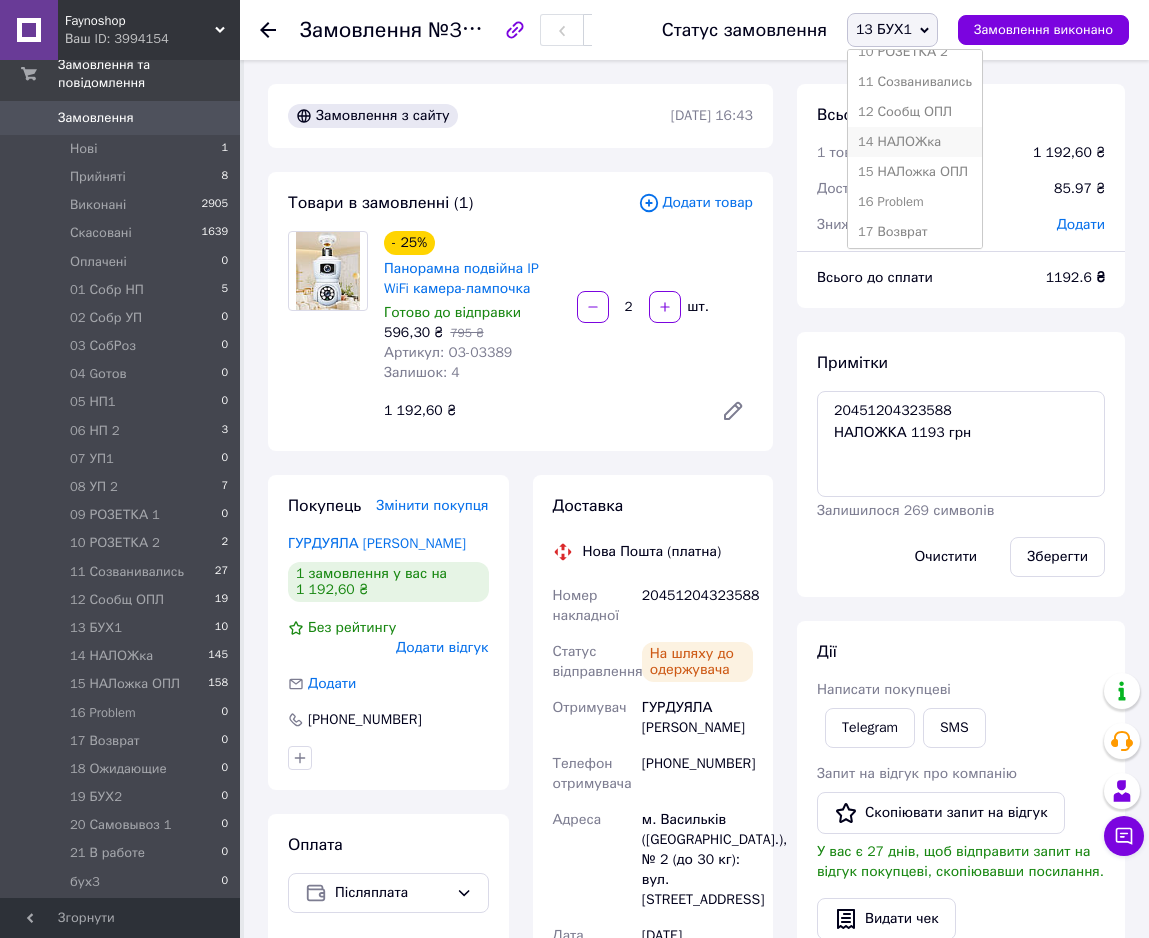 click on "14 НАЛОЖка" at bounding box center (915, 142) 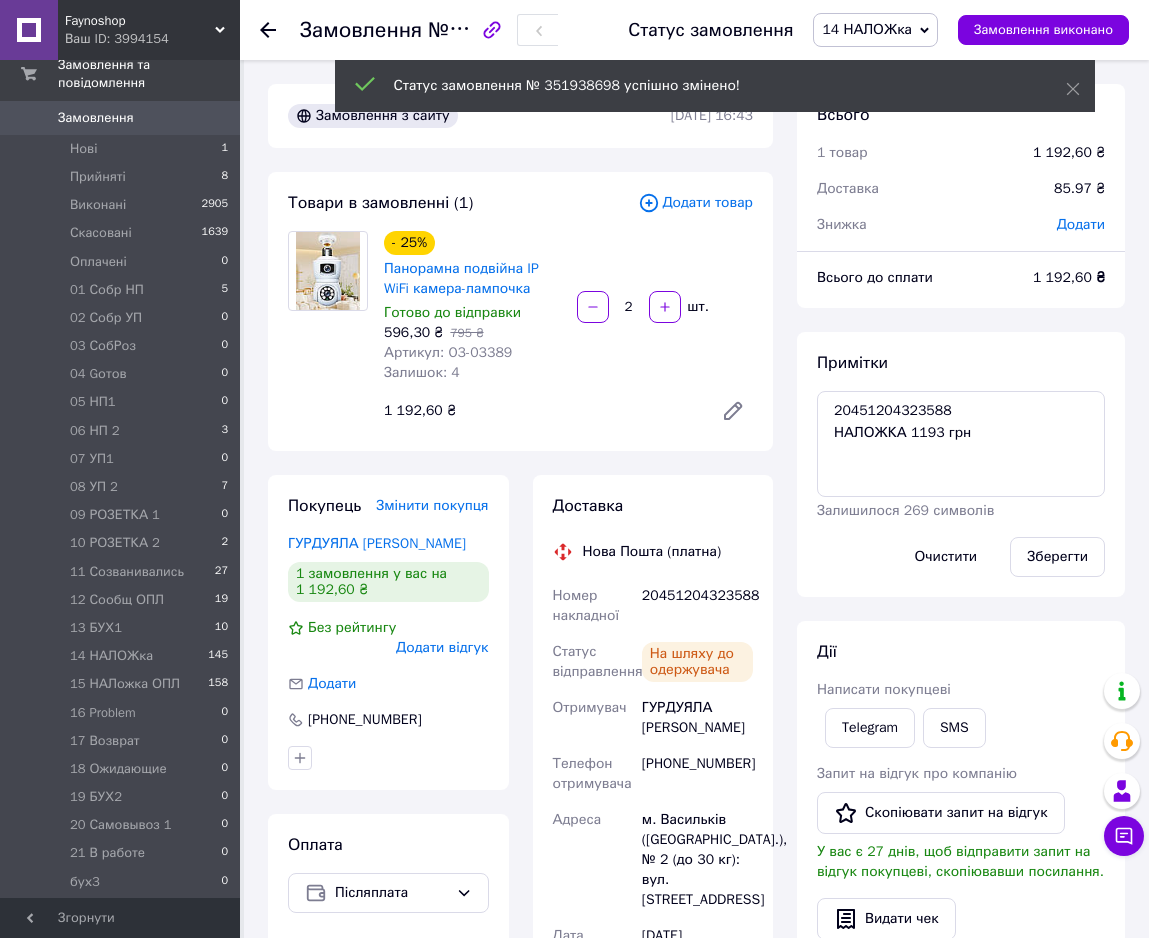 scroll, scrollTop: 488, scrollLeft: 0, axis: vertical 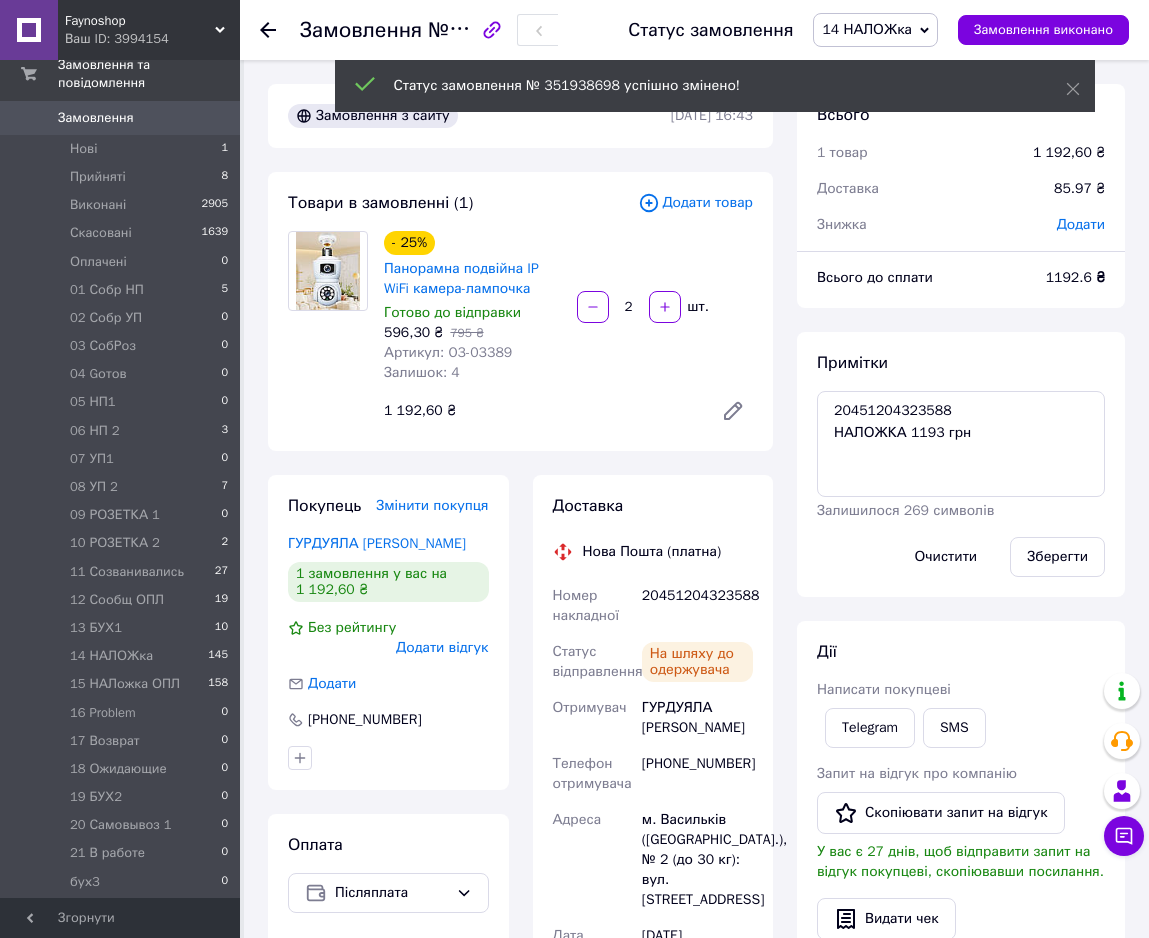 click 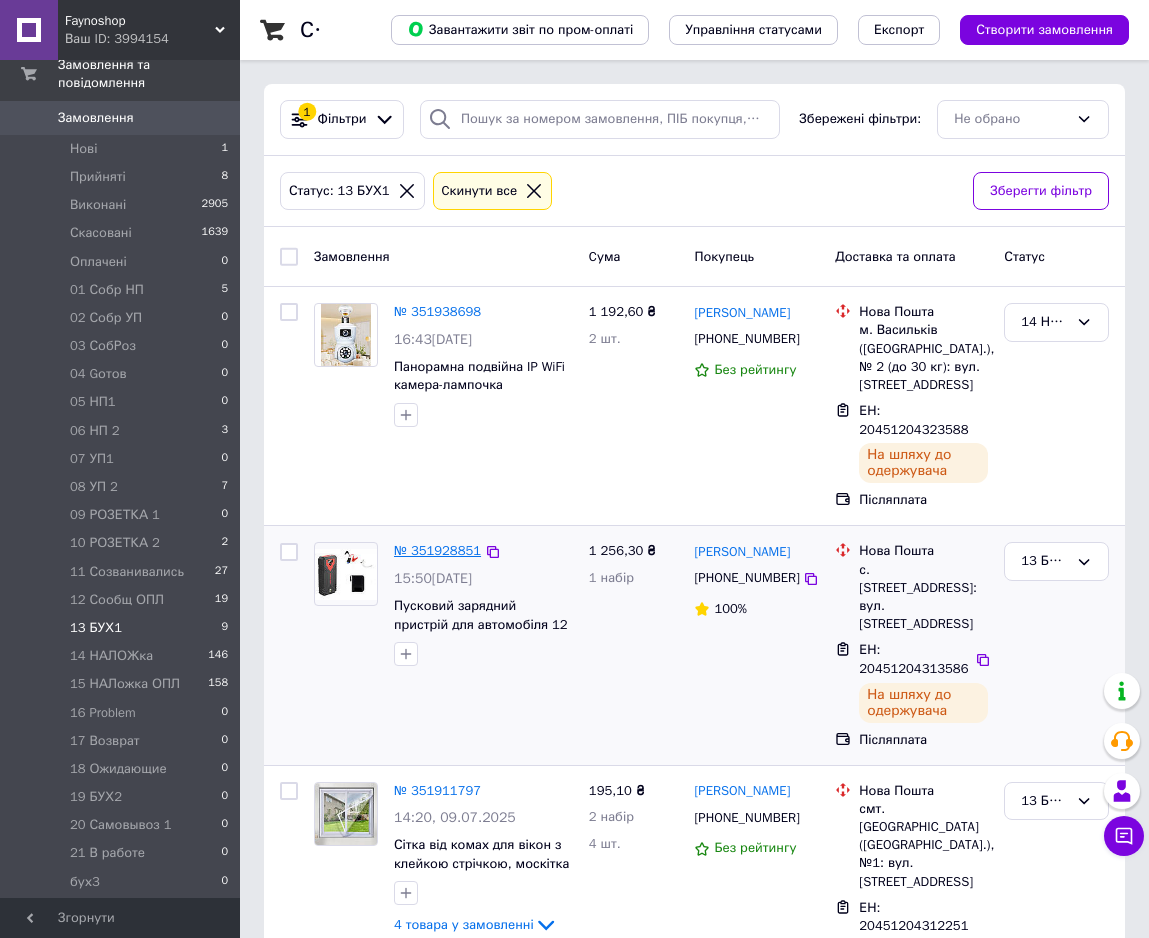 click on "№ 351928851" at bounding box center [437, 550] 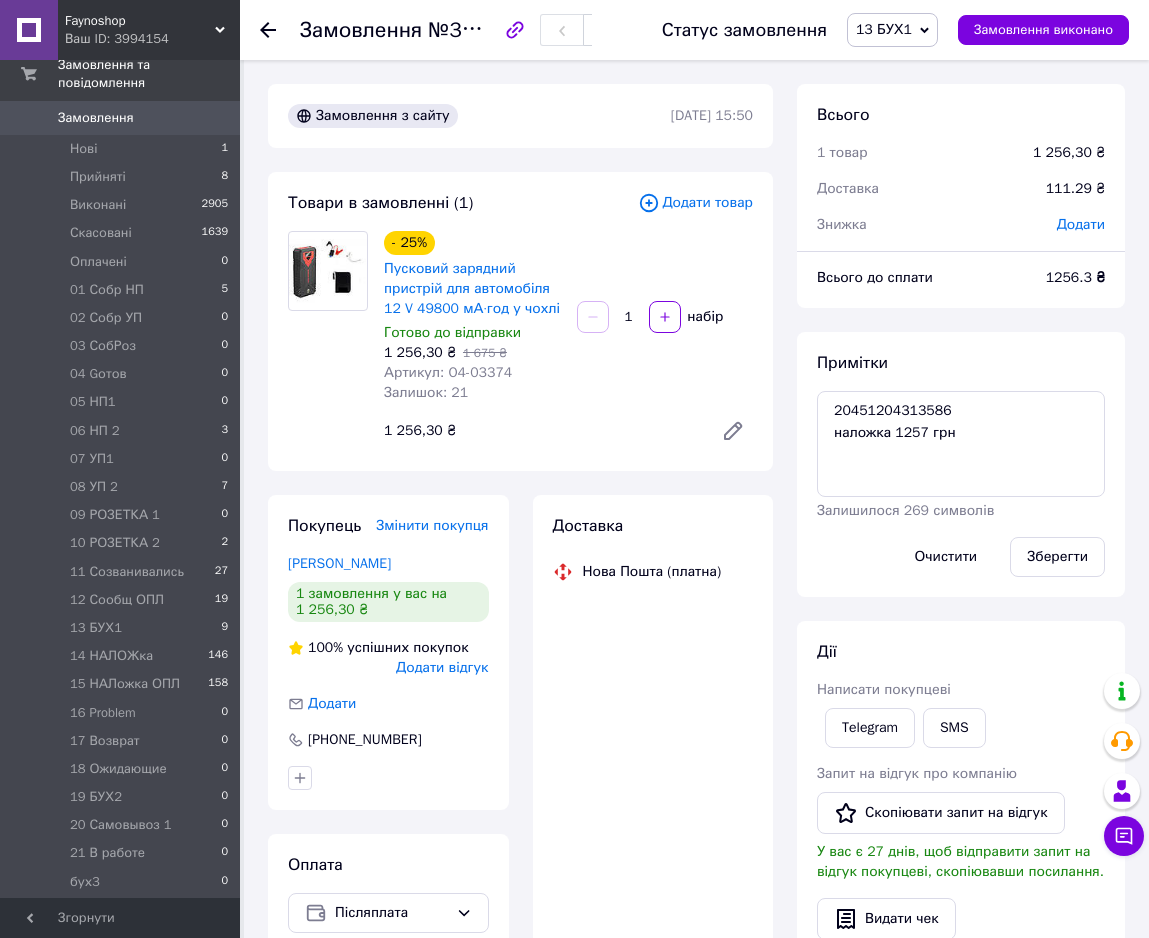 scroll, scrollTop: 352, scrollLeft: 0, axis: vertical 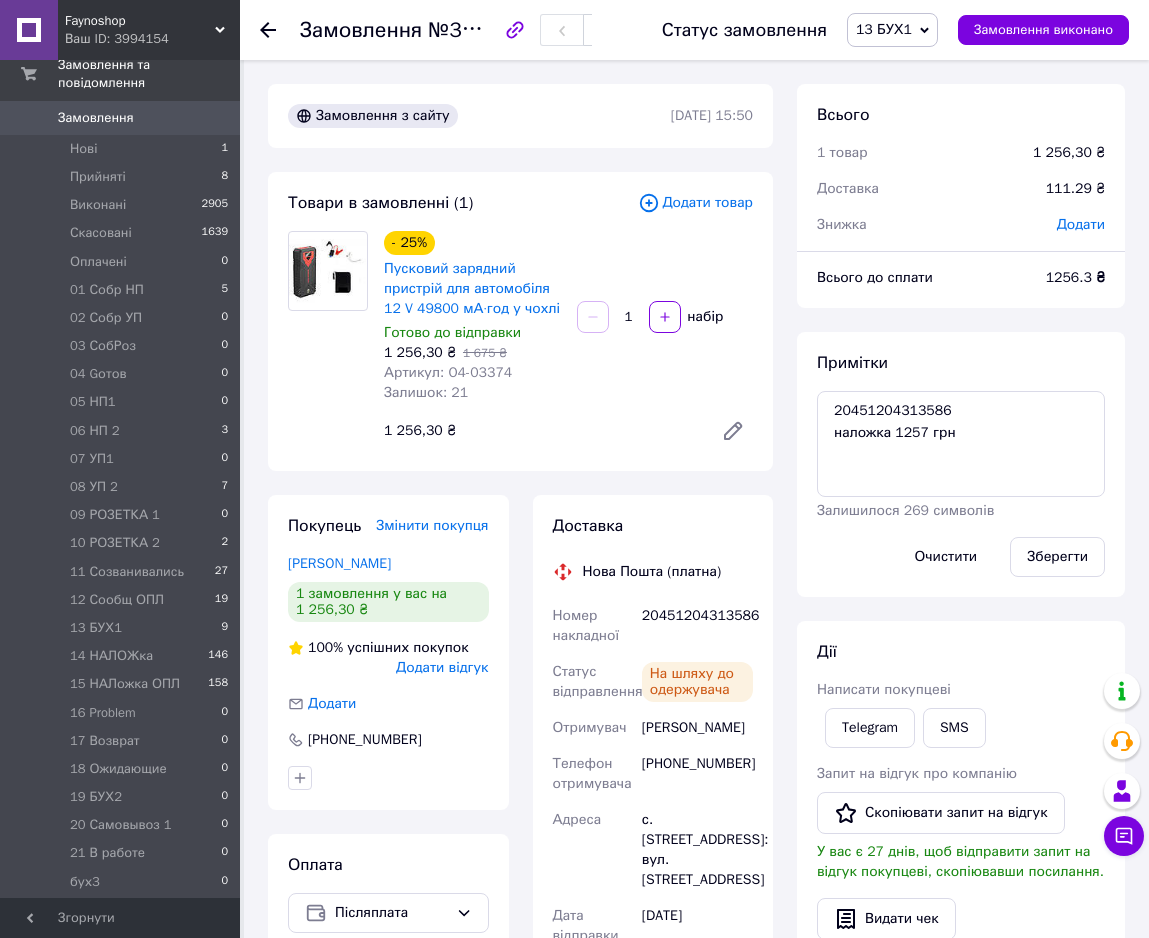click on "13 БУХ1" at bounding box center [884, 29] 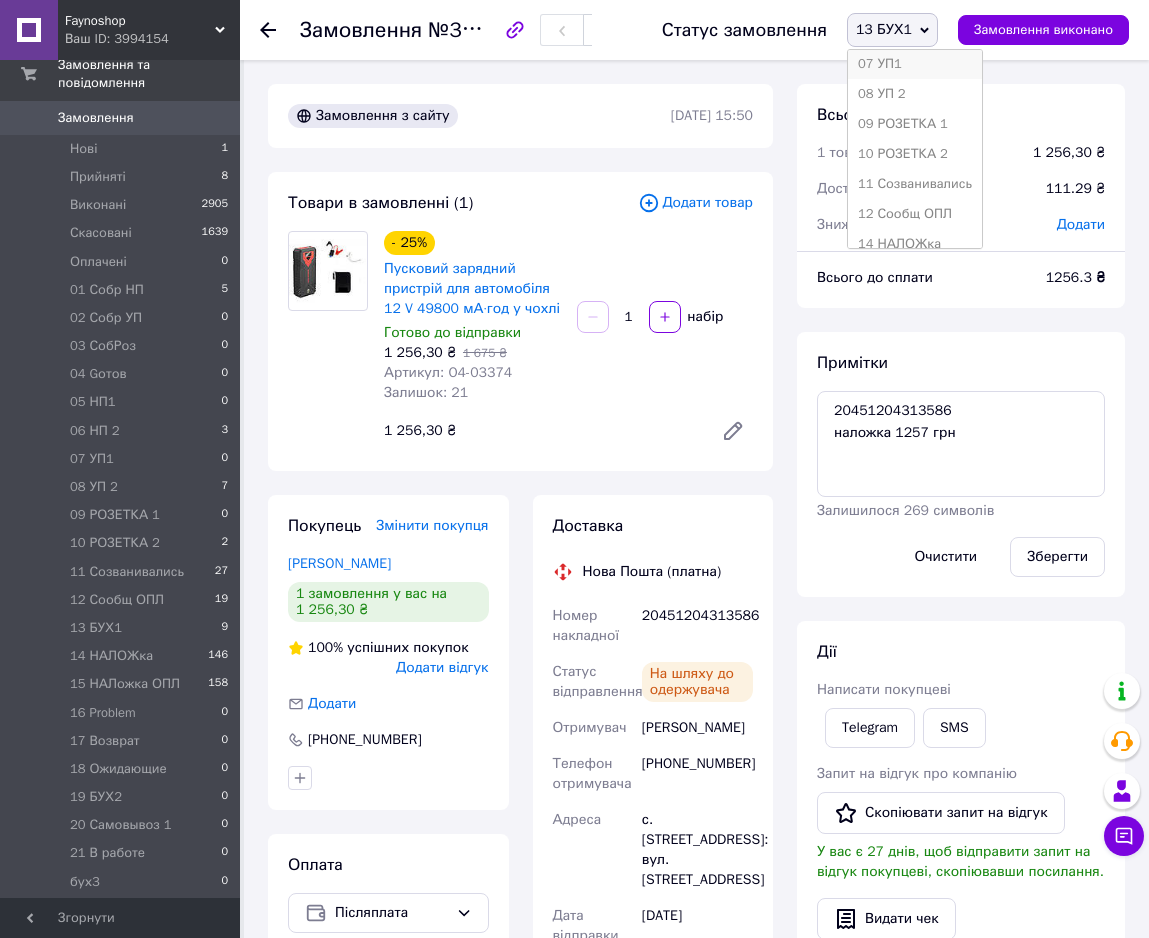 scroll, scrollTop: 408, scrollLeft: 0, axis: vertical 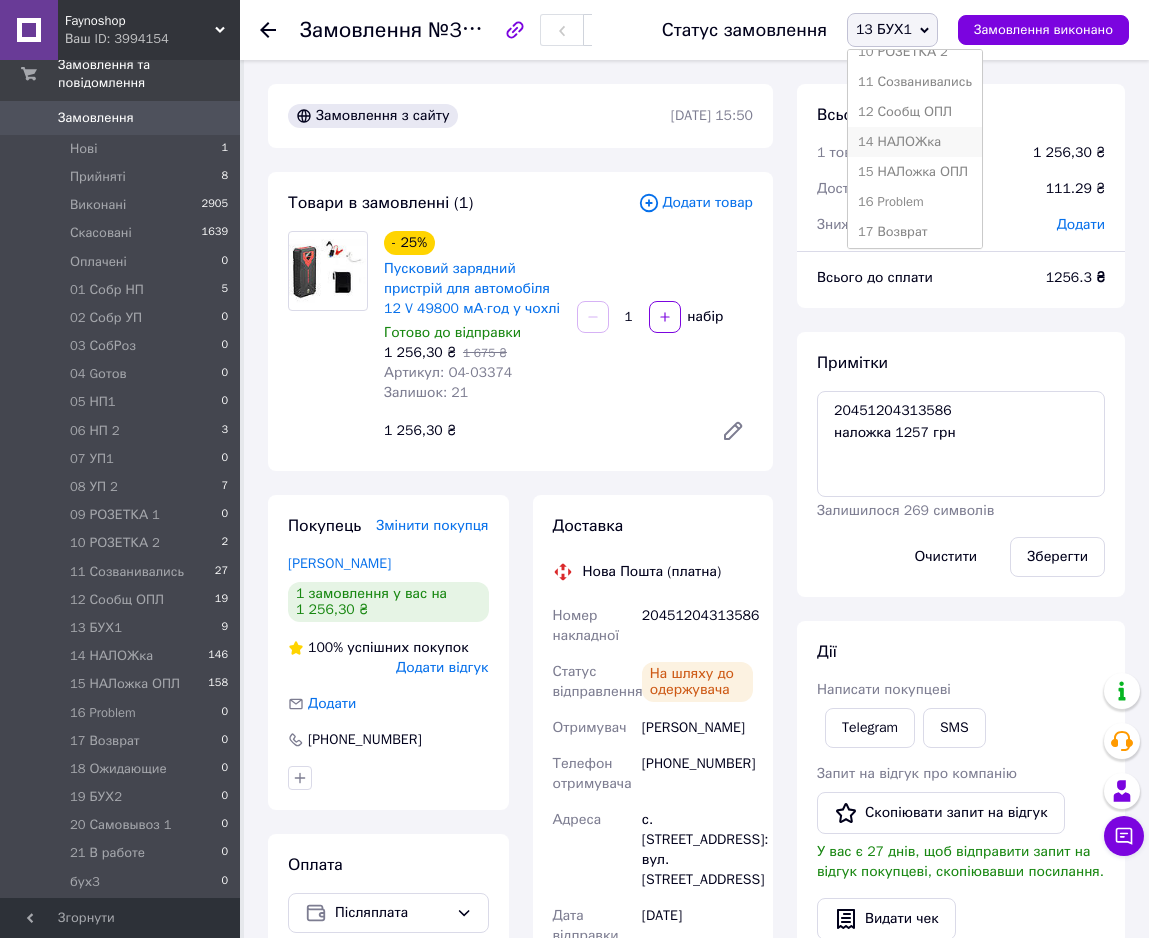 click on "14 НАЛОЖка" at bounding box center (915, 142) 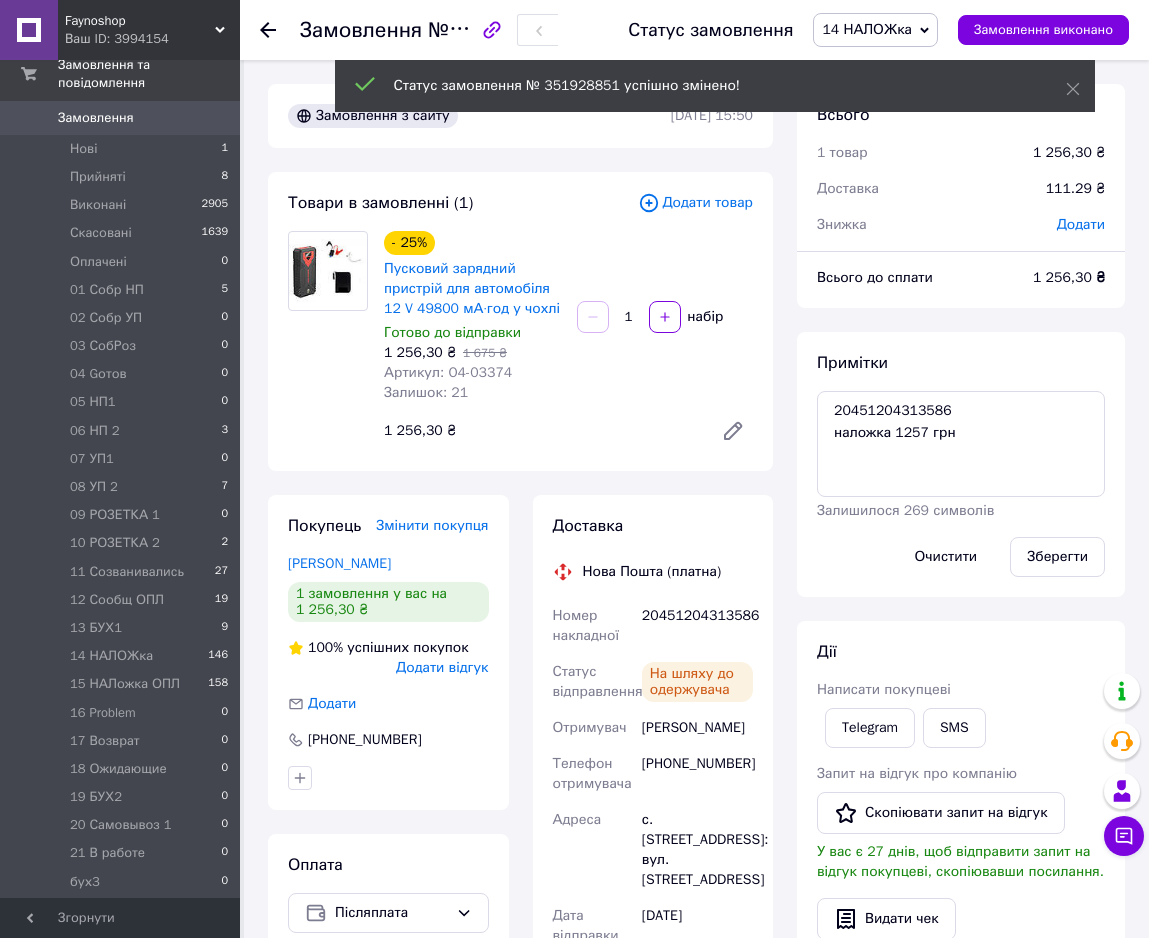 scroll, scrollTop: 400, scrollLeft: 0, axis: vertical 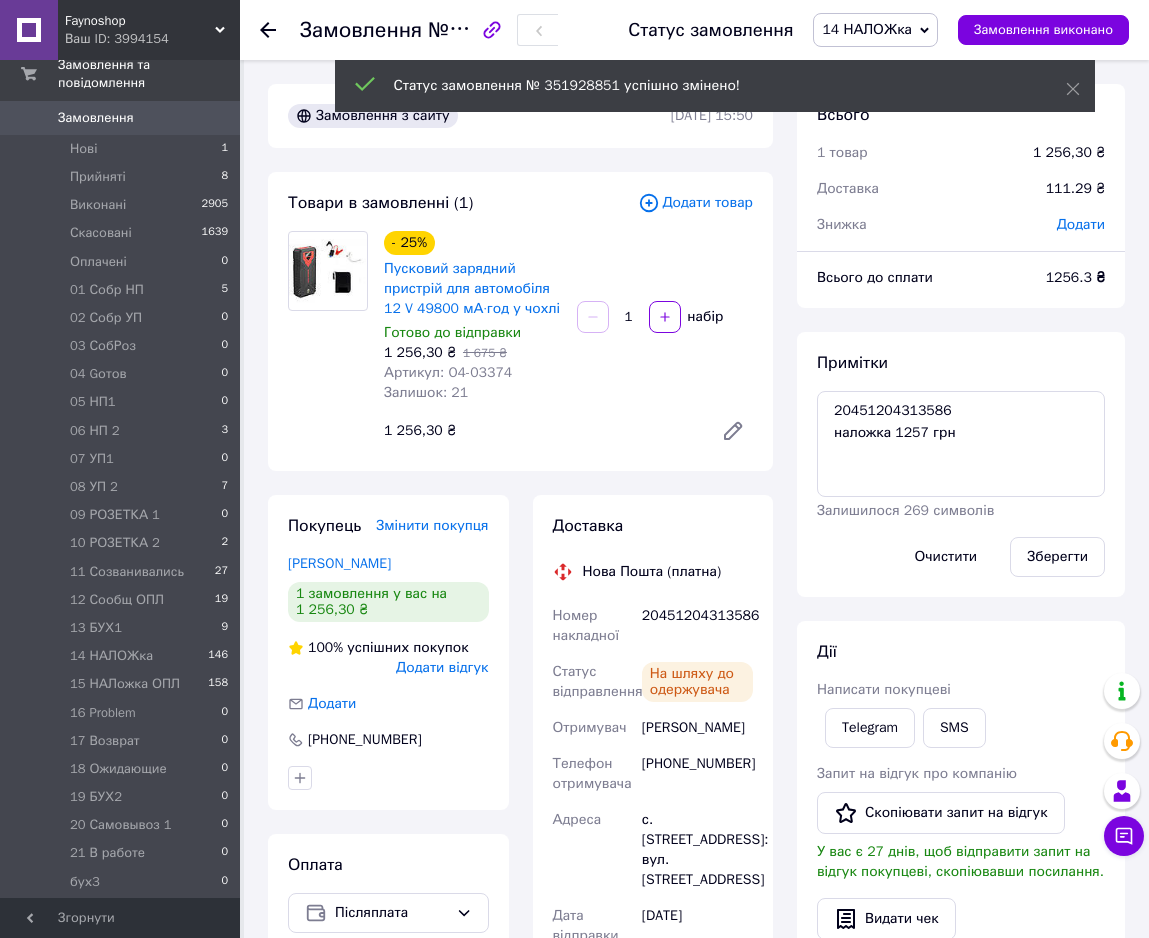 click 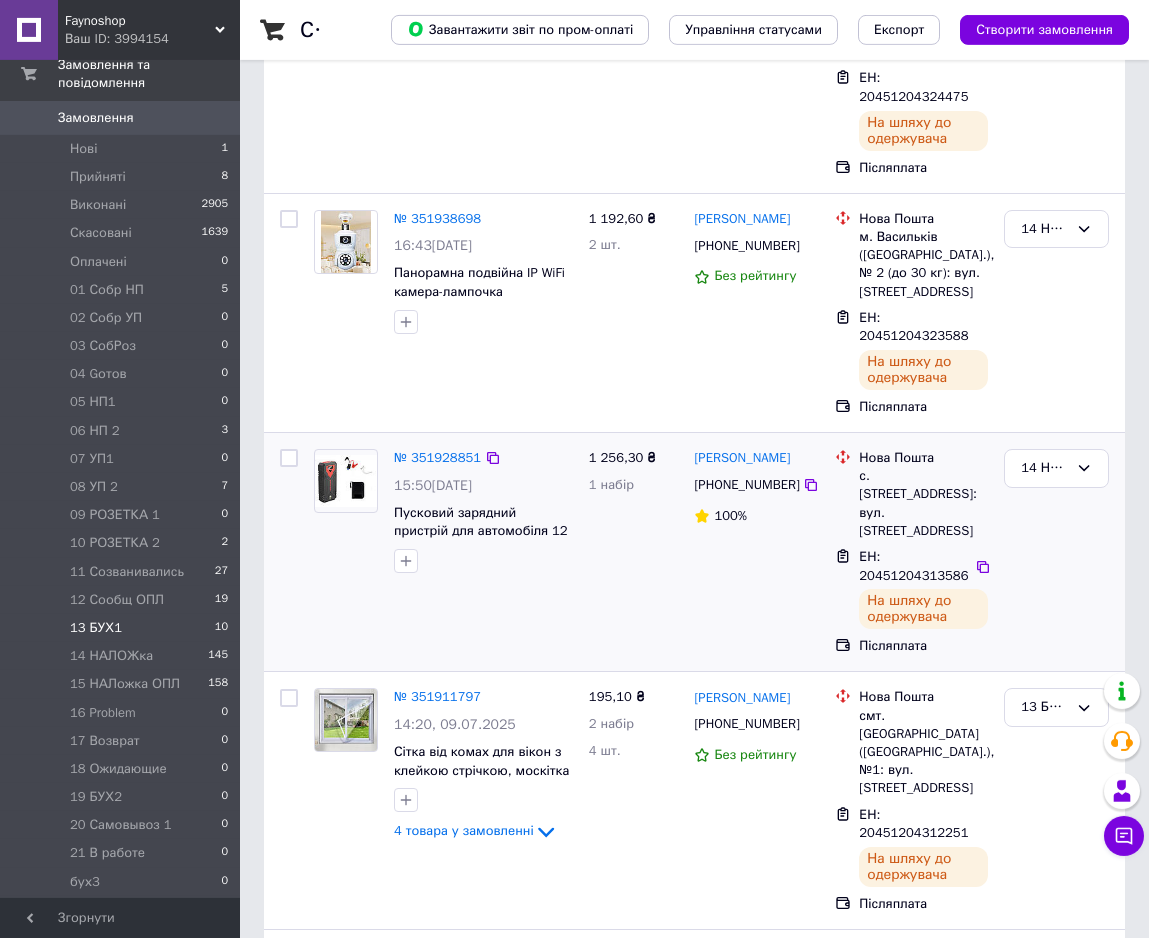 scroll, scrollTop: 408, scrollLeft: 0, axis: vertical 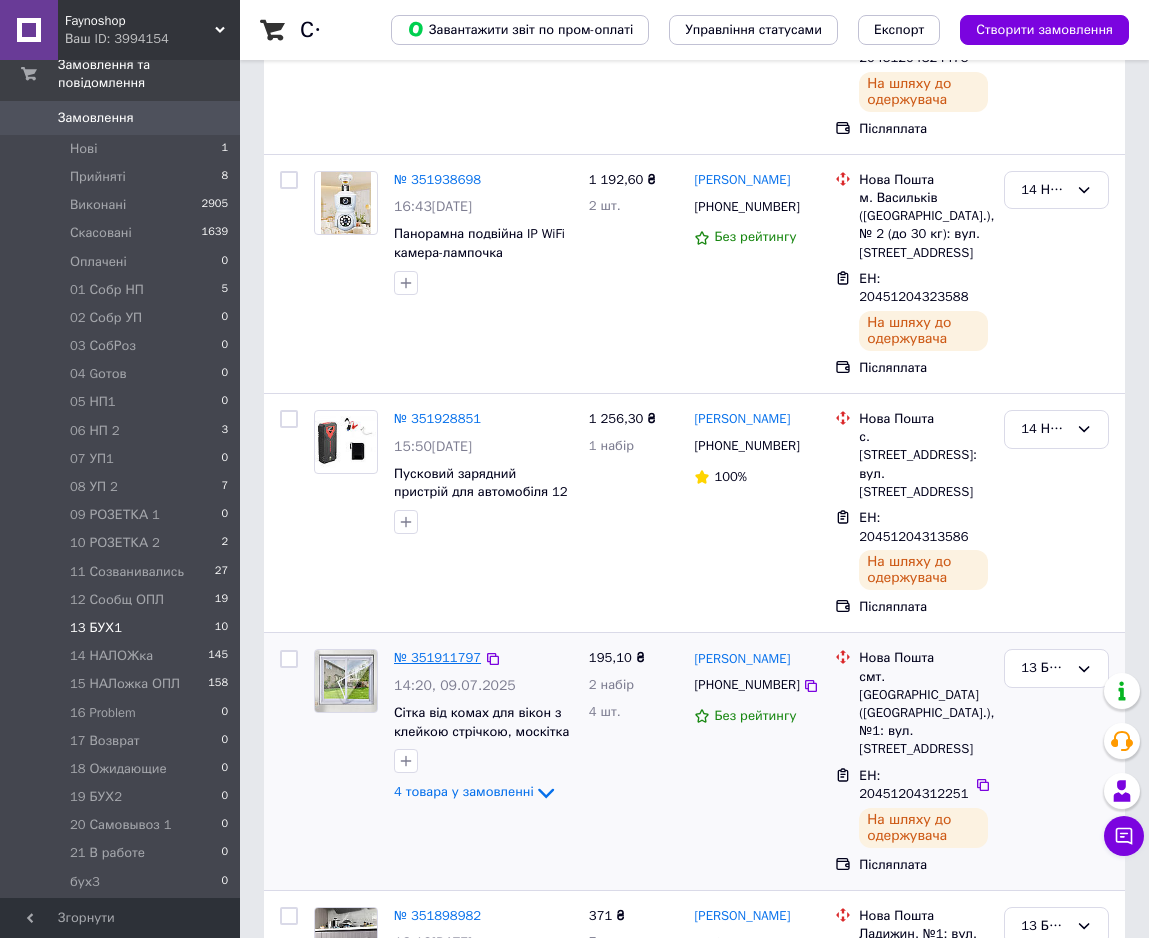 click on "№ 351911797" at bounding box center [437, 657] 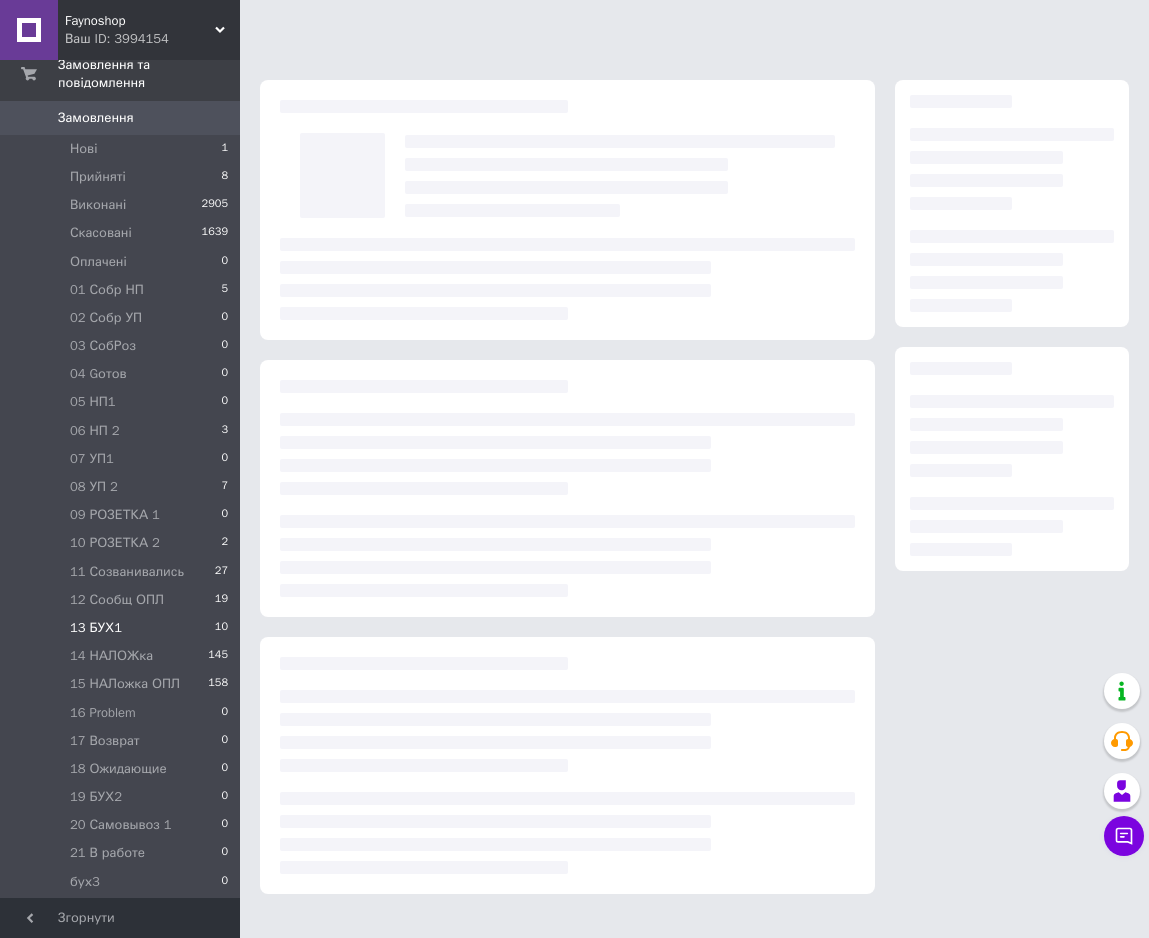 scroll, scrollTop: 0, scrollLeft: 0, axis: both 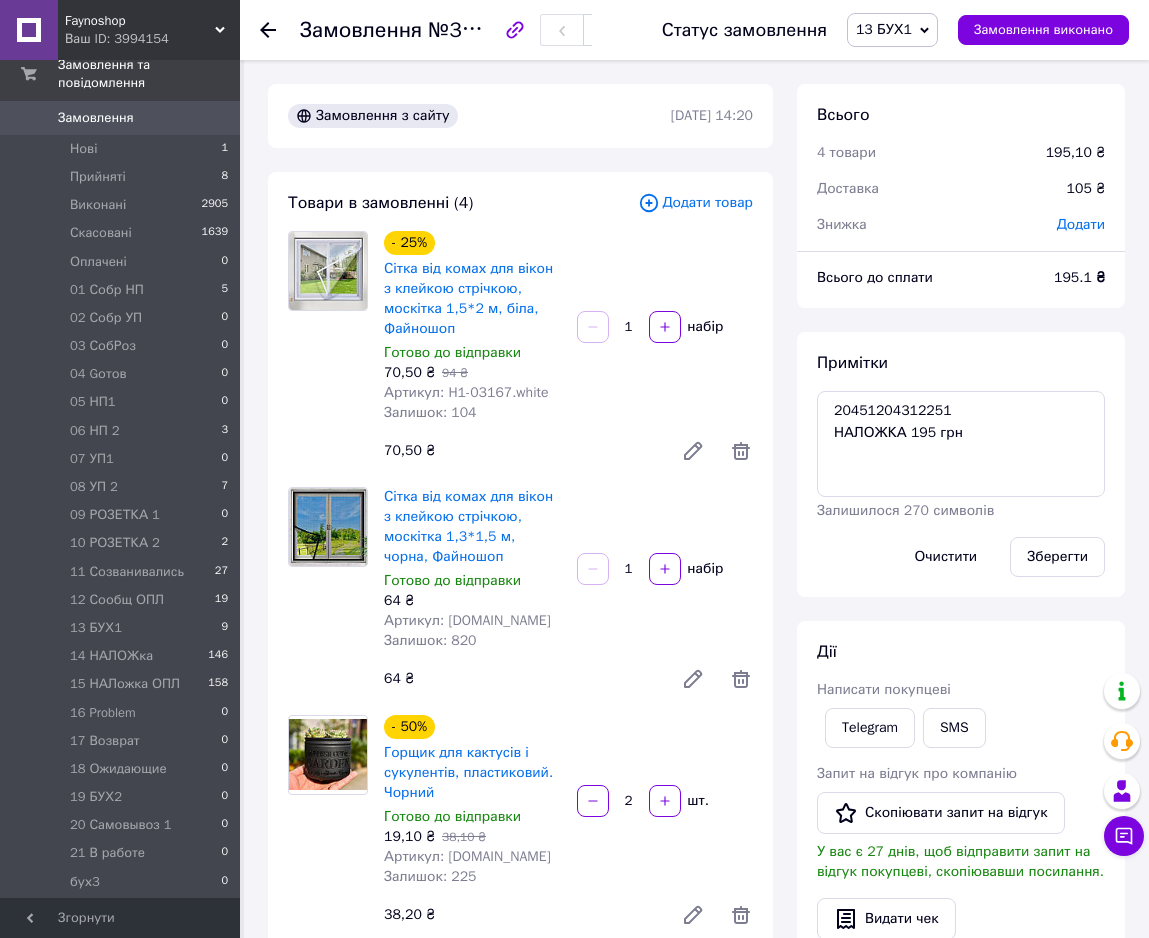click on "13 БУХ1" at bounding box center (884, 29) 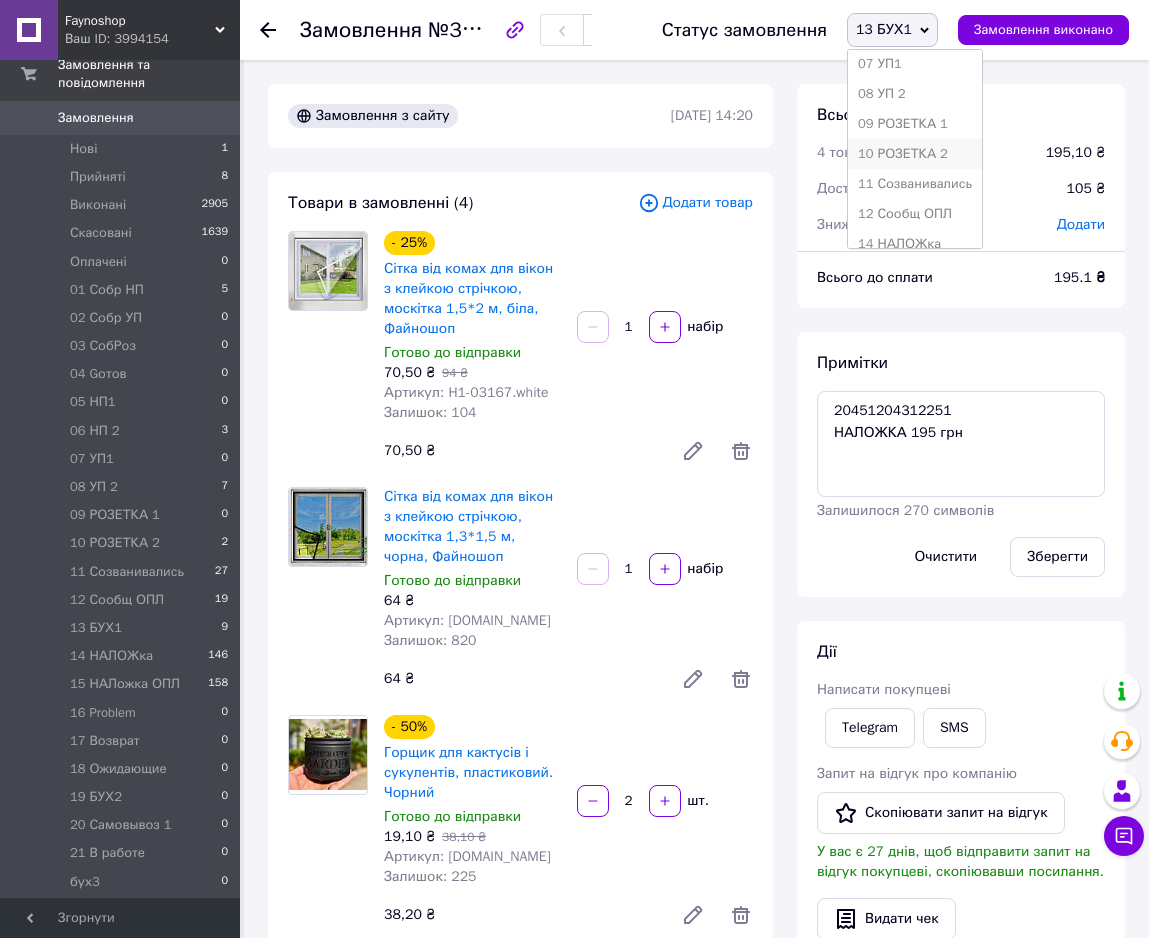 scroll, scrollTop: 408, scrollLeft: 0, axis: vertical 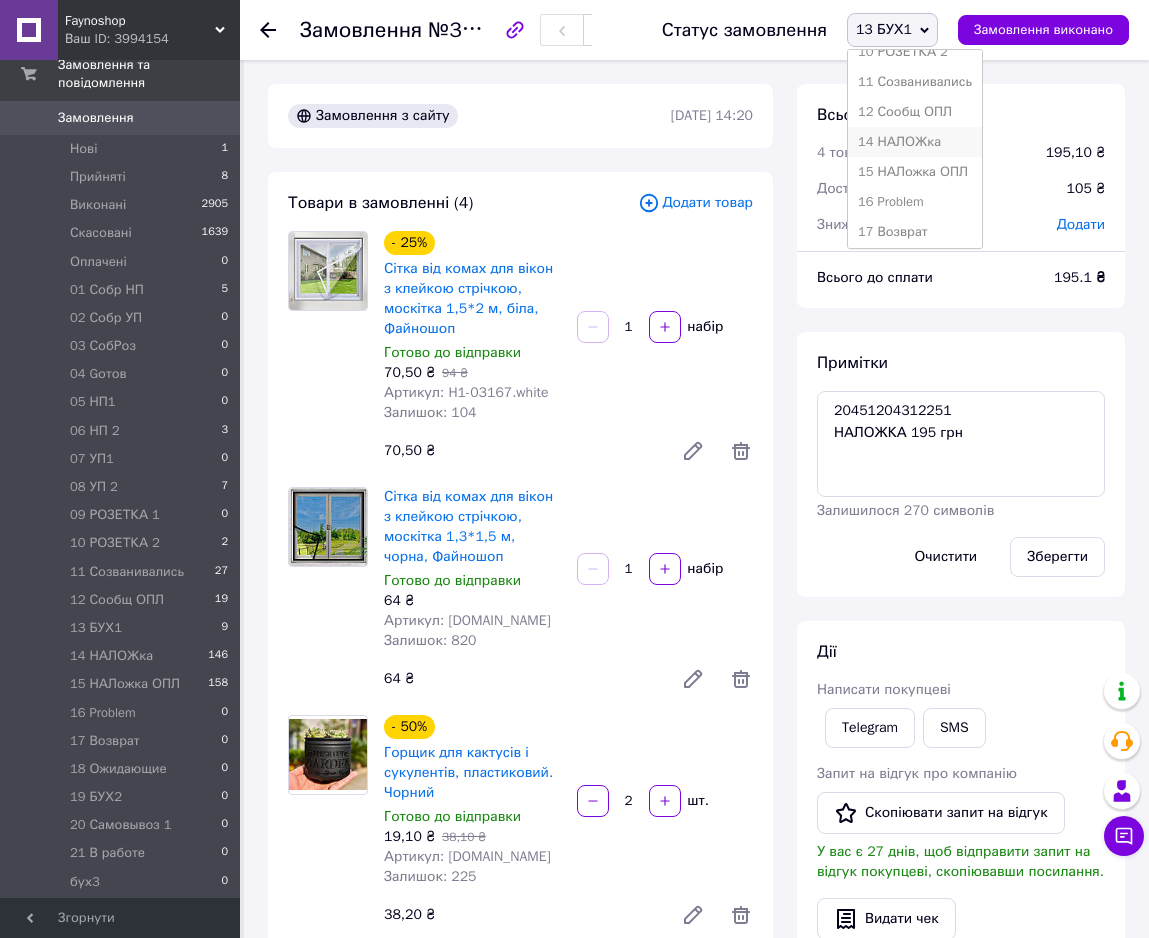 click on "14 НАЛОЖка" at bounding box center (915, 142) 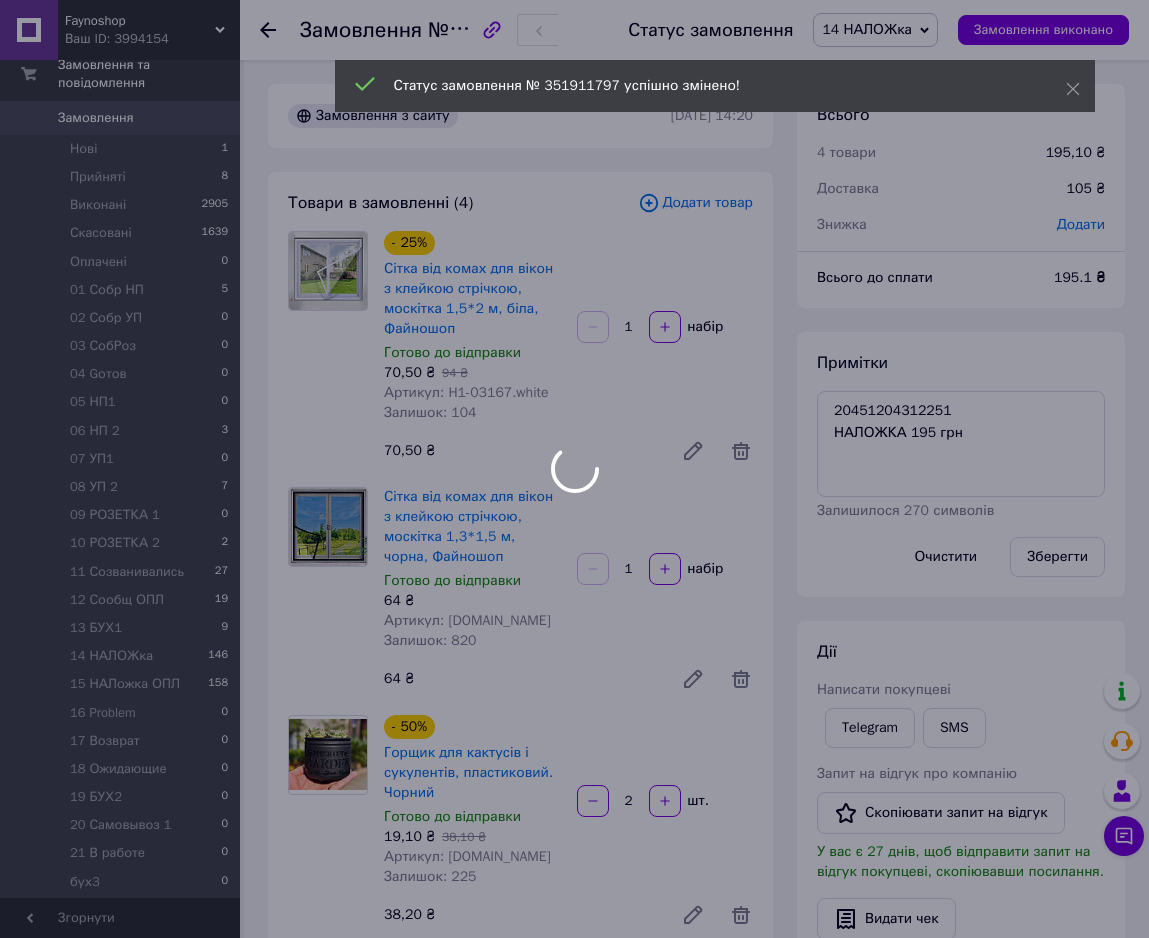 scroll, scrollTop: 612, scrollLeft: 0, axis: vertical 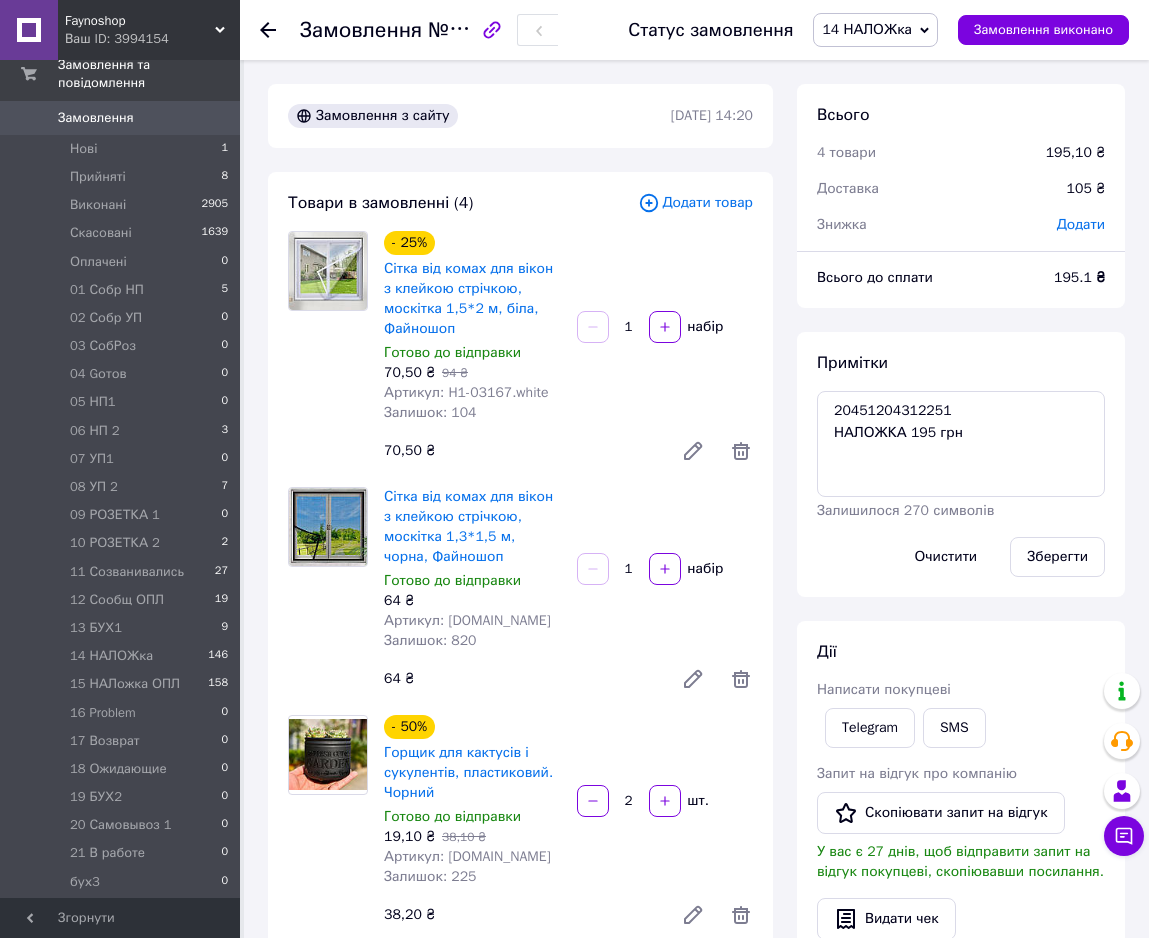 click 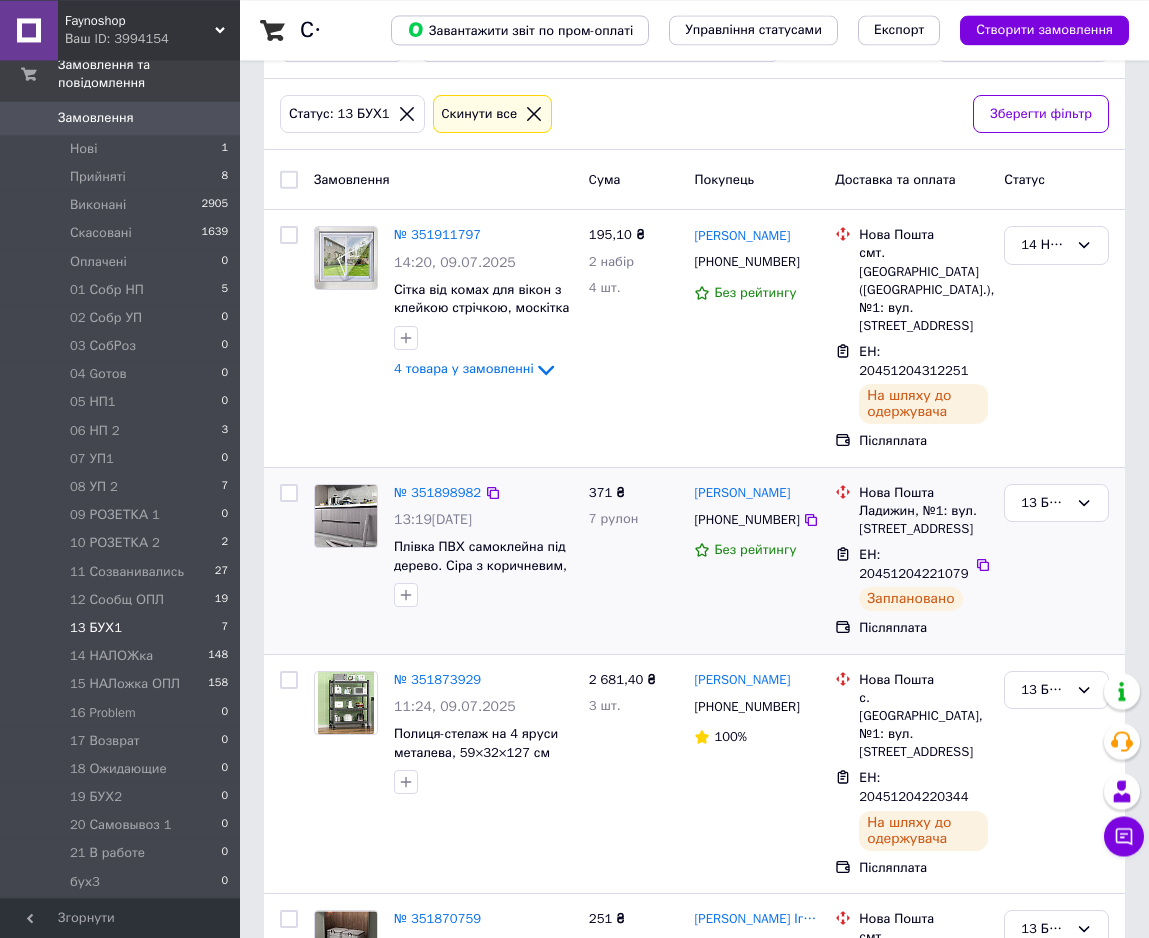 scroll, scrollTop: 102, scrollLeft: 0, axis: vertical 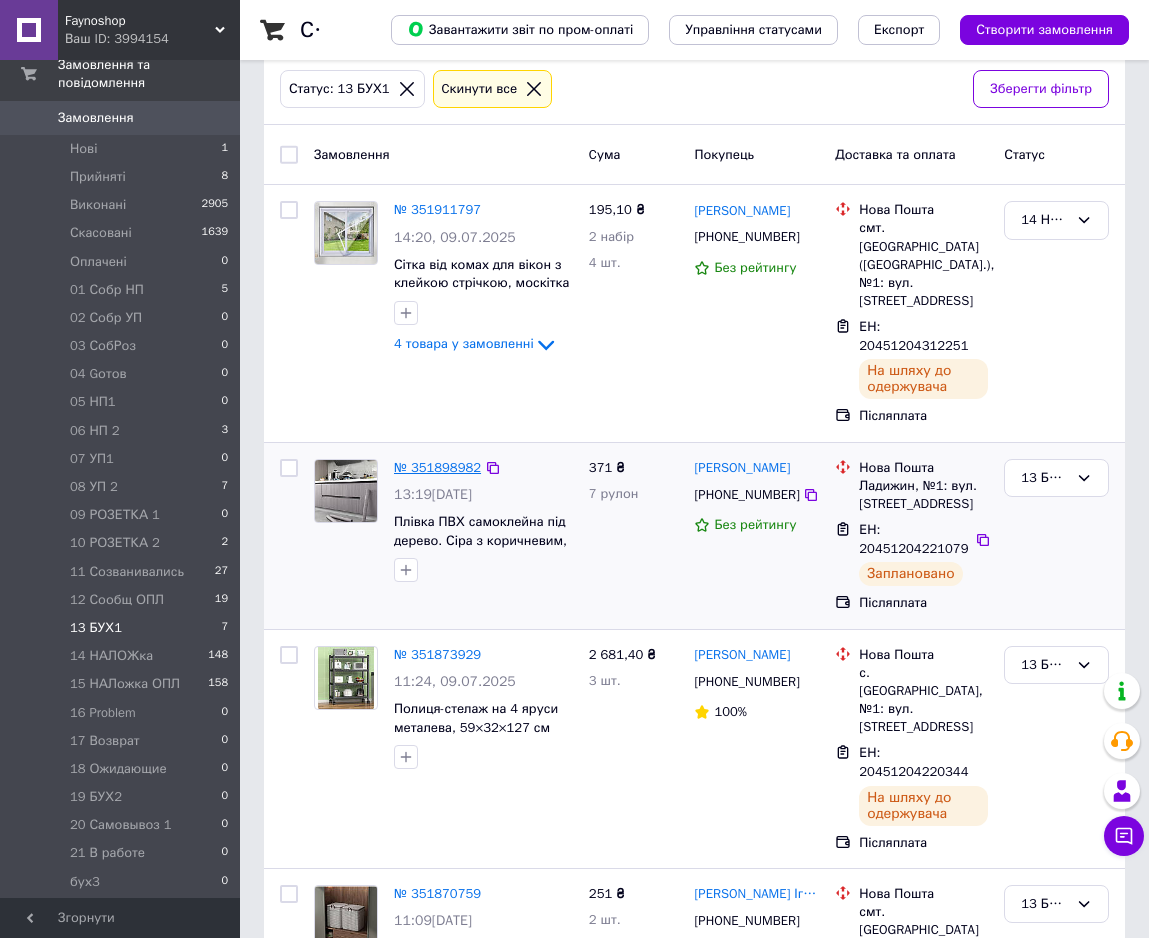 click on "№ 351898982" at bounding box center [437, 467] 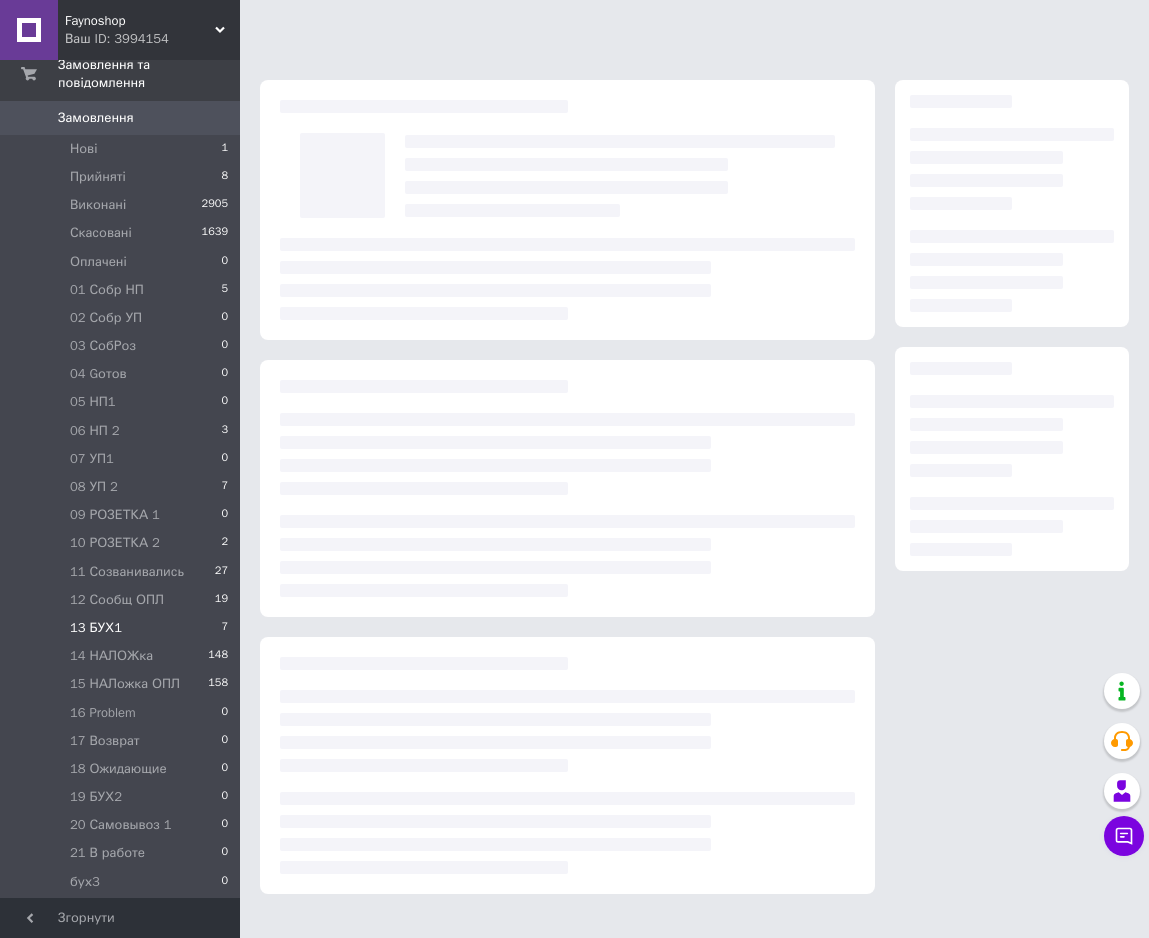 scroll, scrollTop: 0, scrollLeft: 0, axis: both 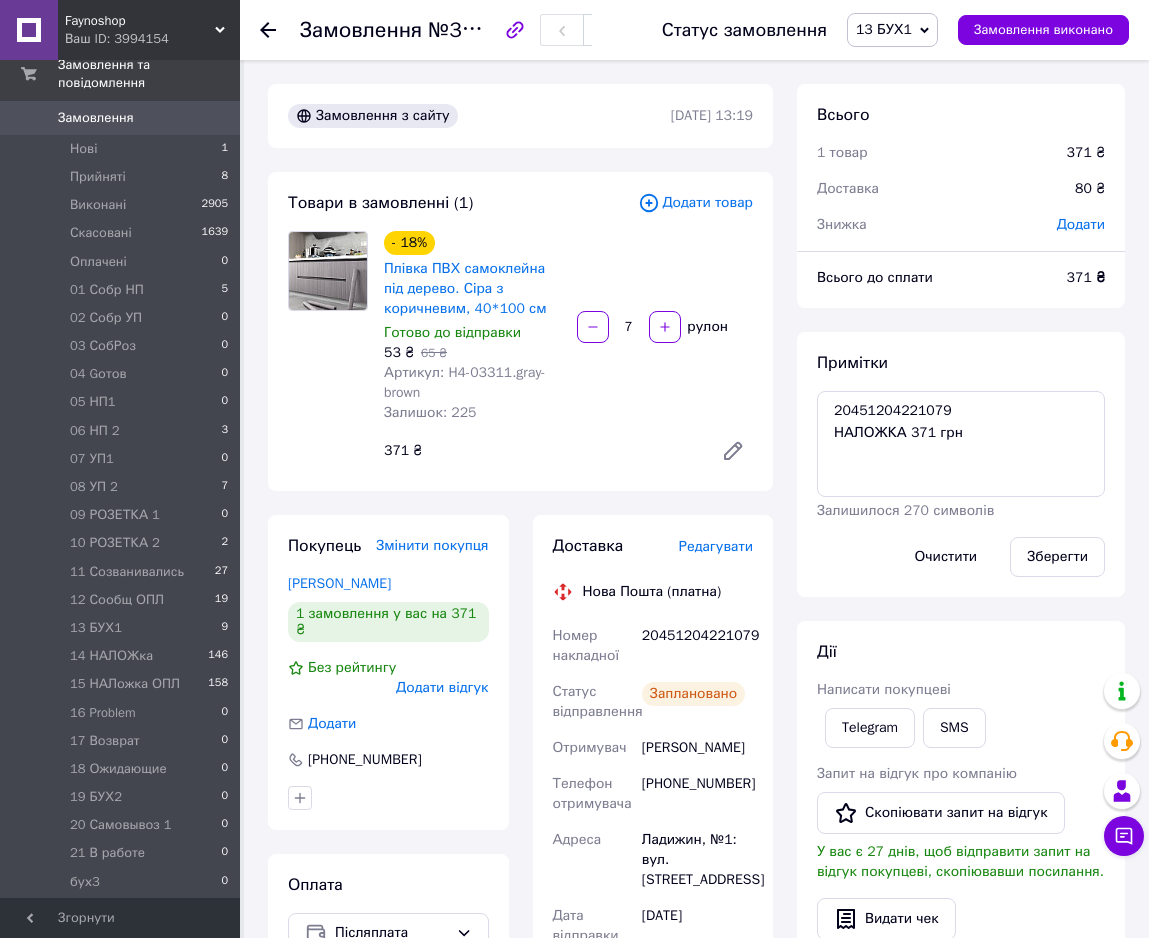 click on "13 БУХ1" at bounding box center (884, 29) 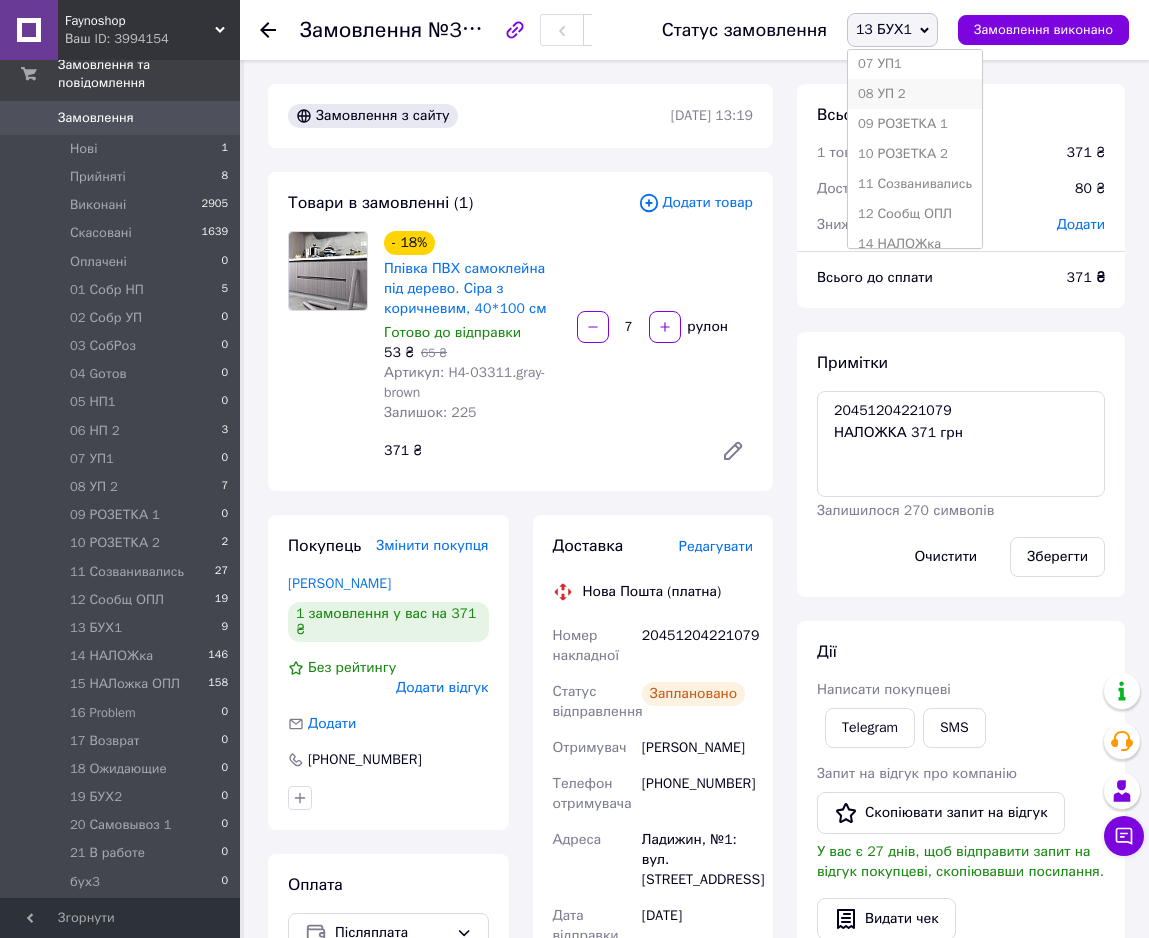 scroll, scrollTop: 408, scrollLeft: 0, axis: vertical 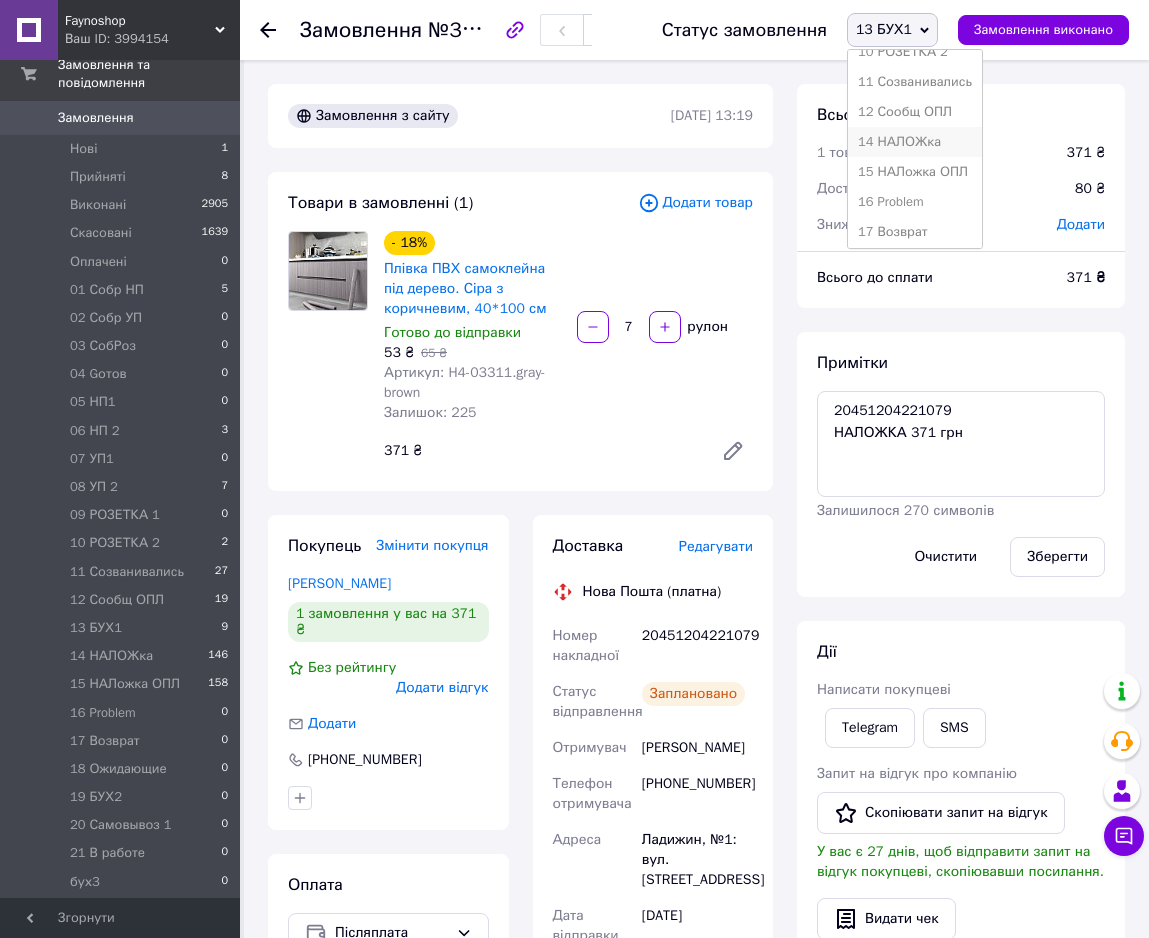 click on "14 НАЛОЖка" at bounding box center (915, 142) 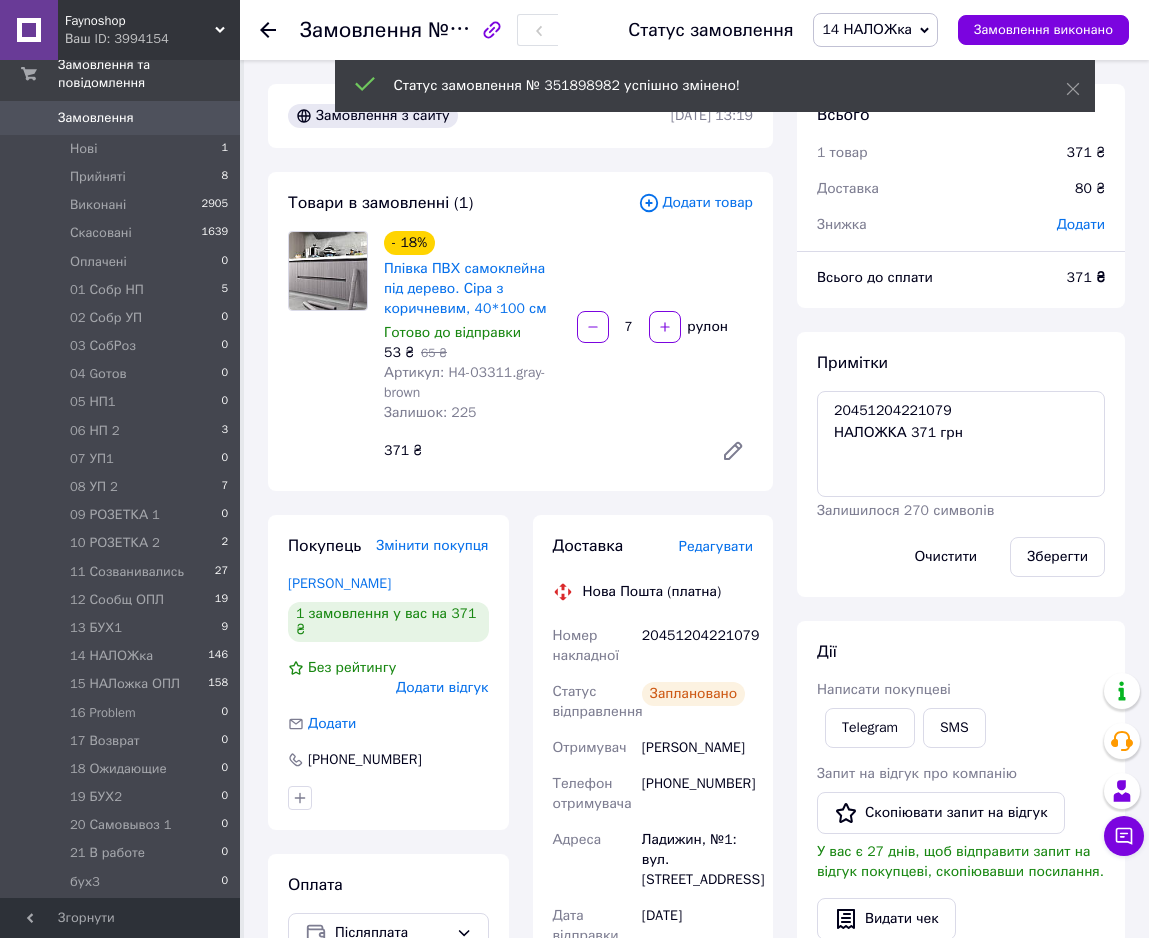 scroll, scrollTop: 352, scrollLeft: 0, axis: vertical 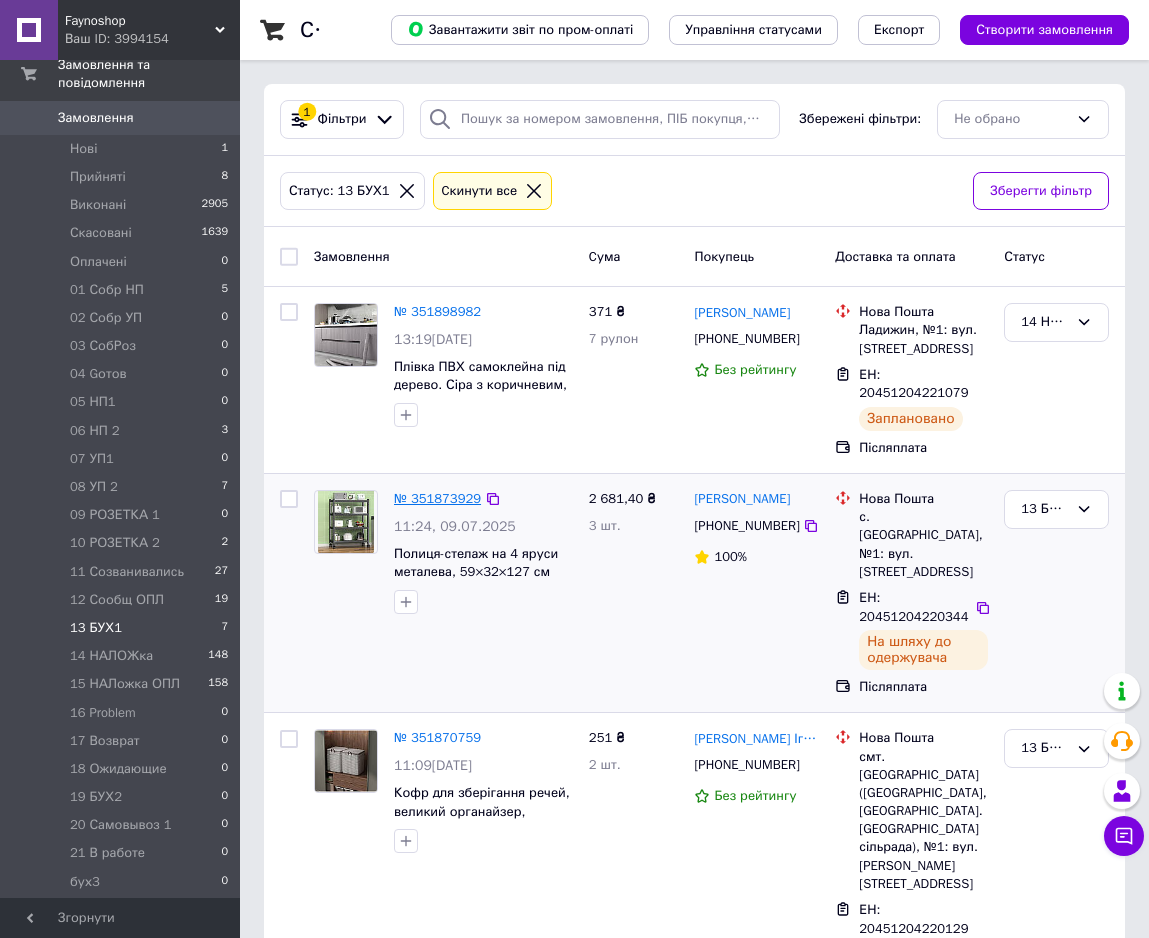 click on "№ 351873929" at bounding box center (437, 498) 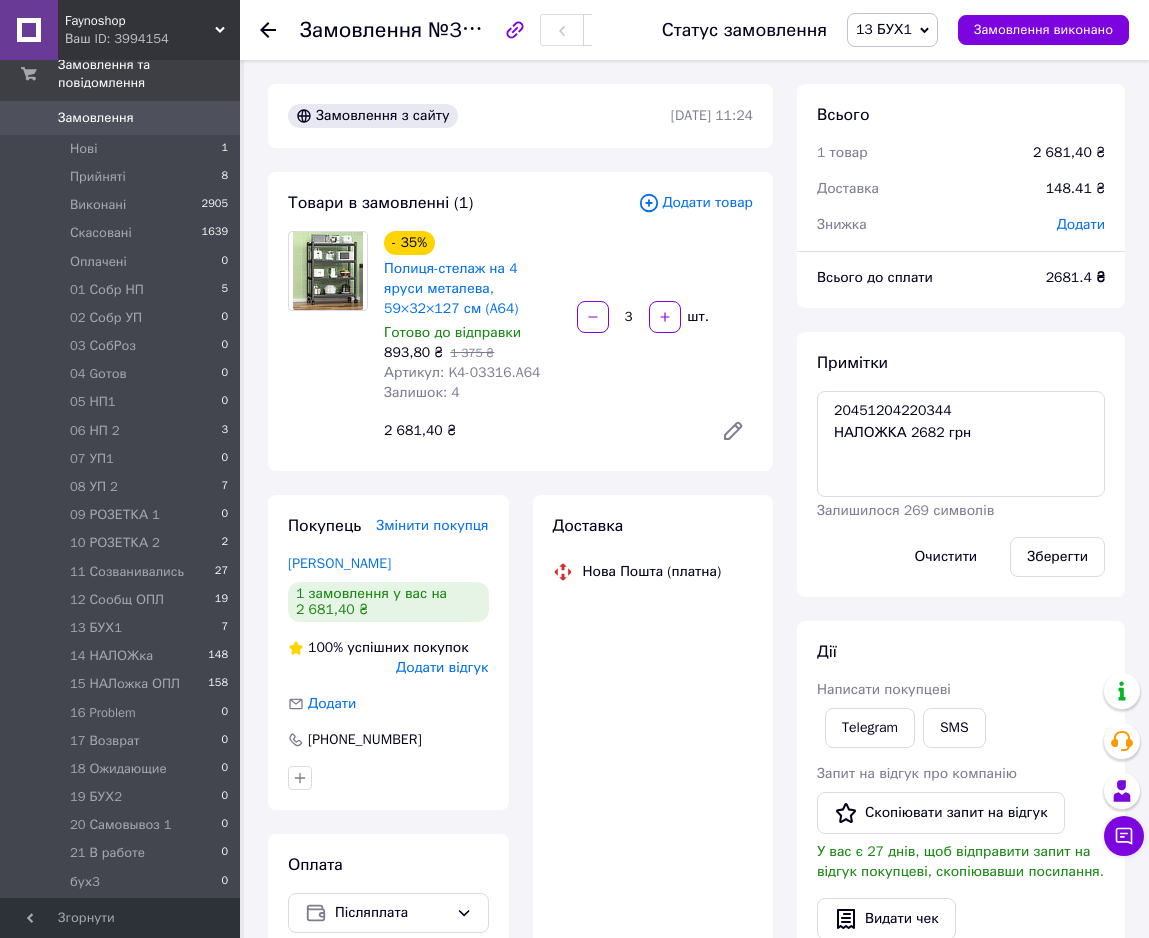 scroll, scrollTop: 400, scrollLeft: 0, axis: vertical 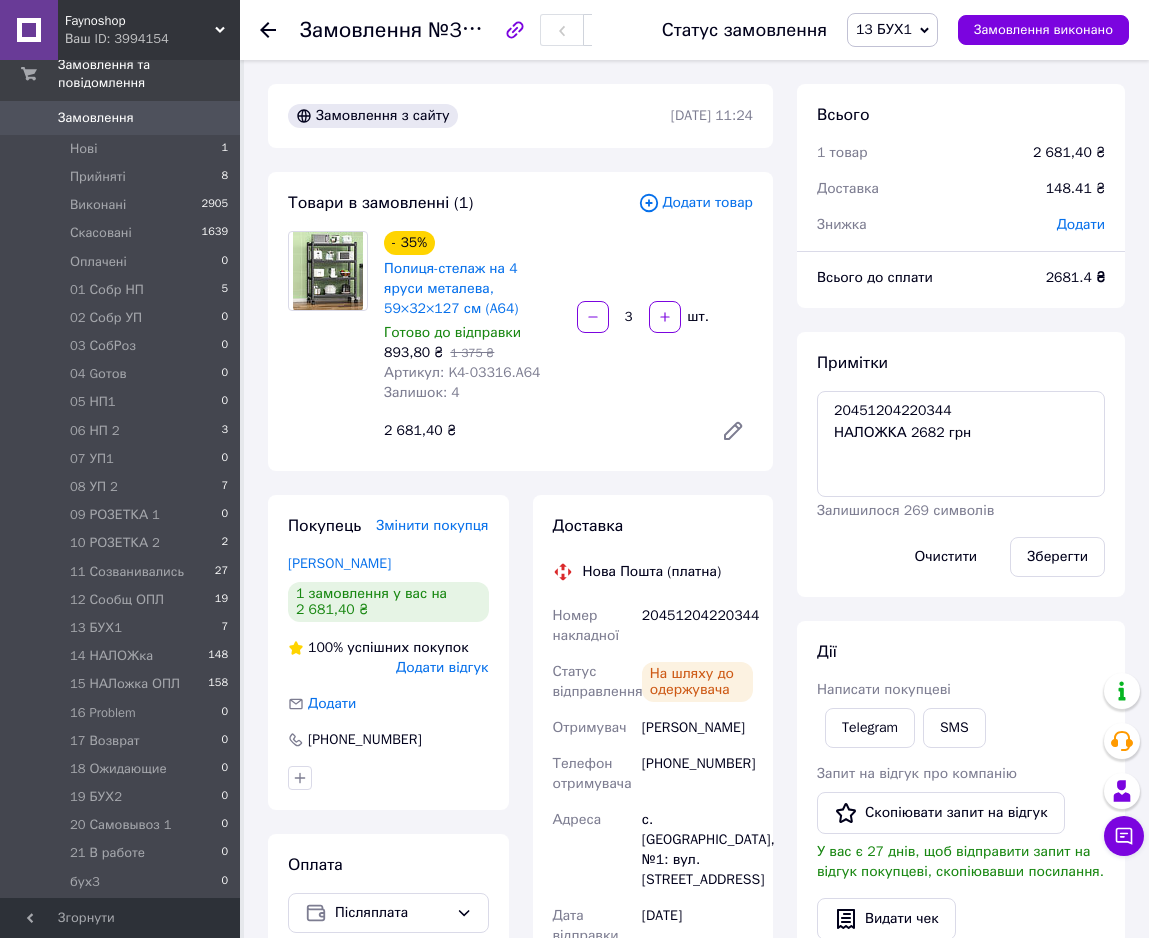 click on "13 БУХ1" at bounding box center [884, 29] 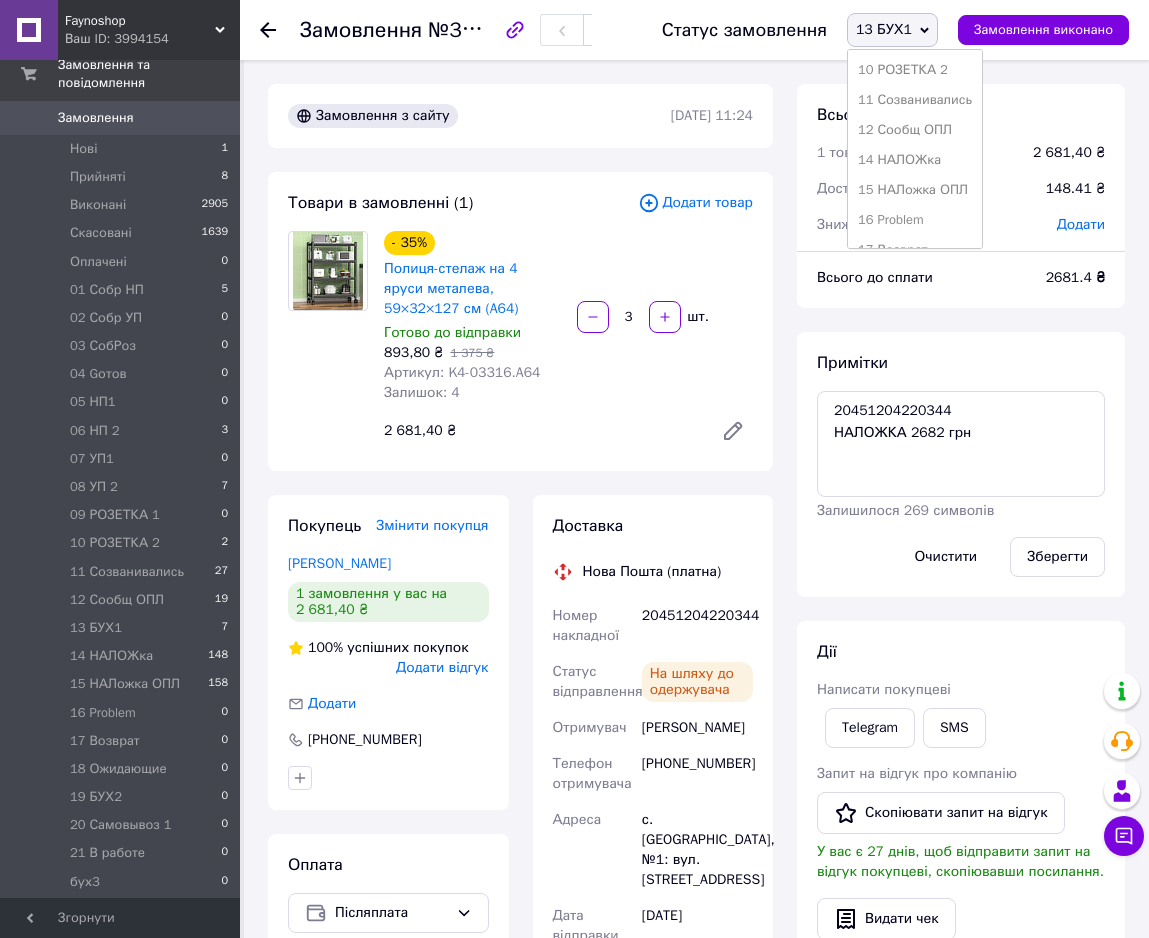 scroll, scrollTop: 408, scrollLeft: 0, axis: vertical 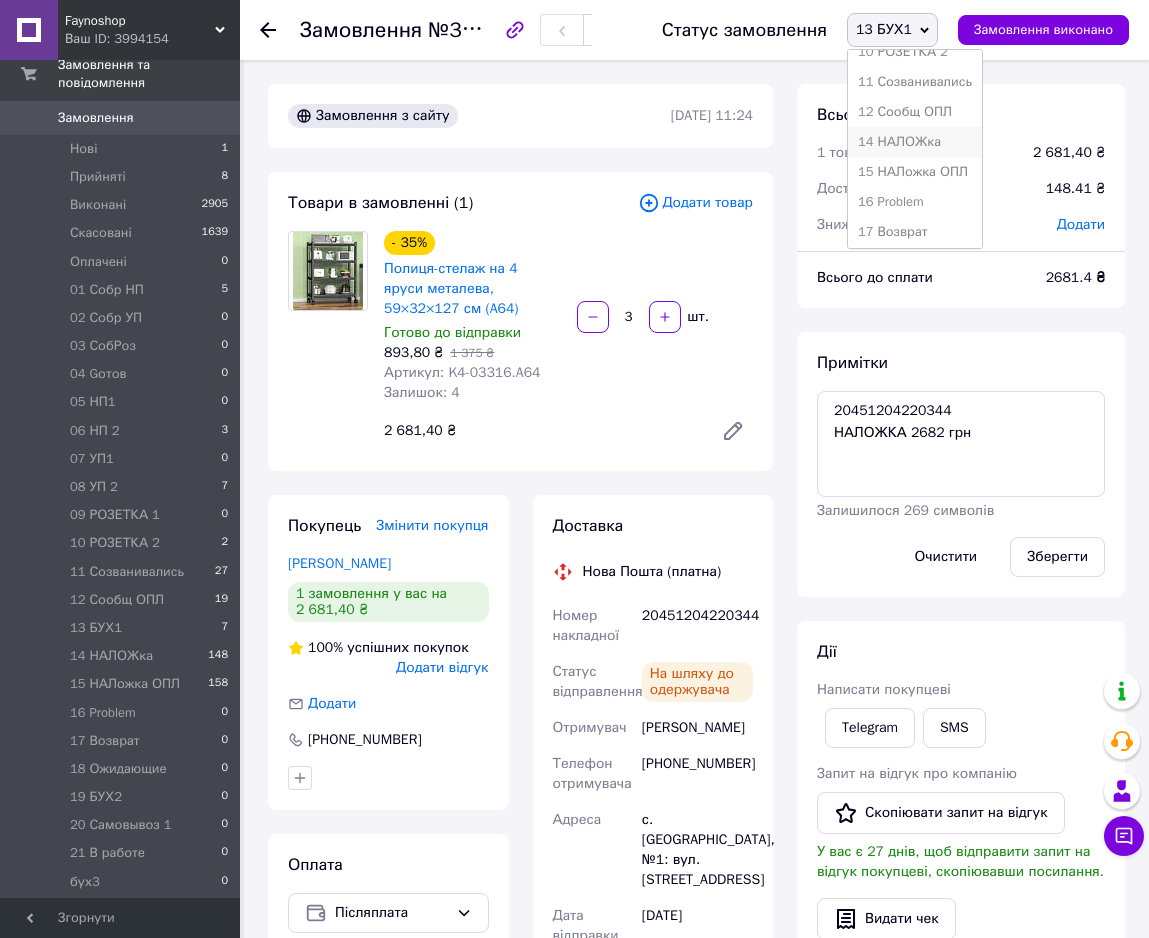 click on "14 НАЛОЖка" at bounding box center (915, 142) 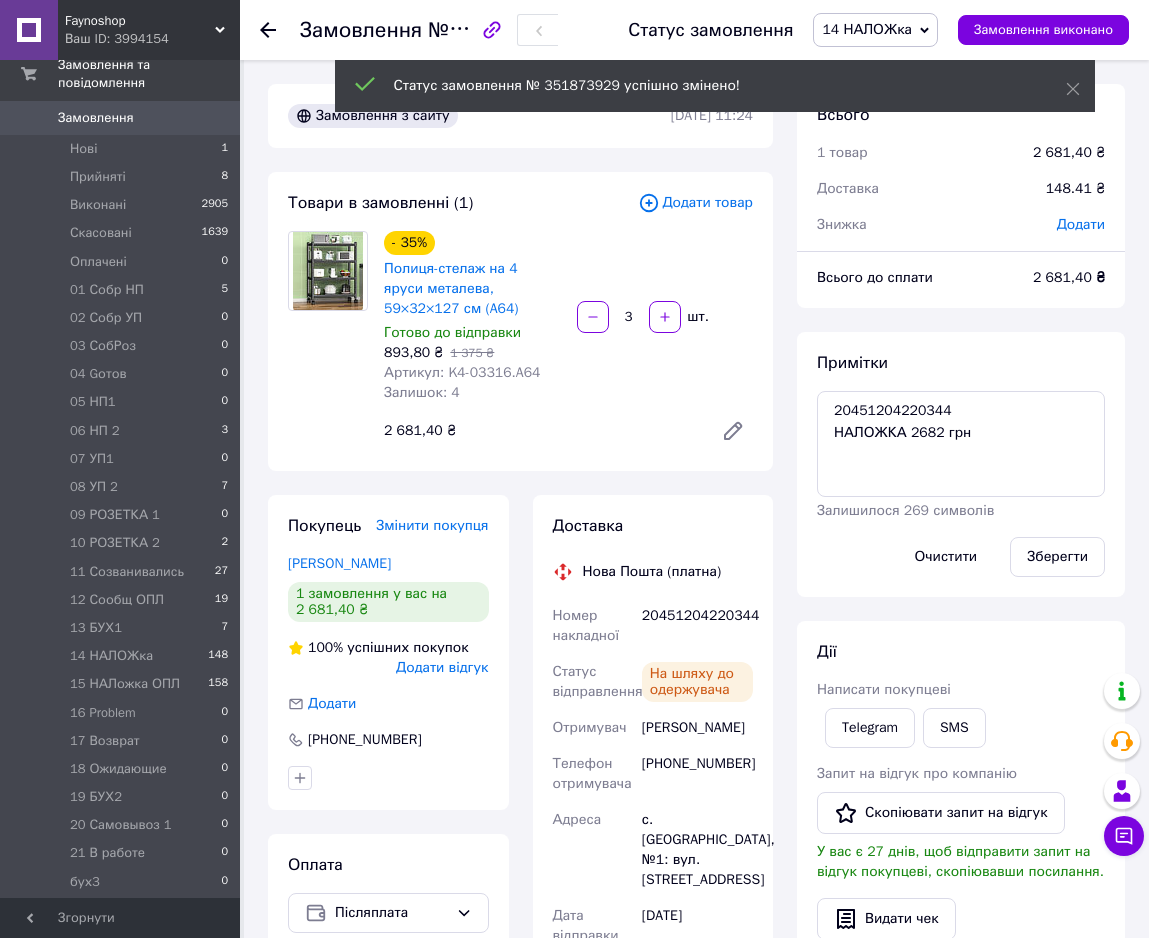 scroll, scrollTop: 448, scrollLeft: 0, axis: vertical 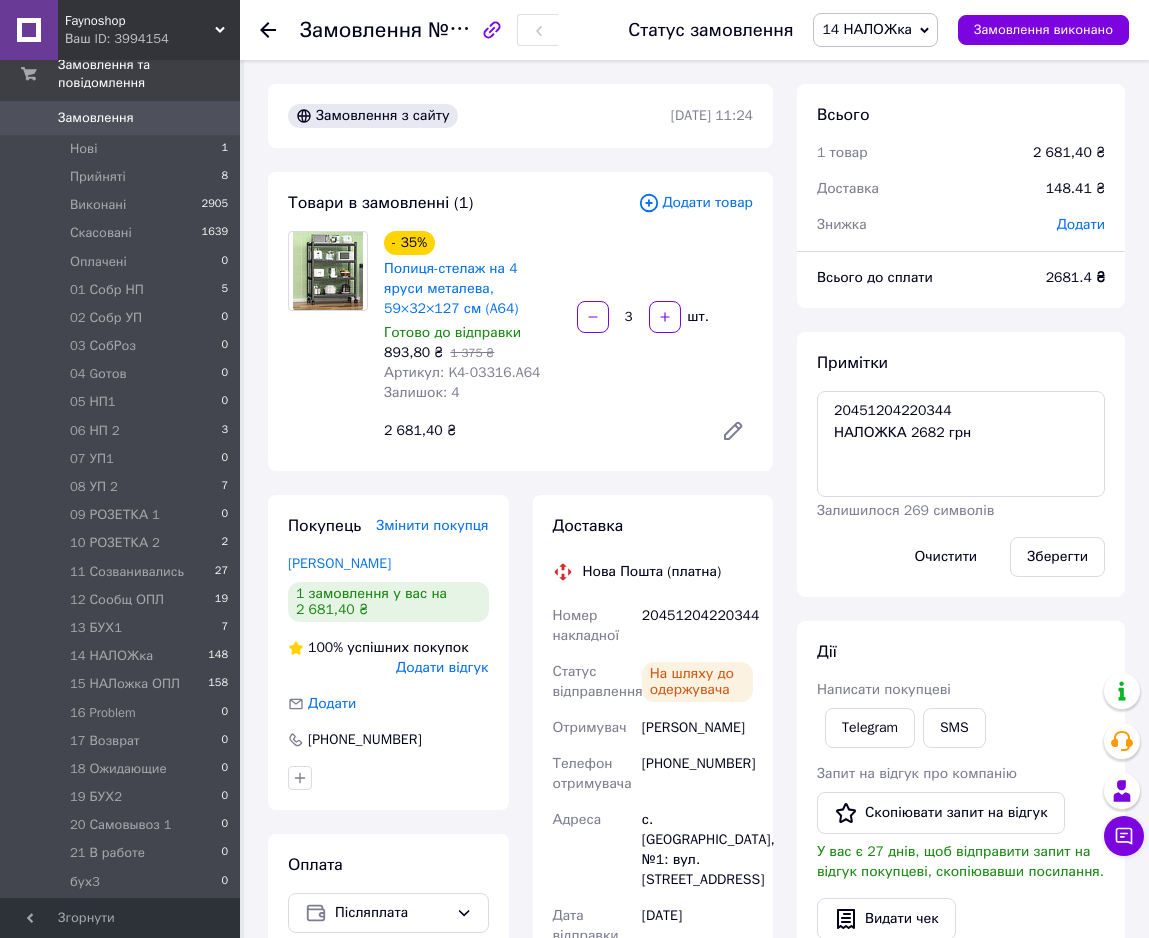 click 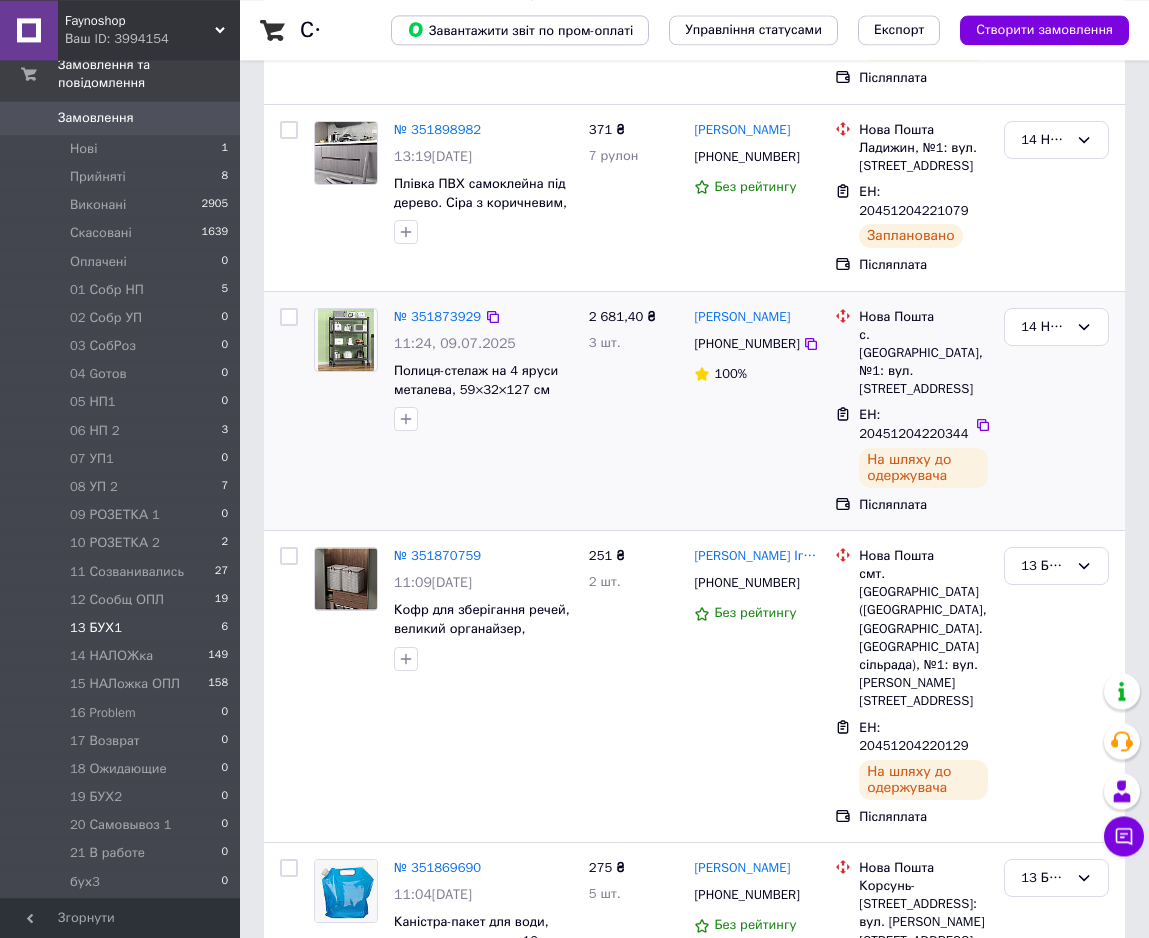 scroll, scrollTop: 510, scrollLeft: 0, axis: vertical 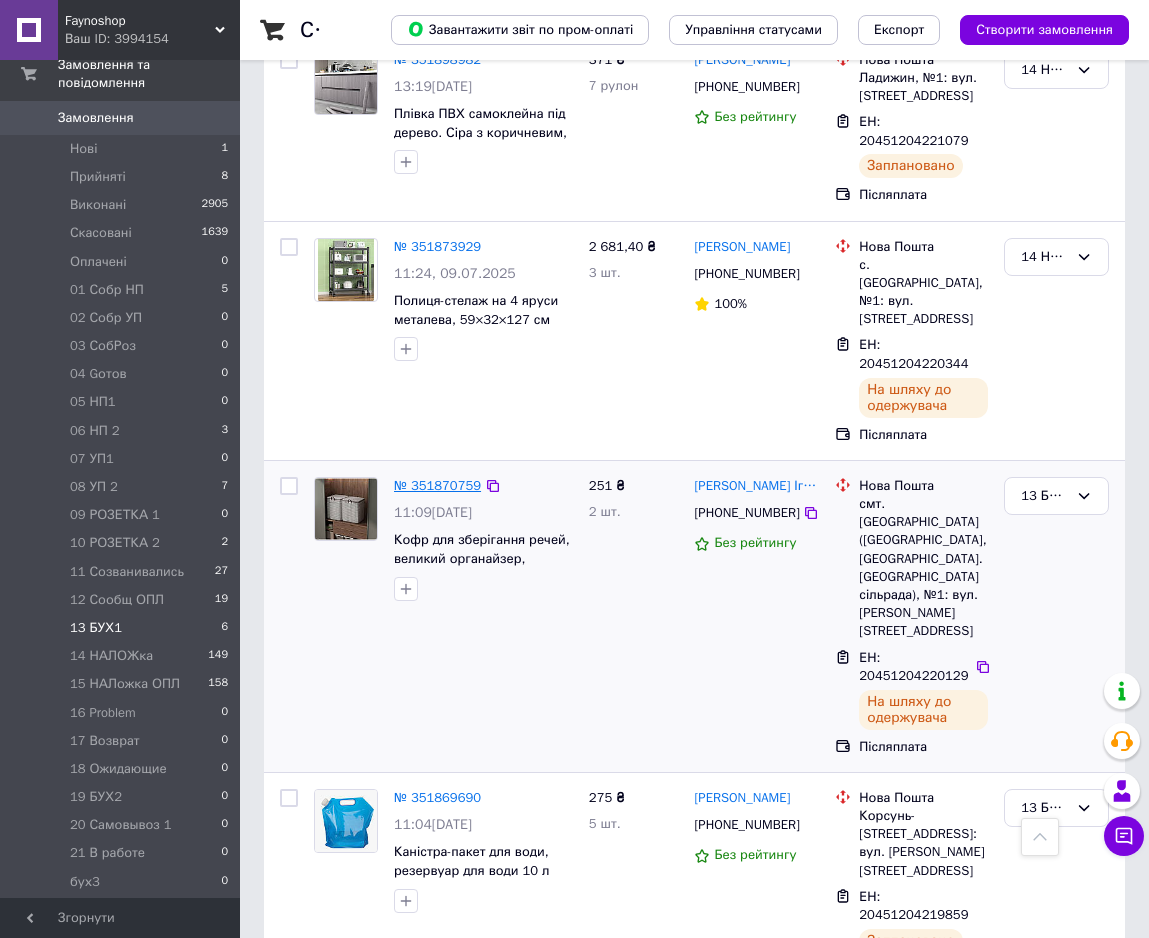 click on "№ 351870759" at bounding box center (437, 485) 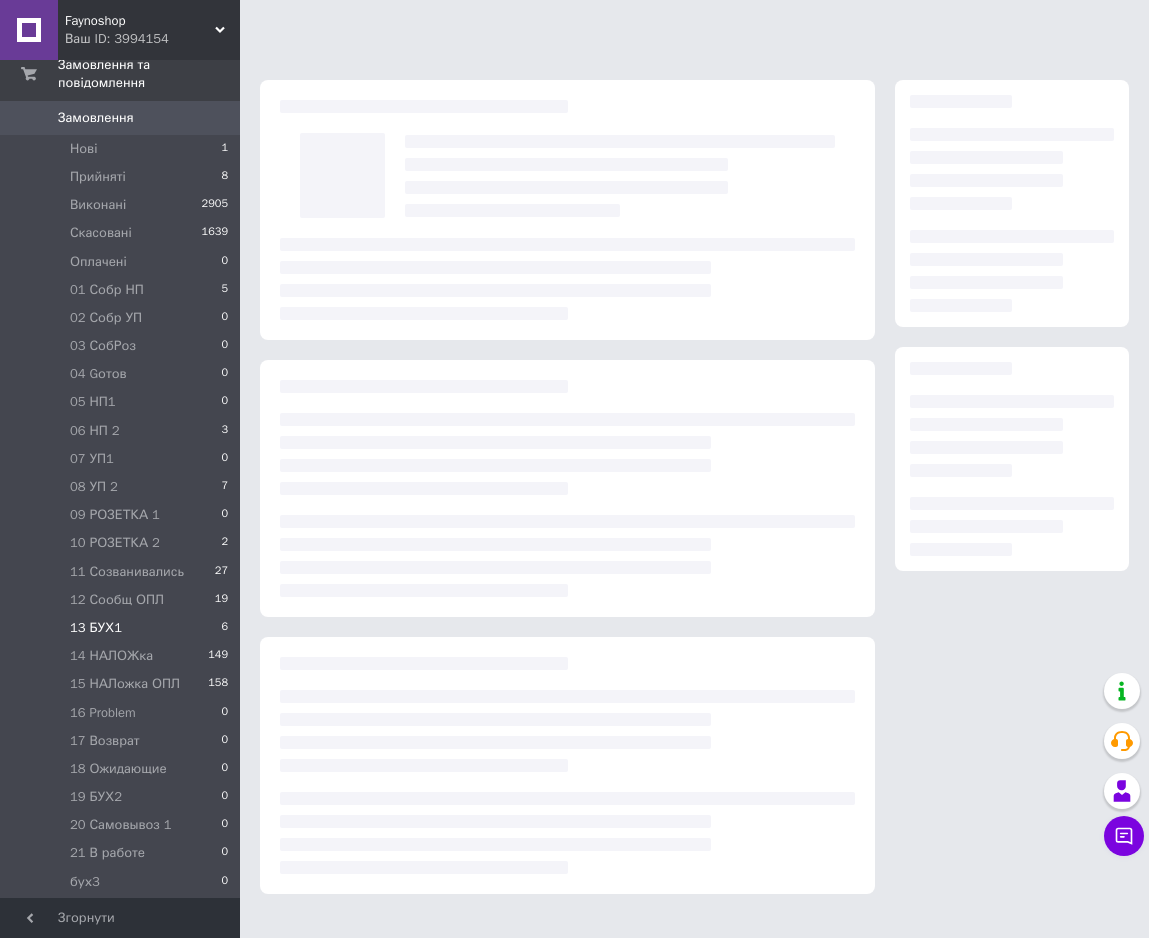 scroll, scrollTop: 0, scrollLeft: 0, axis: both 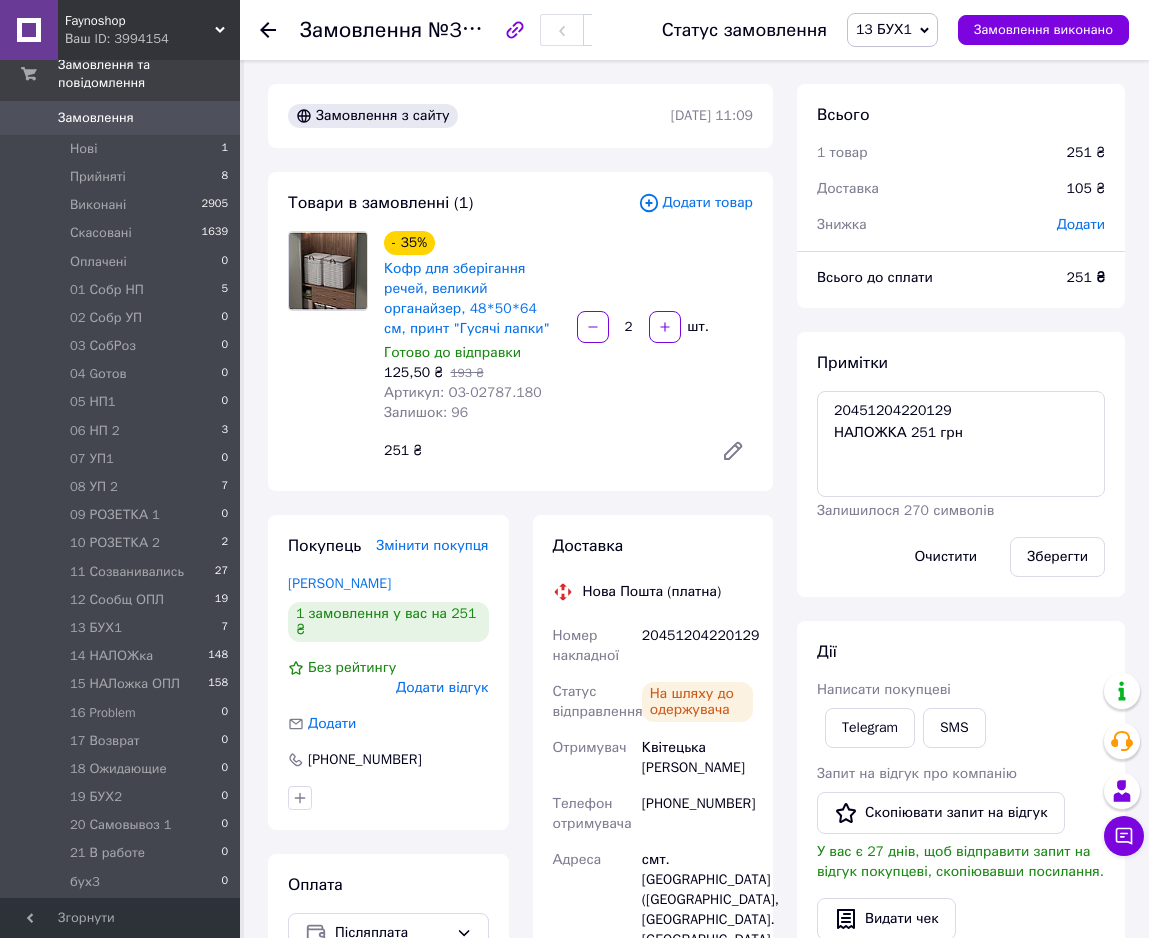 click on "13 БУХ1" at bounding box center (884, 29) 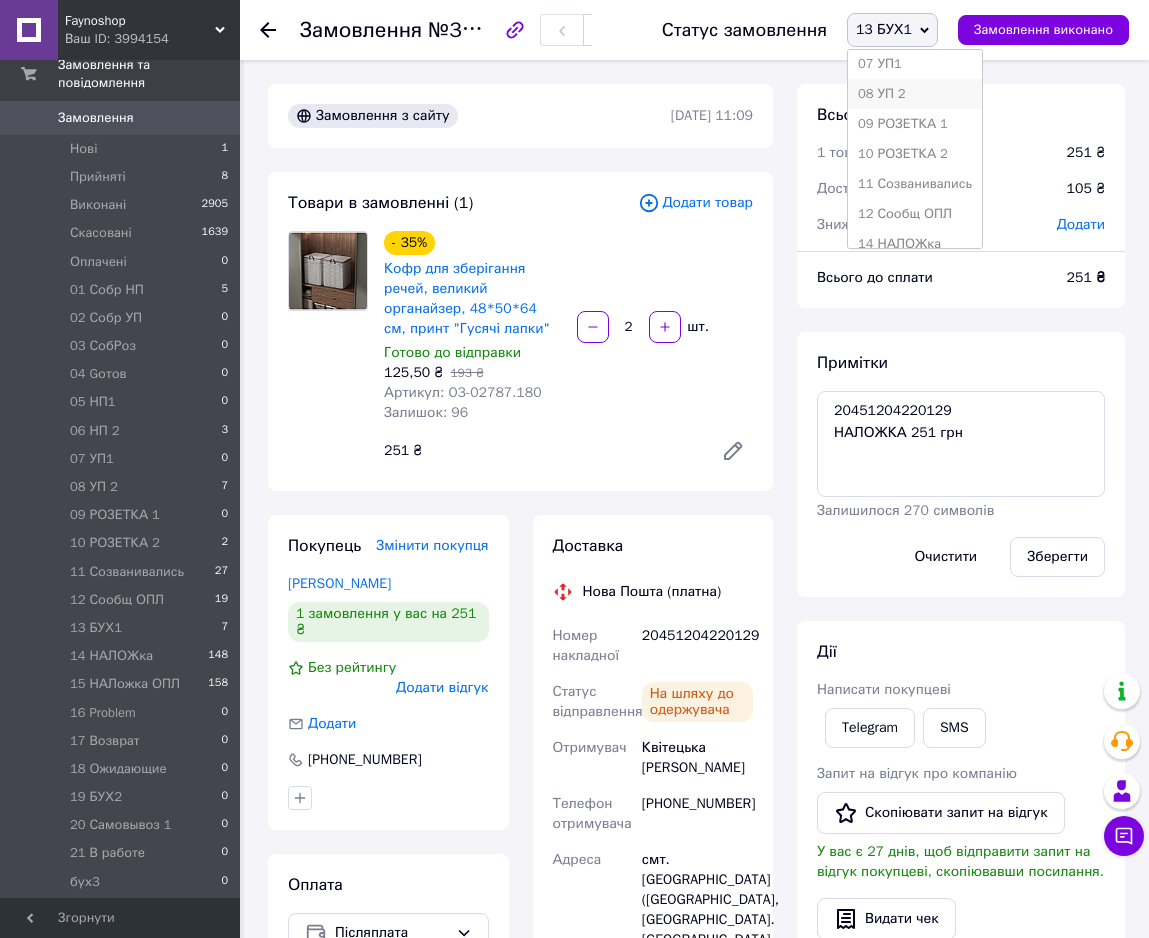 scroll, scrollTop: 408, scrollLeft: 0, axis: vertical 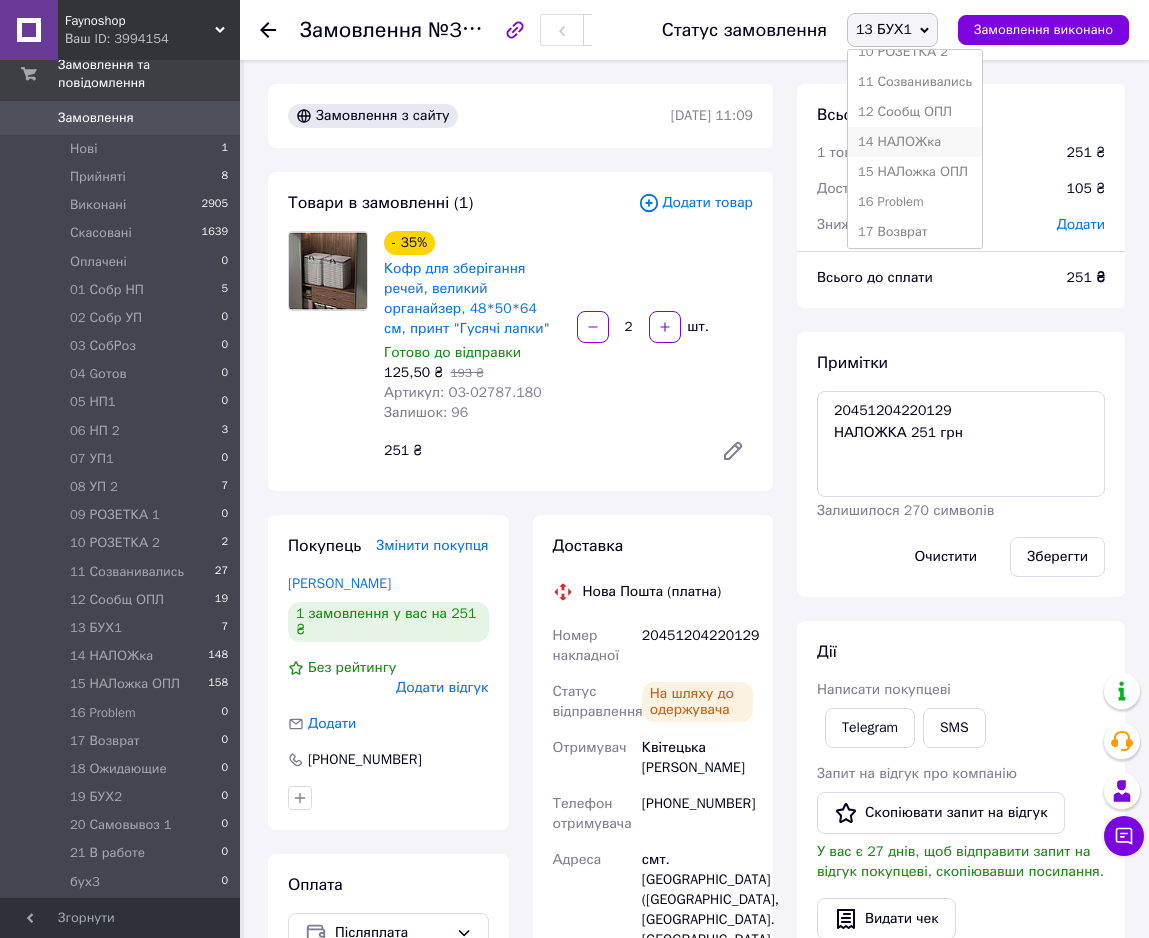 click on "14 НАЛОЖка" at bounding box center (915, 142) 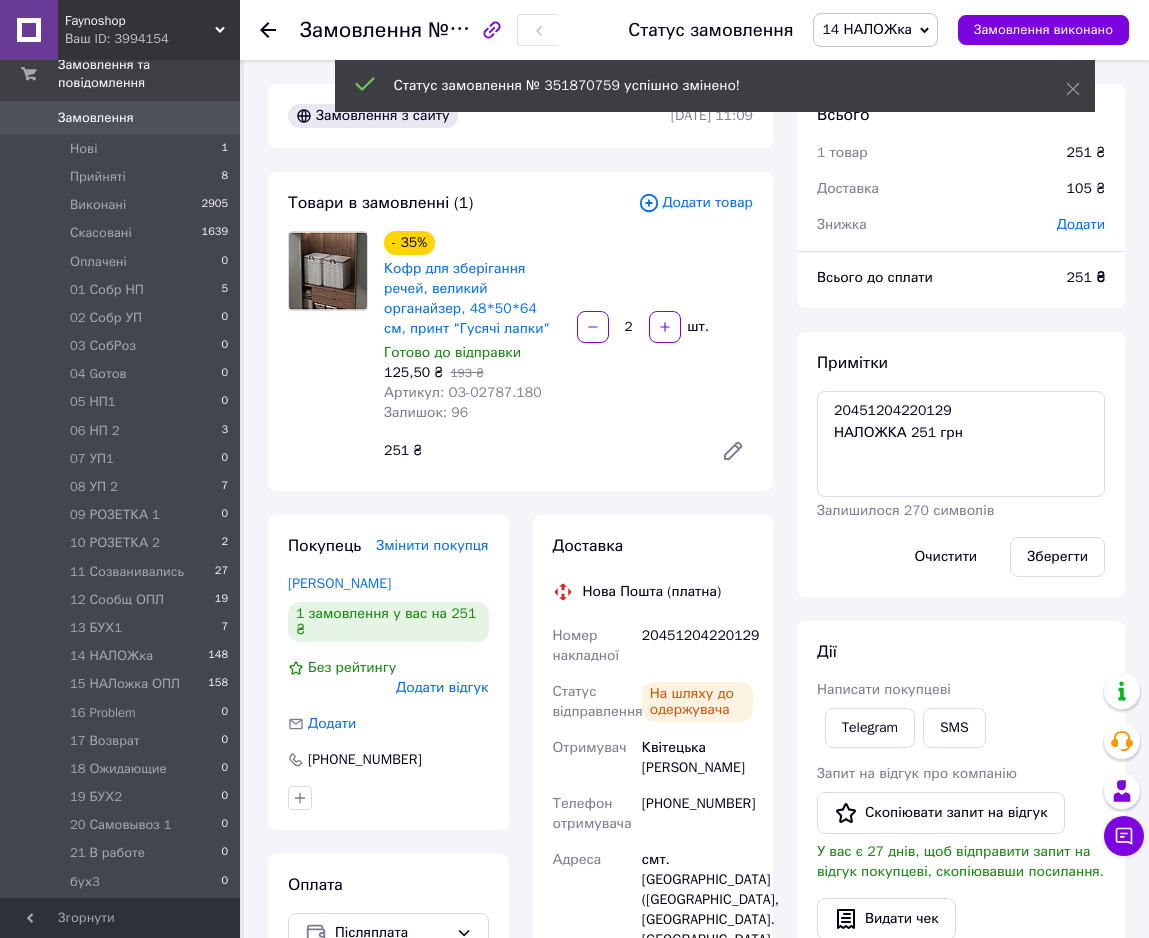 scroll, scrollTop: 556, scrollLeft: 0, axis: vertical 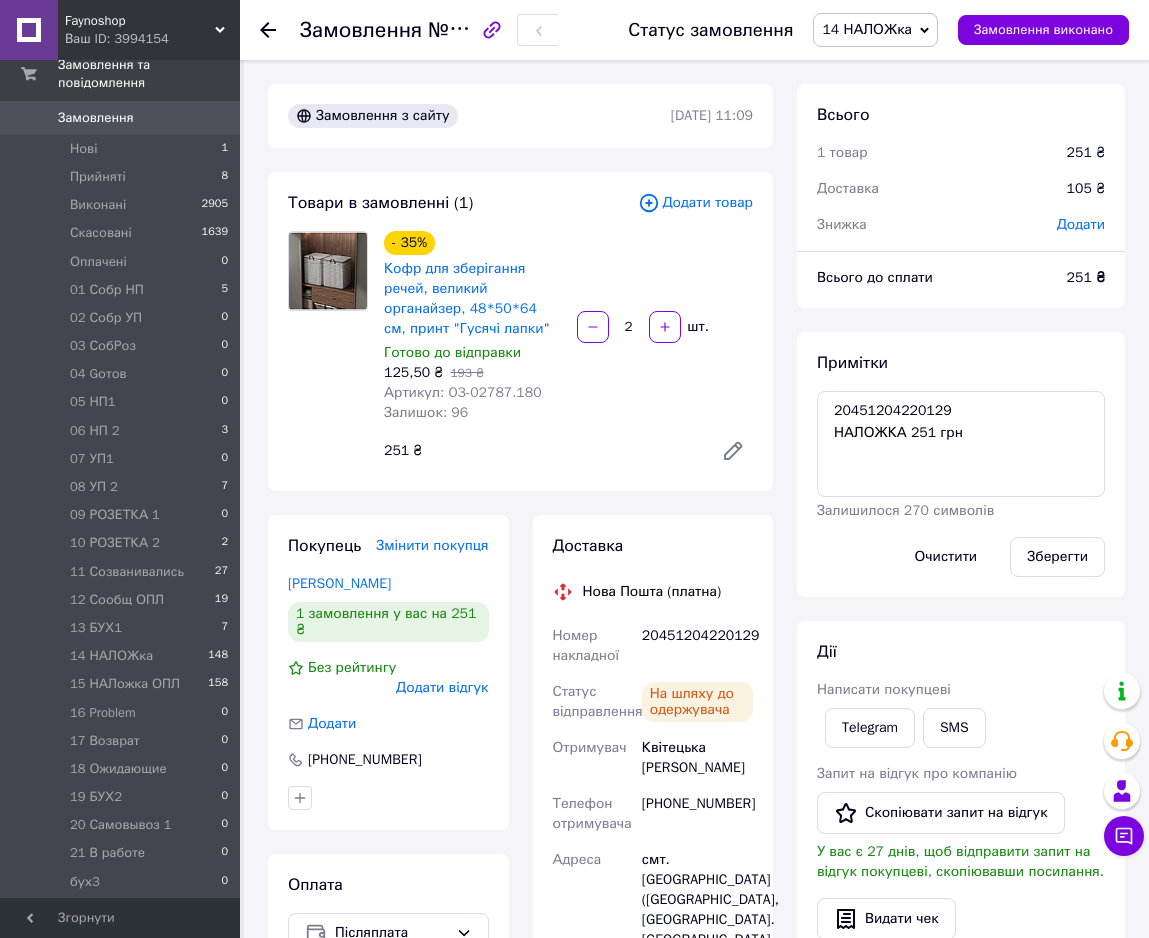 click 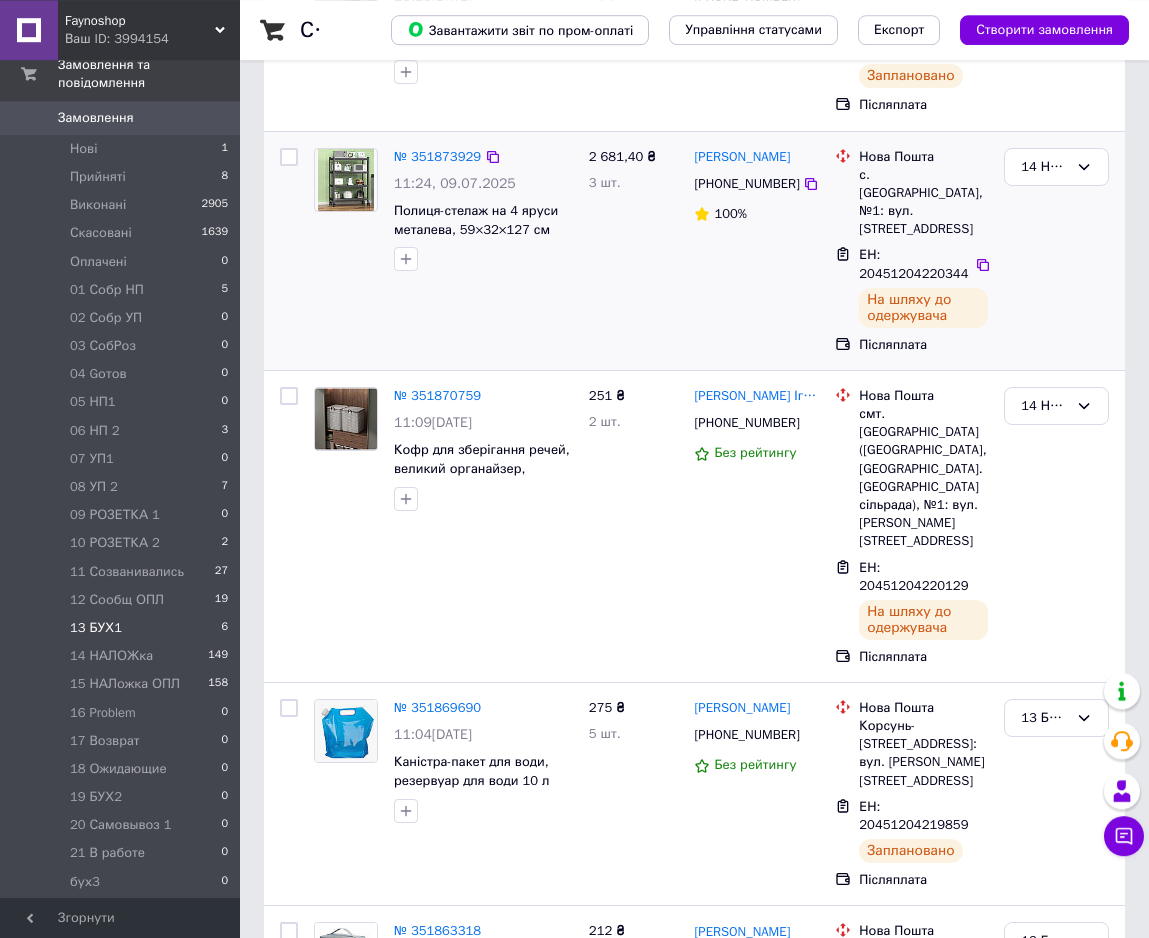 scroll, scrollTop: 714, scrollLeft: 0, axis: vertical 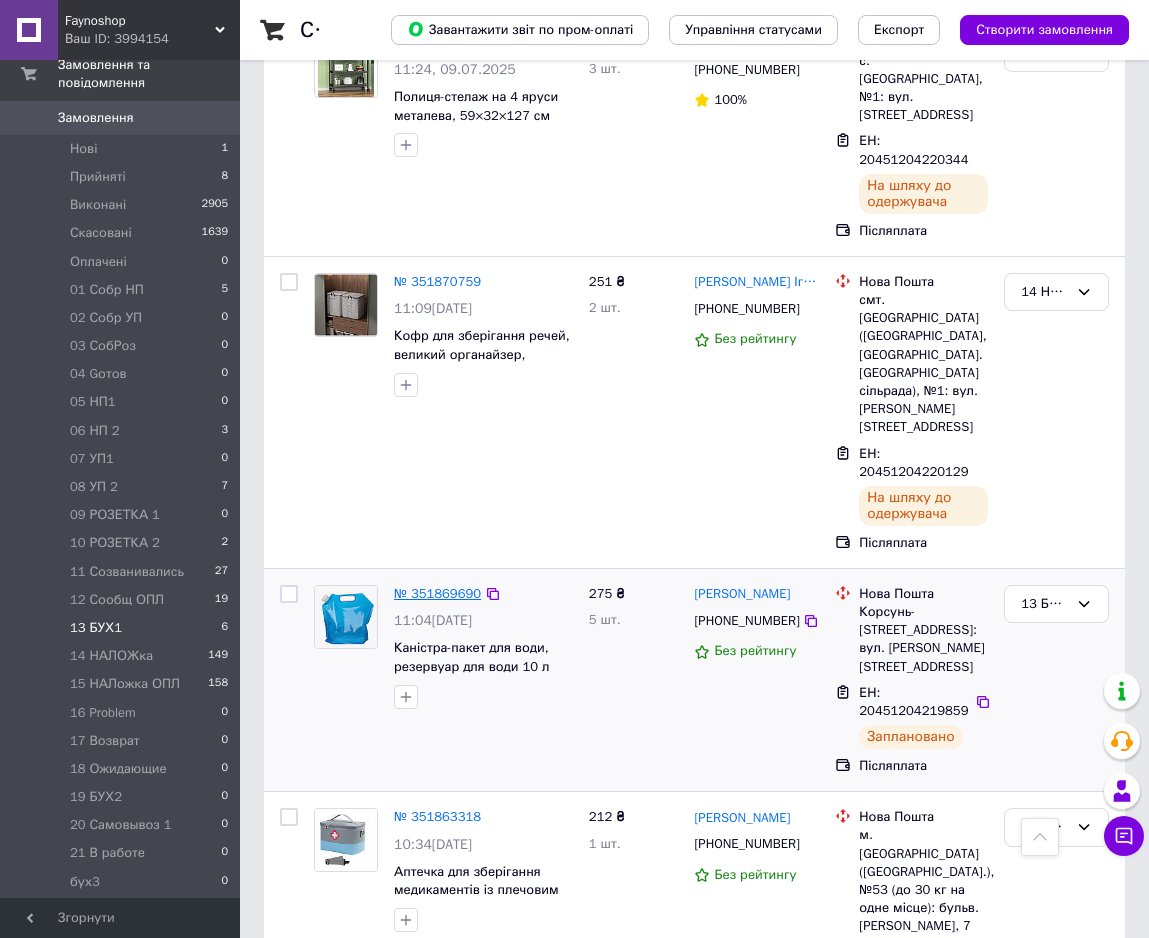 click on "№ 351869690" at bounding box center (437, 593) 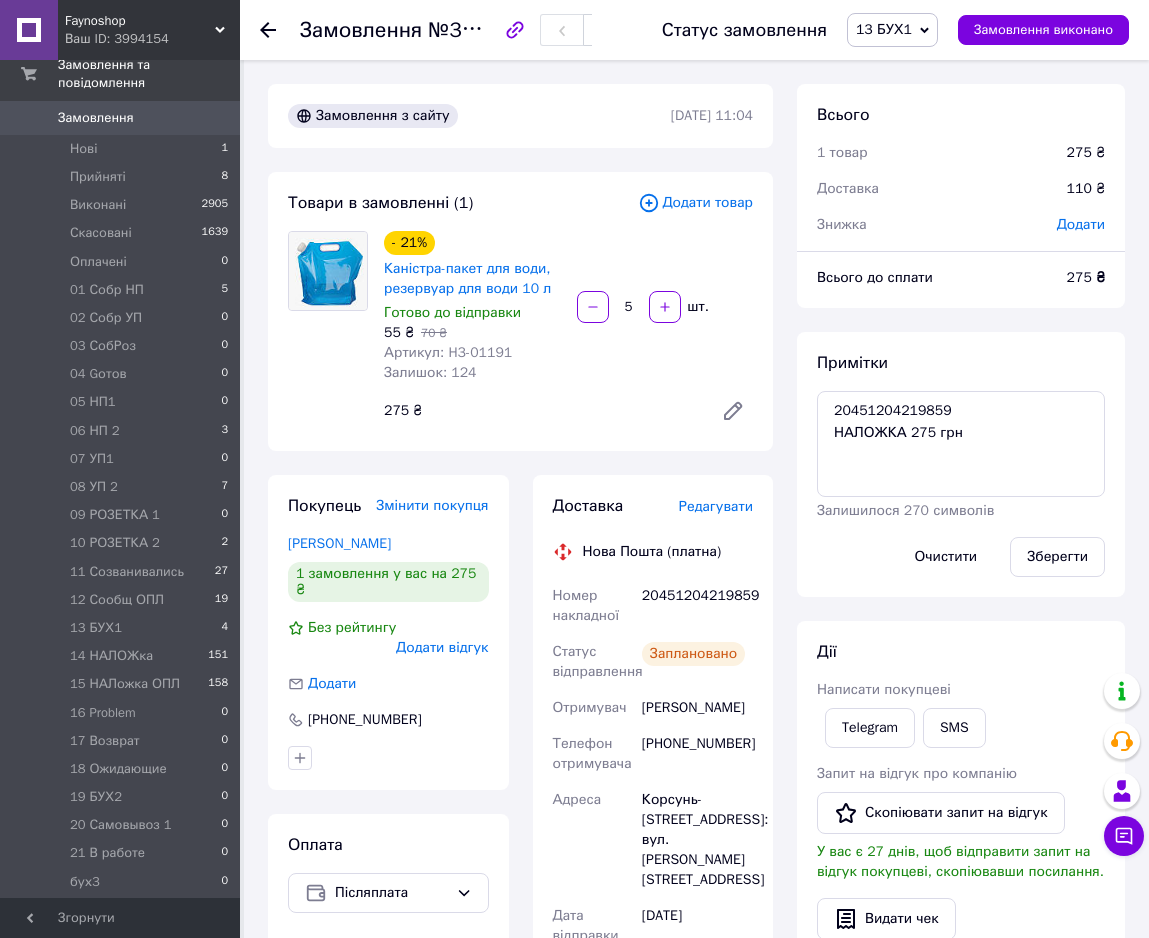 scroll, scrollTop: 332, scrollLeft: 0, axis: vertical 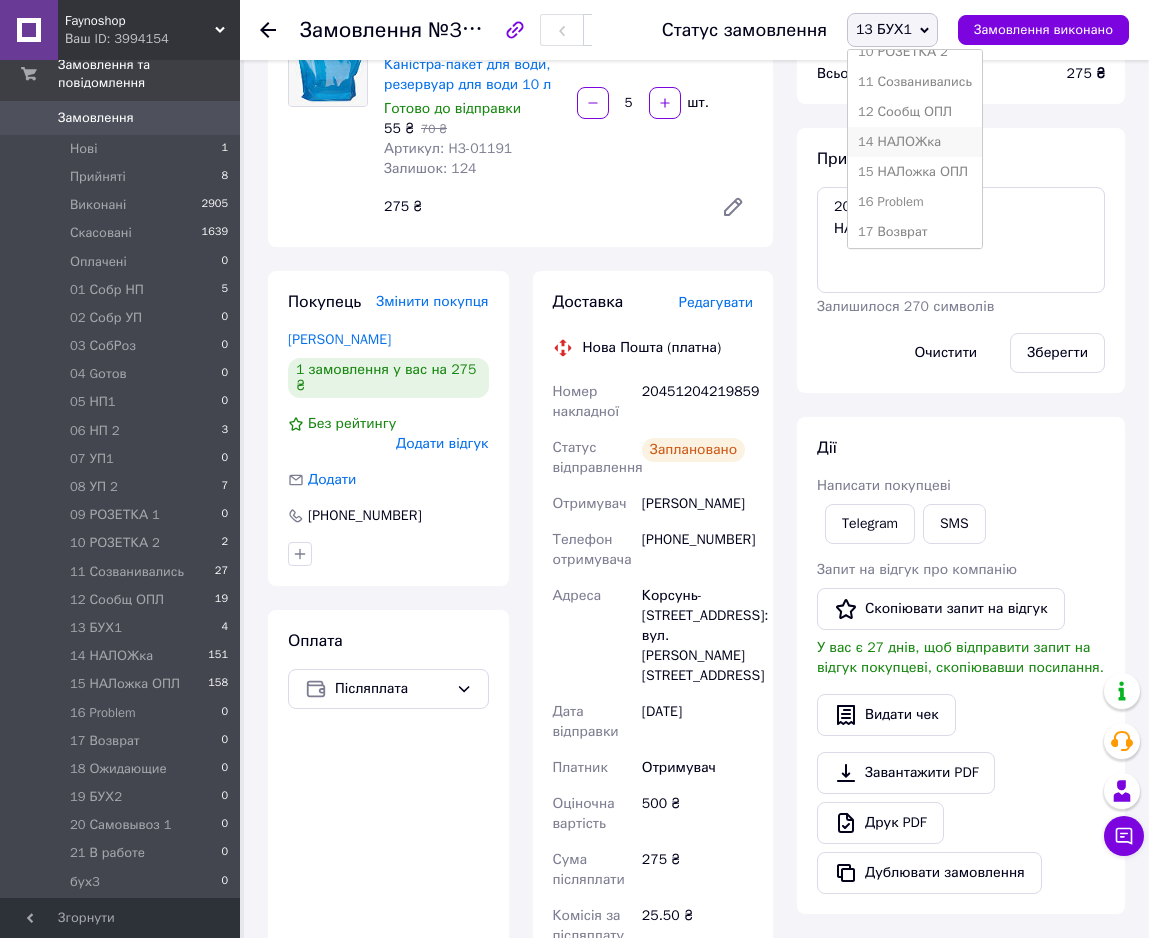 click on "14 НАЛОЖка" at bounding box center (915, 142) 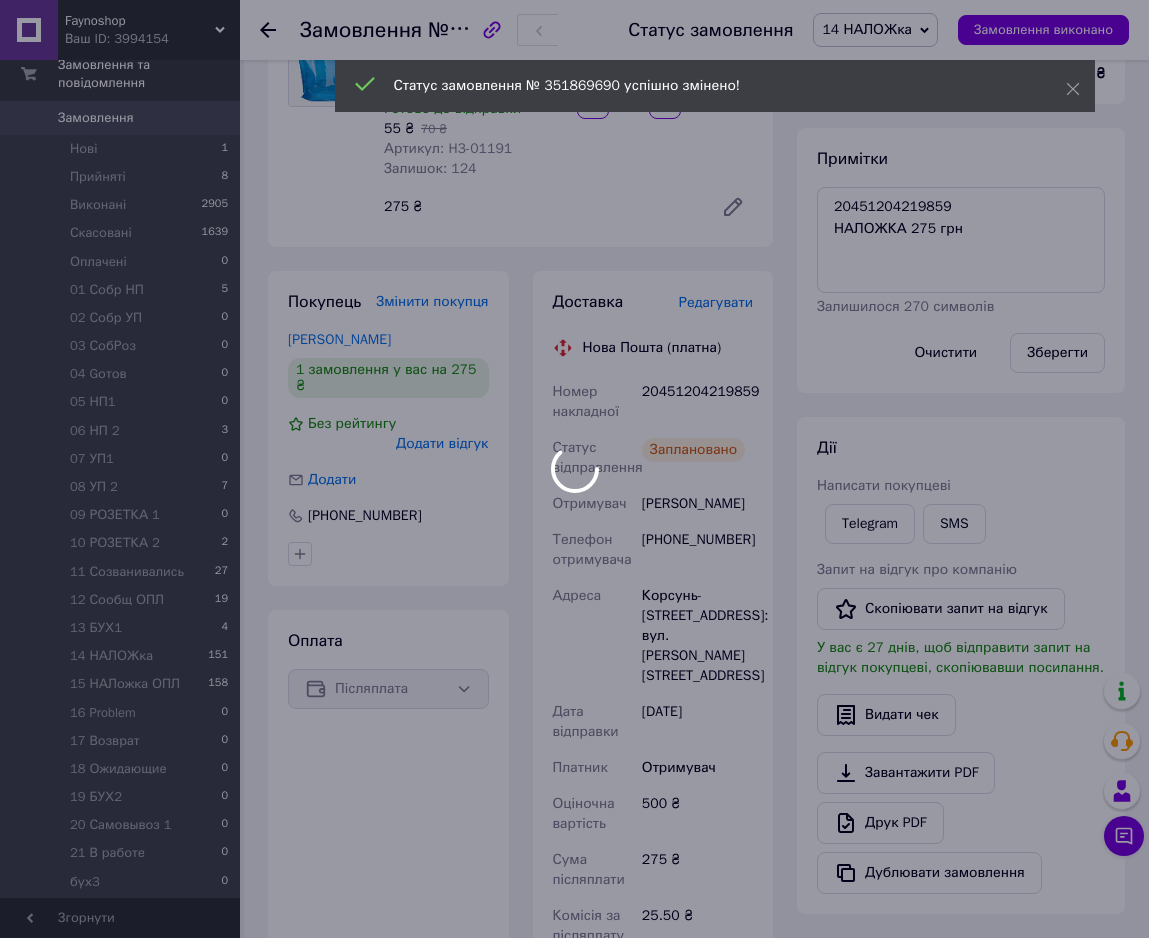 scroll, scrollTop: 380, scrollLeft: 0, axis: vertical 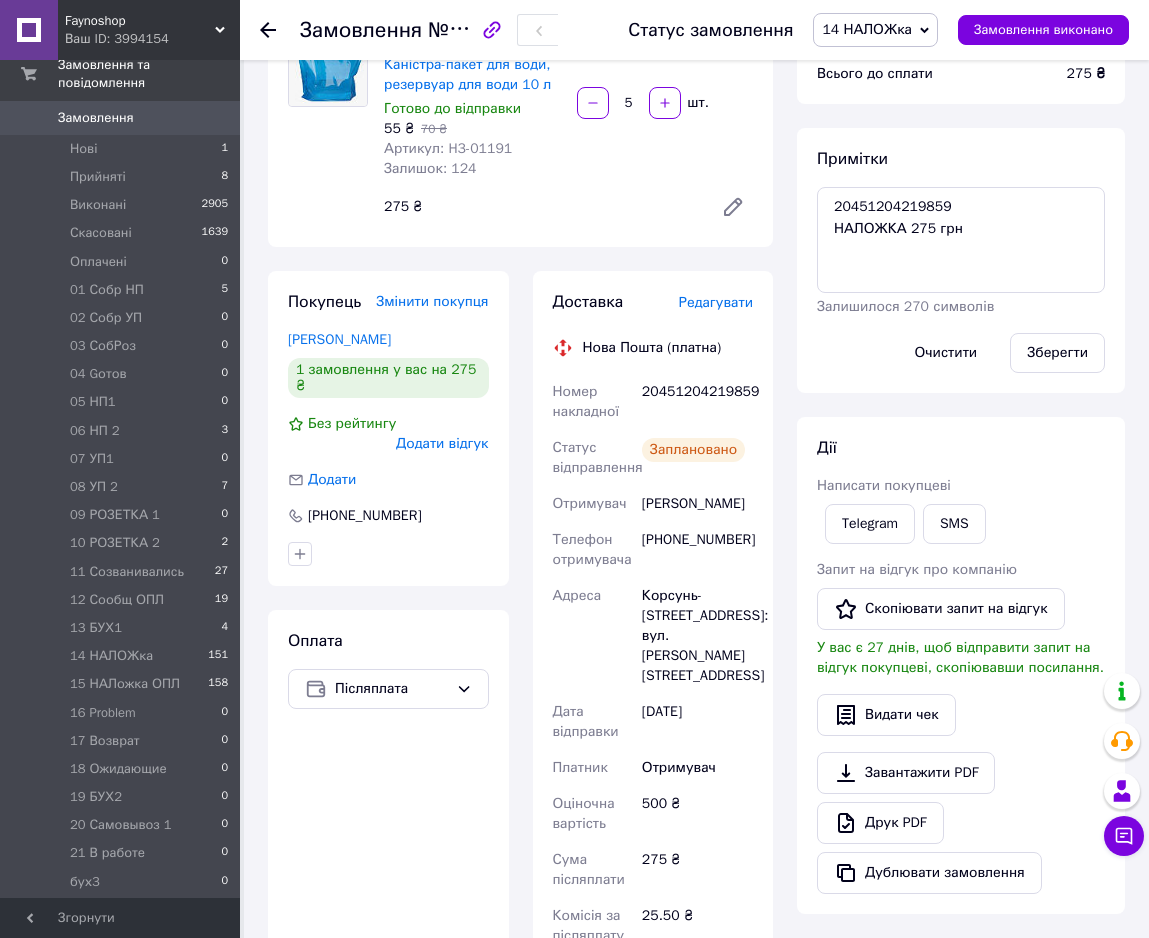 click 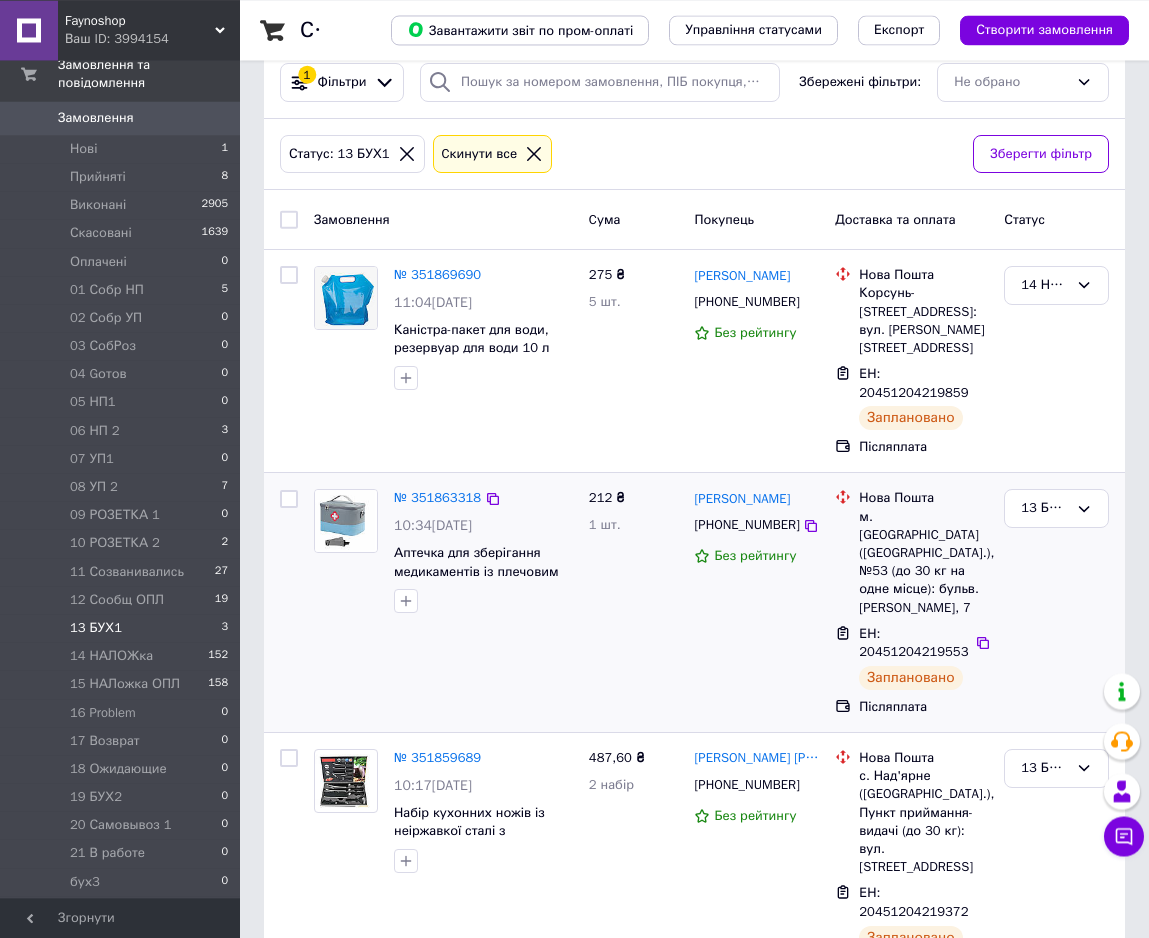 scroll, scrollTop: 60, scrollLeft: 0, axis: vertical 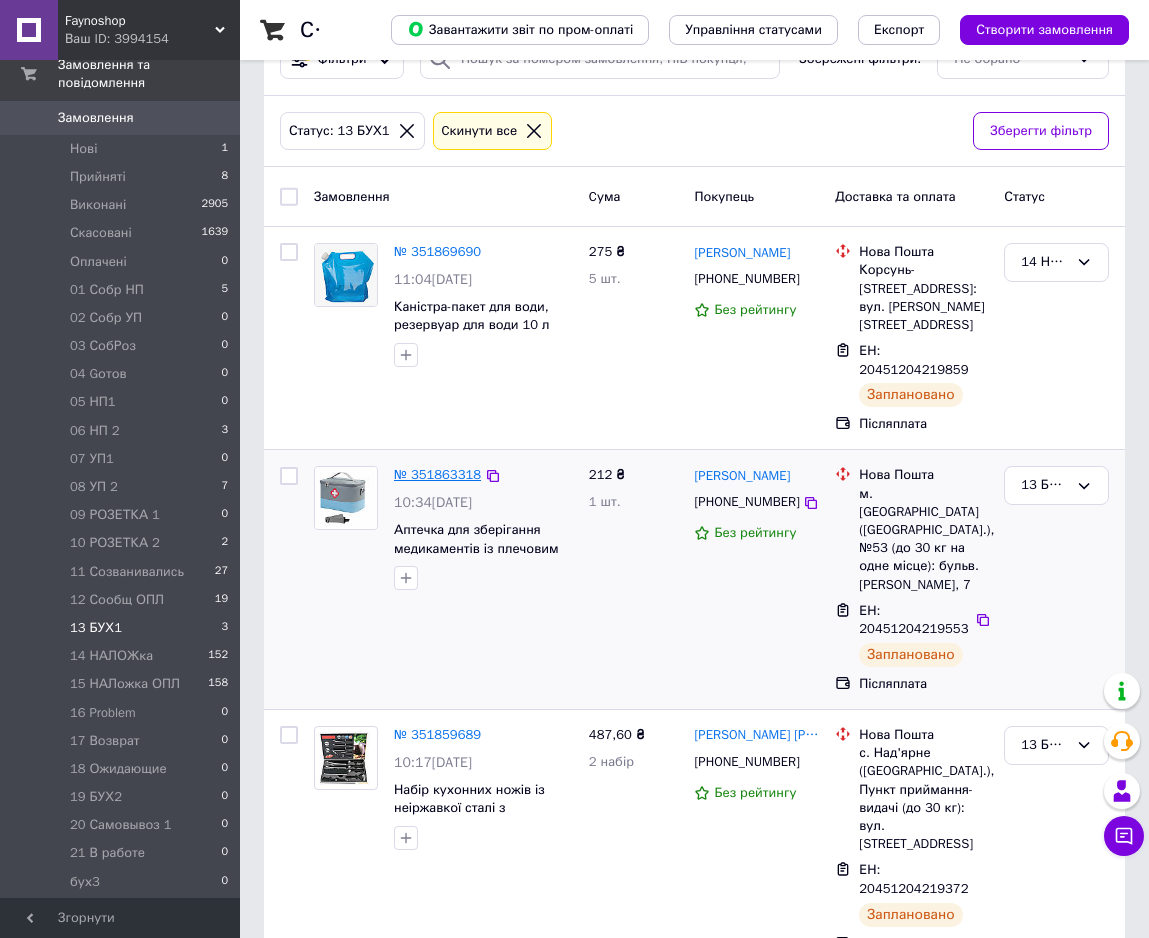 click on "№ 351863318" at bounding box center [437, 474] 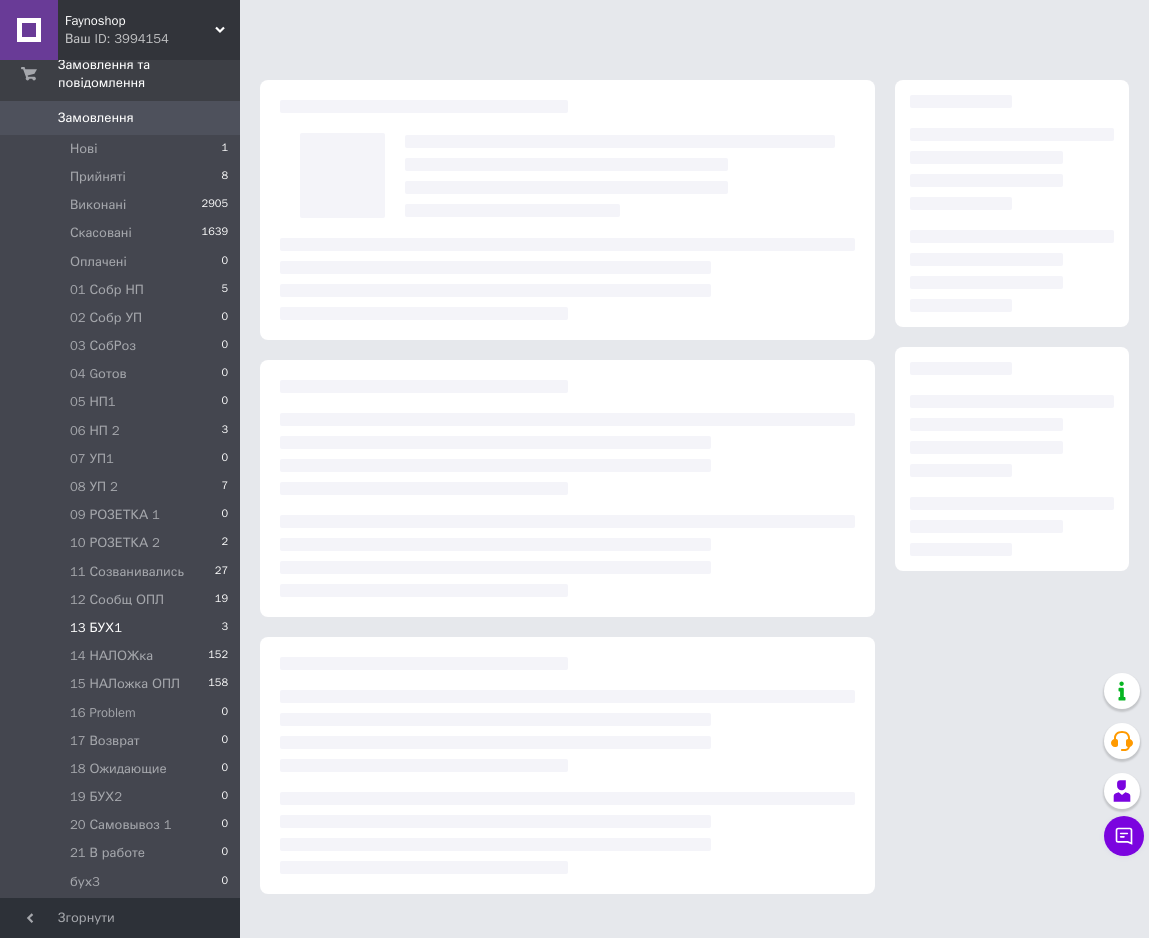 scroll, scrollTop: 0, scrollLeft: 0, axis: both 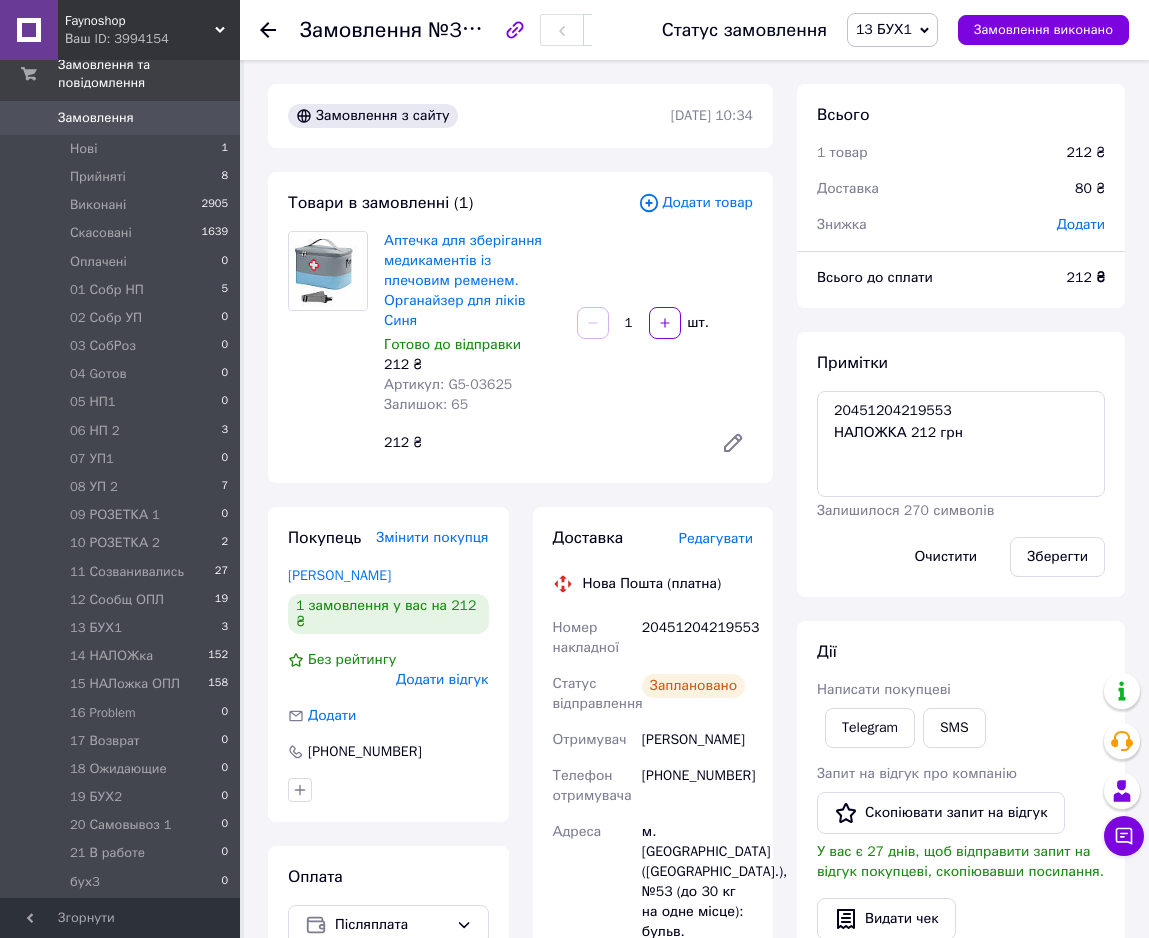 click on "13 БУХ1" at bounding box center [884, 29] 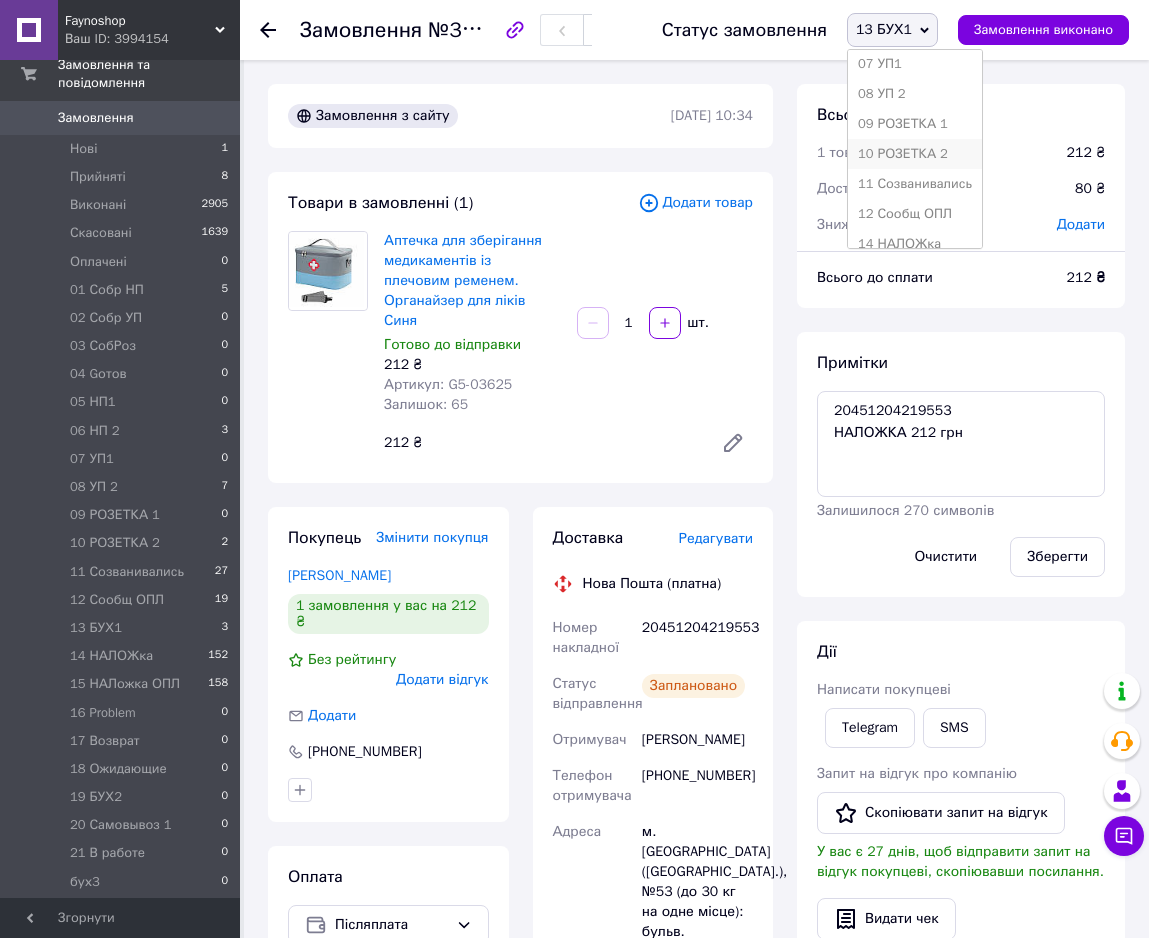 scroll, scrollTop: 408, scrollLeft: 0, axis: vertical 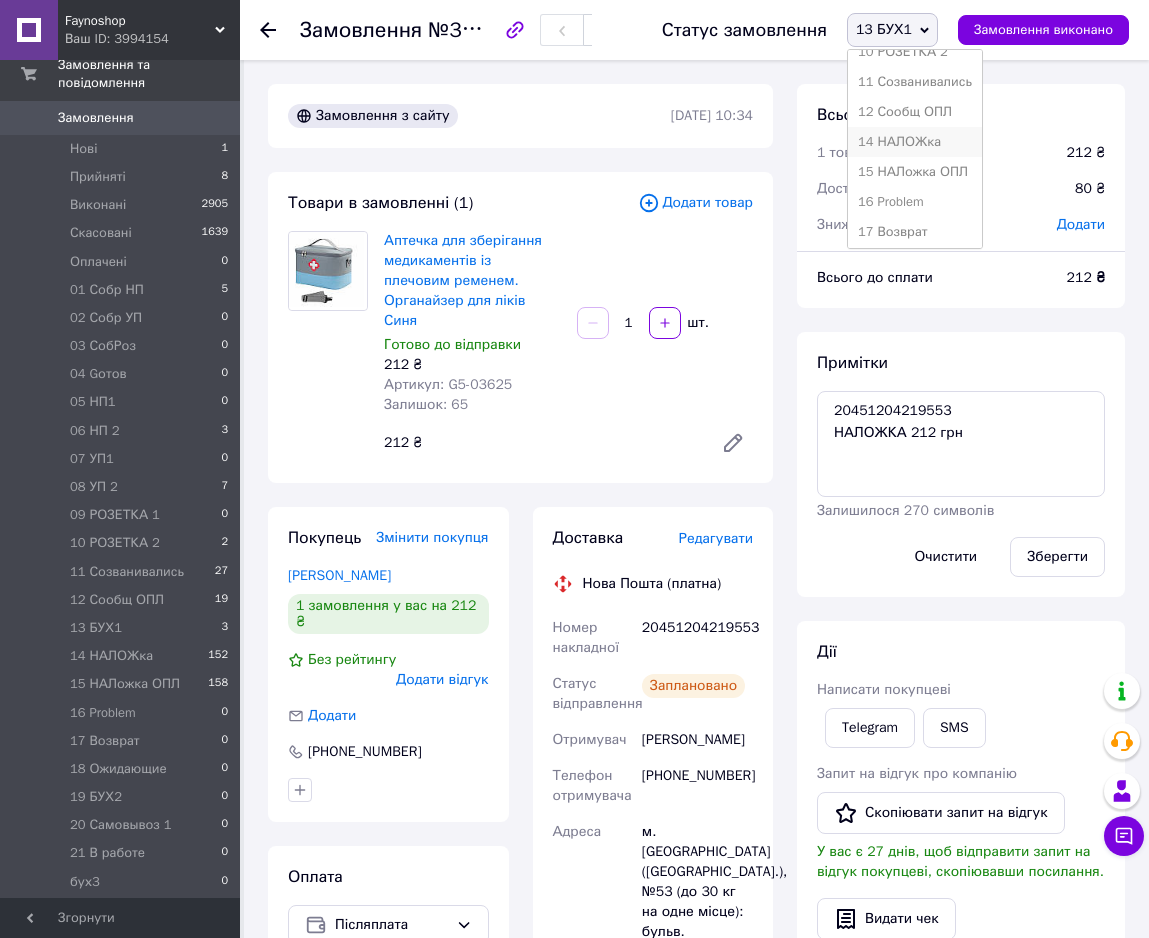 click on "14 НАЛОЖка" at bounding box center (915, 142) 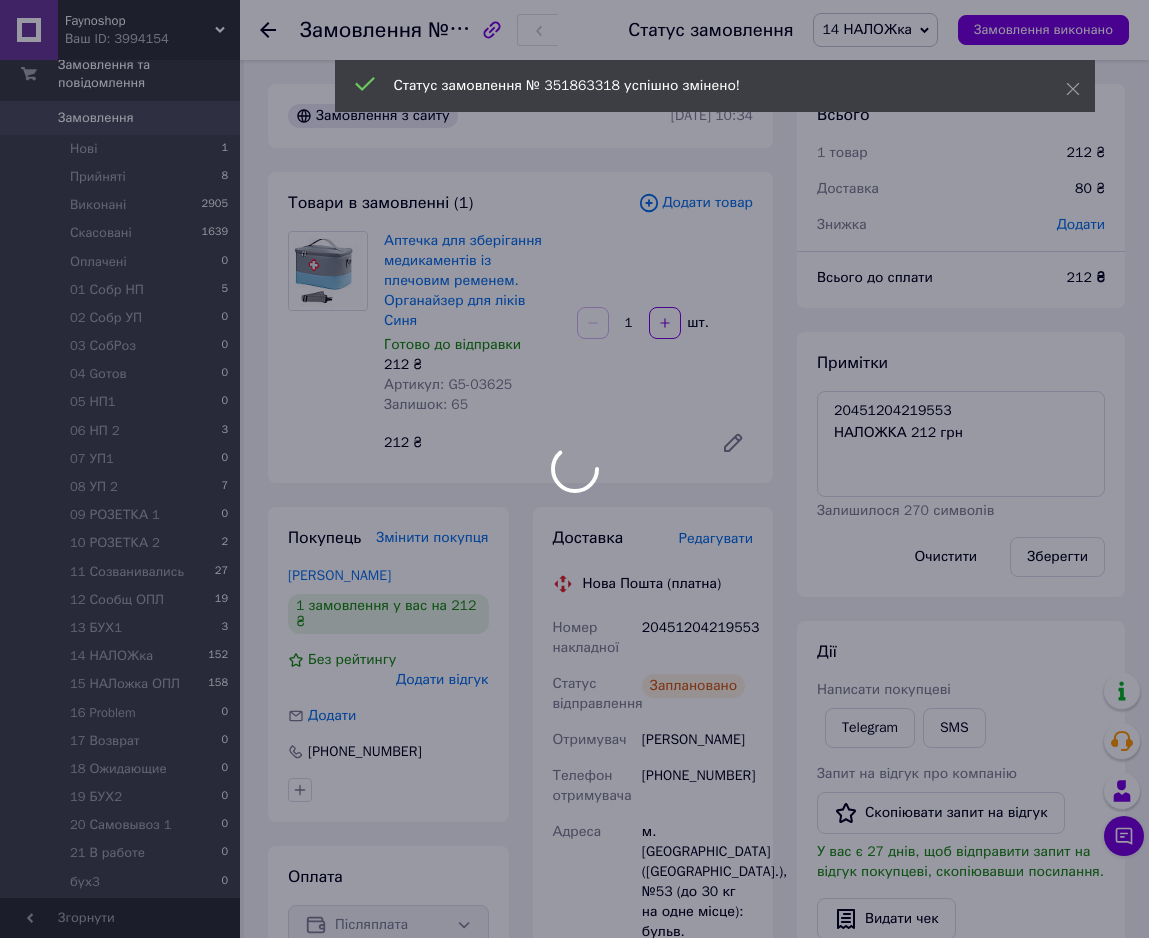 scroll, scrollTop: 420, scrollLeft: 0, axis: vertical 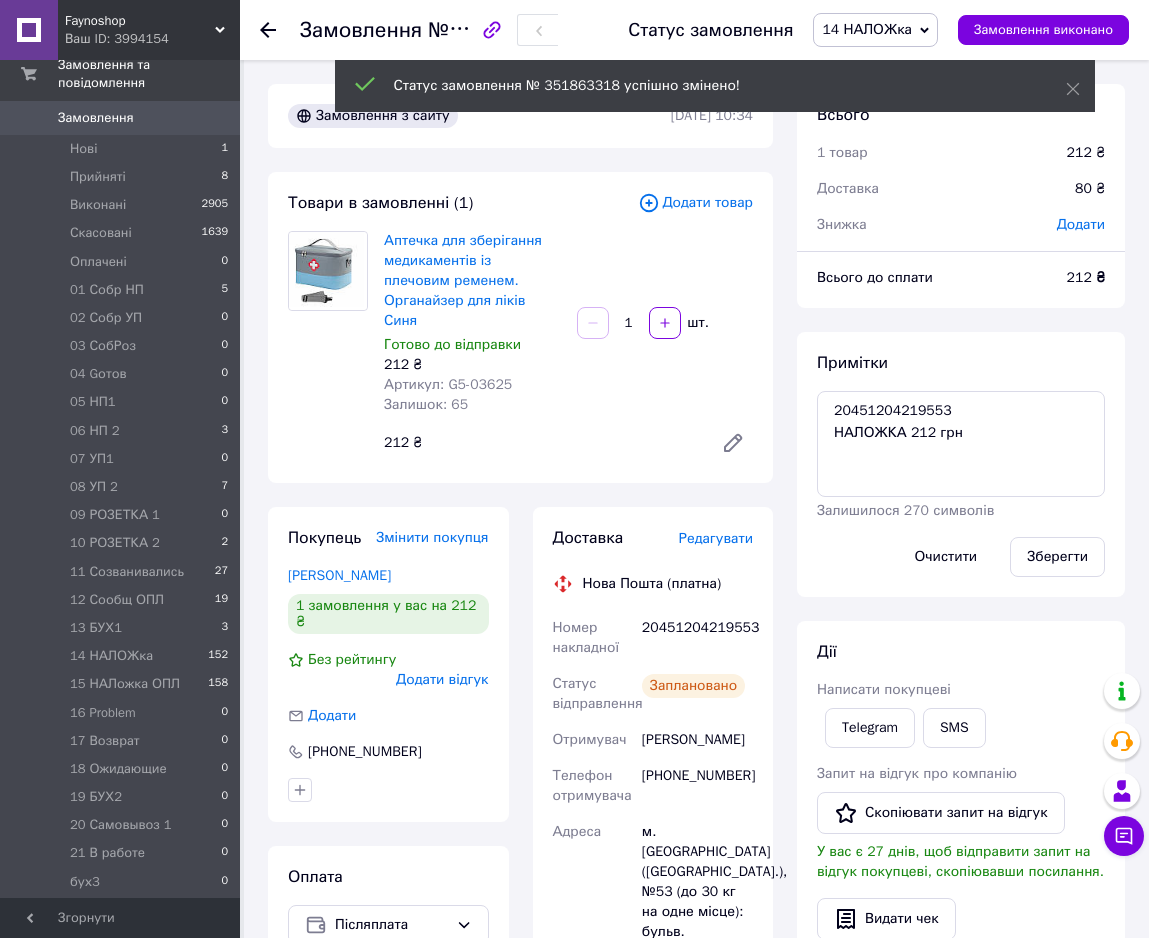 click on "Замовлення №351863318 Статус замовлення 14 НАЛОЖка Прийнято Виконано Скасовано Оплачено 01 Собр НП 02 Собр УП 03 СобРоз 04 Gотов 05 НП1 06 НП 2 07 УП1 08 УП 2 09 РОЗЕТКА 1 10 РОЗЕТКА 2 11 Созванивались 12 Сообщ ОПЛ 13 БУХ1 15 НАЛожка ОПЛ 16 Problem 17 Возврат 18 Ожидающие 19 БУХ2 20 Самовывоз 1 21 В работе бух3 БУХ4 БУХ5 БУХ6 БУХ 7 Замовлення виконано" at bounding box center (694, 30) 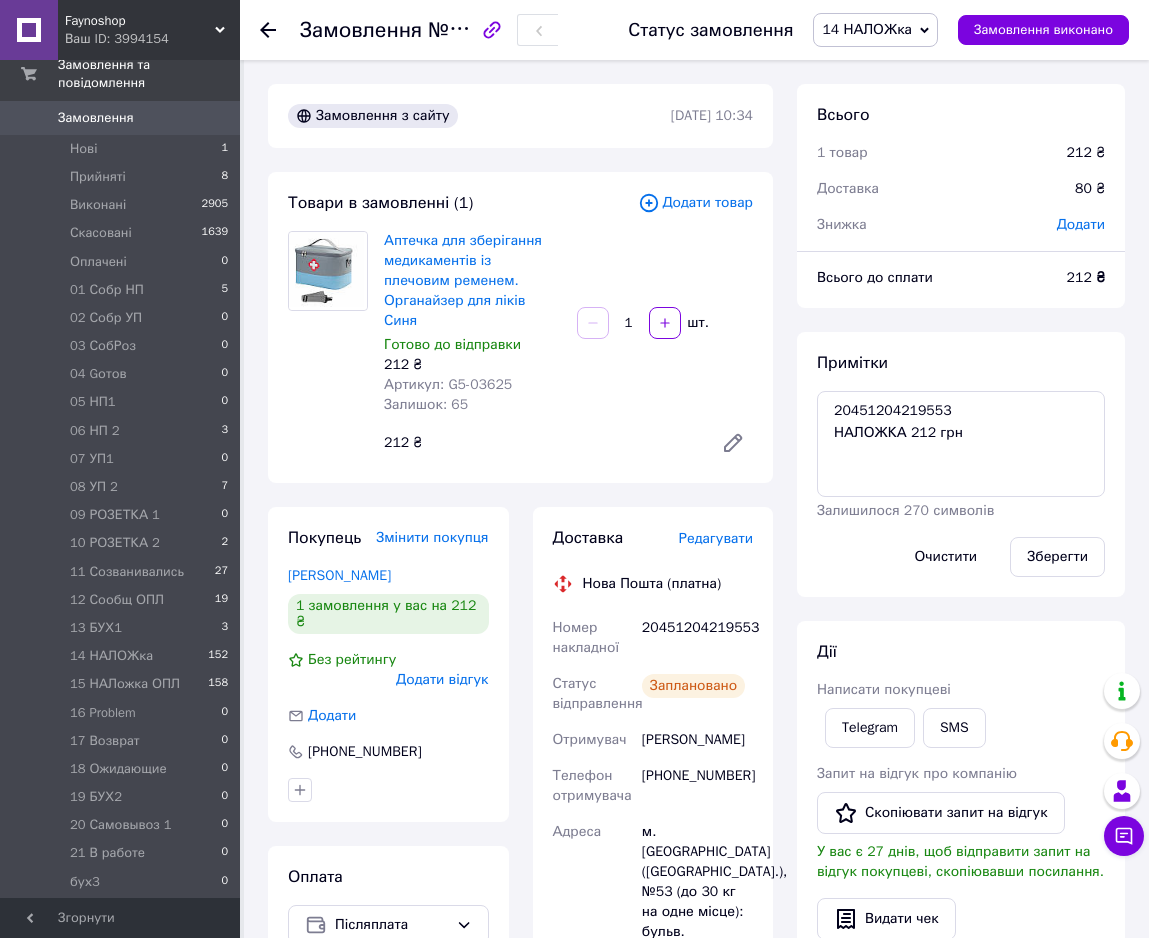 click 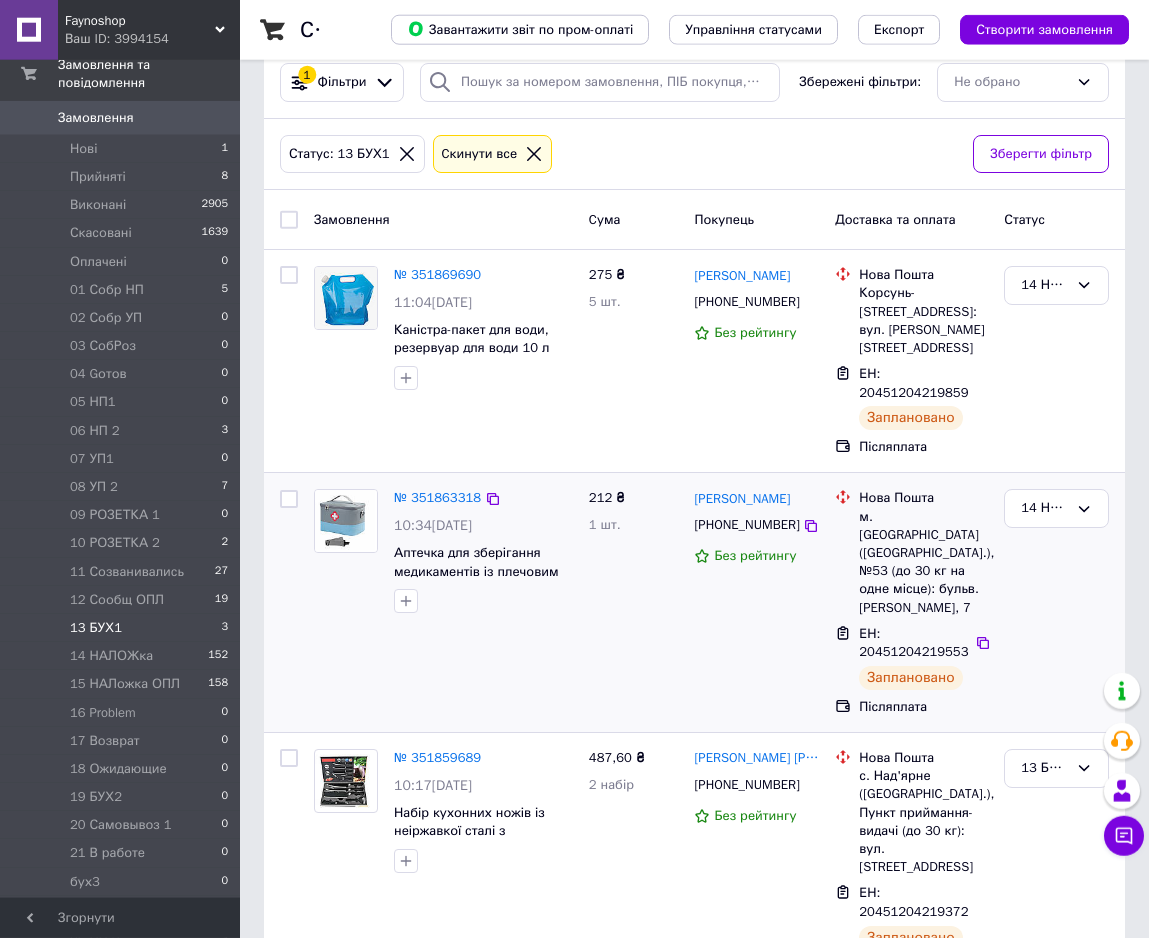scroll, scrollTop: 60, scrollLeft: 0, axis: vertical 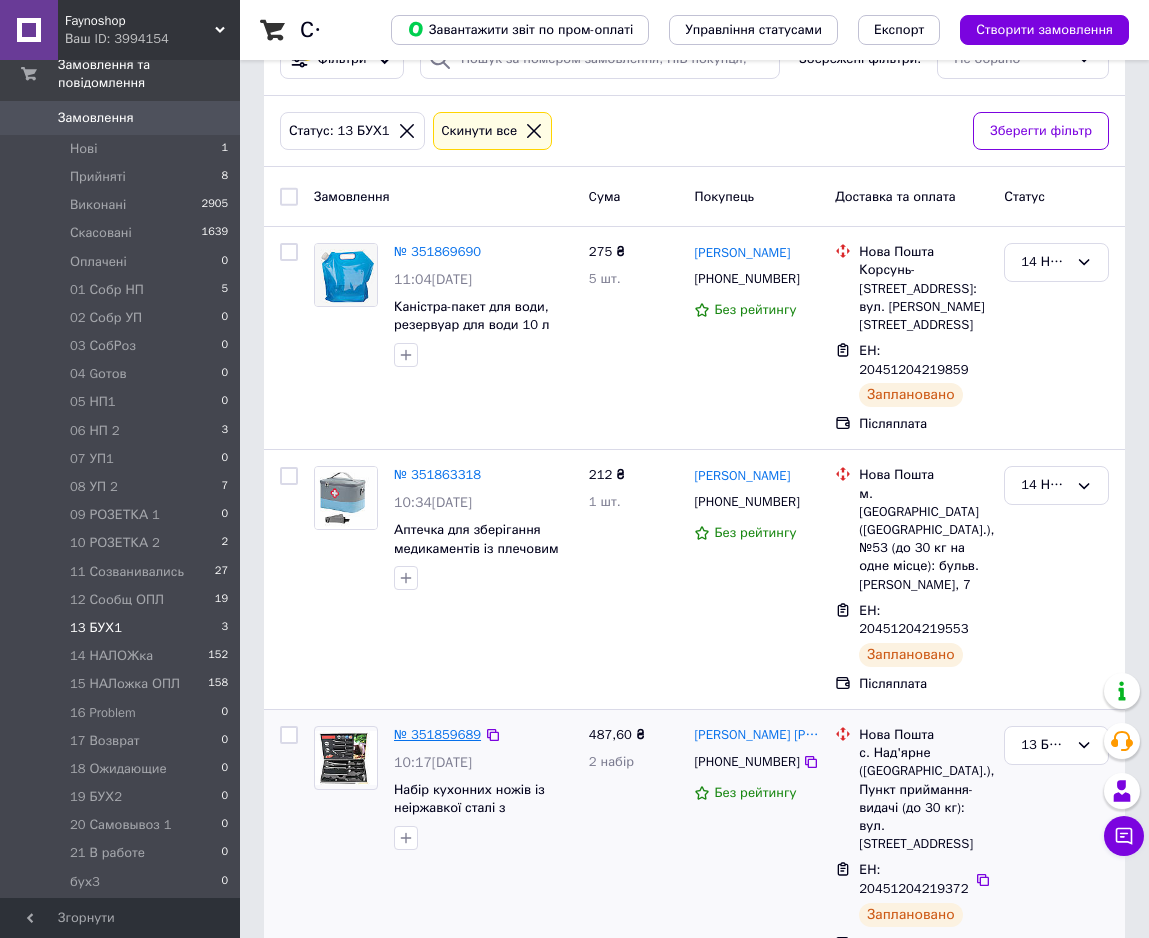 click on "№ 351859689" at bounding box center (437, 734) 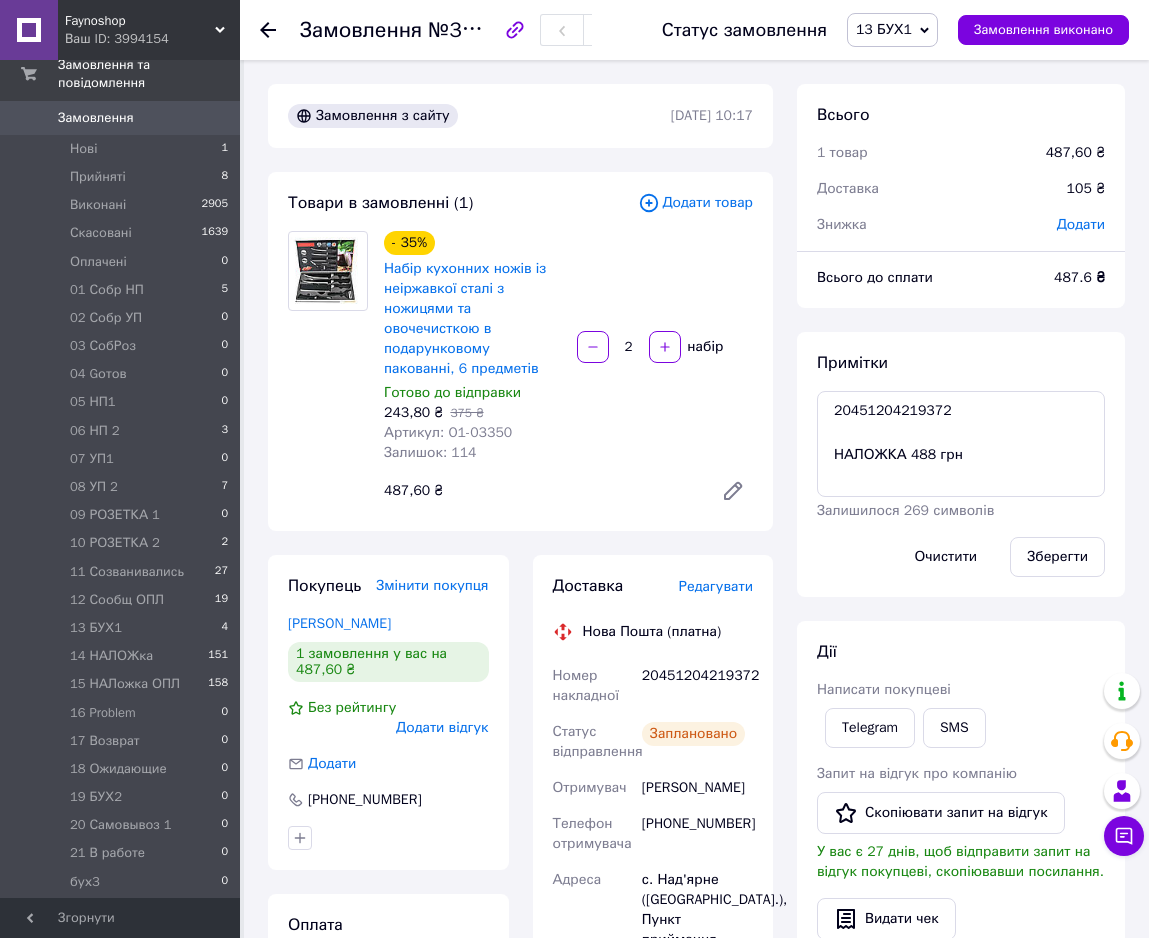 scroll, scrollTop: 468, scrollLeft: 0, axis: vertical 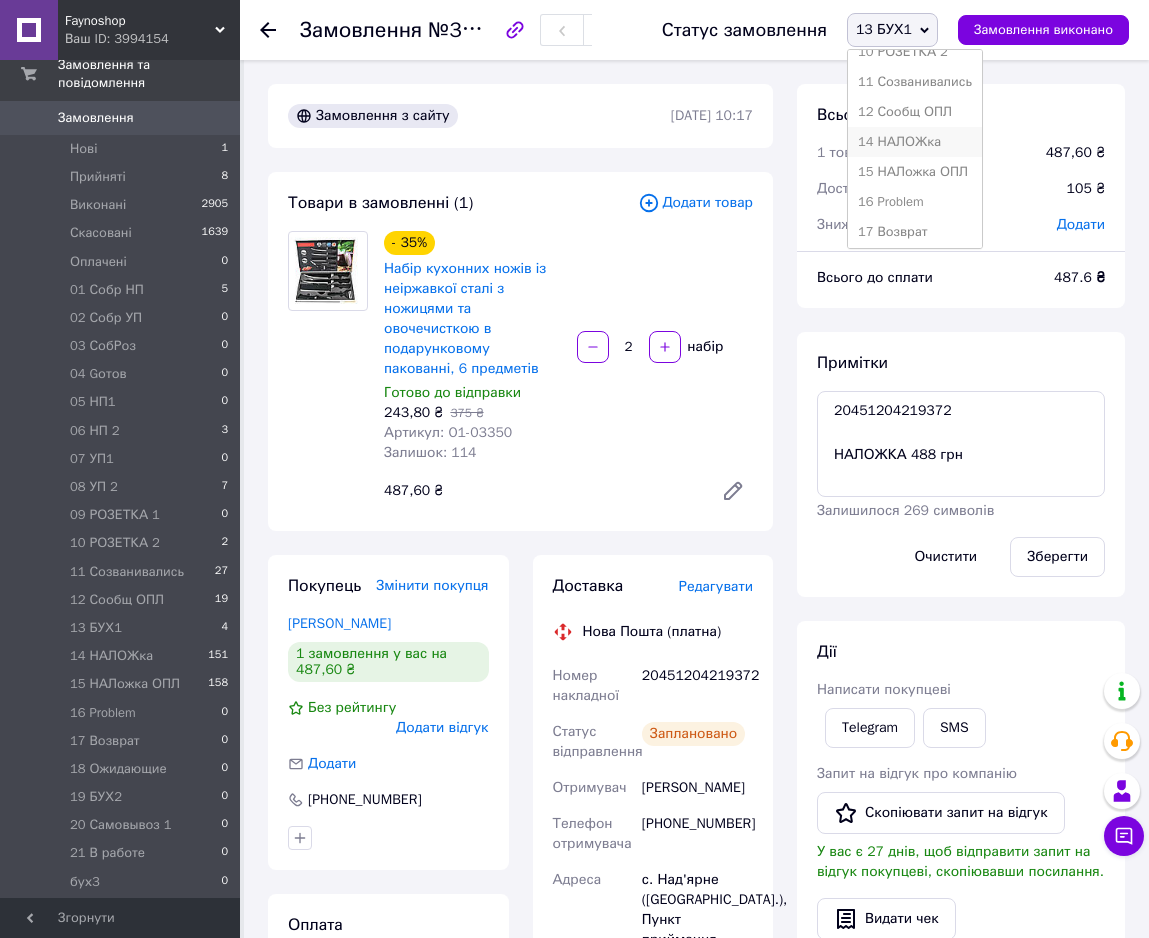 click on "14 НАЛОЖка" at bounding box center [915, 142] 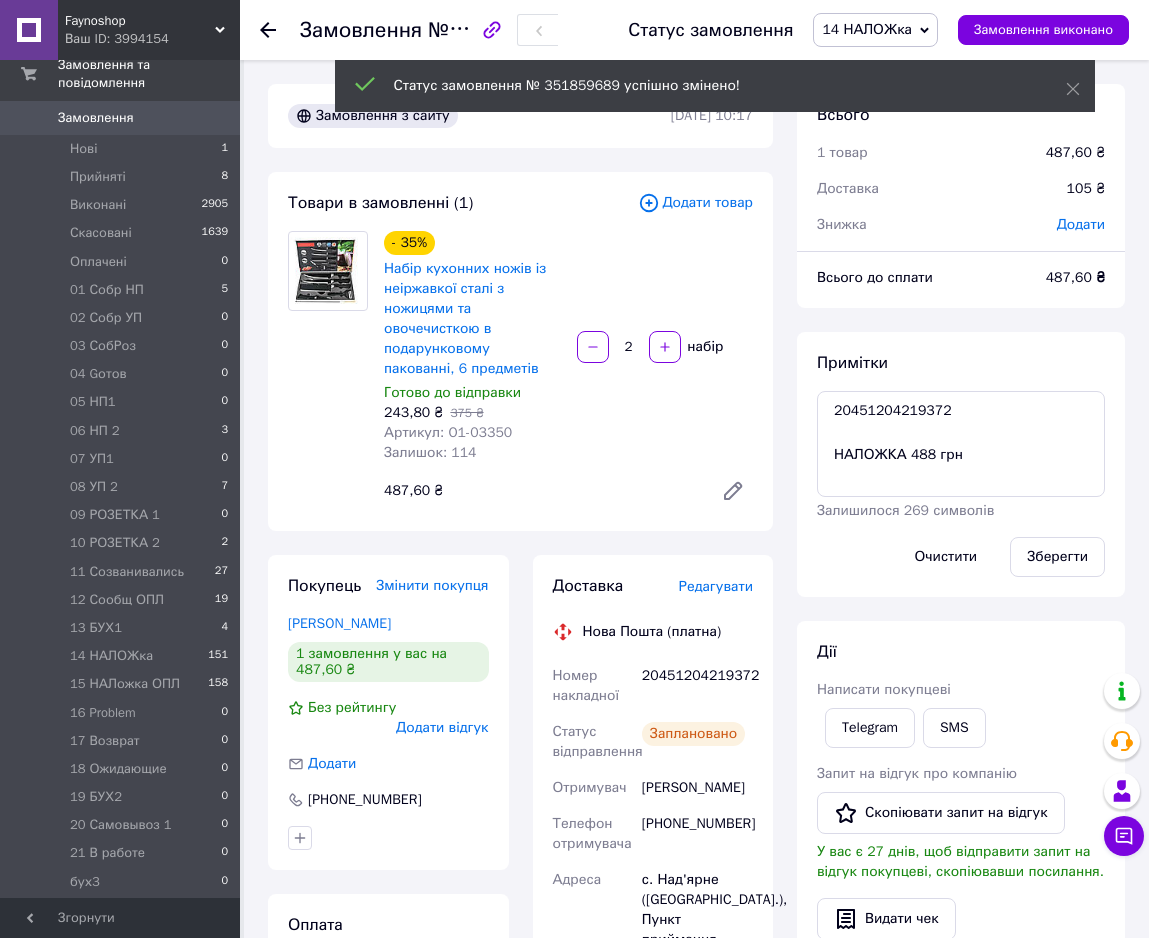 scroll, scrollTop: 516, scrollLeft: 0, axis: vertical 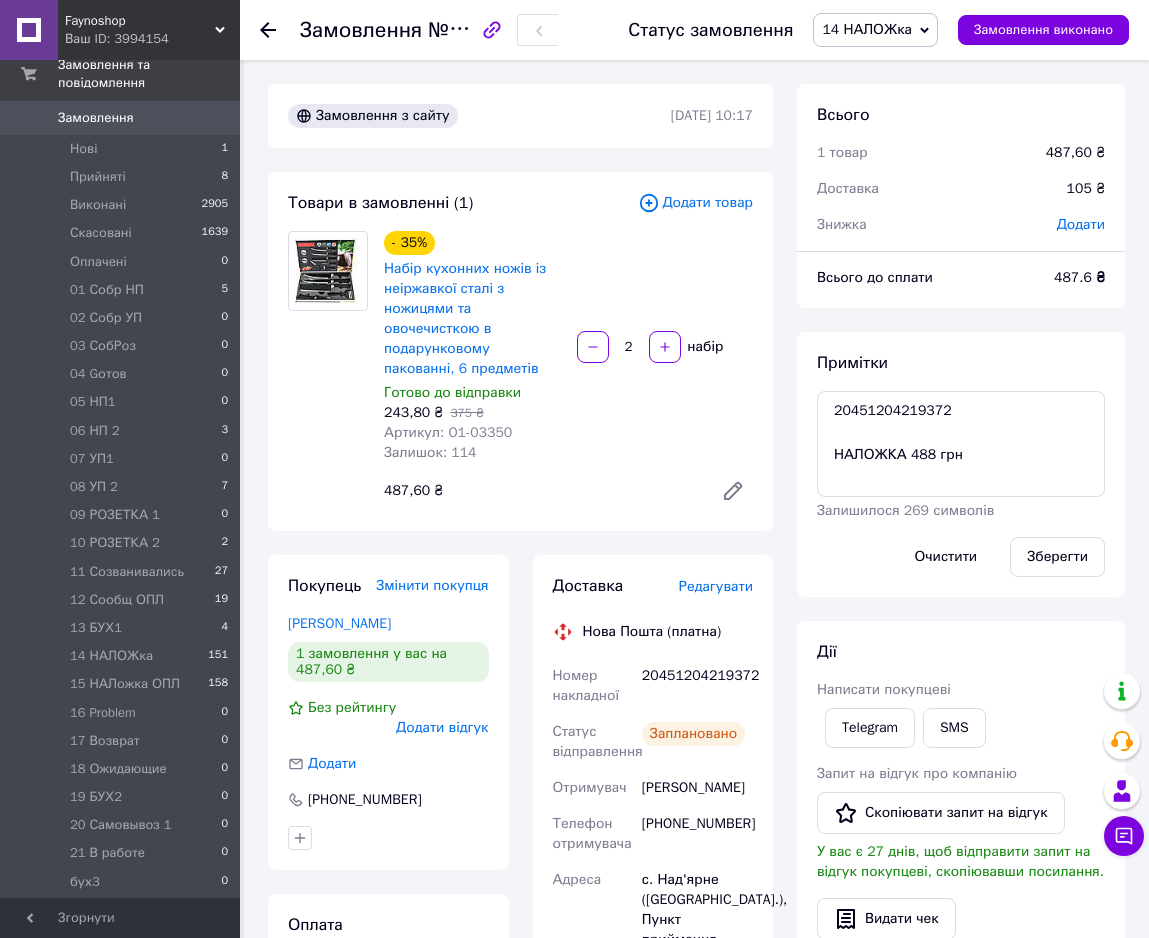 click 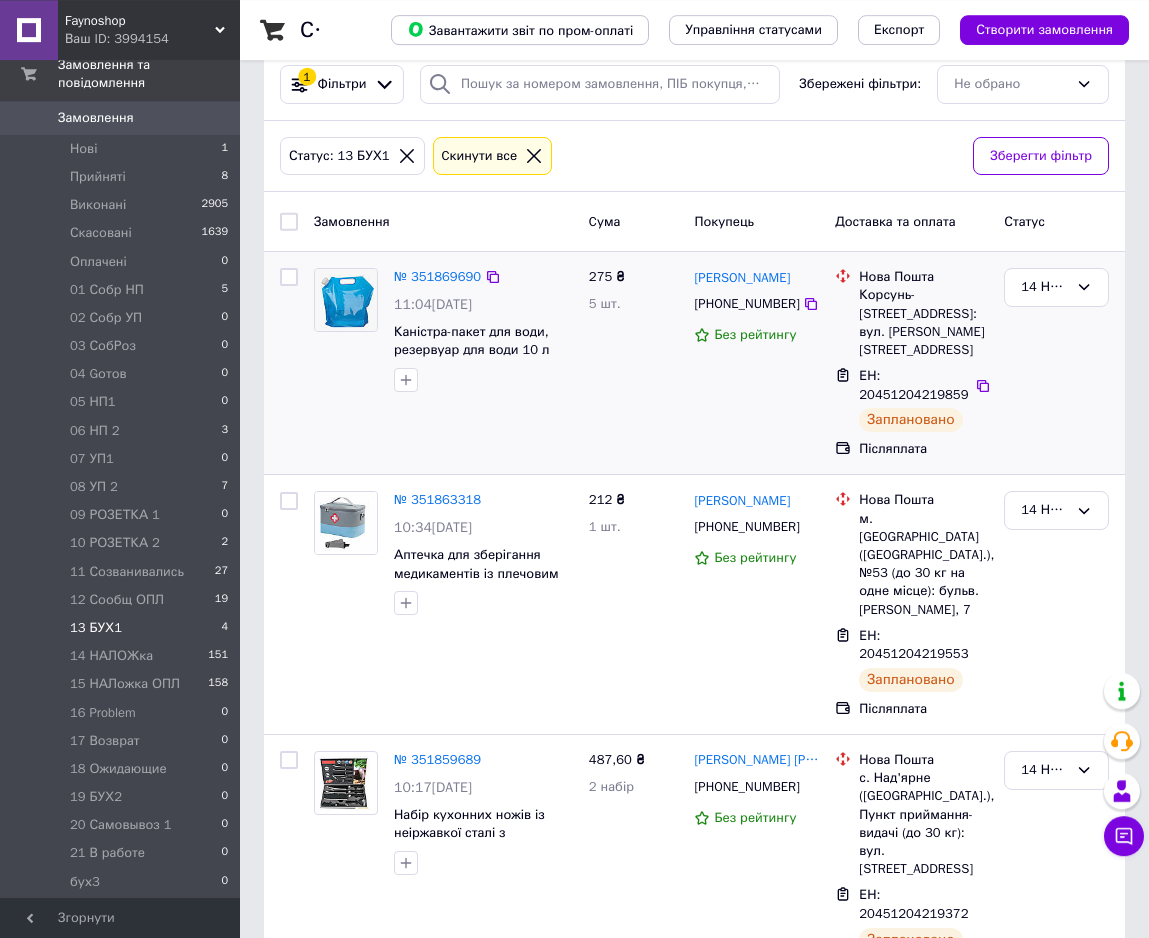 scroll, scrollTop: 60, scrollLeft: 0, axis: vertical 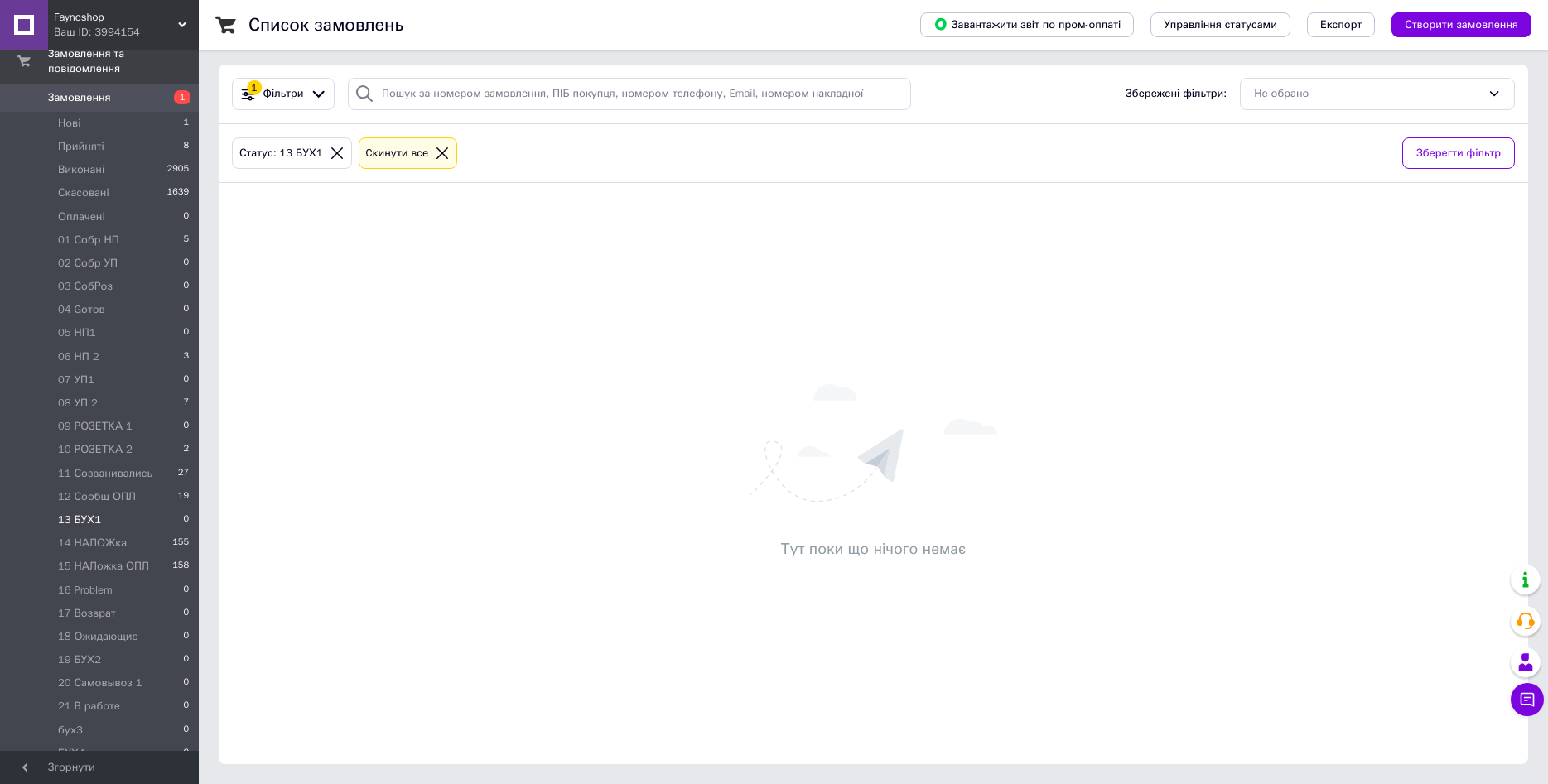 click 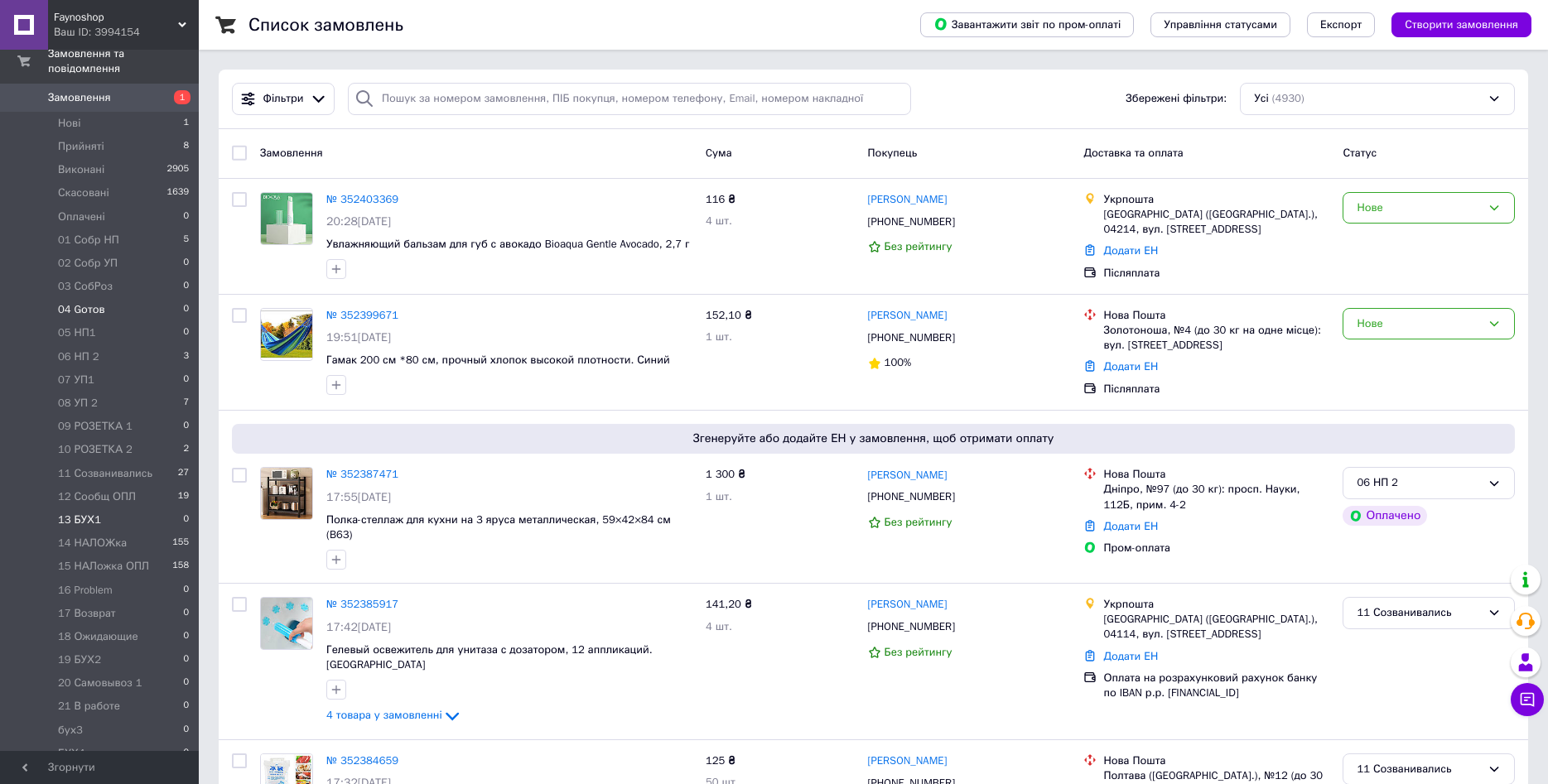 click on "04 Gотов 0" at bounding box center (99, 310) 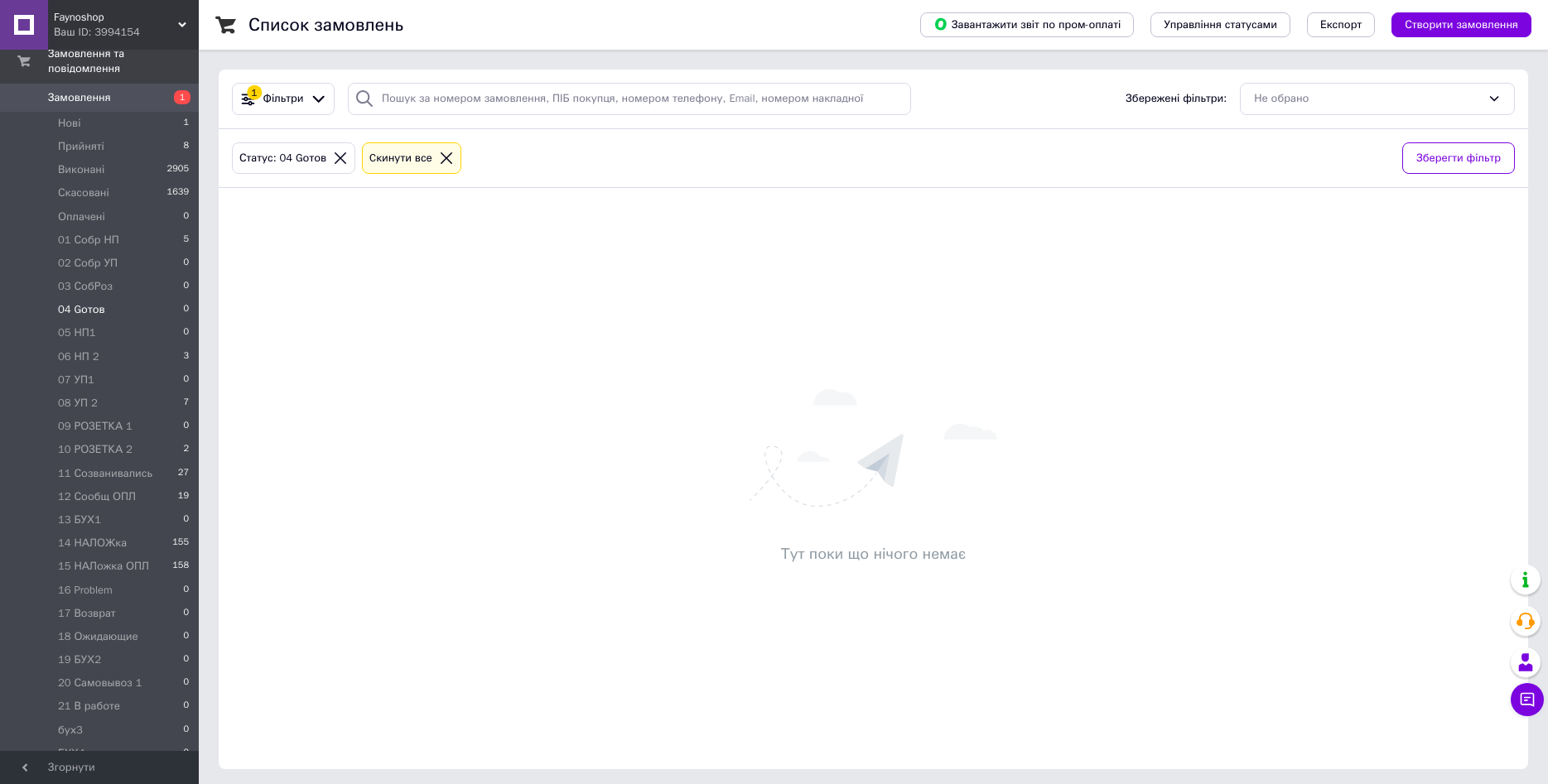click 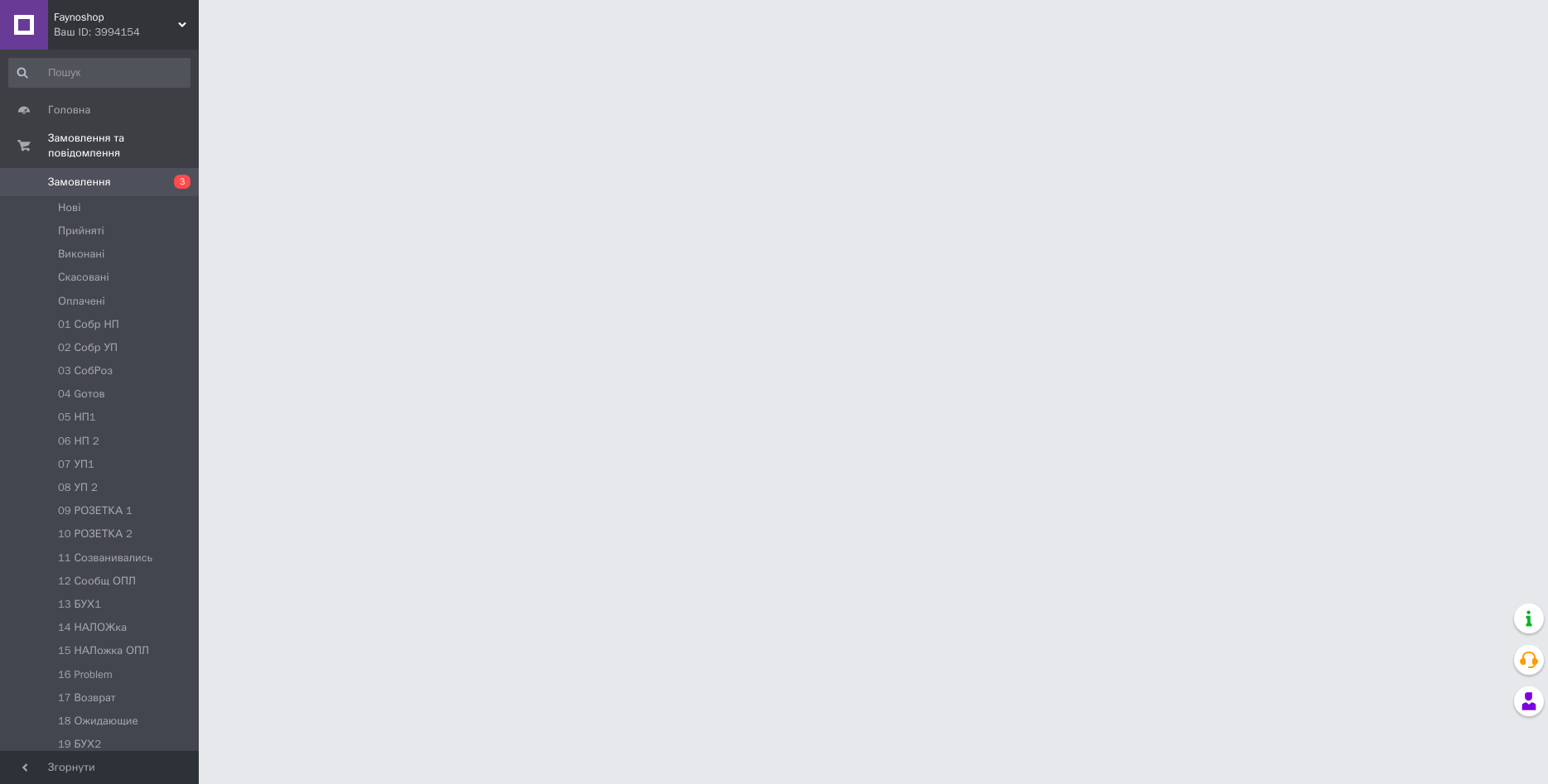 scroll, scrollTop: 0, scrollLeft: 0, axis: both 